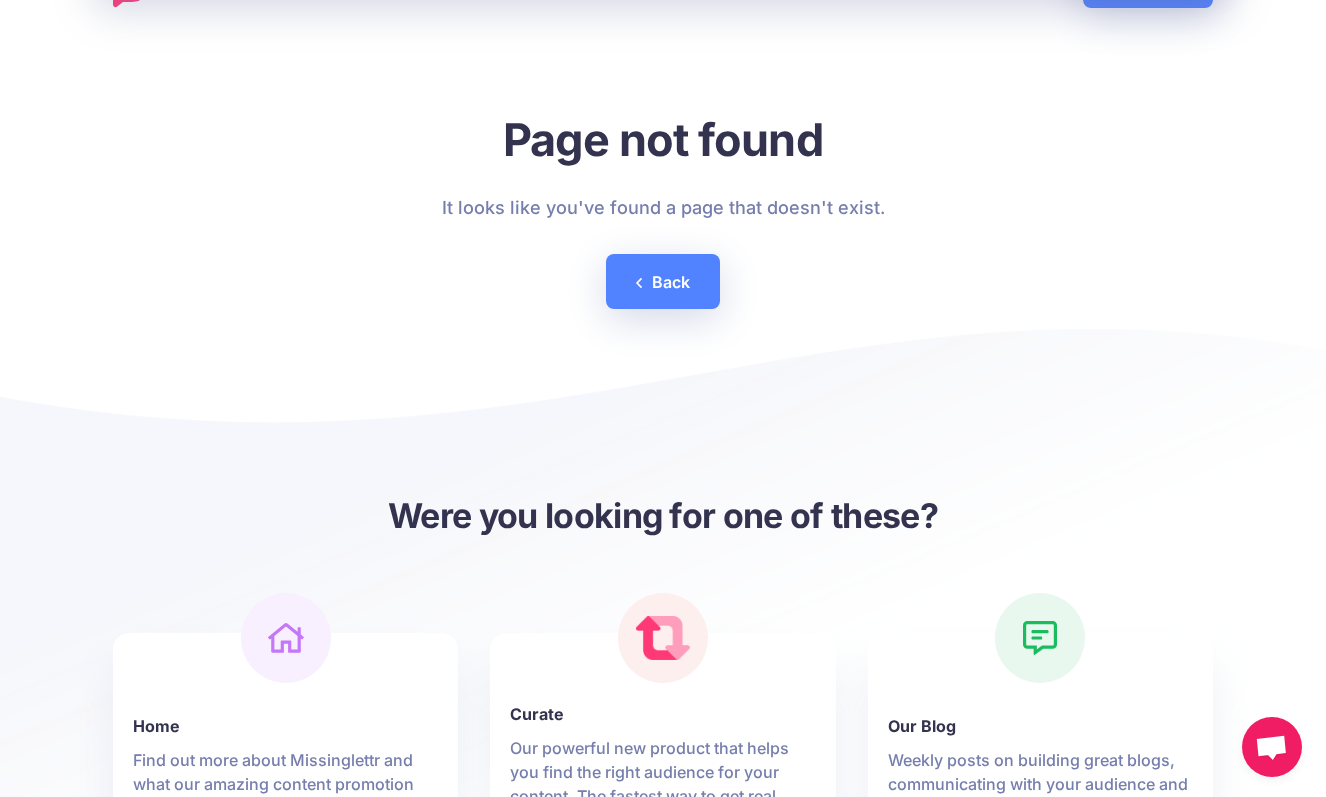 scroll, scrollTop: 347, scrollLeft: 0, axis: vertical 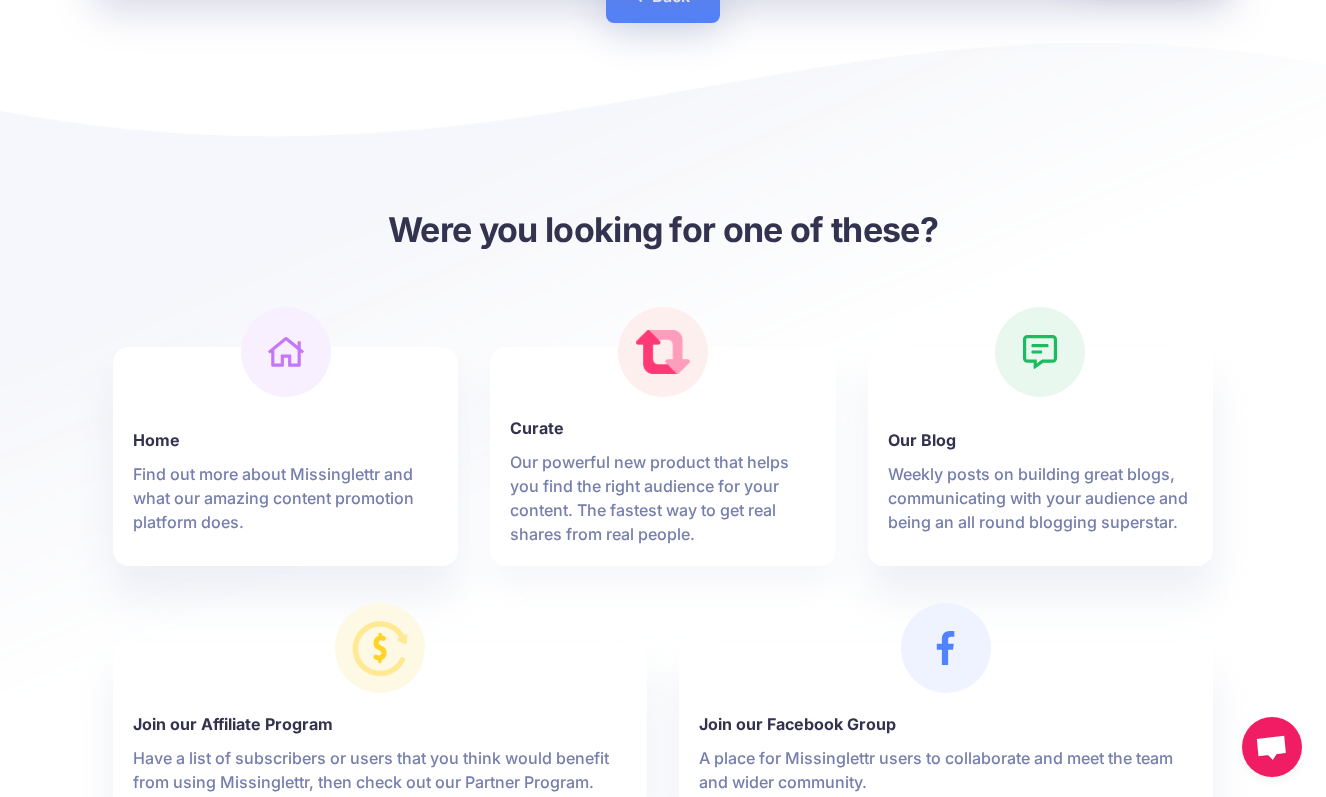 click on "Our powerful new product that helps you find the right audience for your content. The fastest way to get real shares from real people." at bounding box center (662, 498) 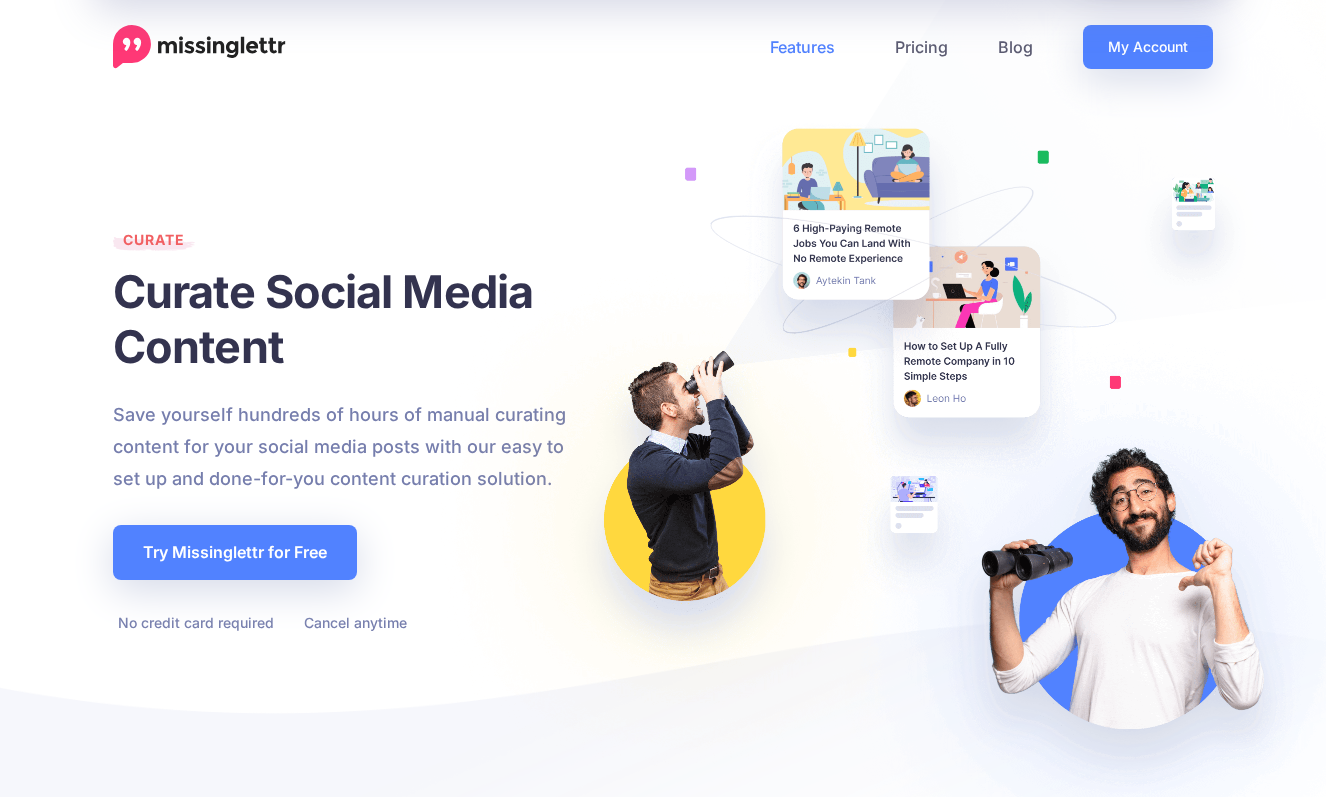 scroll, scrollTop: 0, scrollLeft: 0, axis: both 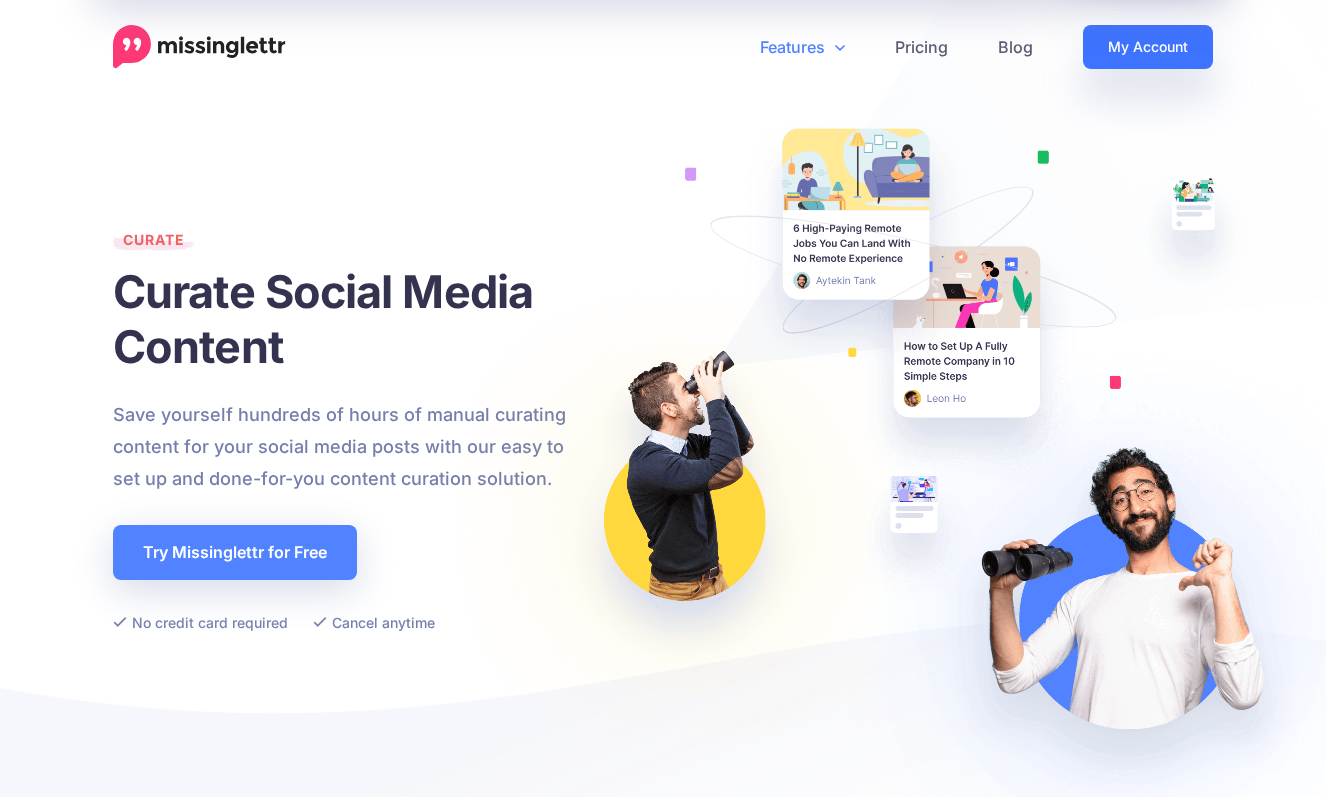 click on "My Account" at bounding box center (1148, 47) 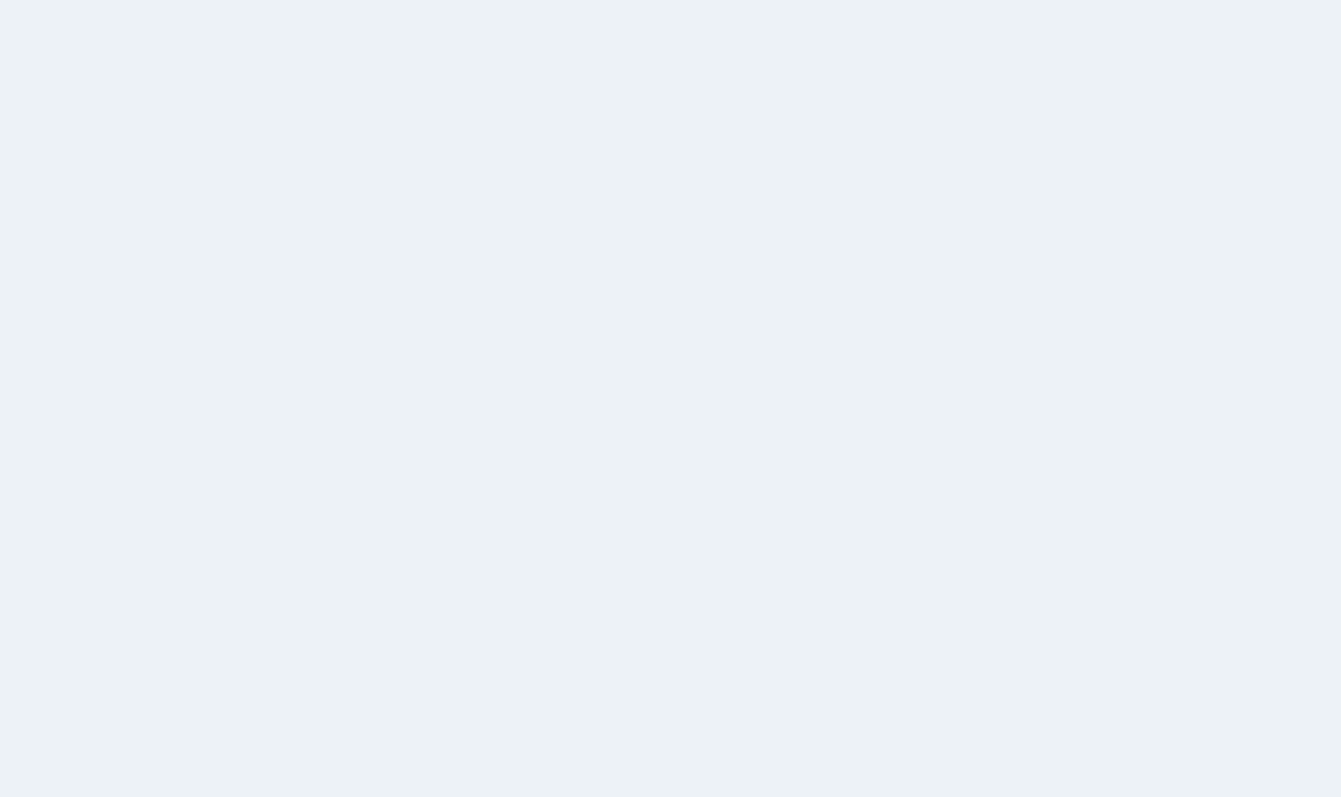 scroll, scrollTop: 0, scrollLeft: 0, axis: both 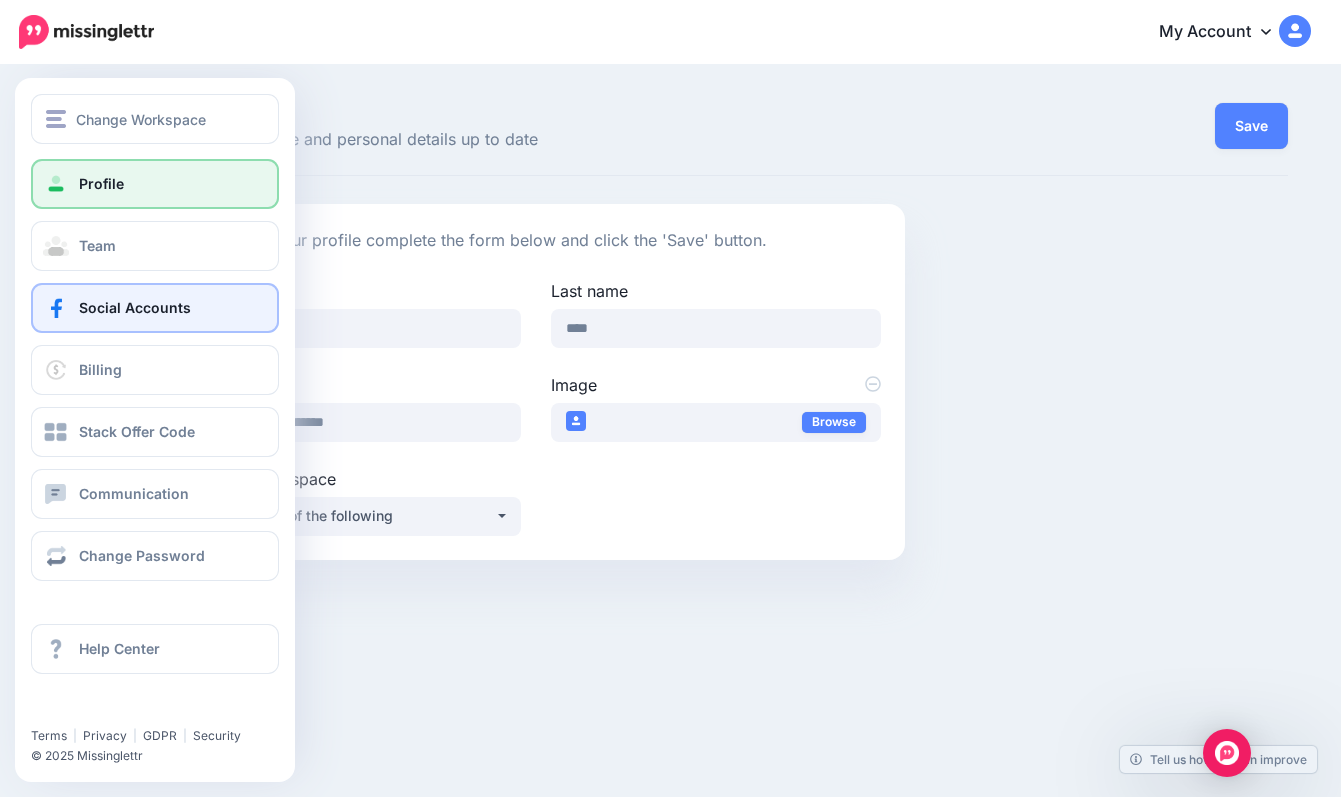 click on "Social Accounts" at bounding box center [135, 307] 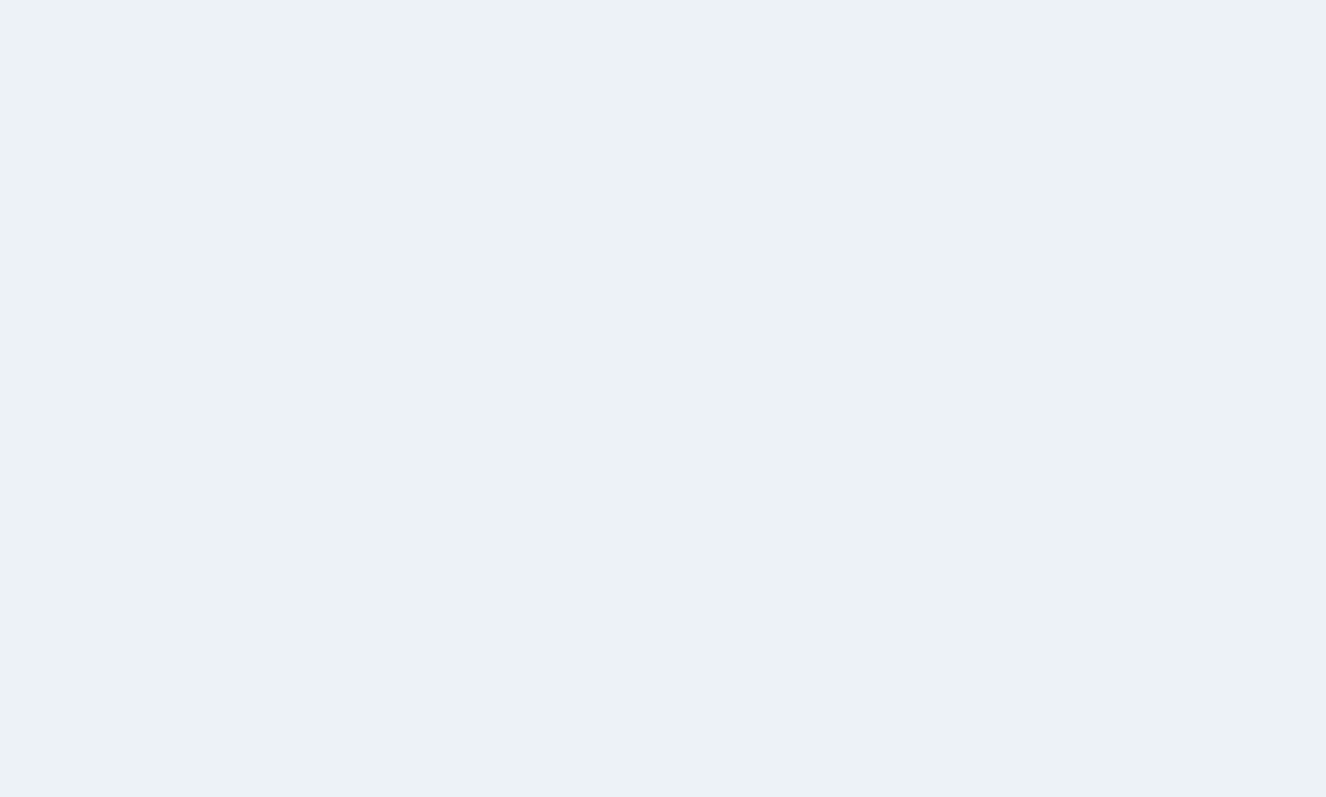 scroll, scrollTop: 0, scrollLeft: 0, axis: both 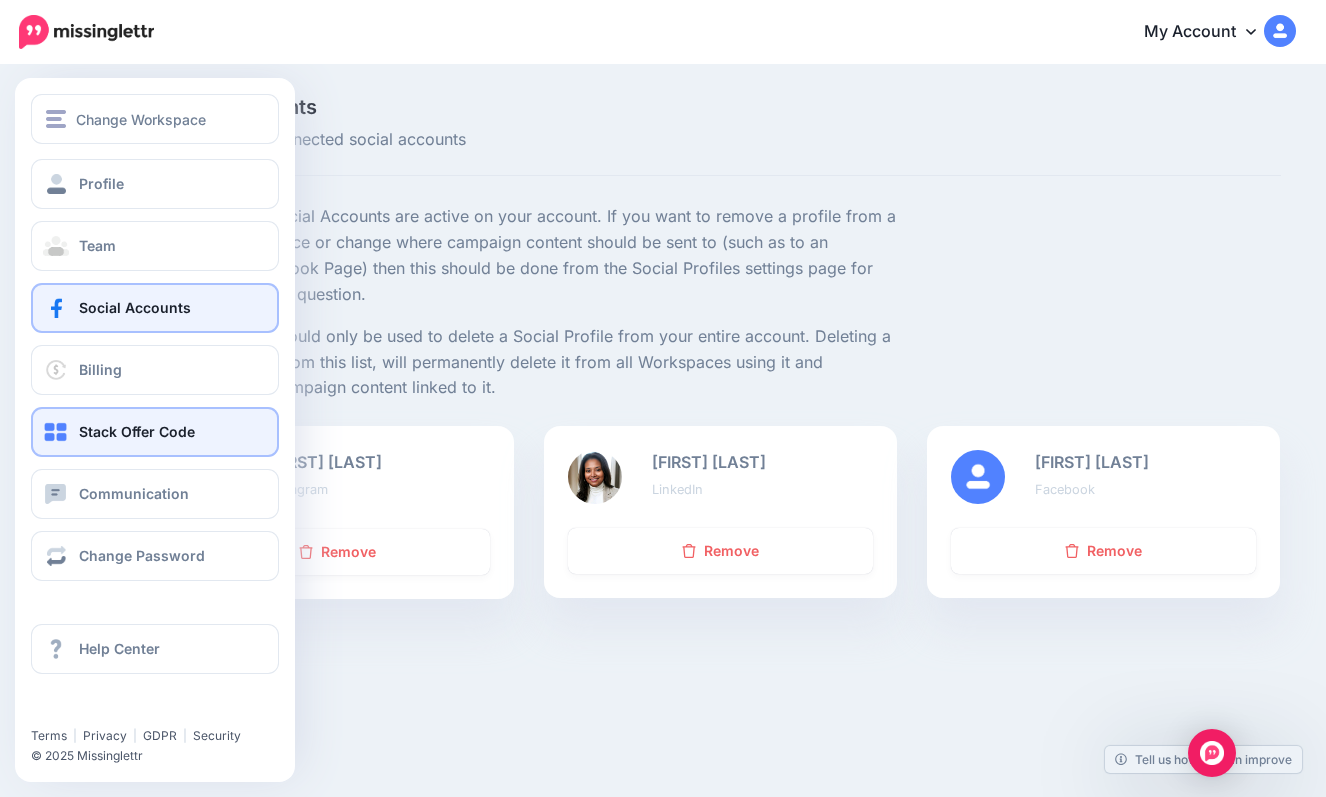 click on "Stack Offer Code" at bounding box center [137, 431] 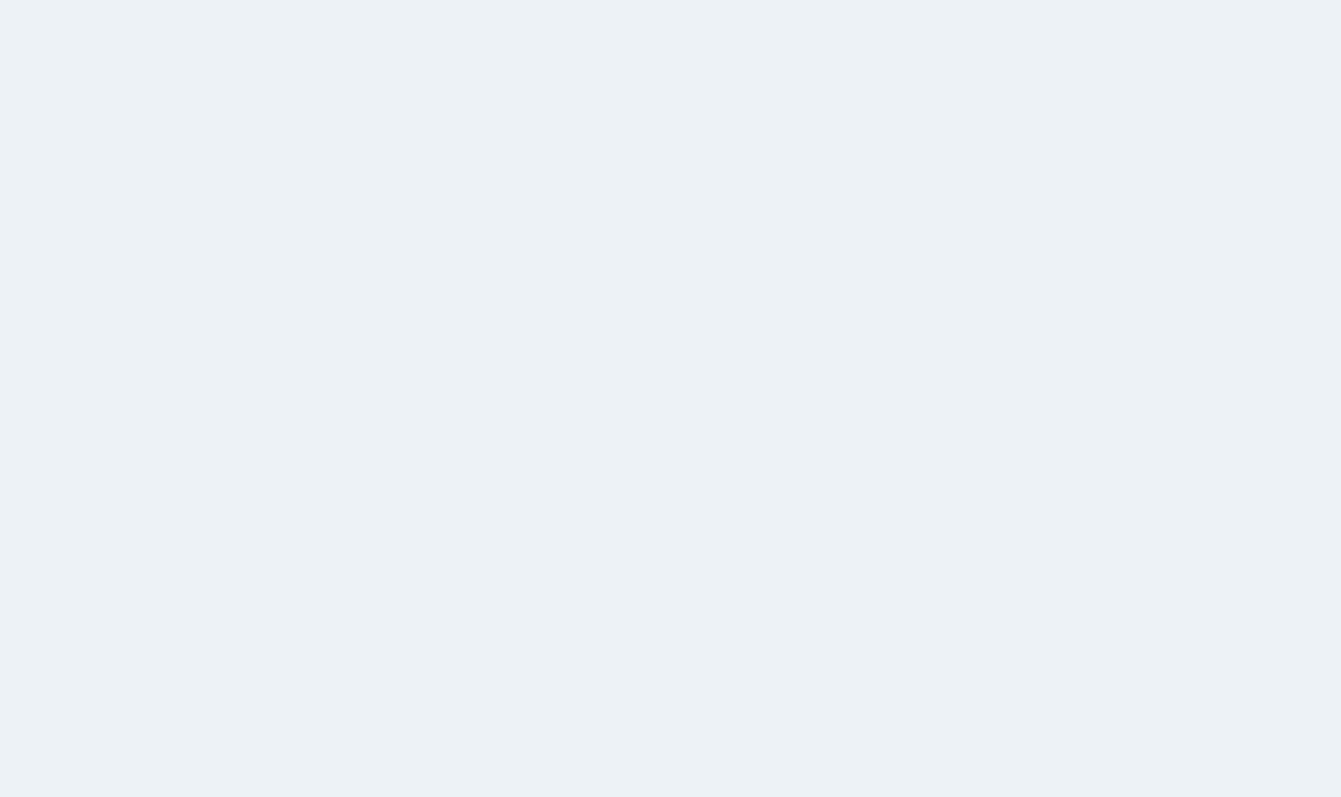 scroll, scrollTop: 0, scrollLeft: 0, axis: both 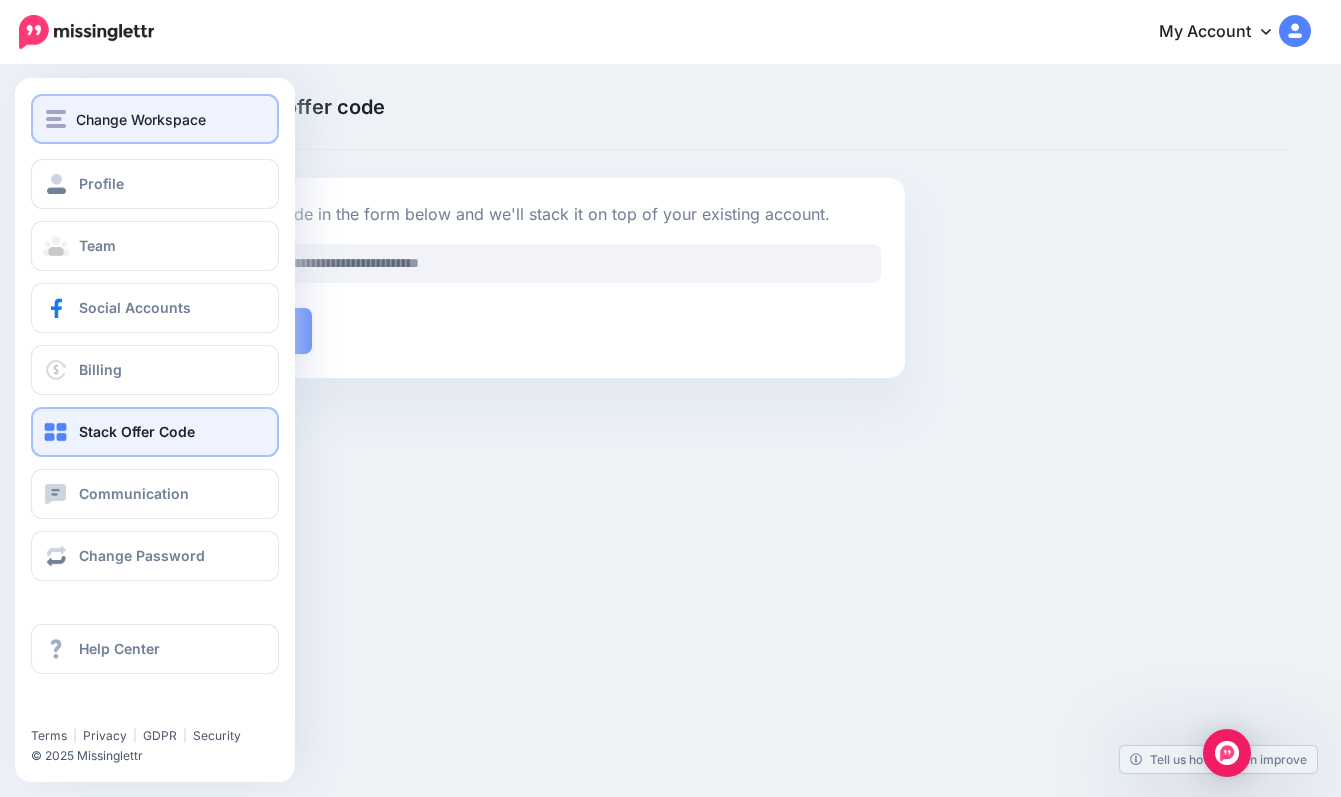 click on "Change Workspace" at bounding box center [155, 119] 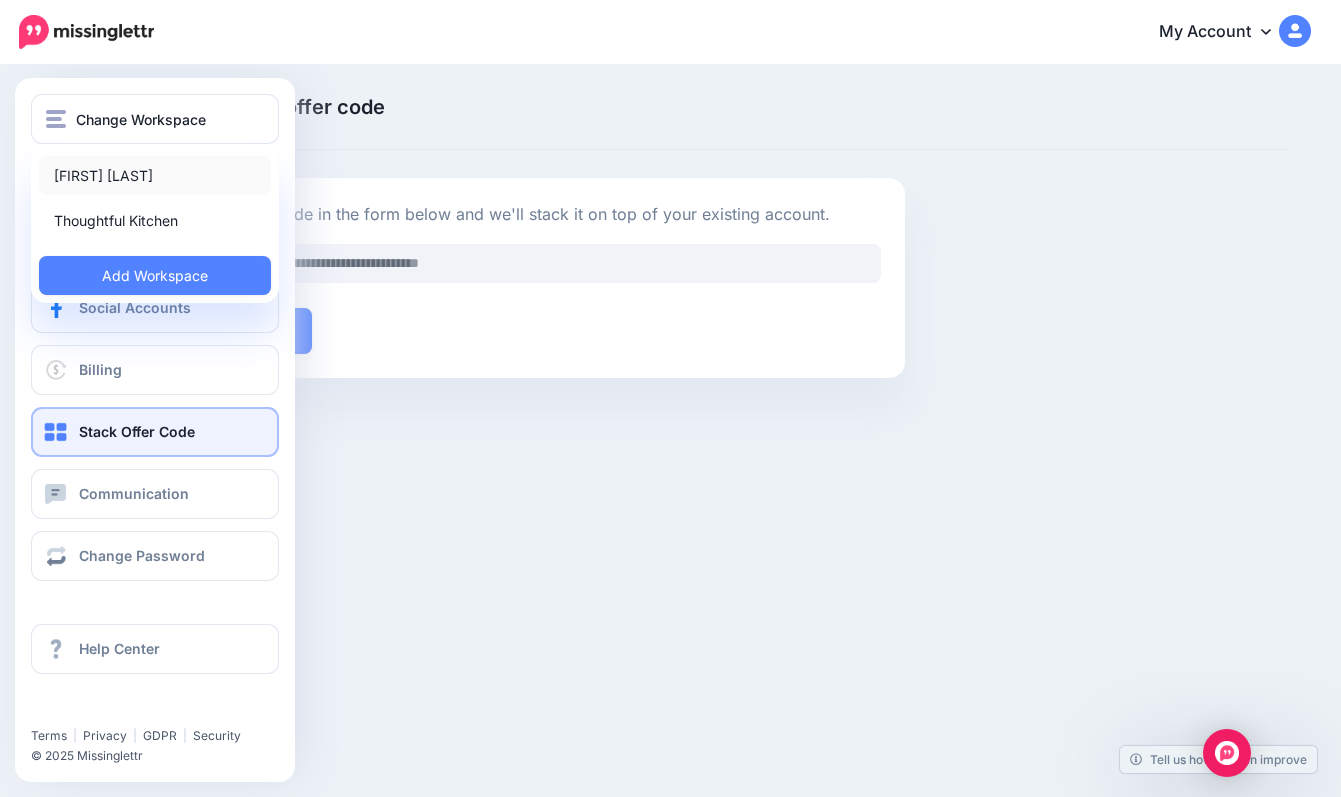 click on "[FIRST] [LAST]" at bounding box center [155, 175] 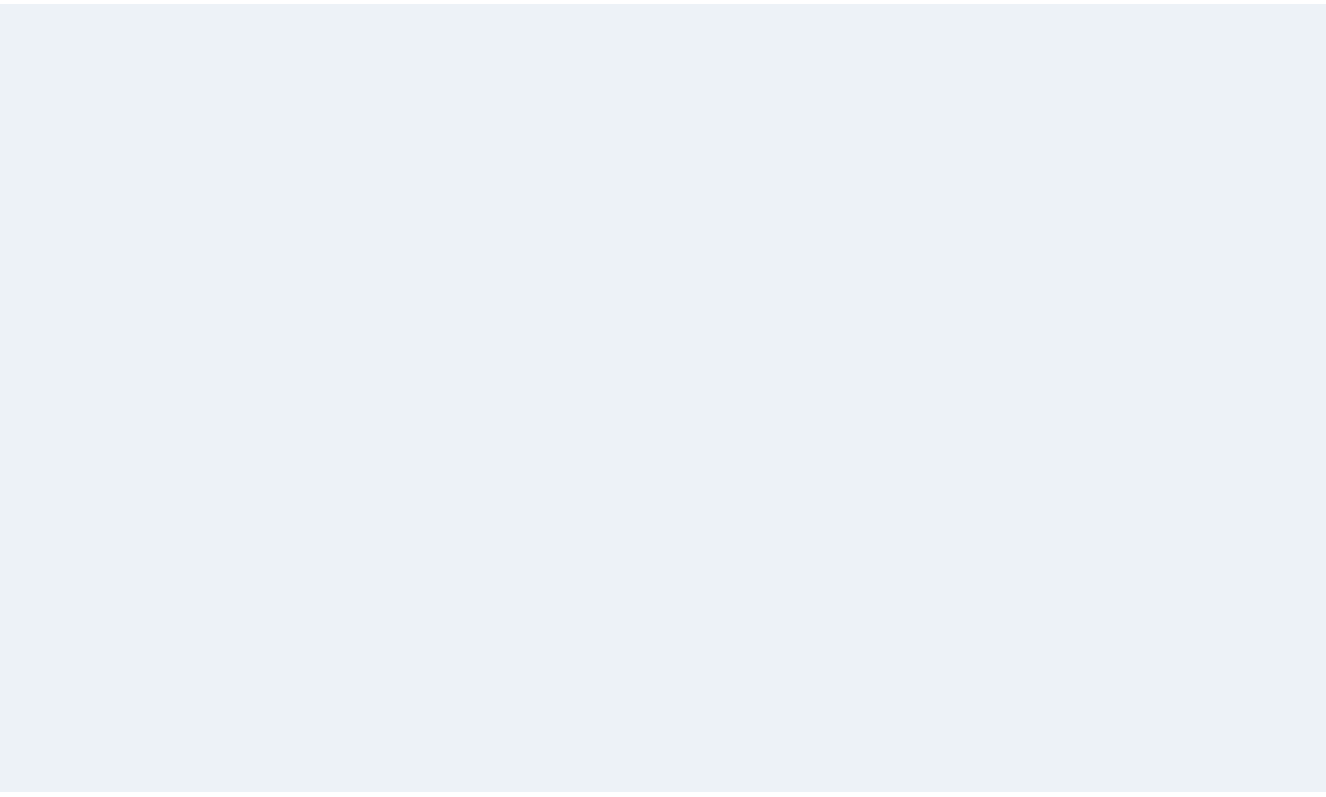 scroll, scrollTop: 0, scrollLeft: 0, axis: both 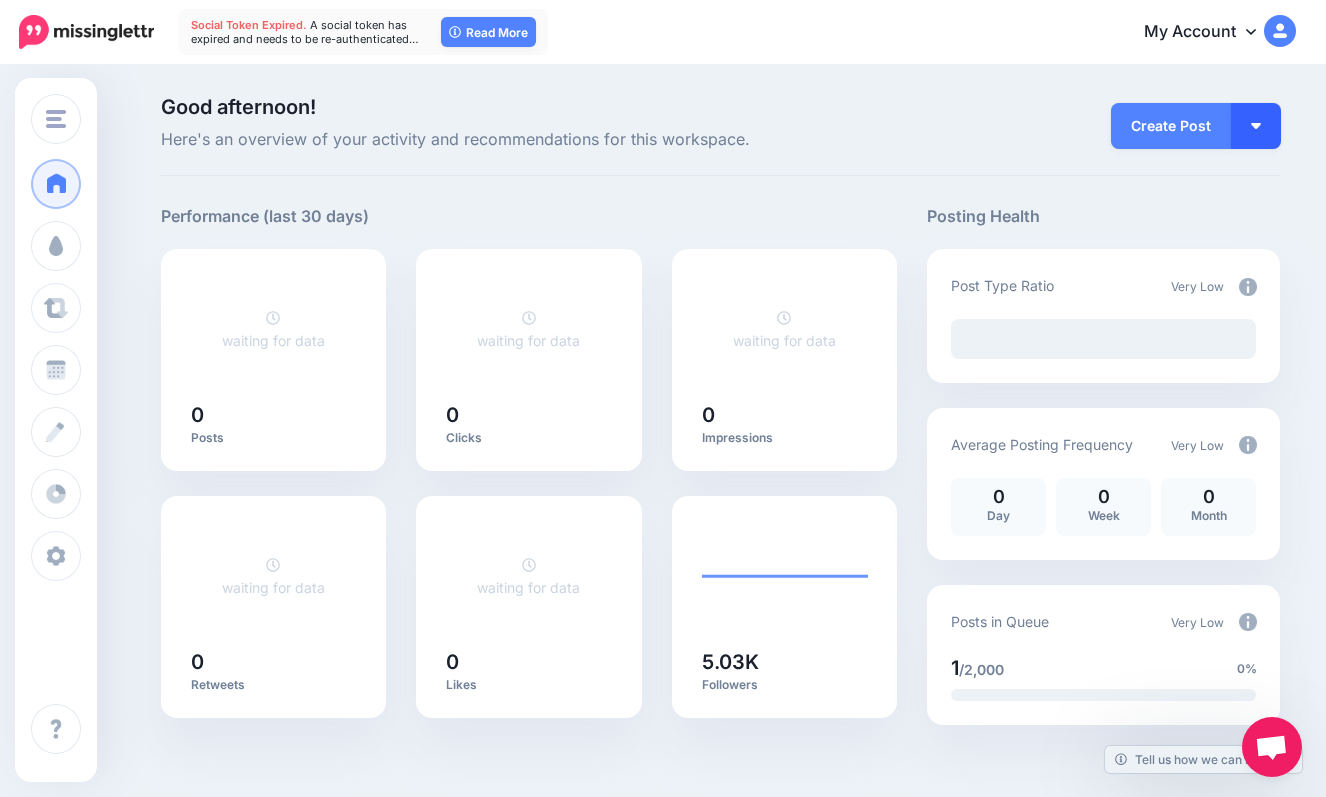 click at bounding box center (1256, 126) 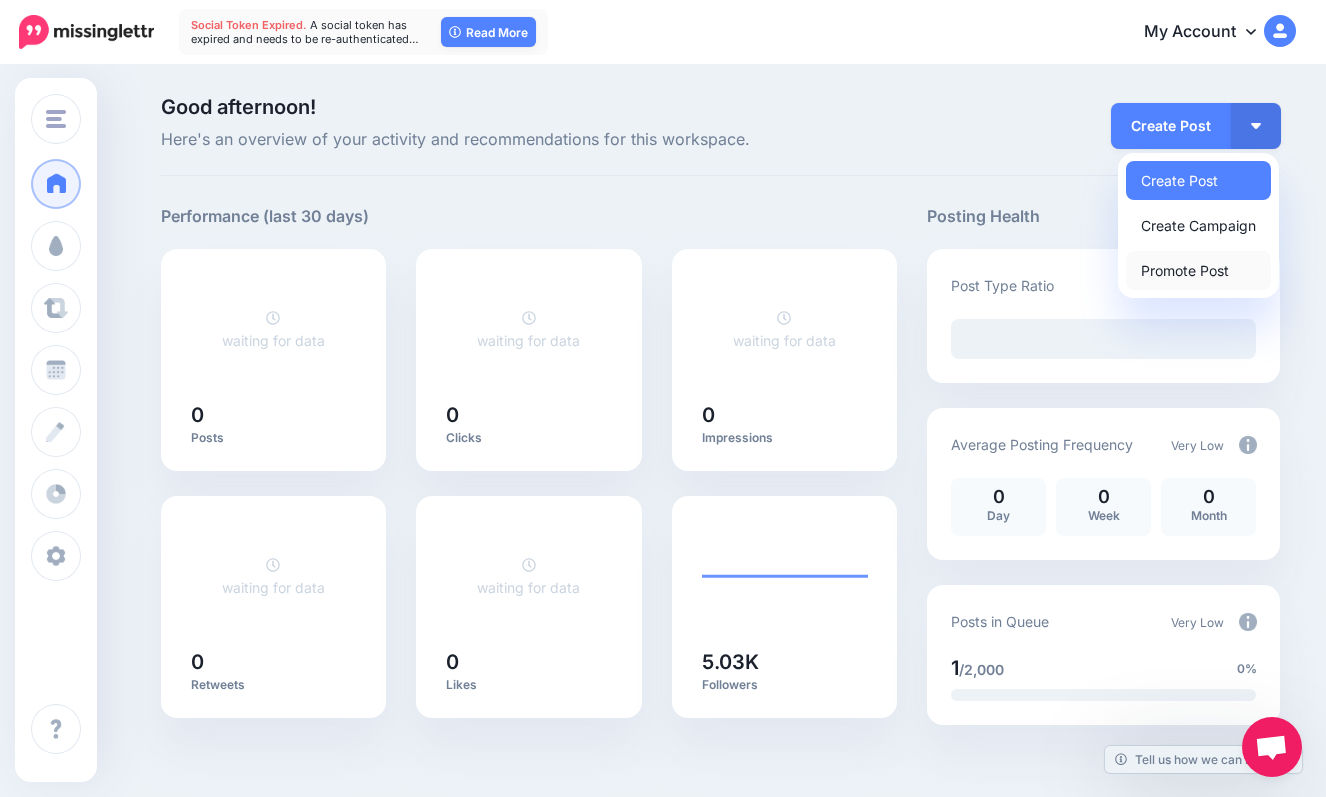click on "Promote Post" at bounding box center [1198, 270] 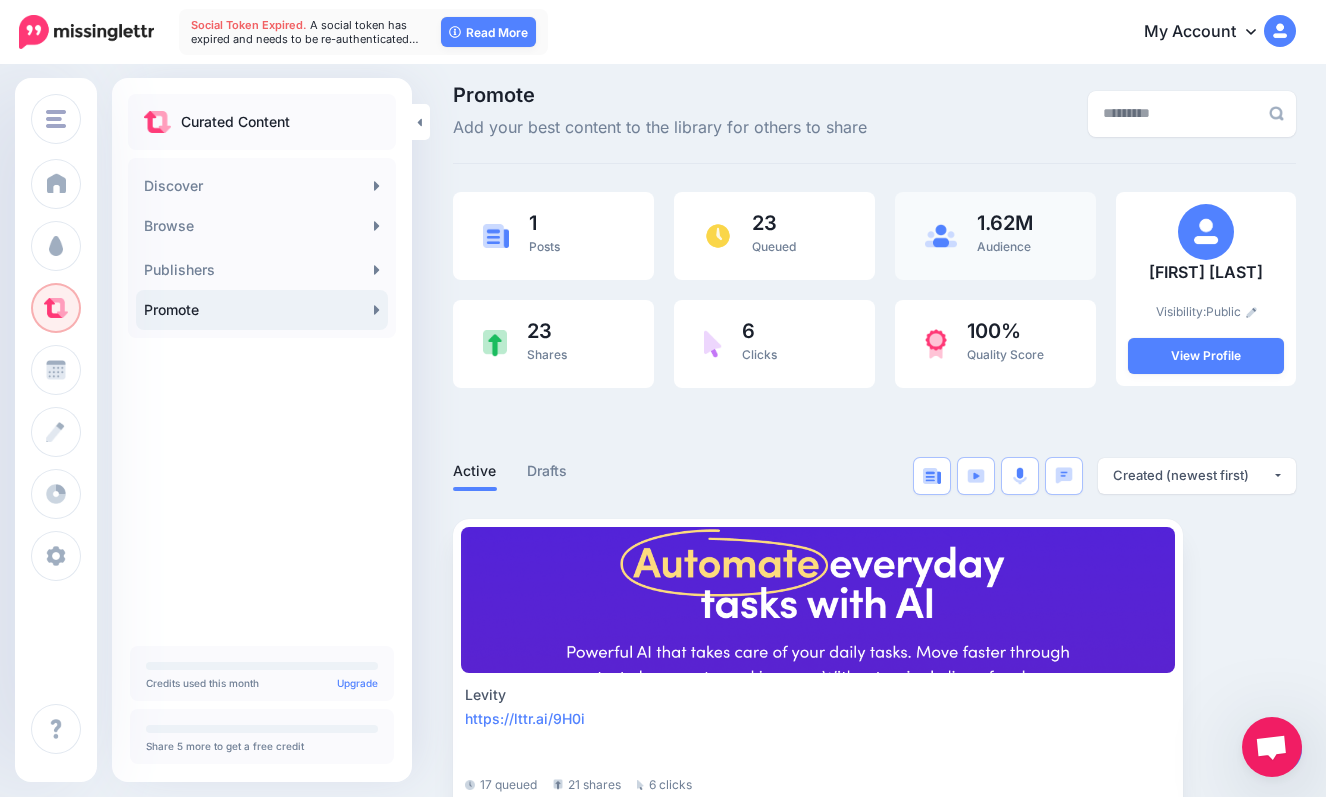 scroll, scrollTop: 0, scrollLeft: 0, axis: both 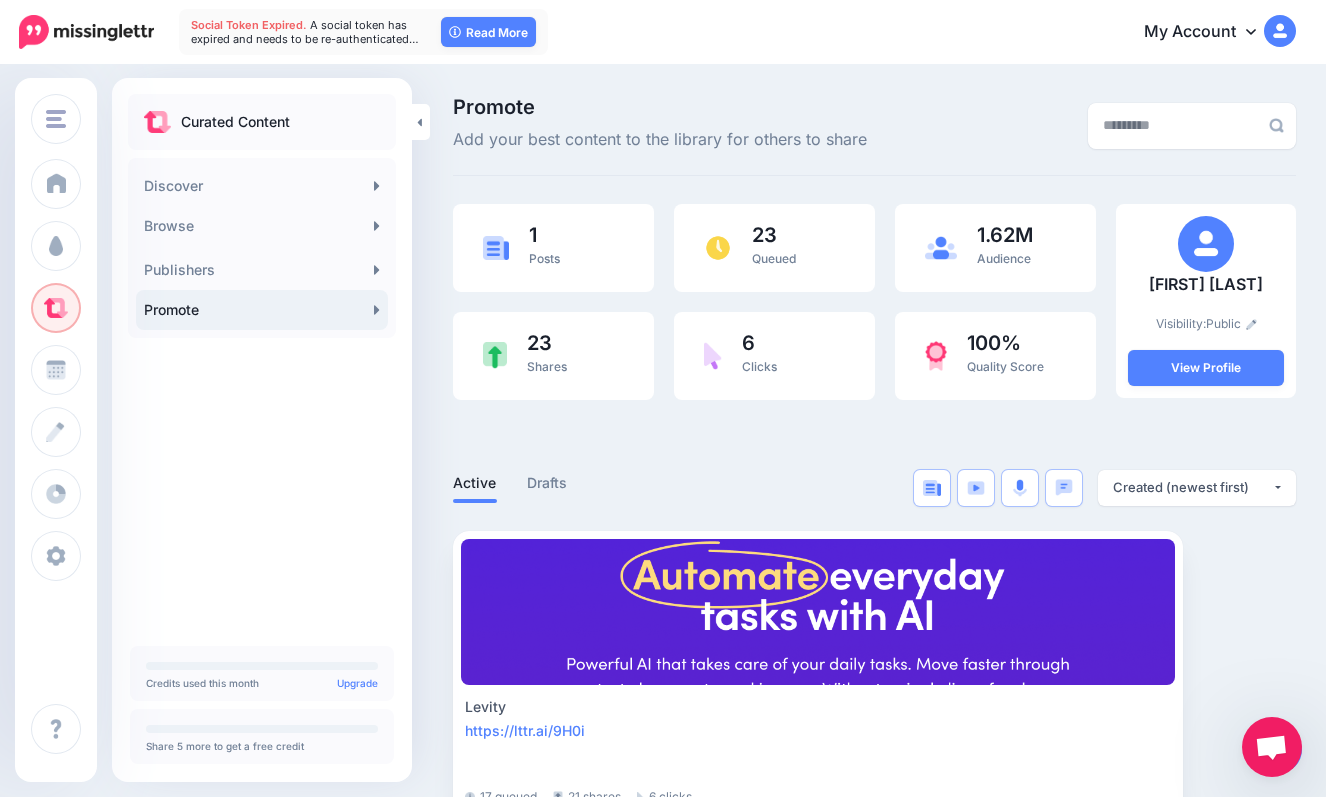 click on "Promote" at bounding box center [262, 310] 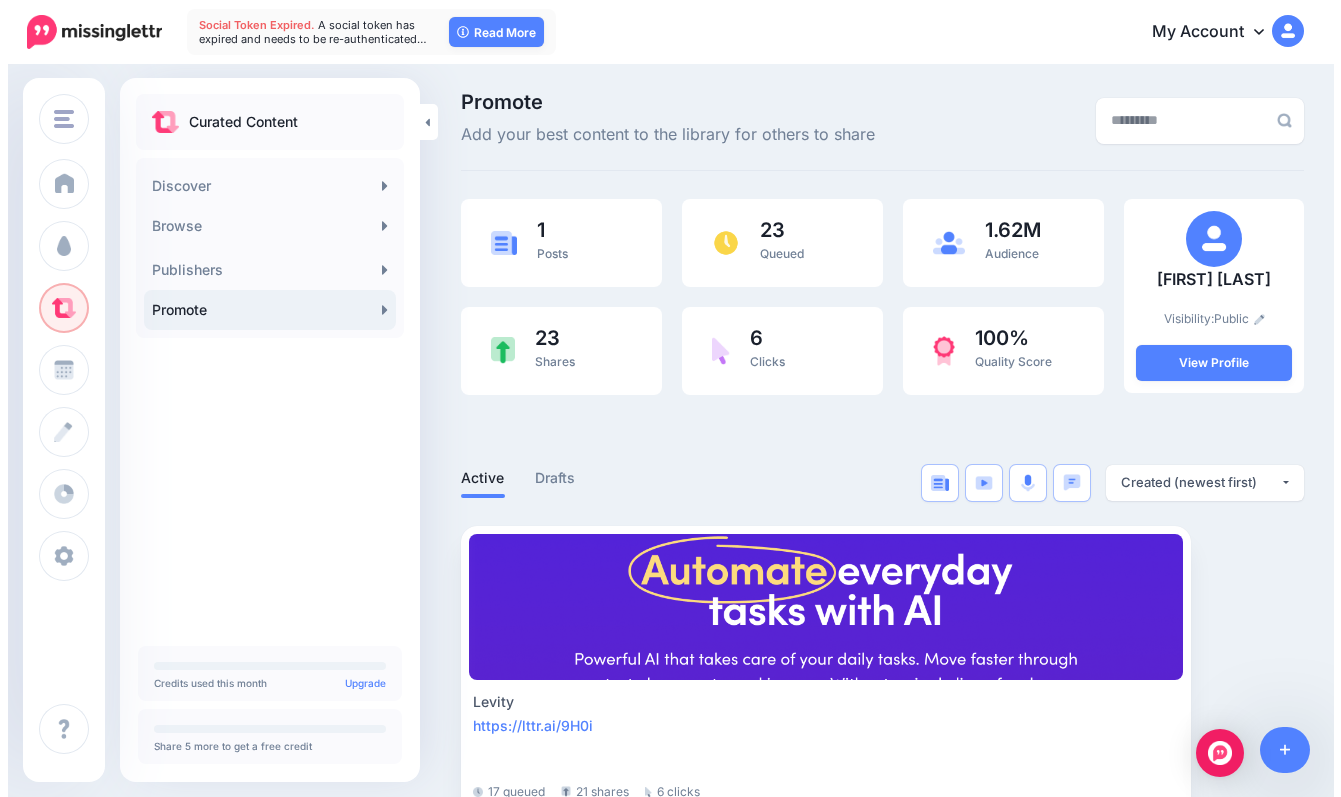 scroll, scrollTop: 0, scrollLeft: 0, axis: both 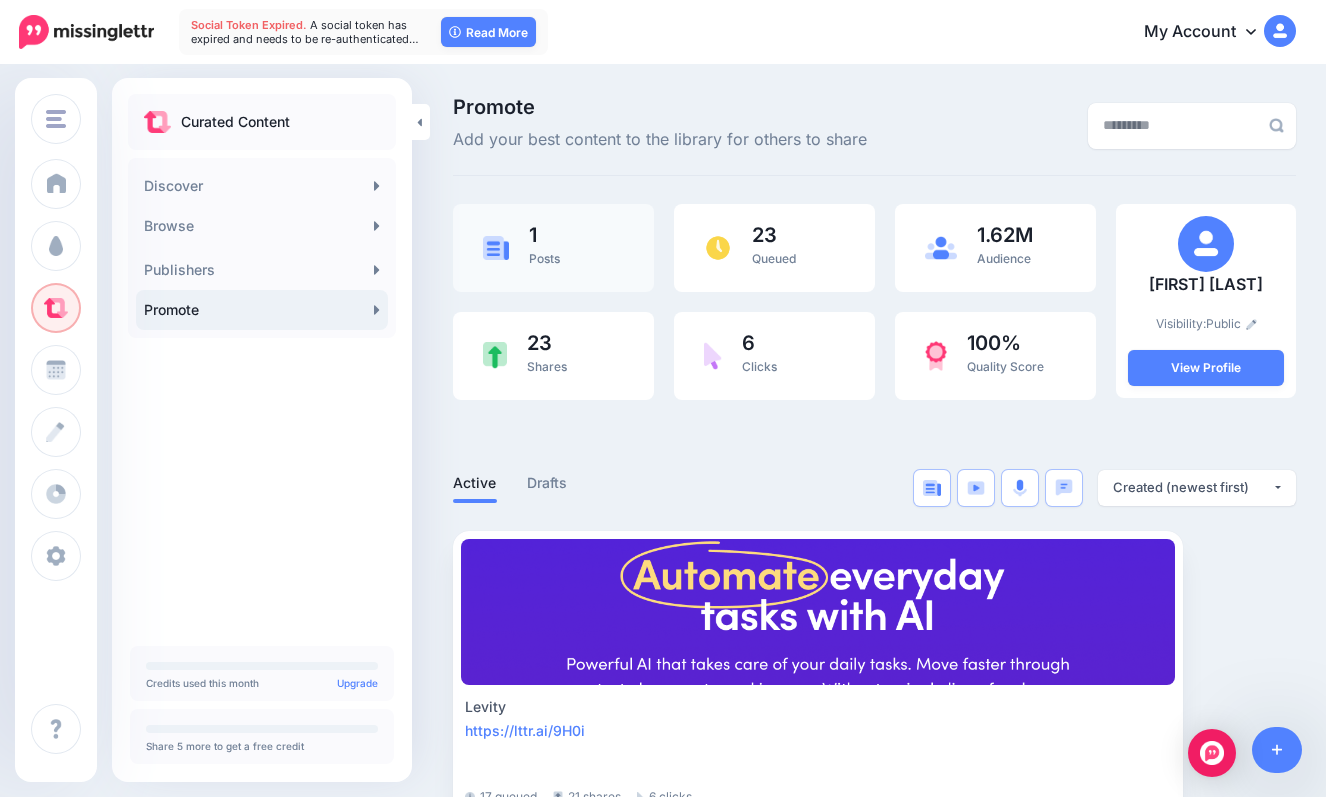 click on "1
Posts" at bounding box center [553, 248] 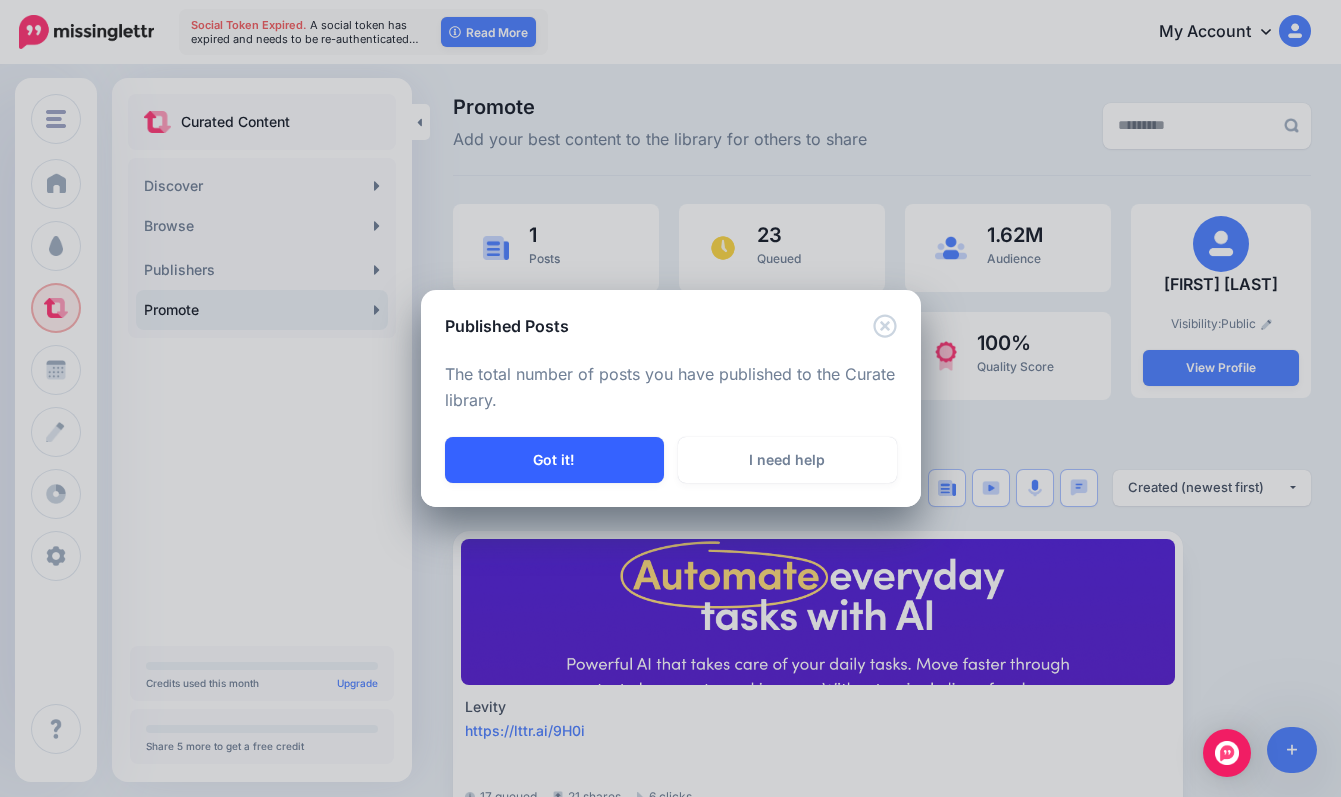 click on "Got it!" at bounding box center [554, 460] 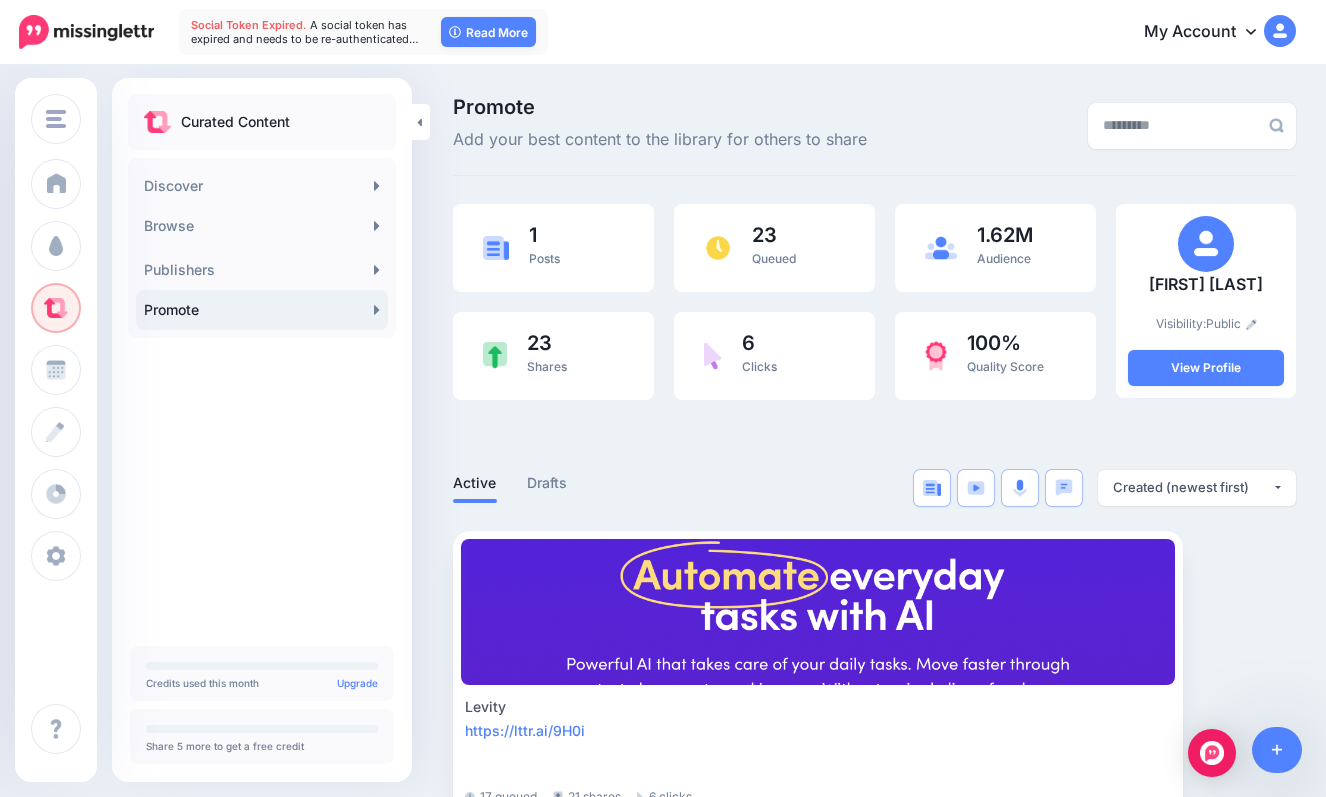 click on "Levity
https://lttr.ai/9H0i
17 queued
21 shares
6 clicks" at bounding box center [874, 689] 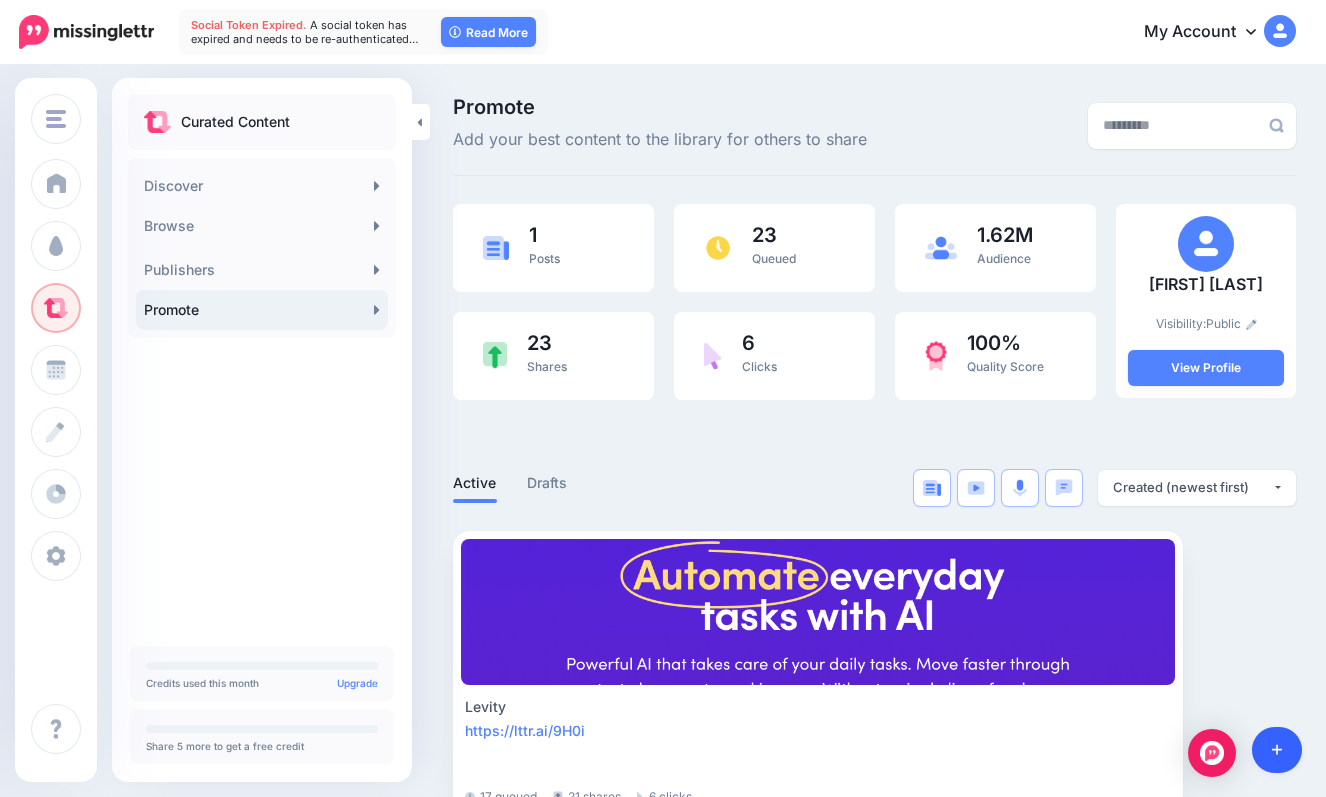 click 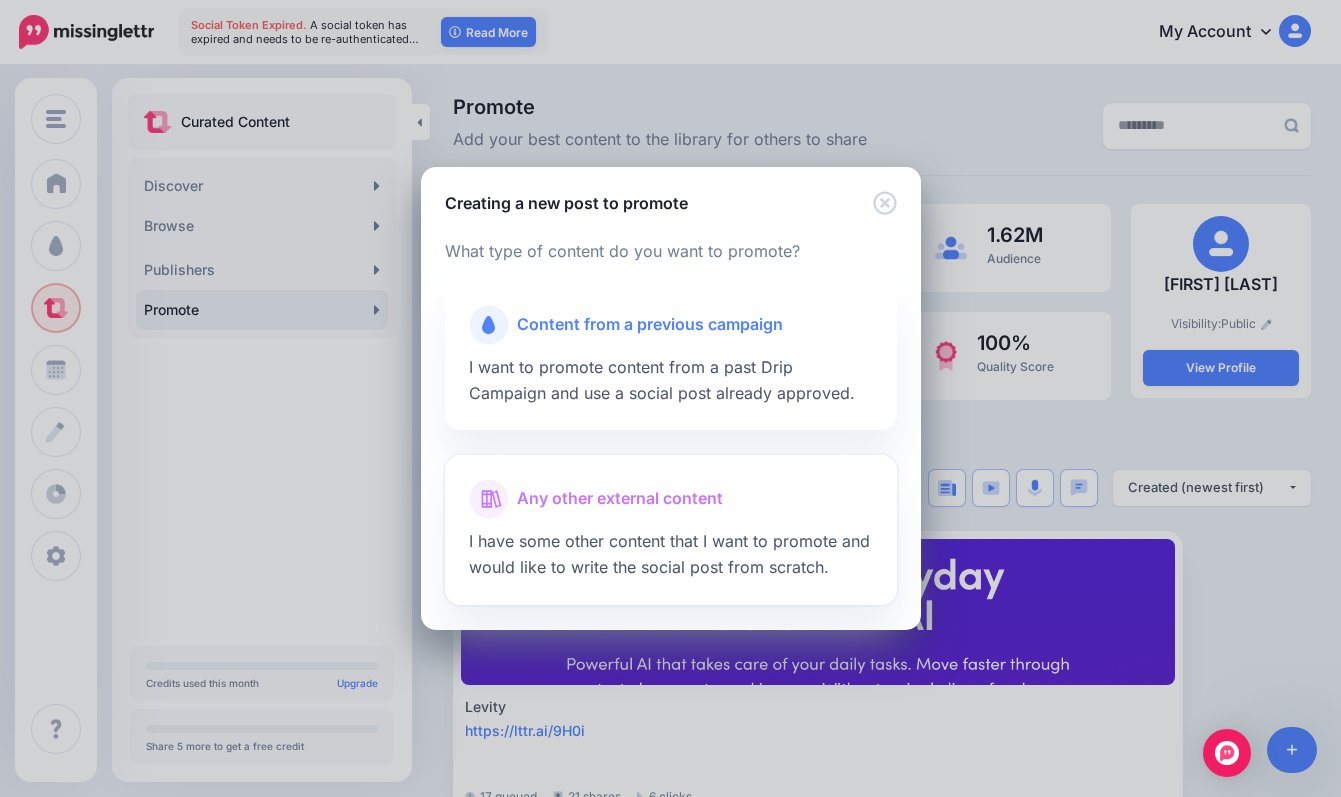 click on "Any other external content
I have some other content that I want to promote and would like to write the social post from scratch." at bounding box center [671, 530] 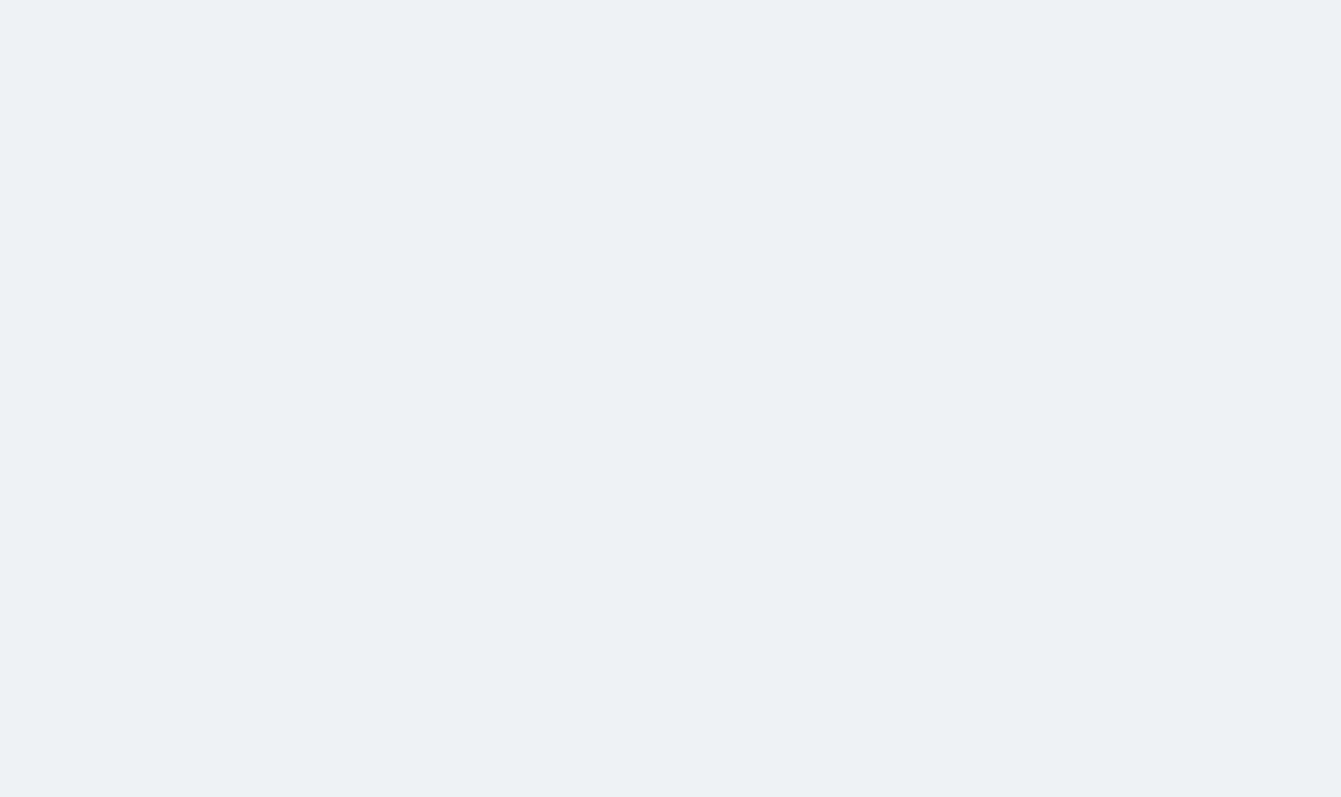 scroll, scrollTop: 0, scrollLeft: 0, axis: both 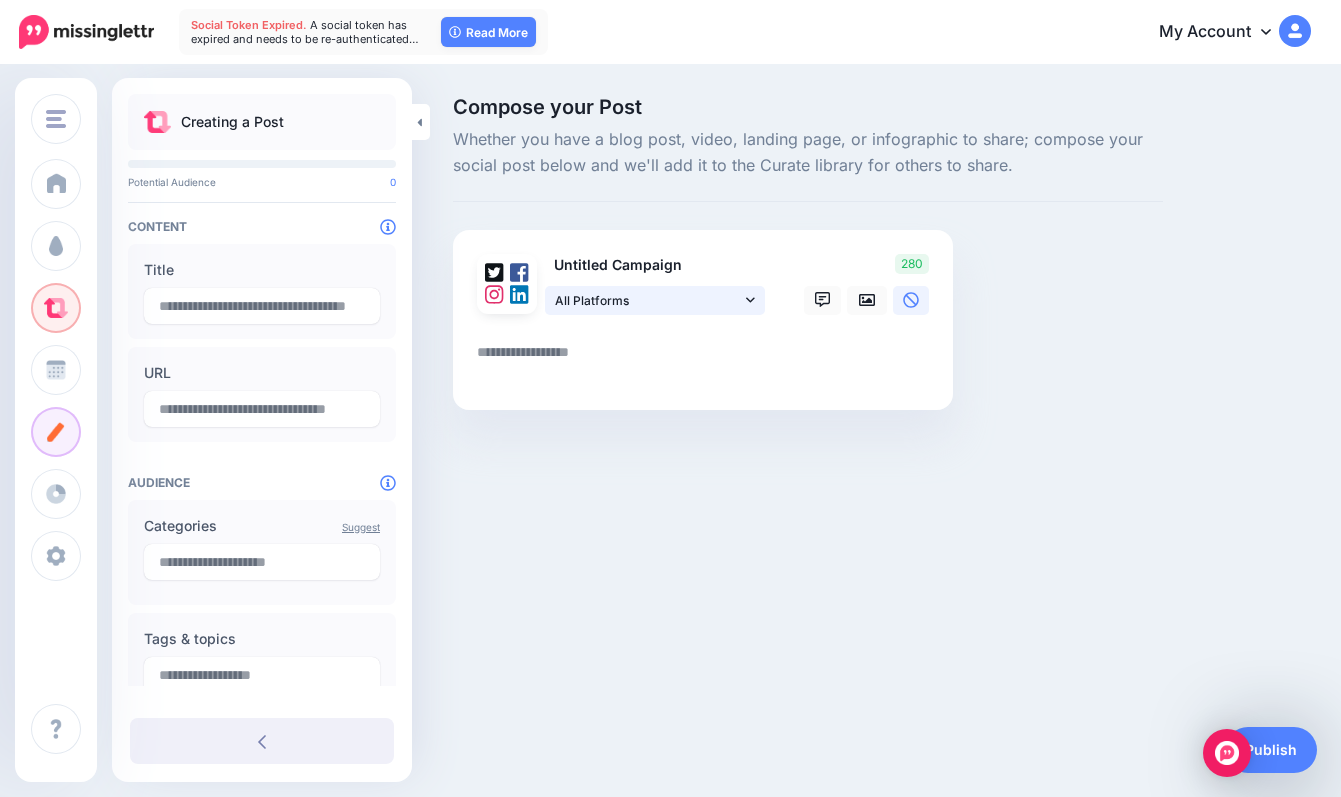 click on "All
Platforms" at bounding box center [648, 300] 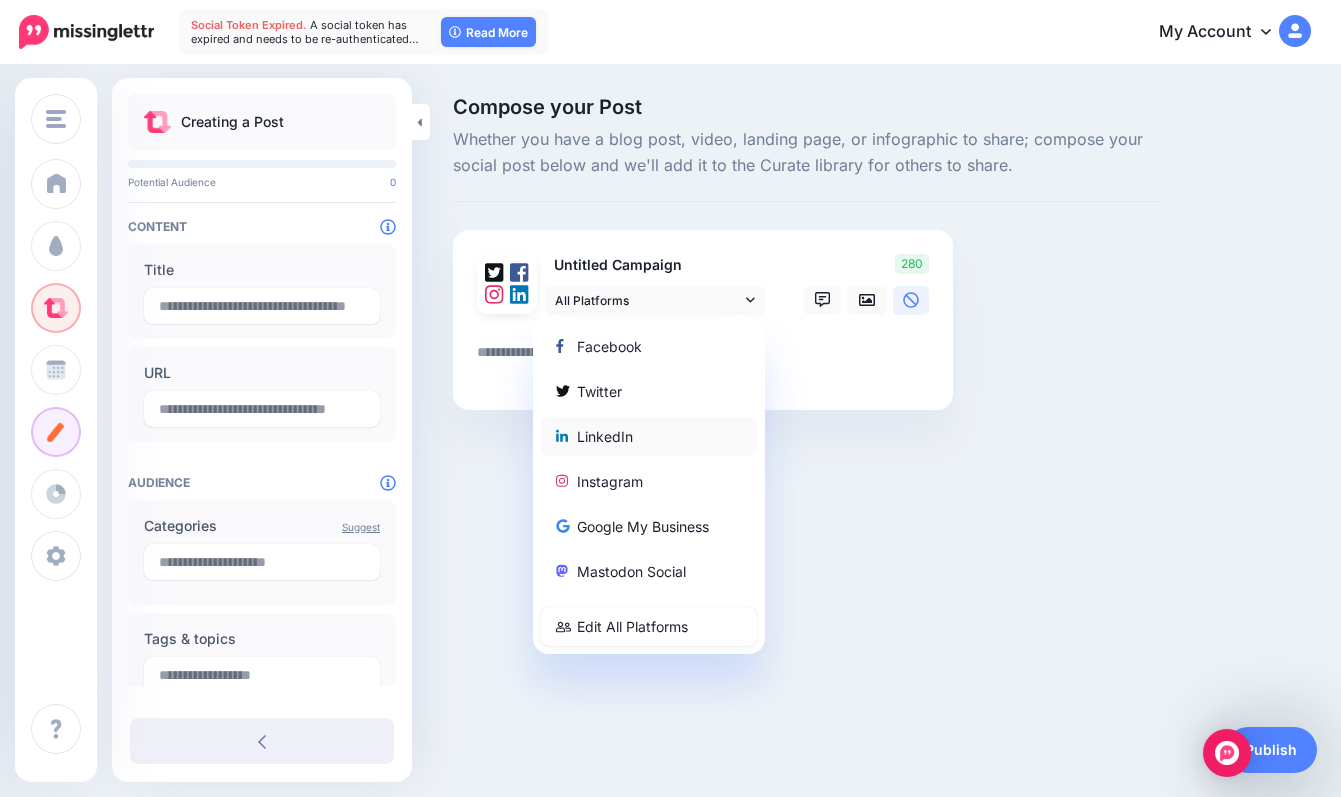 click on "LinkedIn" at bounding box center [649, 436] 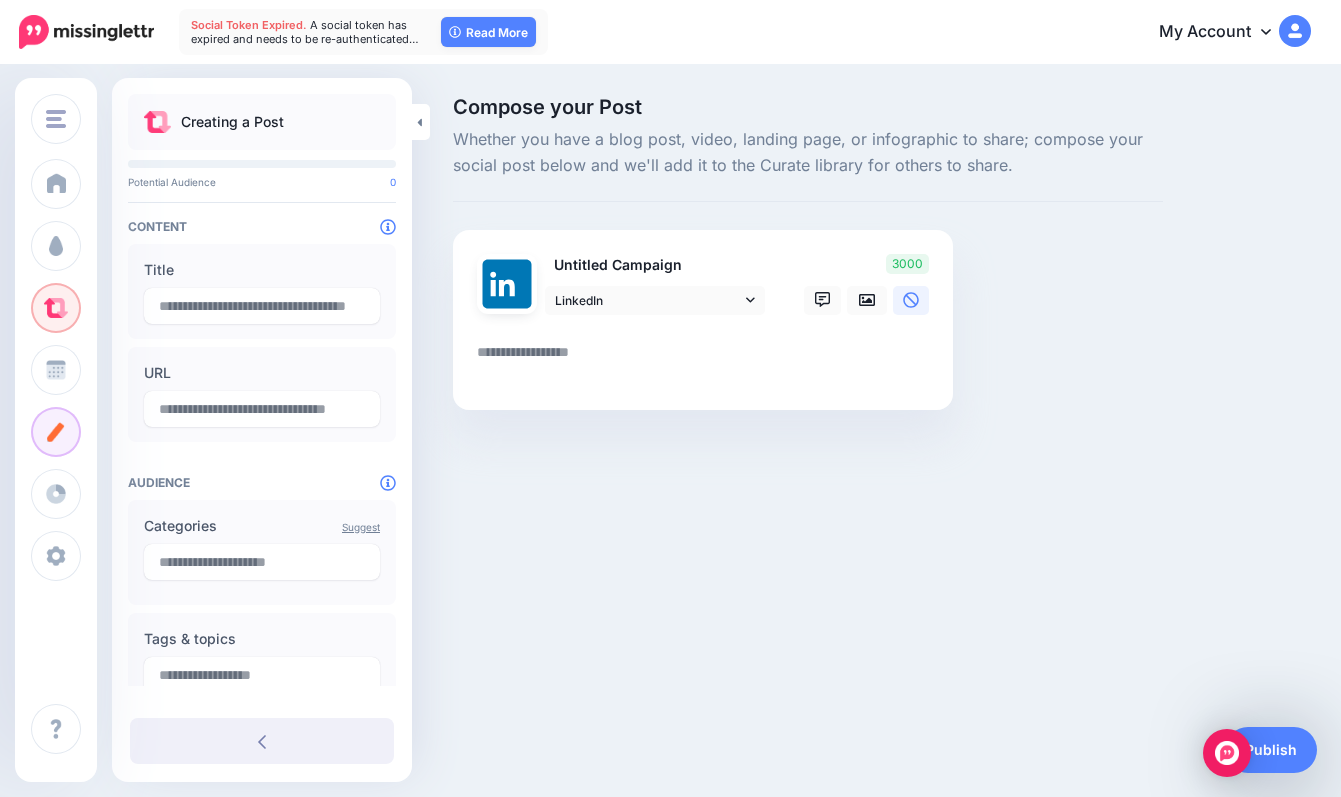 click at bounding box center (707, 359) 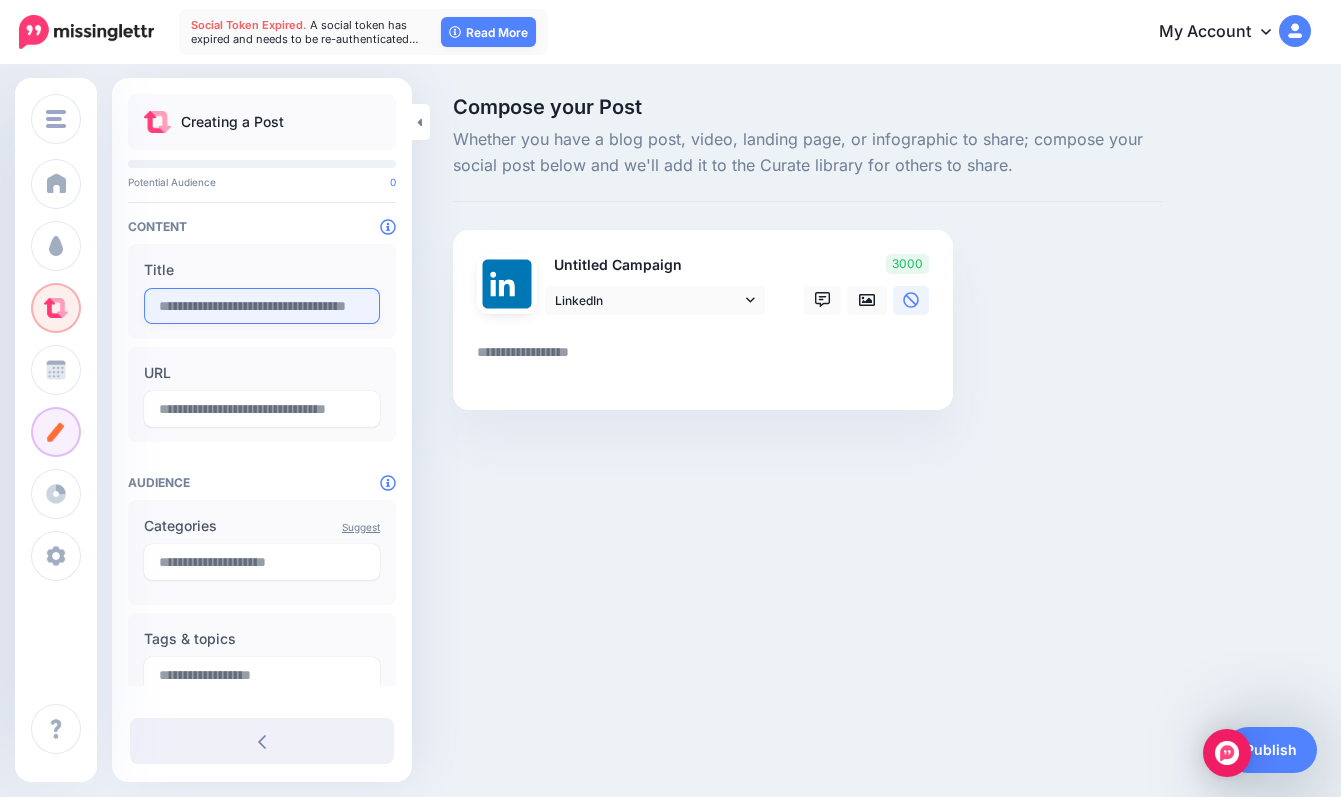 click at bounding box center [262, 306] 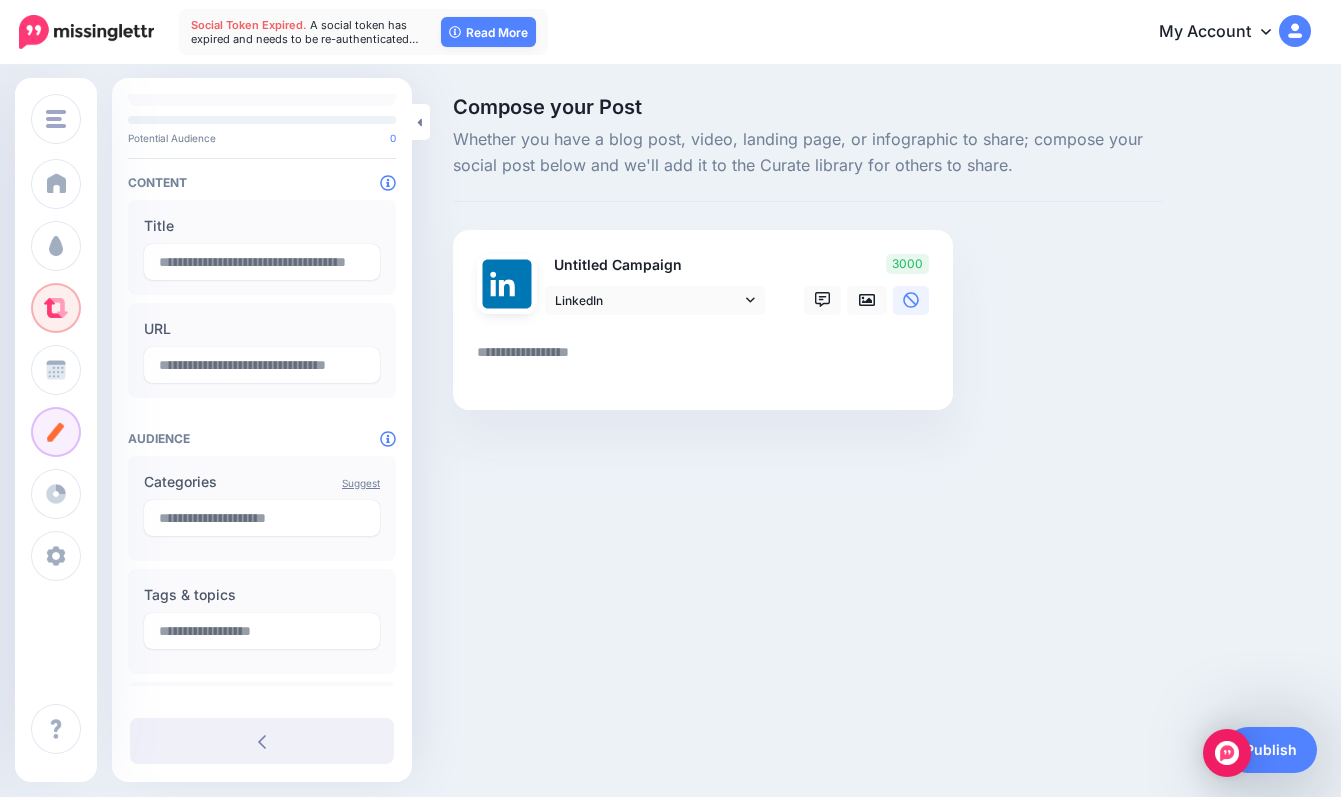 scroll, scrollTop: 50, scrollLeft: 0, axis: vertical 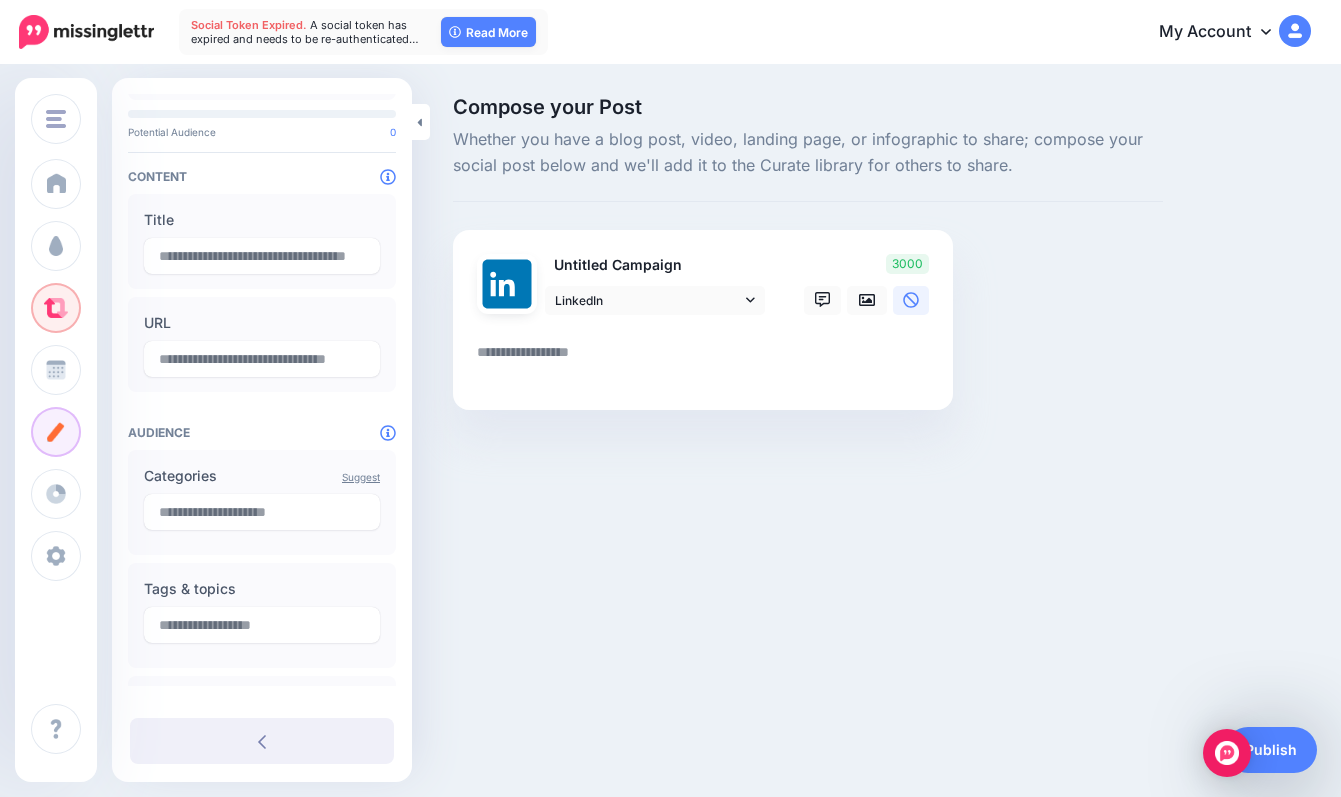 click on "URL" at bounding box center (262, 344) 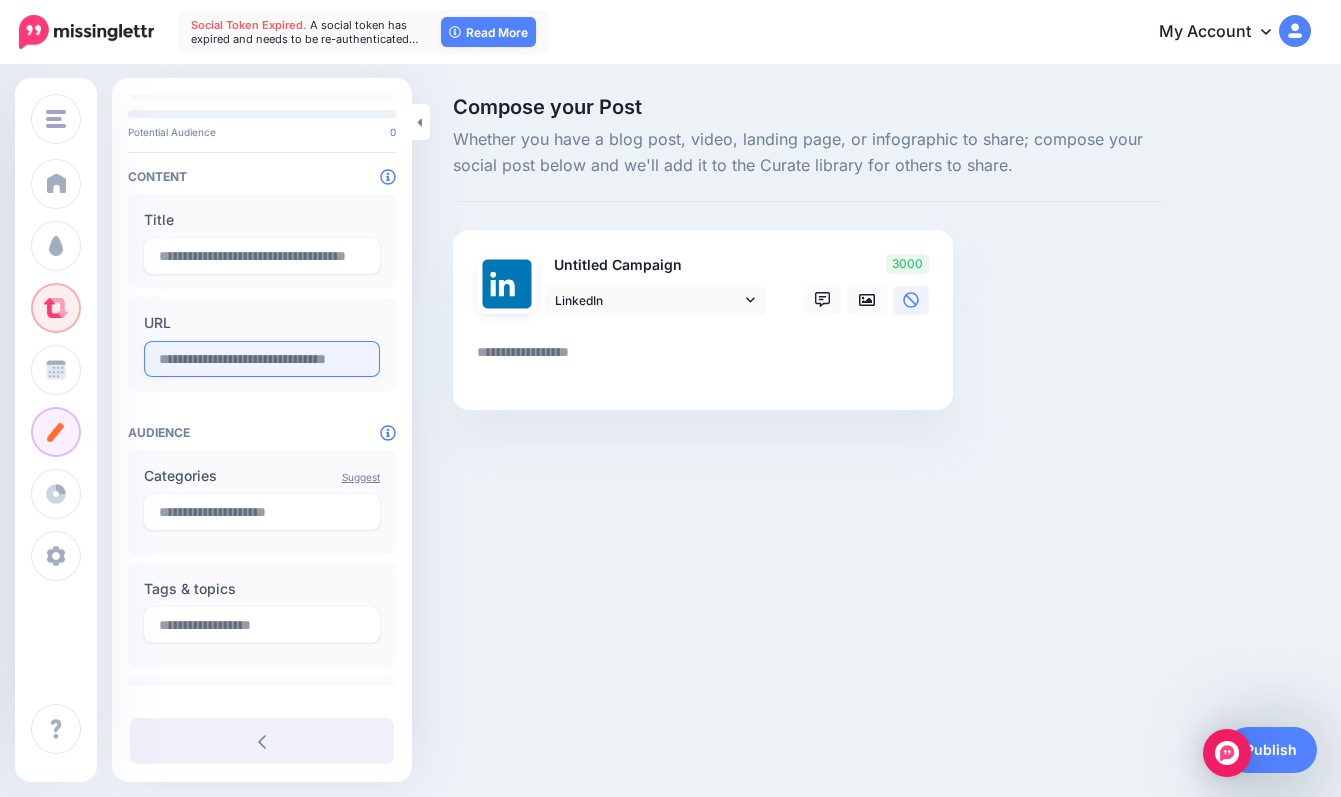 click at bounding box center (262, 359) 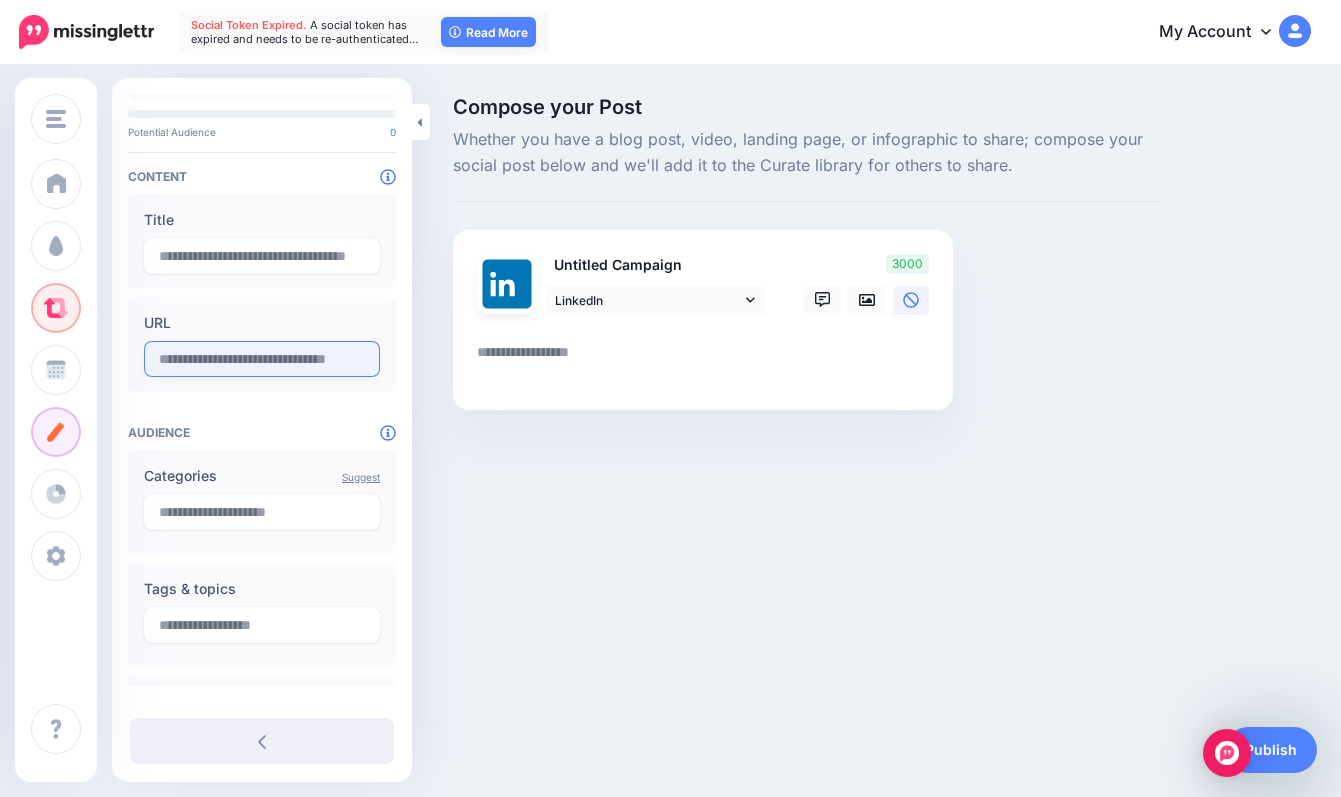 click at bounding box center [262, 359] 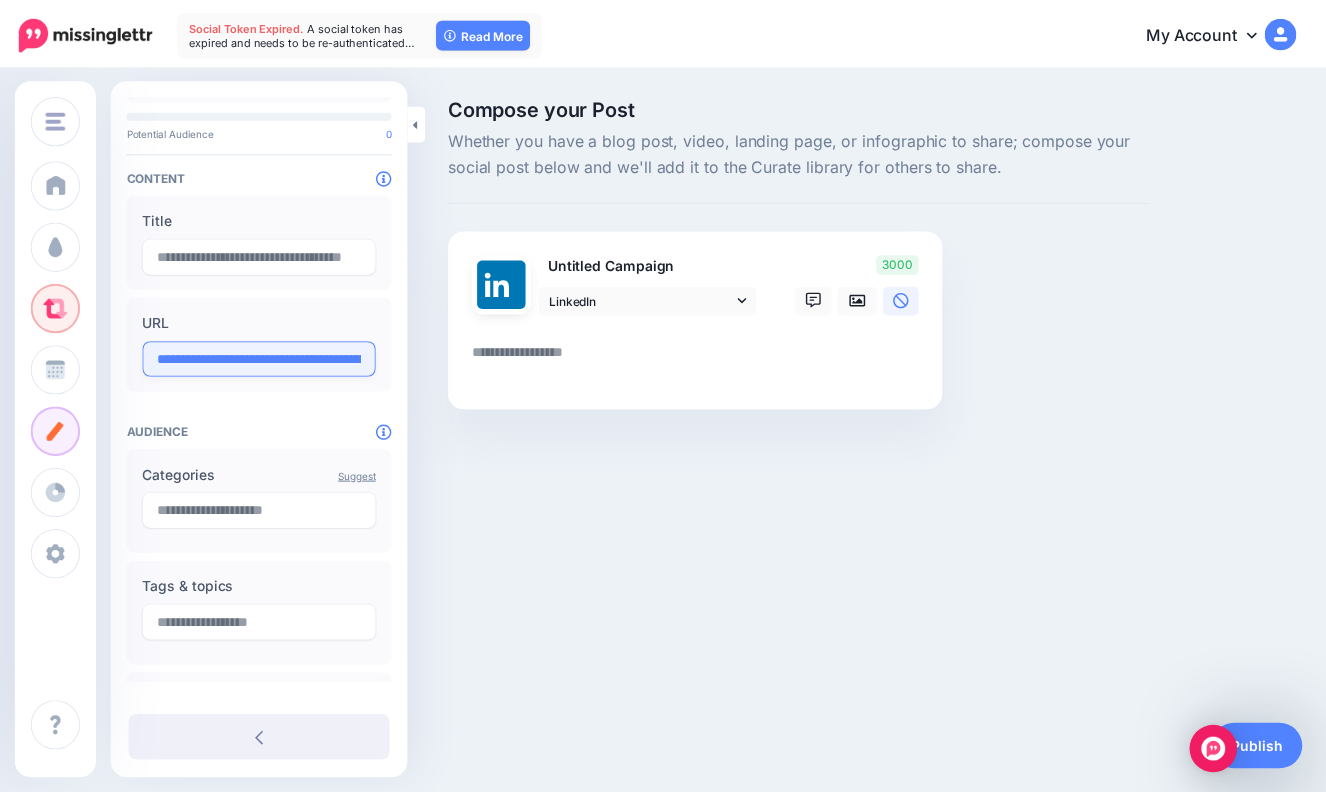 scroll, scrollTop: 0, scrollLeft: 257, axis: horizontal 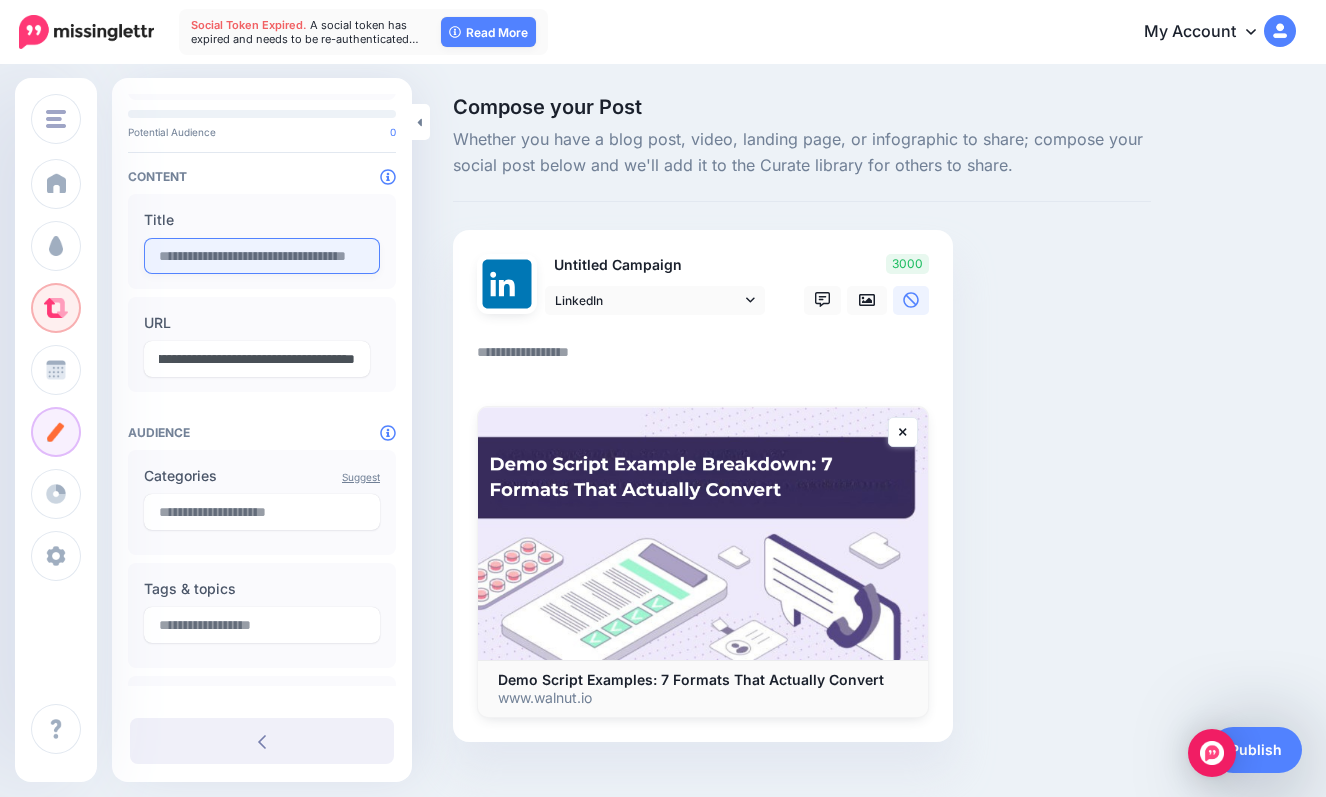type on "**********" 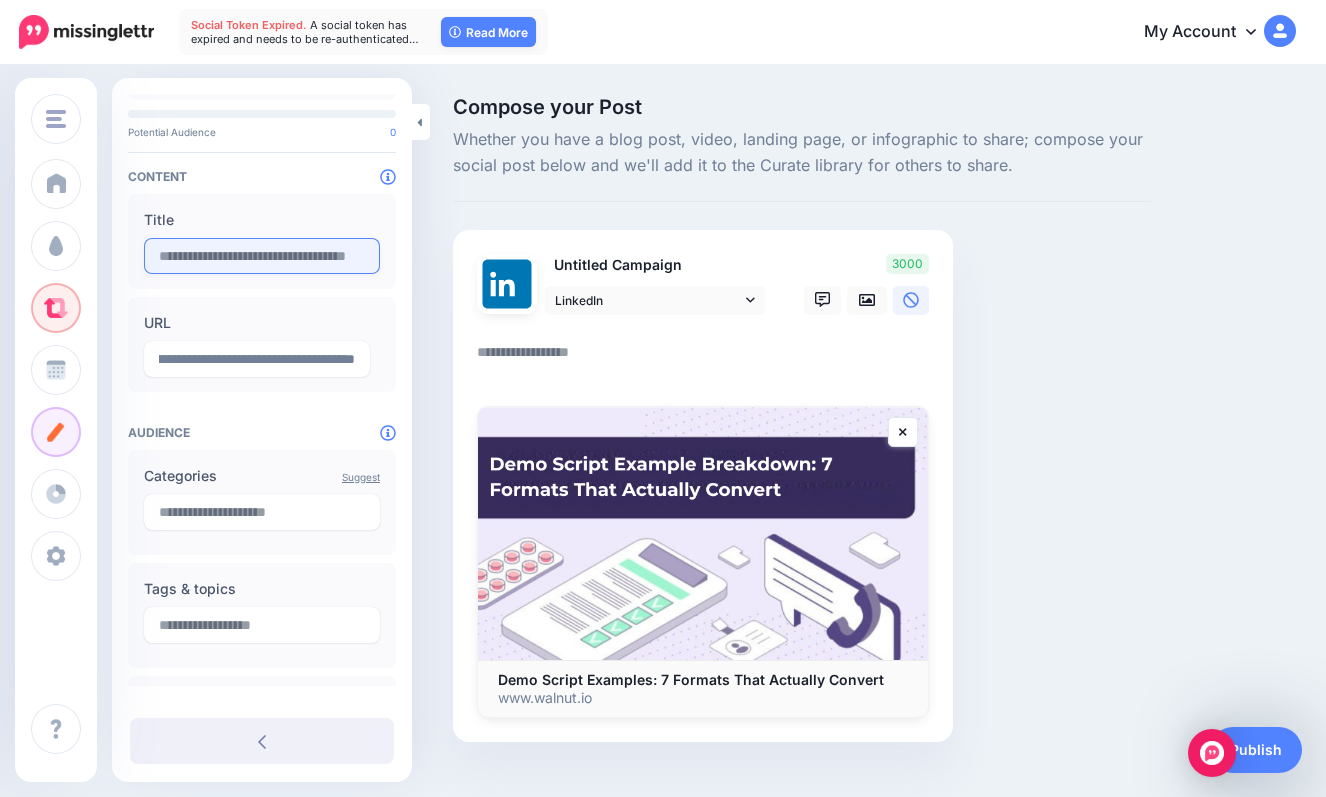 click at bounding box center [262, 256] 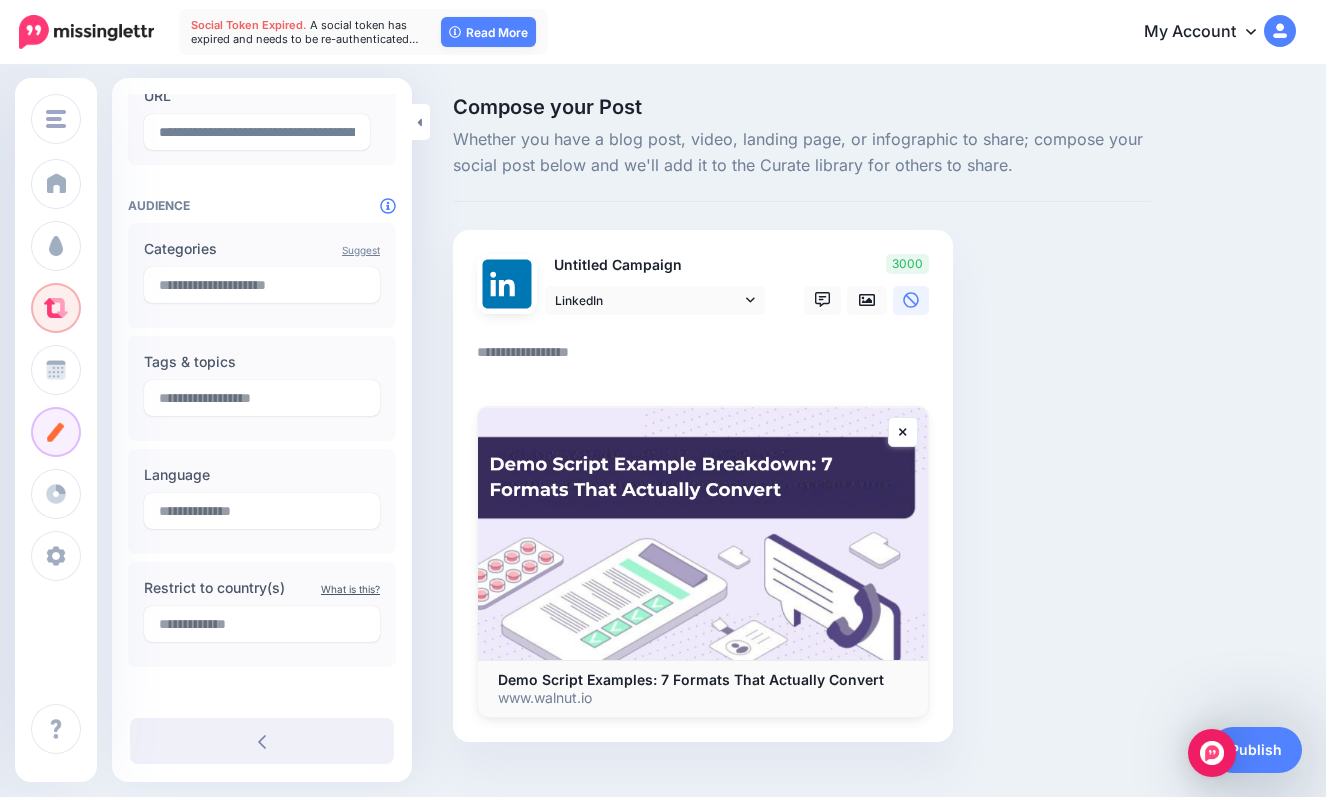 scroll, scrollTop: 282, scrollLeft: 0, axis: vertical 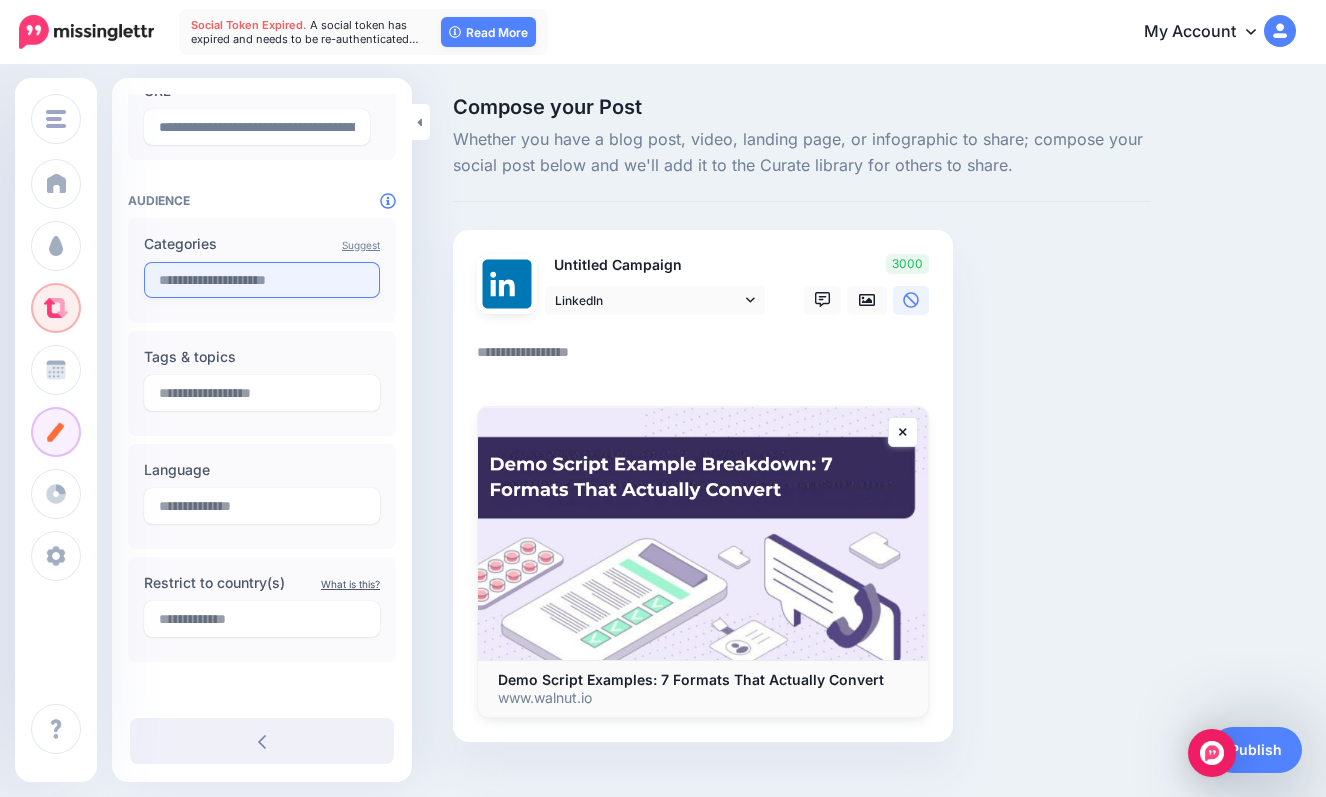 click at bounding box center [262, 280] 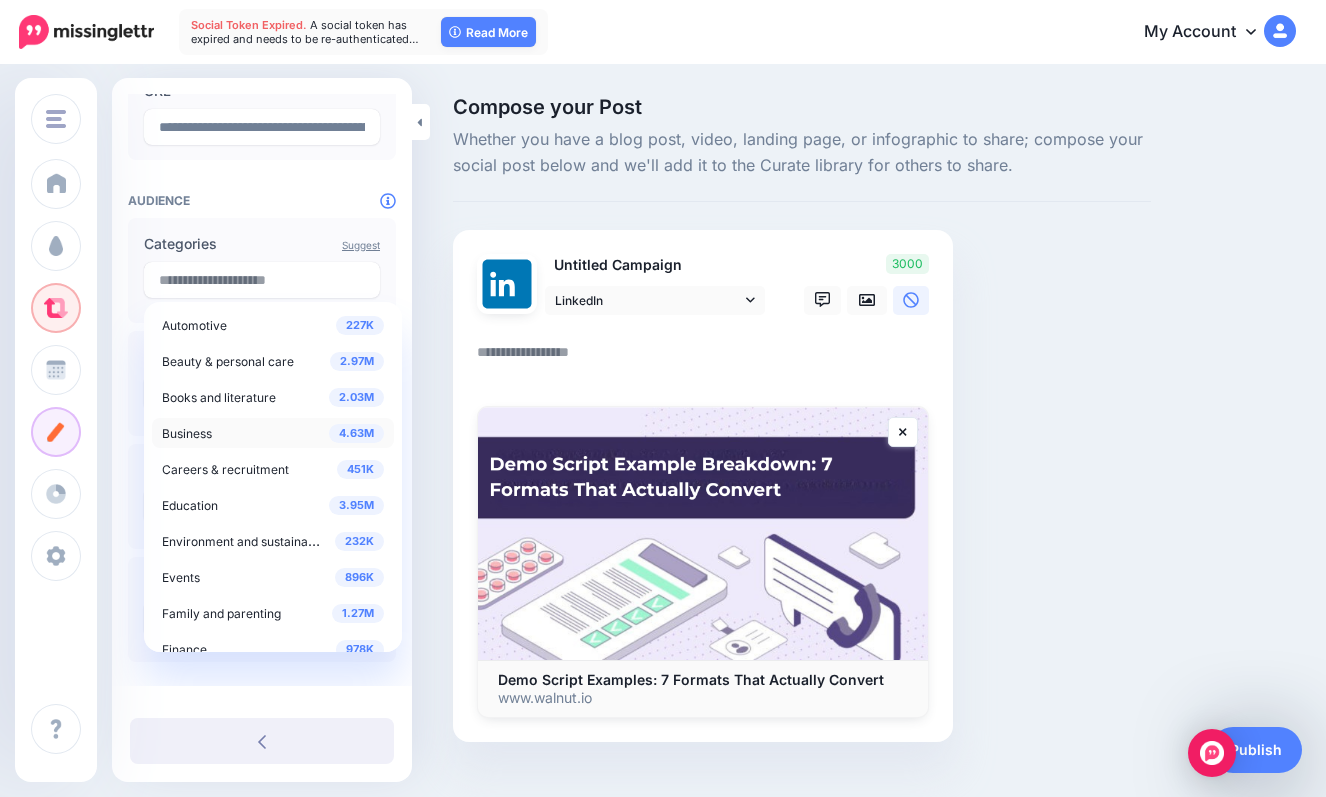 click on "4.63M
Business" at bounding box center [273, 433] 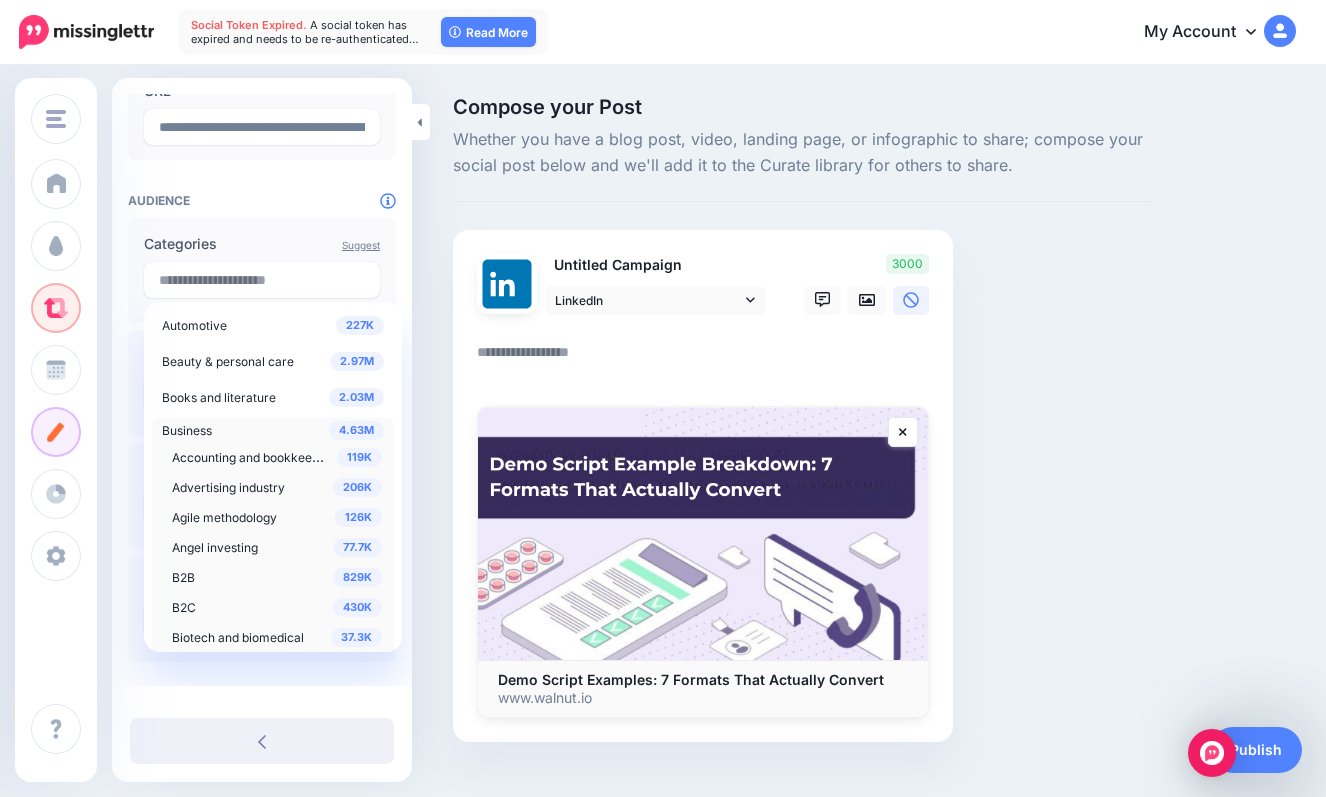 scroll, scrollTop: 177, scrollLeft: 0, axis: vertical 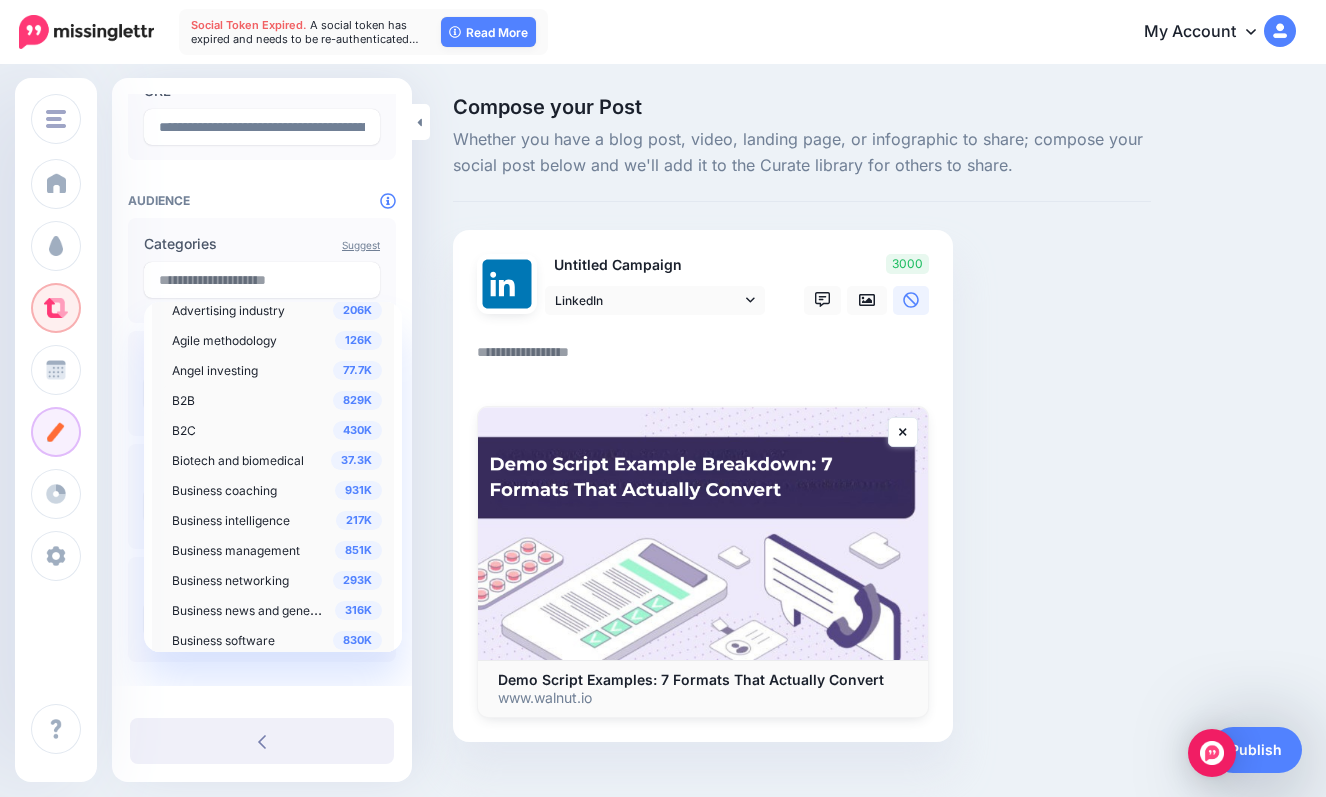 click on "829K
B2B" at bounding box center [277, 400] 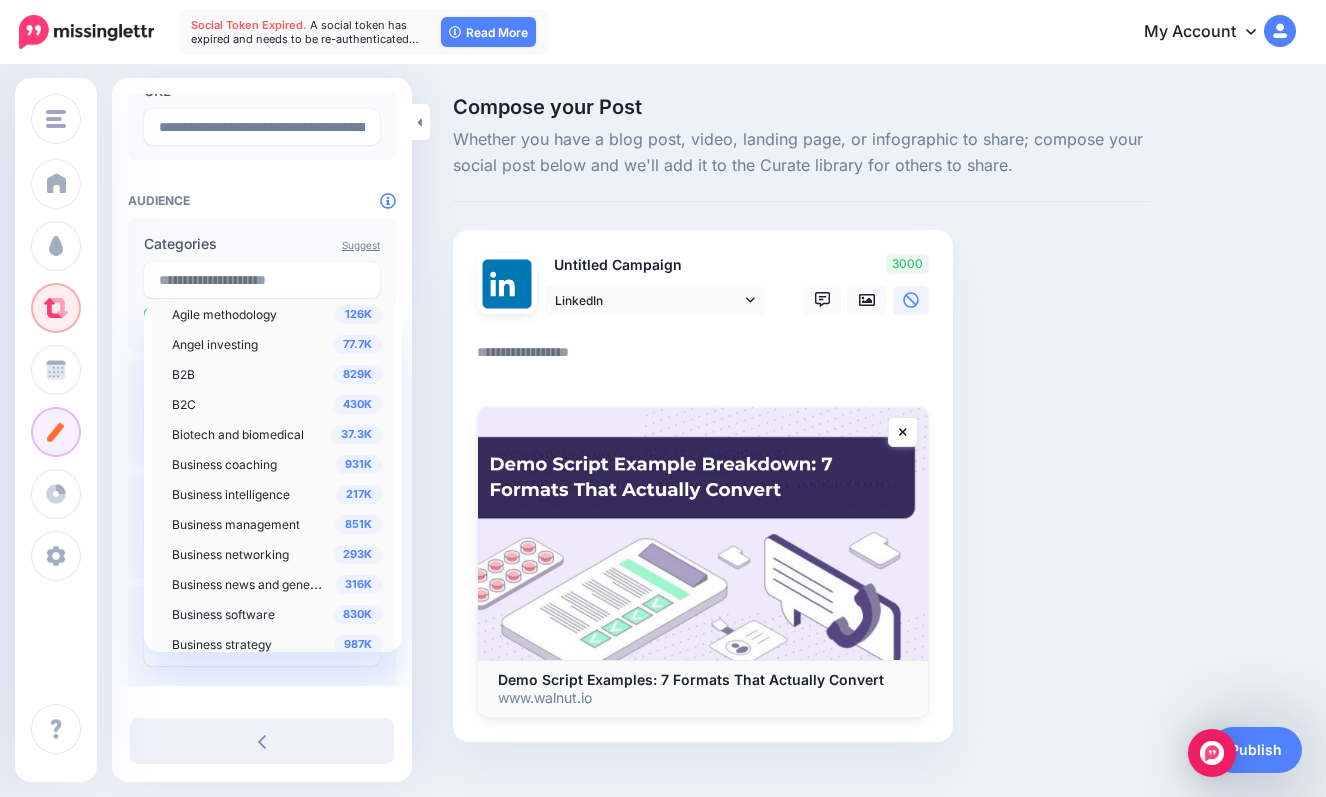 scroll, scrollTop: 0, scrollLeft: 0, axis: both 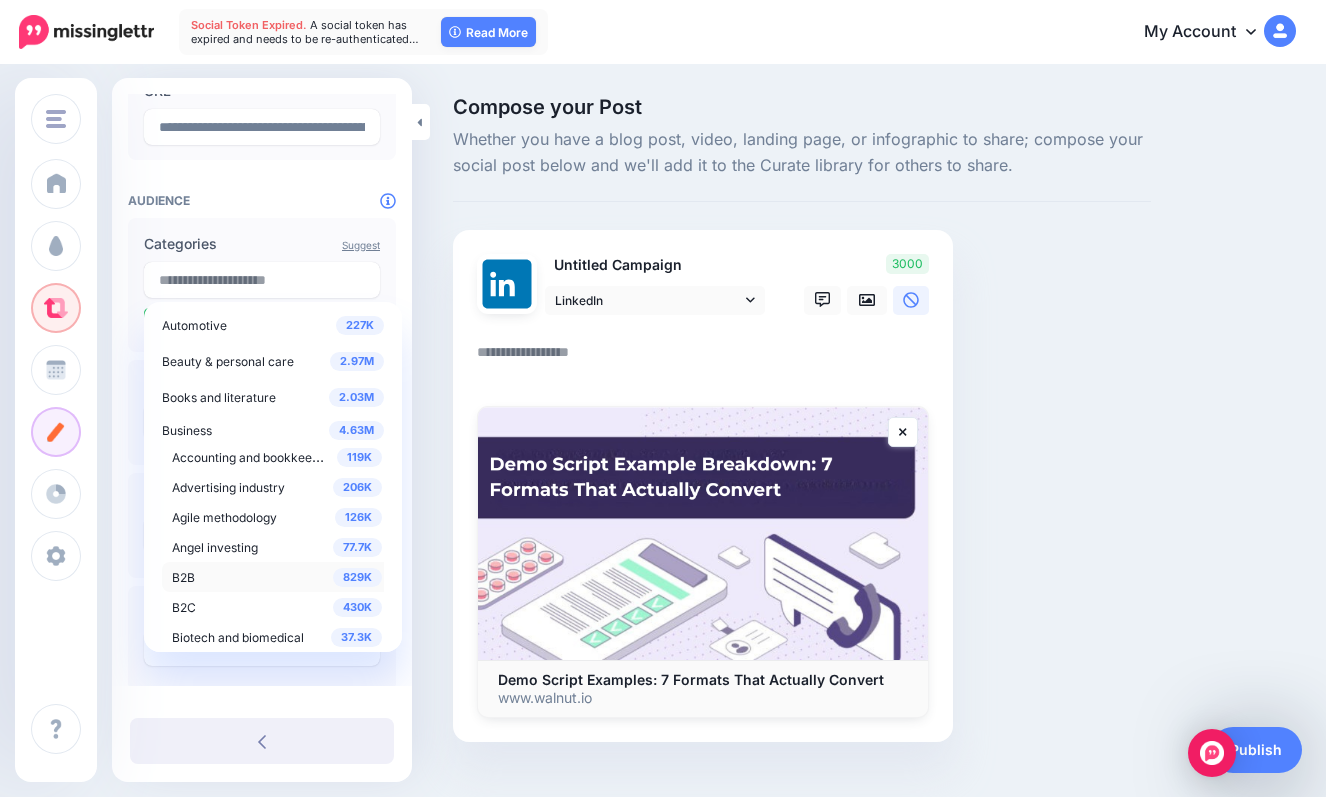 click on "Audience" at bounding box center [262, 200] 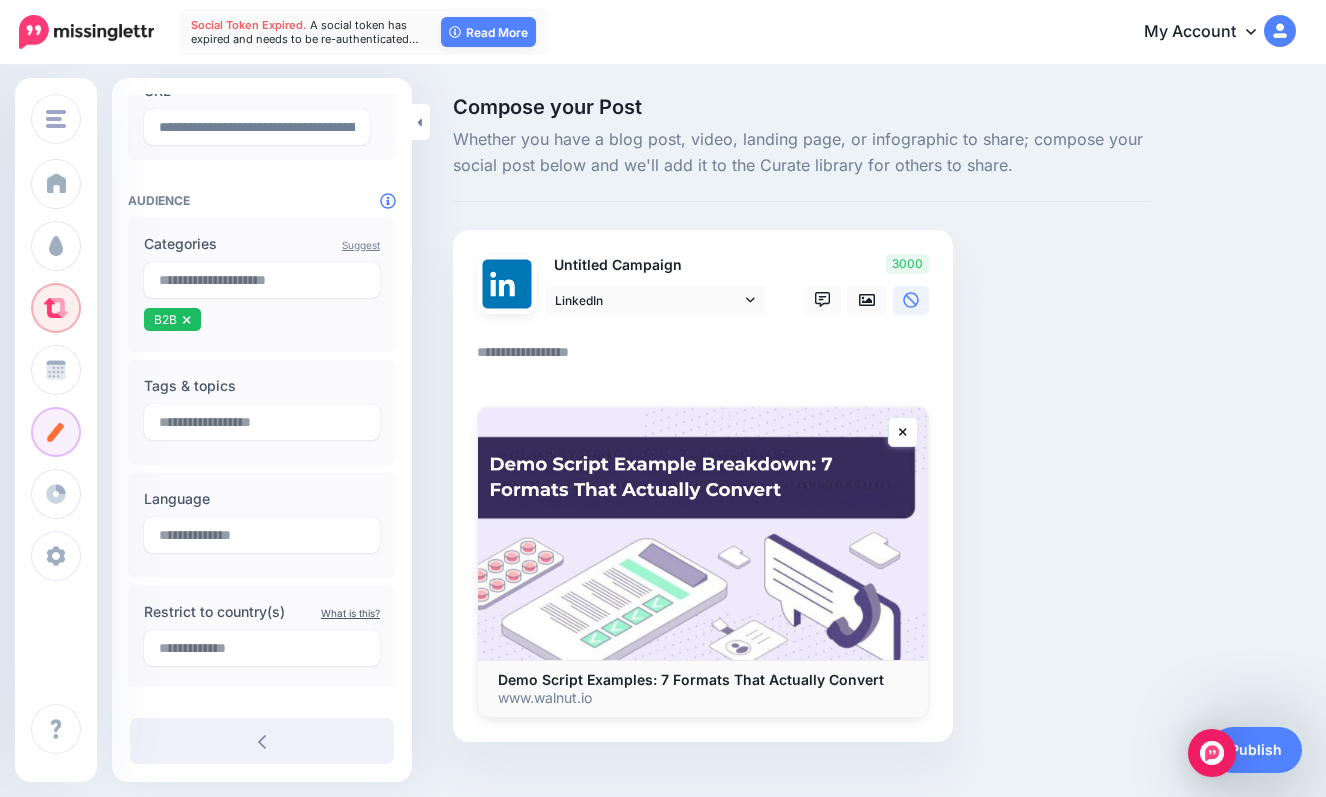 scroll, scrollTop: 311, scrollLeft: 0, axis: vertical 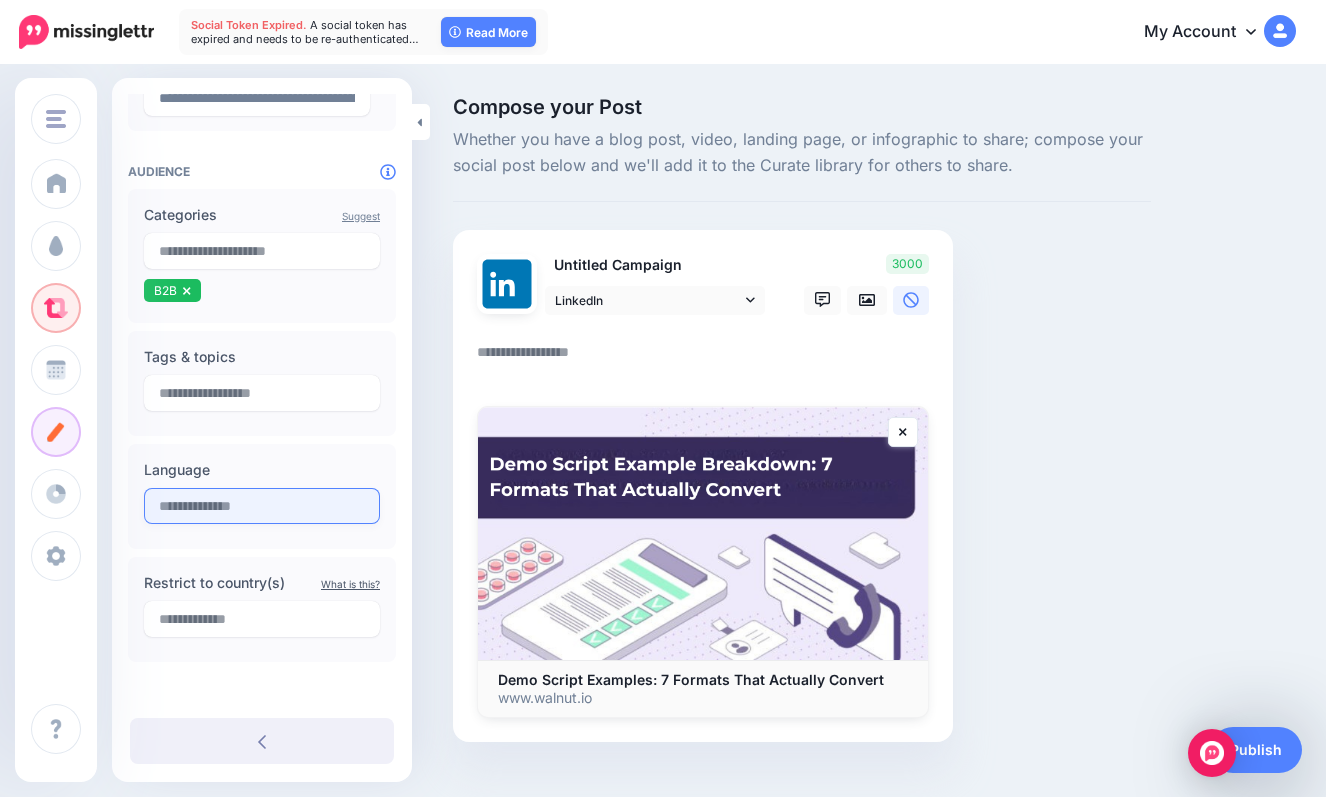 click at bounding box center (262, 506) 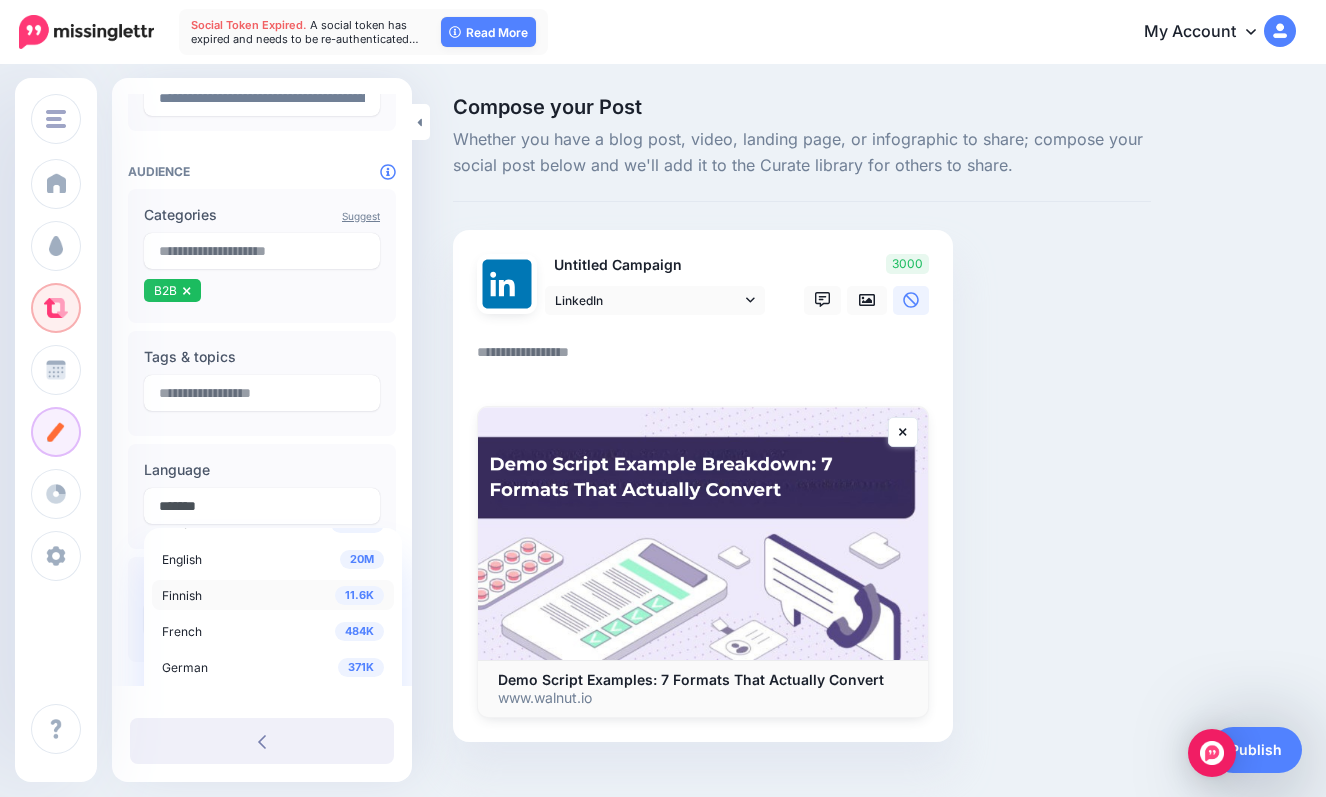 scroll, scrollTop: 136, scrollLeft: 0, axis: vertical 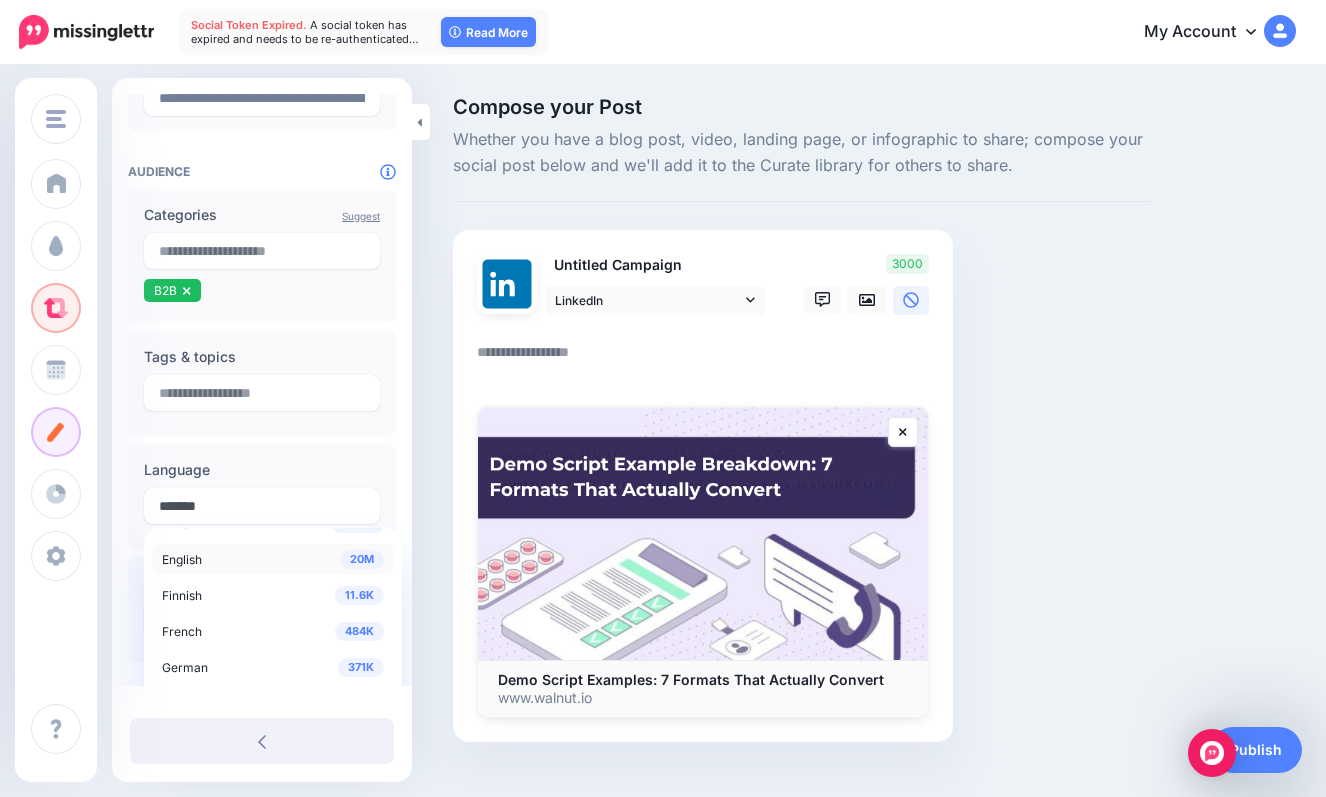 type on "*******" 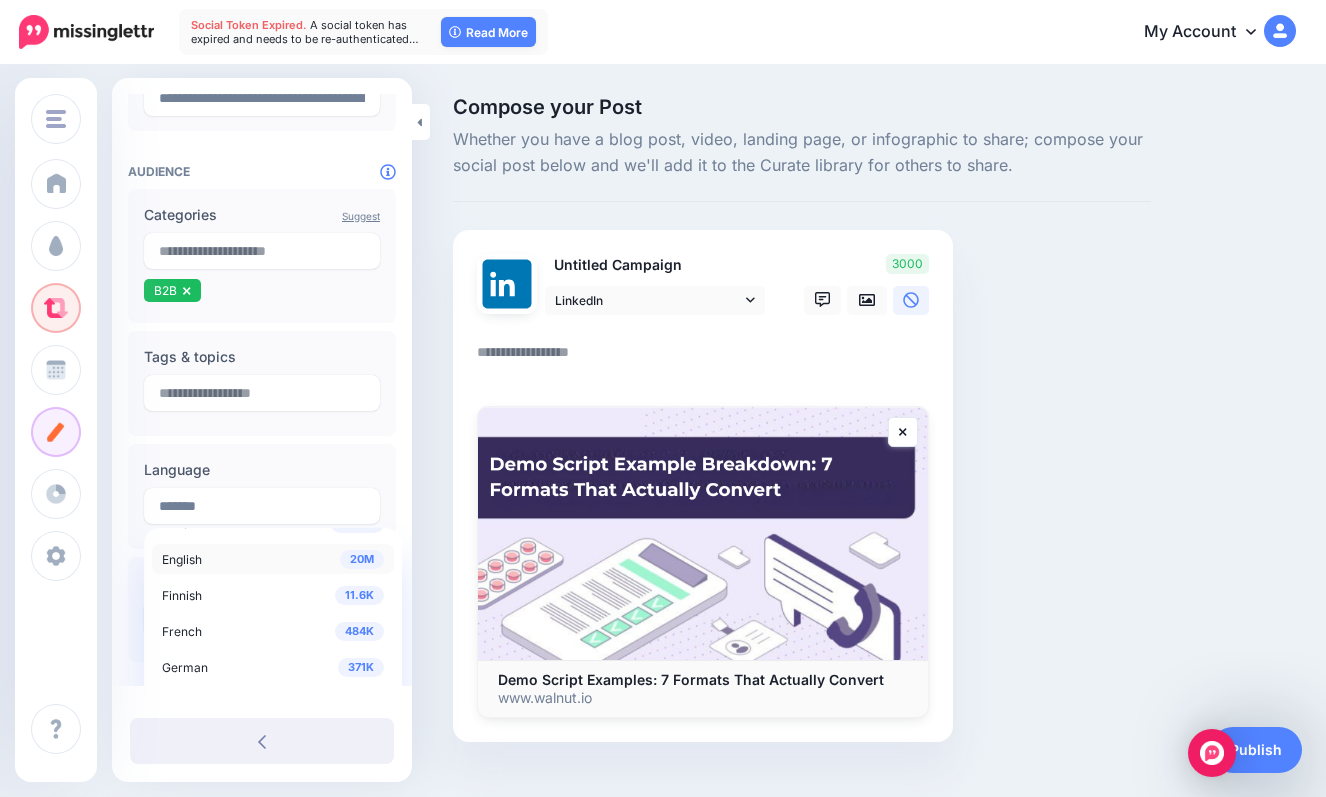click on "20M
English" at bounding box center (273, 559) 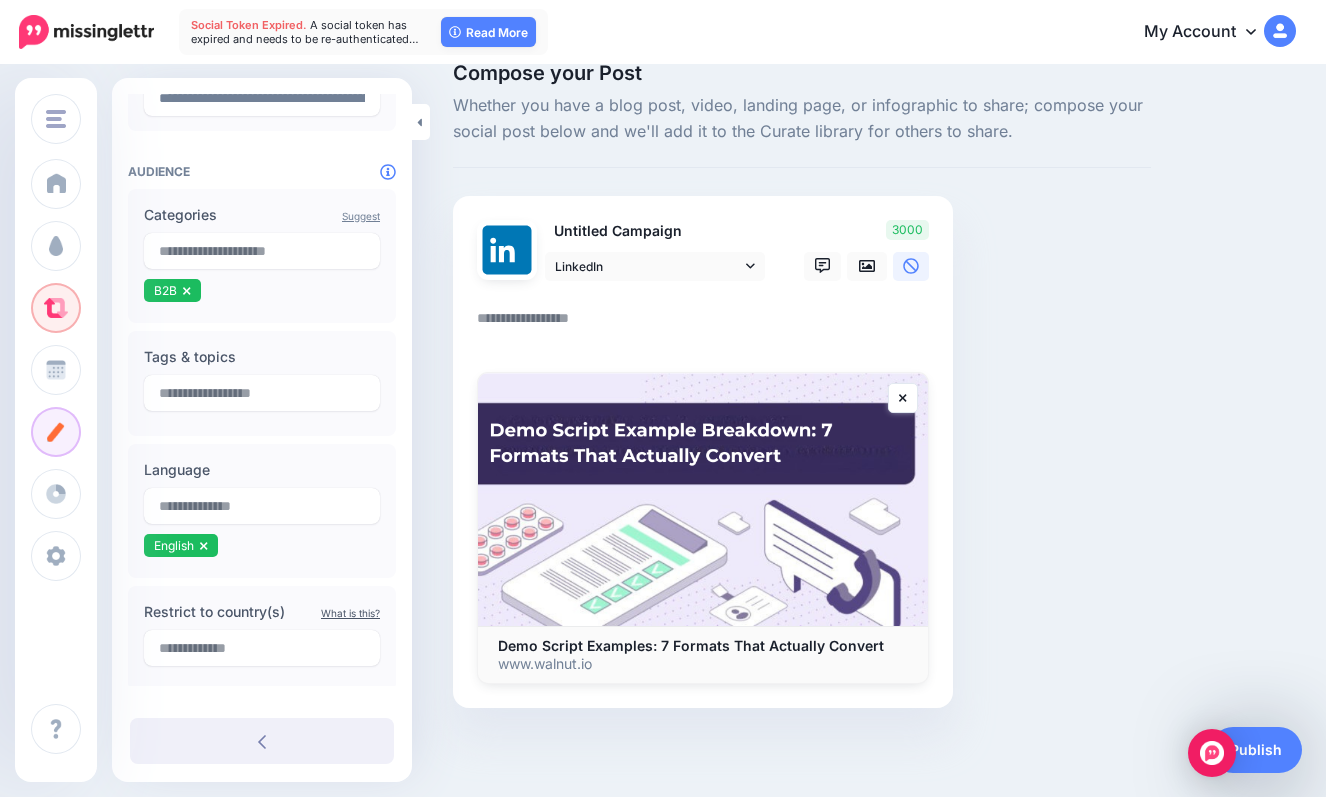 scroll, scrollTop: 35, scrollLeft: 0, axis: vertical 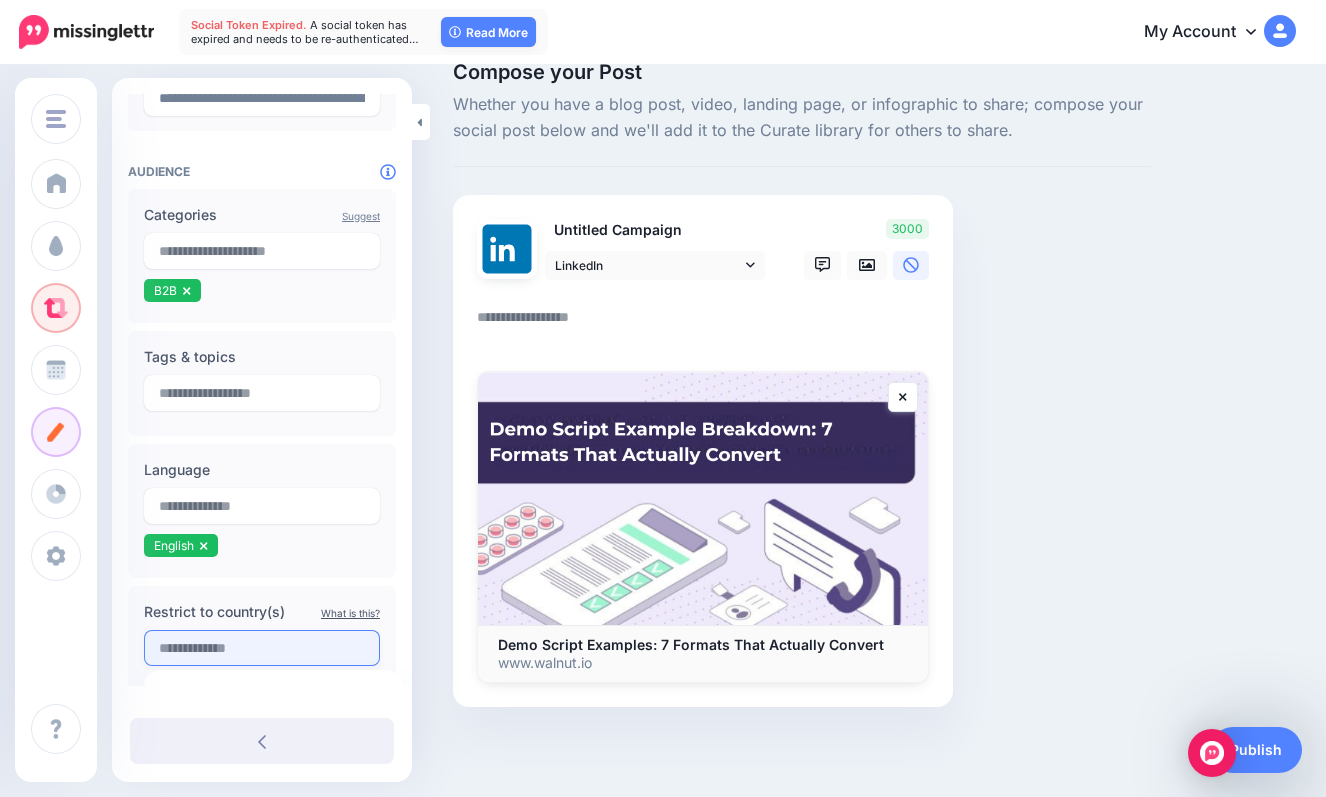 click at bounding box center (262, 648) 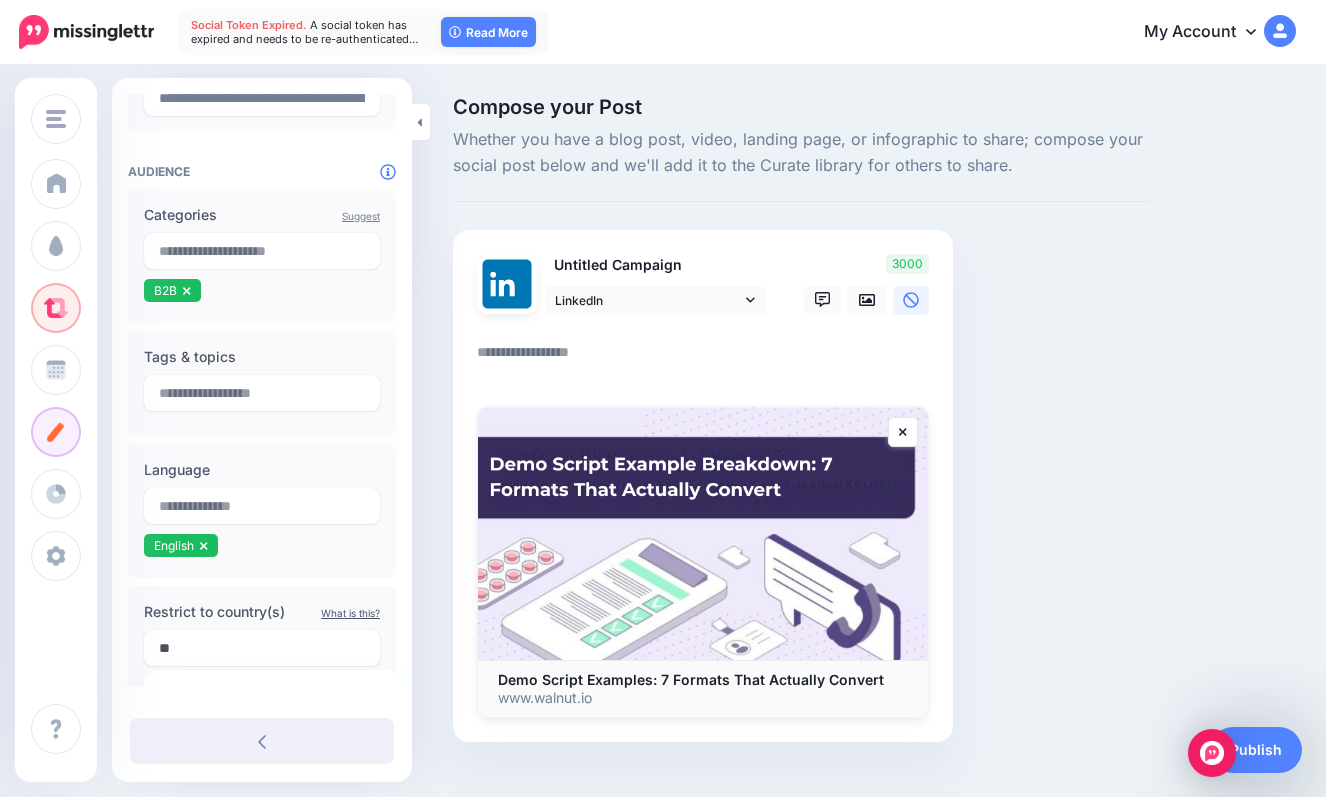 scroll, scrollTop: 35, scrollLeft: 0, axis: vertical 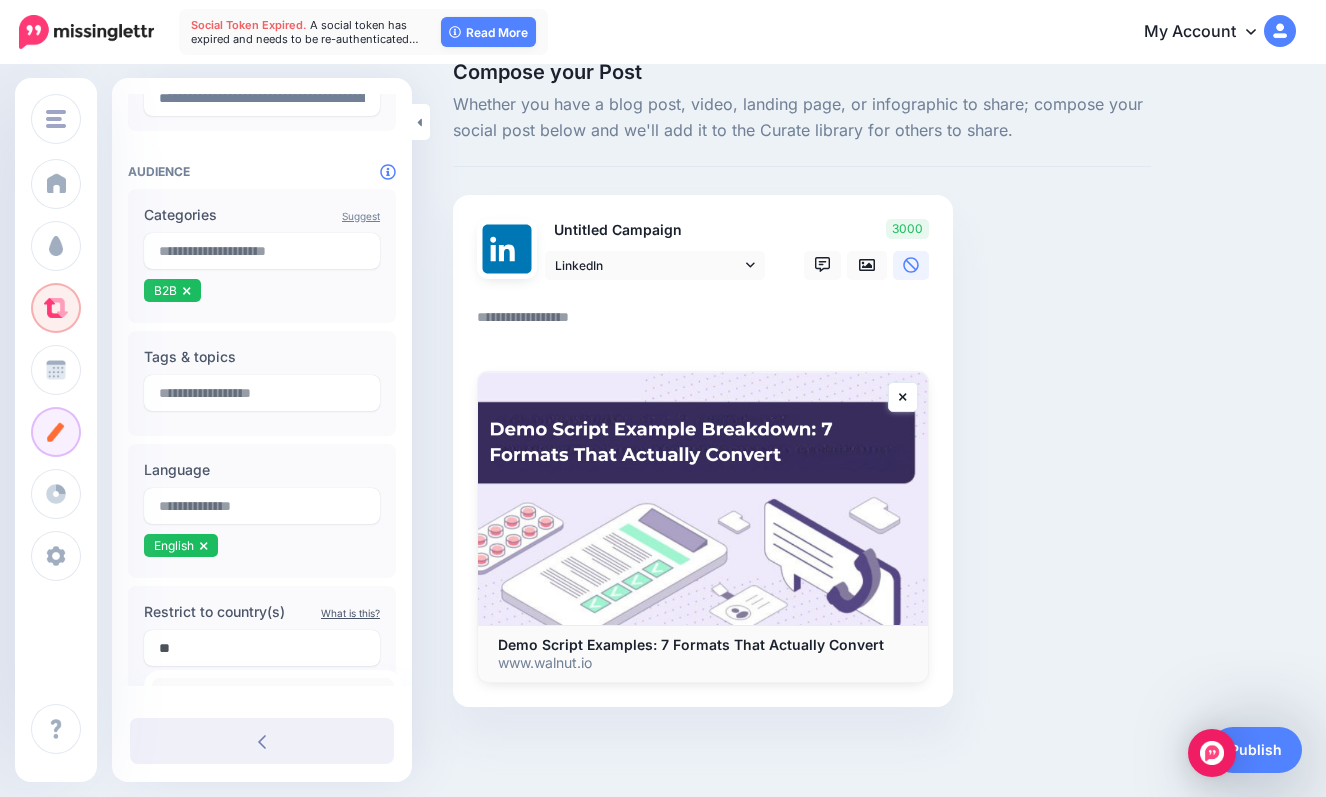 type on "**" 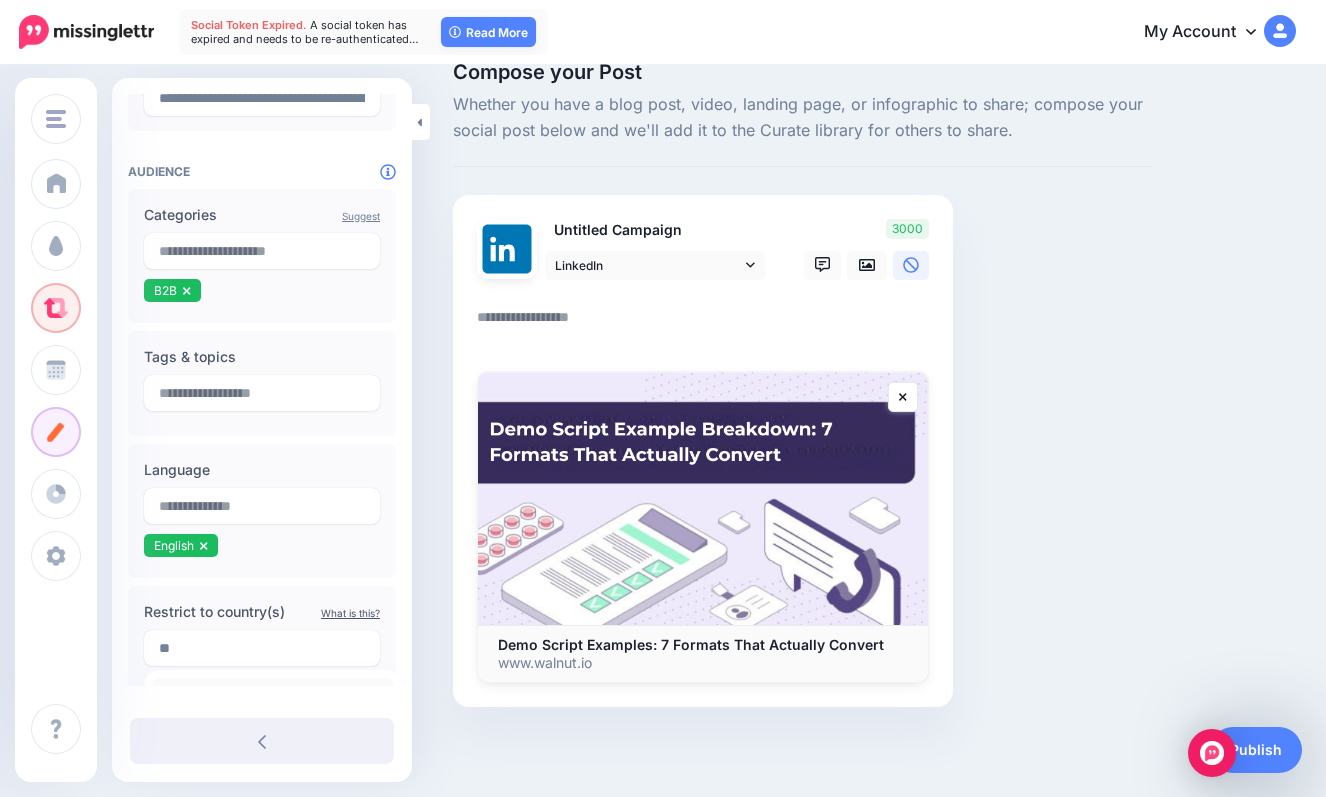 click on "Australia" at bounding box center [273, 693] 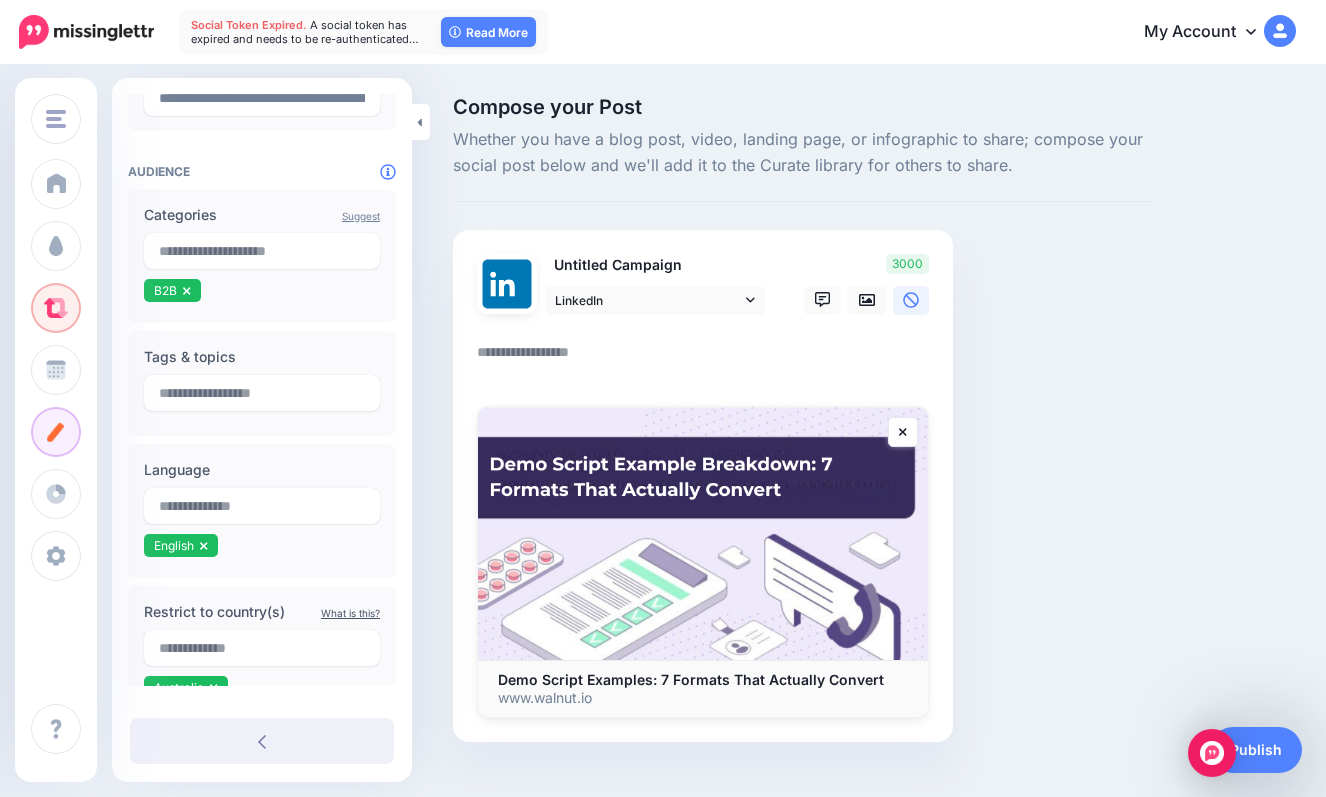 scroll, scrollTop: 35, scrollLeft: 0, axis: vertical 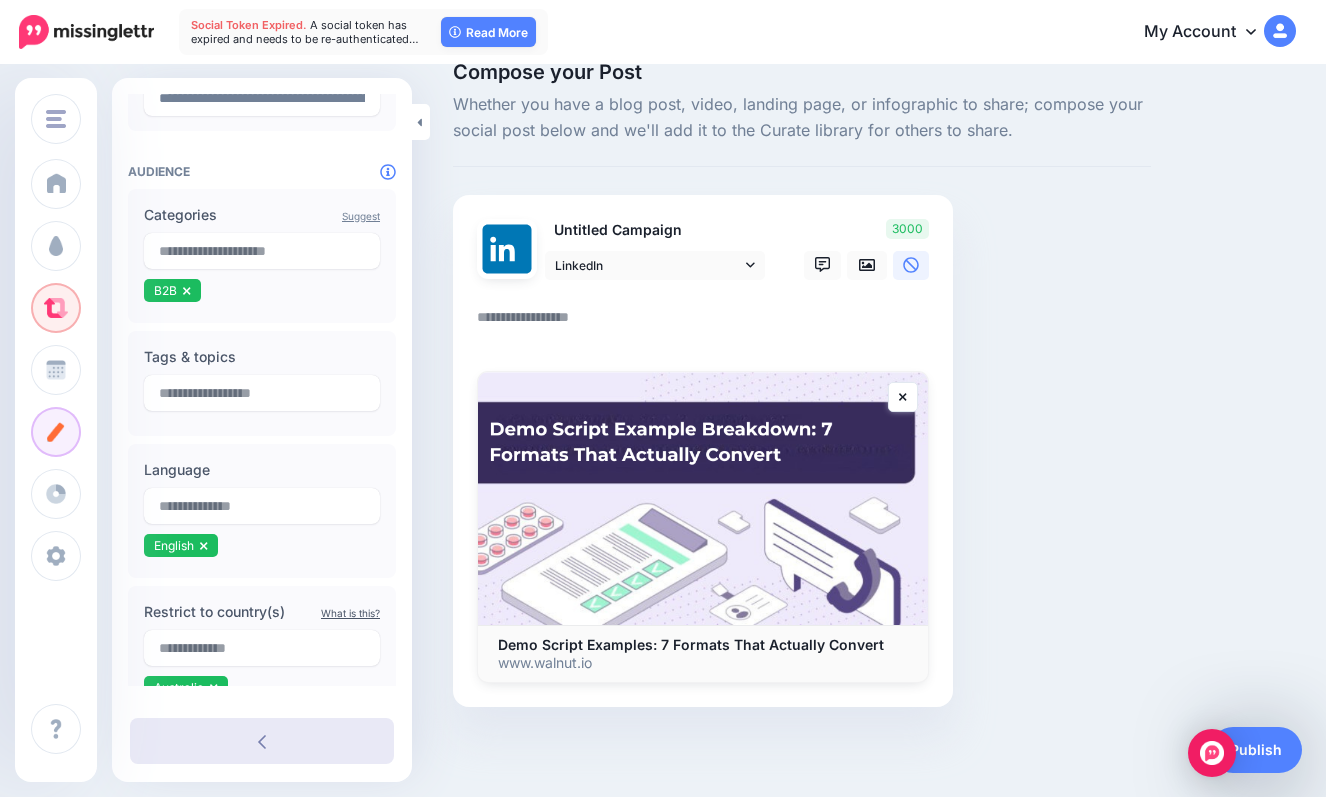 click at bounding box center (262, 741) 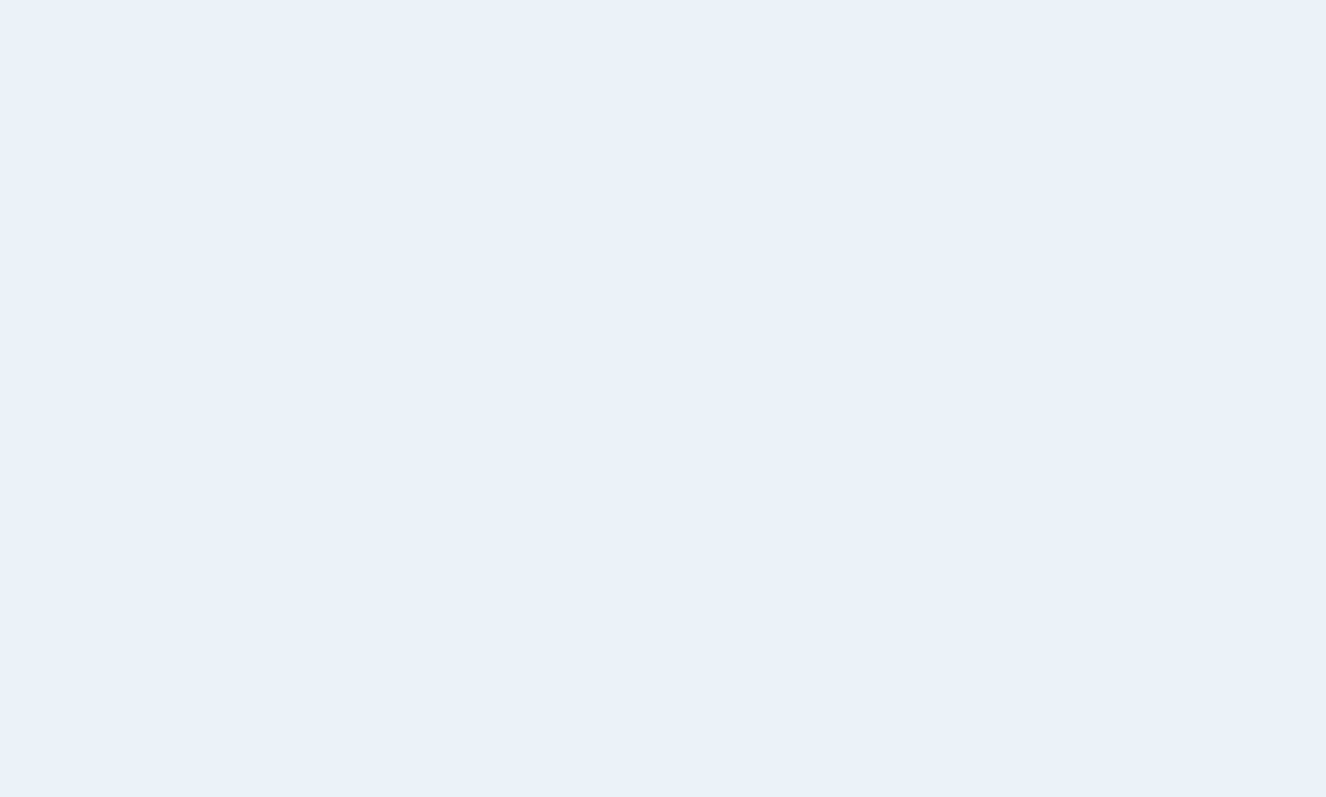 scroll, scrollTop: 0, scrollLeft: 0, axis: both 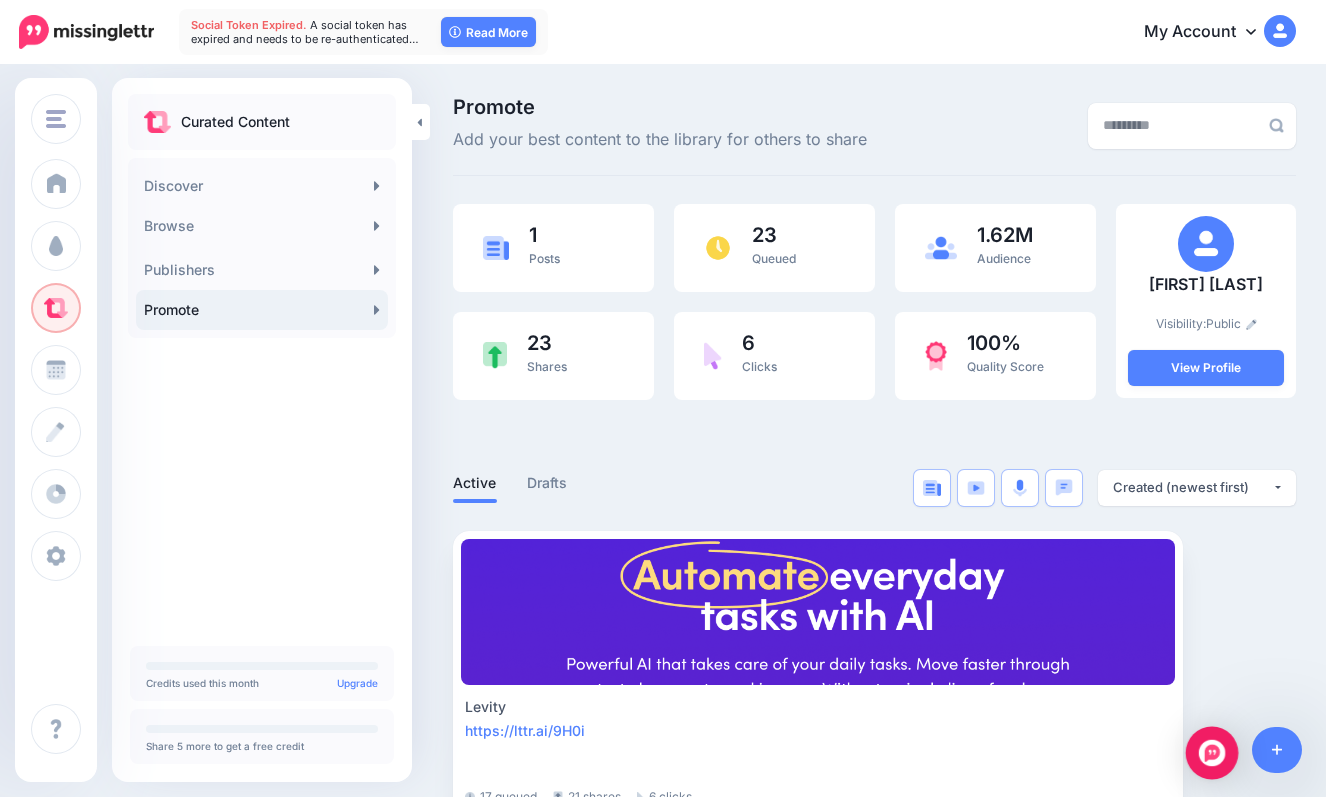 click at bounding box center (1212, 753) 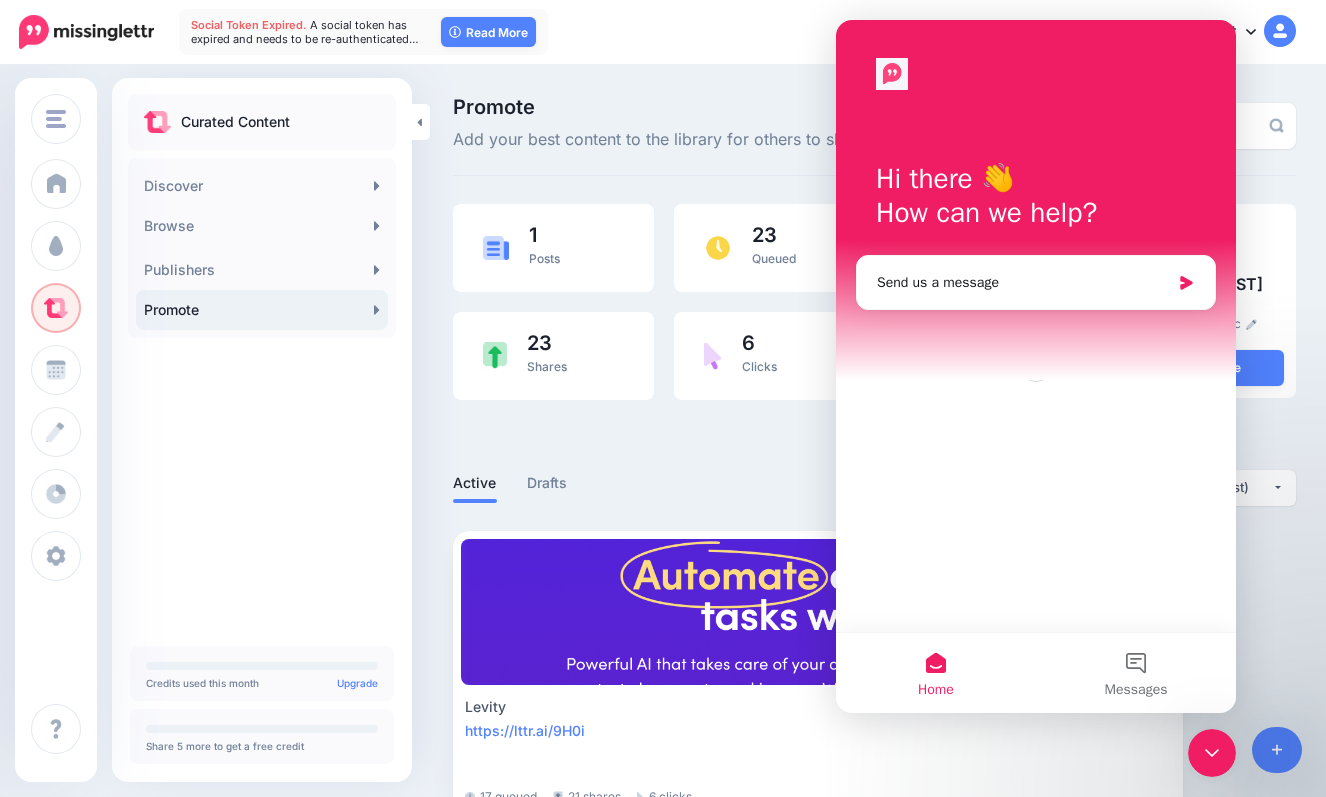 scroll, scrollTop: 0, scrollLeft: 0, axis: both 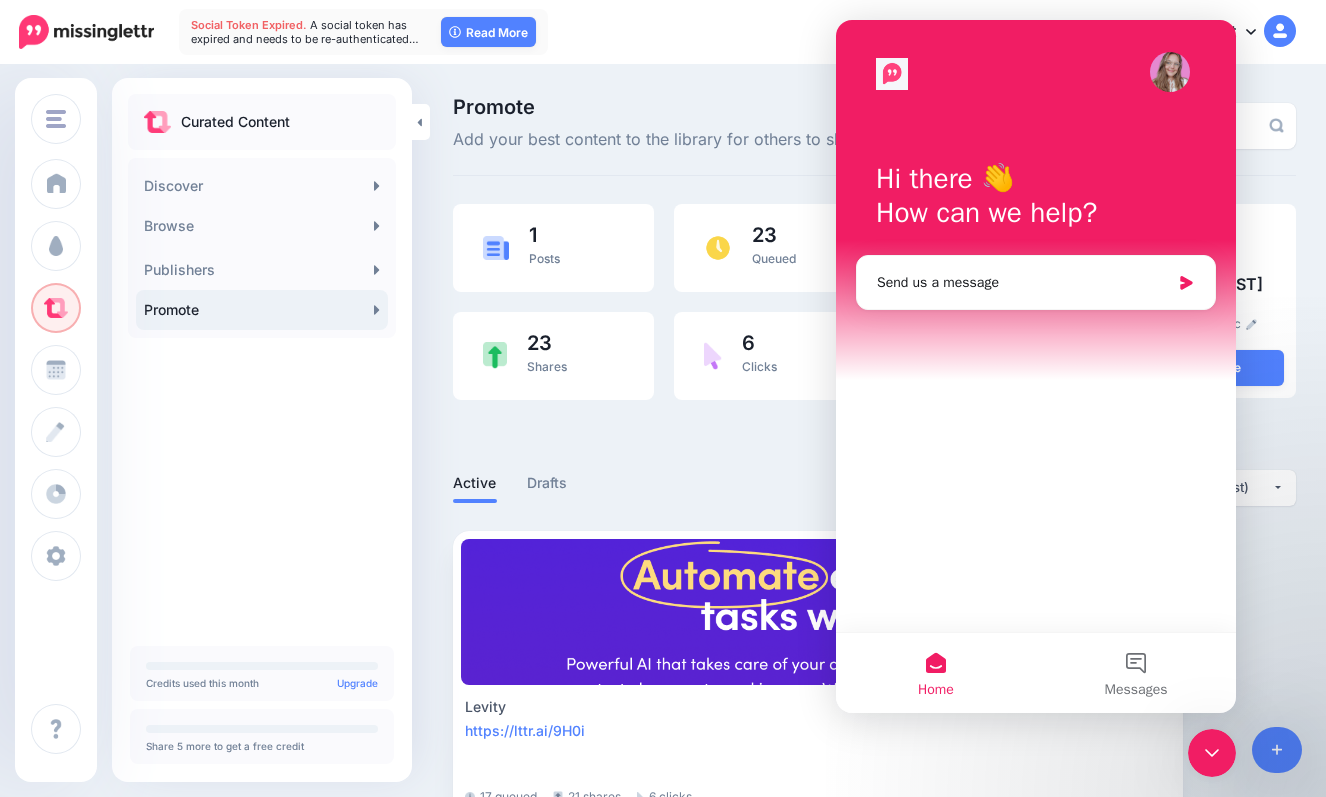 click 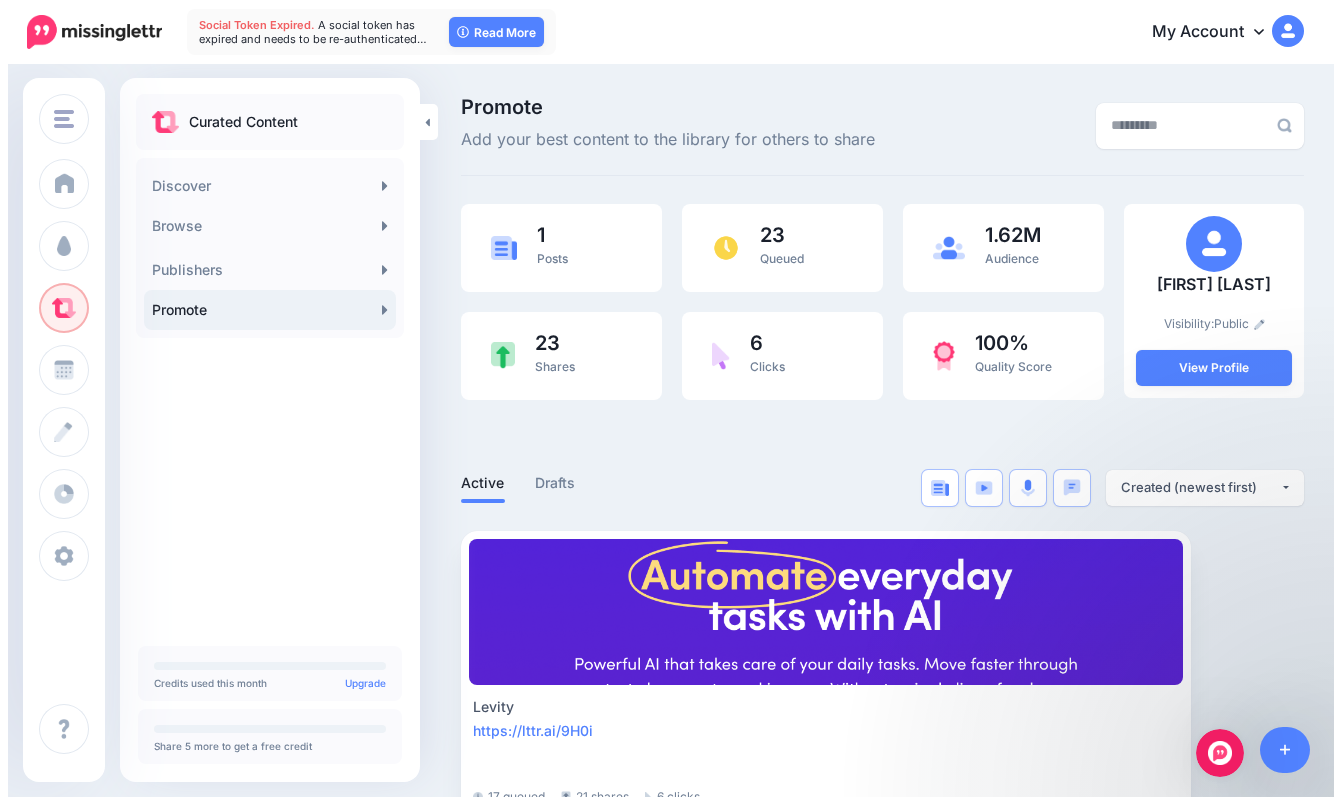 scroll, scrollTop: 0, scrollLeft: 0, axis: both 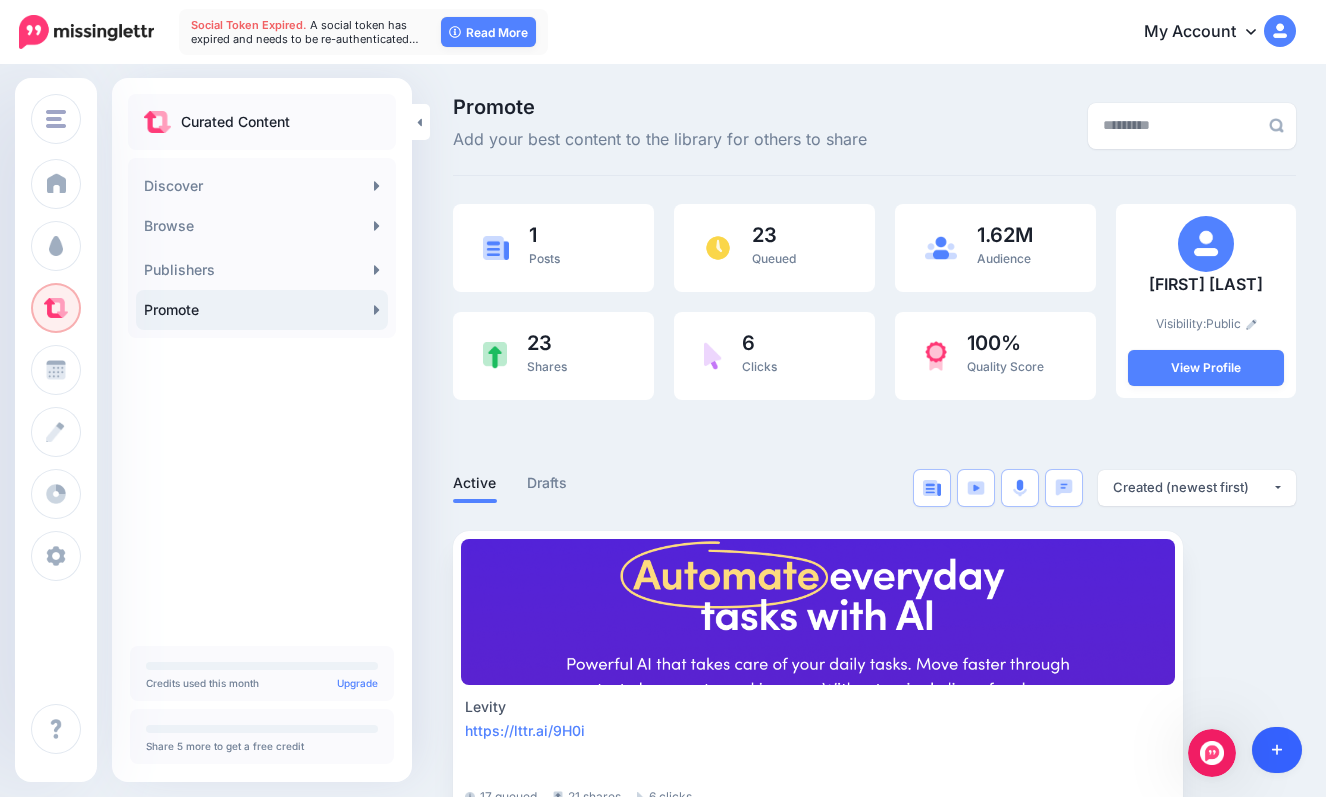 click 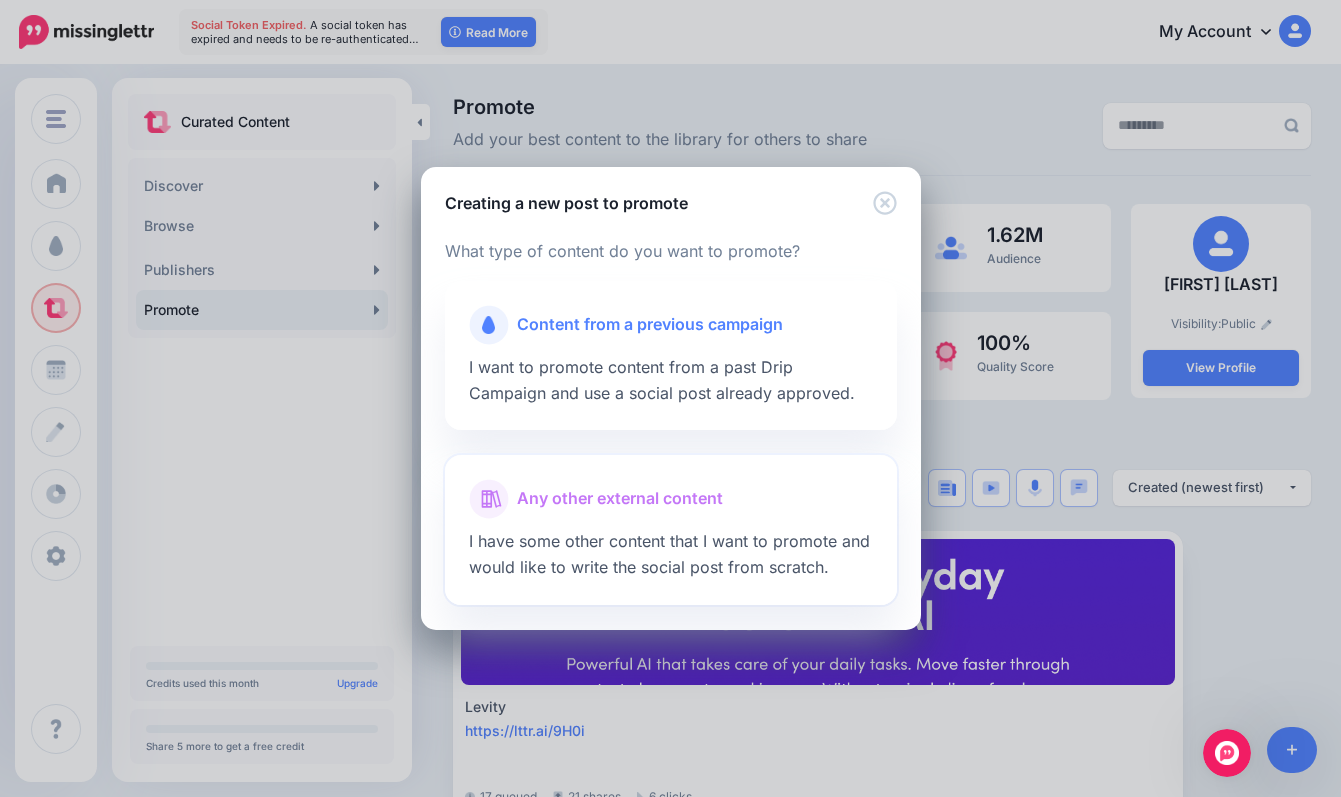 click on "Any other external content" at bounding box center (620, 499) 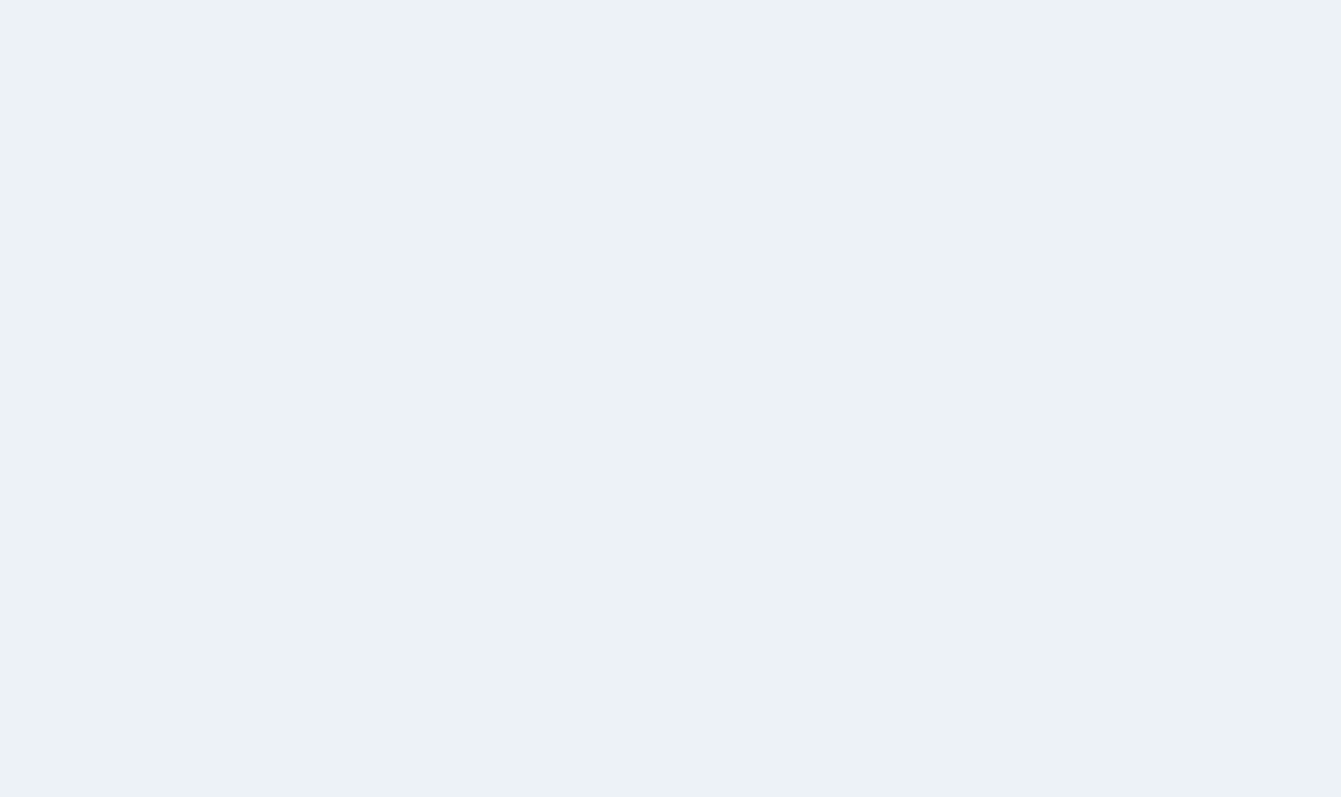 scroll, scrollTop: 0, scrollLeft: 0, axis: both 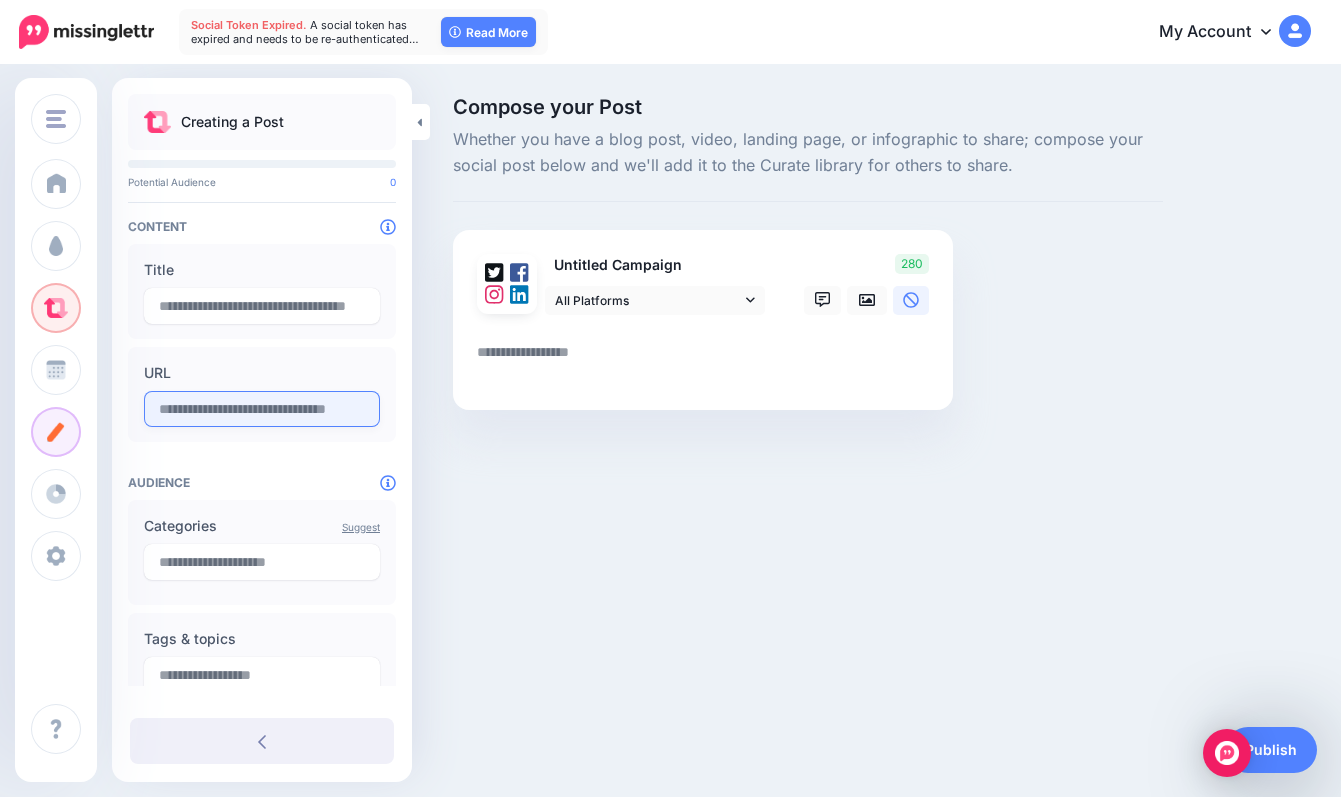 click at bounding box center [262, 409] 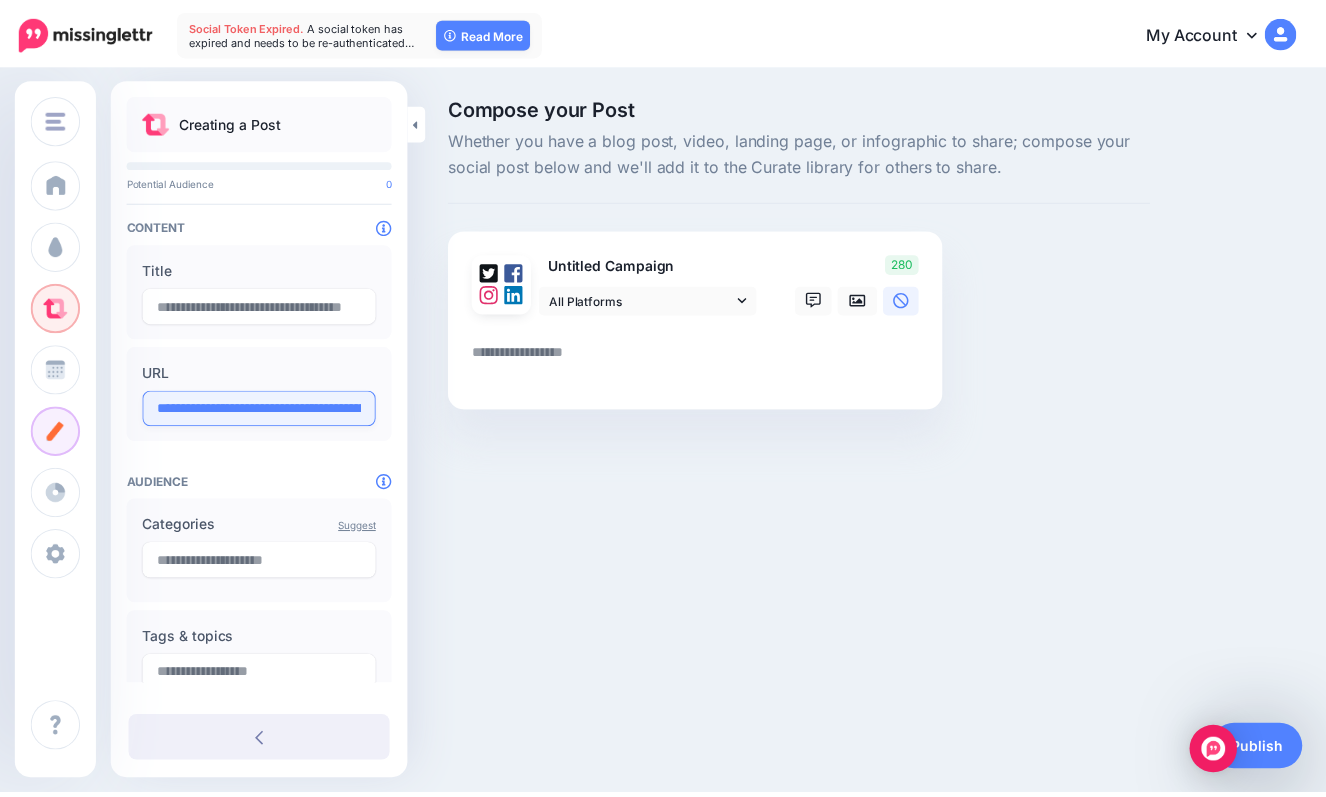 scroll, scrollTop: 0, scrollLeft: 257, axis: horizontal 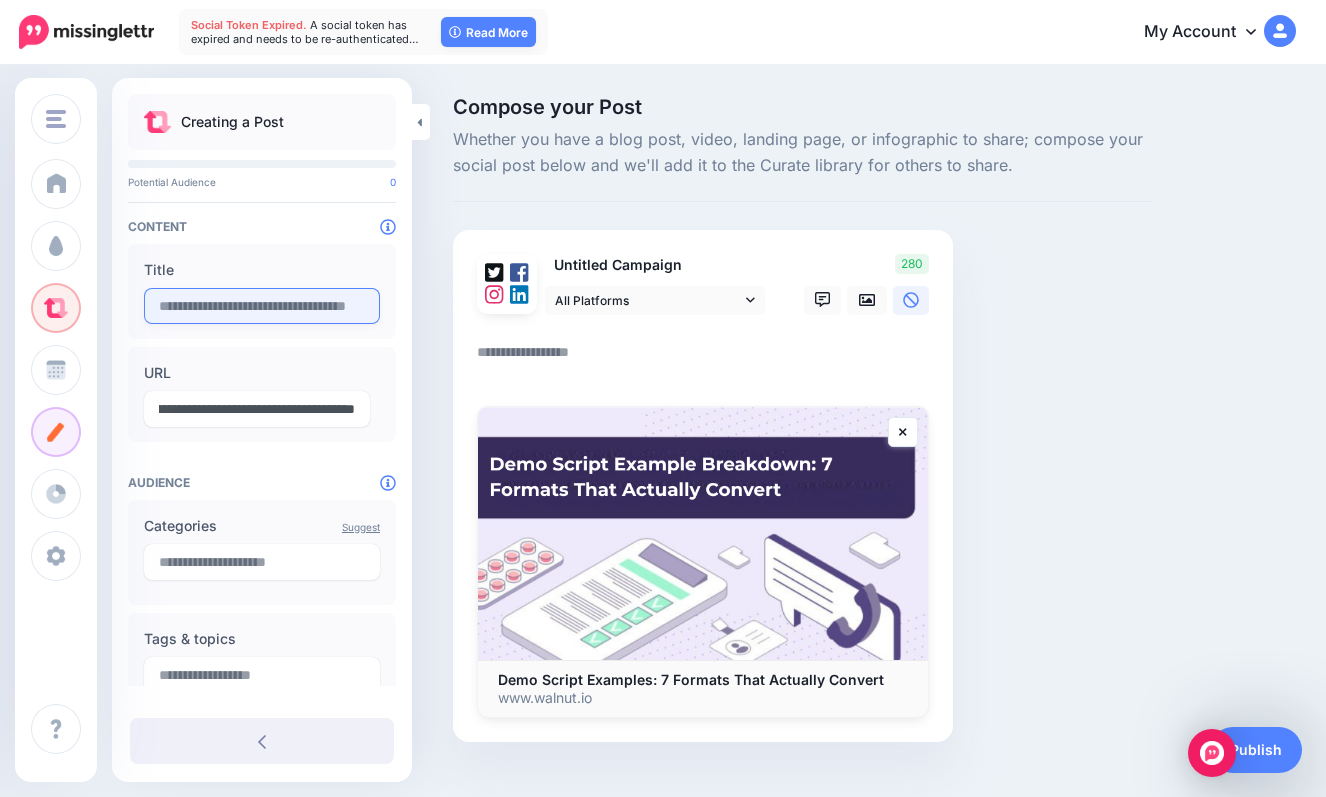 type on "**********" 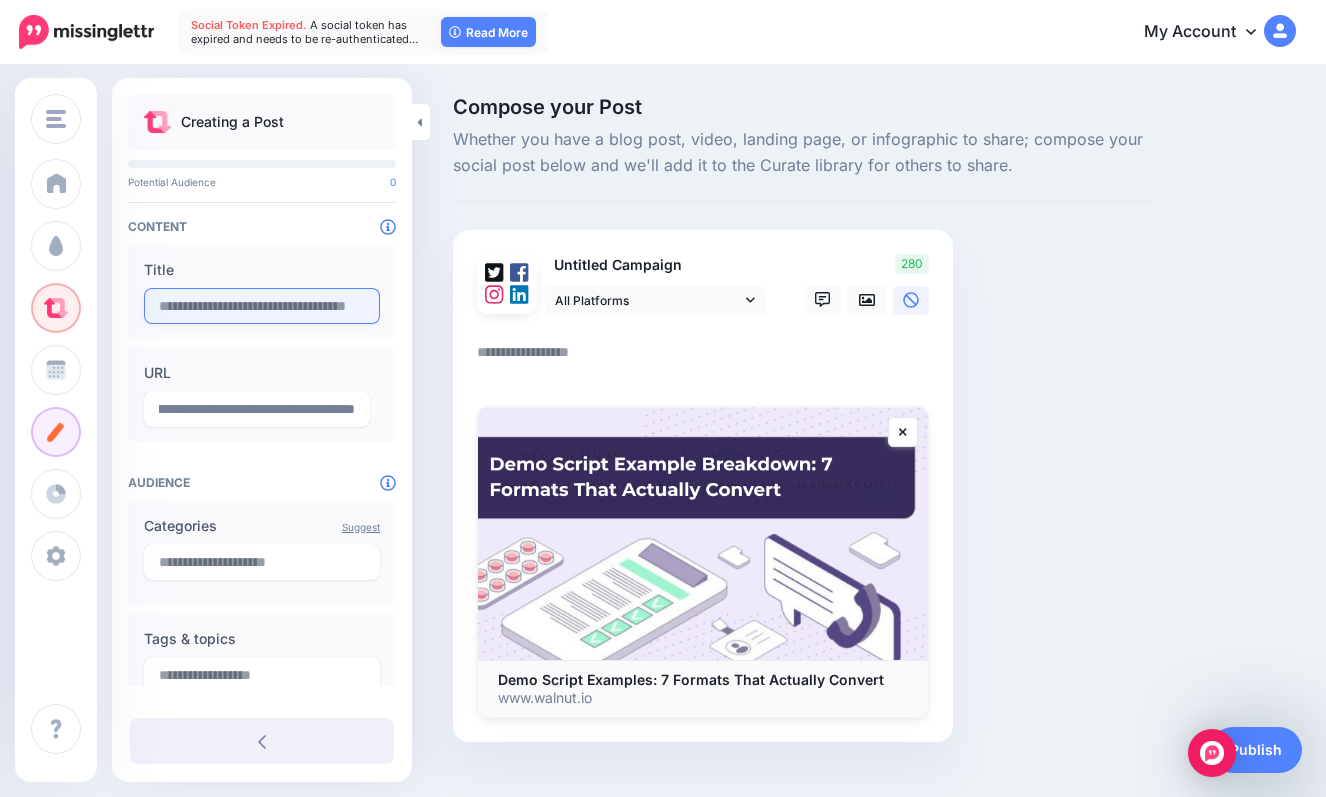 click at bounding box center [262, 306] 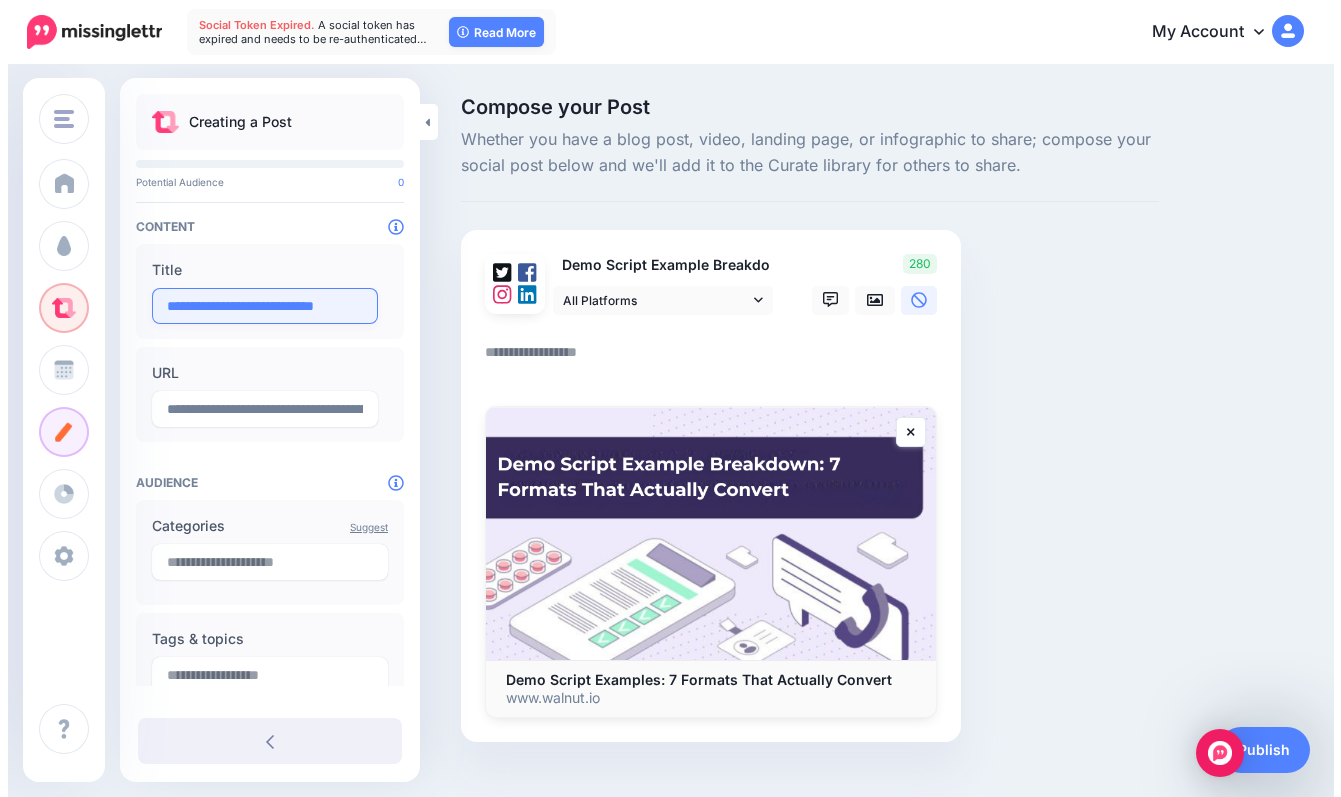 scroll, scrollTop: 0, scrollLeft: 26, axis: horizontal 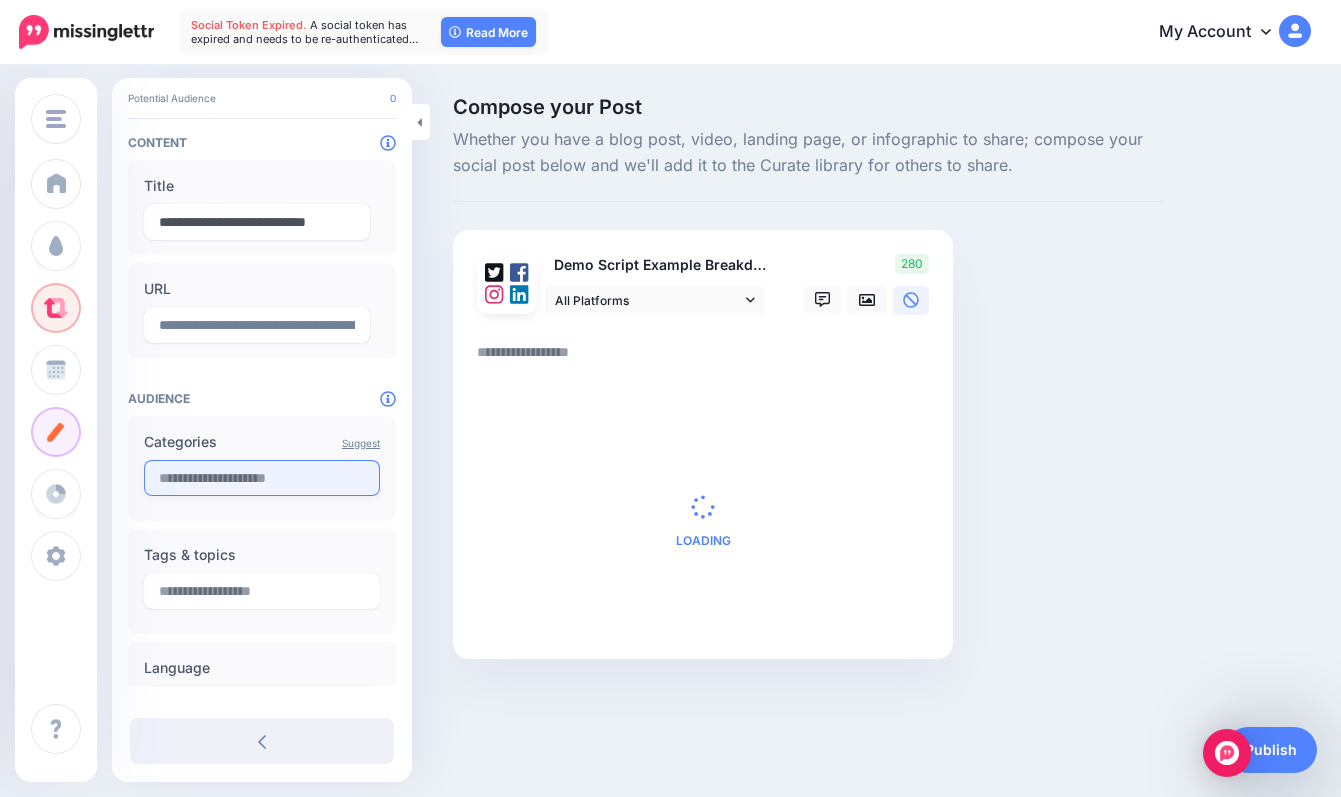 type on "**********" 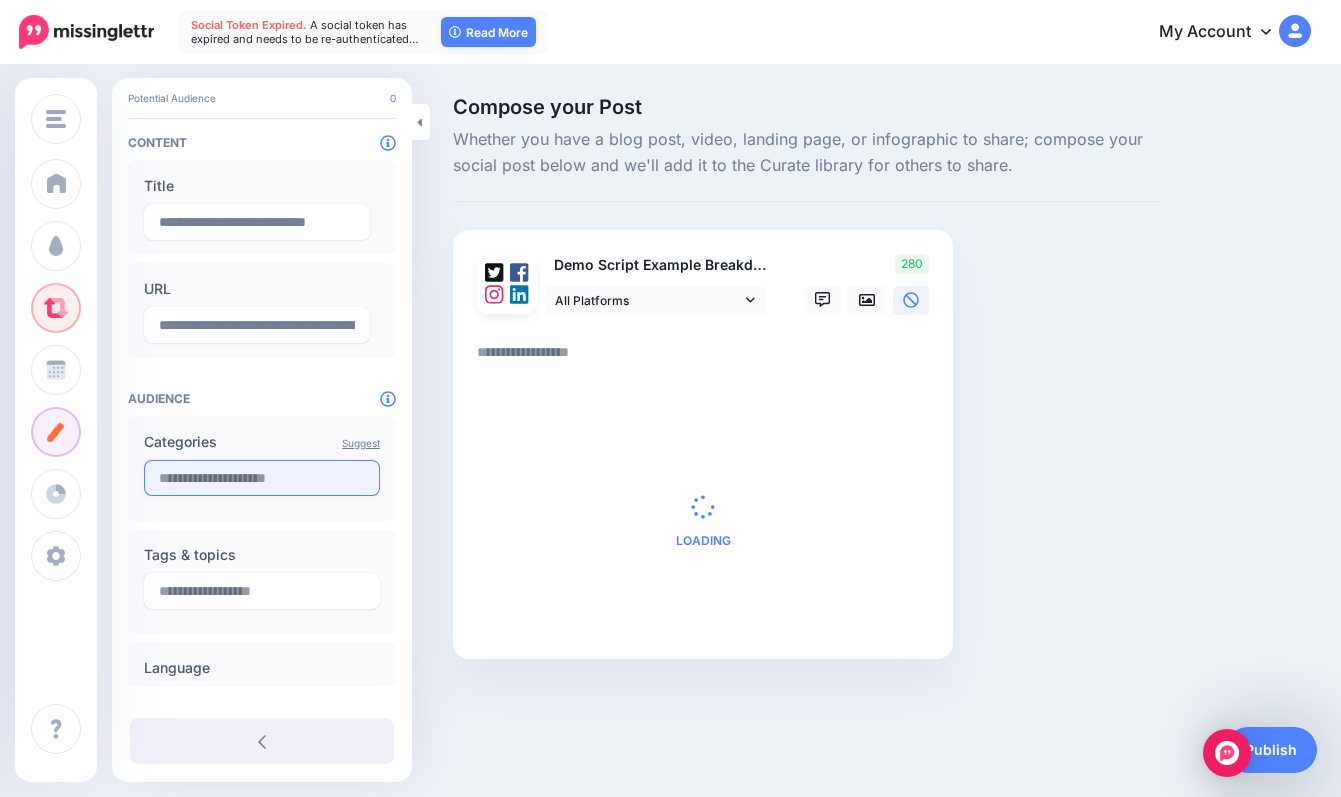 click at bounding box center (262, 478) 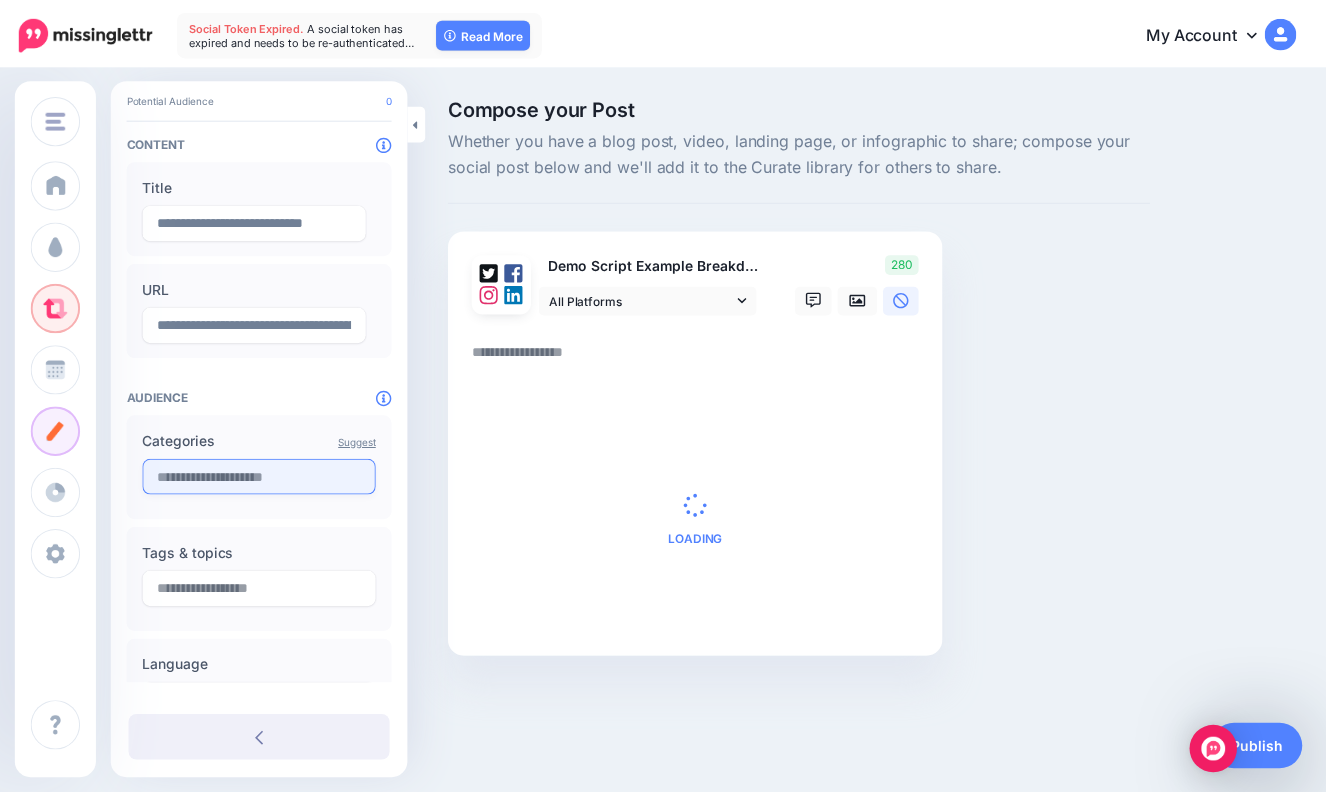scroll, scrollTop: 0, scrollLeft: 0, axis: both 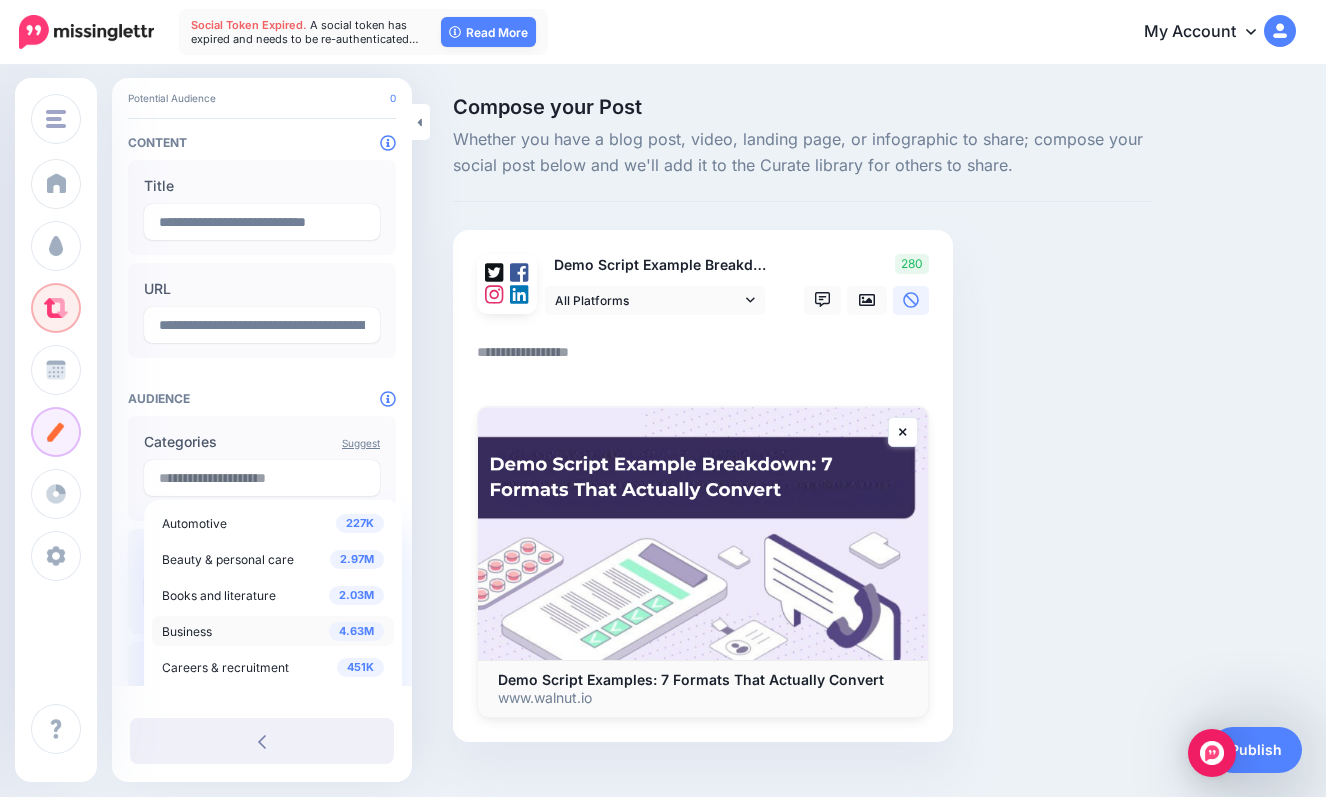 click on "Business" at bounding box center [187, 631] 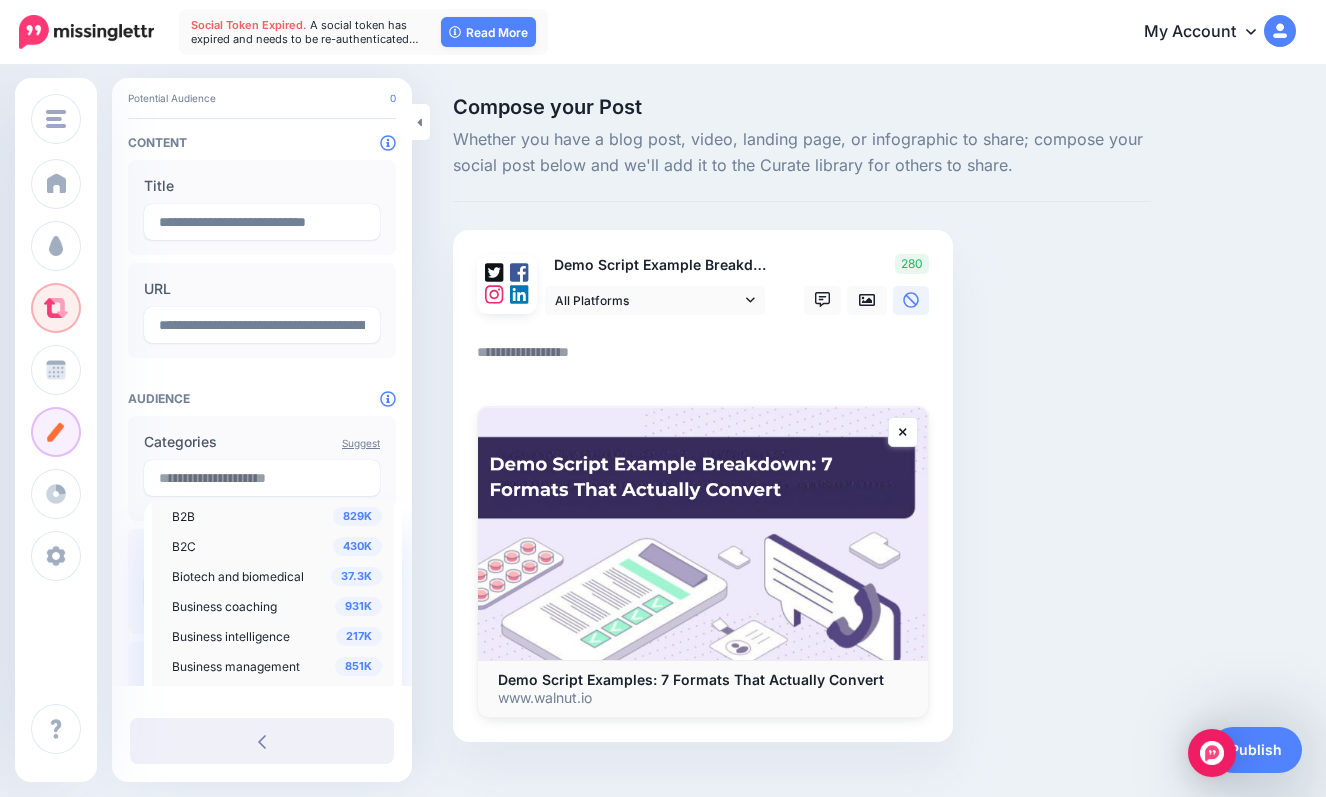 scroll, scrollTop: 256, scrollLeft: 0, axis: vertical 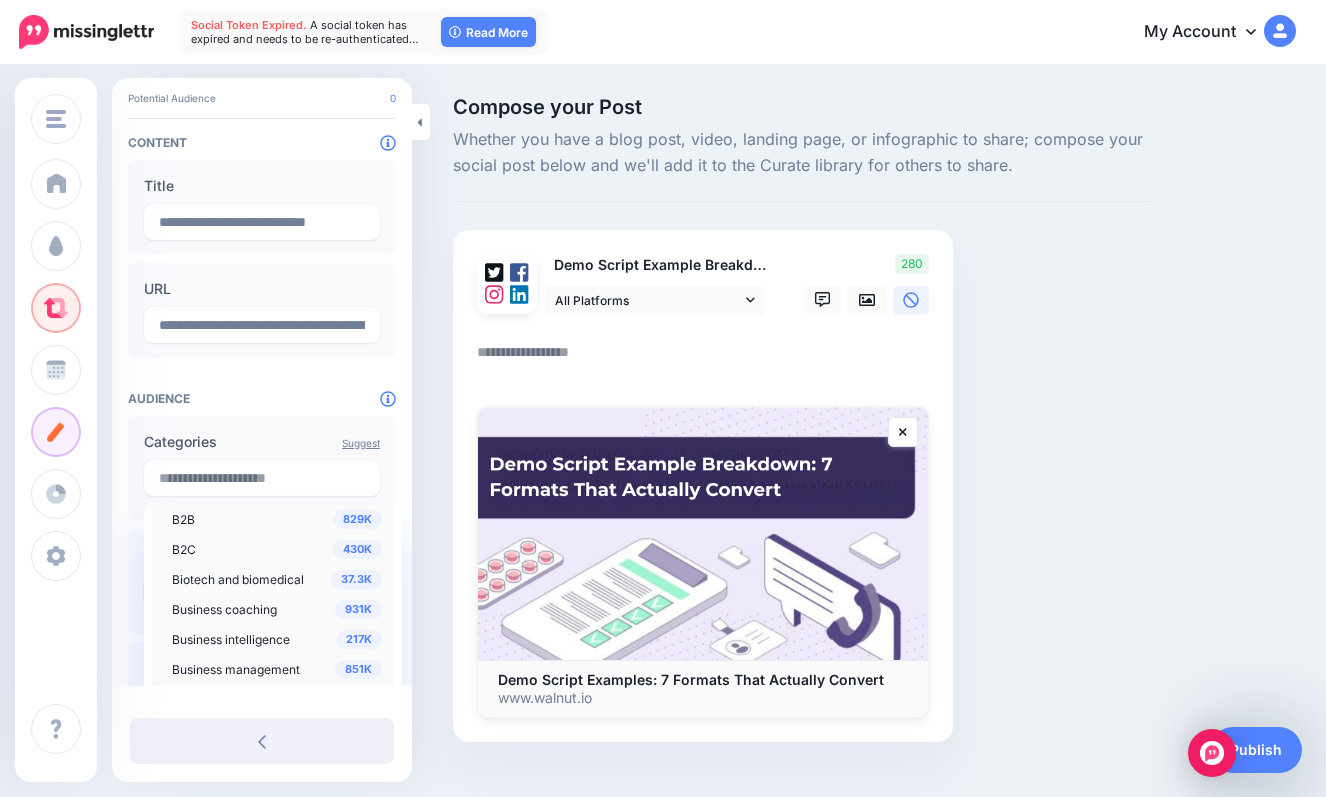 click on "829K
B2B" at bounding box center [277, 519] 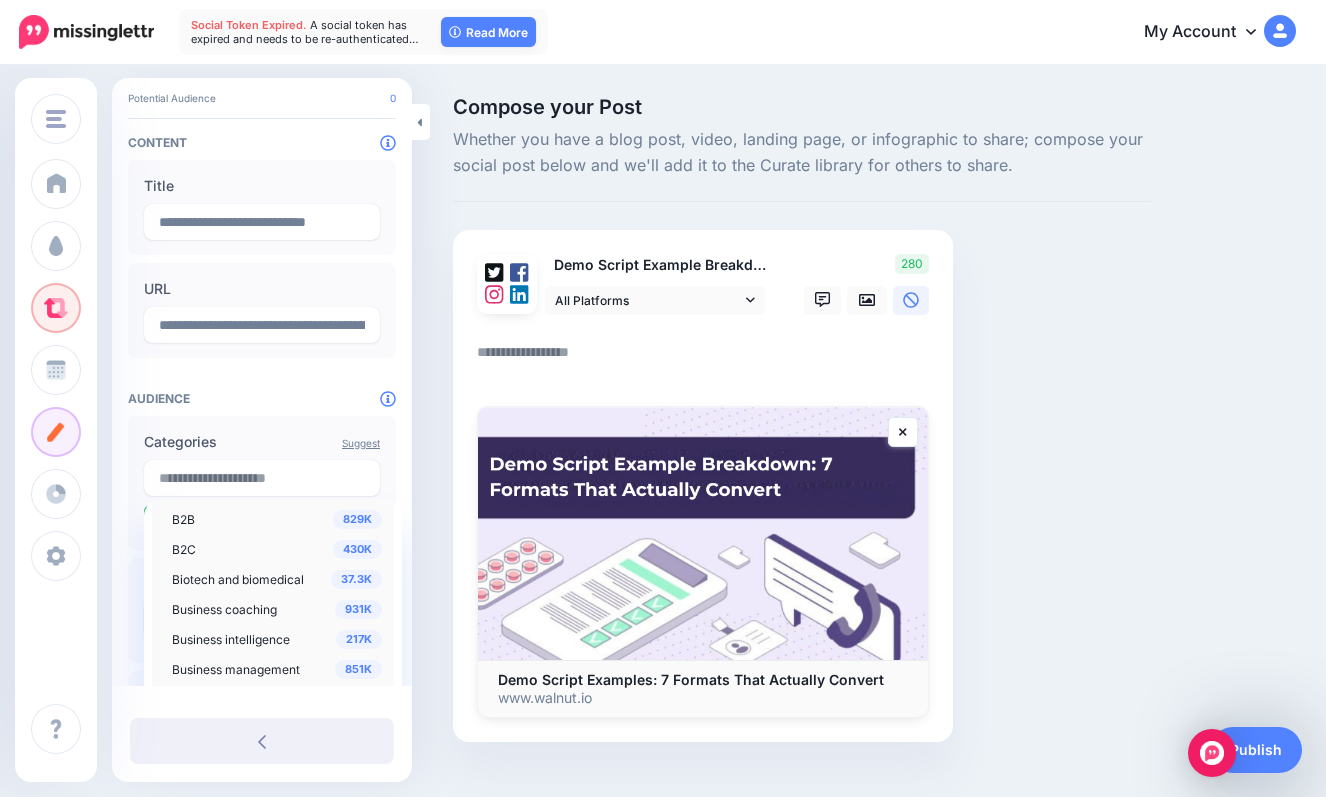 scroll, scrollTop: 35, scrollLeft: 0, axis: vertical 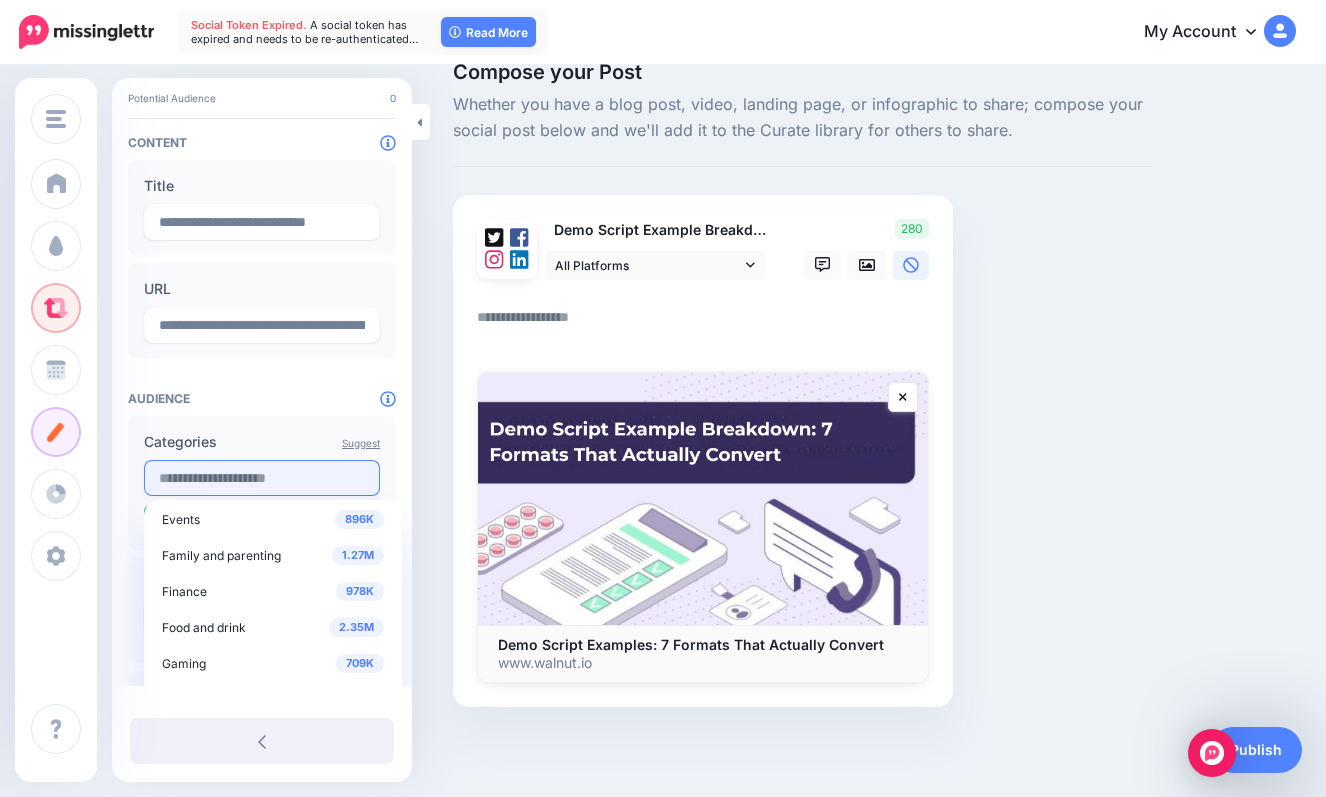 click at bounding box center (262, 478) 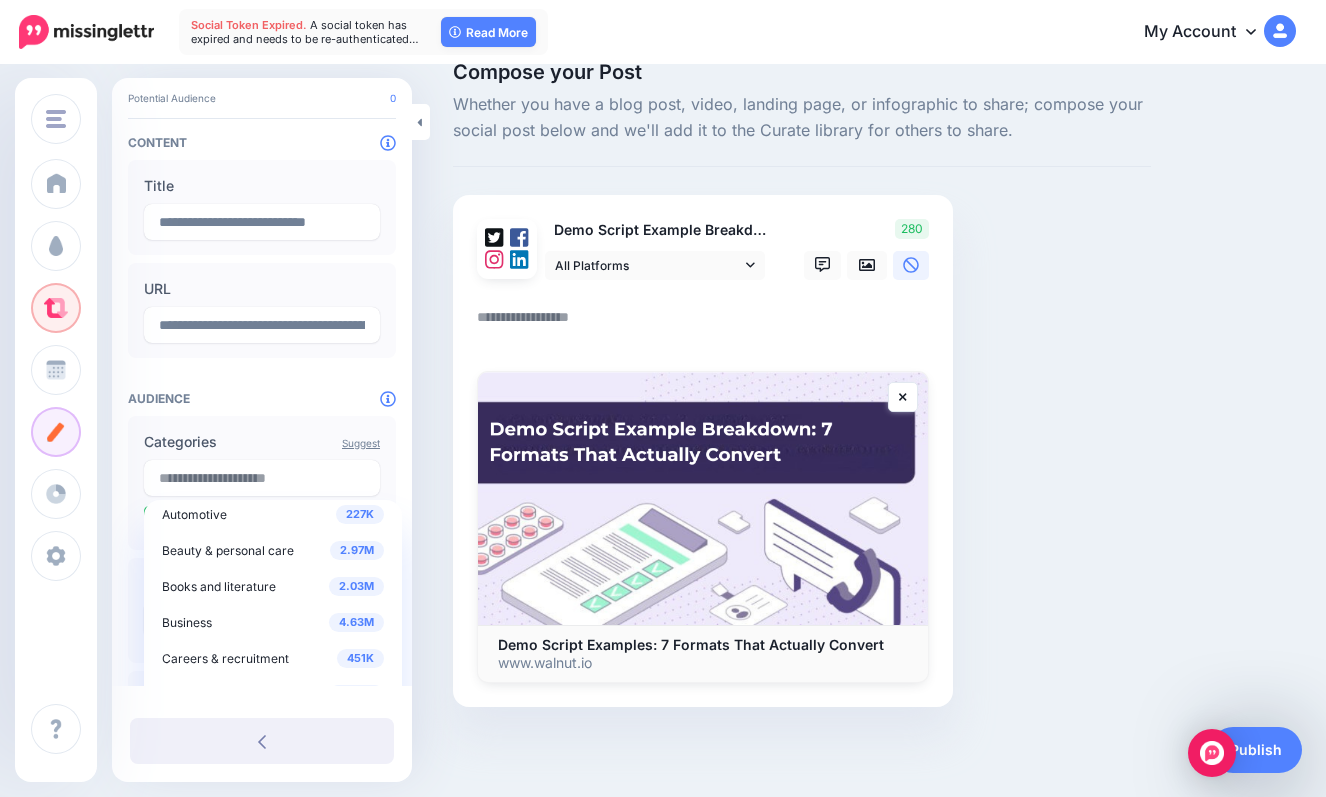 scroll, scrollTop: 0, scrollLeft: 0, axis: both 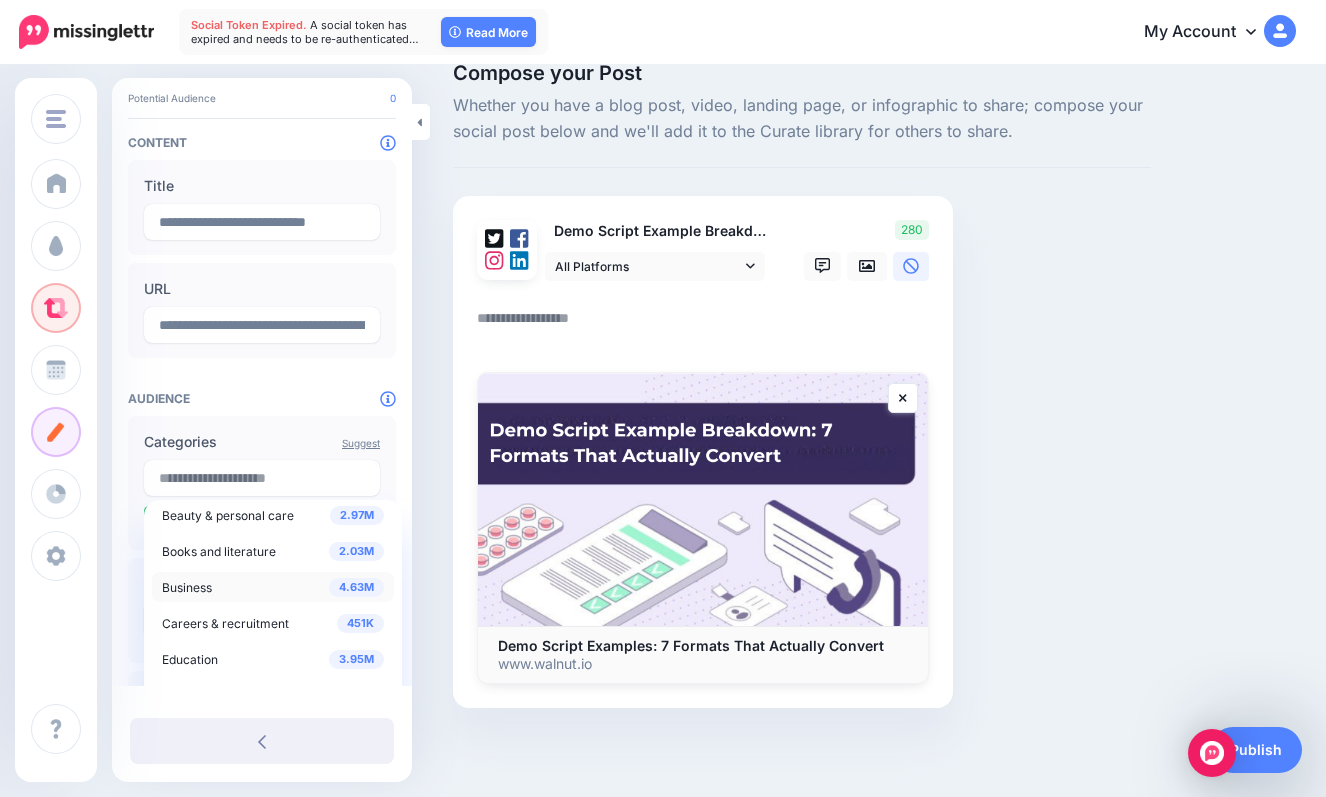 click on "4.63M
Business" at bounding box center [273, 587] 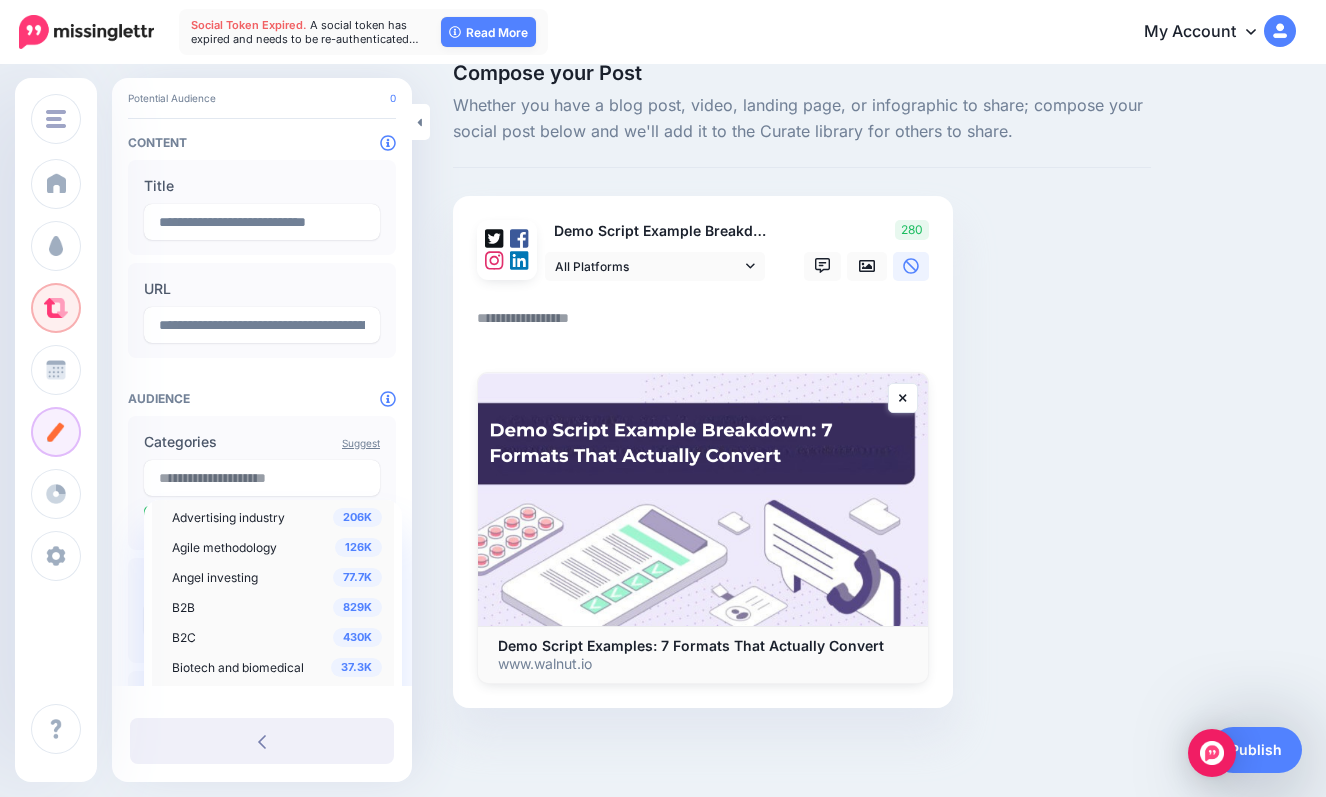 scroll, scrollTop: 203, scrollLeft: 0, axis: vertical 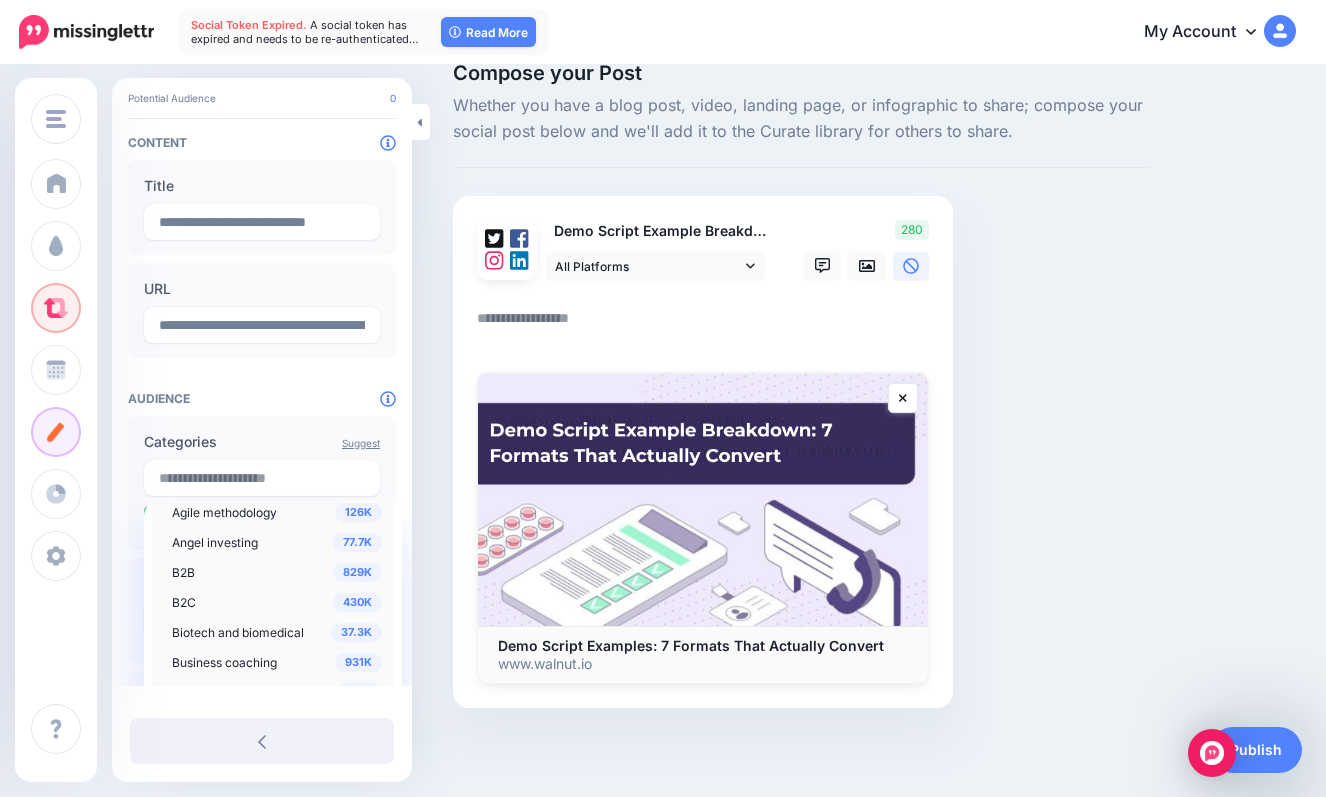 click on "829K
B2B" at bounding box center [277, 572] 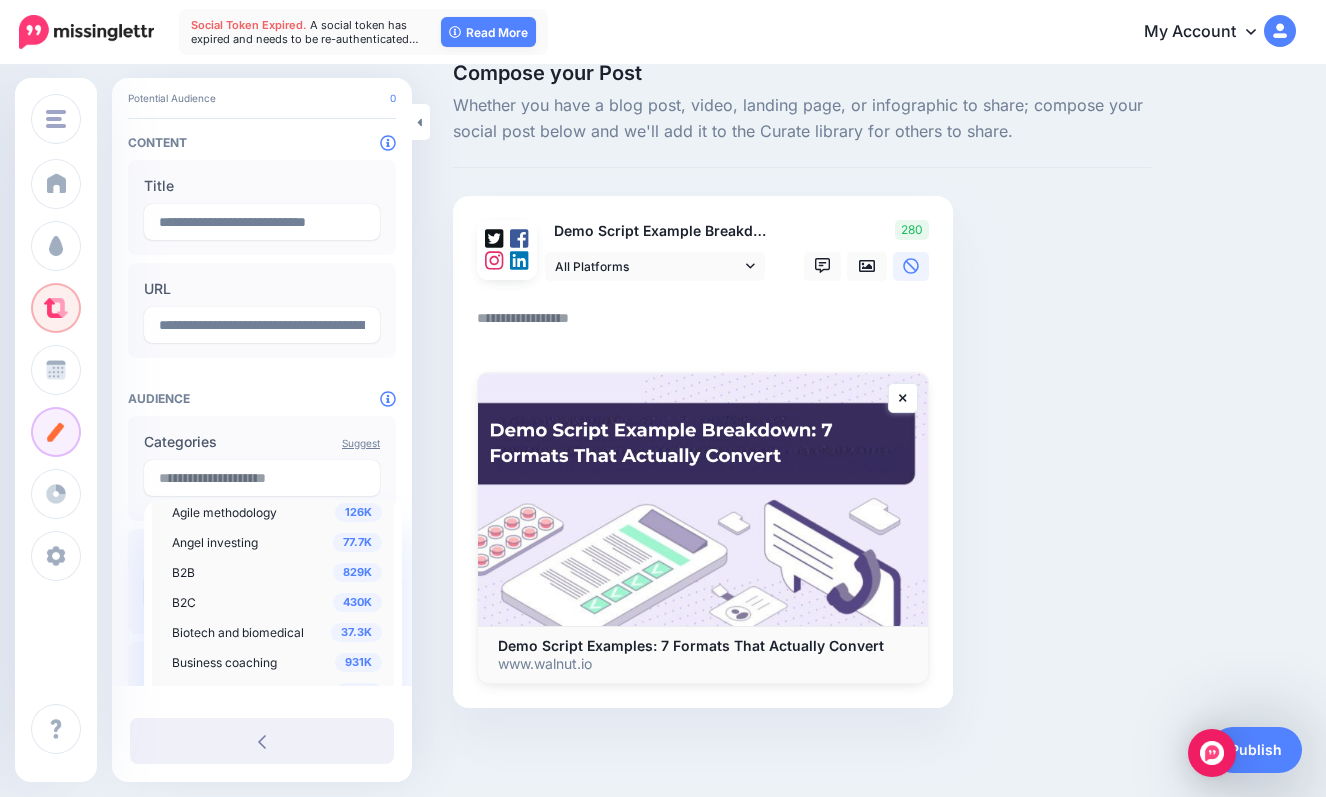 click on "829K
B2B" at bounding box center [277, 572] 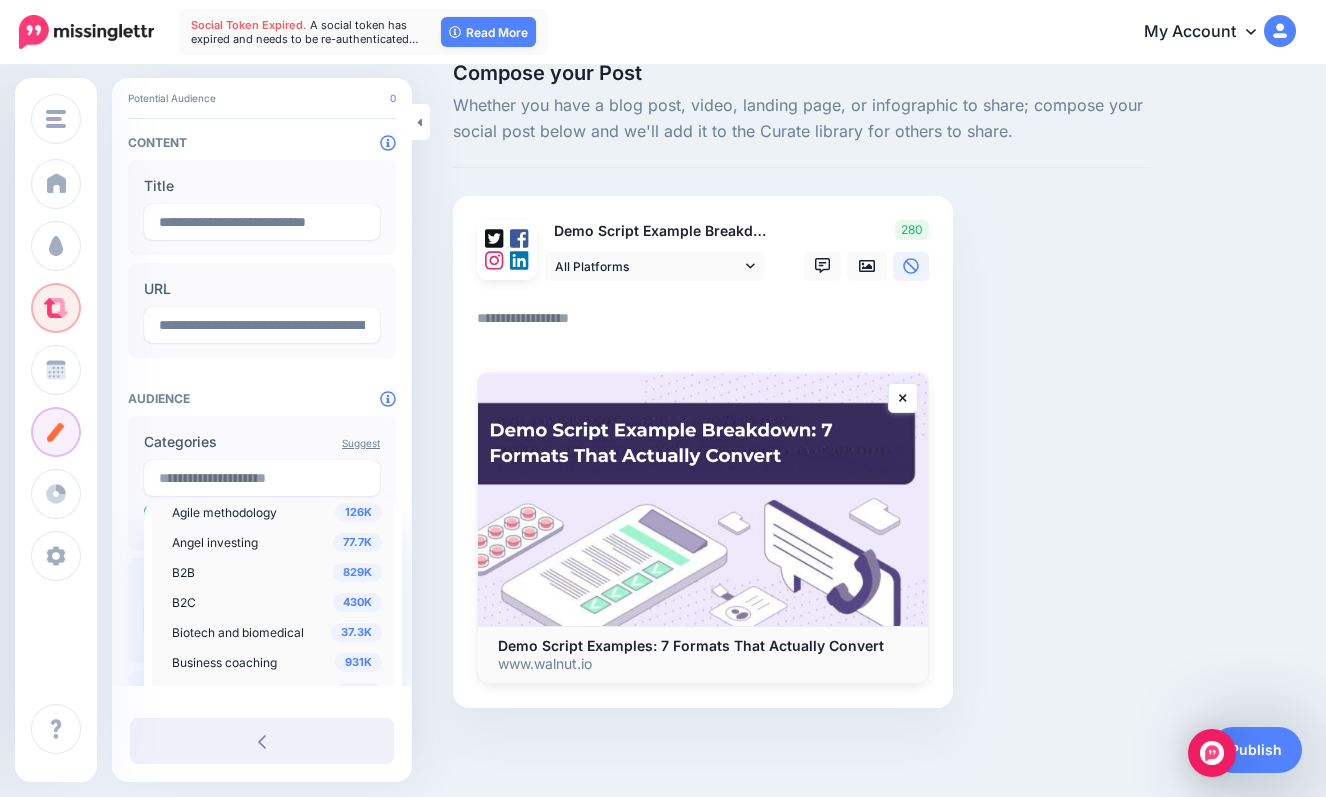 scroll, scrollTop: 0, scrollLeft: 0, axis: both 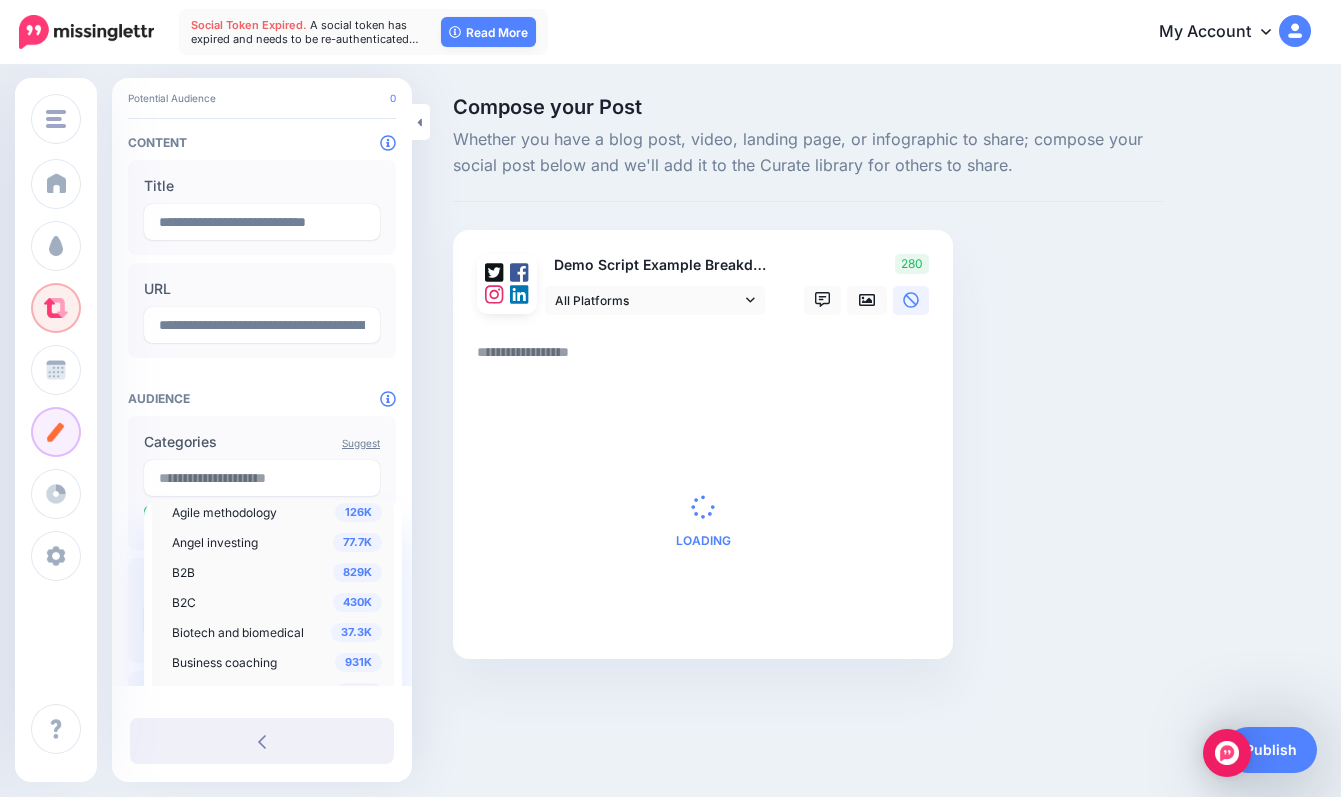 click on "B2B" at bounding box center (183, 572) 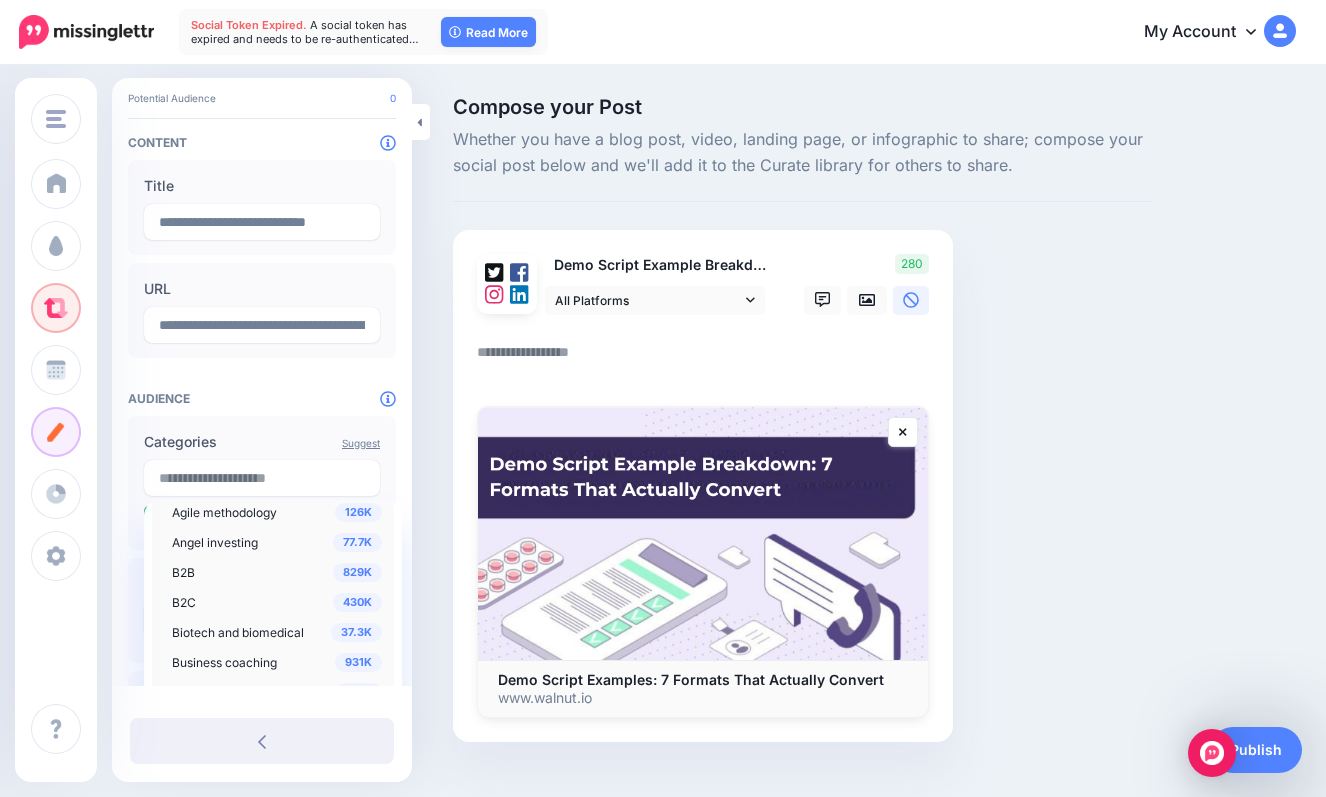 click on "829K" at bounding box center (357, 572) 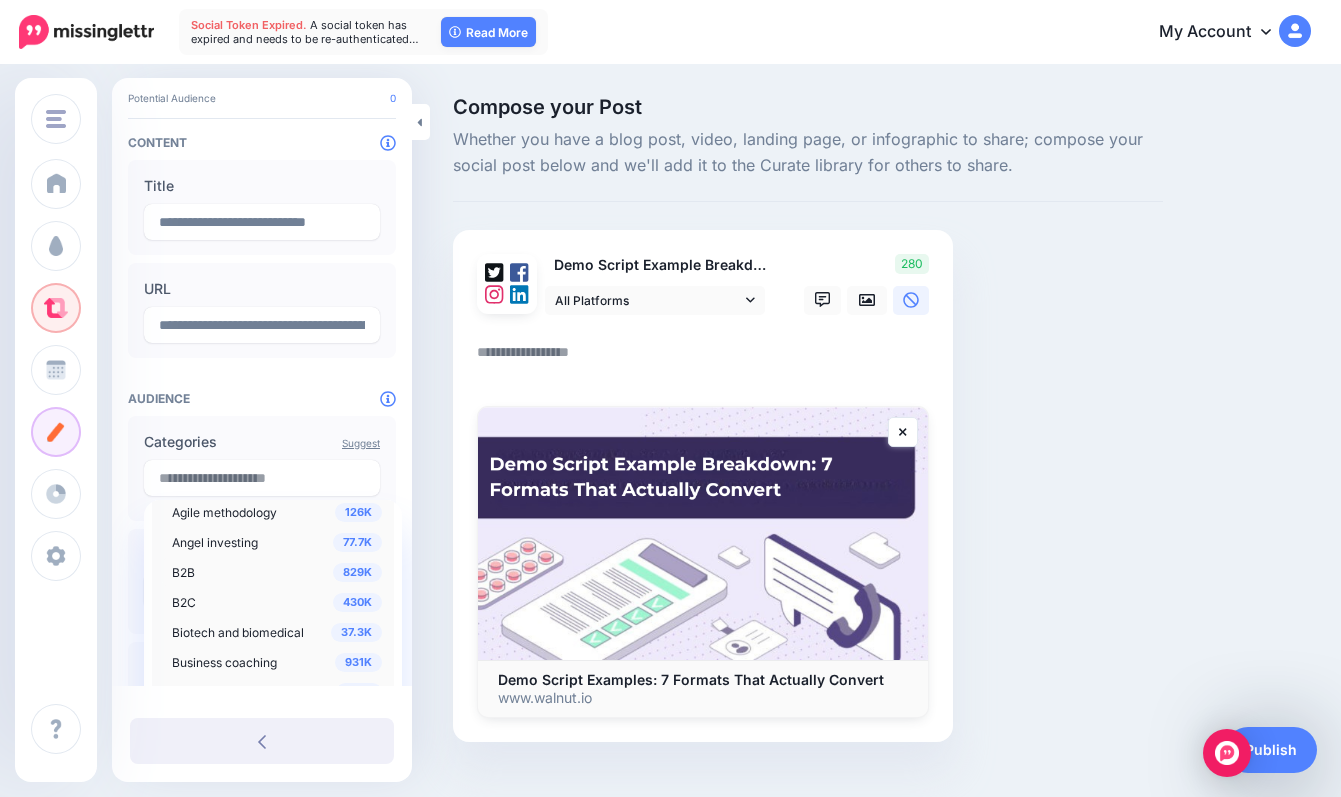 click on "829K" at bounding box center [357, 572] 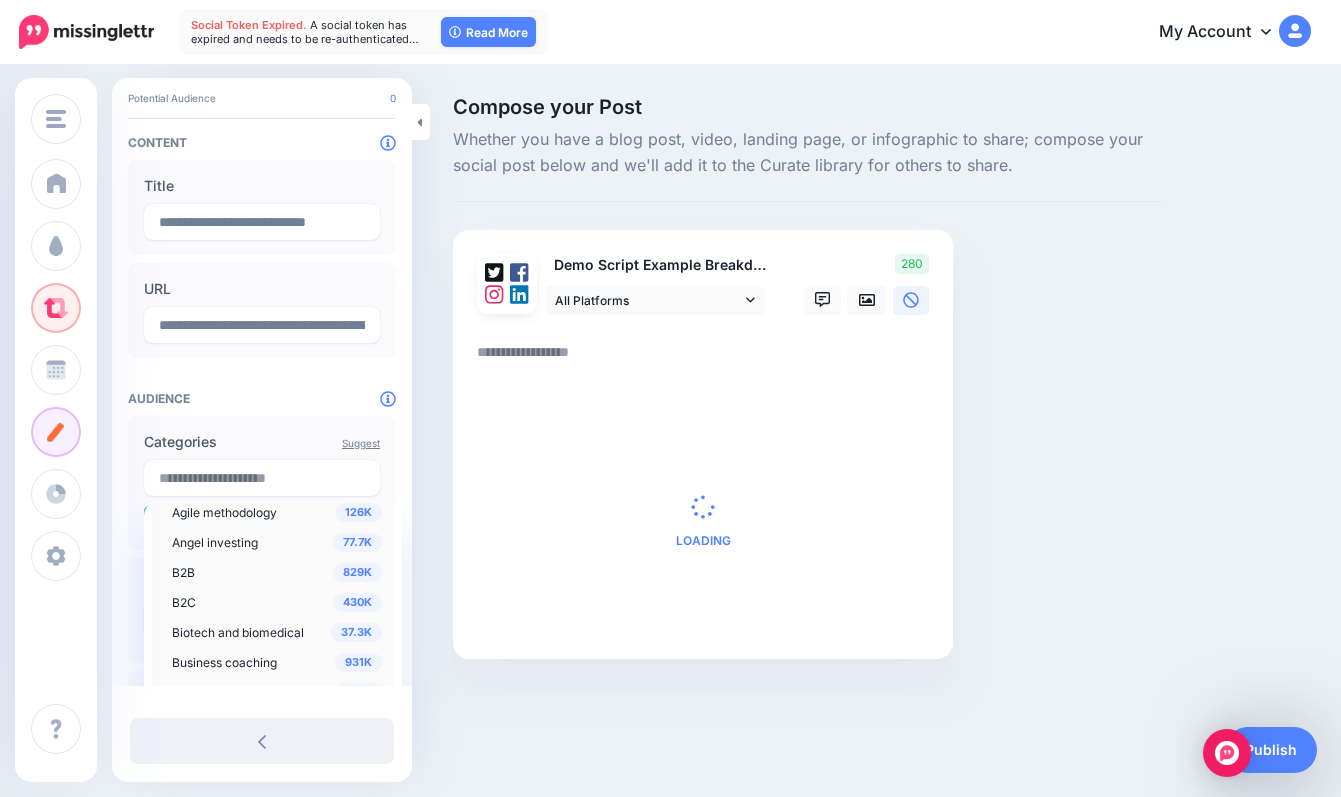 click on "829K" at bounding box center [357, 572] 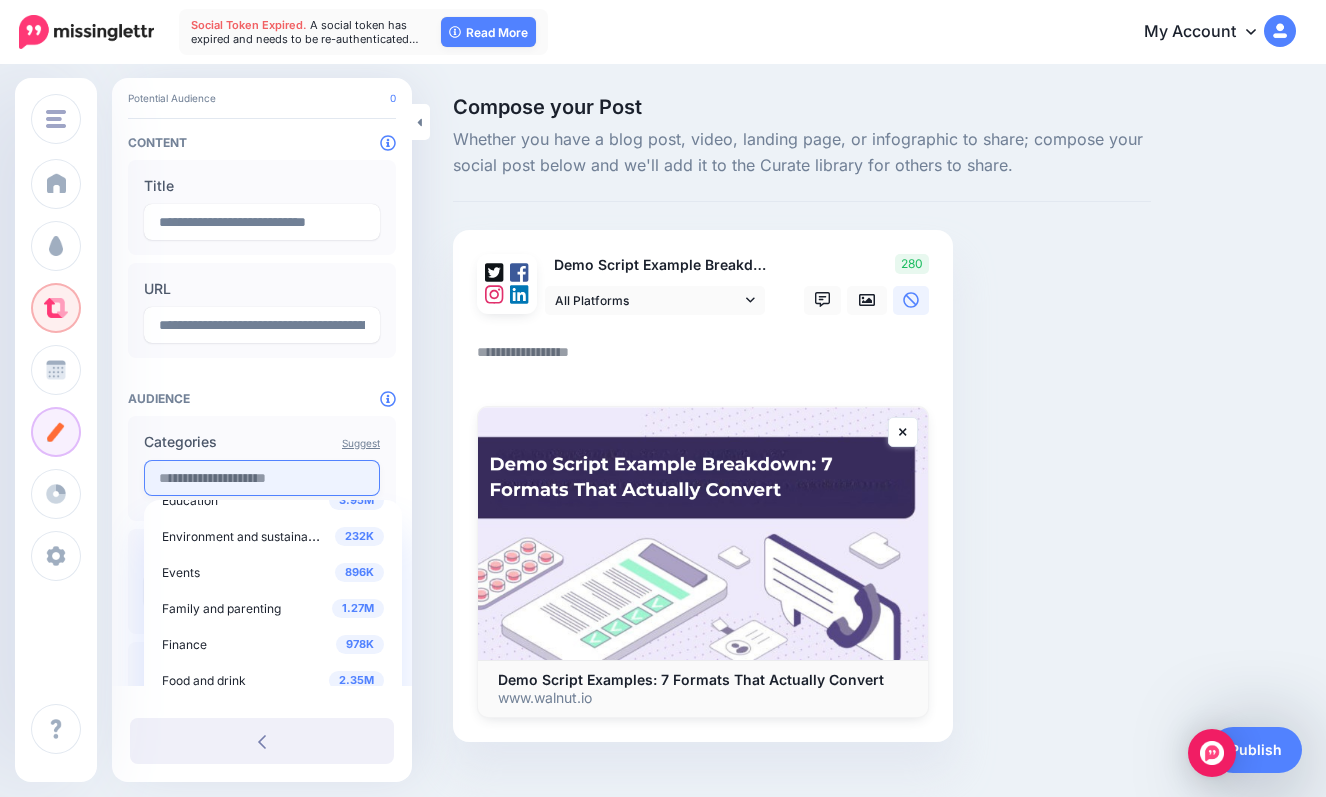 click at bounding box center [262, 478] 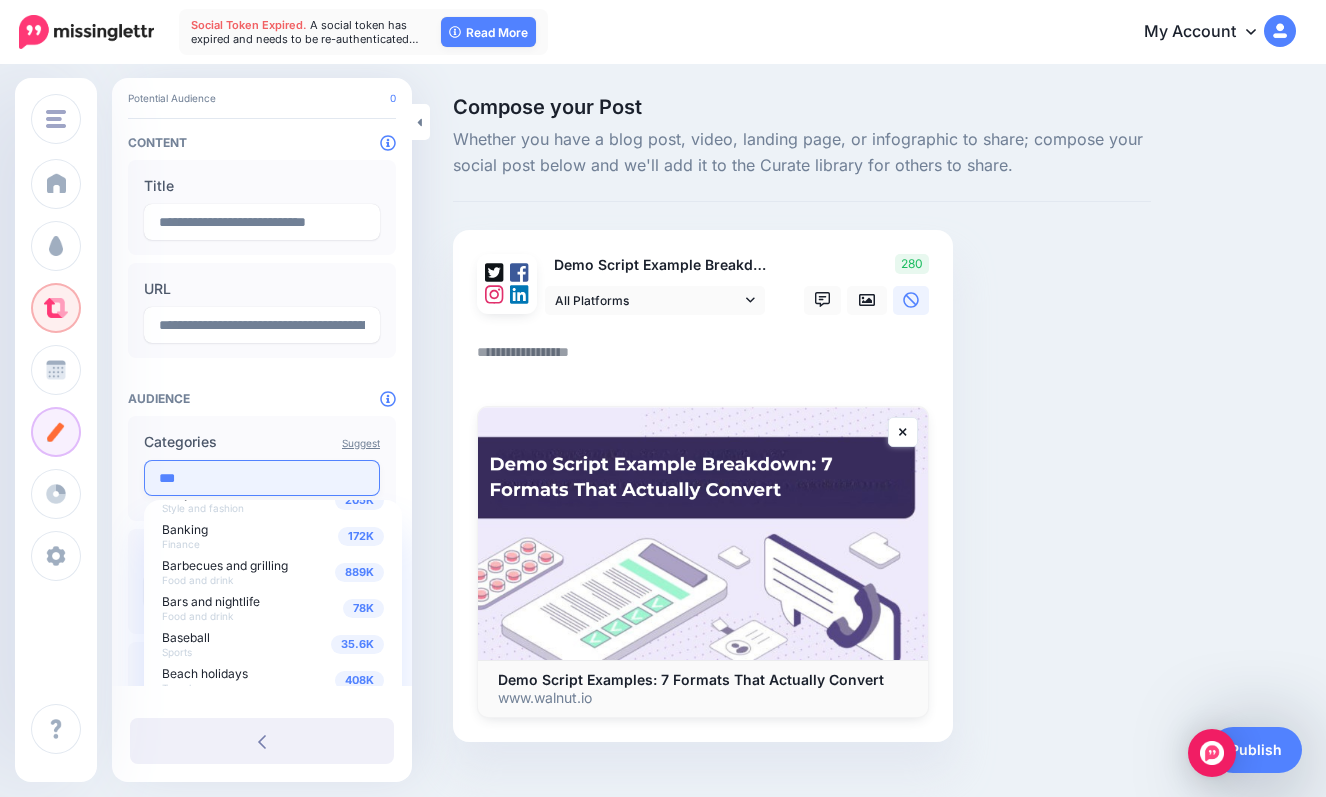 scroll, scrollTop: 0, scrollLeft: 0, axis: both 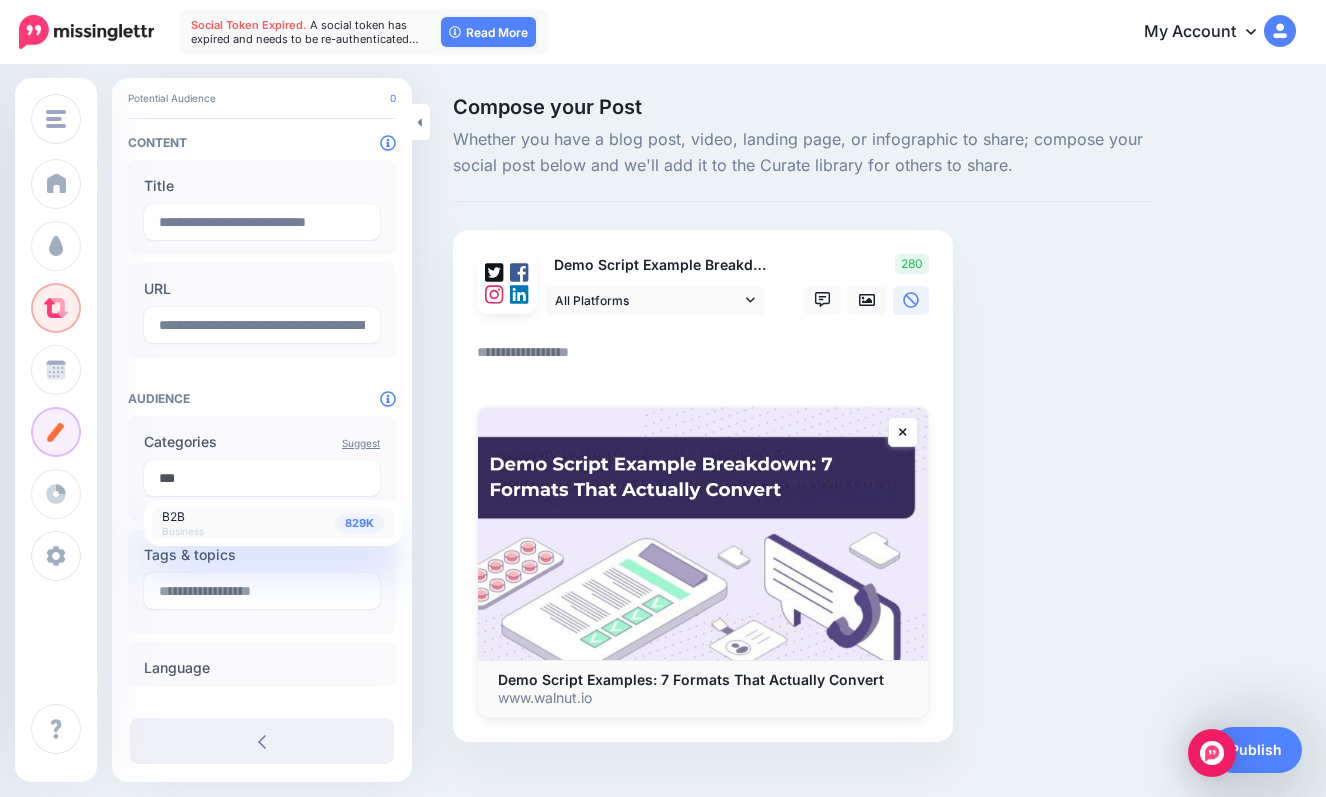 type on "***" 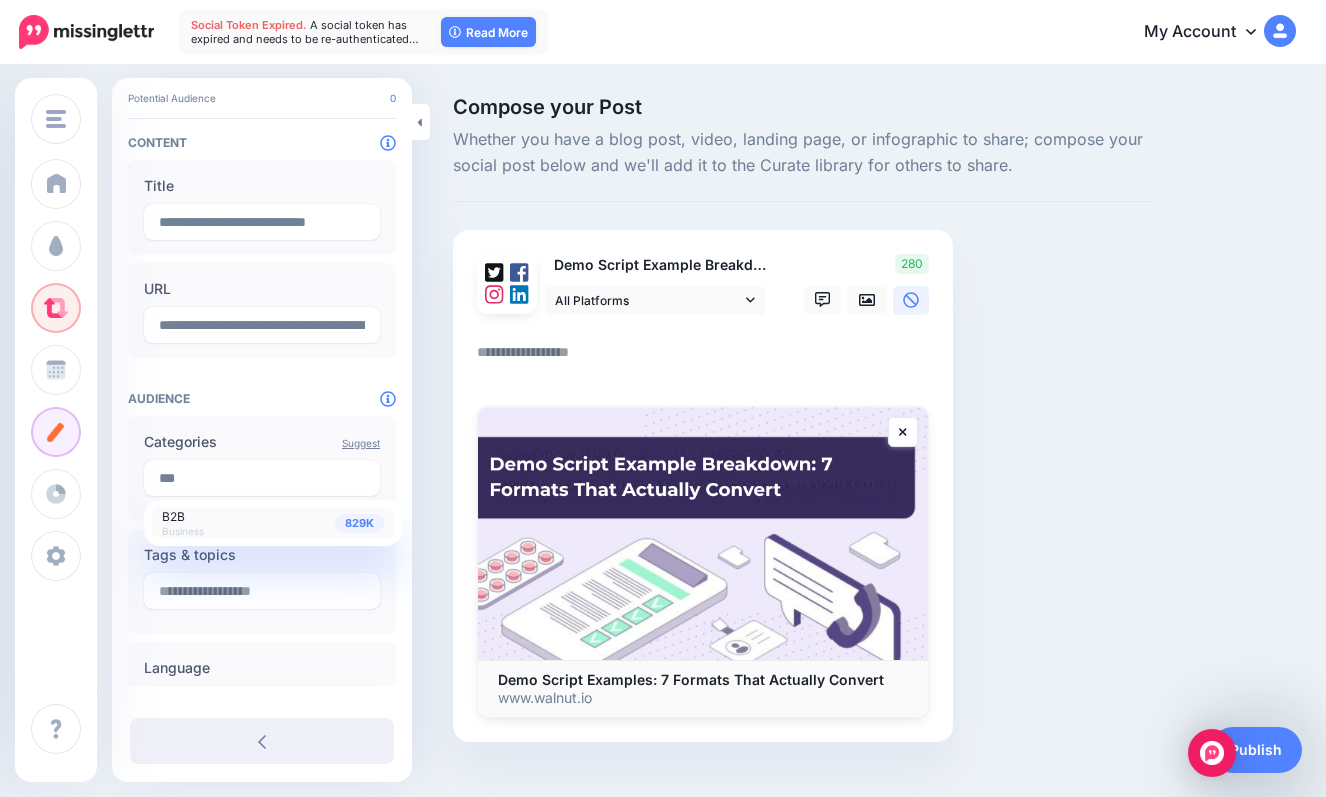 click on "B2B" at bounding box center (173, 516) 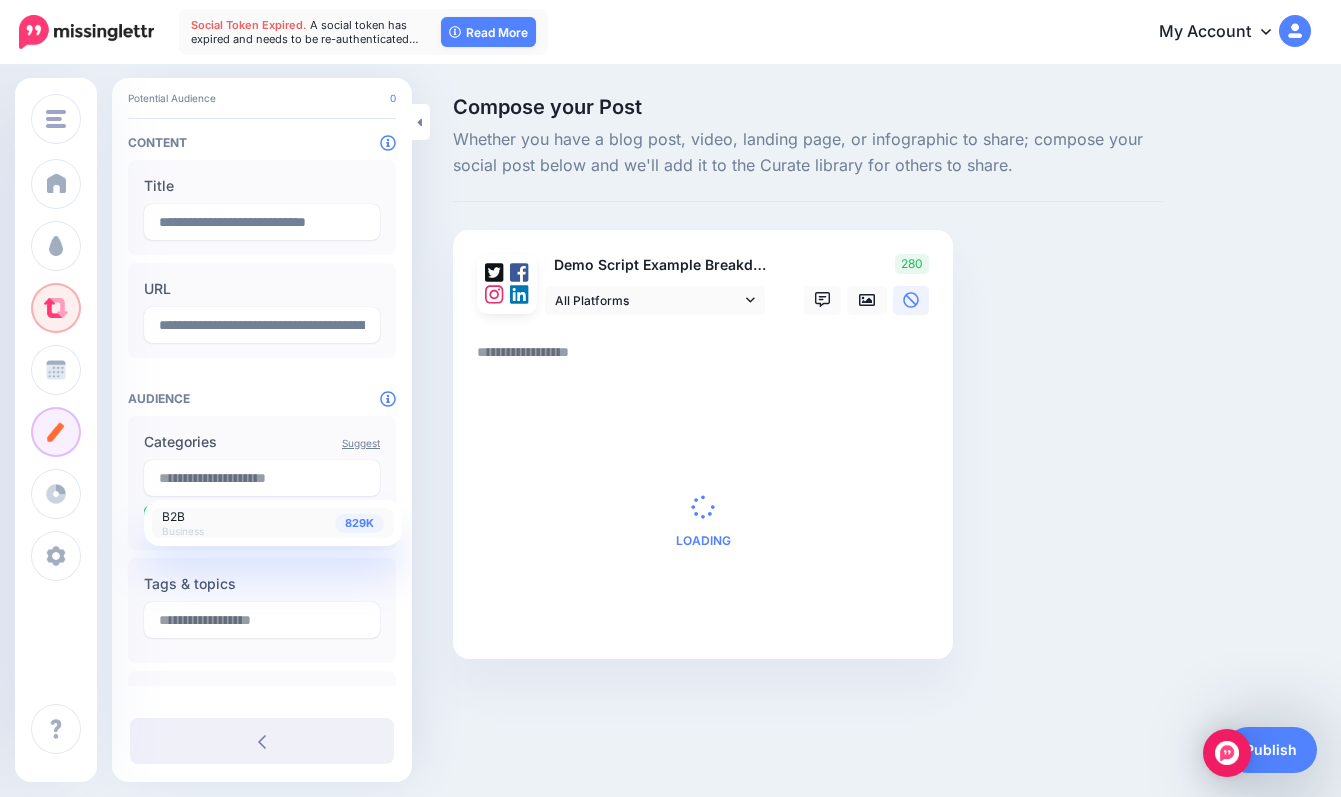 click at bounding box center [262, 643] 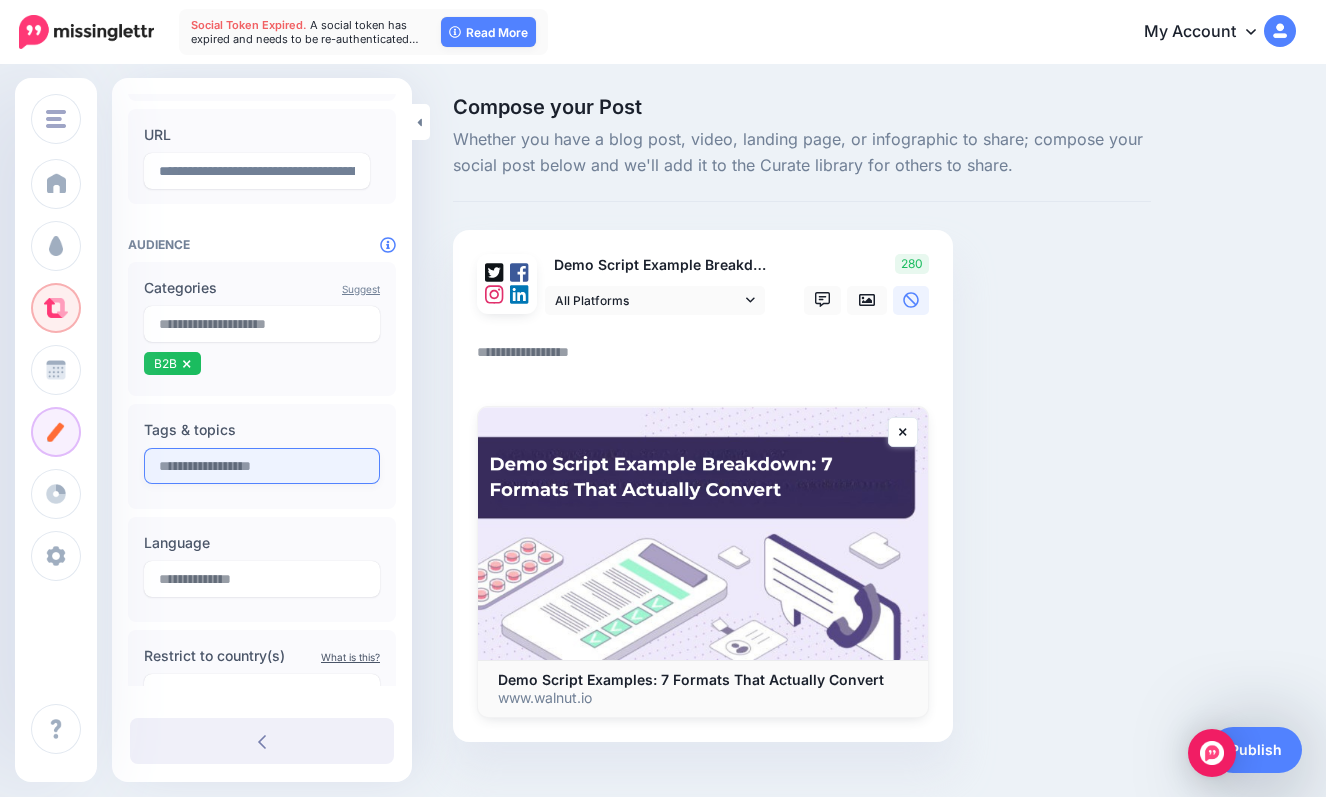 scroll, scrollTop: 311, scrollLeft: 0, axis: vertical 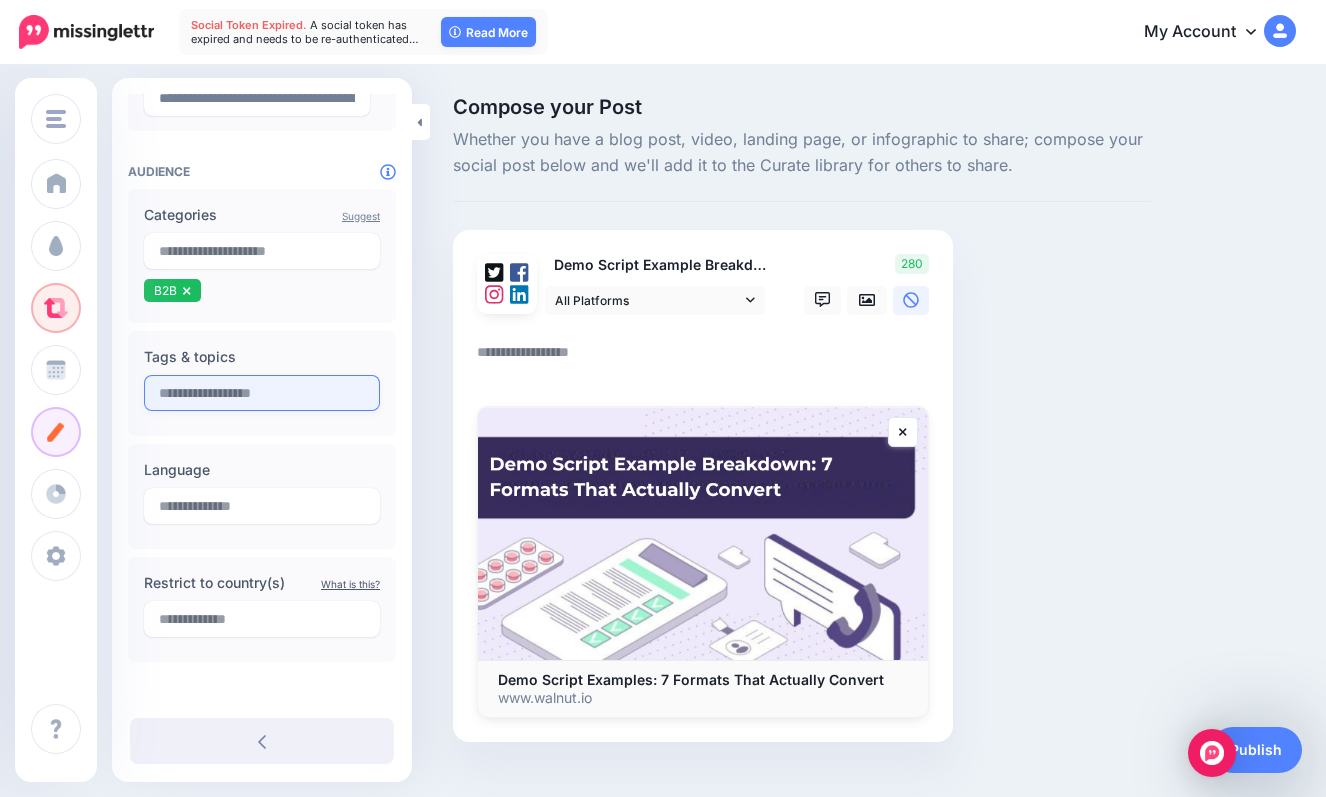 click at bounding box center (262, 393) 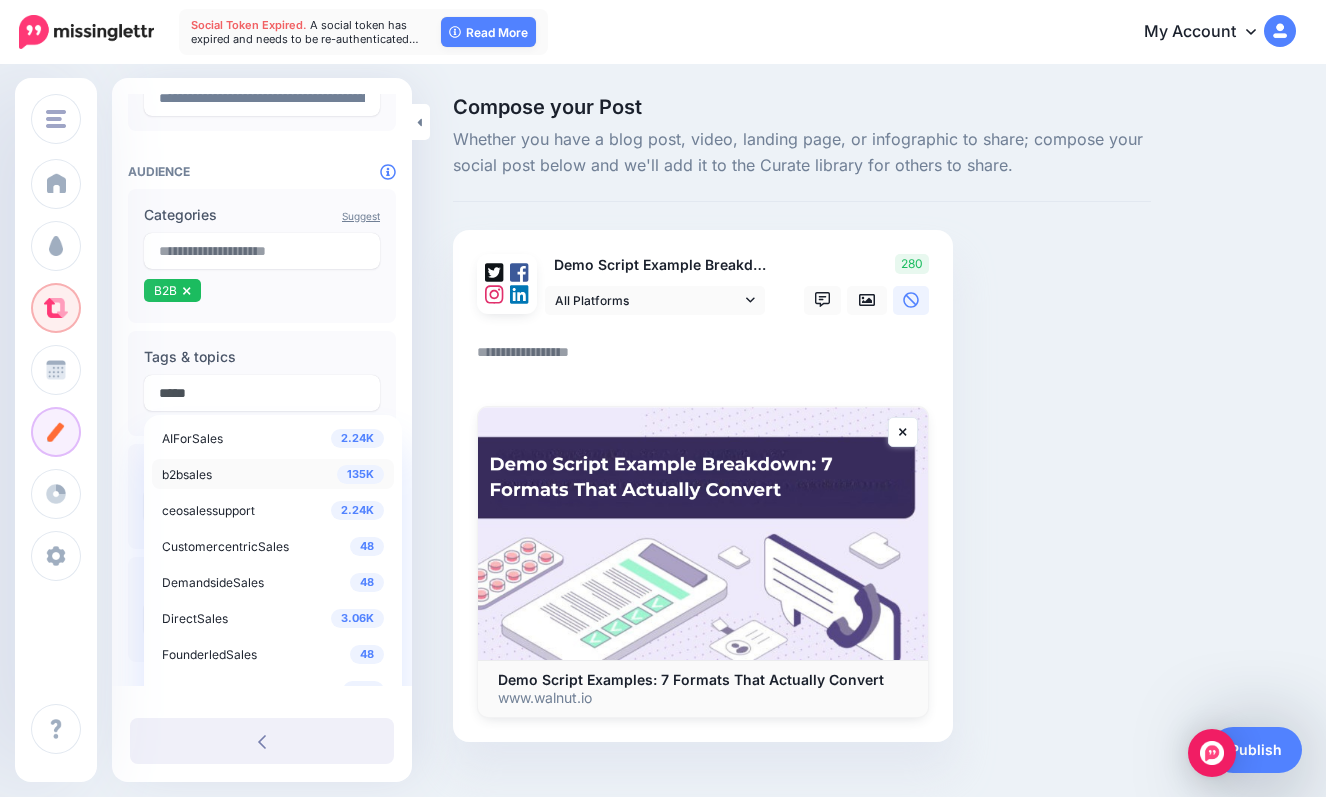 type on "*****" 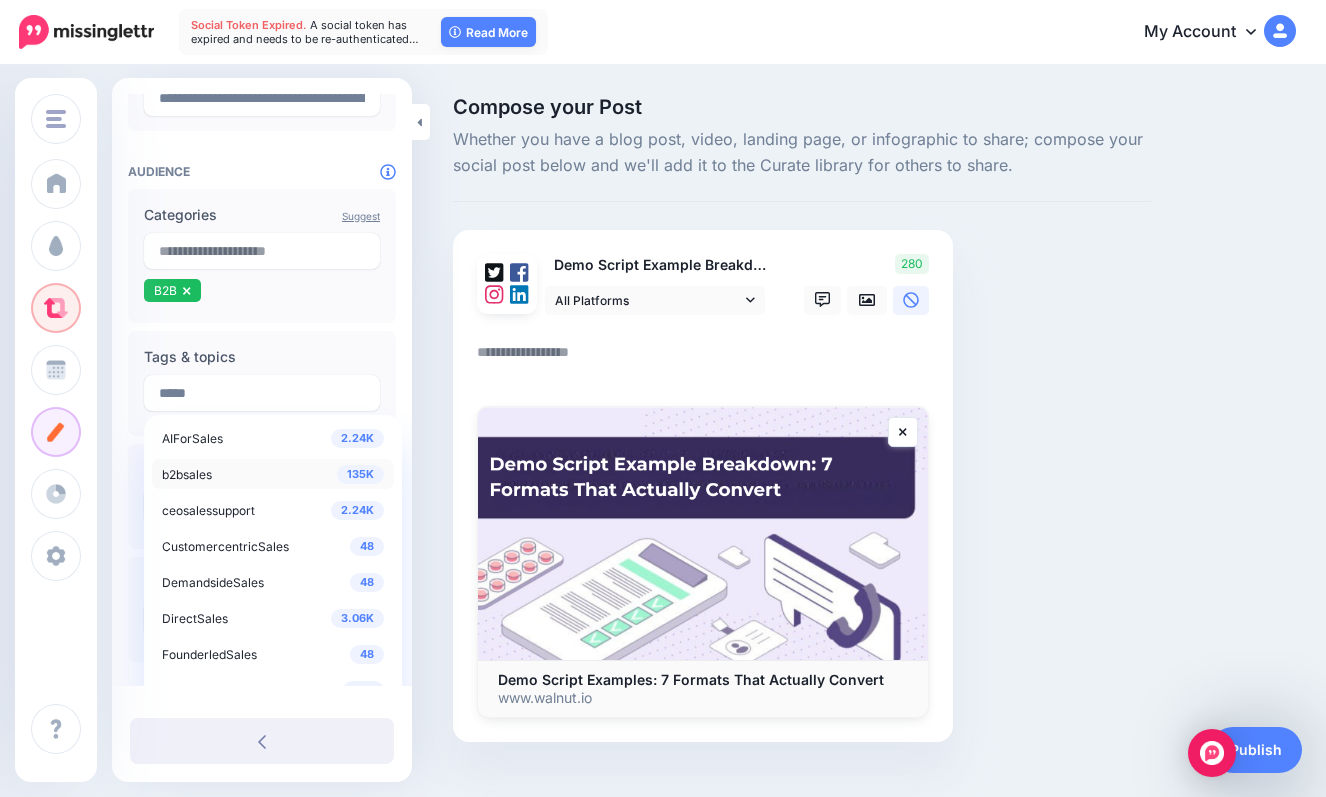 click on "135K
b2bsales" at bounding box center (273, 474) 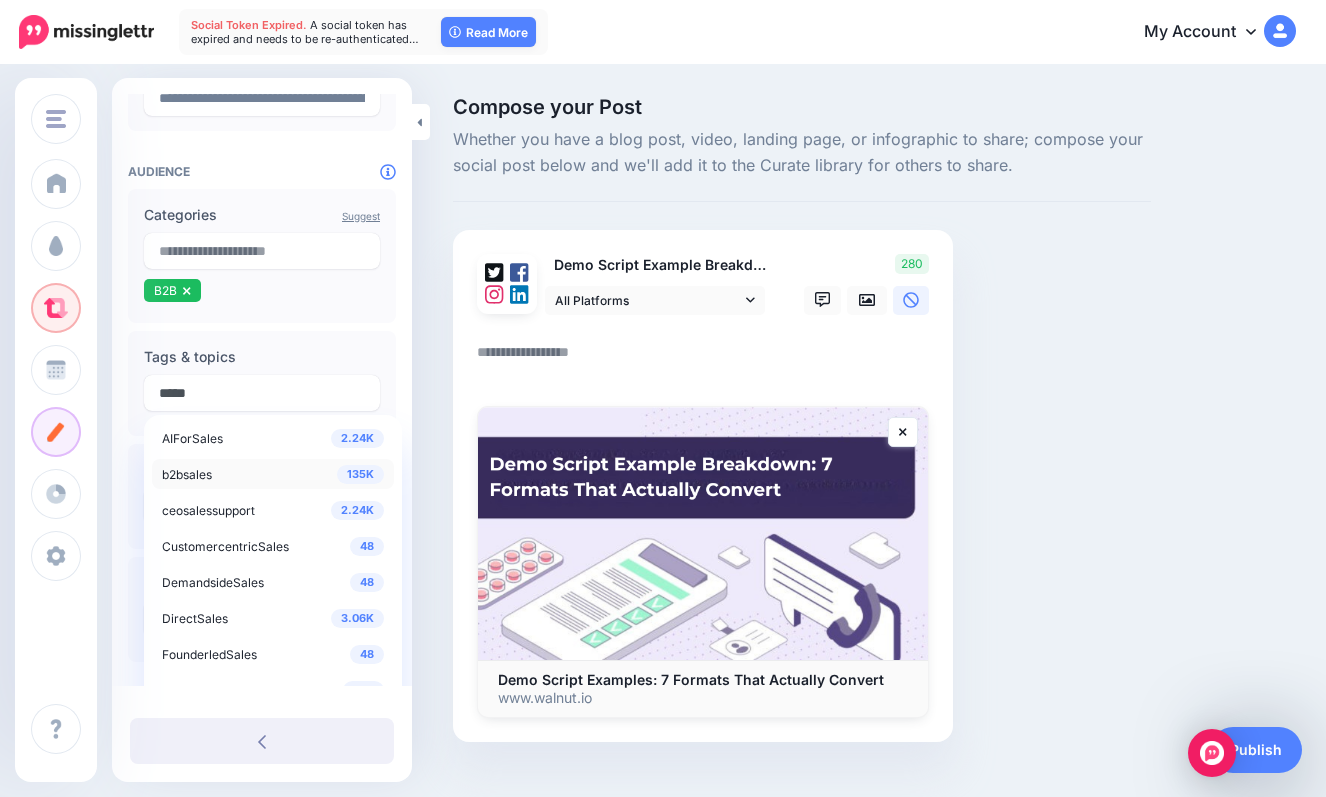 type 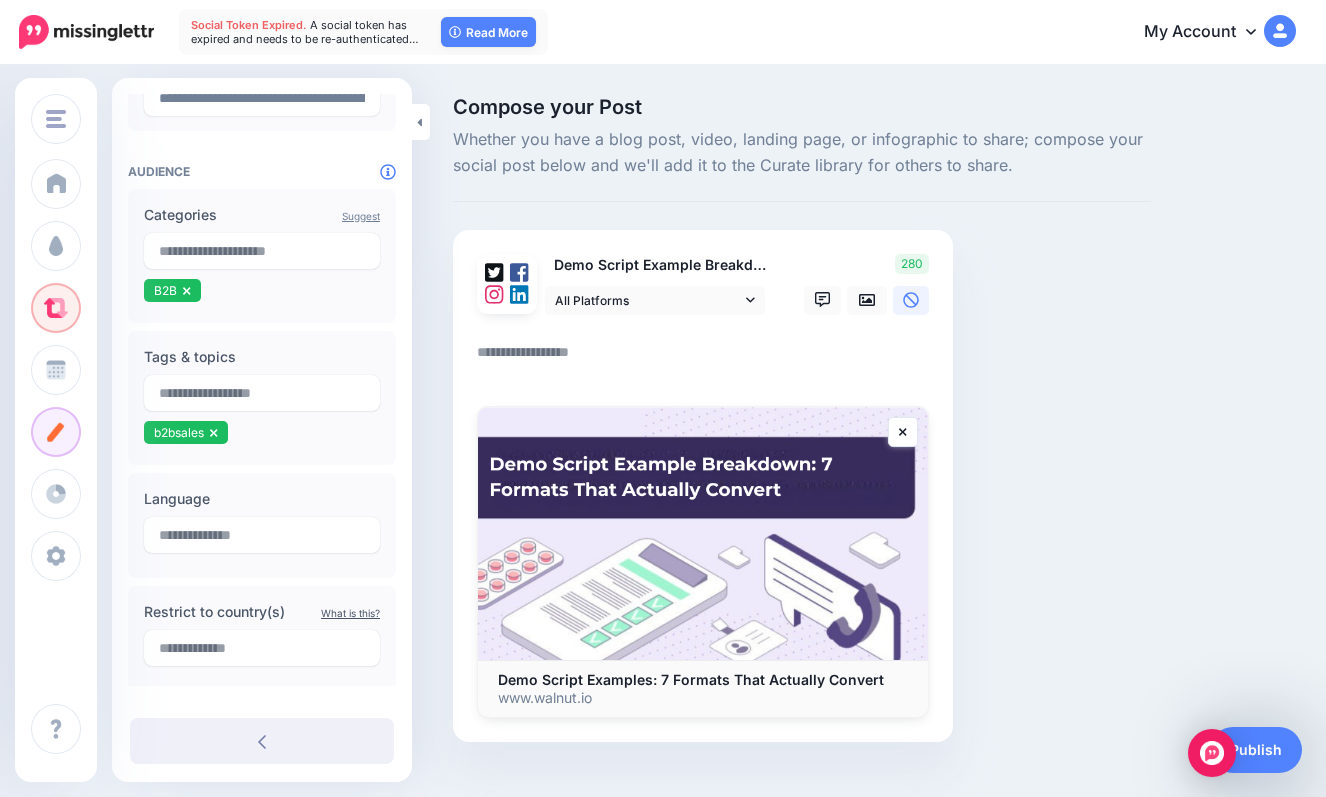 scroll, scrollTop: 35, scrollLeft: 0, axis: vertical 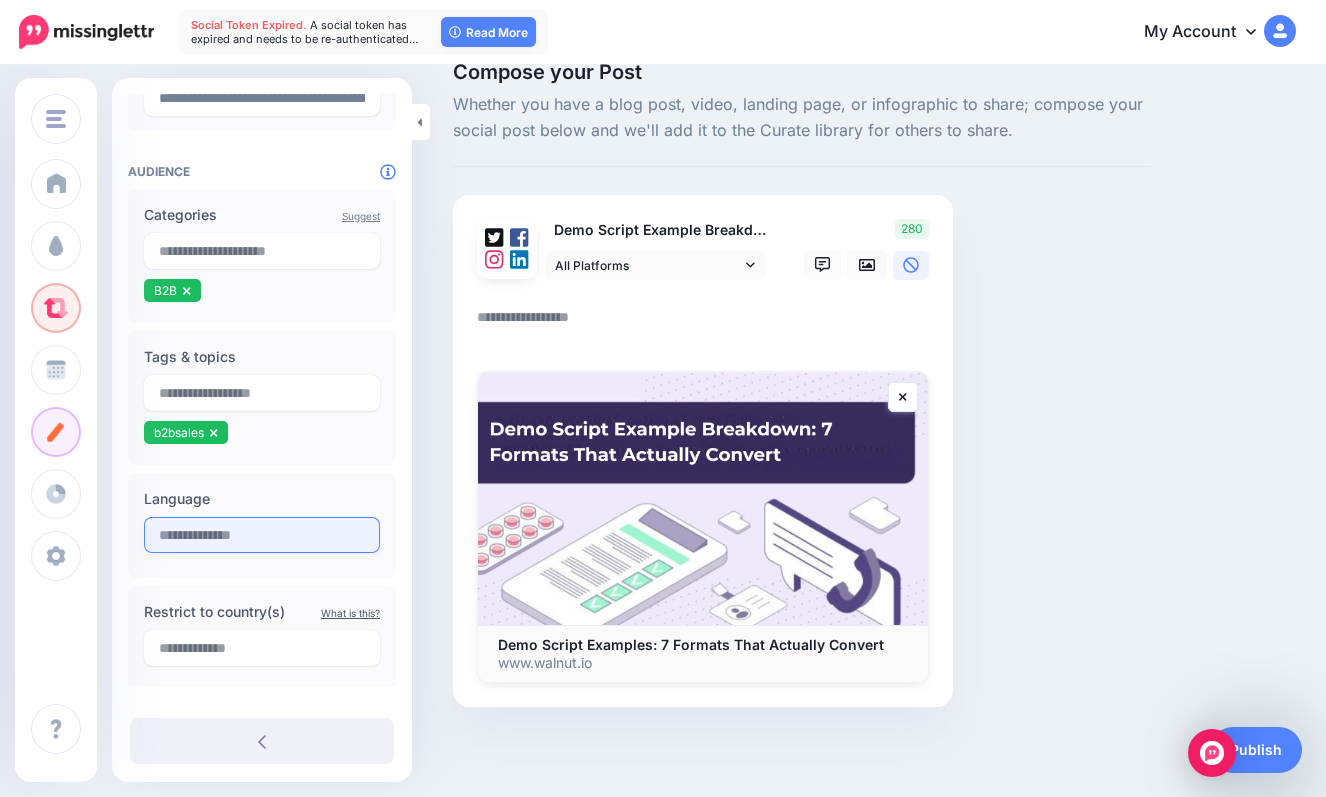 click at bounding box center [262, 535] 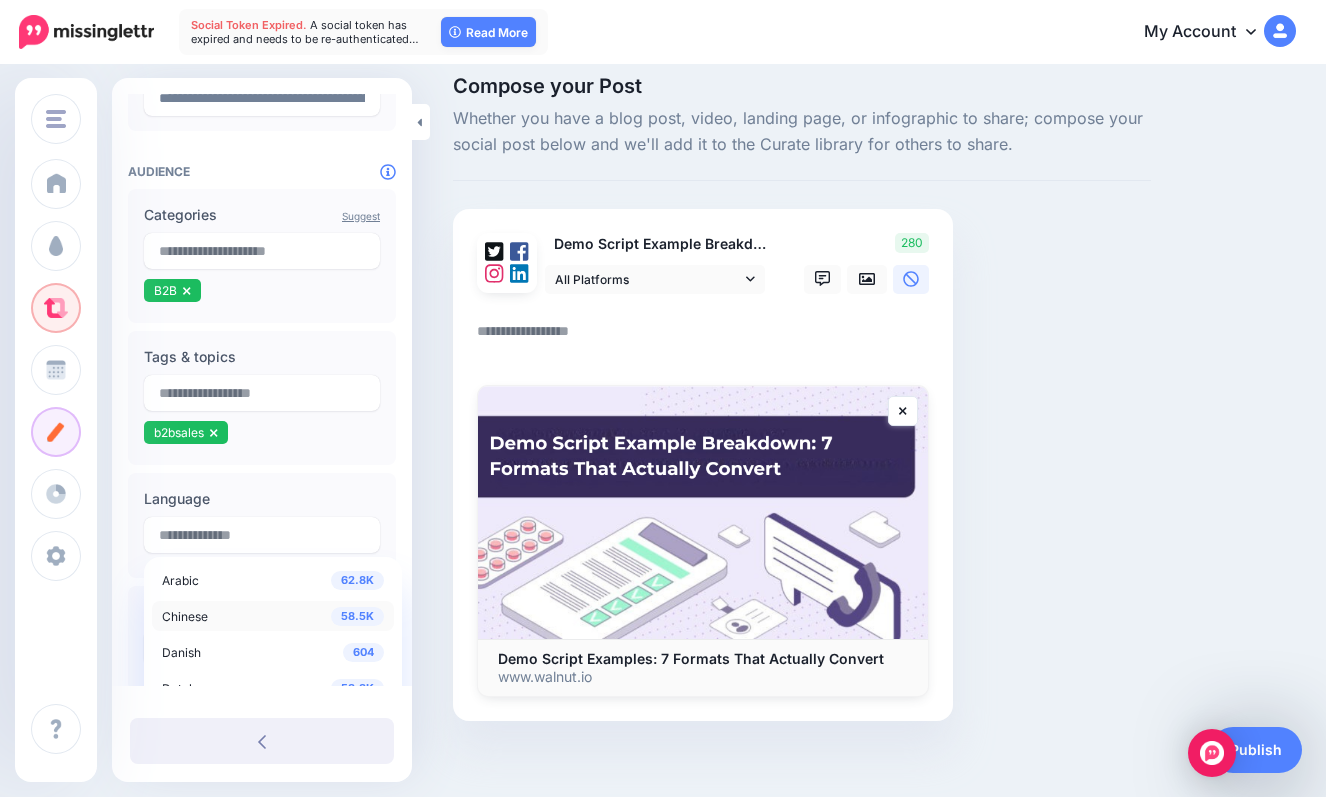scroll, scrollTop: 35, scrollLeft: 0, axis: vertical 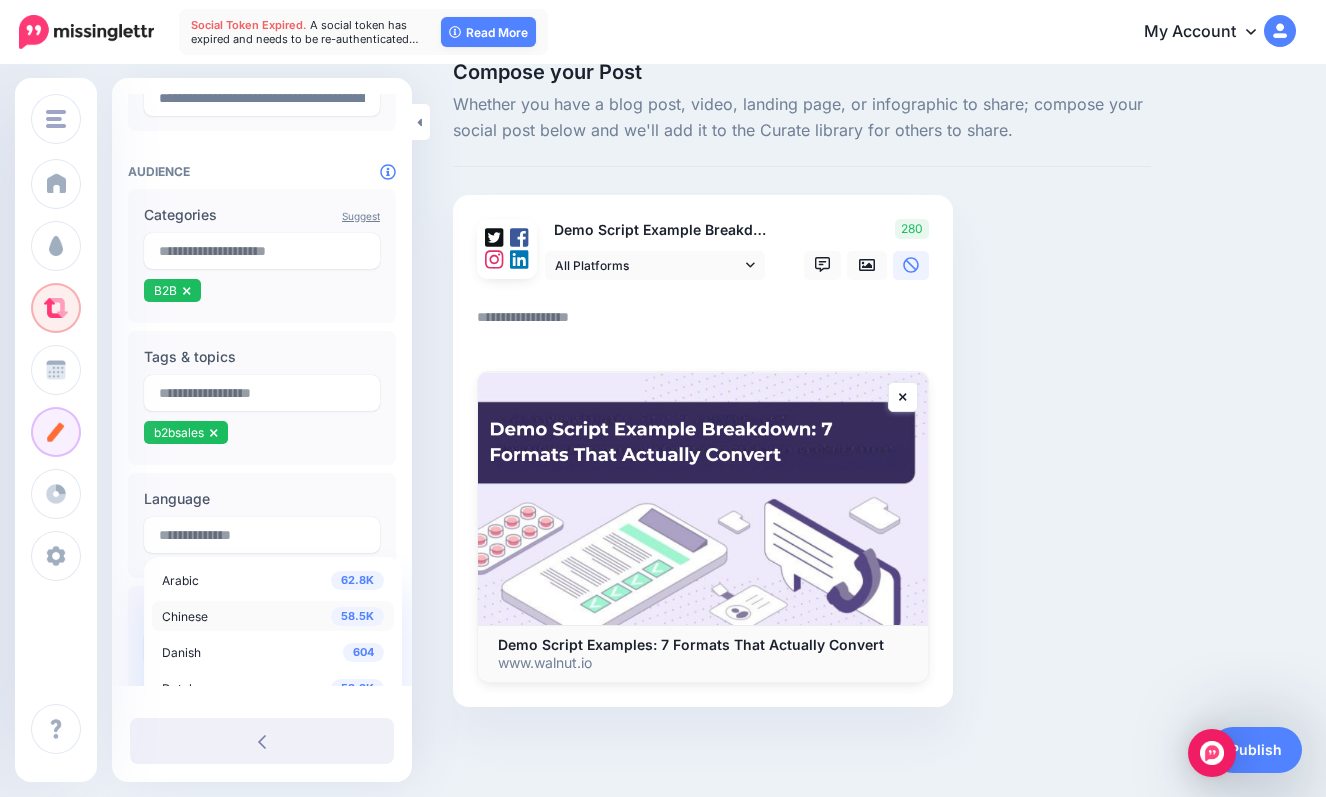 click on "58.5K
Chinese" at bounding box center (273, 616) 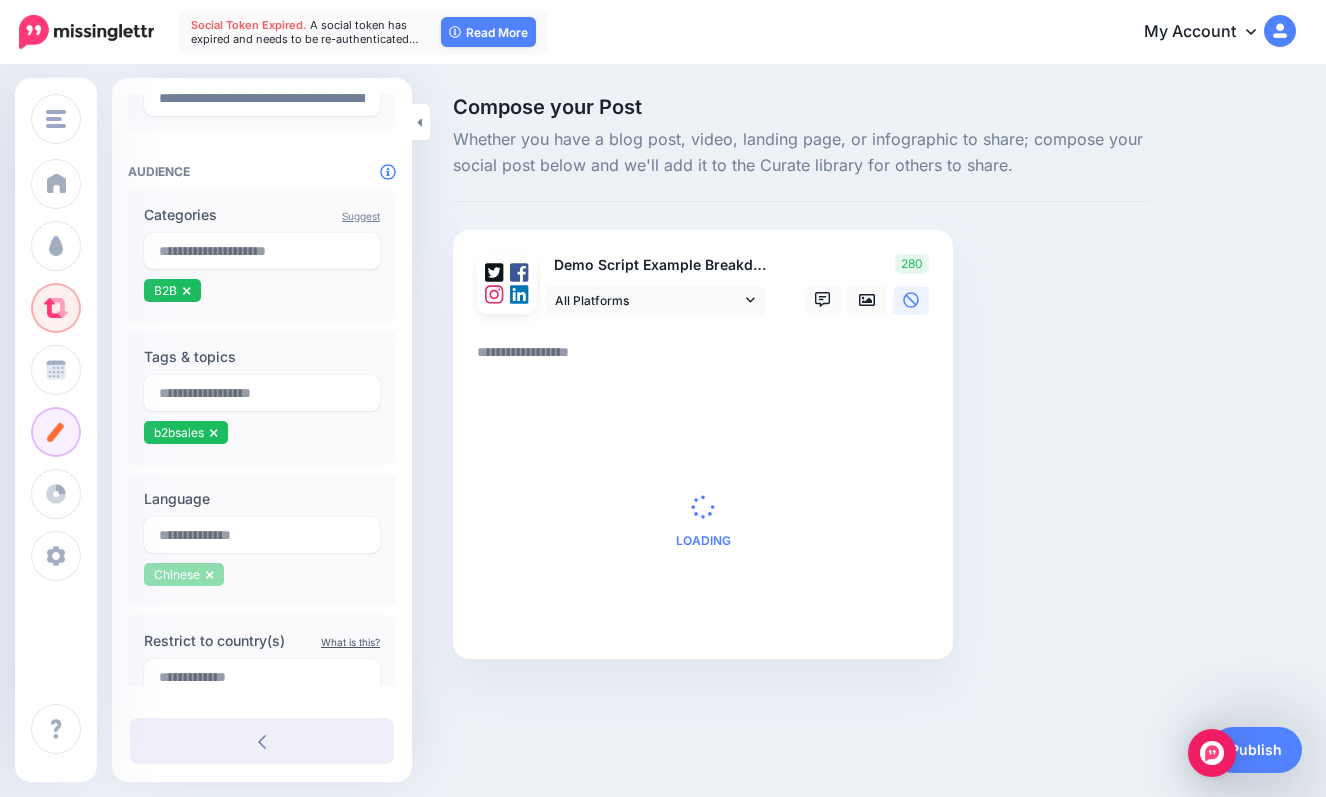 scroll, scrollTop: 0, scrollLeft: 0, axis: both 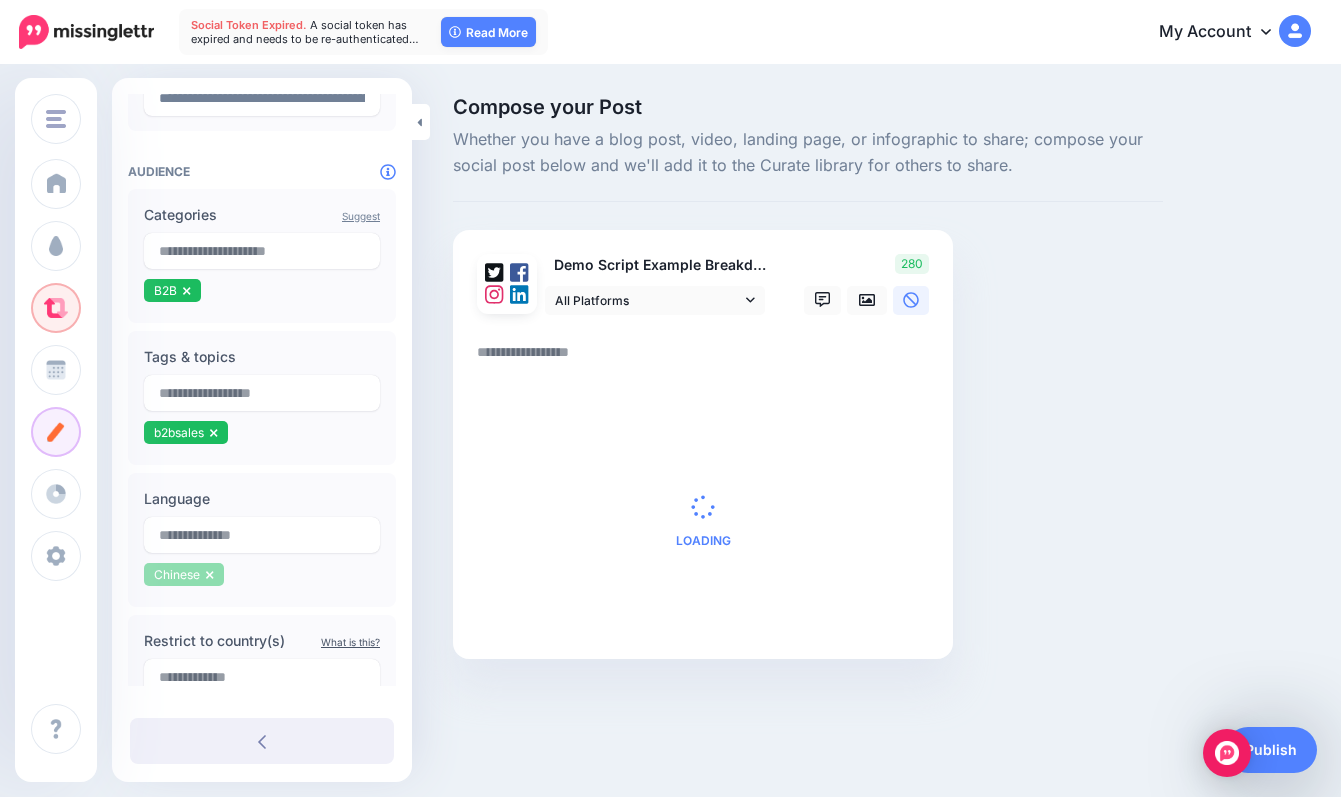 click 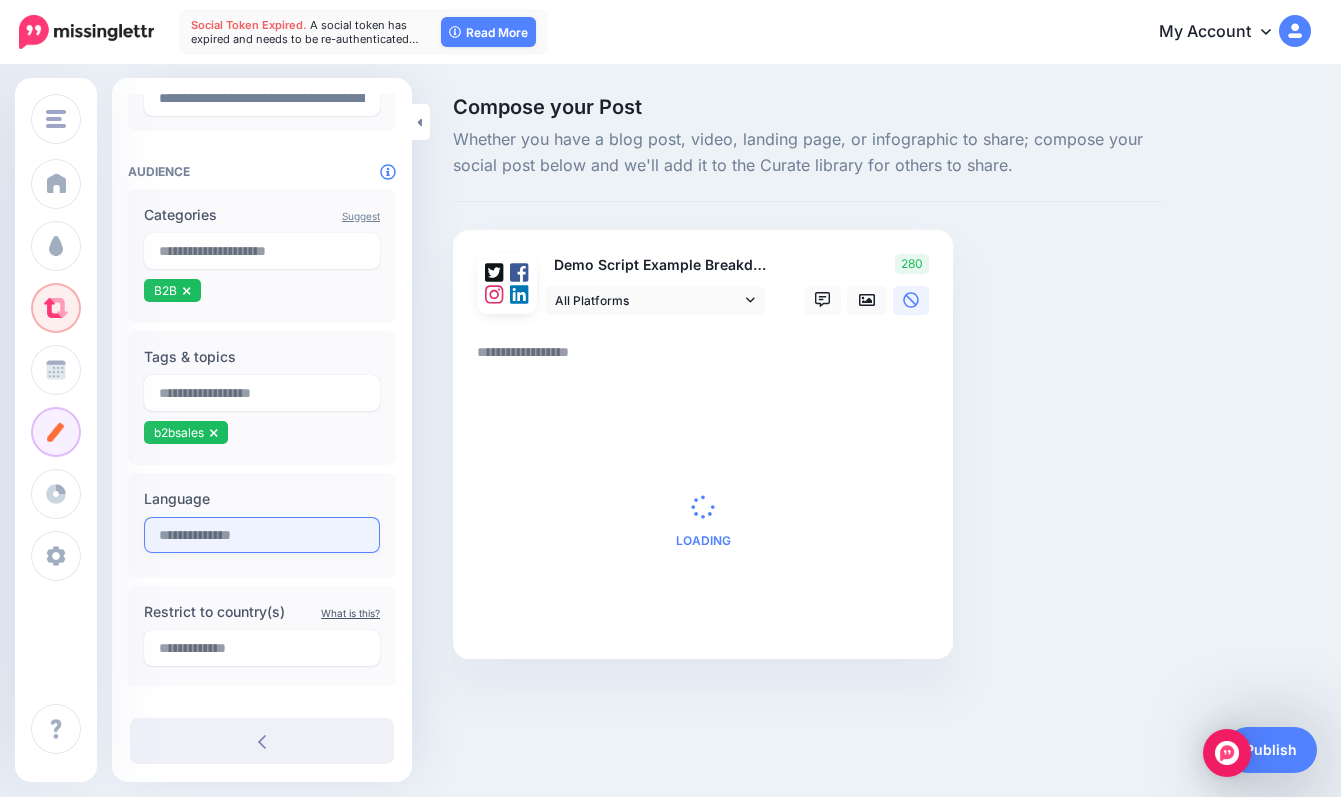 click at bounding box center [262, 535] 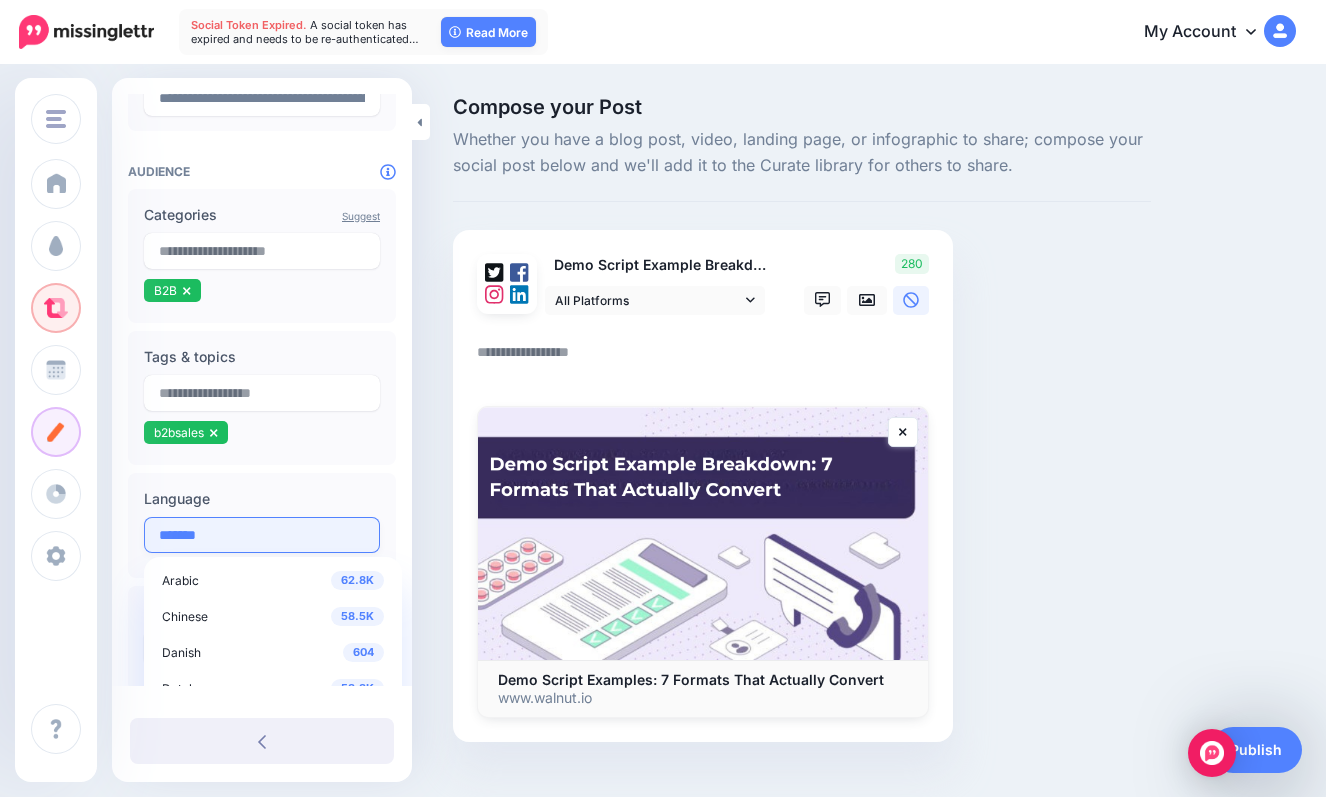 click on "*******" at bounding box center (262, 535) 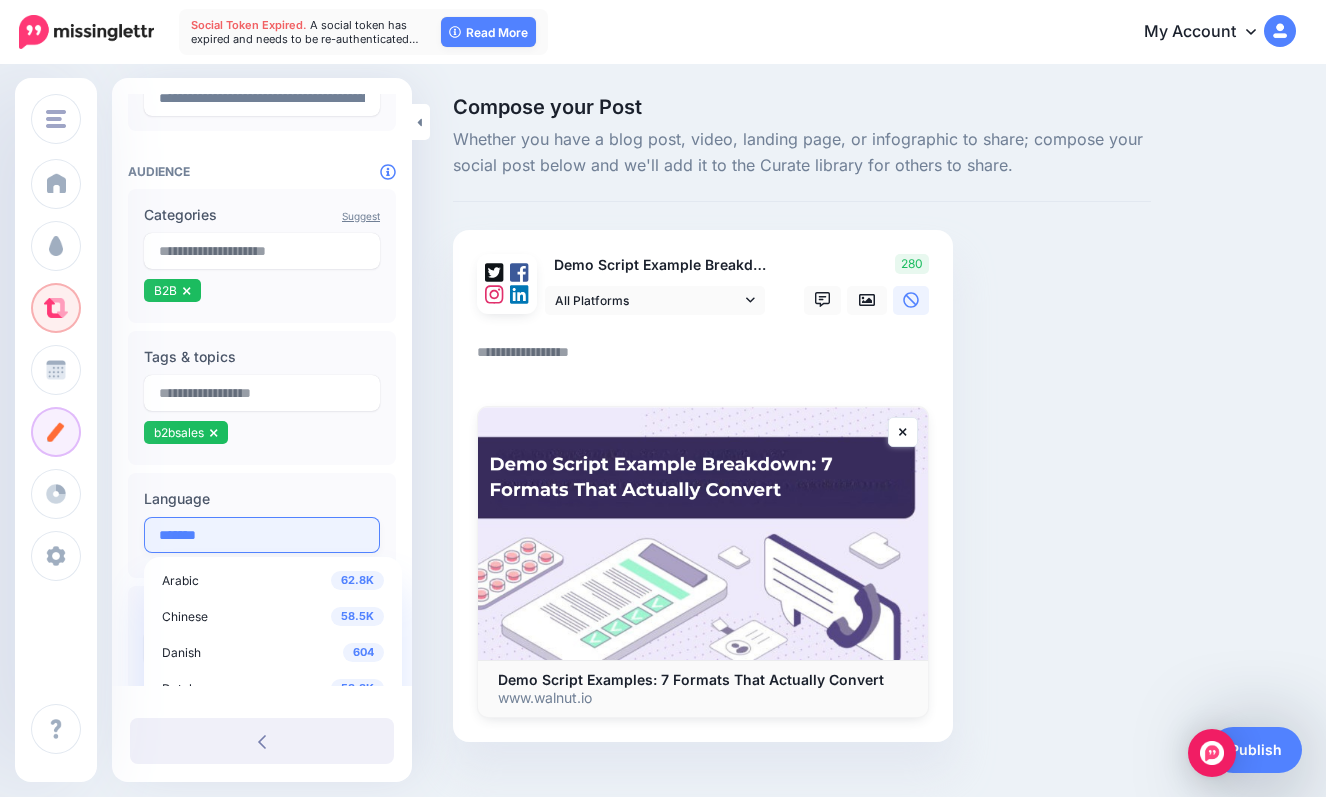 scroll, scrollTop: 35, scrollLeft: 0, axis: vertical 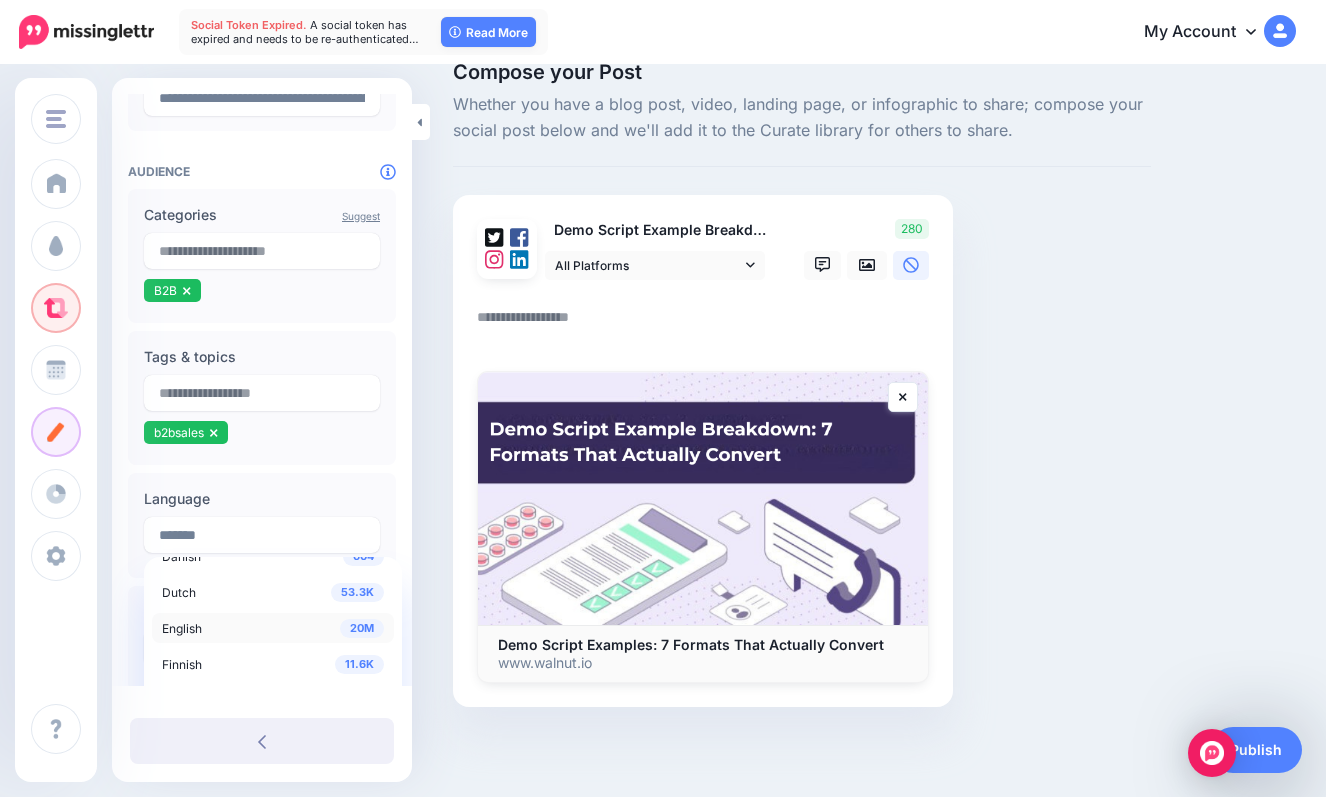 click on "20M
English" at bounding box center (273, 628) 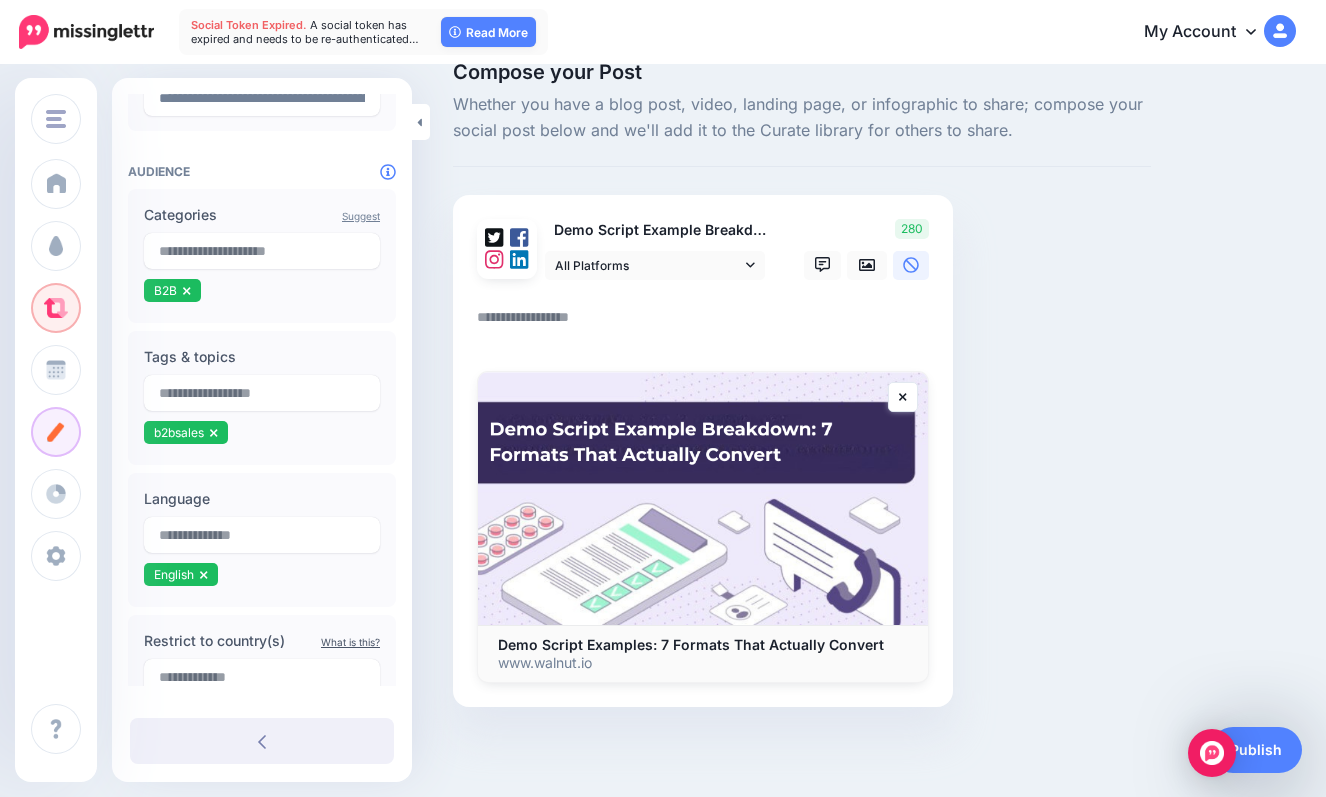 scroll, scrollTop: 0, scrollLeft: 0, axis: both 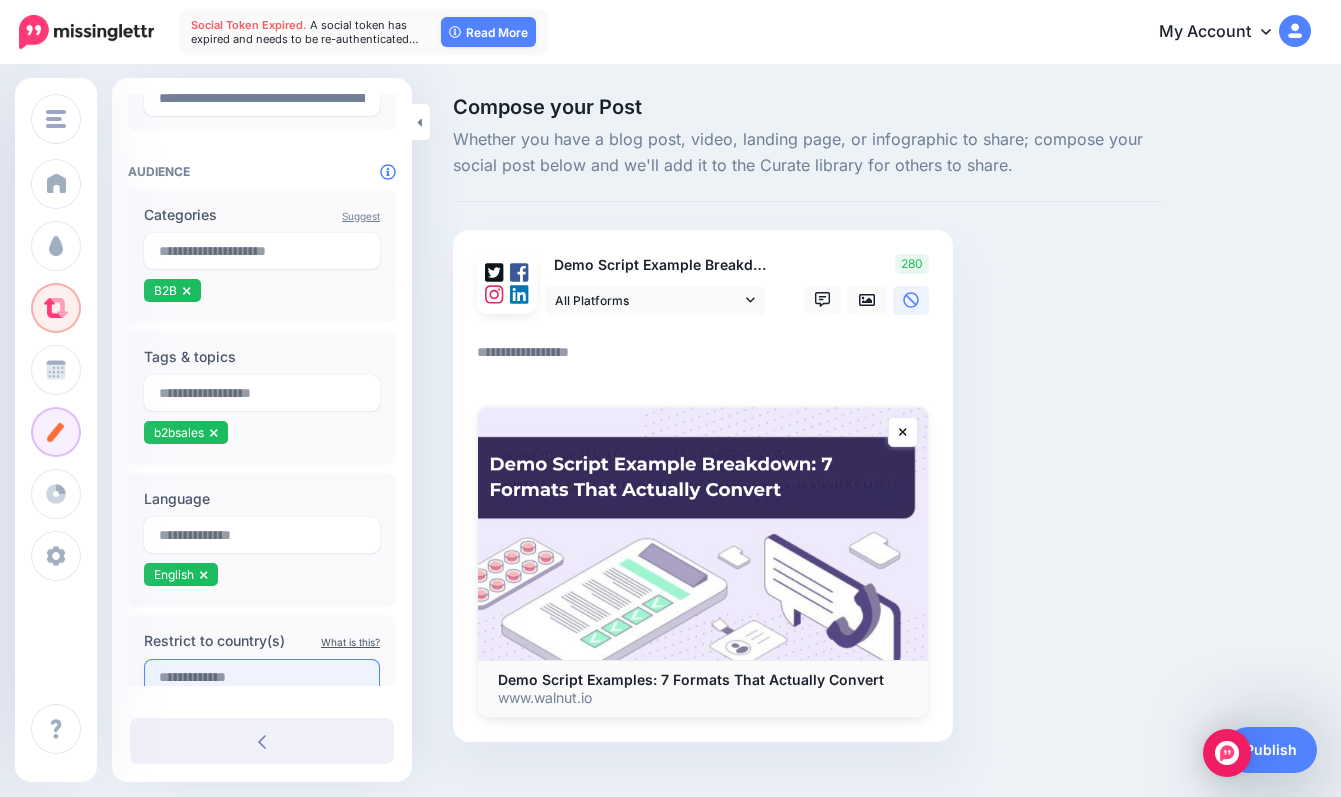 click at bounding box center (262, 677) 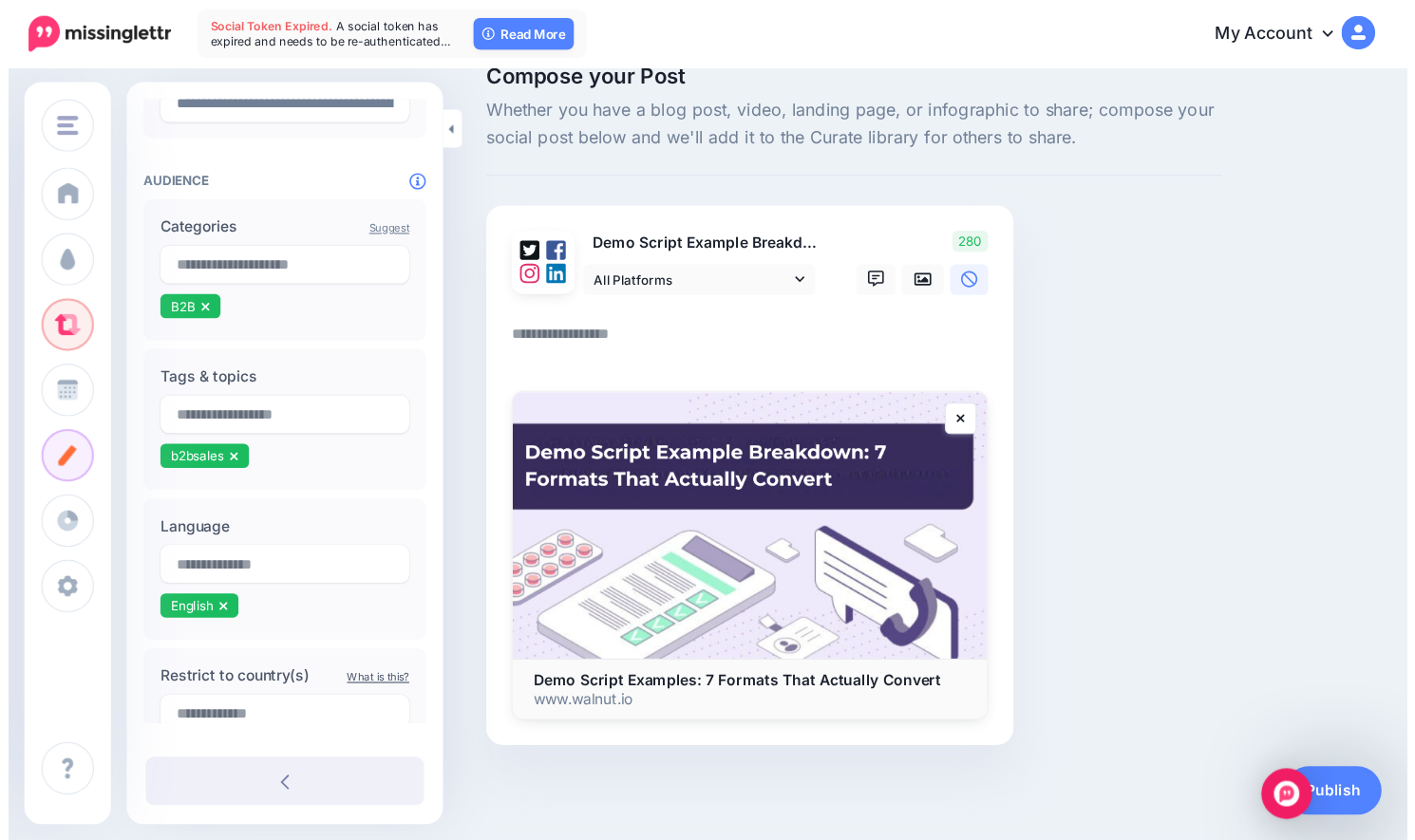 scroll, scrollTop: 0, scrollLeft: 0, axis: both 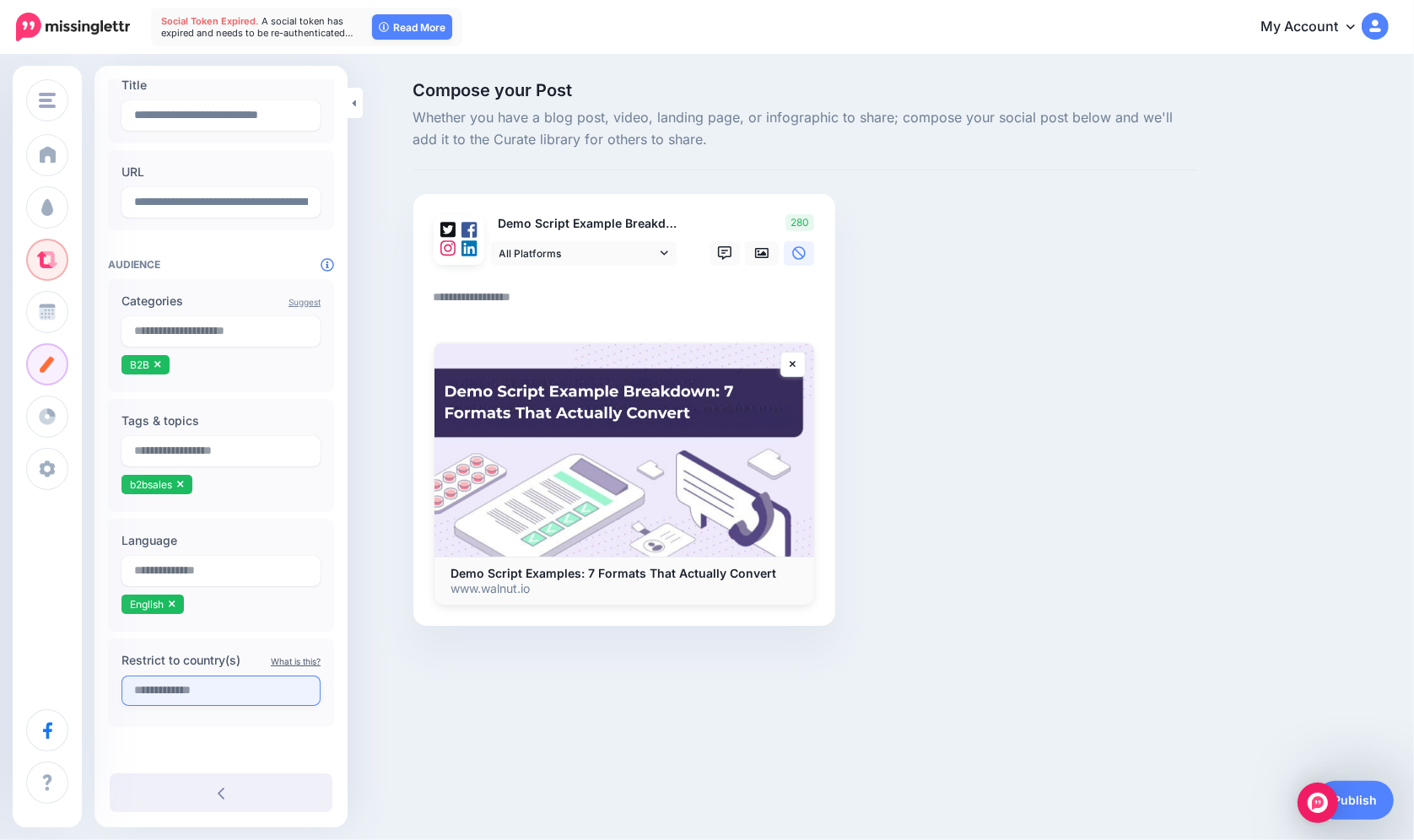 click at bounding box center (221, 691) 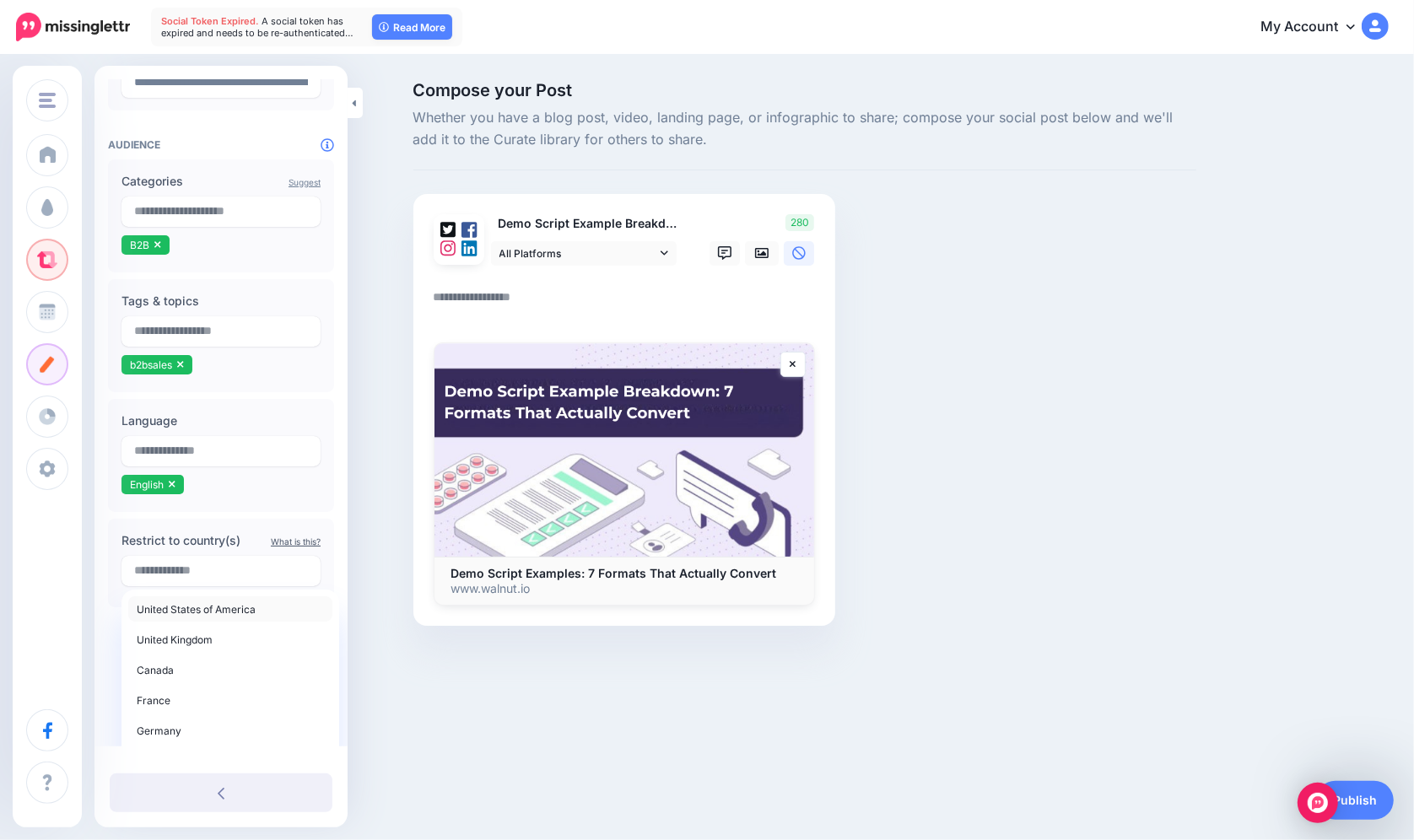 click on "United States of America" at bounding box center [196, 609] 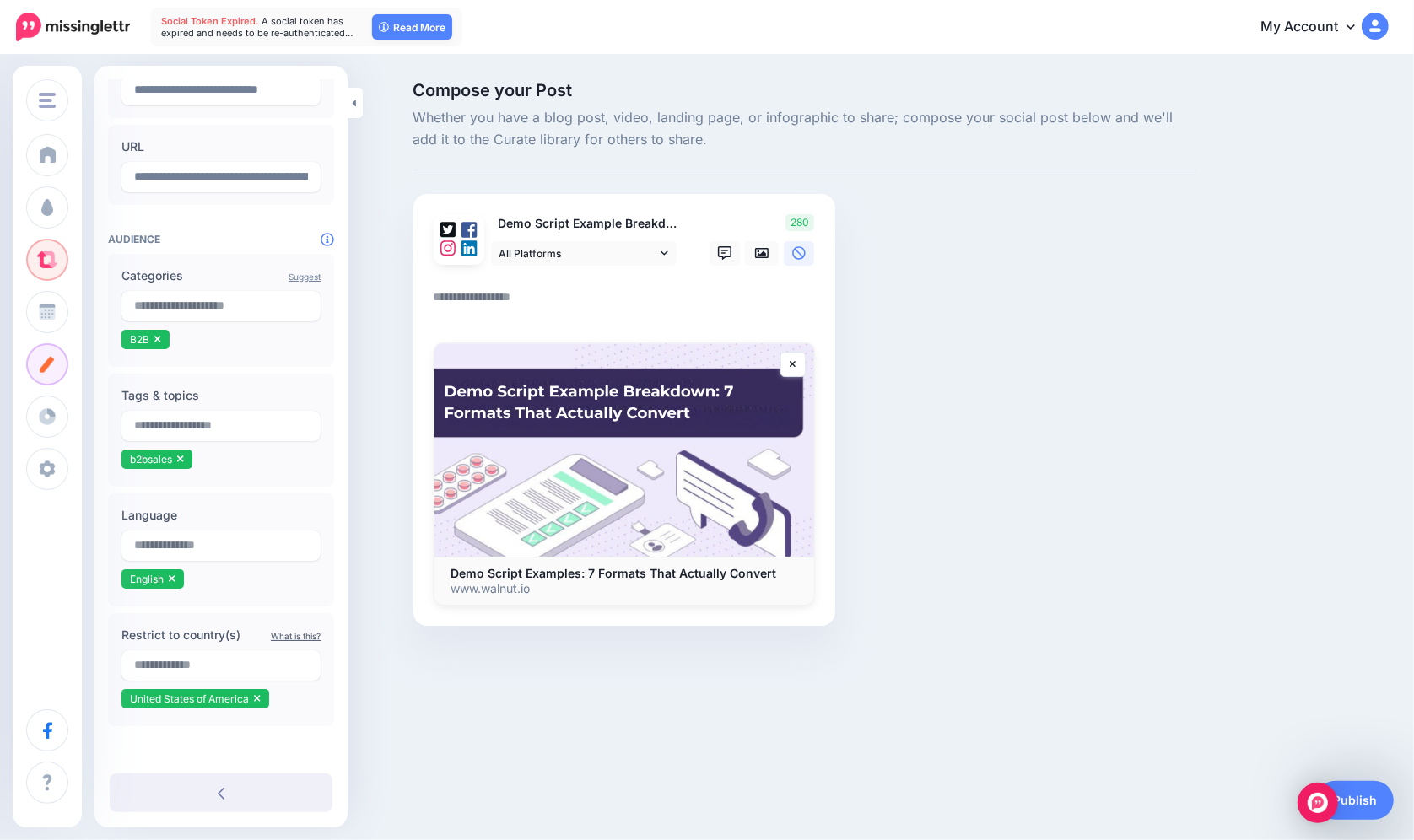 scroll, scrollTop: 167, scrollLeft: 0, axis: vertical 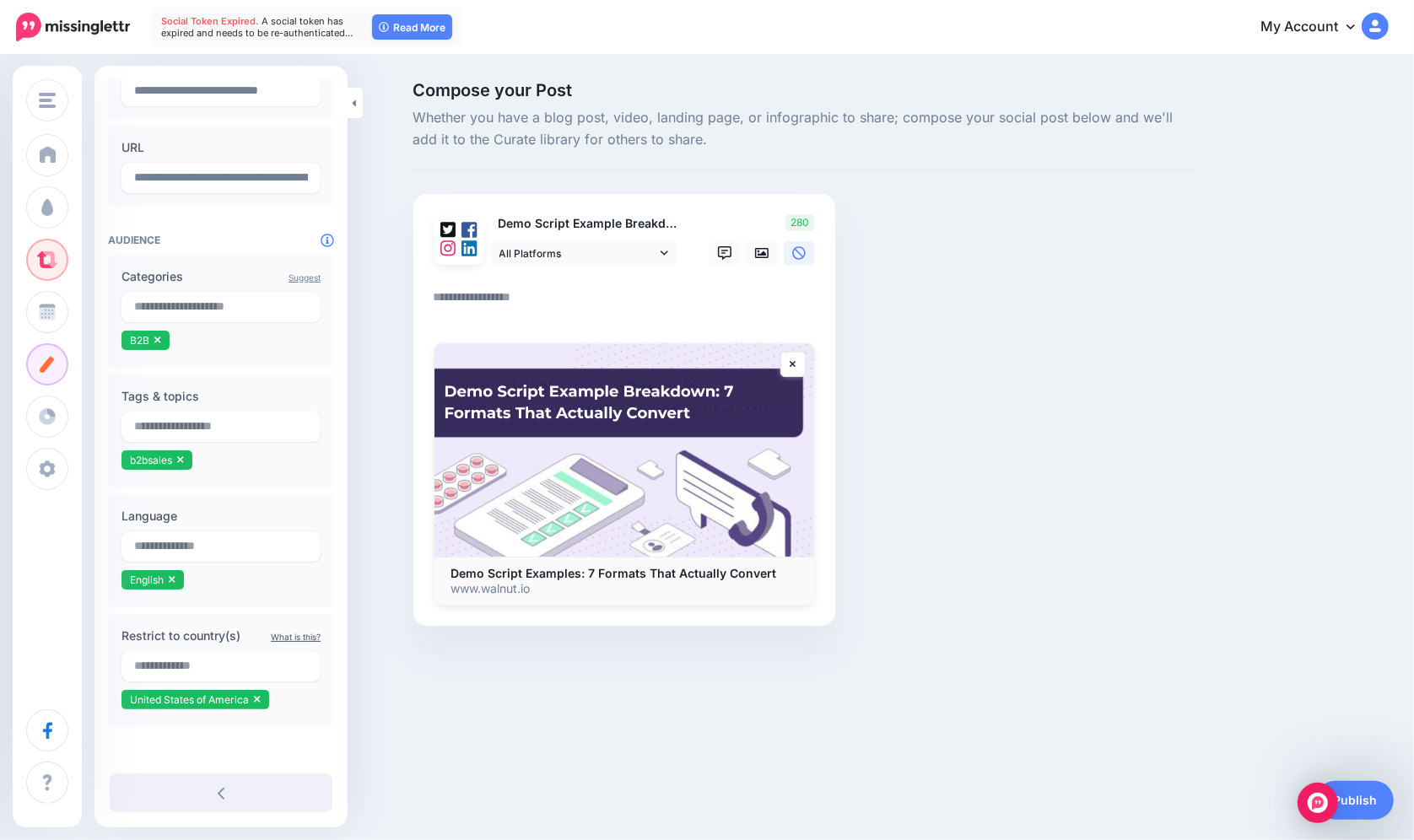 click at bounding box center [628, 303] 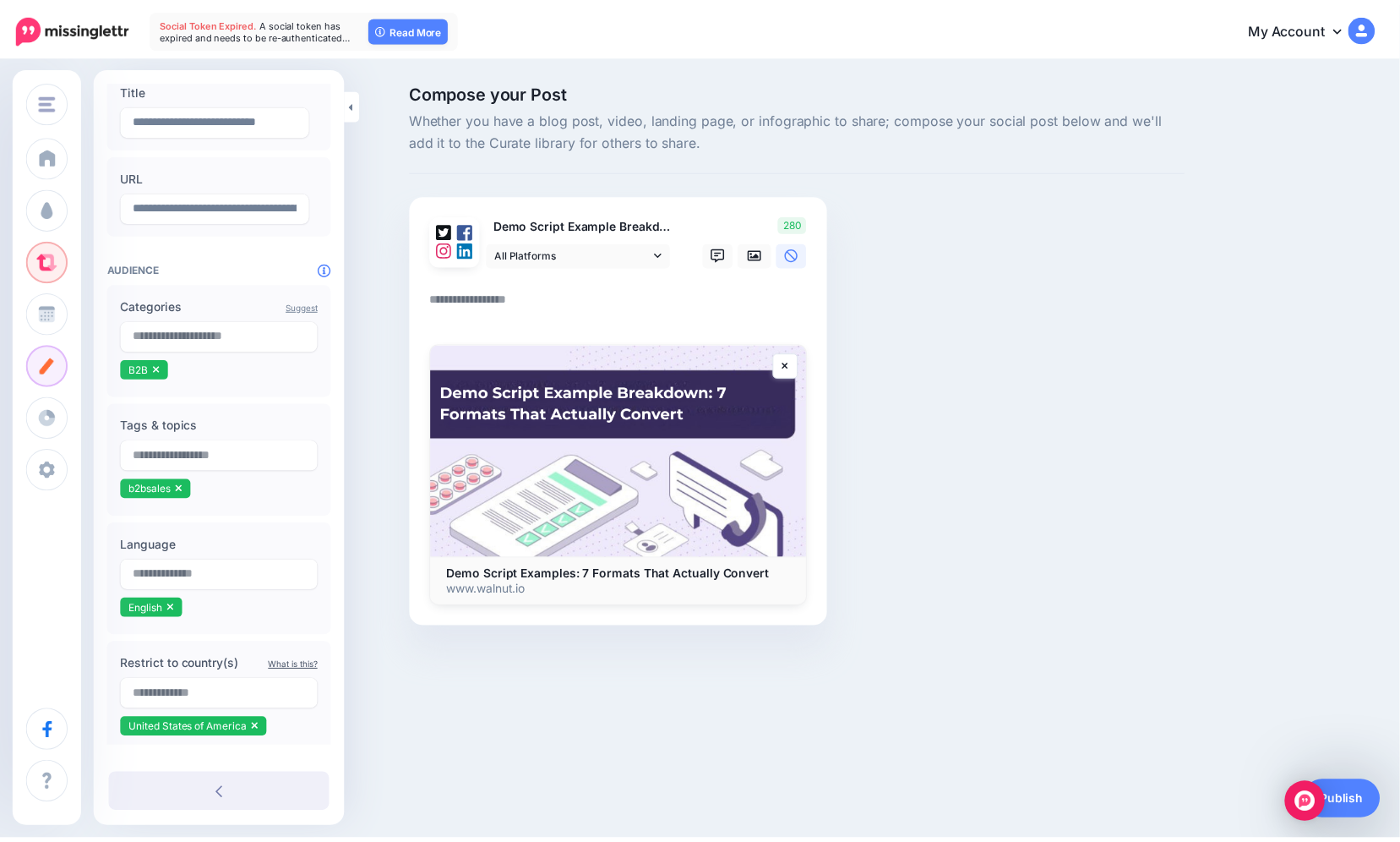 scroll, scrollTop: 167, scrollLeft: 0, axis: vertical 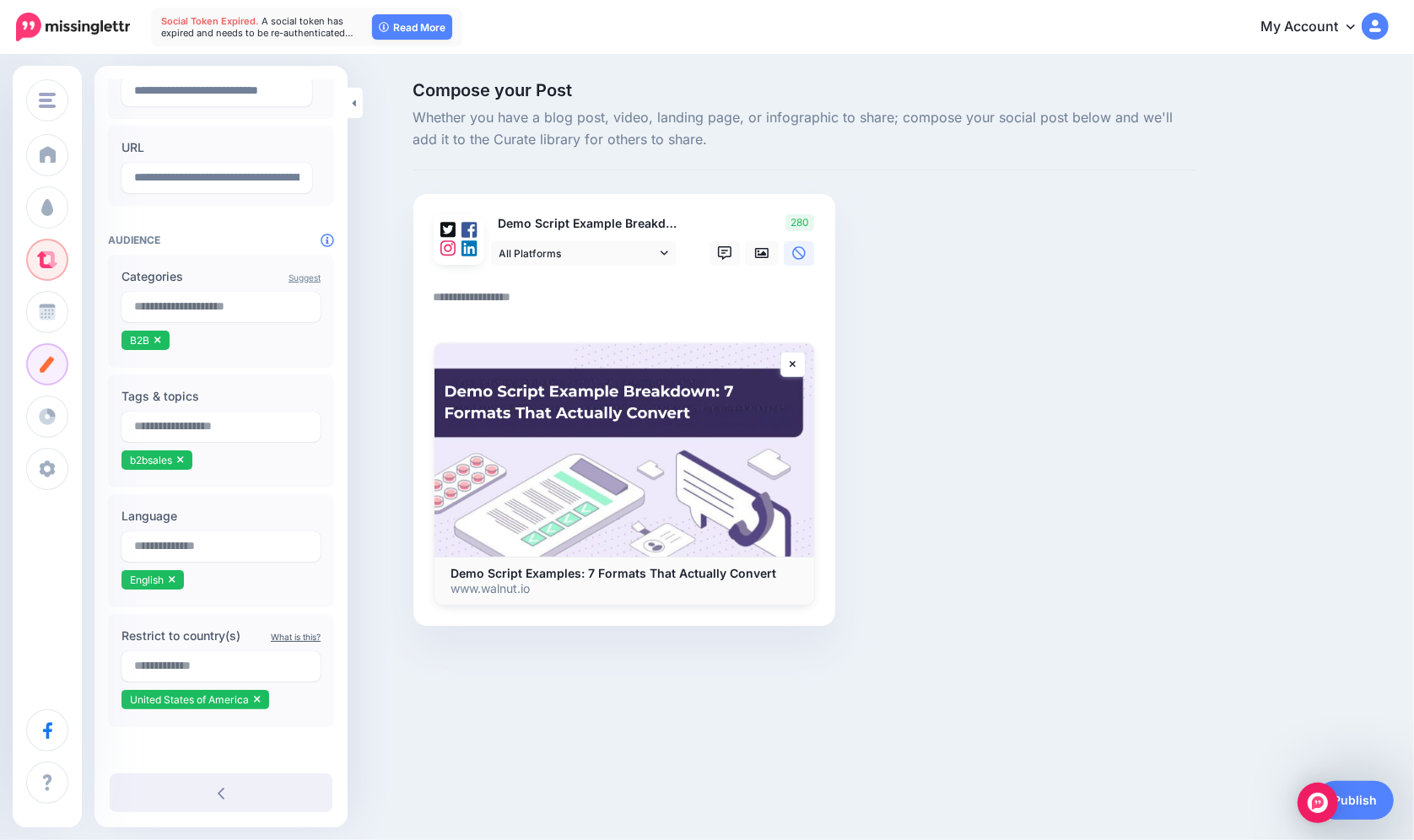 click at bounding box center (628, 303) 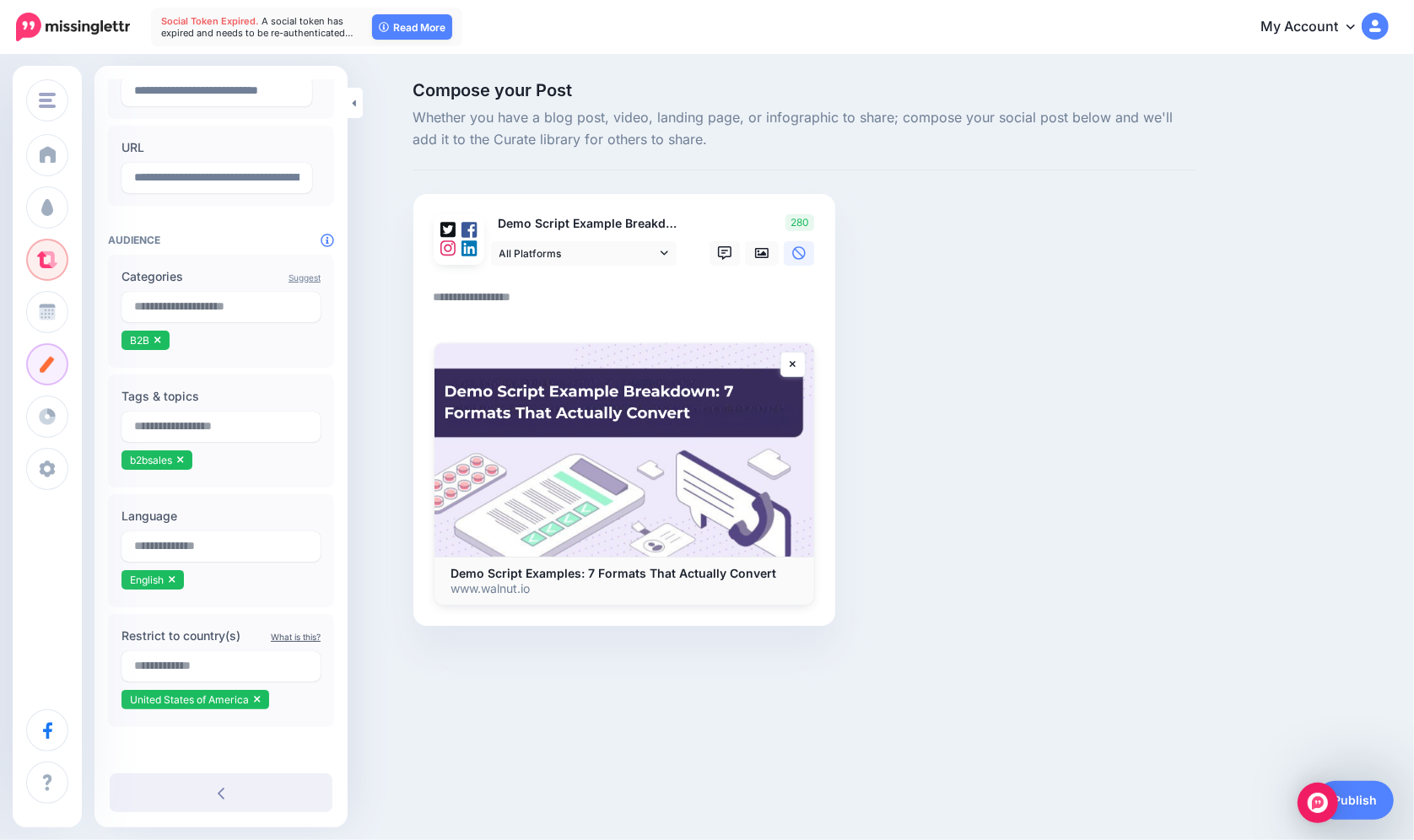 paste on "**********" 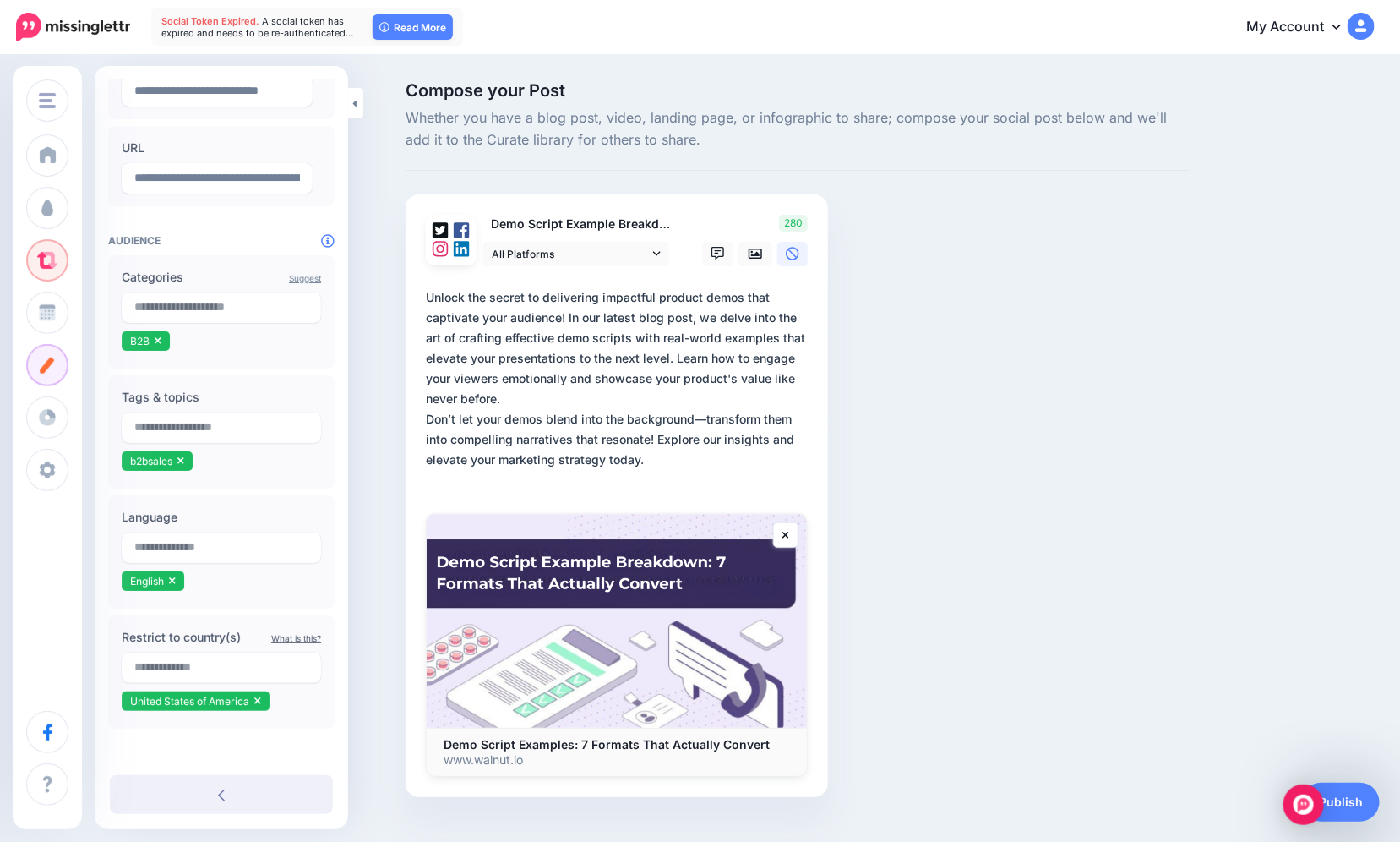 click on "**********" at bounding box center (620, 389) 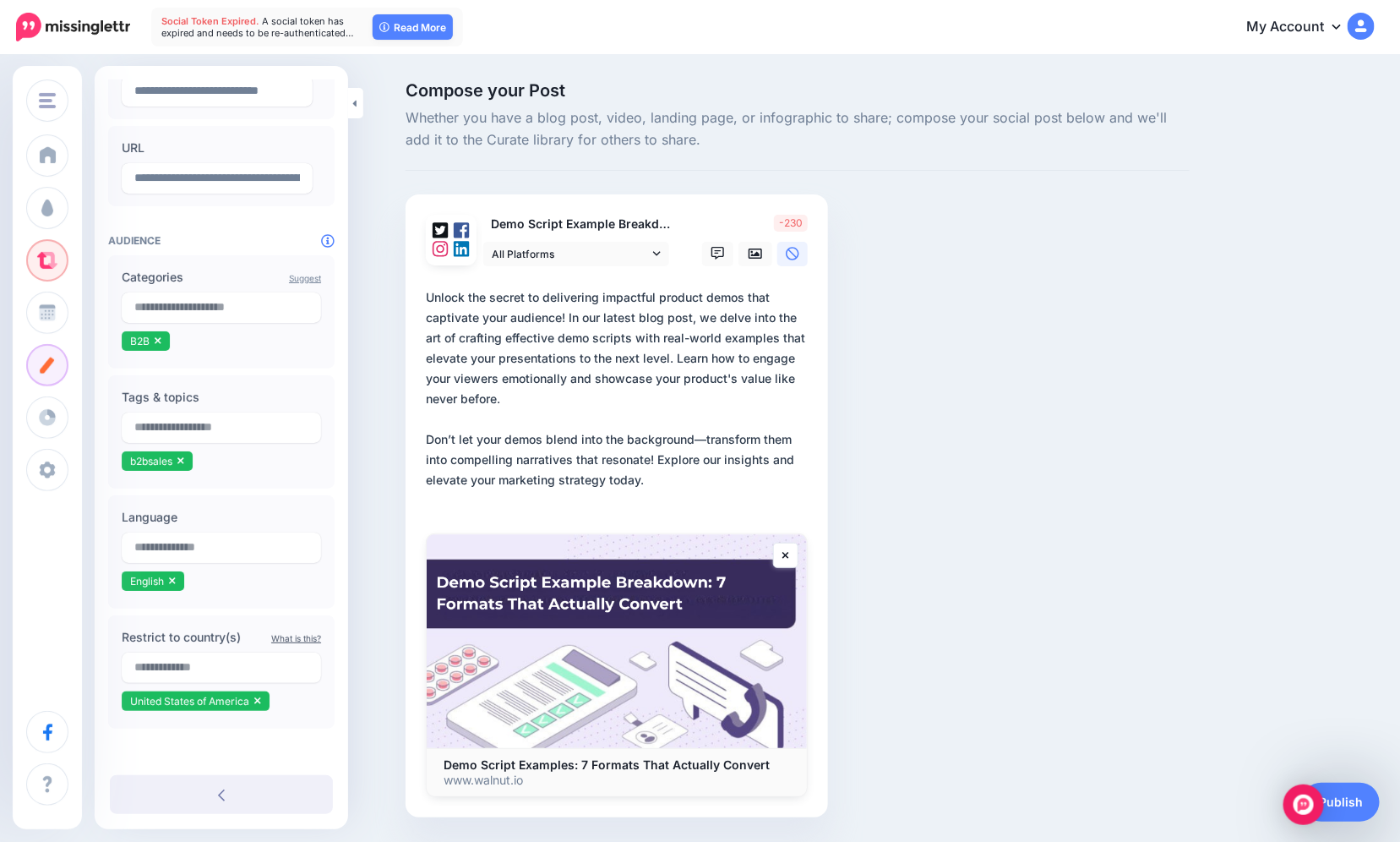 click on "Unlock the secret to delivering impactful product demos that captivate your audience! In our latest blog post, we delve into the art of crafting effective demo scripts with real-world examples that elevate your presentations to the next level. Learn how to engage your viewers emotionally and showcase your product's value like never before.
Don’t let your demos blend into the background—transform them into compelling narratives that resonate! Explore our insights and elevate your marketing strategy today." at bounding box center [617, 402] 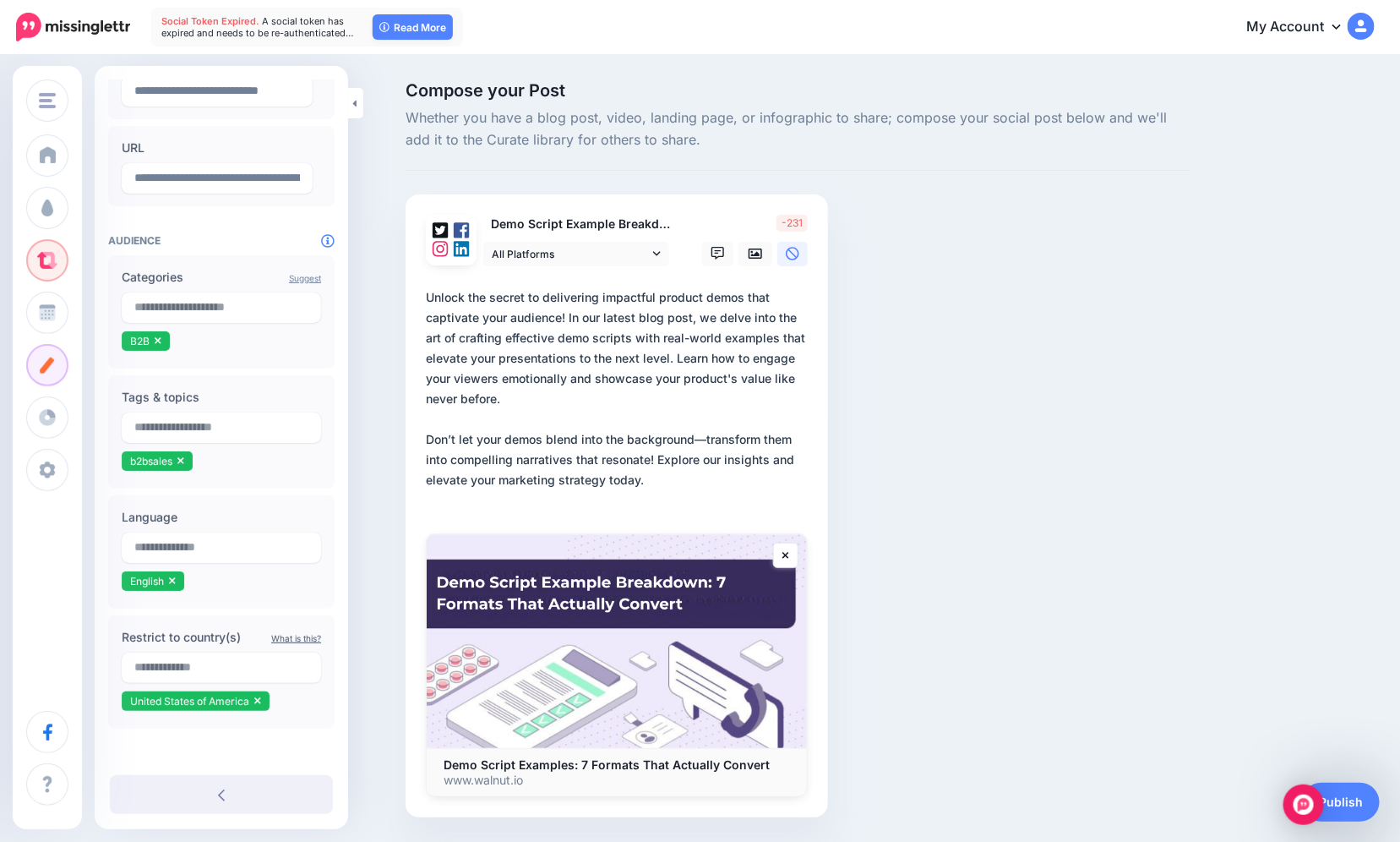 click on "**********" at bounding box center (620, 399) 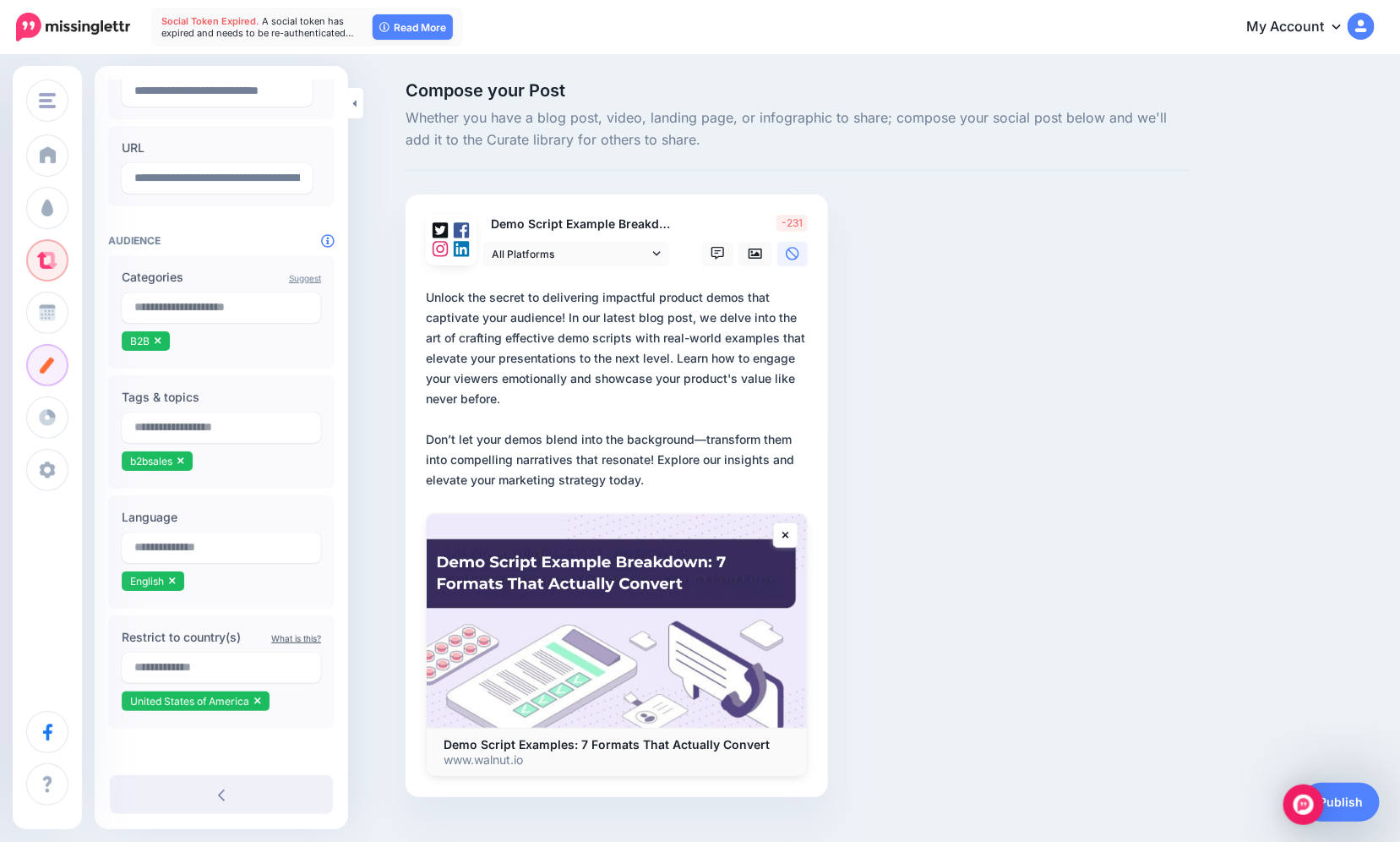 click on "Compose your Post
Whether you have a blog post, video, landing page, or infographic to share; compose your social post below and we'll add it to the Curate library for others to share.
Demo Script Example Breakdown" at bounding box center [798, 465] 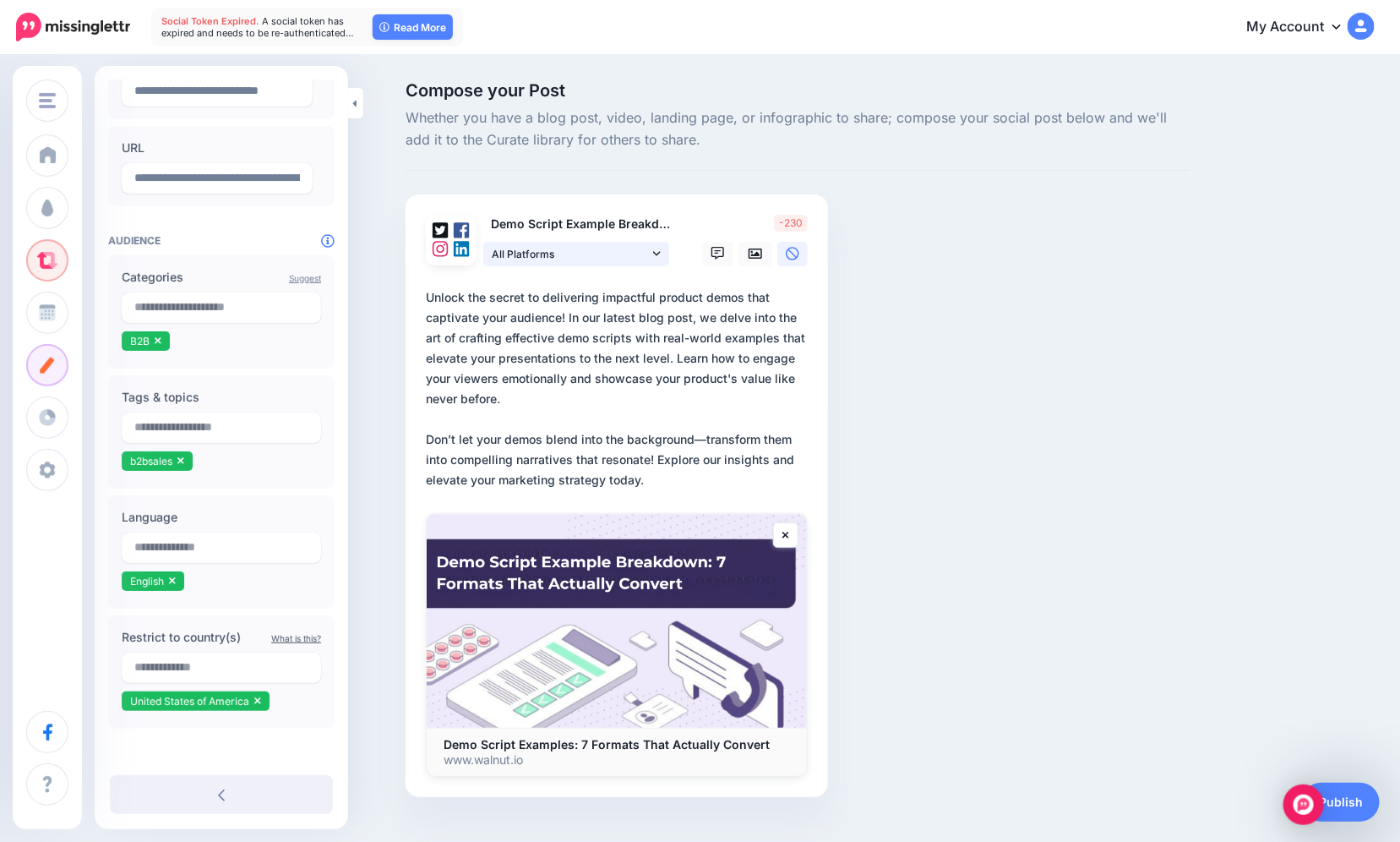 click on "All
Platforms" at bounding box center (570, 254) 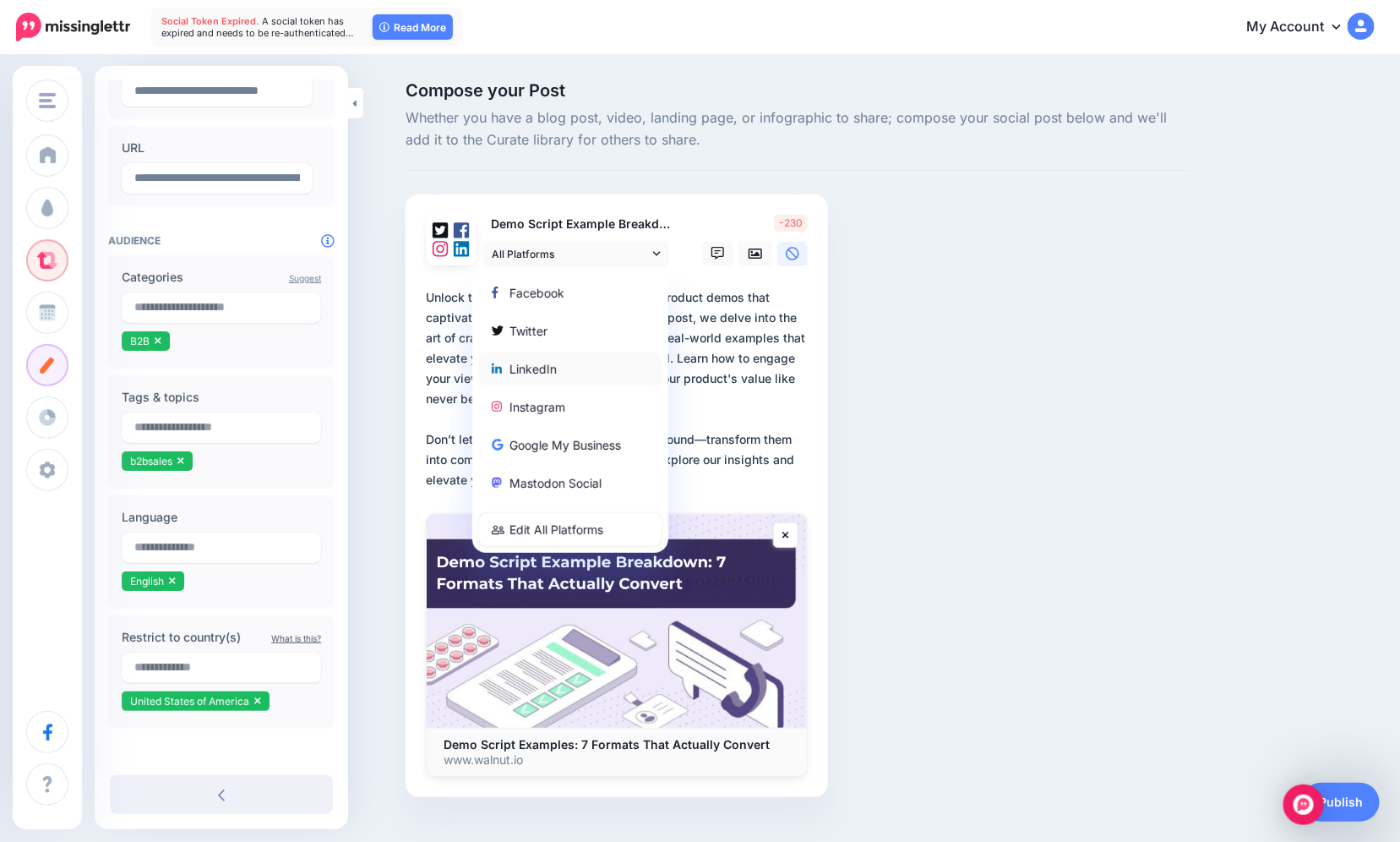 click on "LinkedIn" at bounding box center (570, 369) 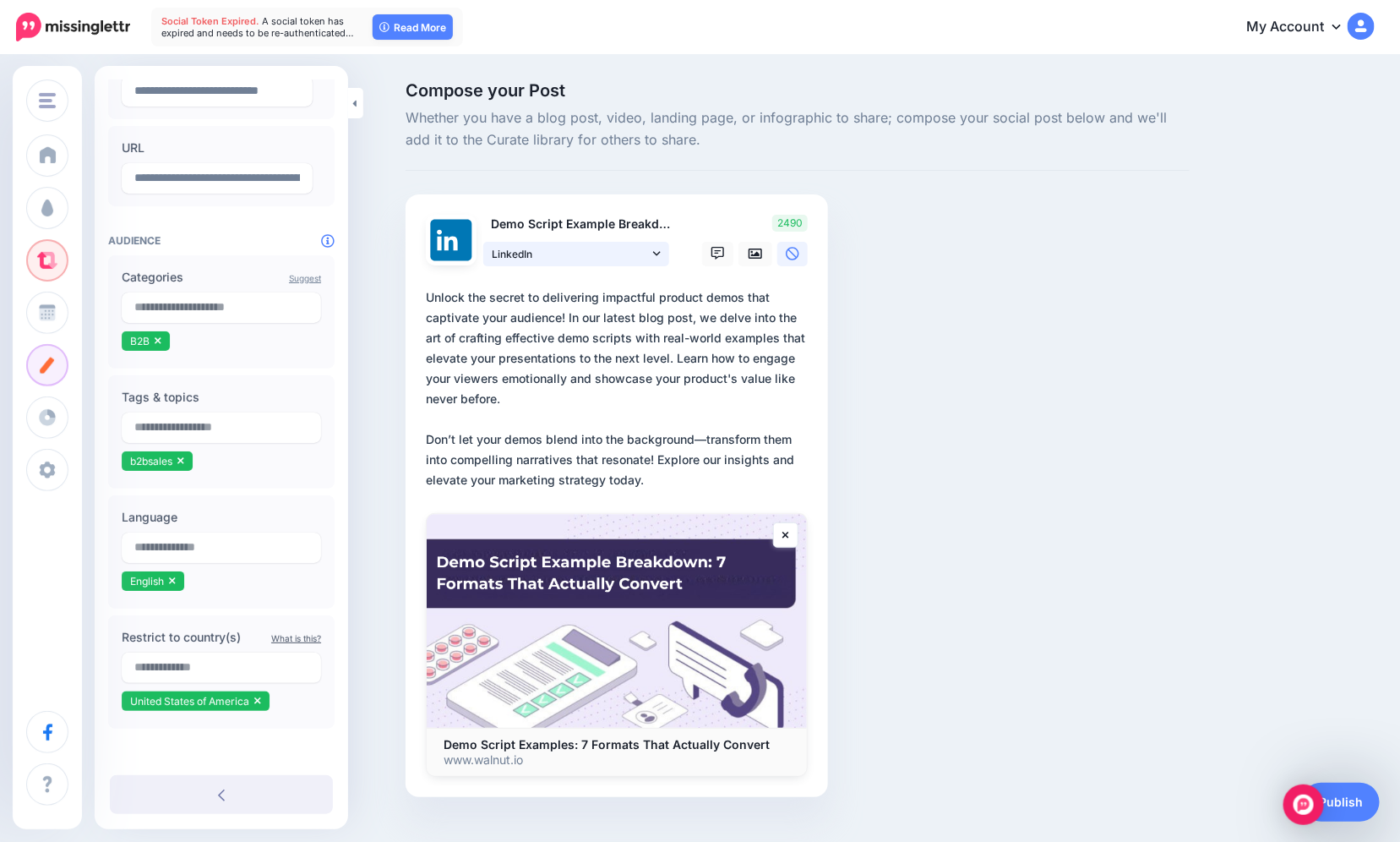 click on "LinkedIn" at bounding box center [570, 254] 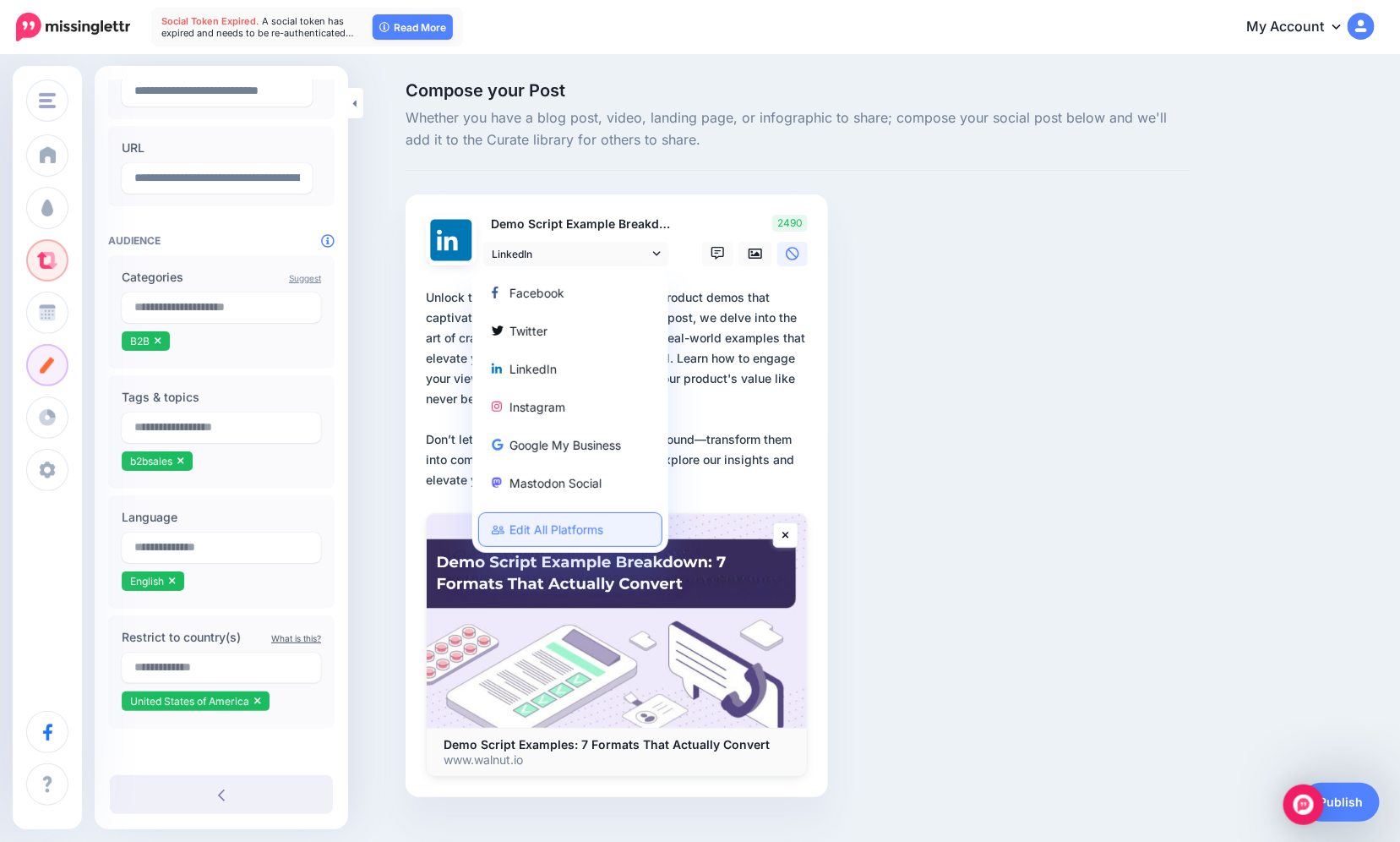 click on "Edit All Platforms" at bounding box center [570, 529] 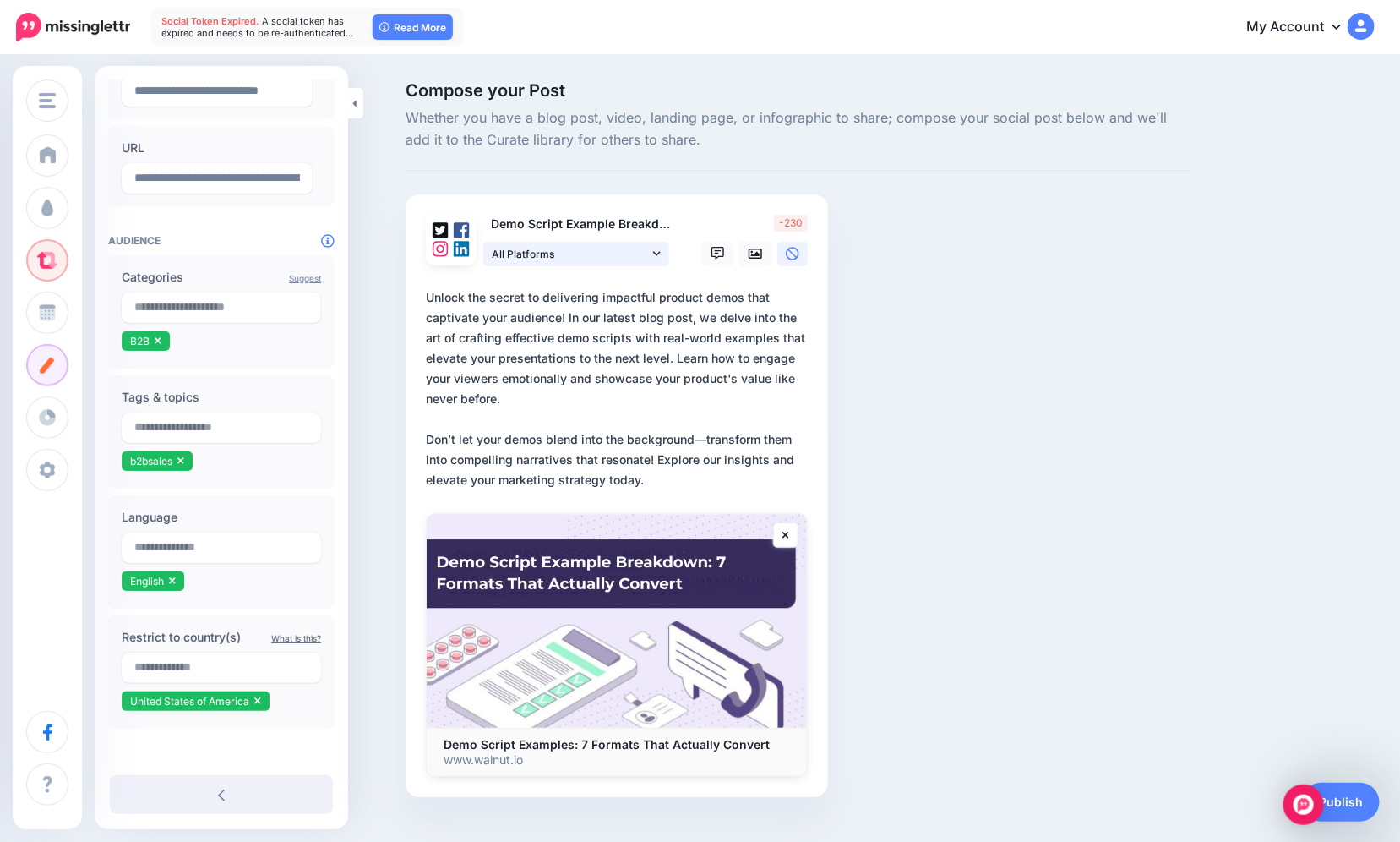 click on "All
Platforms" at bounding box center (570, 254) 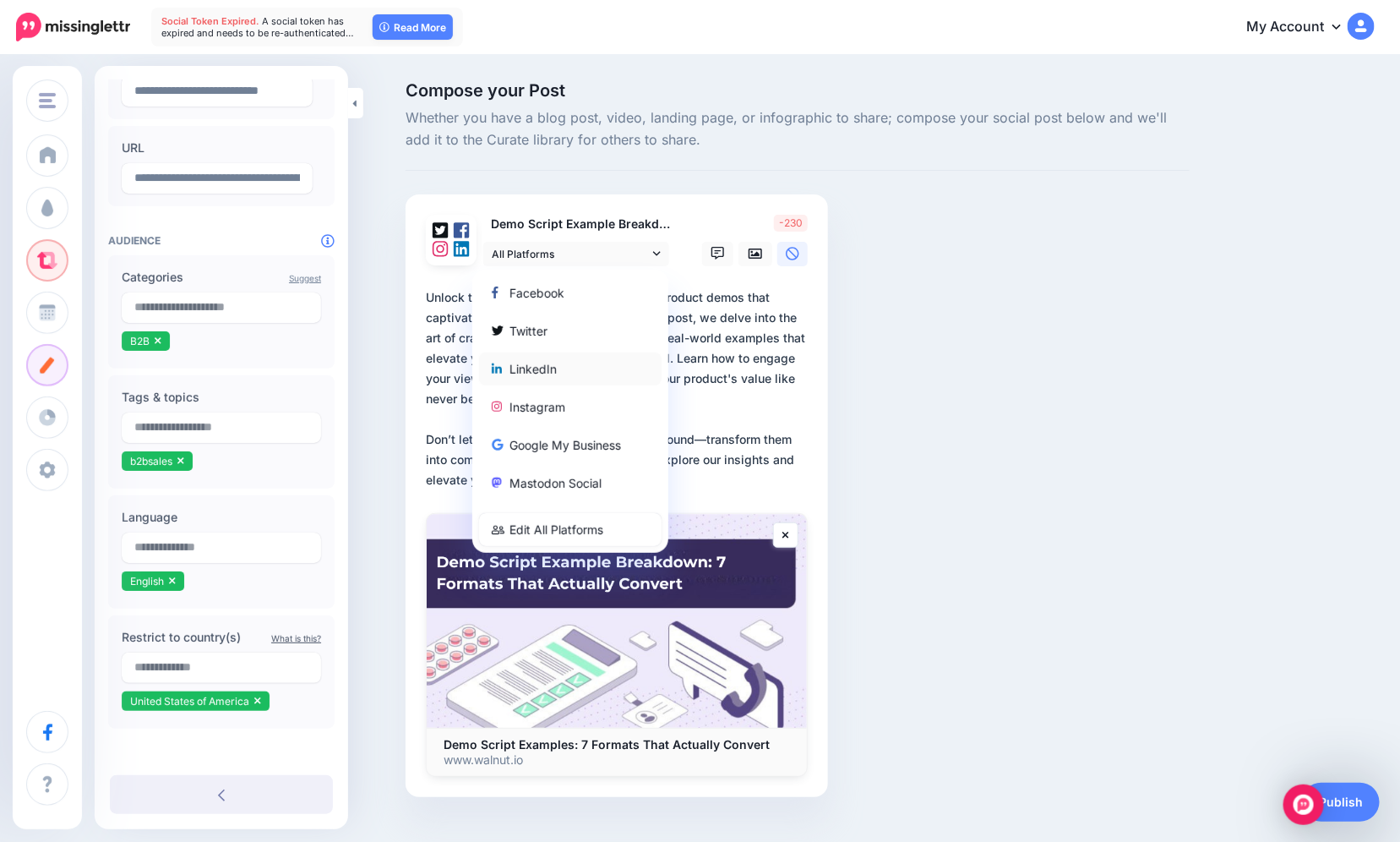 click on "LinkedIn" at bounding box center (570, 369) 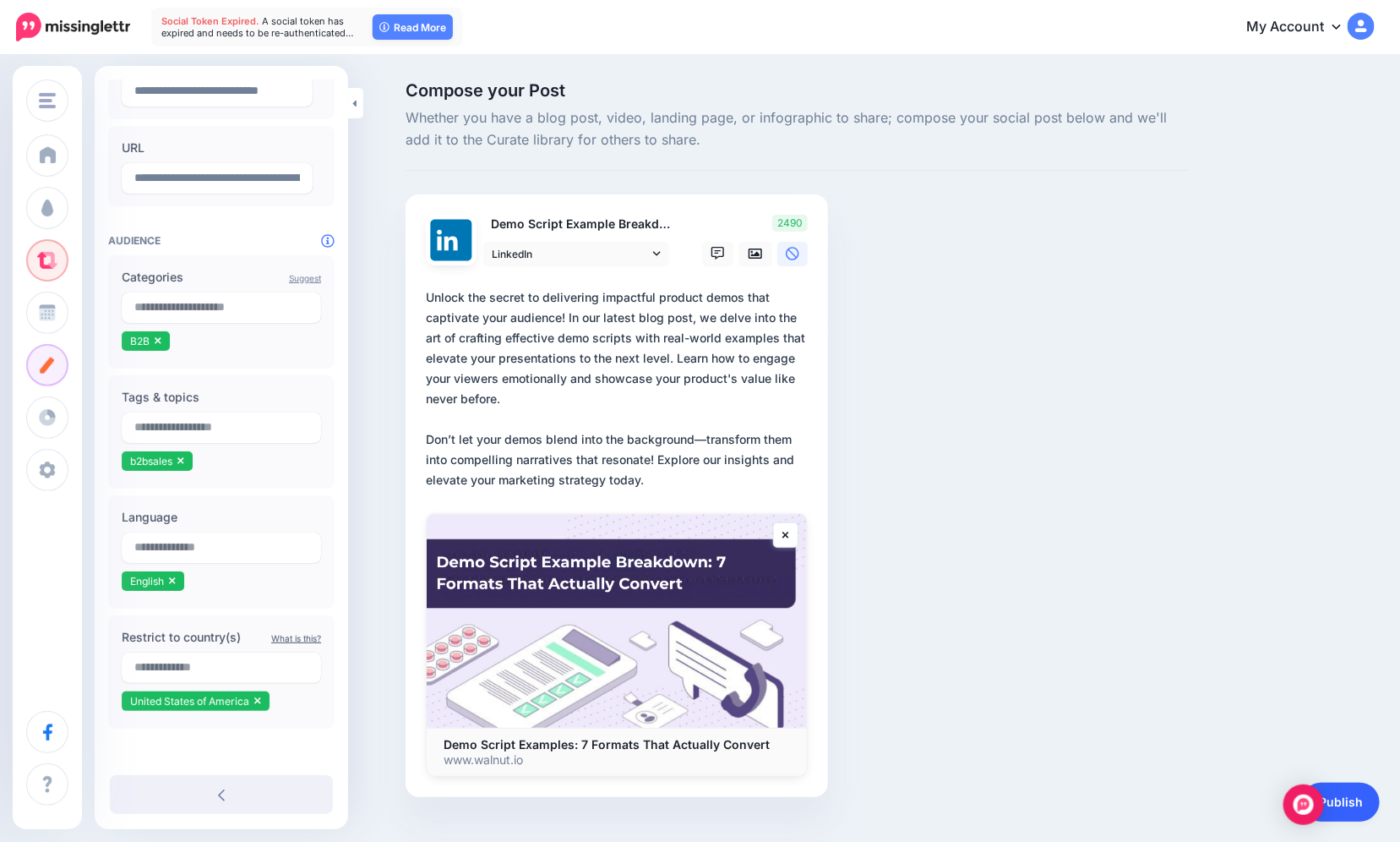click on "Publish" at bounding box center [1341, 802] 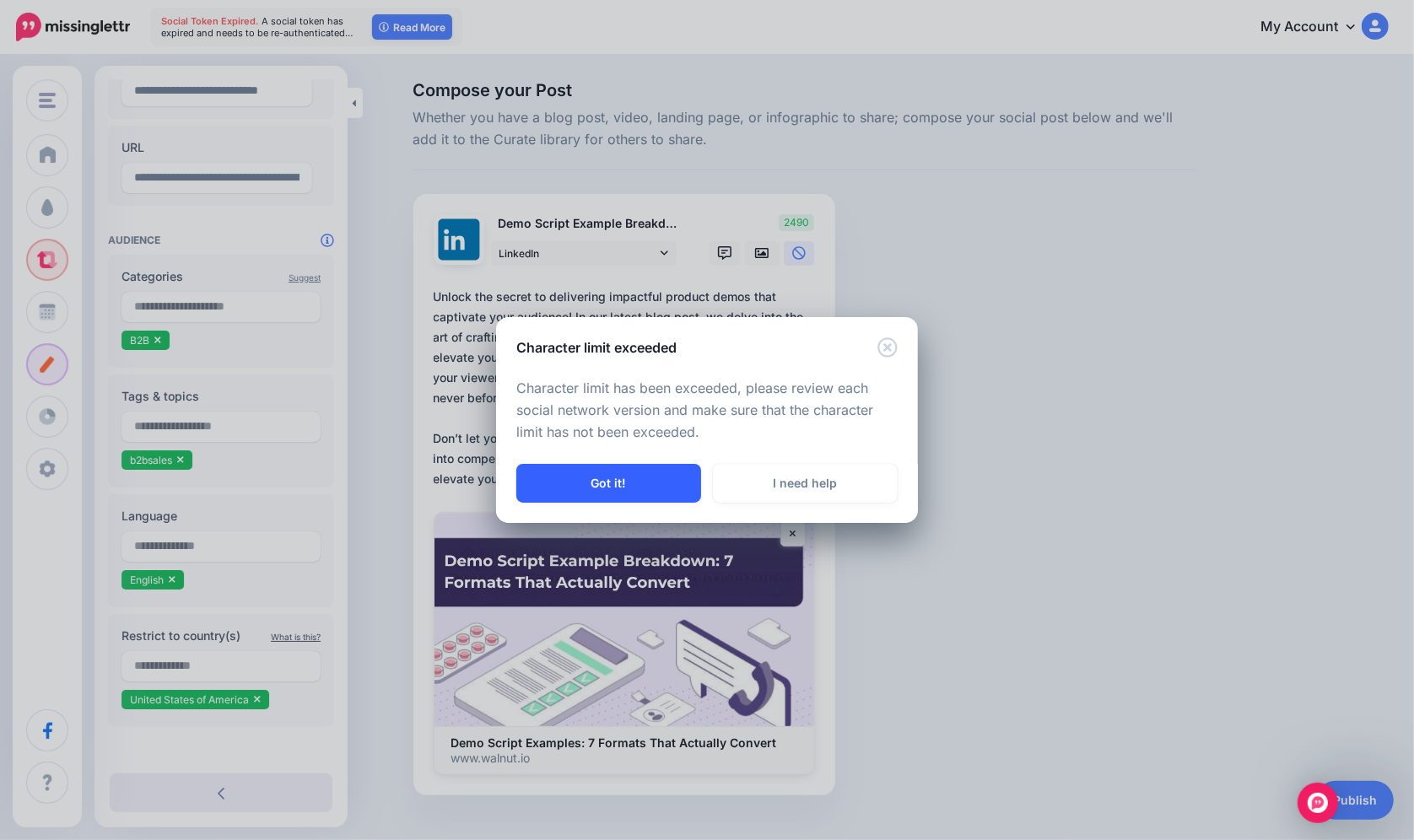 click on "Got it!" at bounding box center [608, 483] 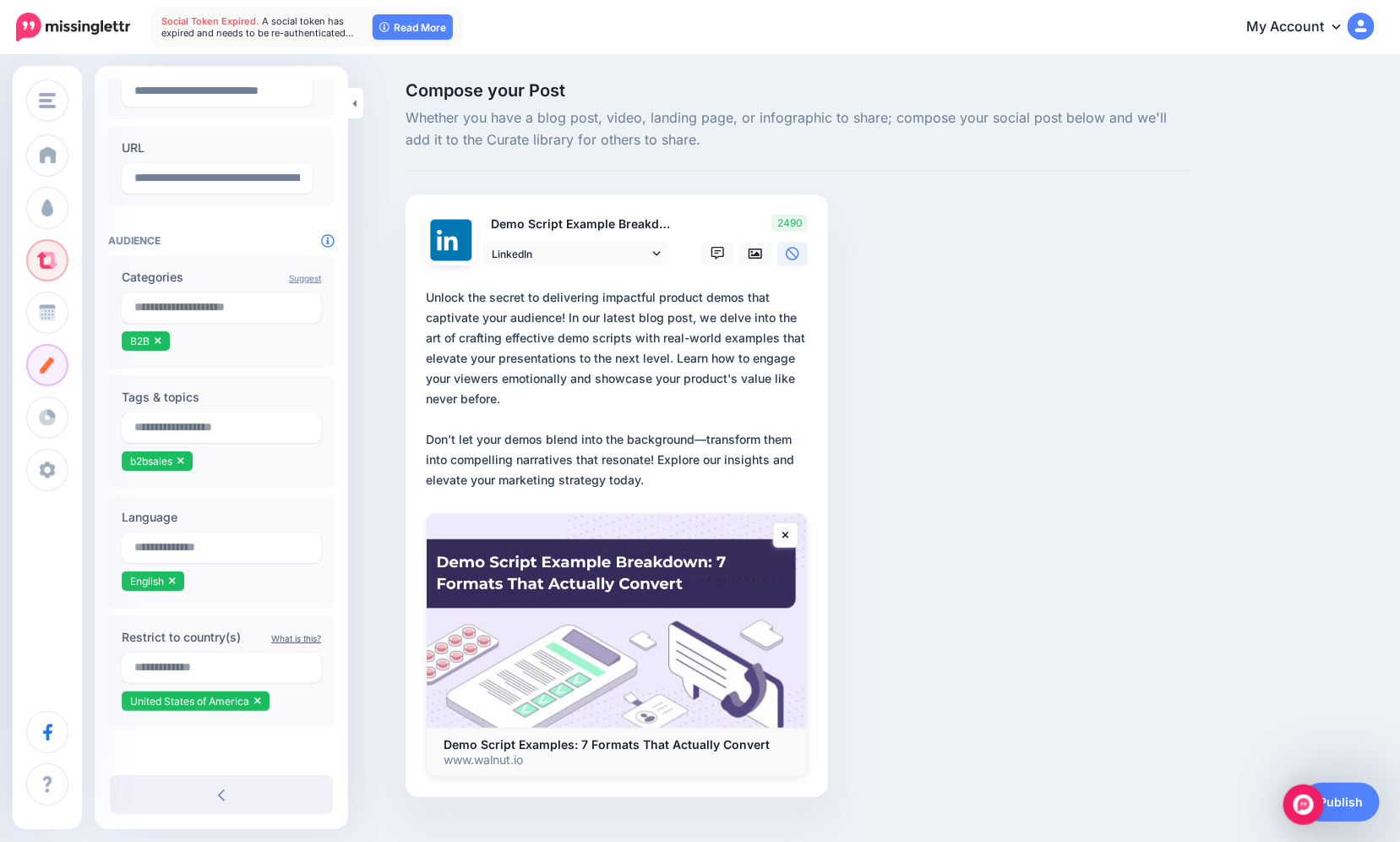 click on "**********" at bounding box center [620, 389] 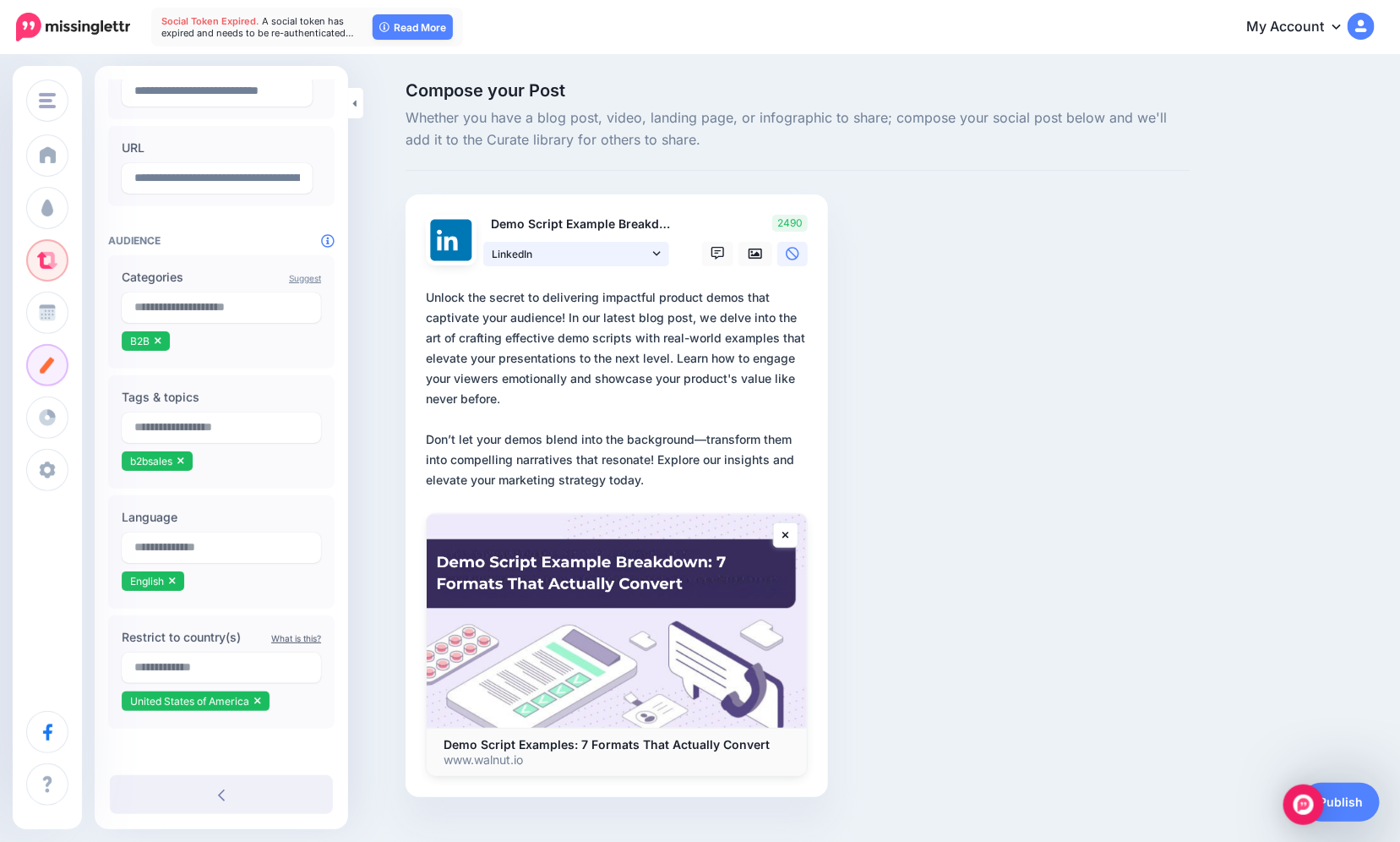 click on "LinkedIn" at bounding box center [570, 254] 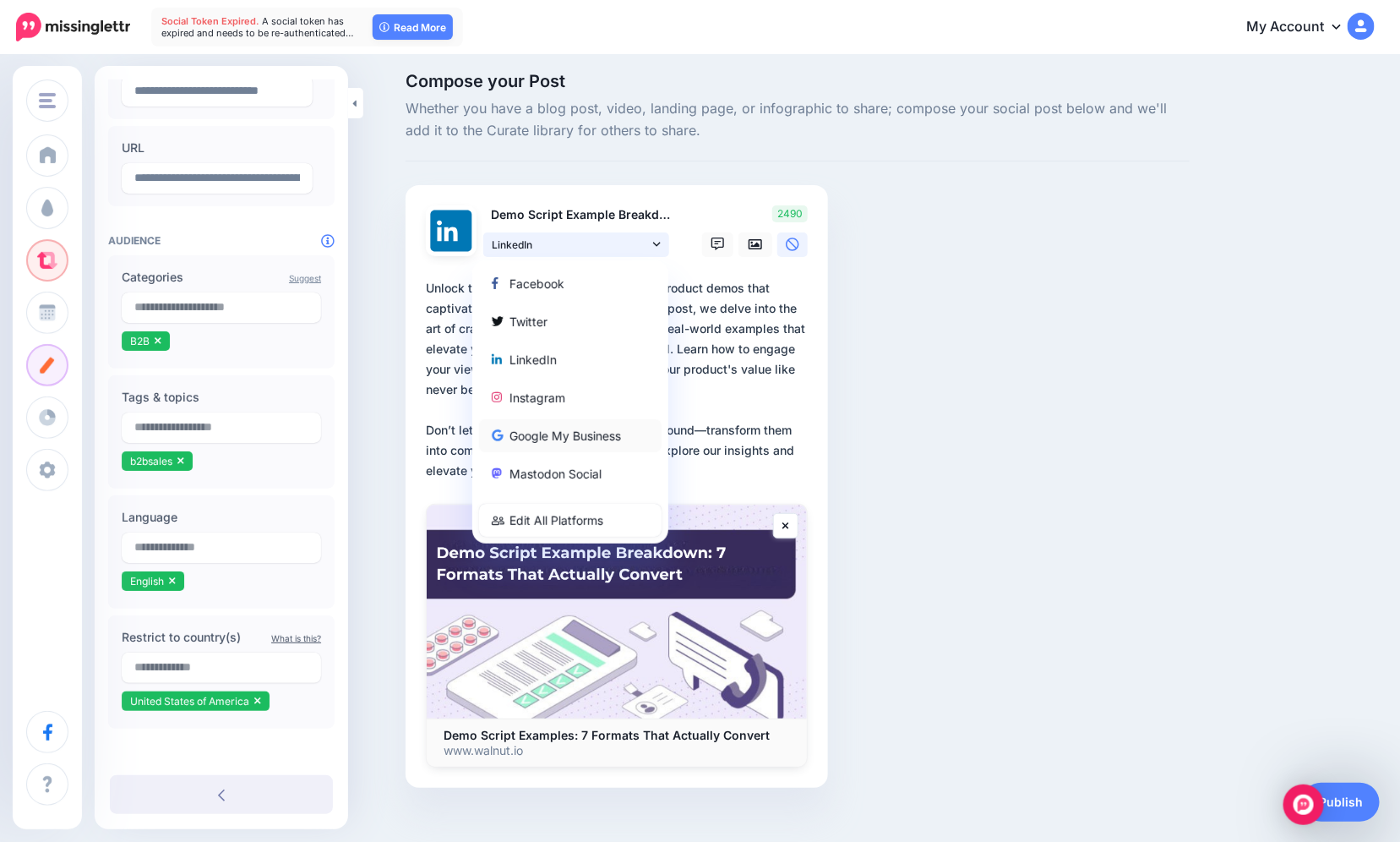 scroll, scrollTop: 0, scrollLeft: 0, axis: both 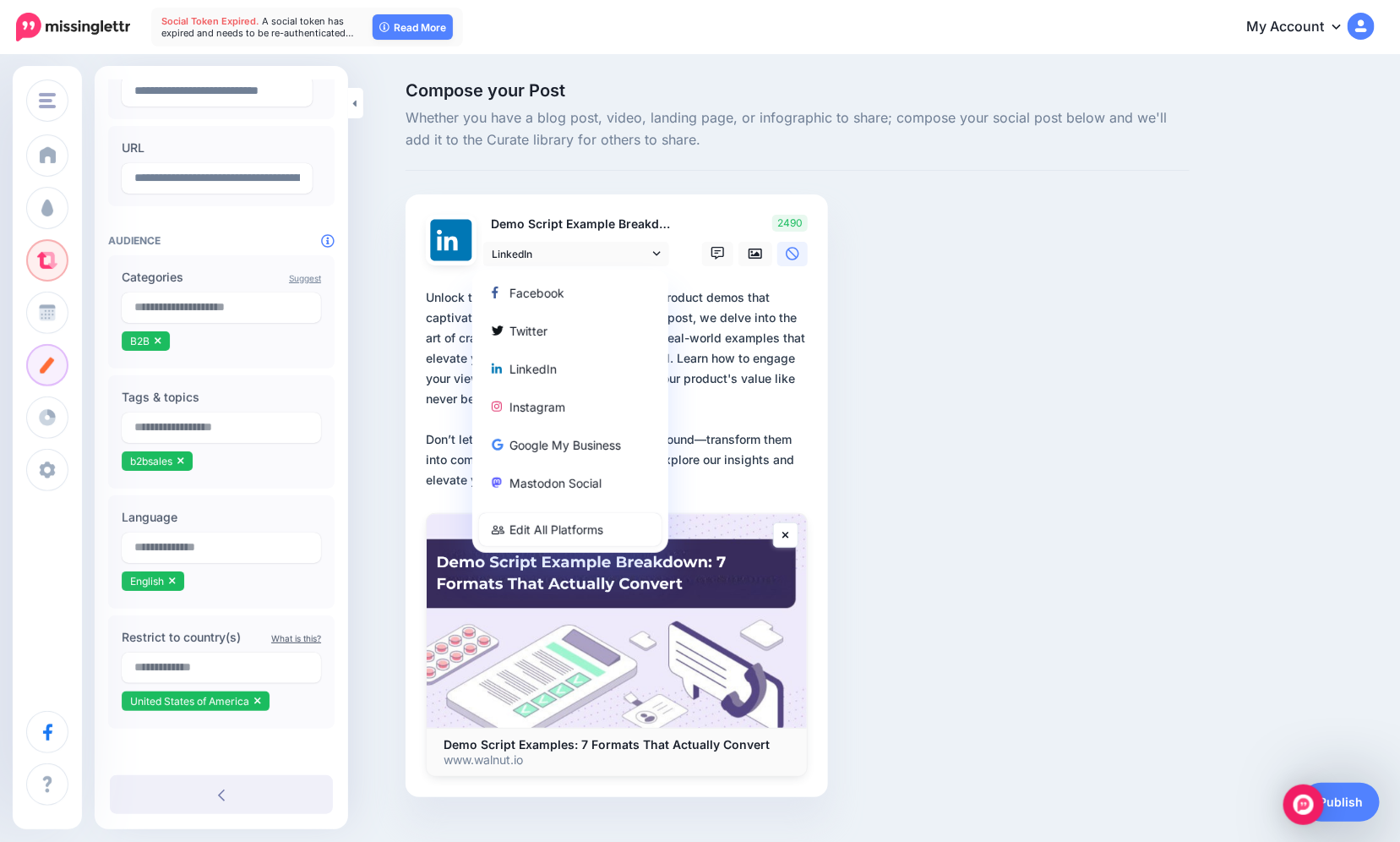 click on "**********" at bounding box center [620, 389] 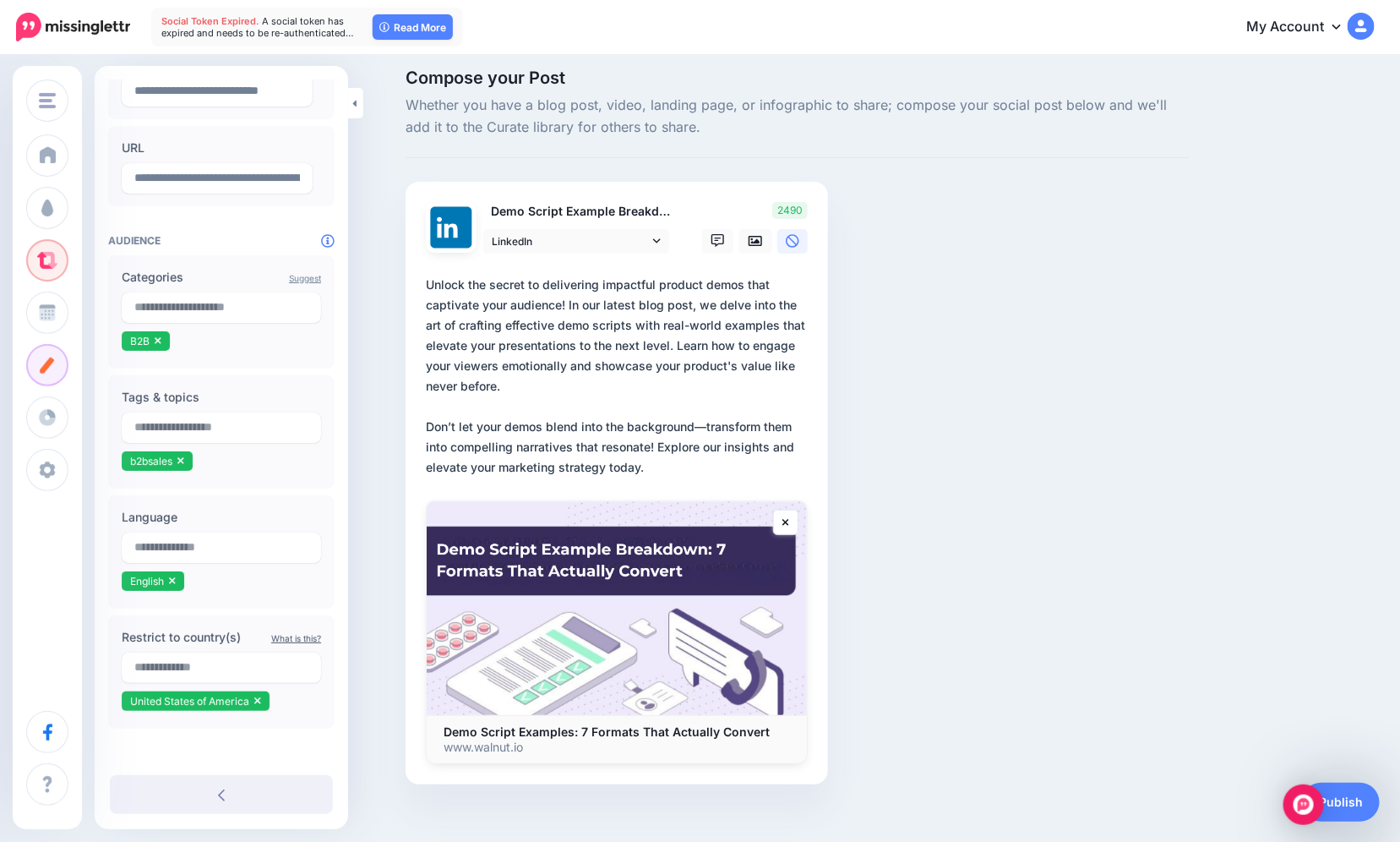 scroll, scrollTop: 14, scrollLeft: 0, axis: vertical 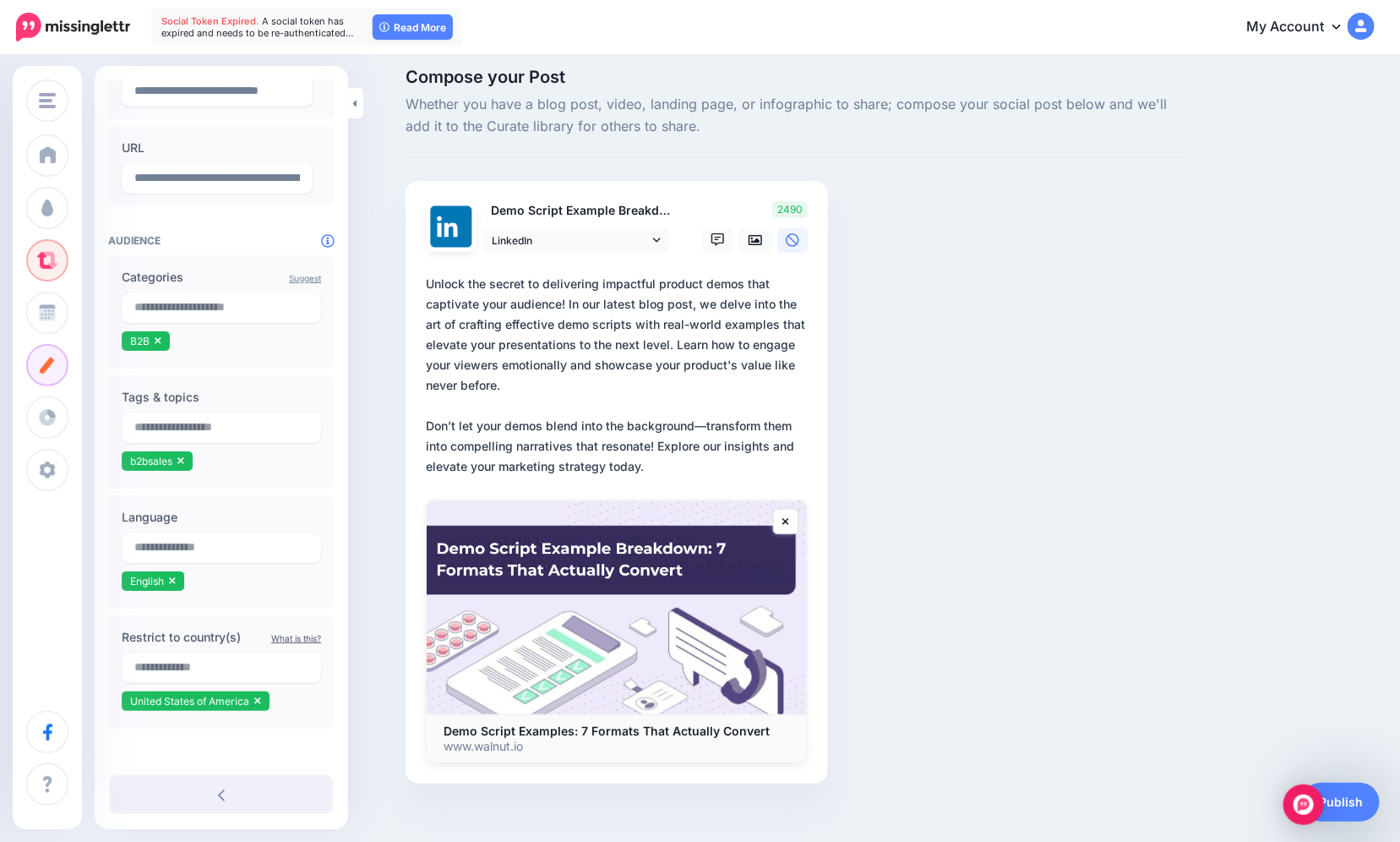 click on "**********" at bounding box center [620, 375] 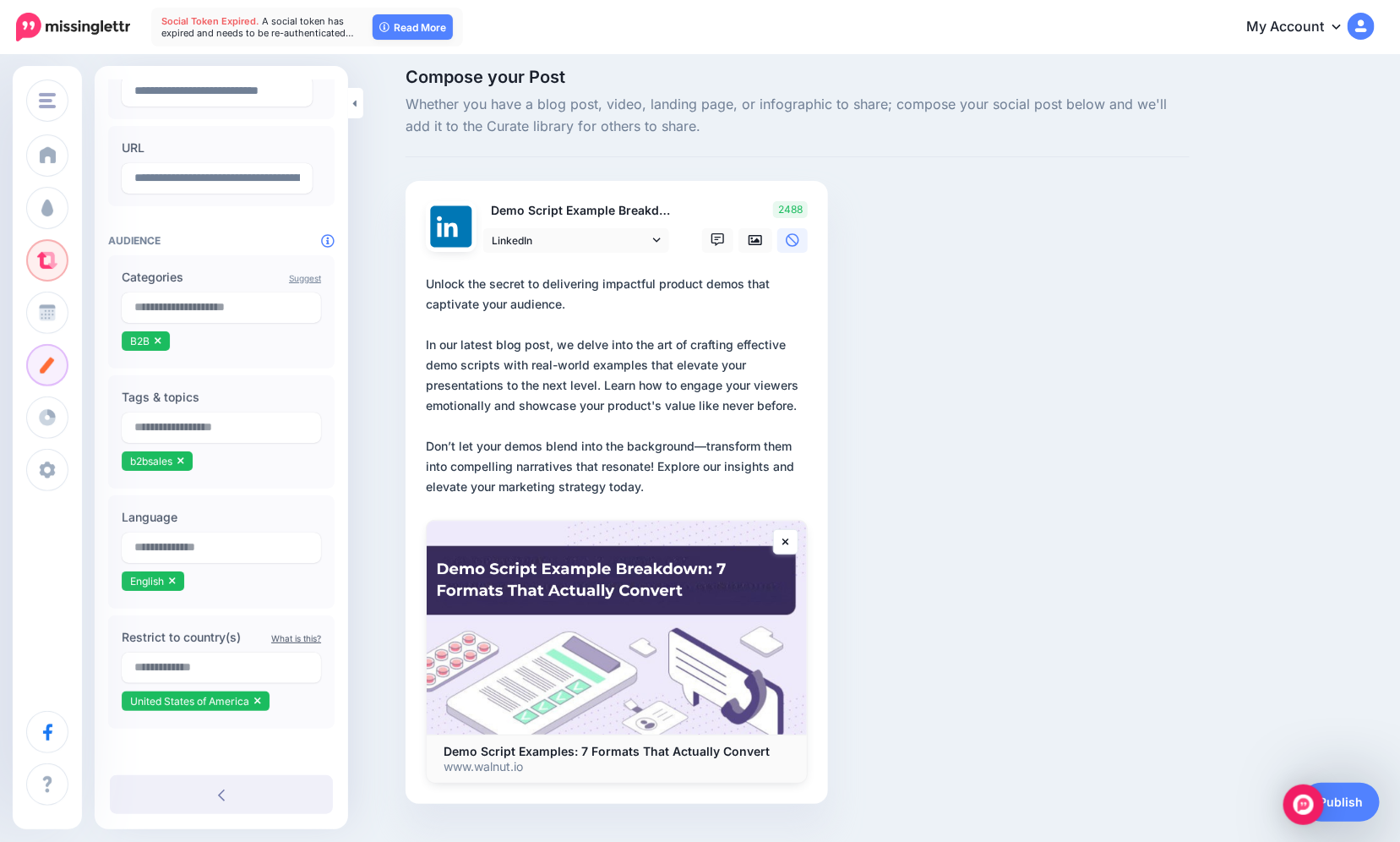 click on "**********" at bounding box center (620, 385) 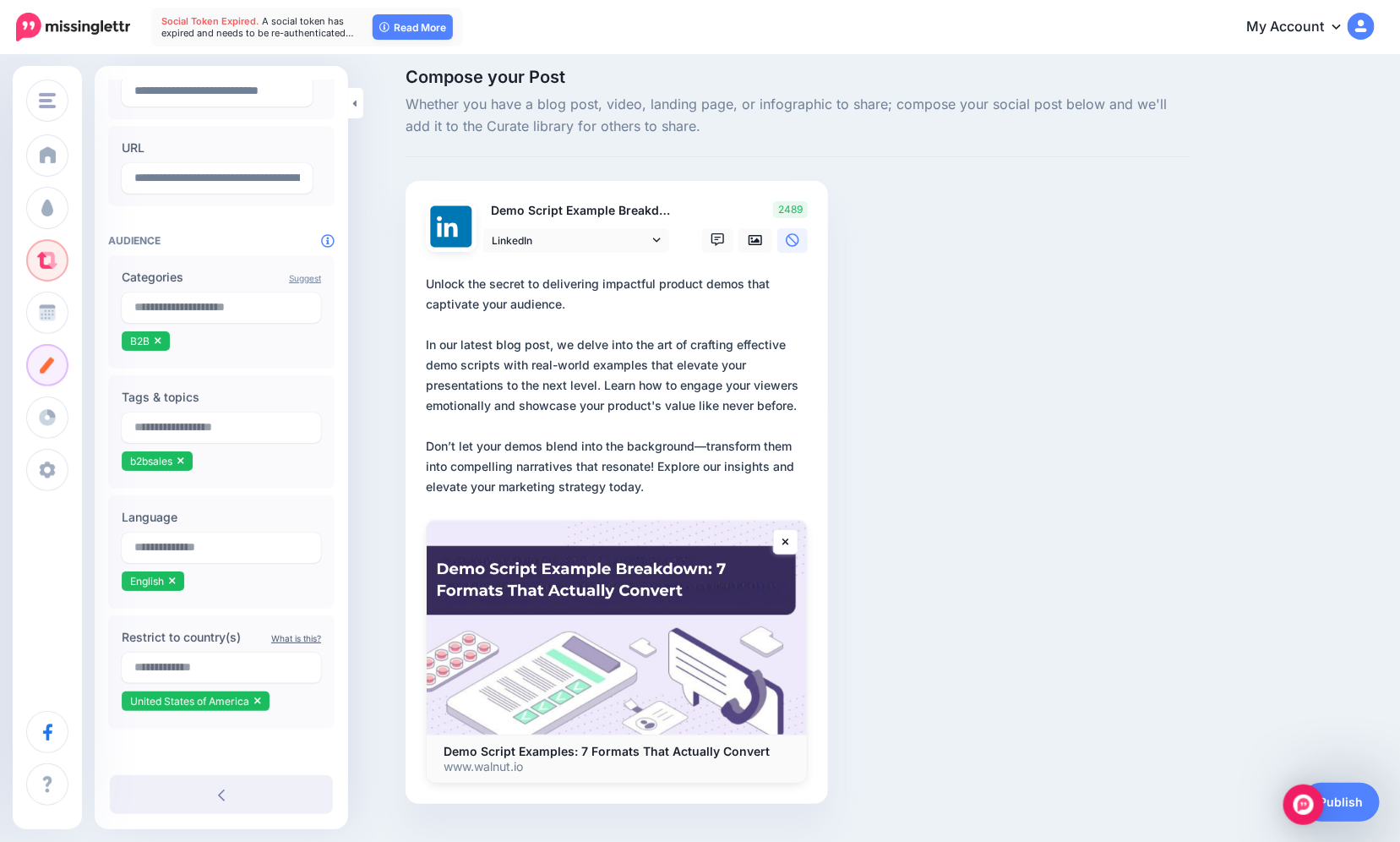 click on "**********" at bounding box center (620, 385) 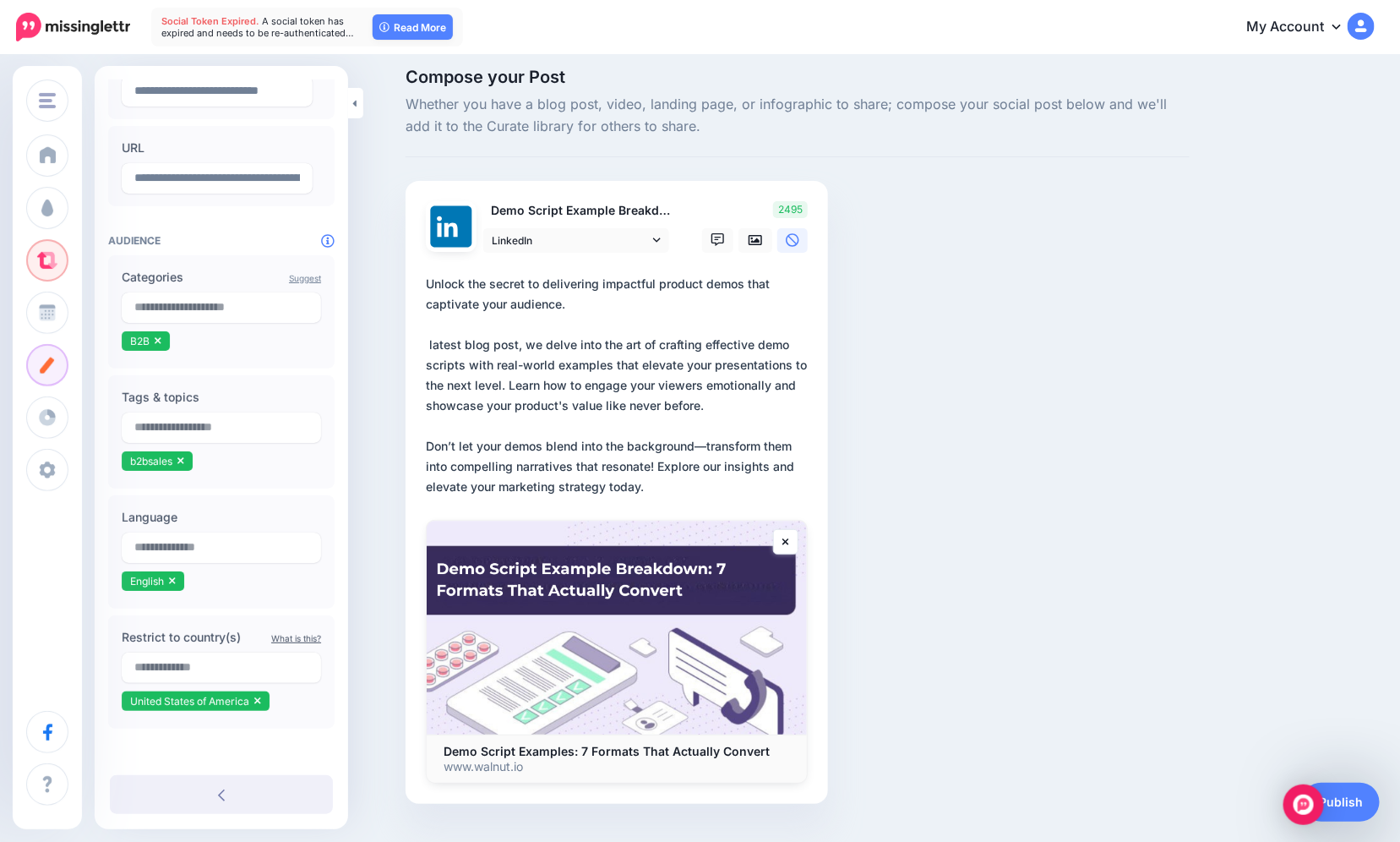 drag, startPoint x: 469, startPoint y: 346, endPoint x: 378, endPoint y: 336, distance: 91.5478 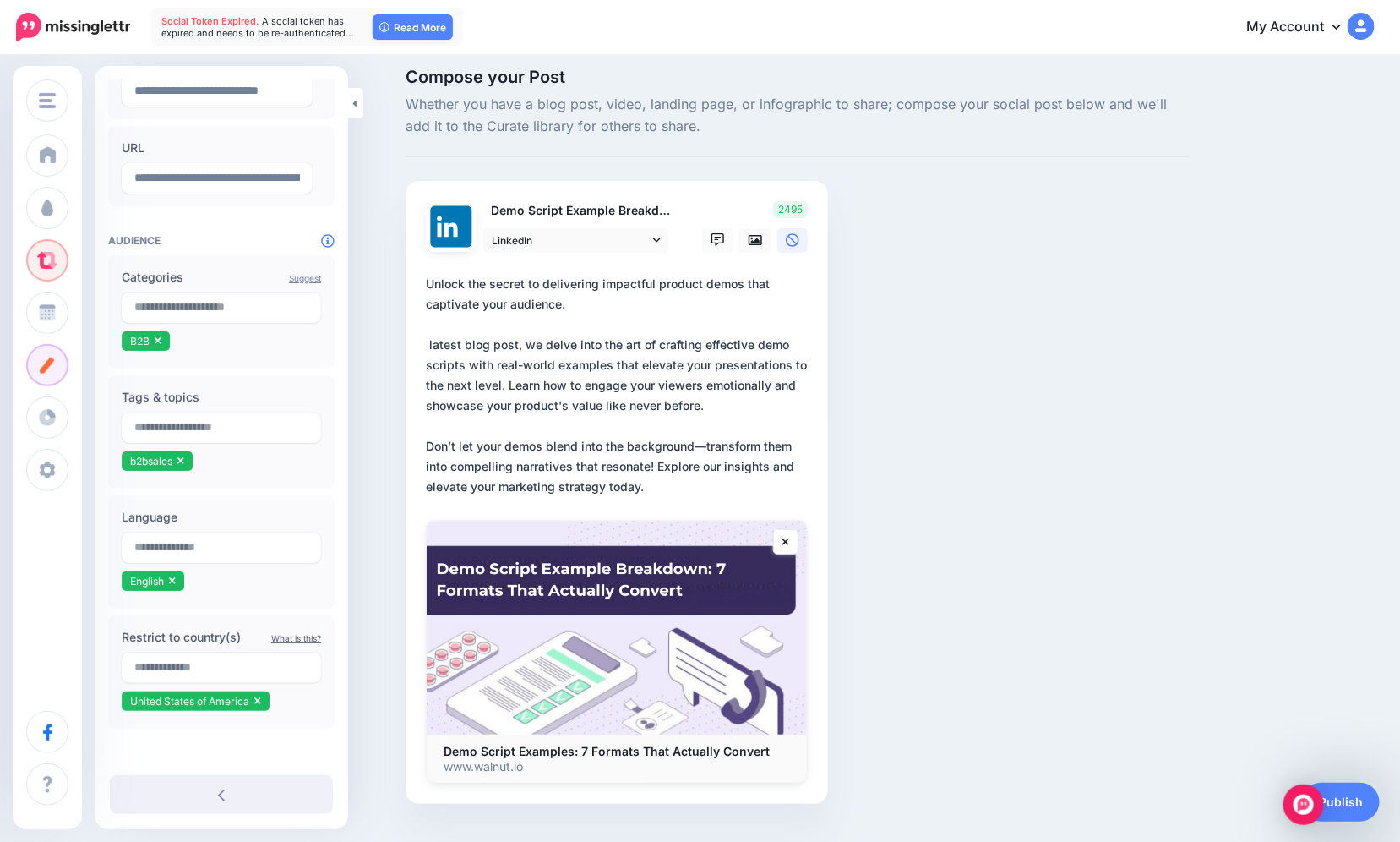 click on "Compose your Post
Whether you have a blog post, video, landing page, or infographic to share; compose your social post below and we'll add it to the Curate library for others to share.
Demo Script Example Breakdown
LinkedIn" at bounding box center (700, 462) 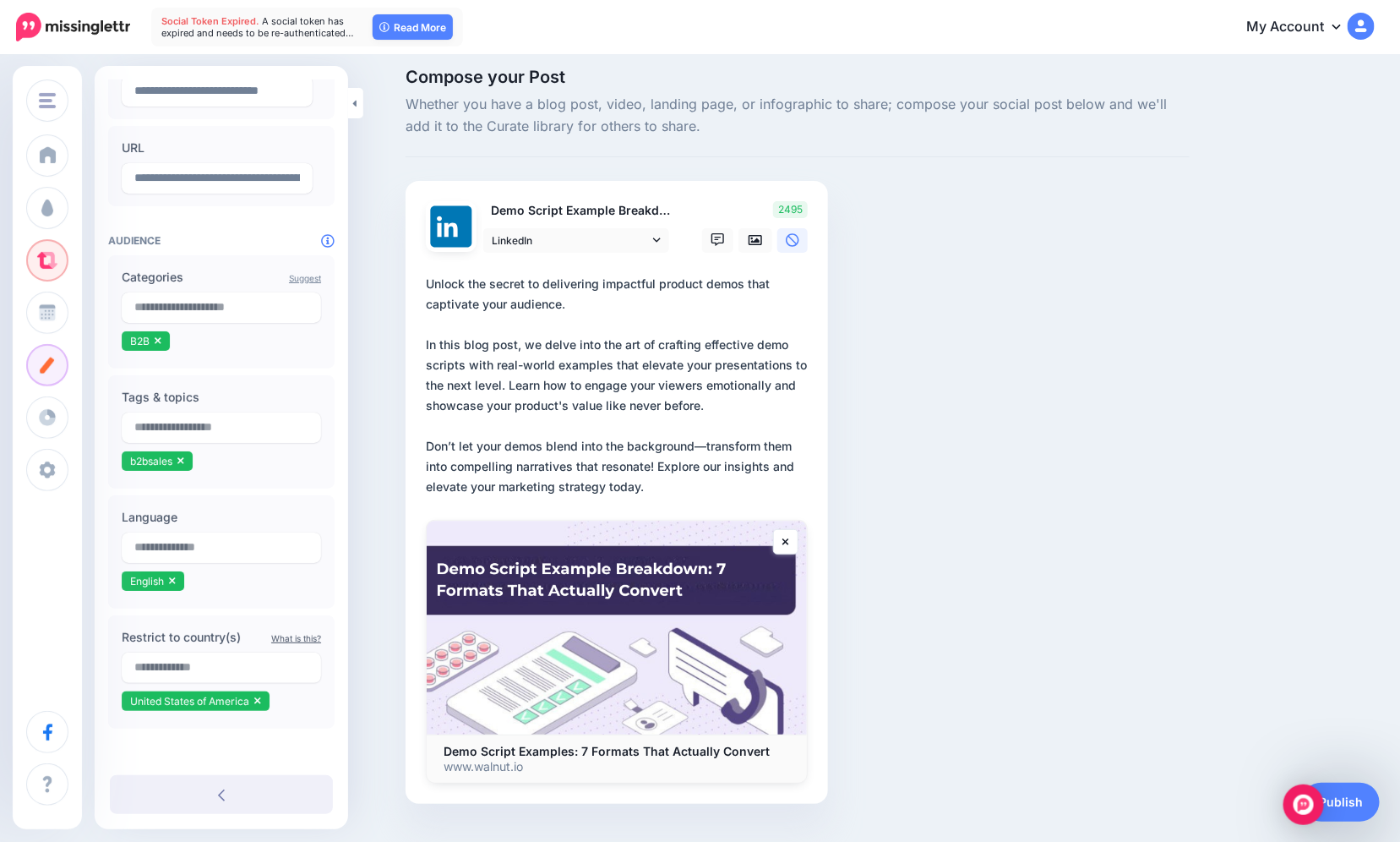 click on "**********" at bounding box center (620, 385) 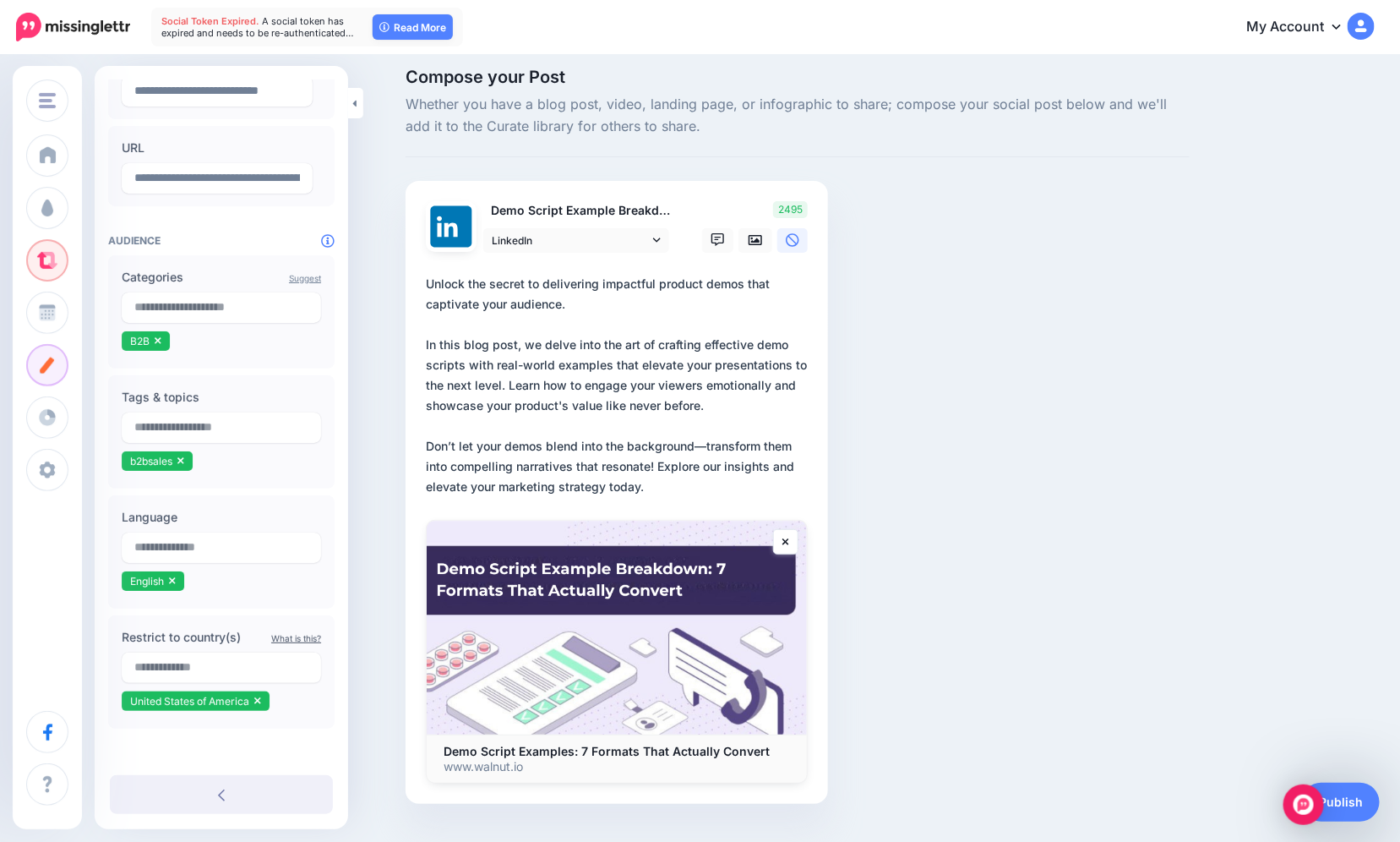 click on "**********" at bounding box center (620, 385) 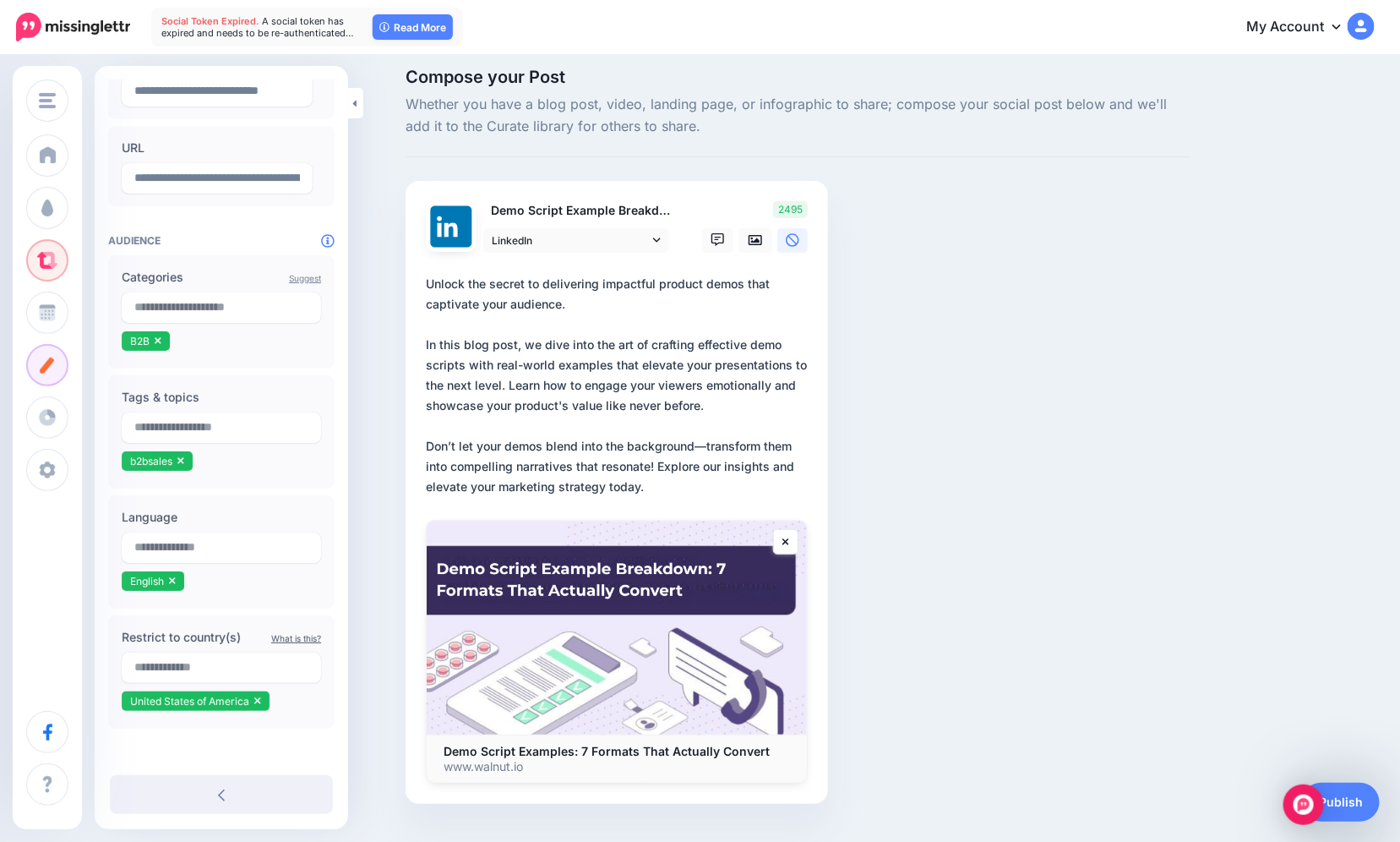 click on "**********" at bounding box center [620, 385] 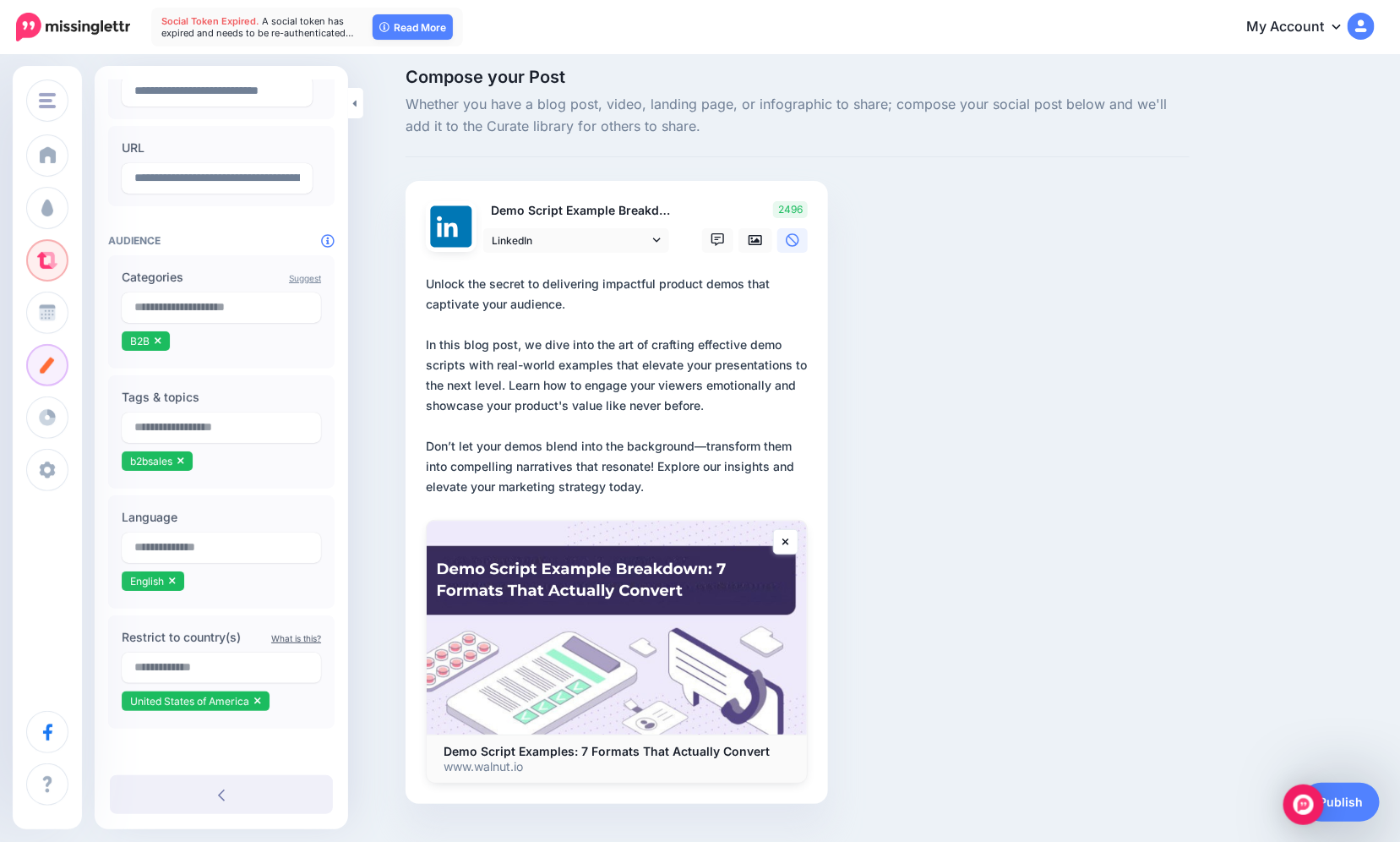 click on "**********" at bounding box center [620, 385] 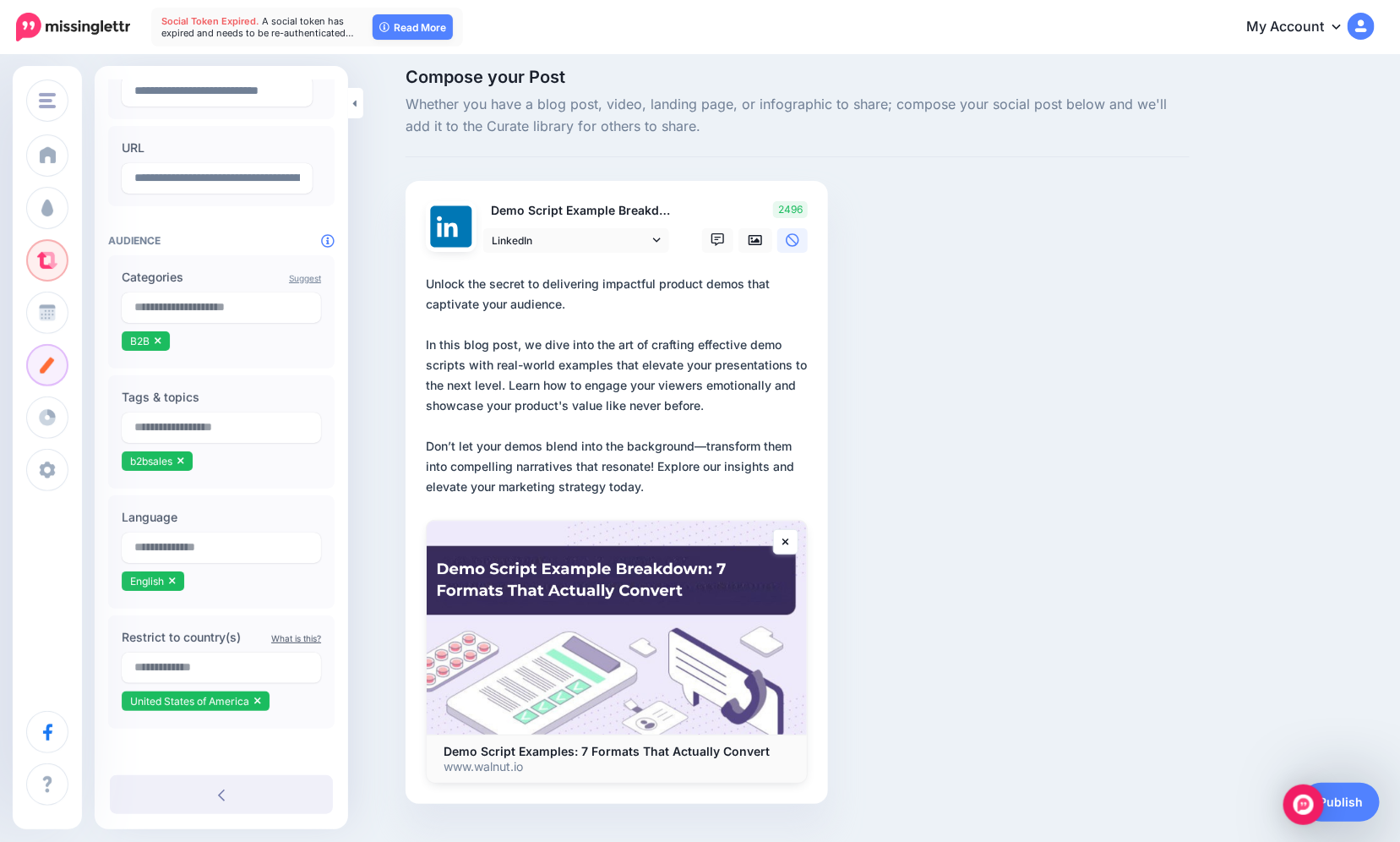 click on "**********" at bounding box center (620, 385) 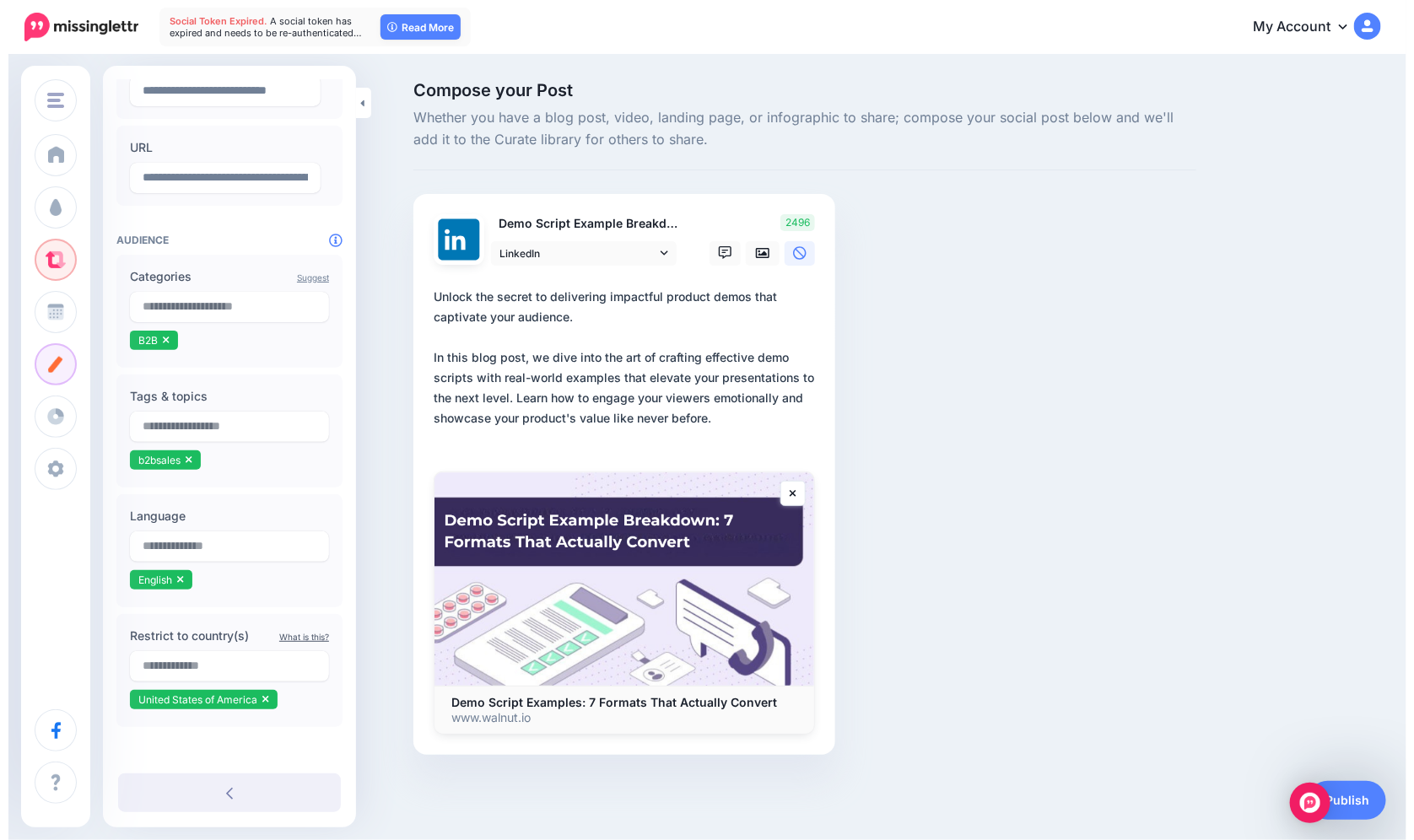 scroll, scrollTop: 0, scrollLeft: 0, axis: both 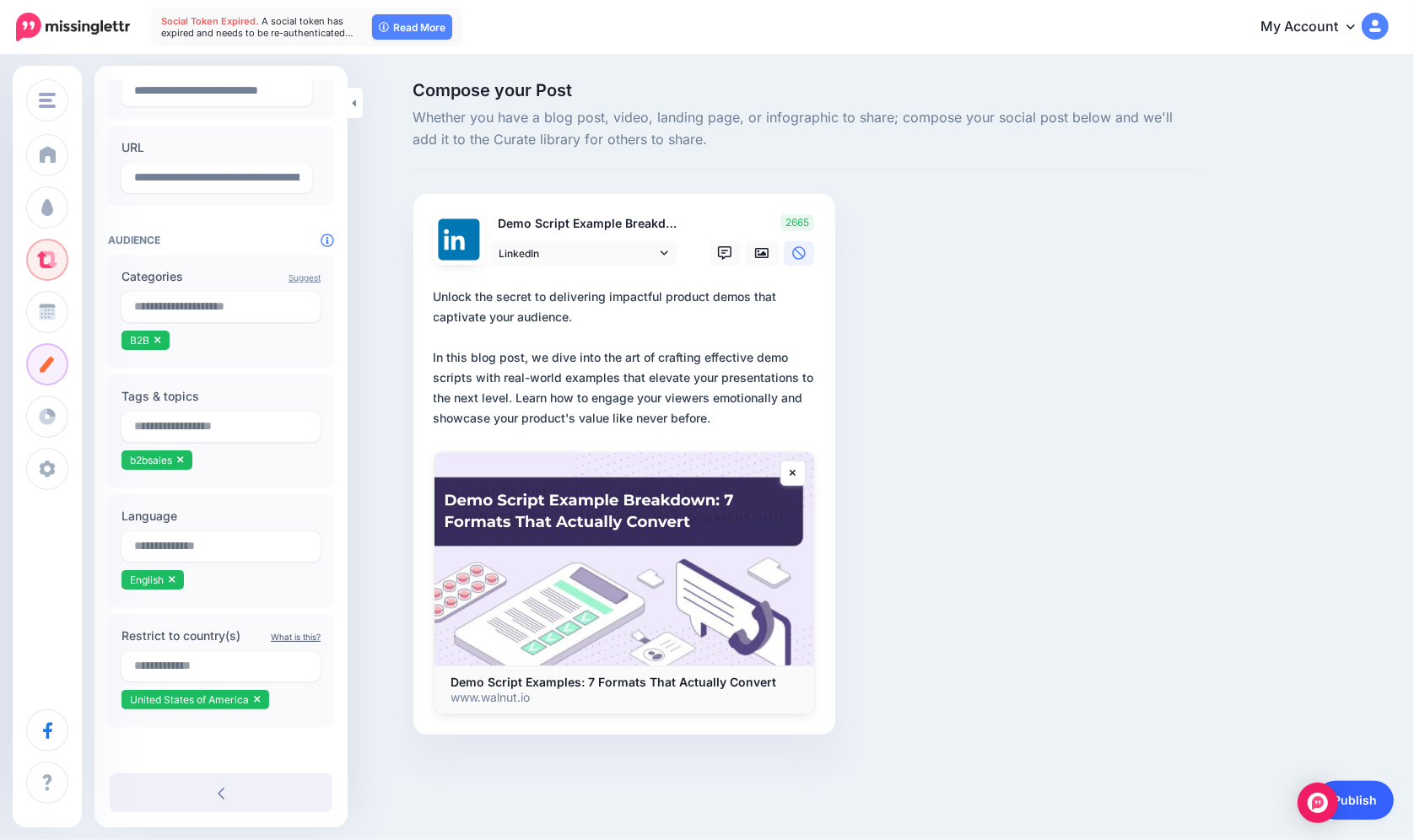click on "Publish" at bounding box center (1355, 800) 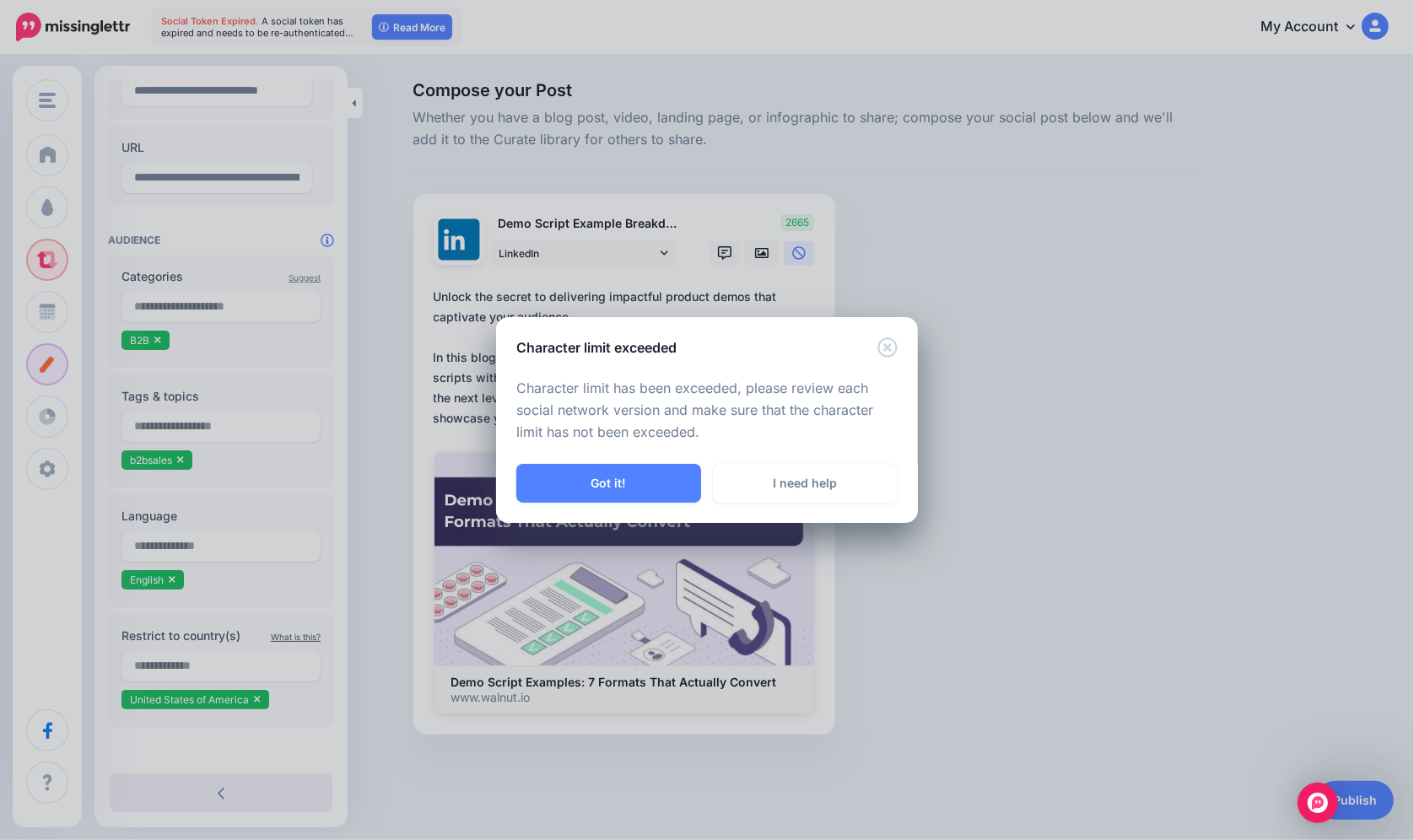 click on "Got it!
I need help" at bounding box center [707, 493] 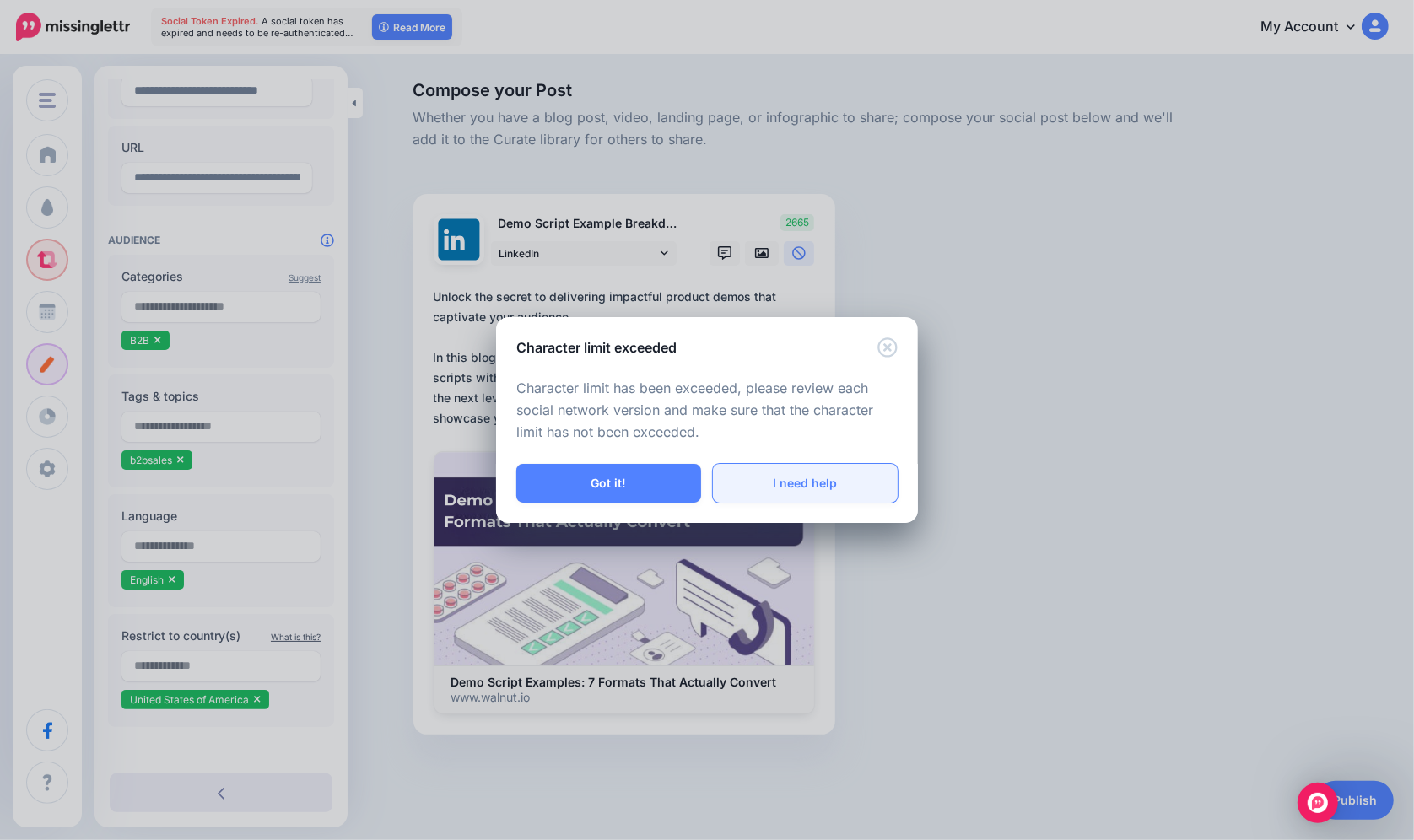 click on "I need help" at bounding box center [805, 483] 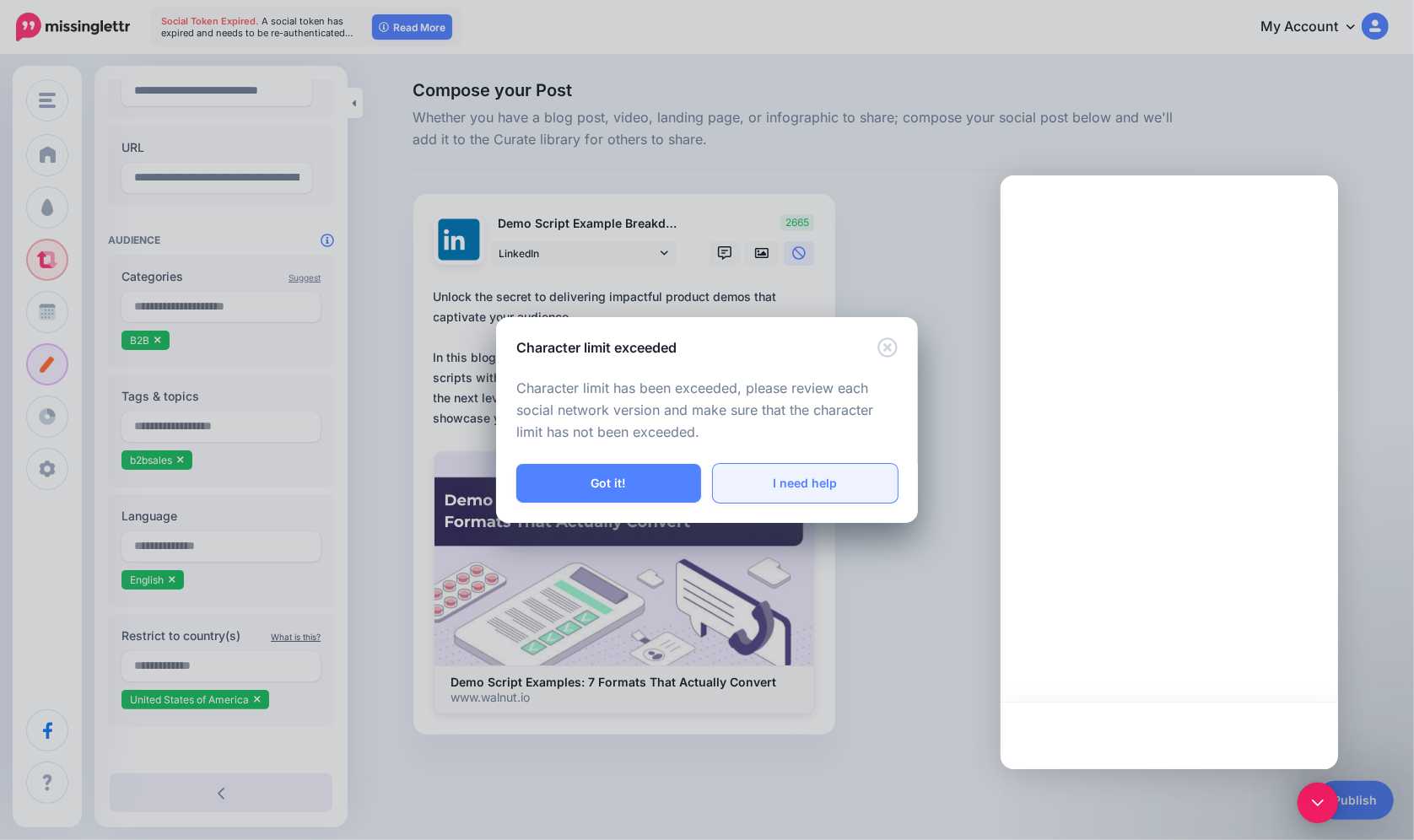 scroll, scrollTop: 0, scrollLeft: 0, axis: both 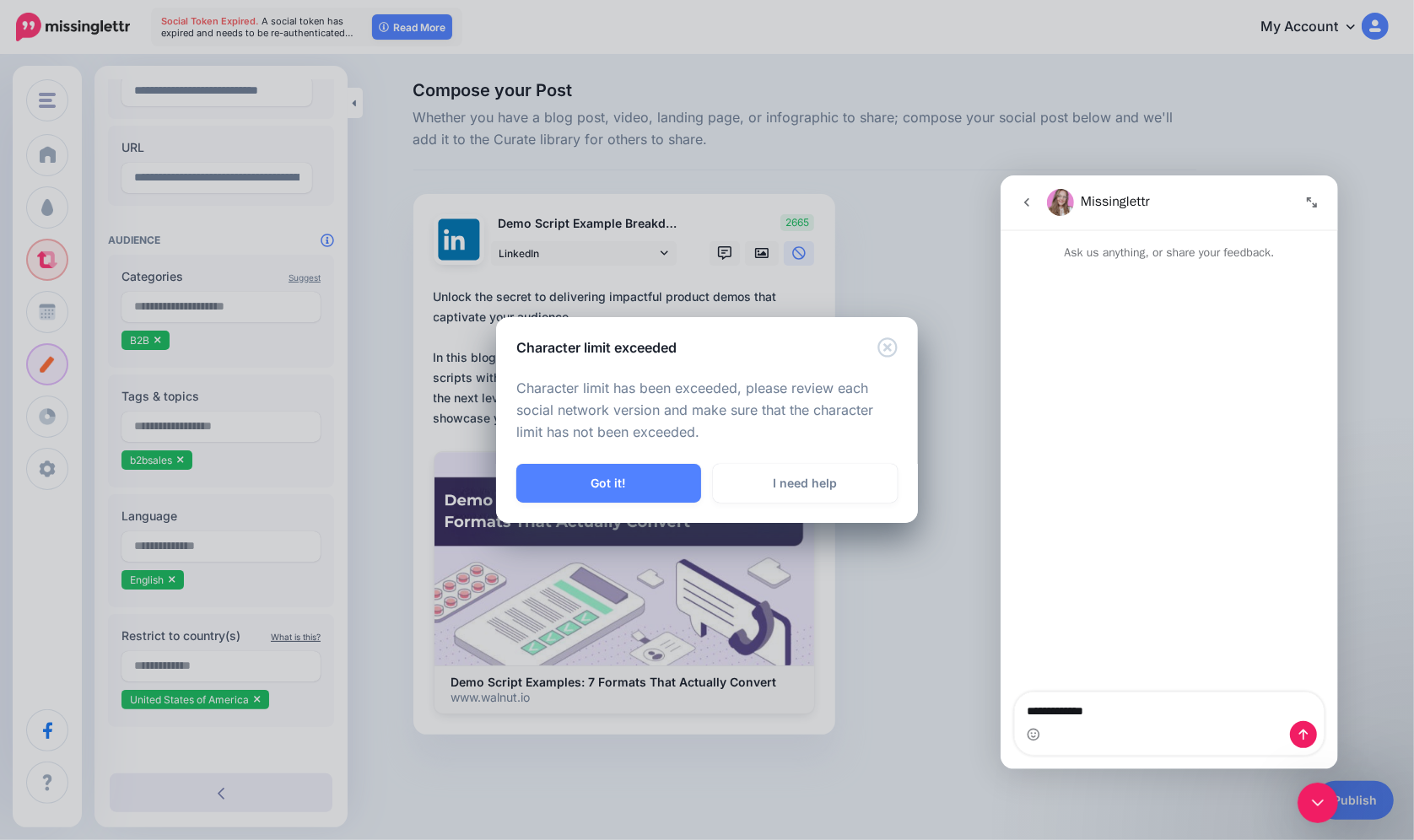 click at bounding box center [1026, 202] 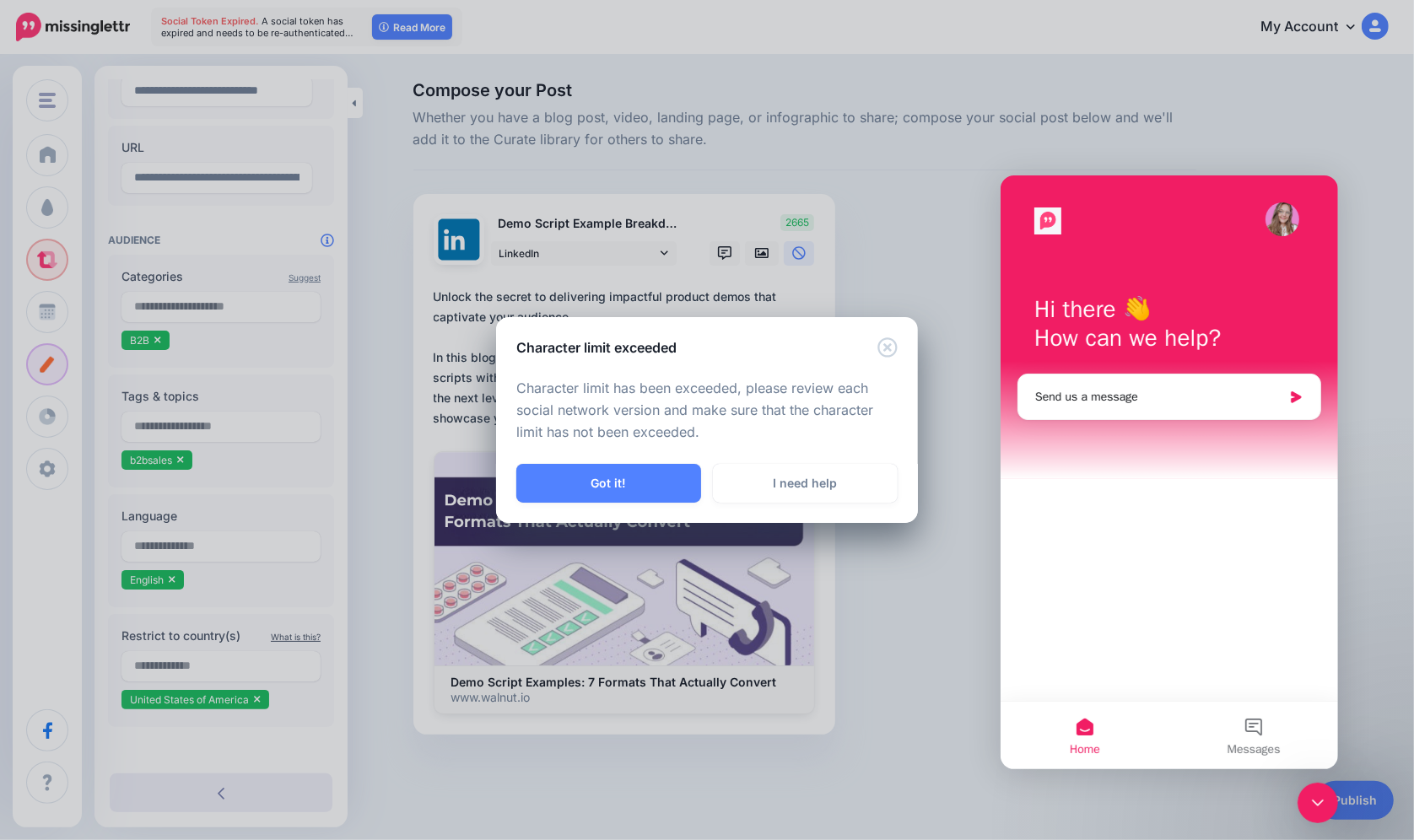 click on "Character limit exceeded
Character limit has been exceeded, please review each social network version and make sure that the character limit has not been exceeded.
Got it!
I need help" at bounding box center (707, 420) 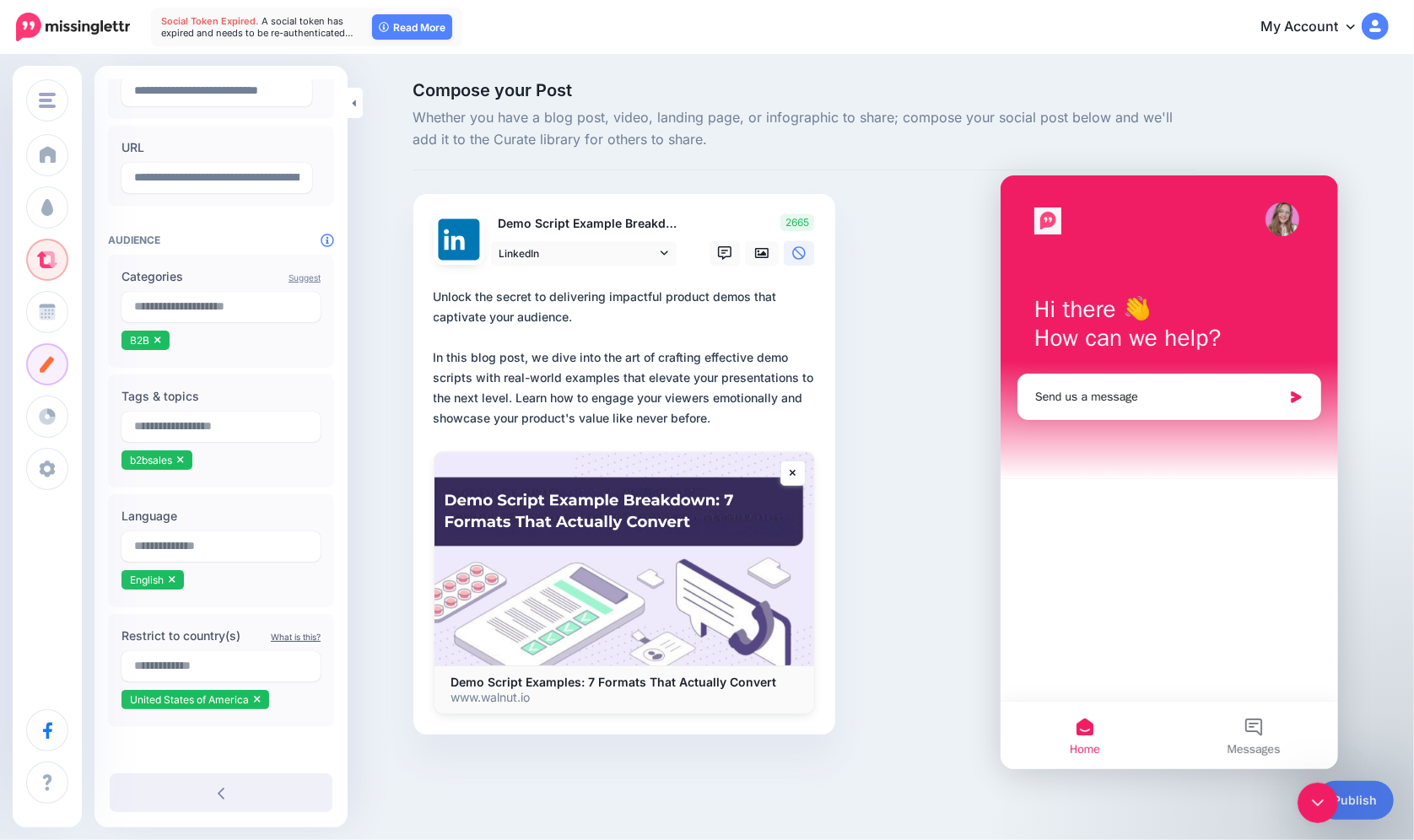 click on "**********" at bounding box center (628, 358) 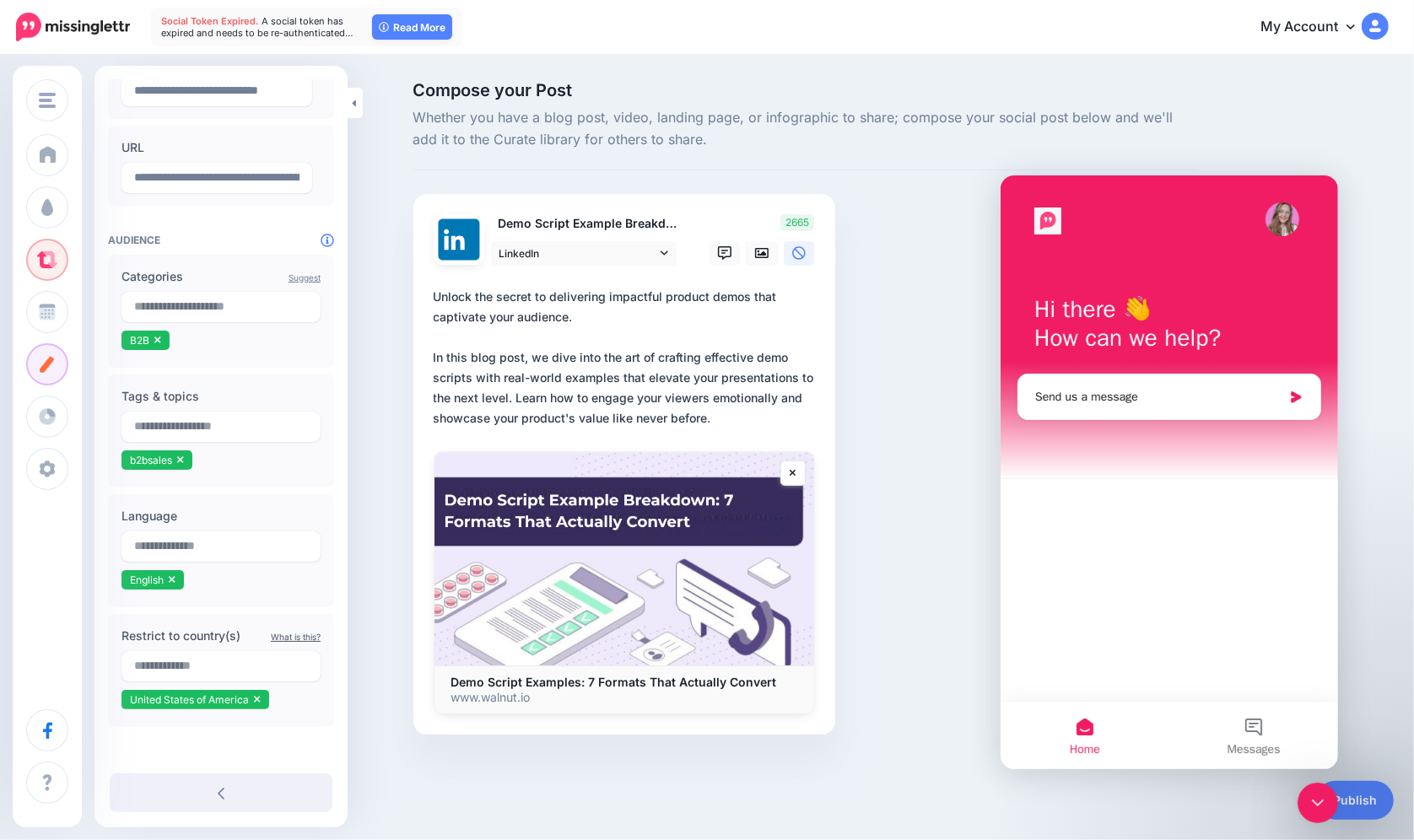 click on "**********" at bounding box center [628, 358] 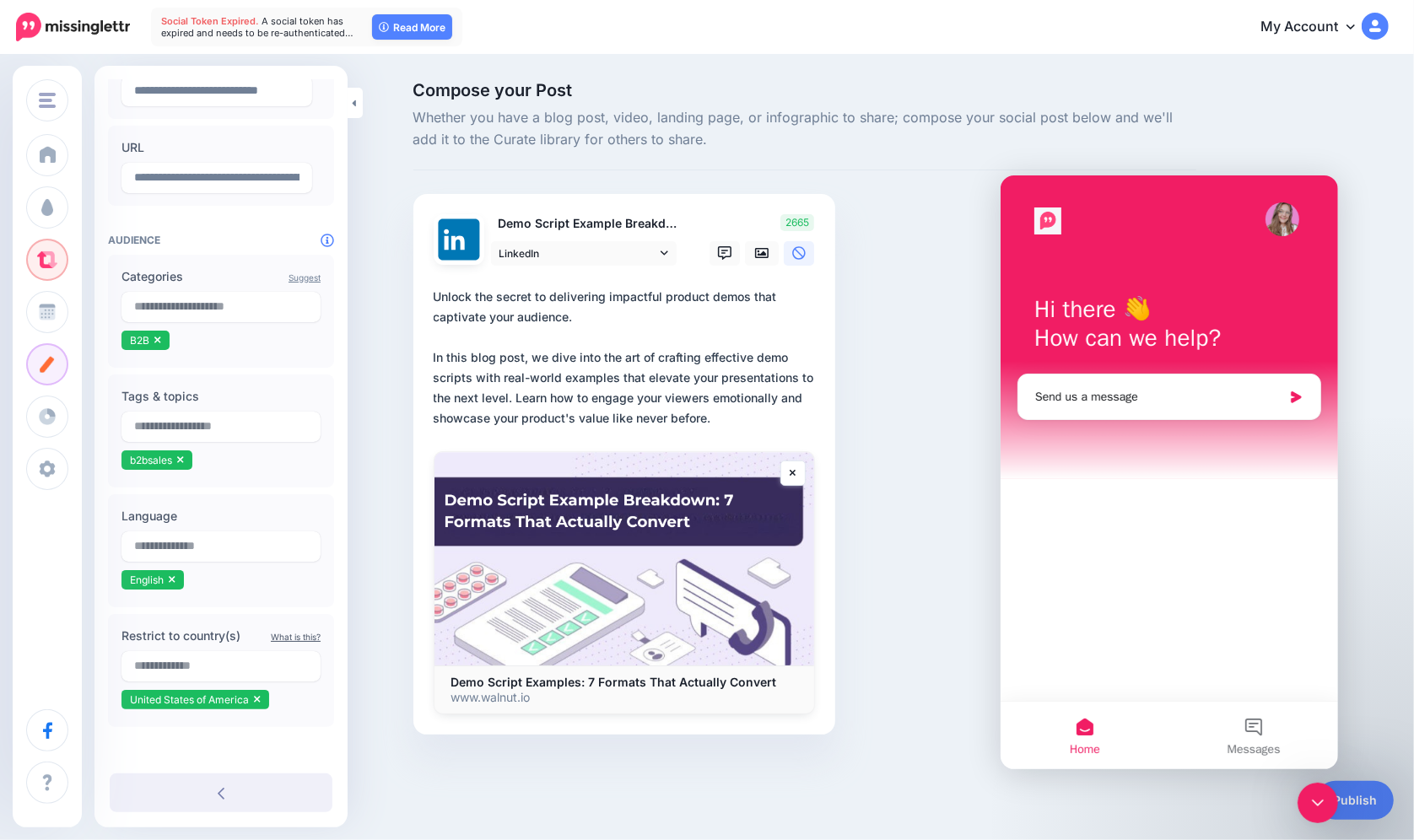 click on "**********" at bounding box center [628, 358] 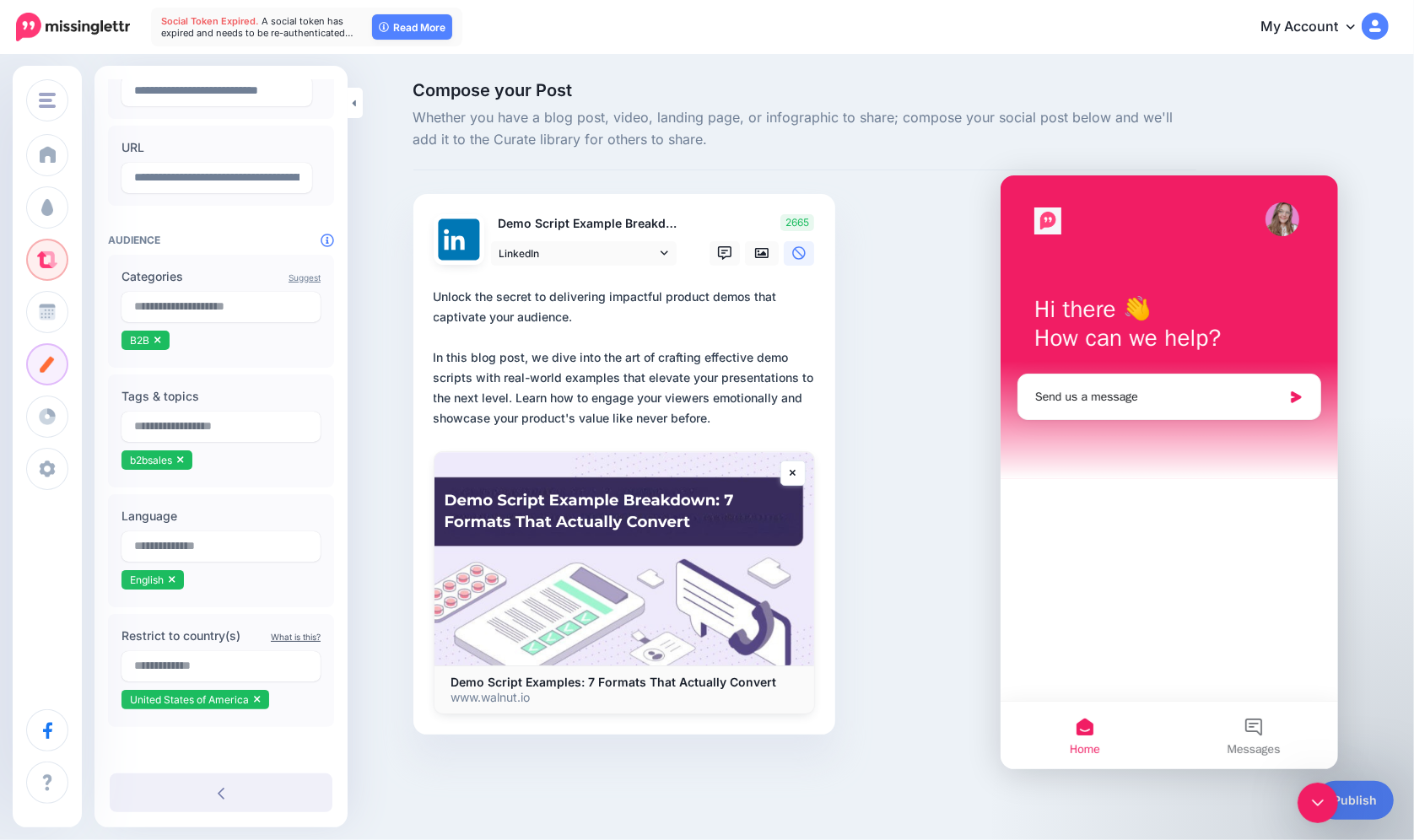 click on "**********" at bounding box center (628, 358) 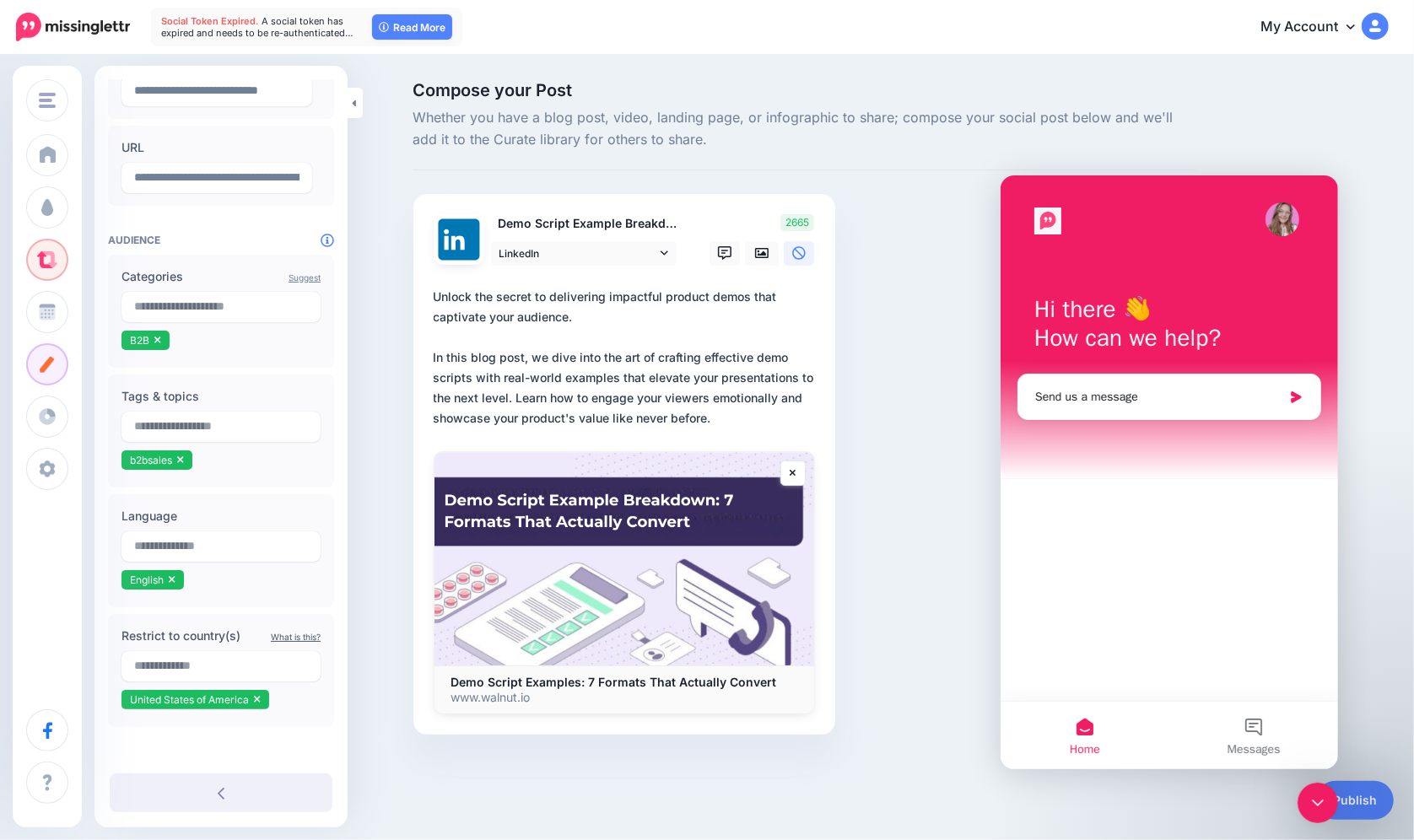 click on "**********" at bounding box center (628, 358) 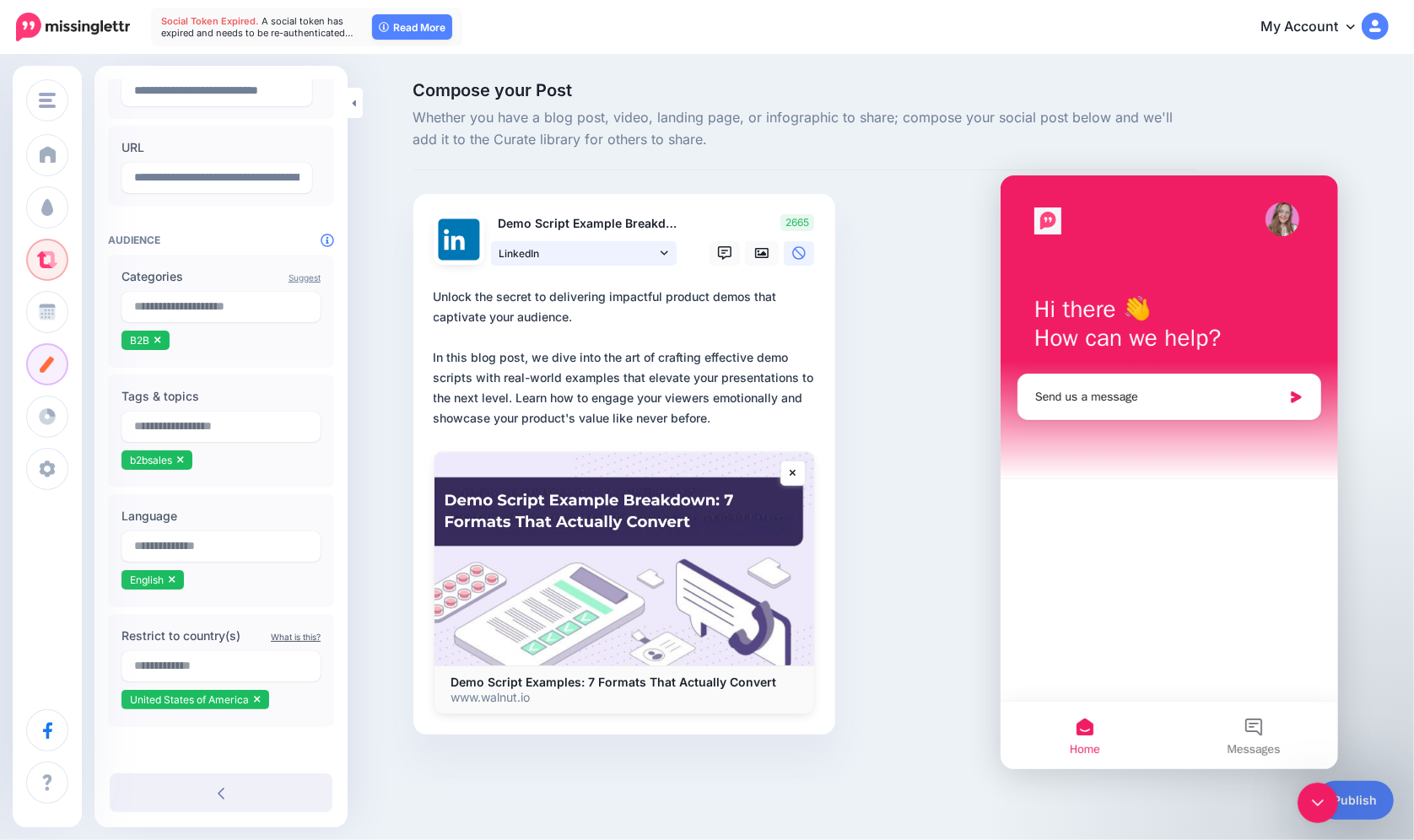 click on "LinkedIn" at bounding box center [578, 253] 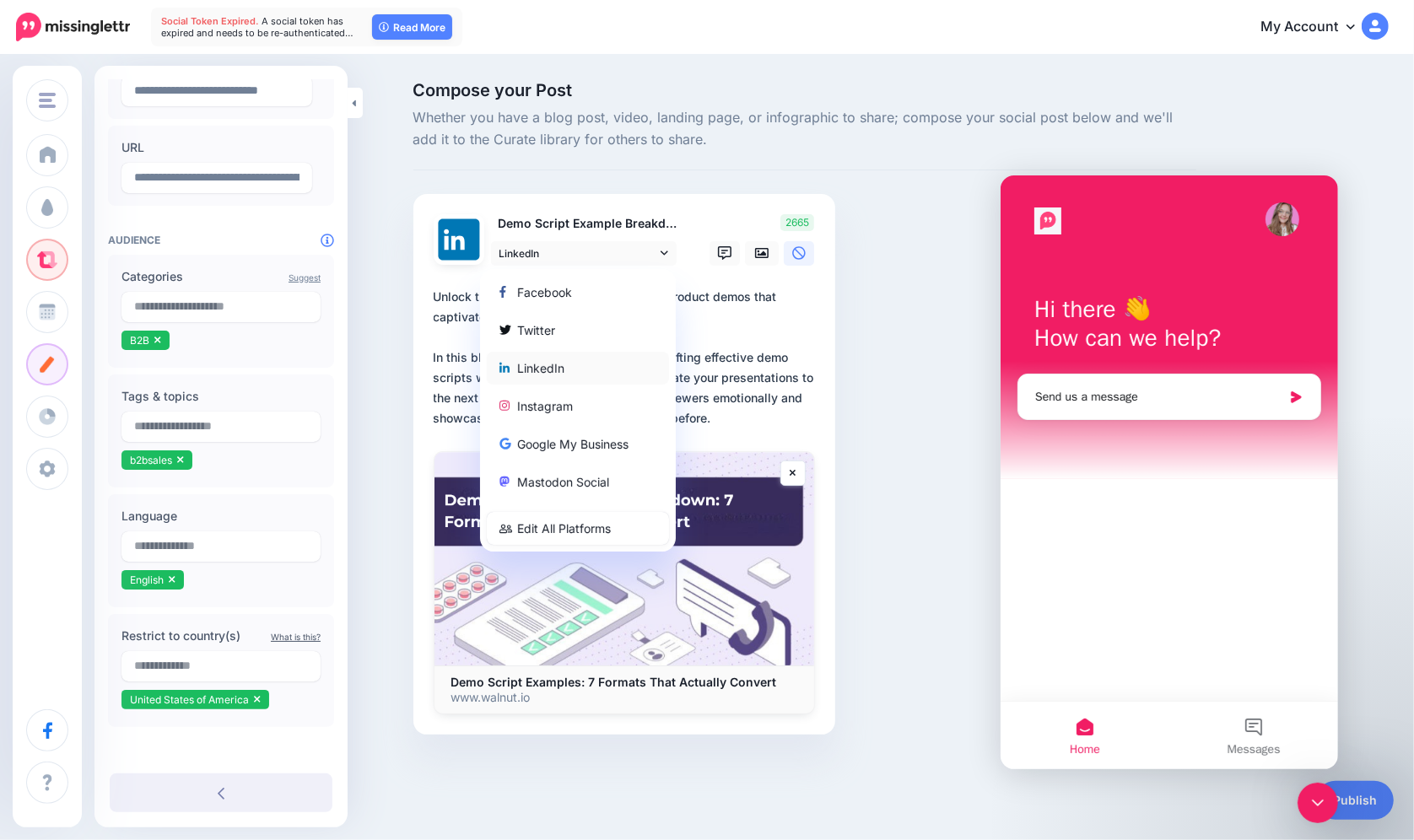 click on "LinkedIn" at bounding box center [578, 368] 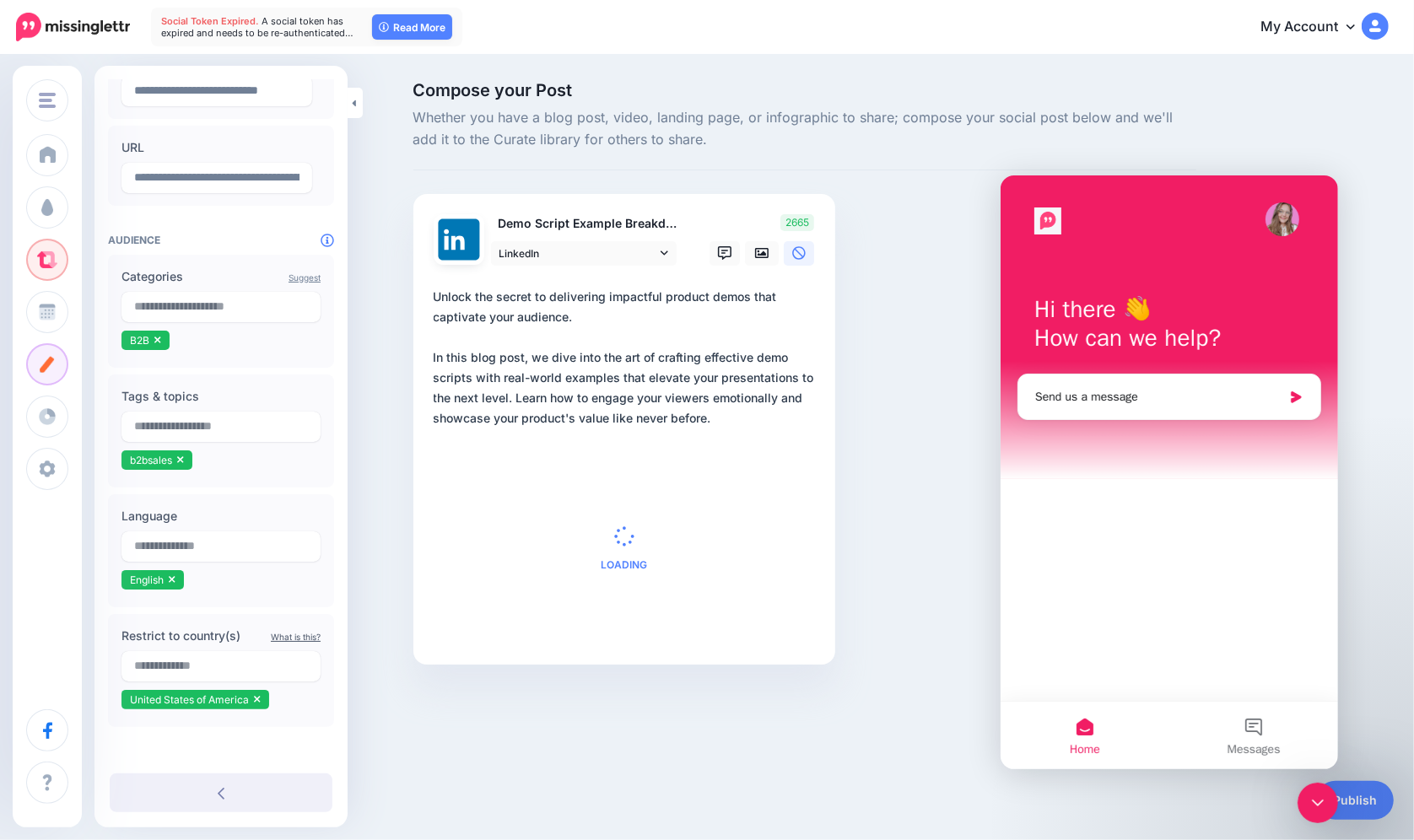 click on "**********" at bounding box center (628, 358) 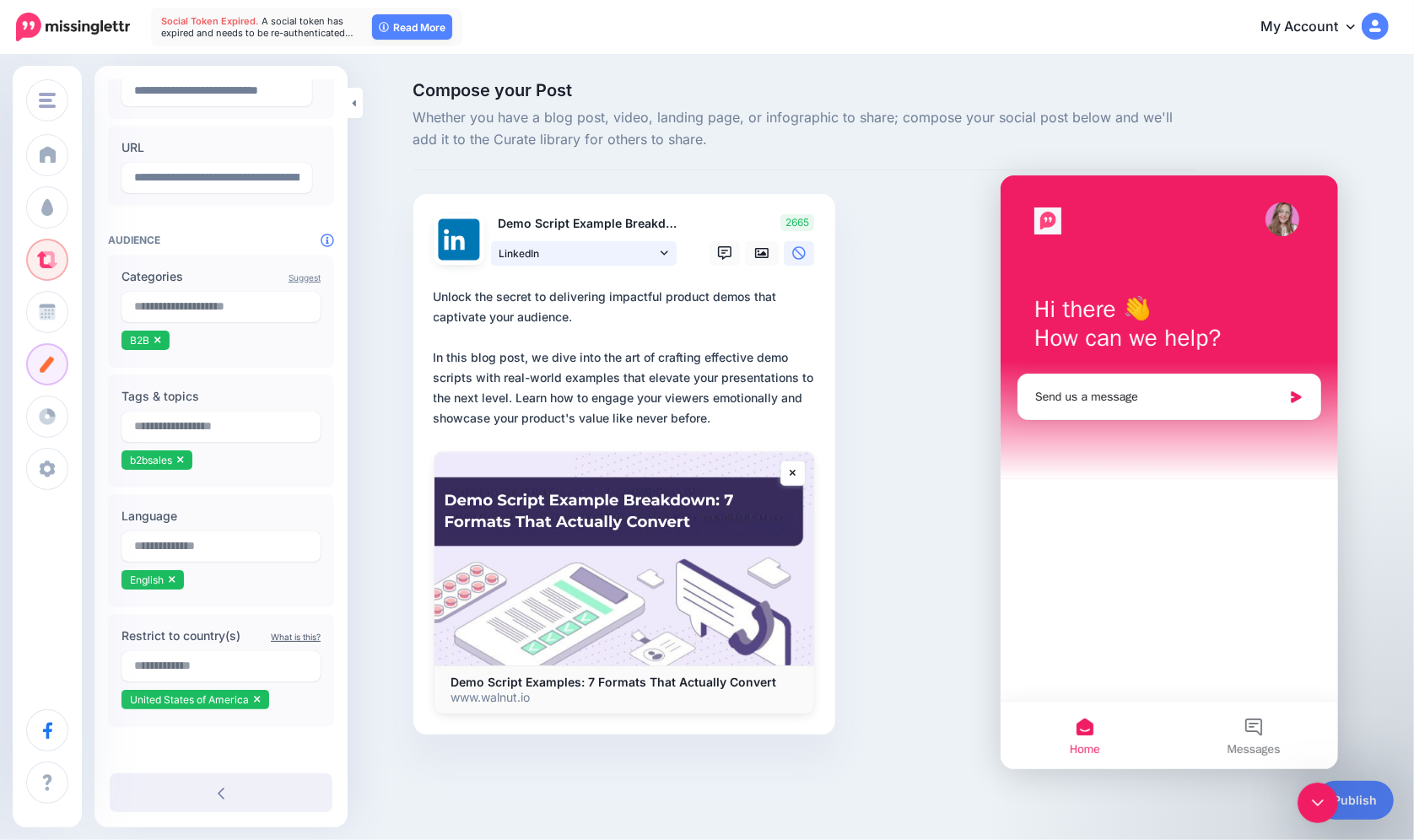 click on "LinkedIn" at bounding box center [578, 253] 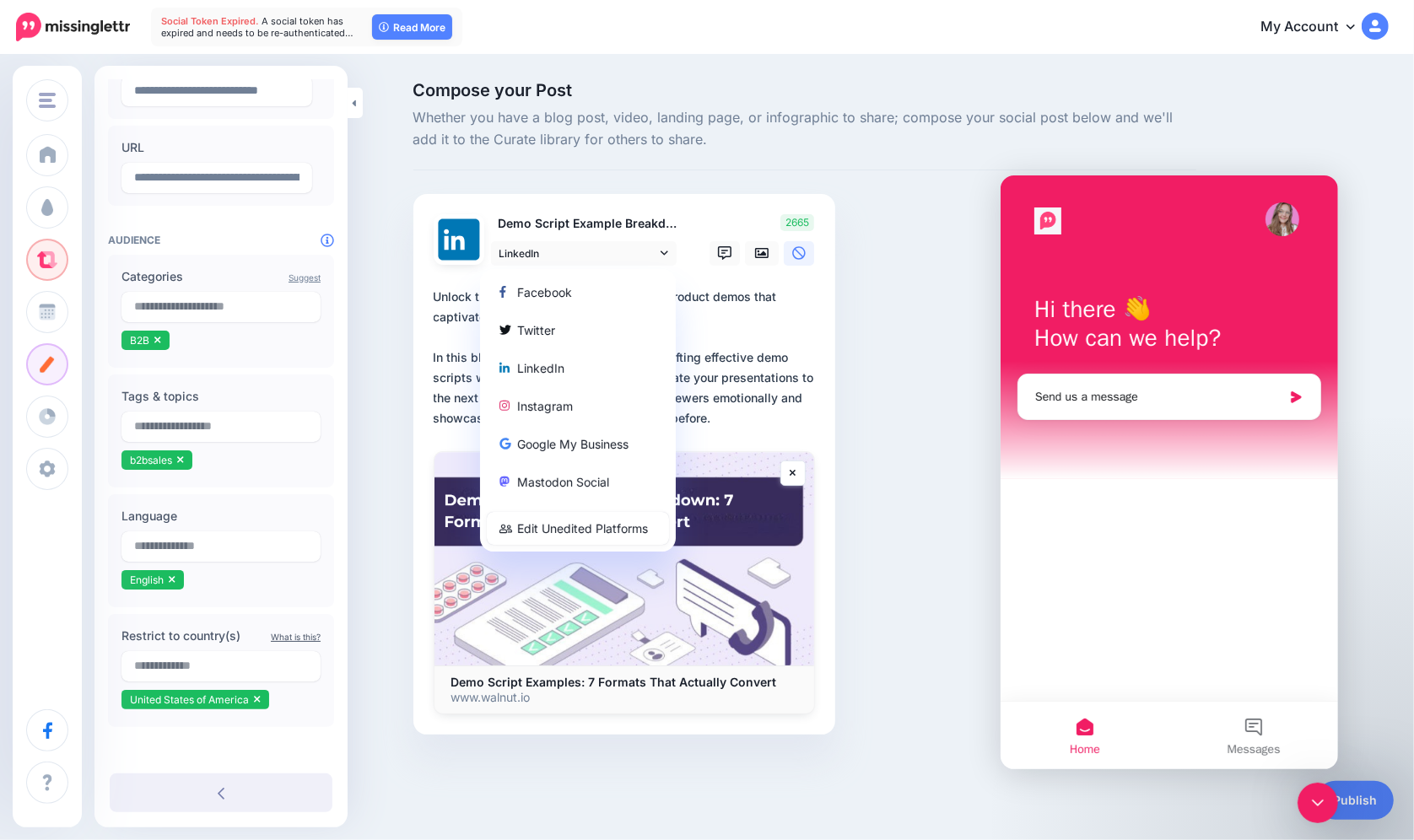 click on "2665" at bounding box center (759, 240) 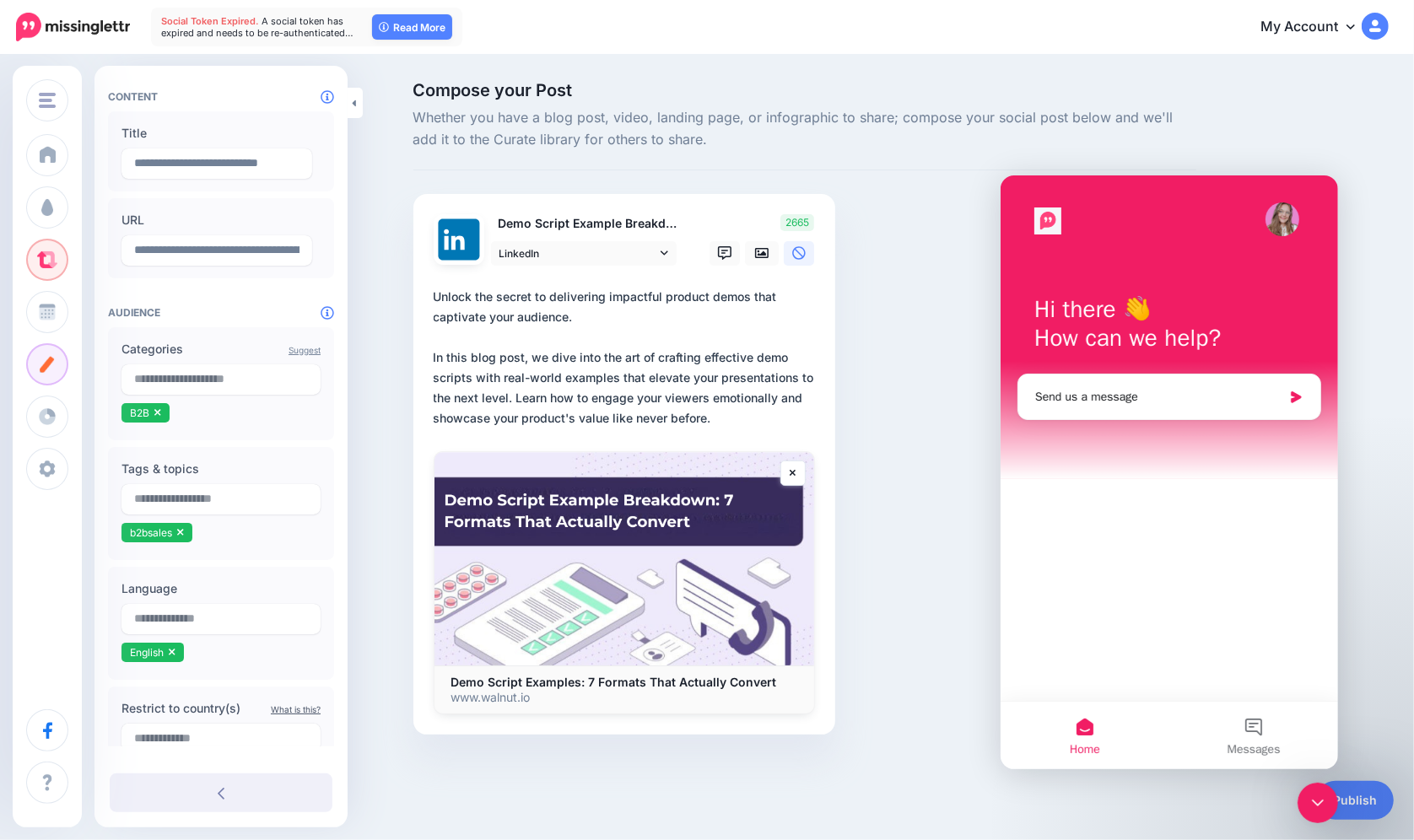 scroll, scrollTop: 93, scrollLeft: 0, axis: vertical 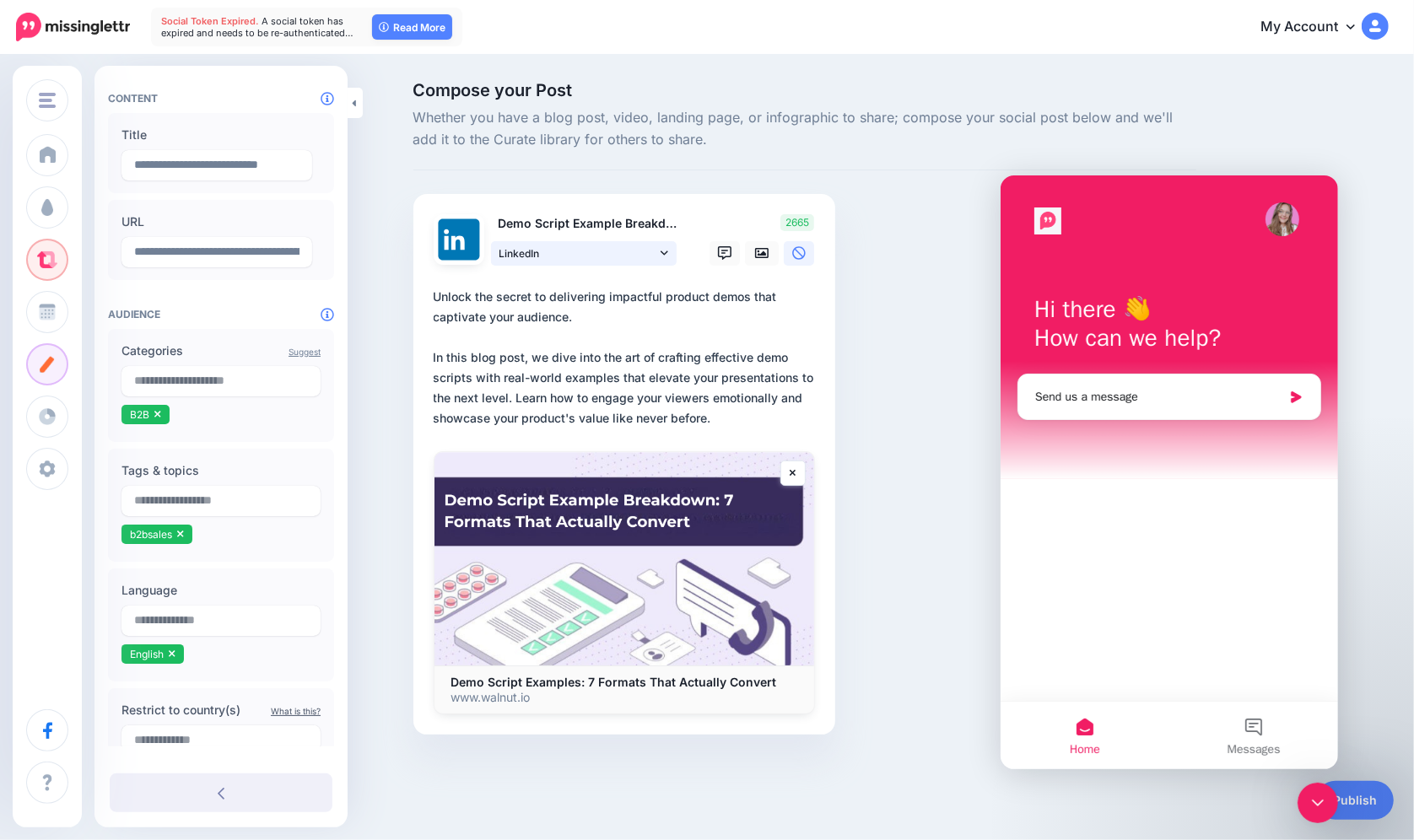 click on "LinkedIn" at bounding box center (578, 253) 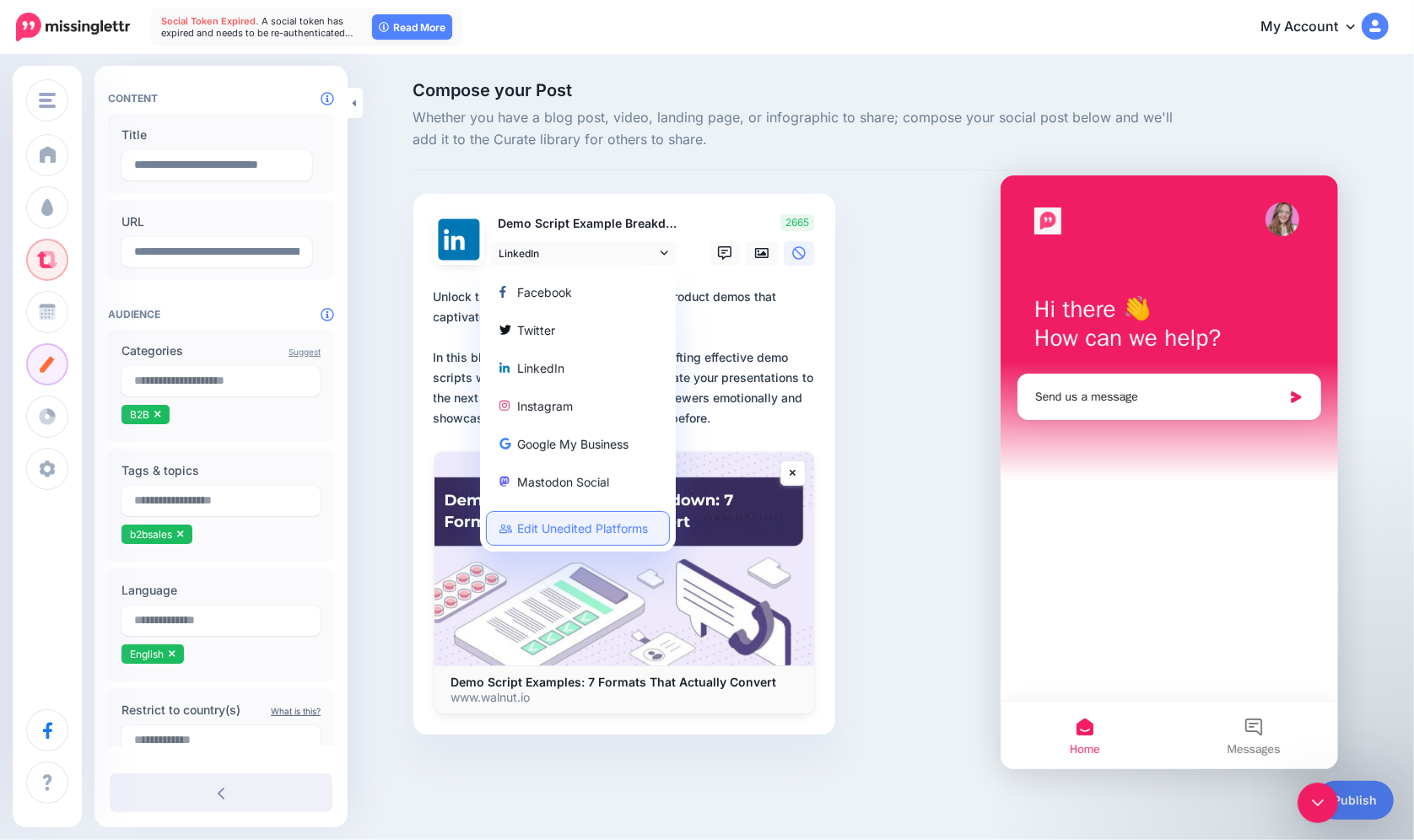 click on "Edit Unedited Platforms" at bounding box center (578, 528) 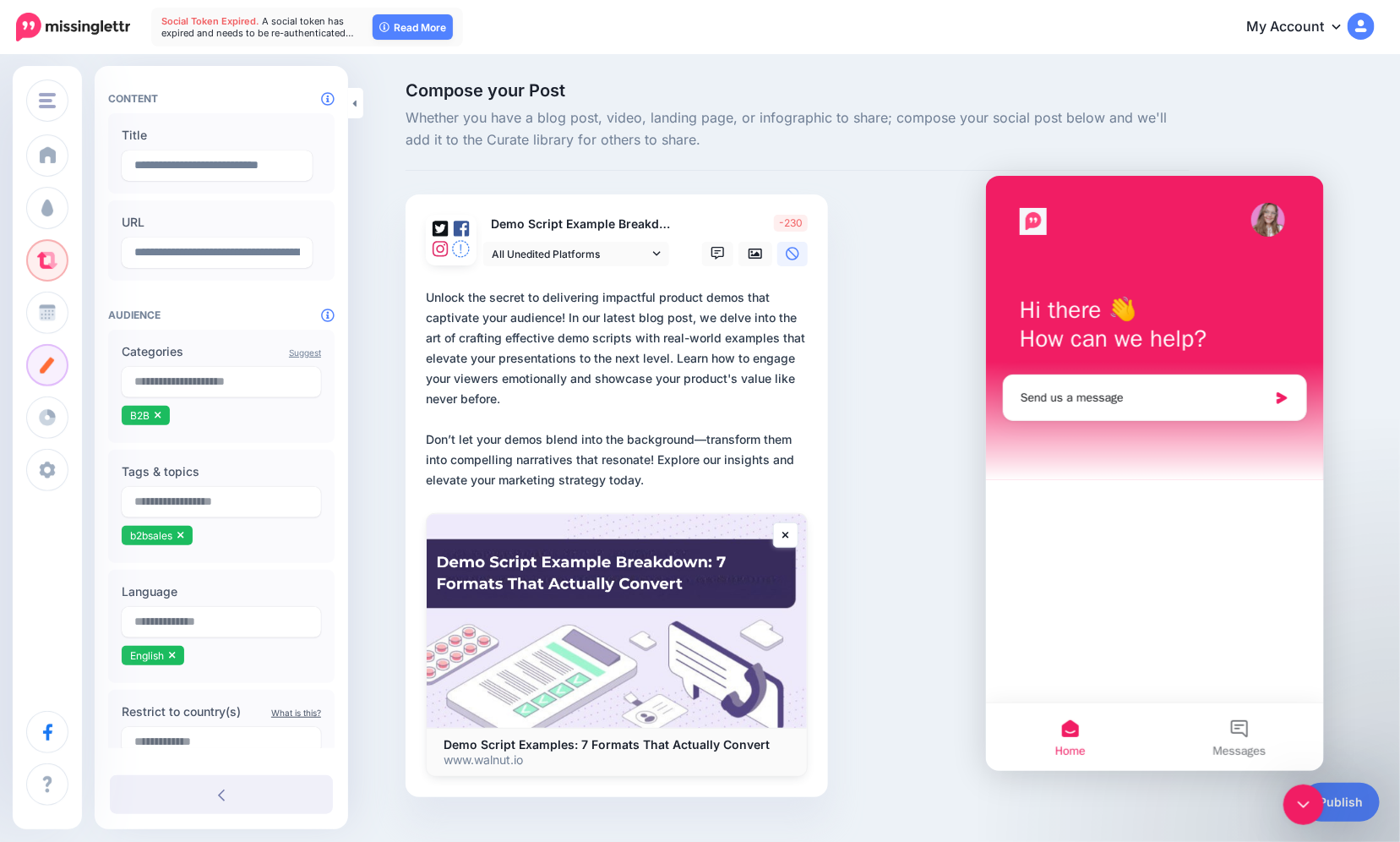 click on "**********" at bounding box center [620, 389] 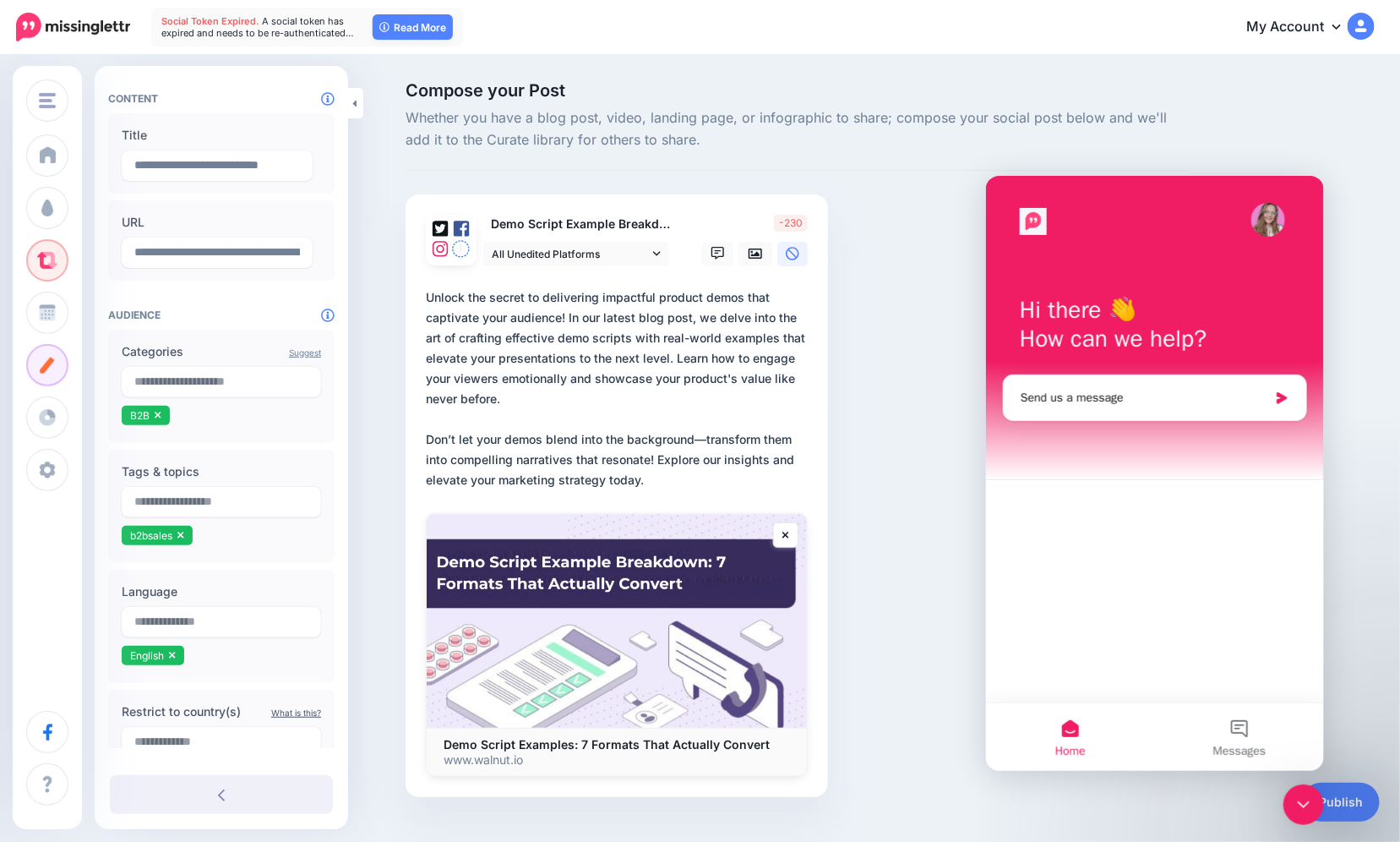 click on "**********" at bounding box center (620, 389) 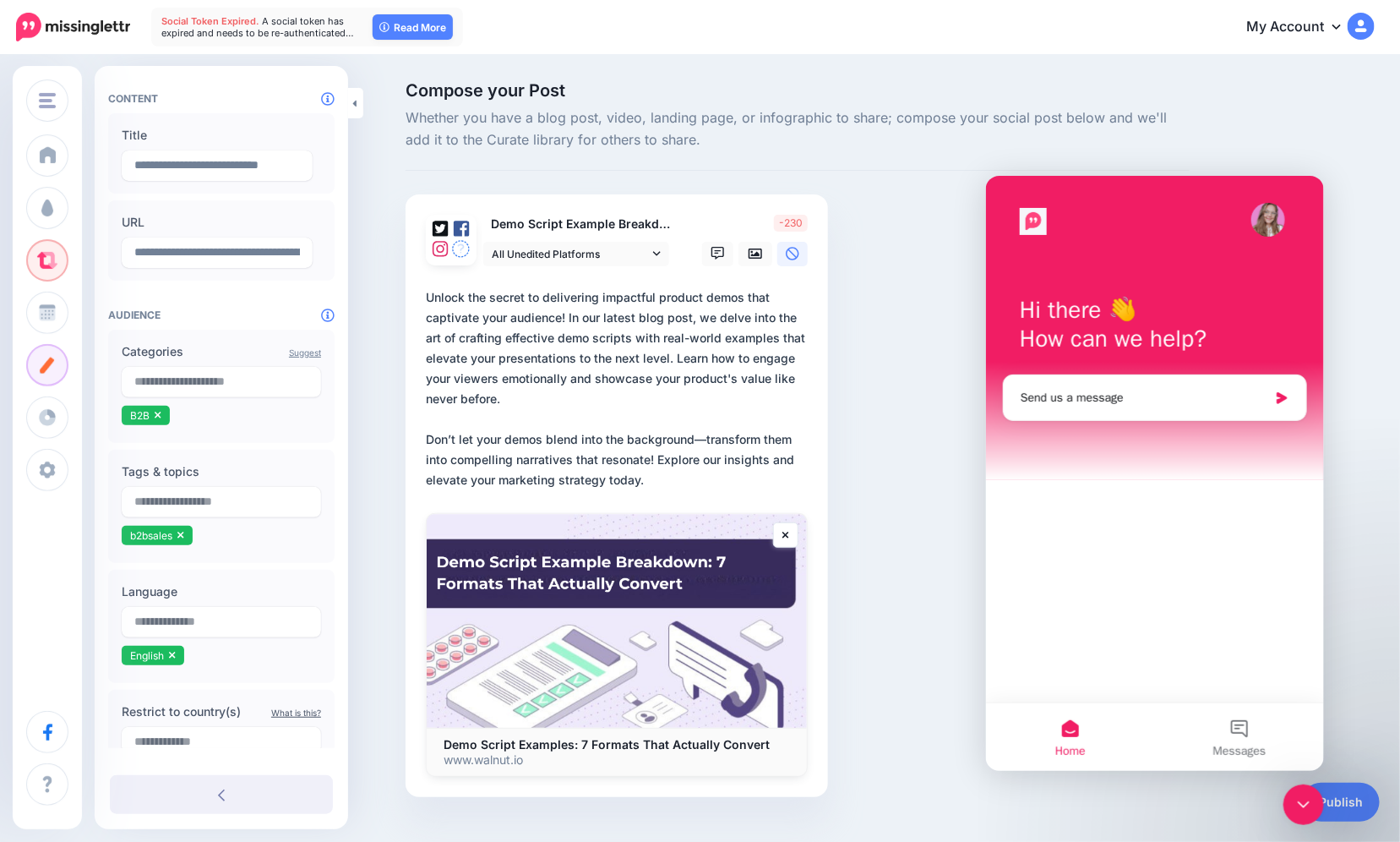 click on "**********" at bounding box center (620, 389) 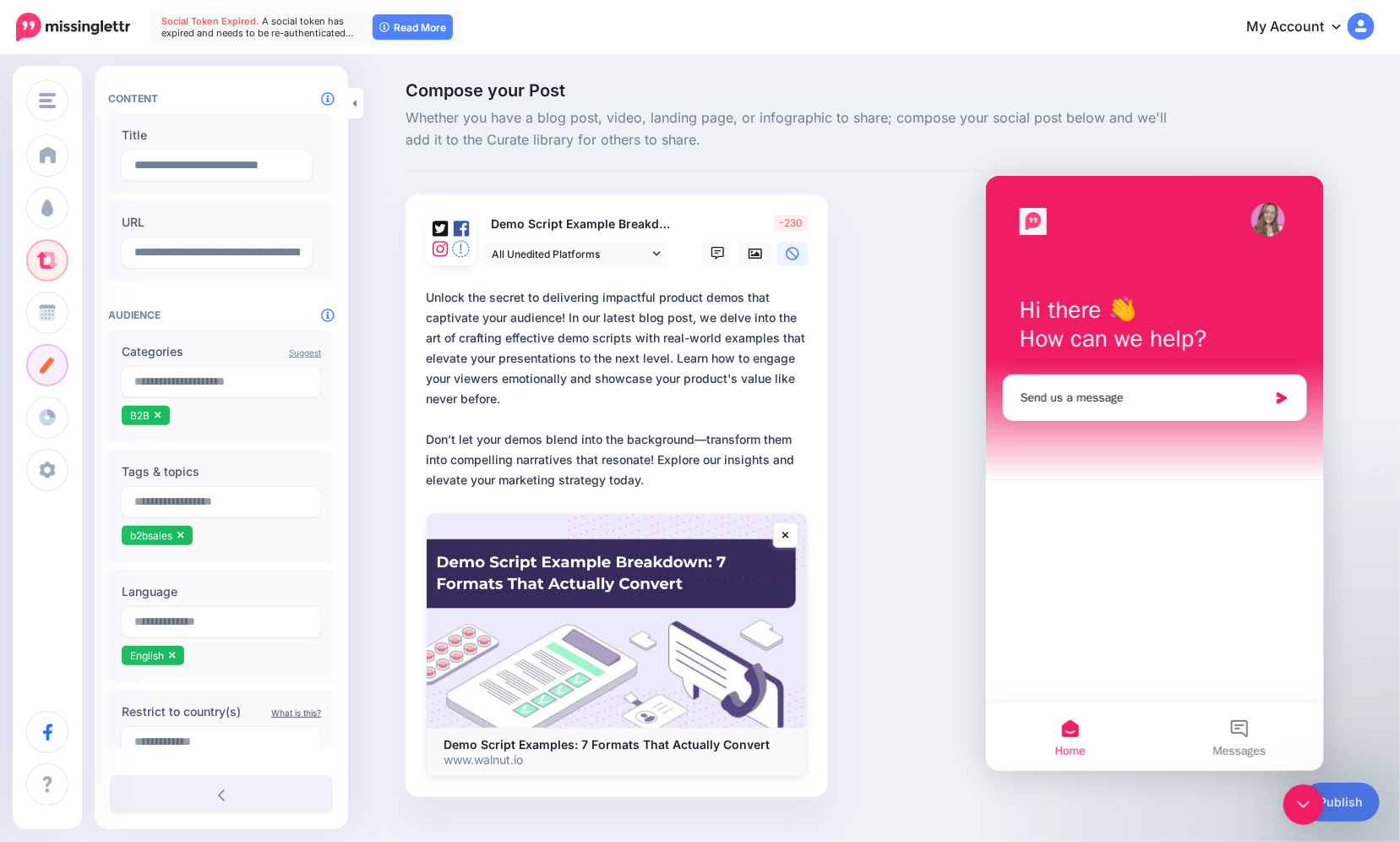 click on "**********" at bounding box center (620, 389) 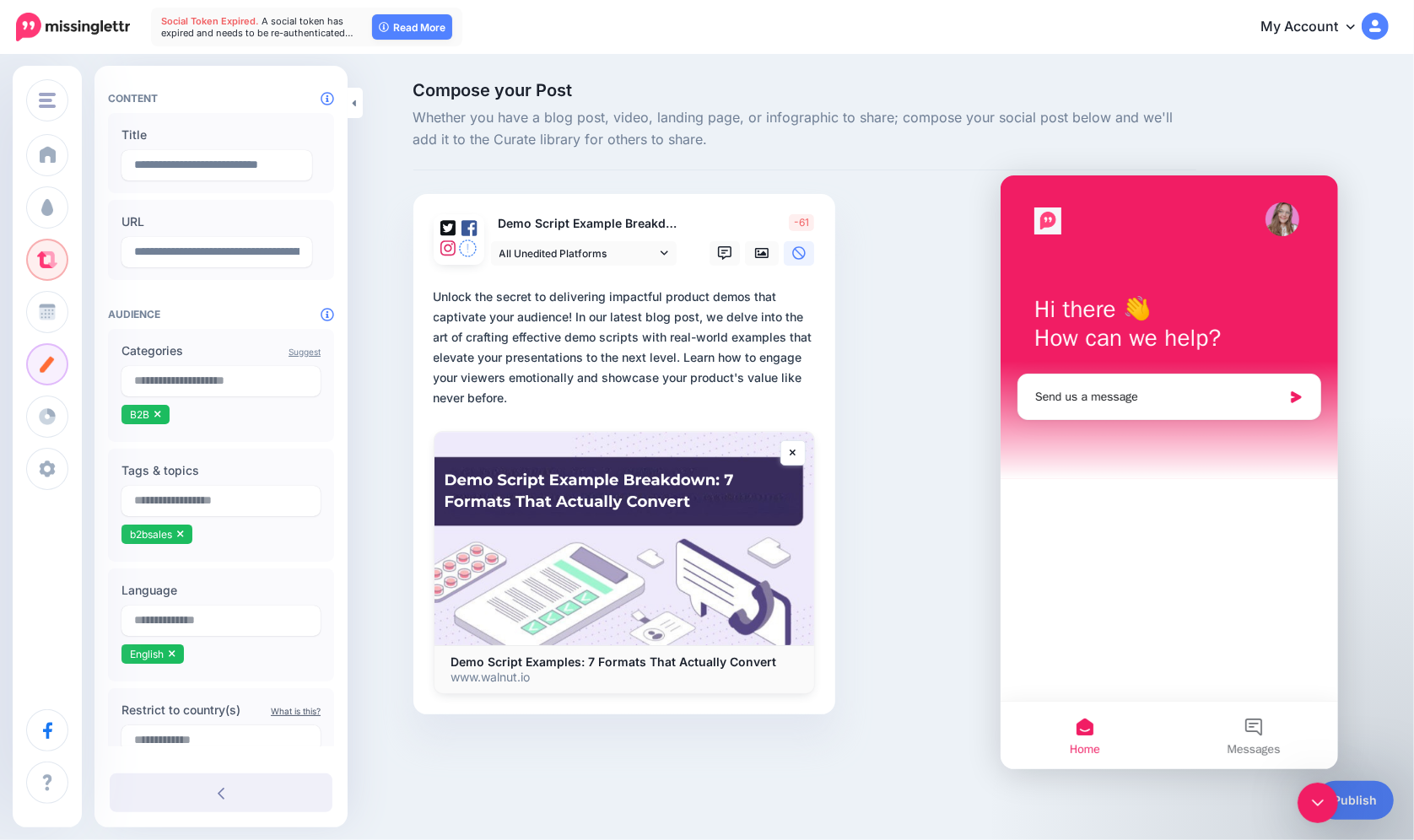 click on "Demo Script Example Breakdown
All
Unedited
Platforms
Facebook" at bounding box center (624, 455) 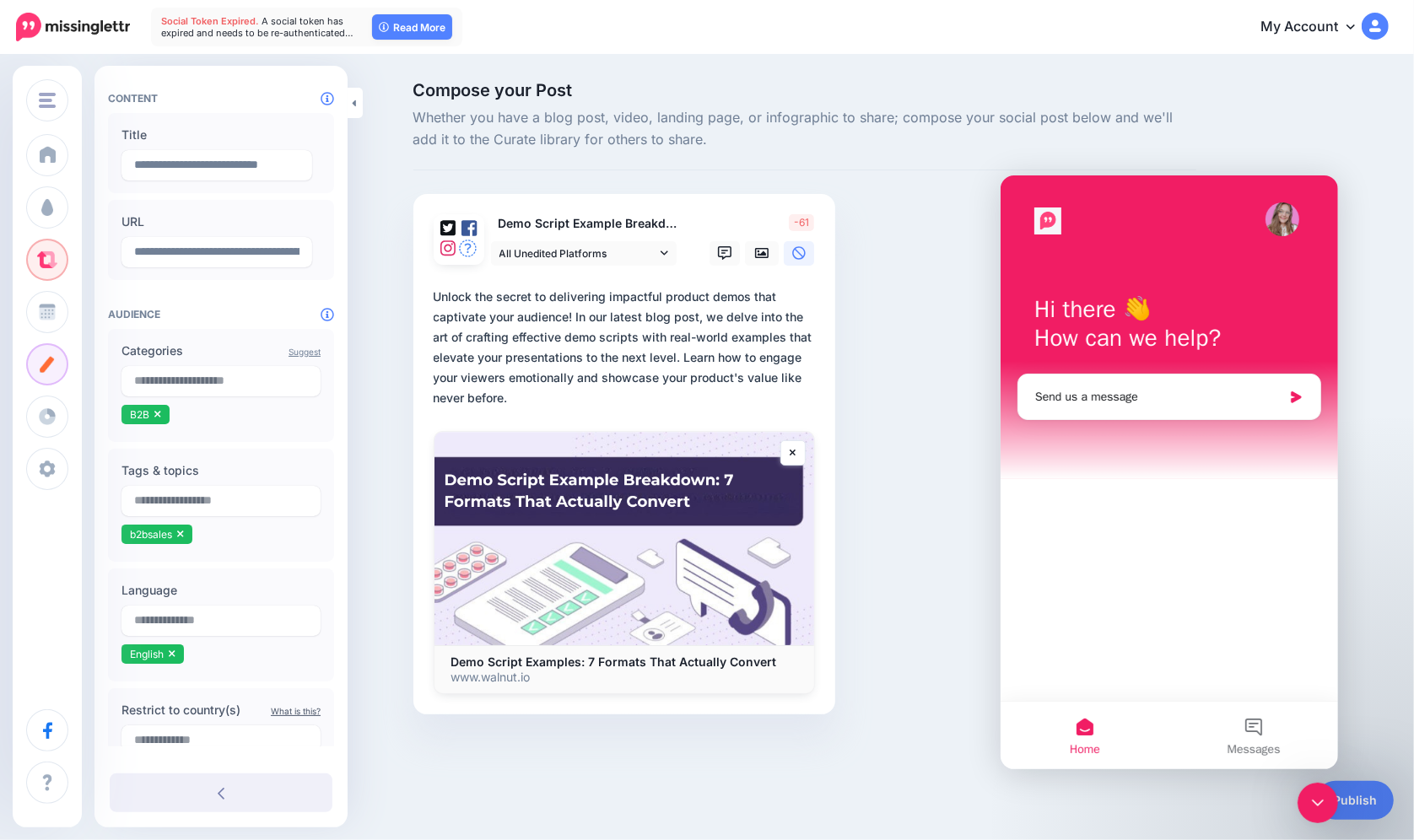 click on "Compose your Post
Whether you have a blog post, video, landing page, or infographic to share; compose your social post below and we'll add it to the Curate library for others to share.
Demo Script Example Breakdown" at bounding box center [805, 423] 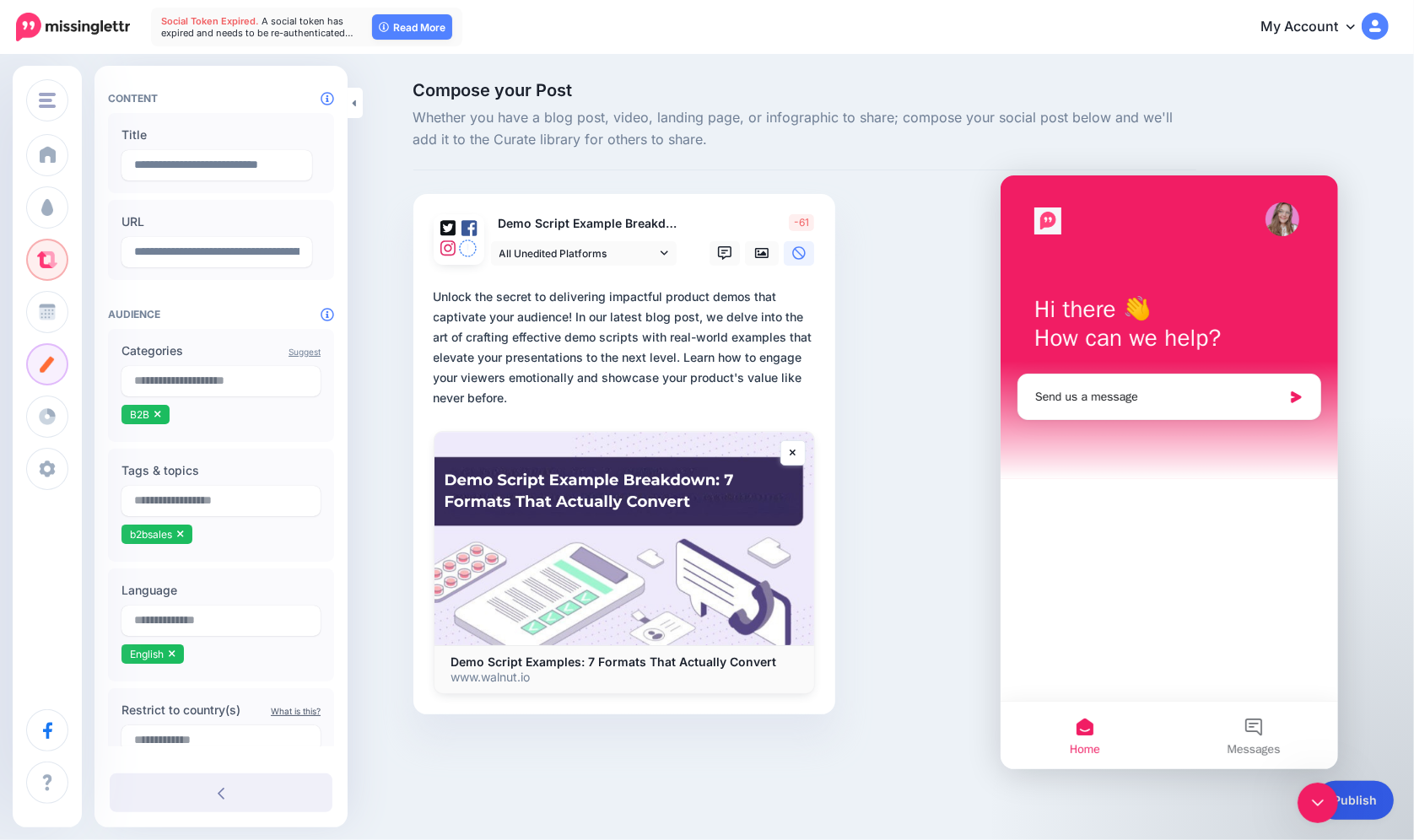click on "Publish" at bounding box center [1355, 800] 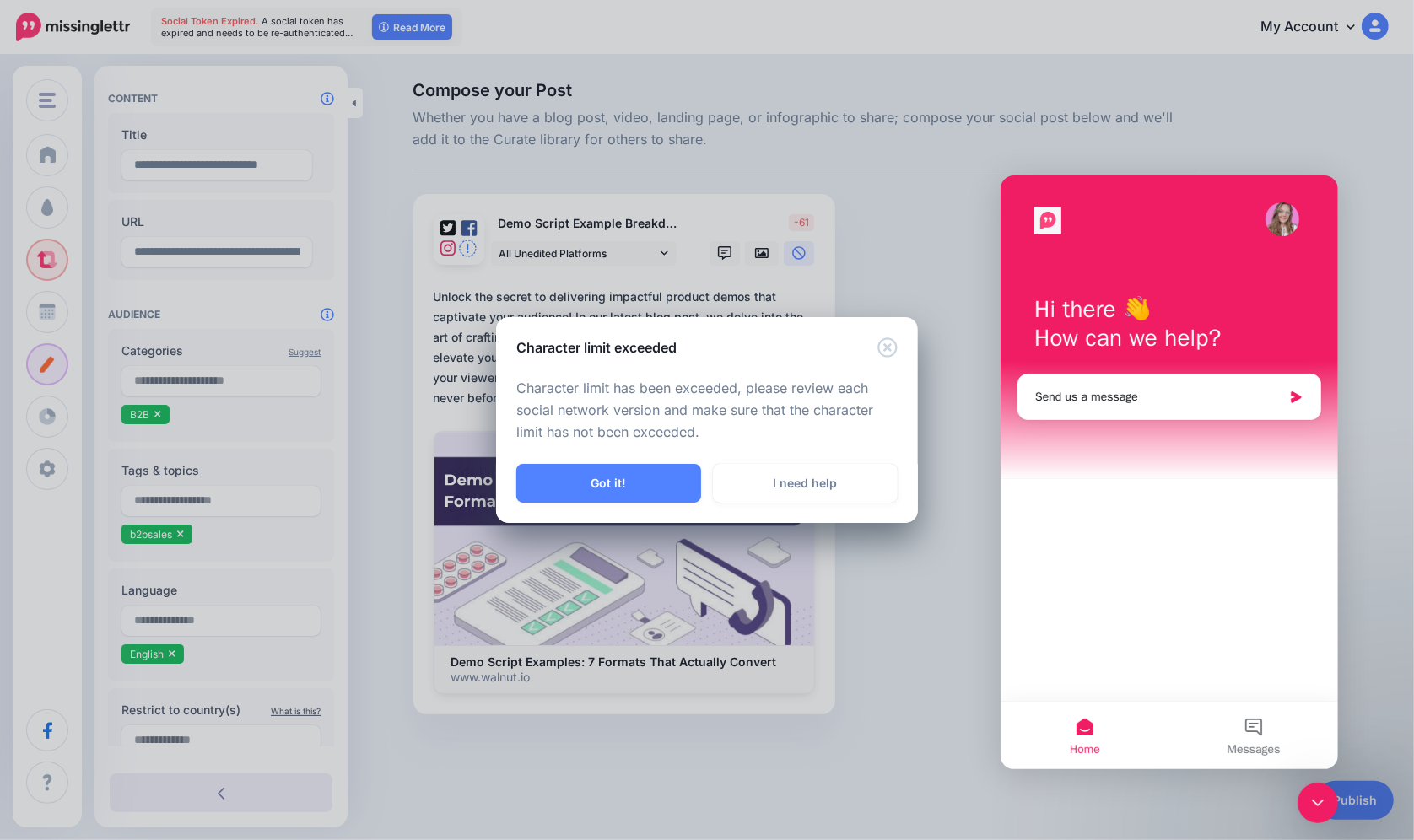 drag, startPoint x: 872, startPoint y: 352, endPoint x: 902, endPoint y: 345, distance: 30.805844 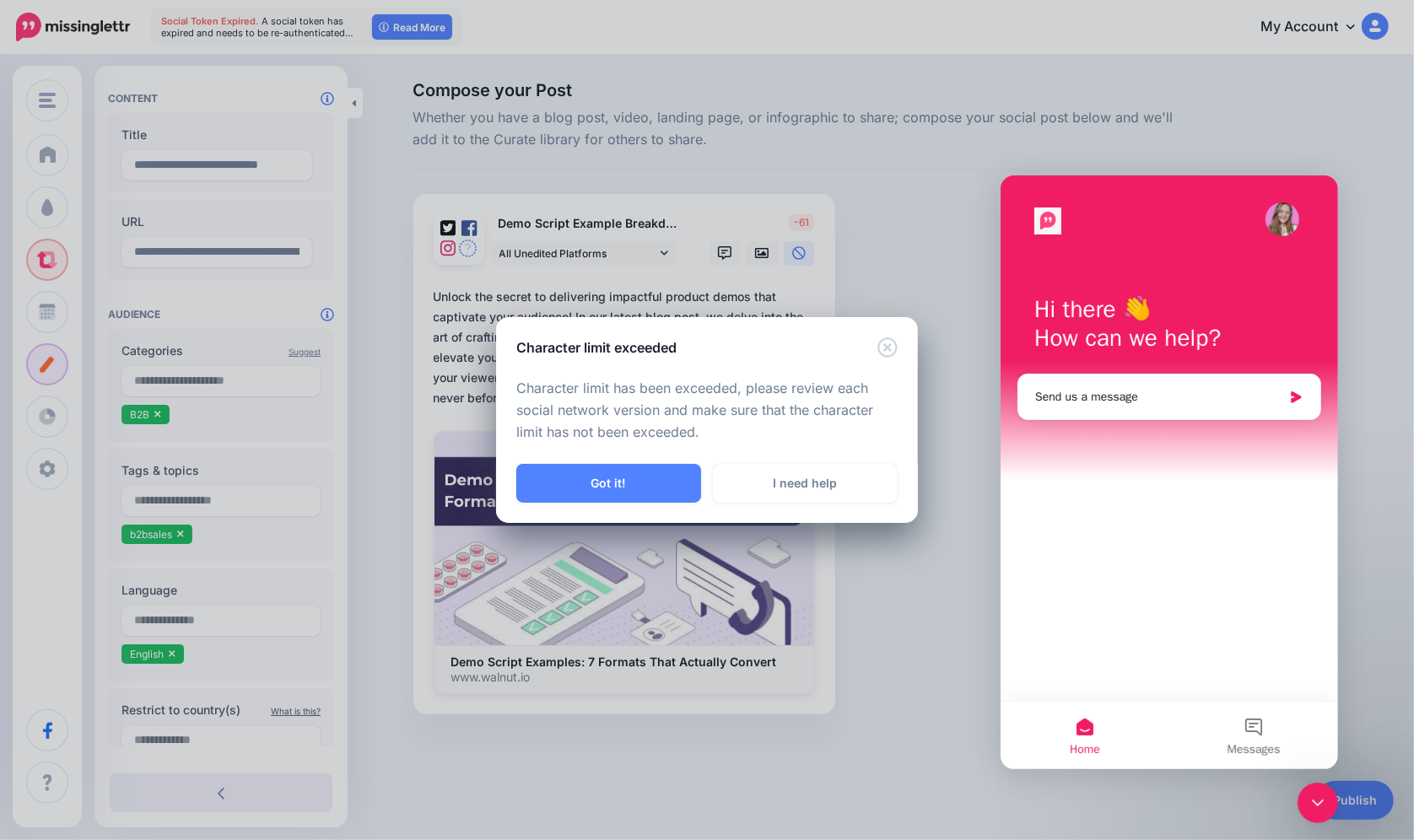 click on "Character limit exceeded" at bounding box center [707, 337] 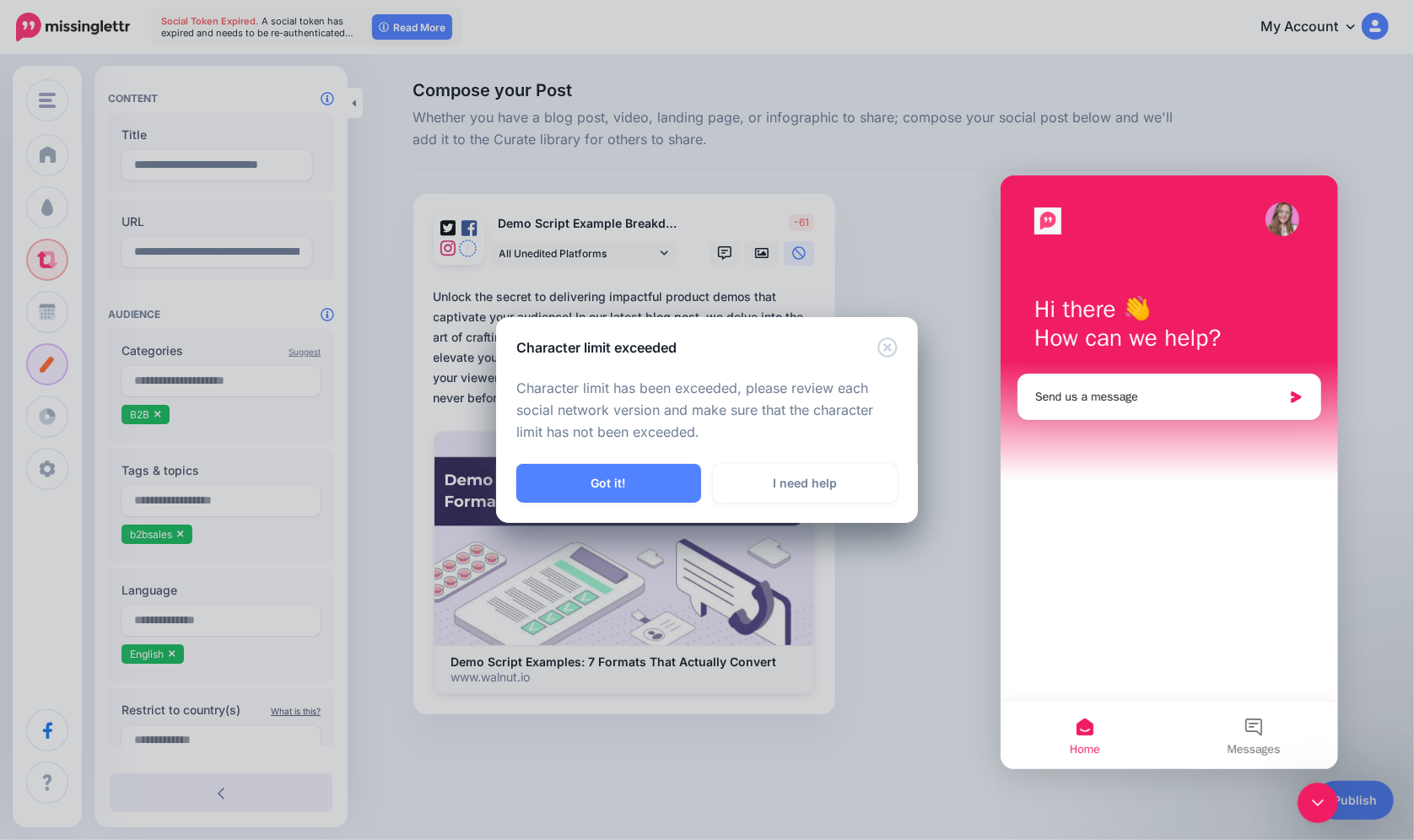 click on "Character limit exceeded" at bounding box center [707, 337] 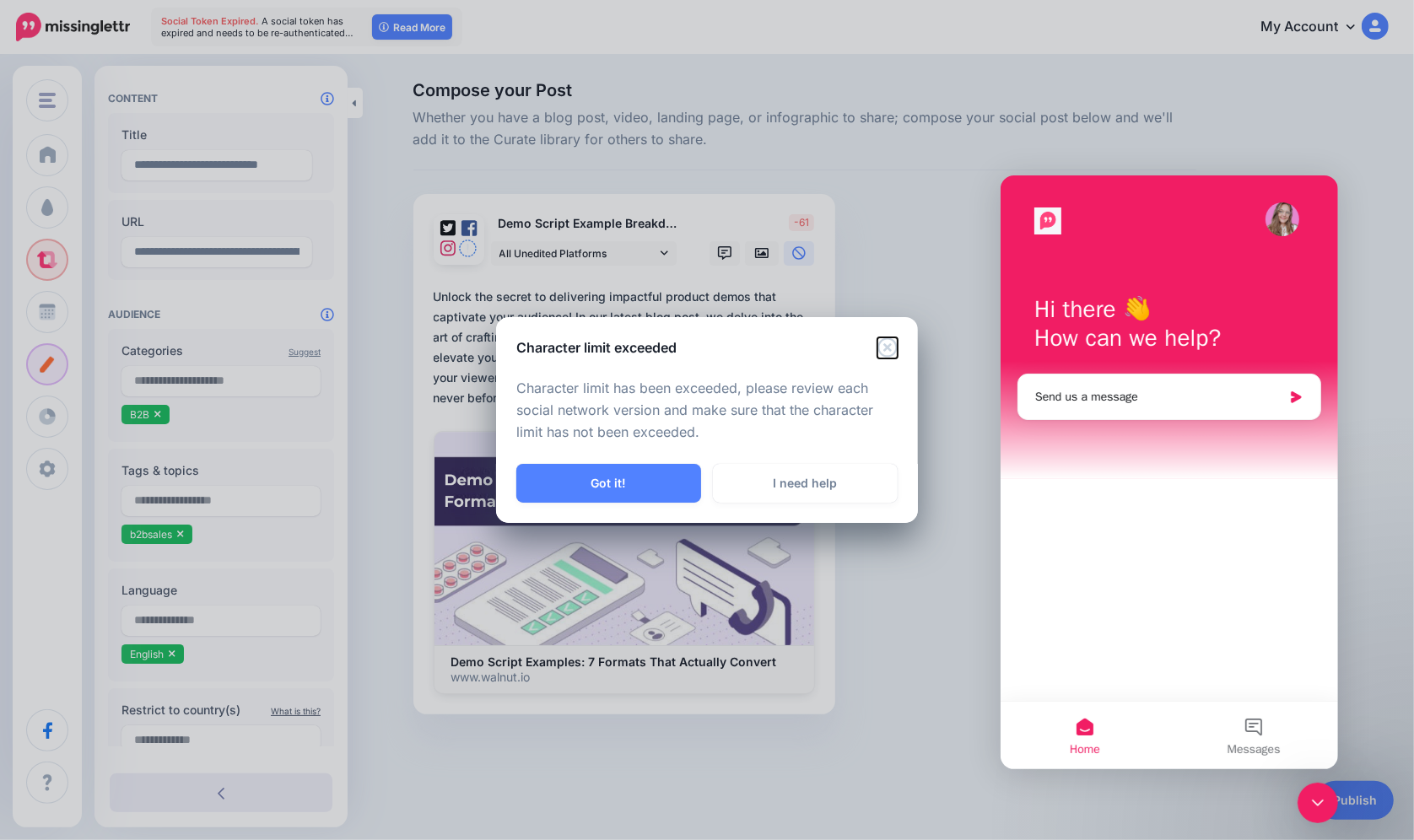 click 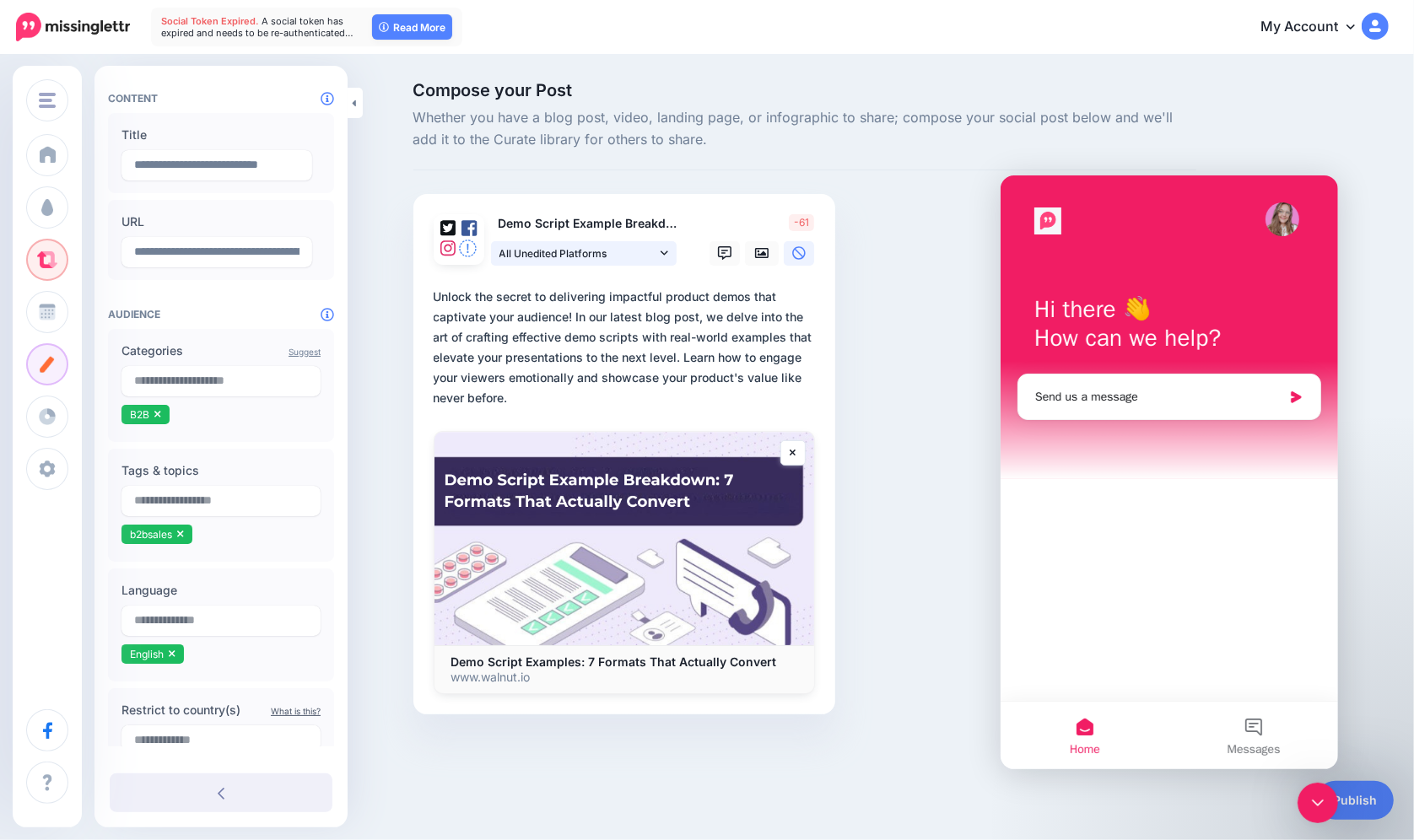click on "All
Unedited
Platforms" at bounding box center (578, 253) 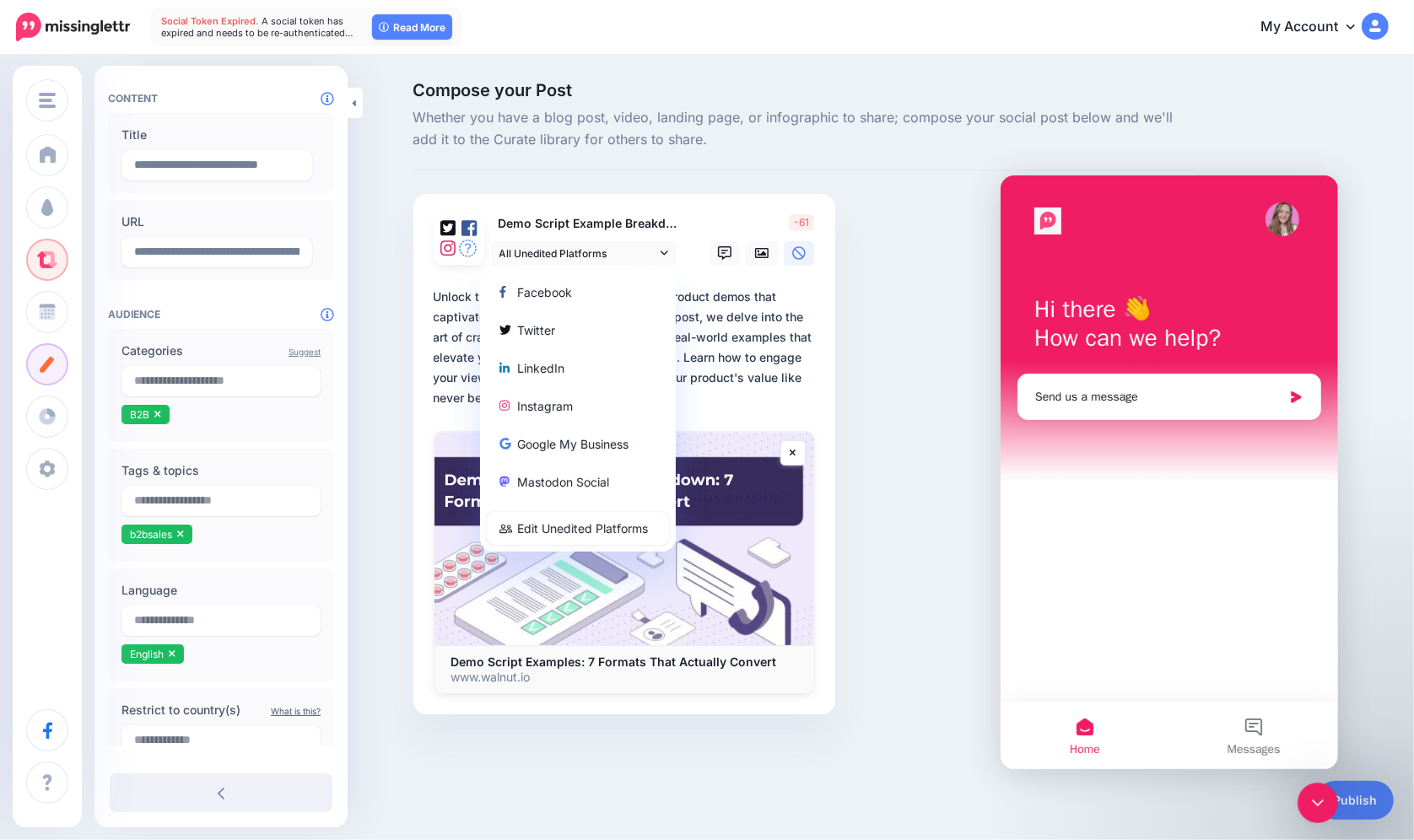 click on "LinkedIn" at bounding box center [578, 368] 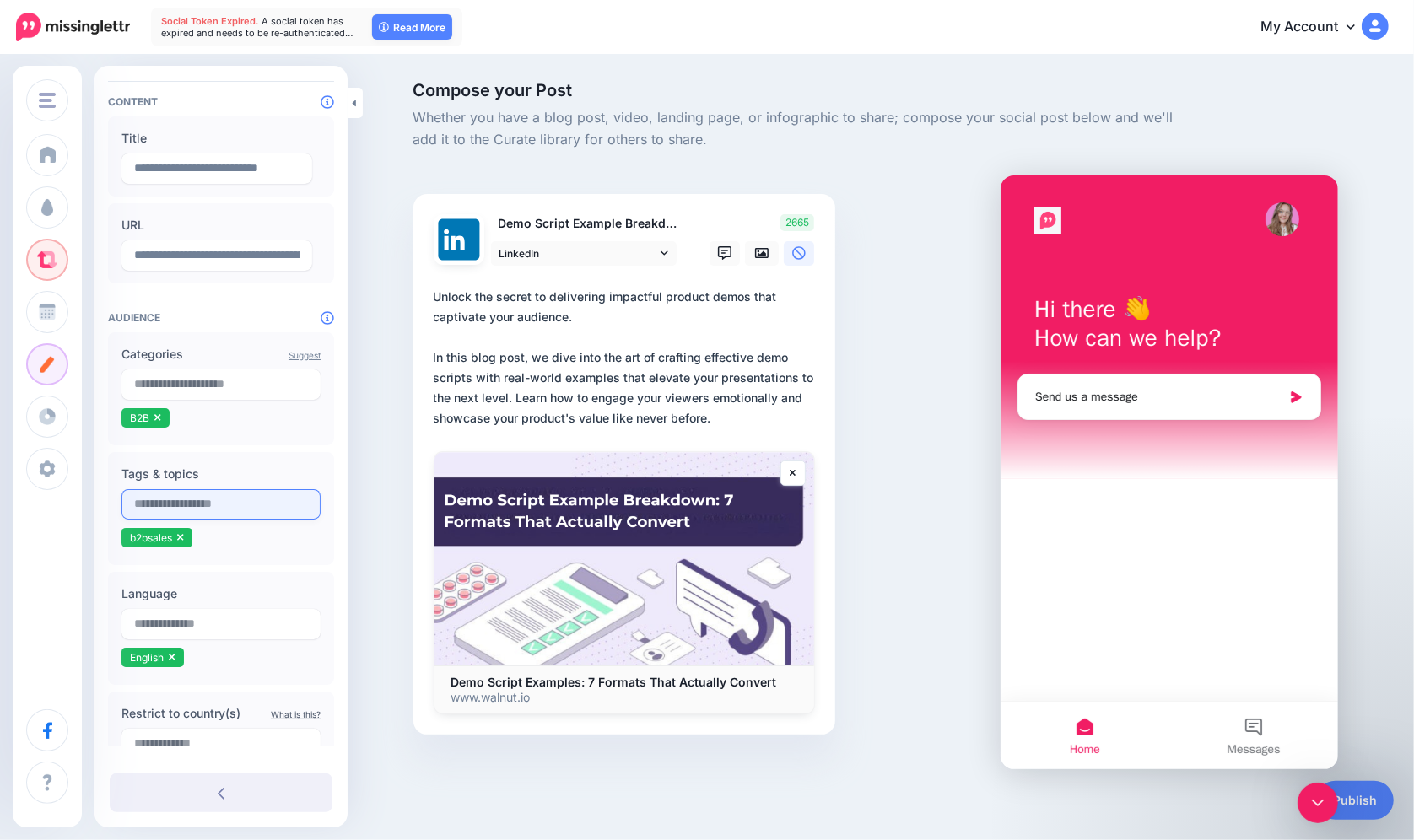scroll, scrollTop: 0, scrollLeft: 0, axis: both 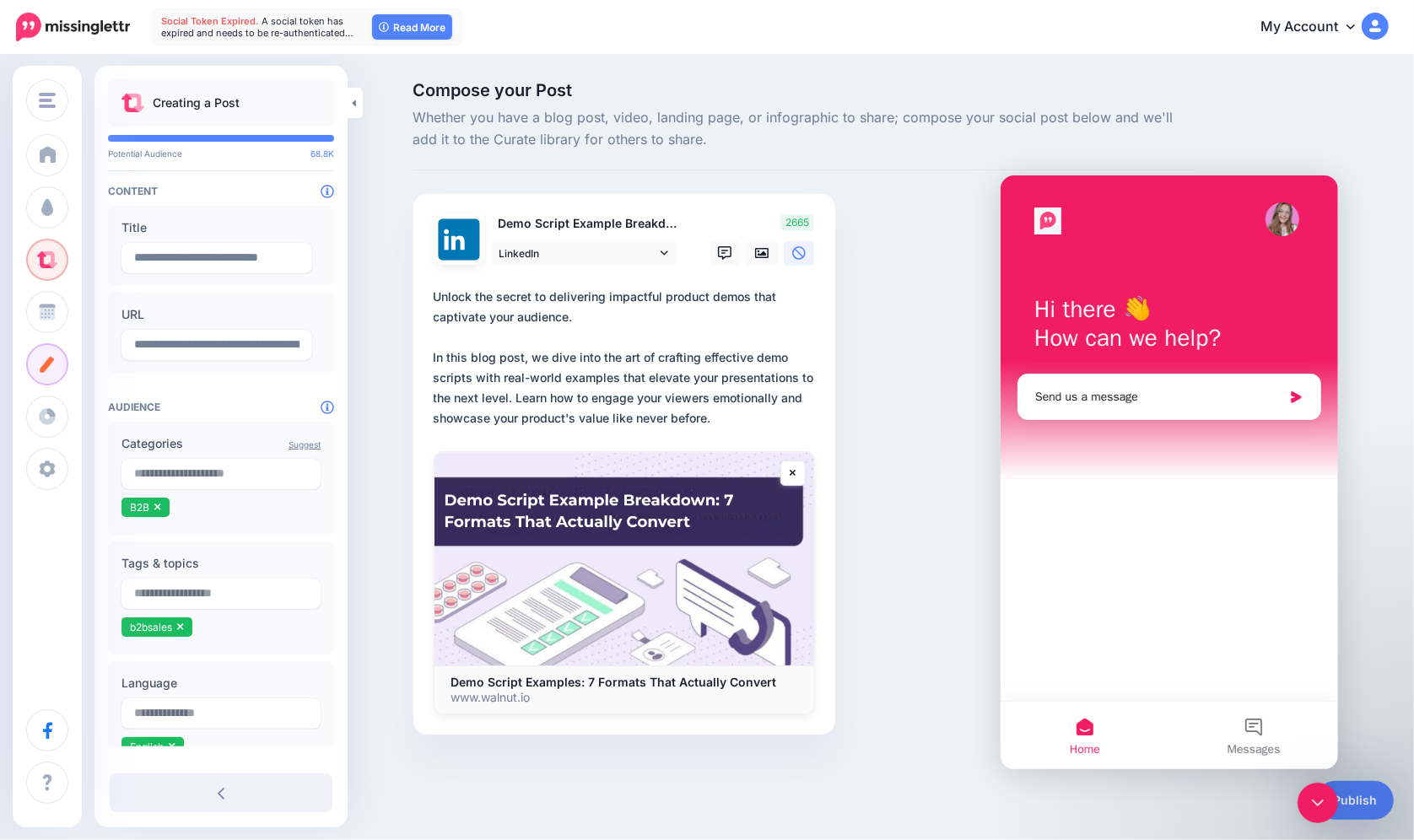 click on "Compose your Post
Whether you have a blog post, video, landing page, or infographic to share; compose your social post below and we'll add it to the Curate library for others to share.
Demo Script Example Breakdown
LinkedIn" at bounding box center [805, 433] 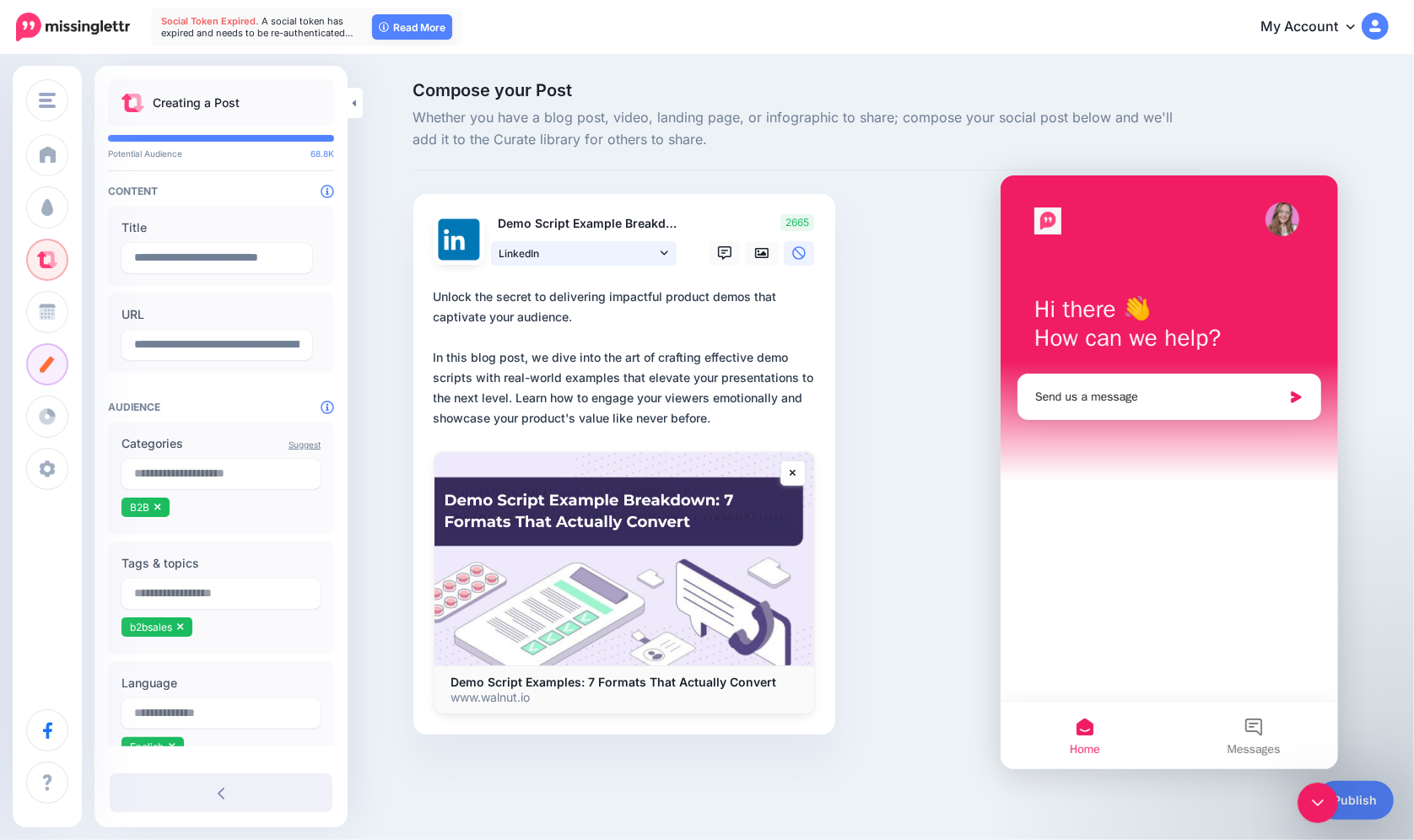 click on "LinkedIn" at bounding box center (578, 253) 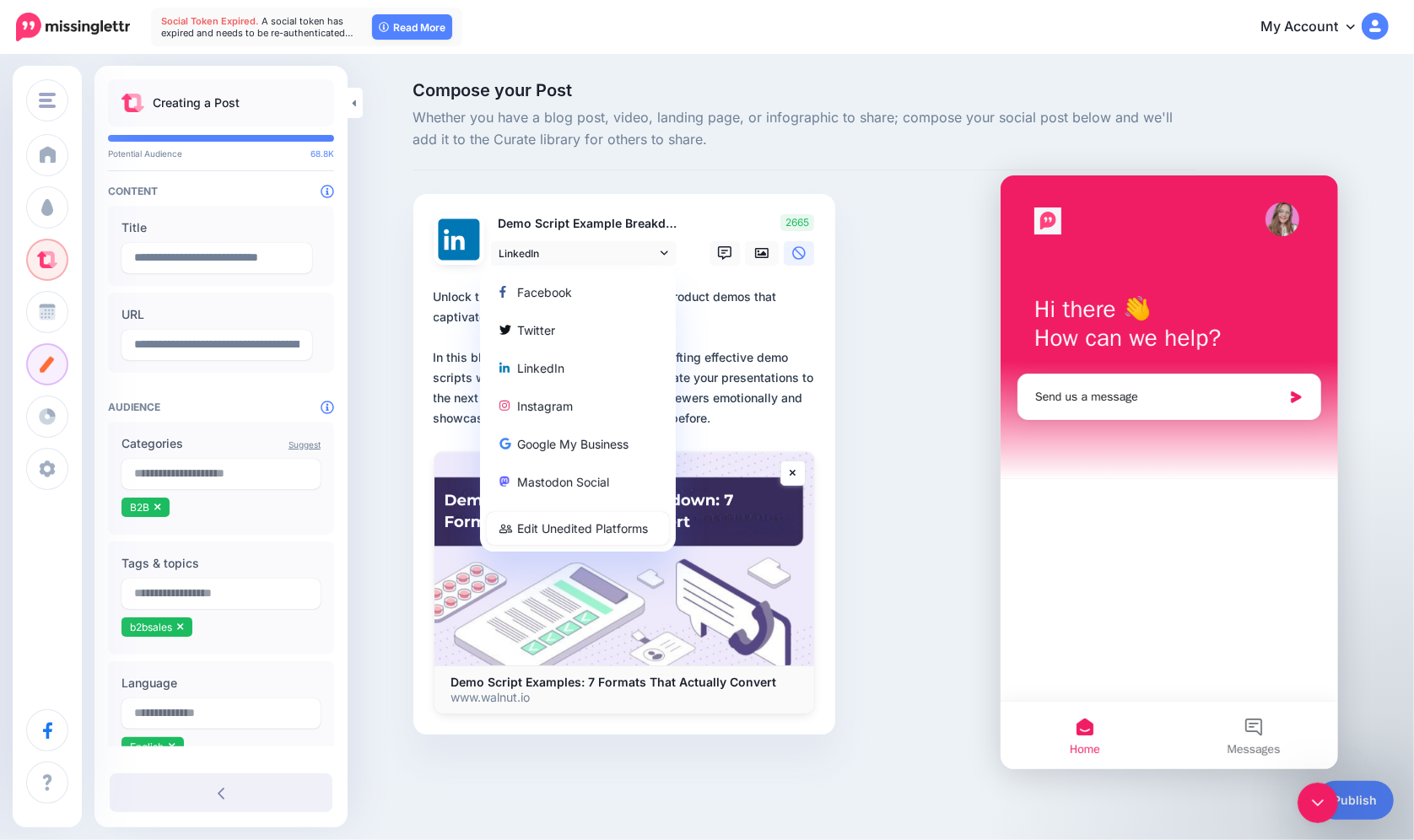 click on "Facebook" at bounding box center (578, 292) 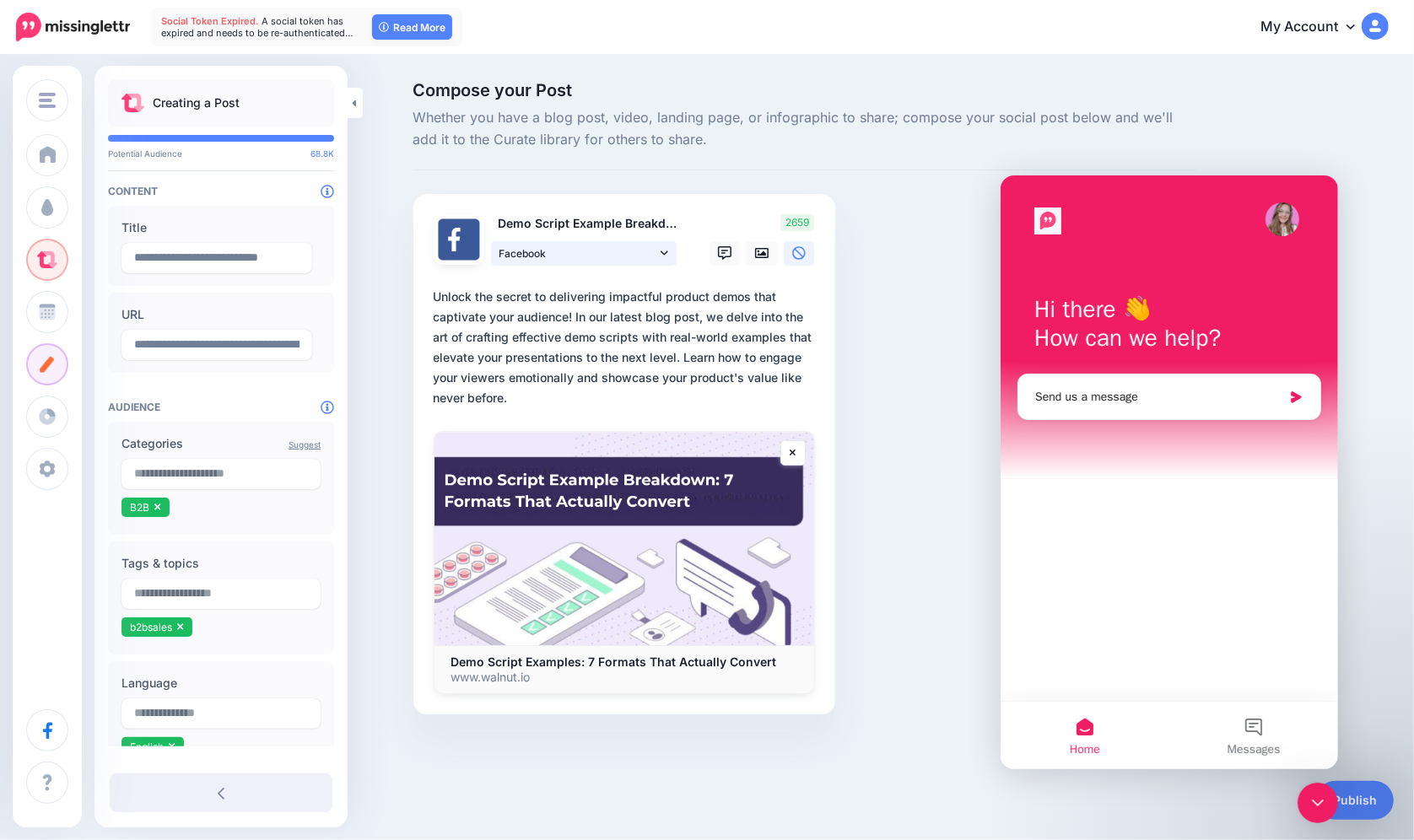 click on "Facebook" at bounding box center (578, 253) 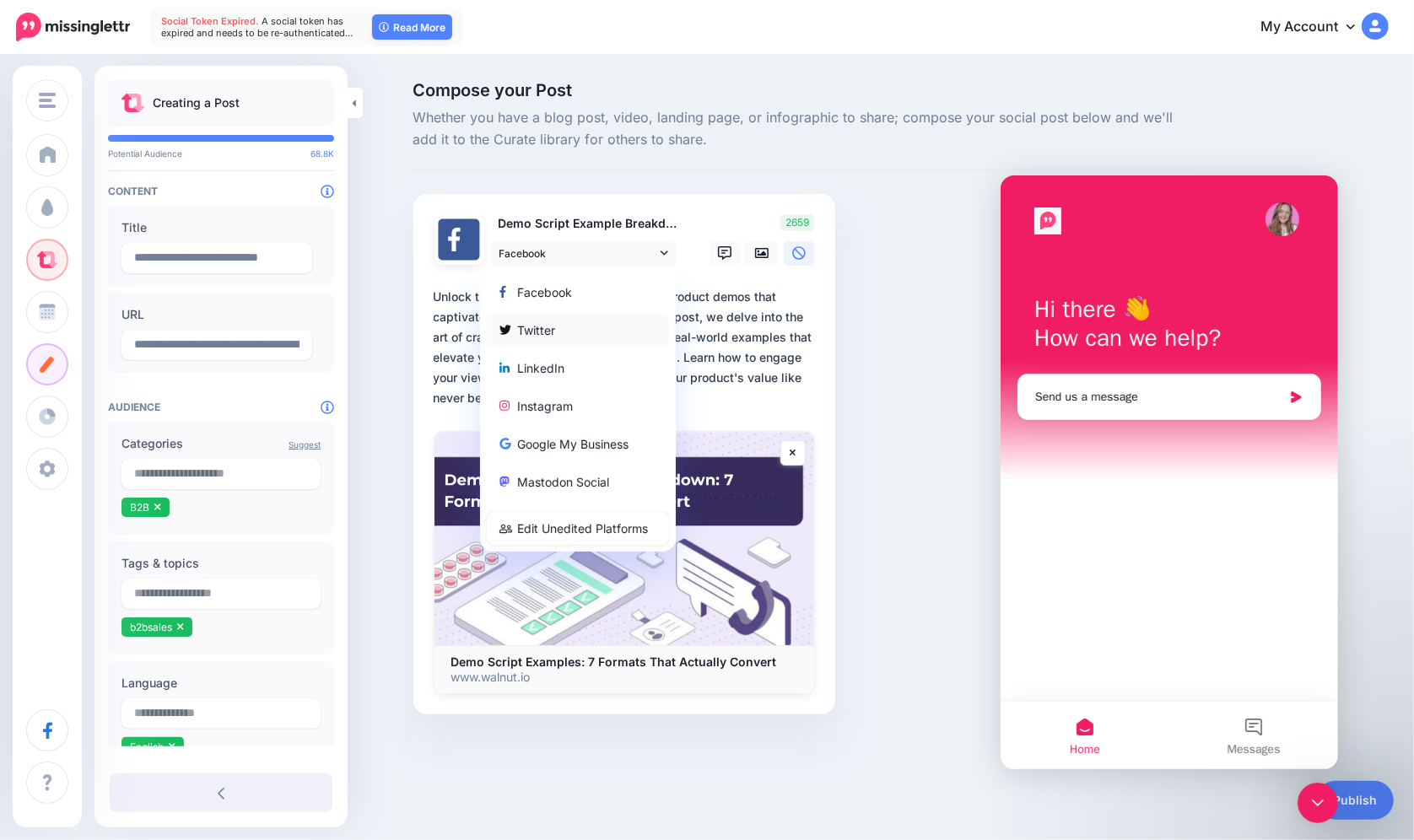 click on "Twitter" at bounding box center [578, 330] 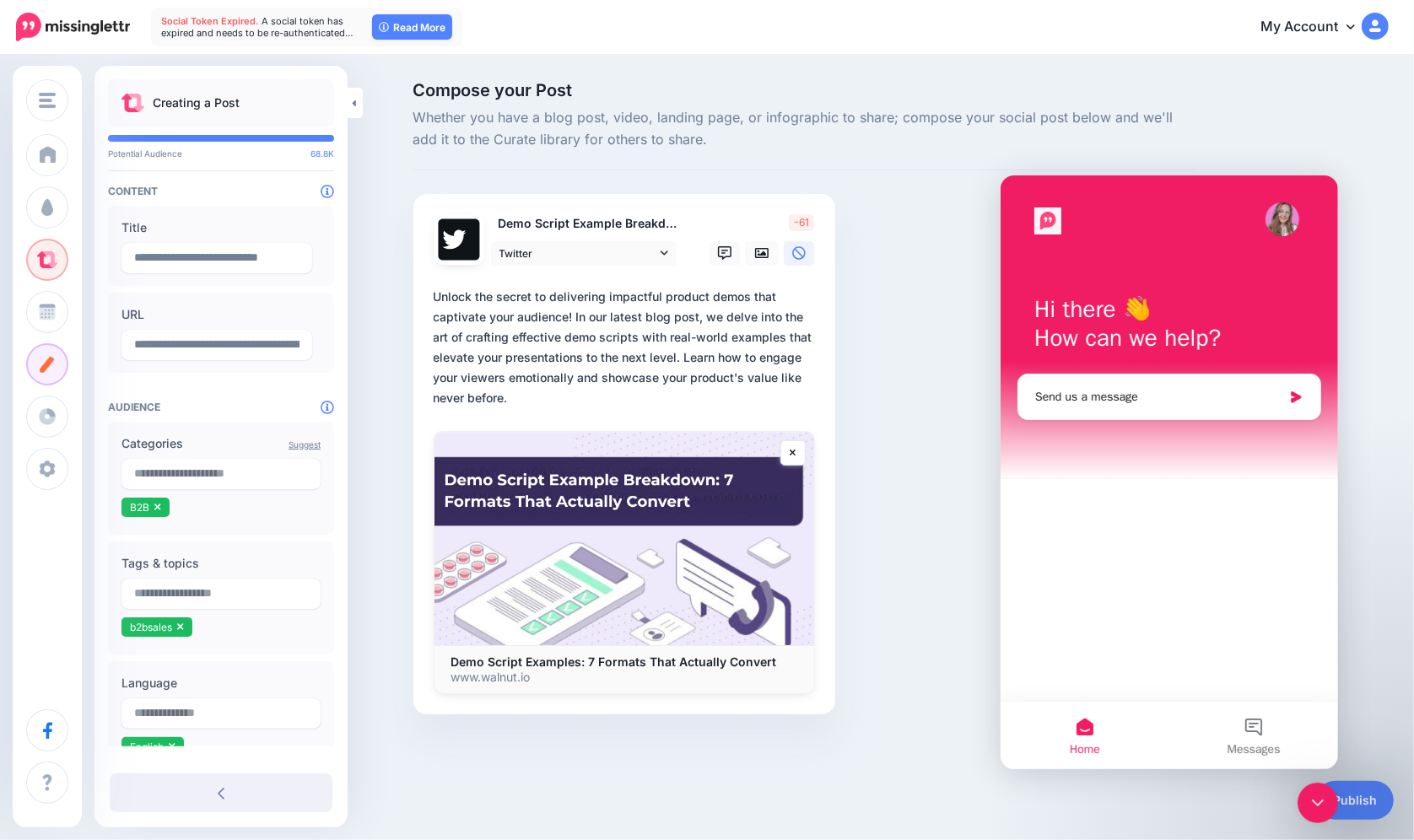 drag, startPoint x: 575, startPoint y: 315, endPoint x: 590, endPoint y: 400, distance: 86.31338 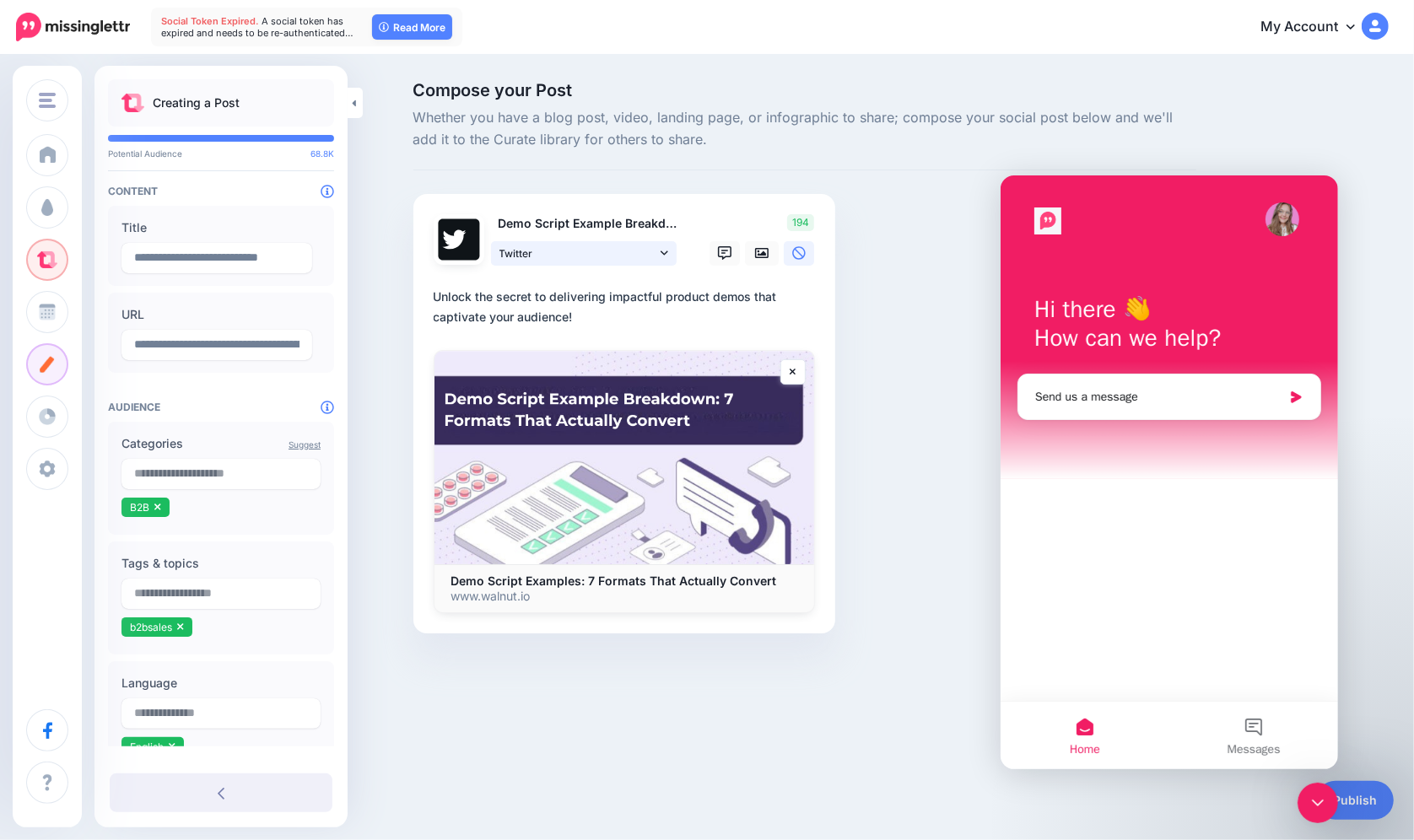 click on "Twitter" at bounding box center [584, 253] 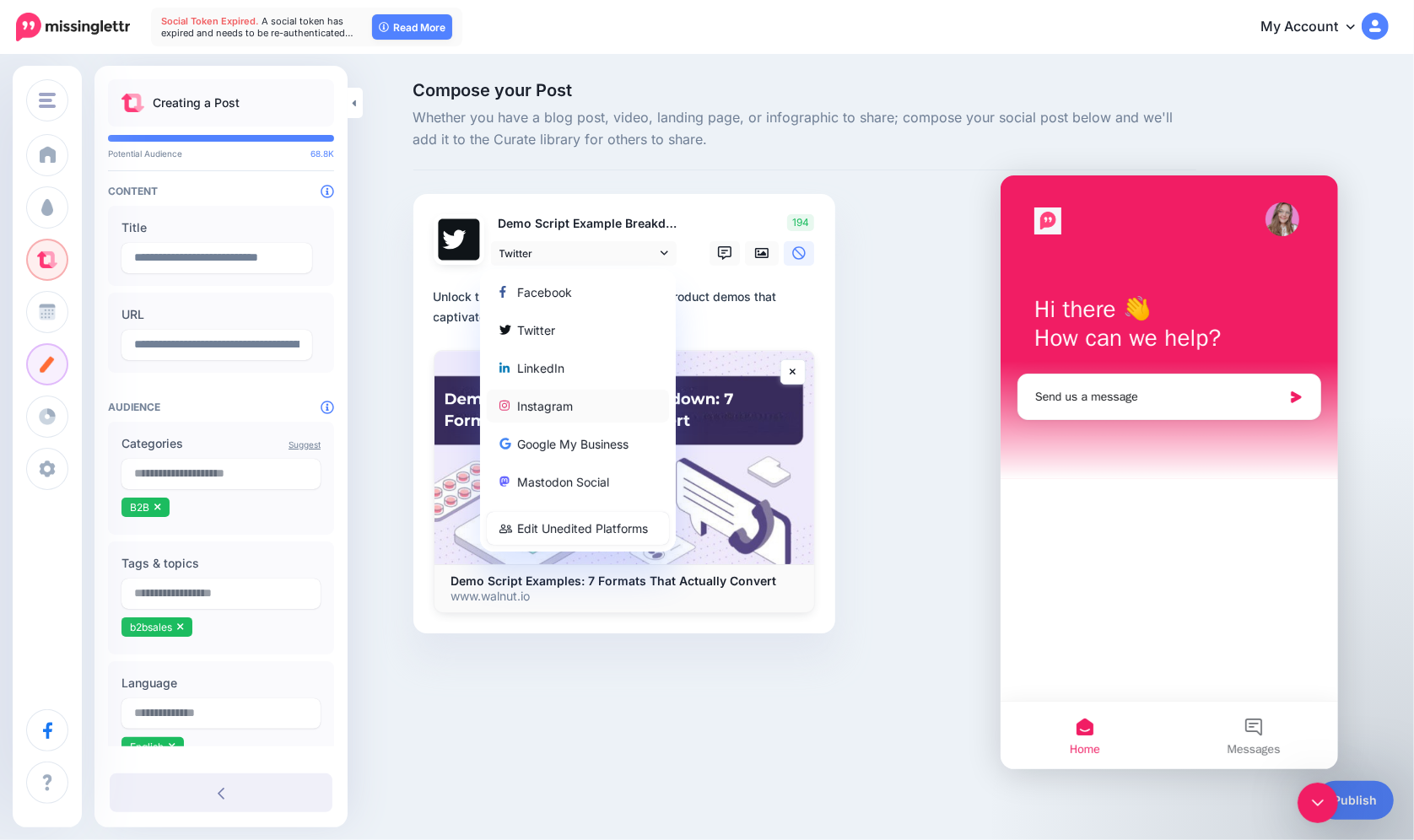 click on "Instagram" at bounding box center (578, 406) 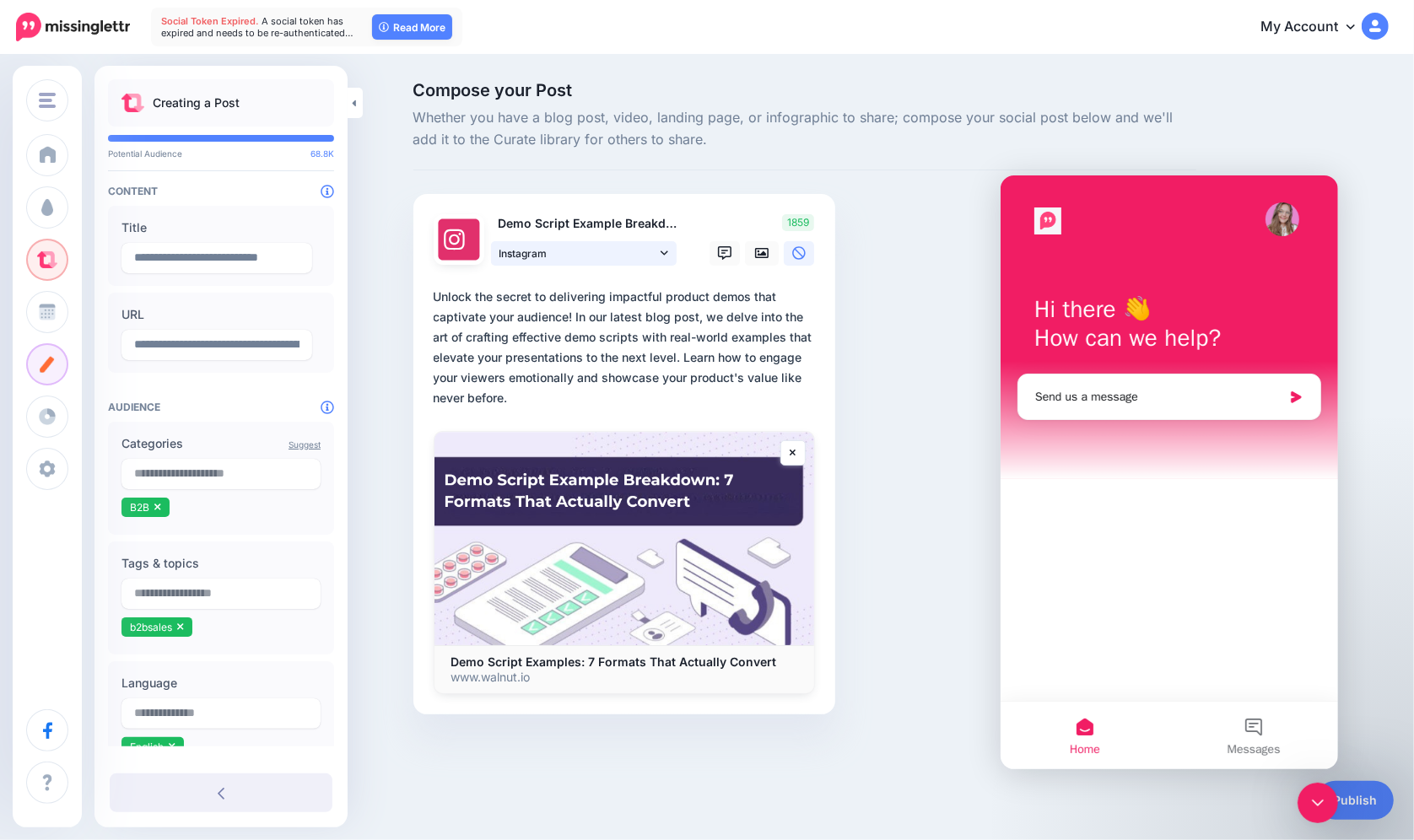 click on "Instagram" at bounding box center [578, 253] 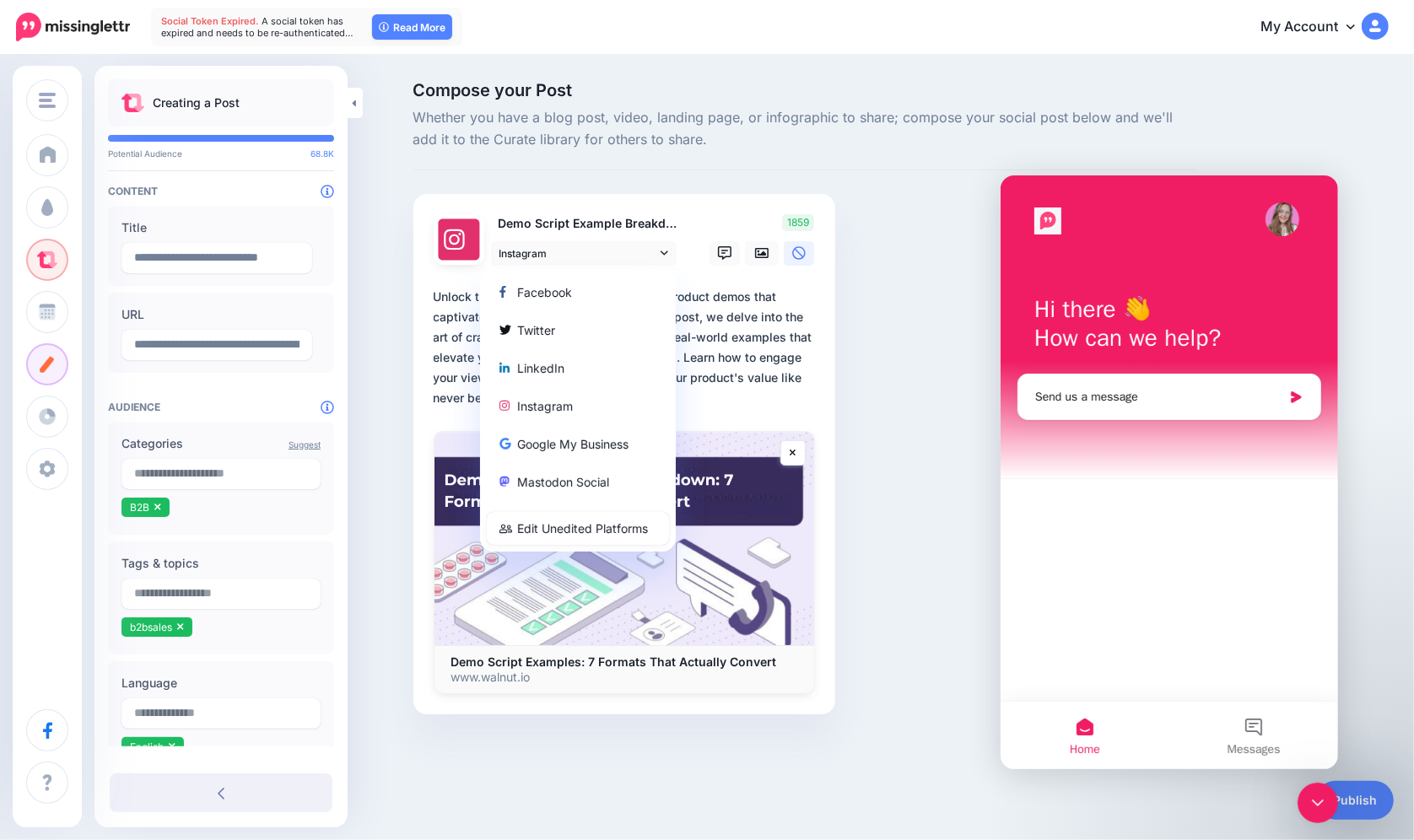 click on "Google My Business" at bounding box center [578, 444] 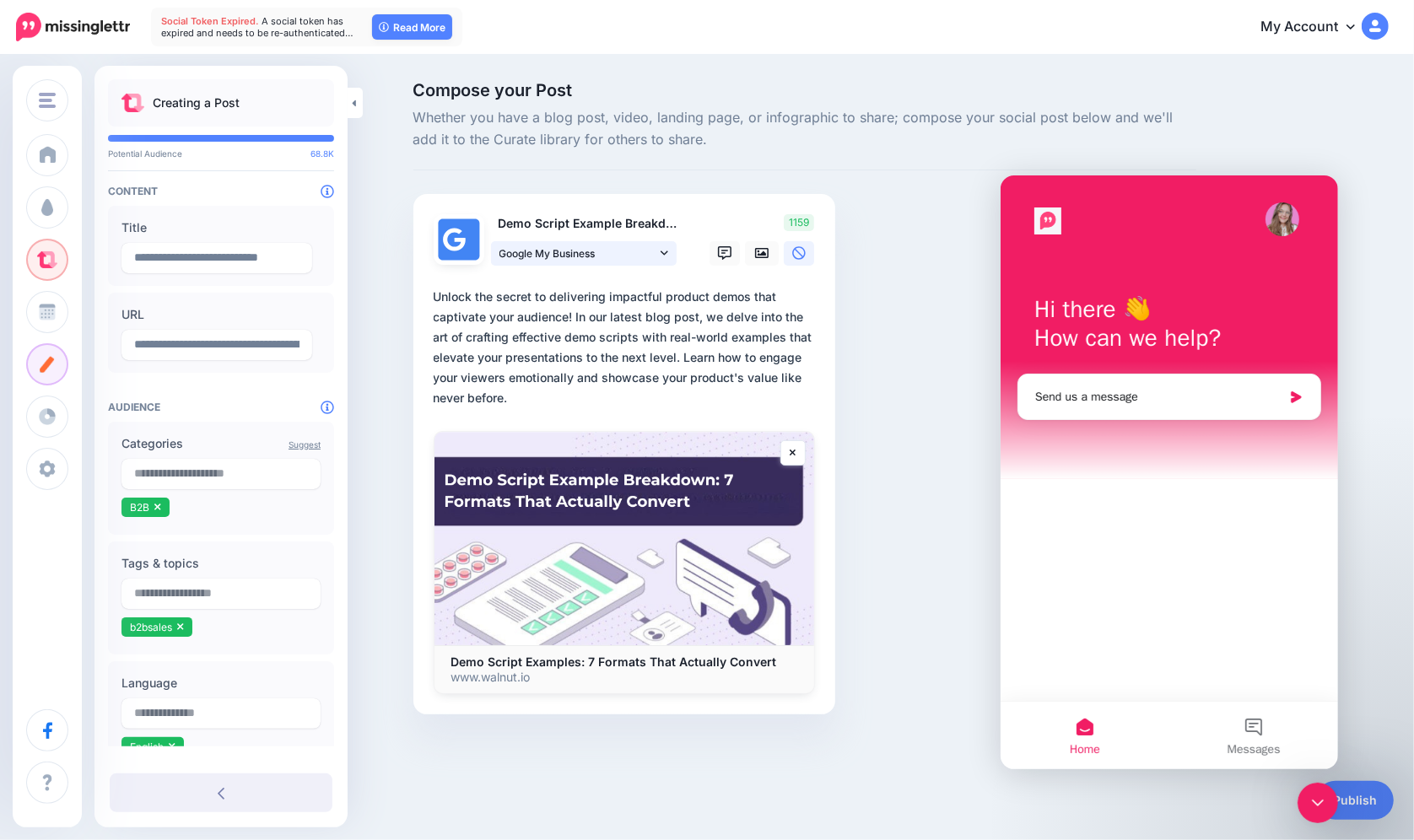 click on "Google My Business" at bounding box center (578, 253) 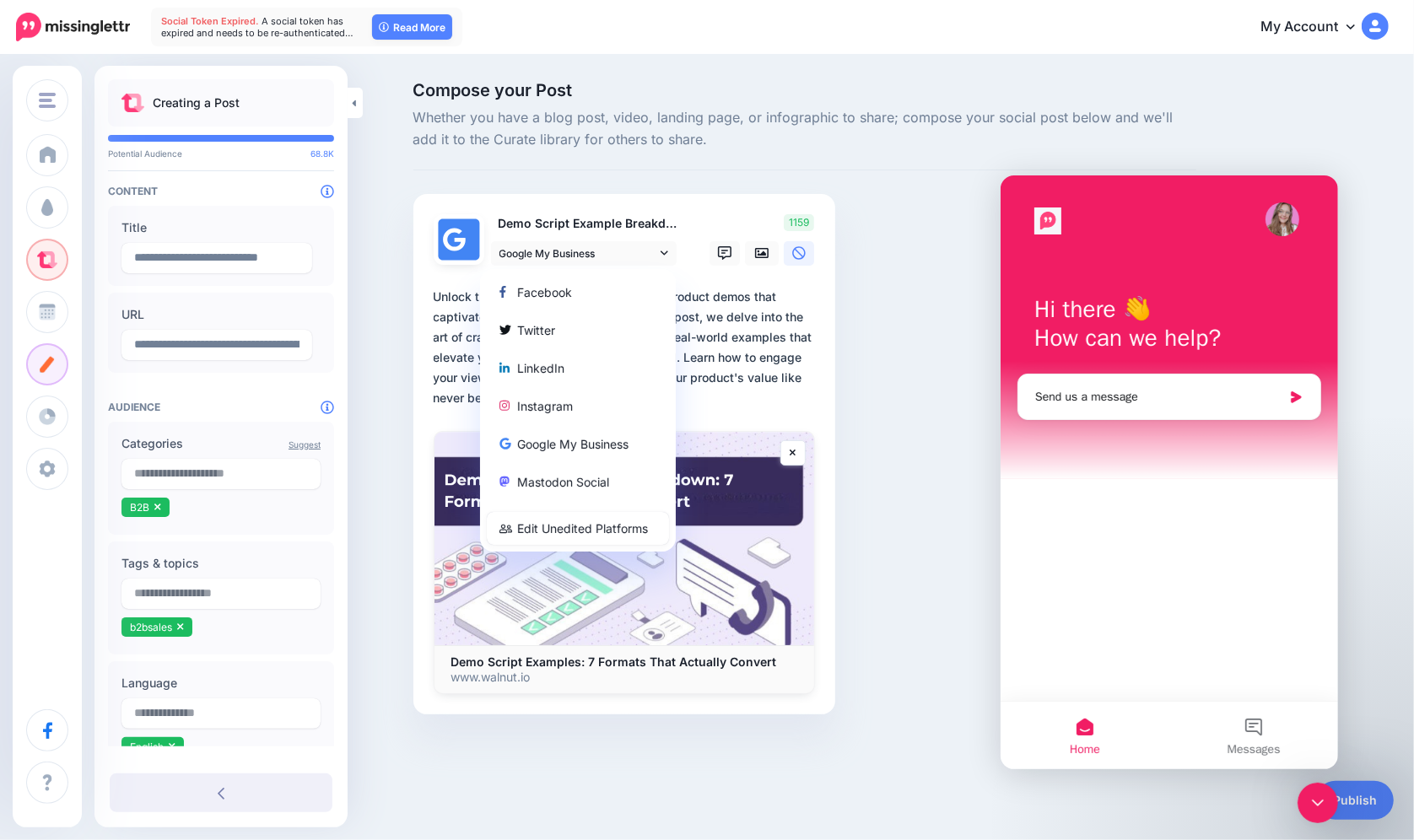 click on "Mastodon Social" at bounding box center [578, 482] 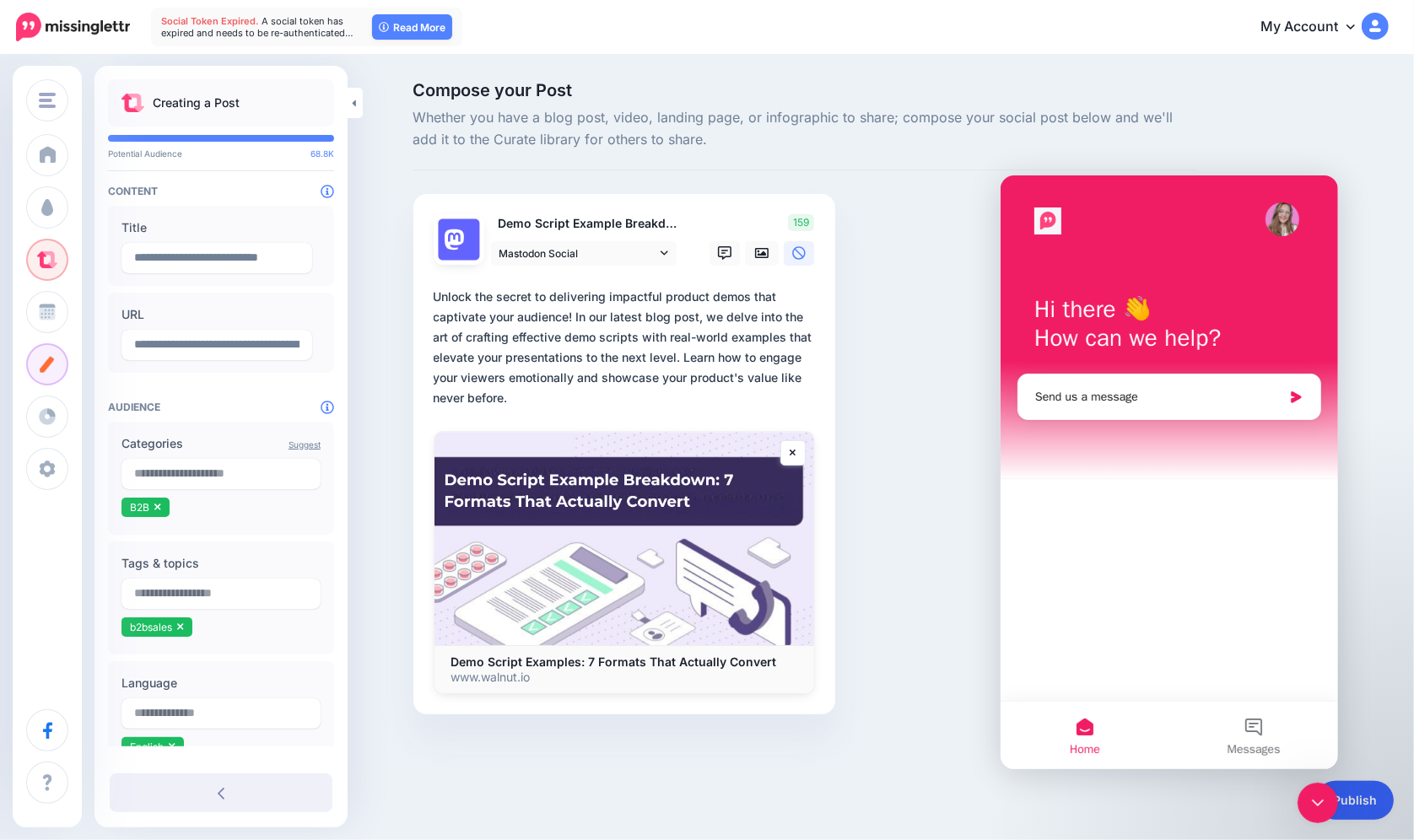 click on "Publish" at bounding box center (1355, 800) 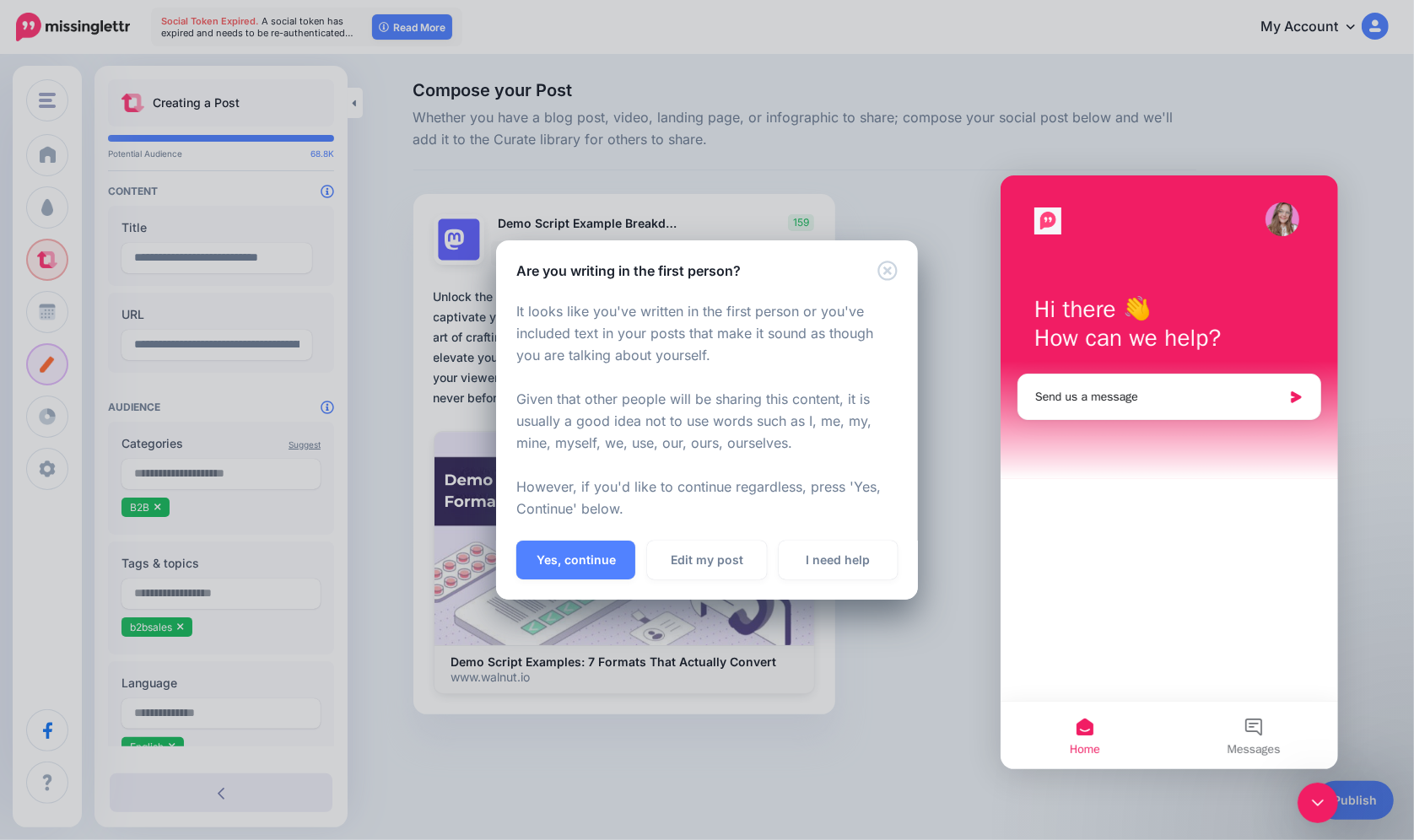 click on "Edit my post" at bounding box center [706, 560] 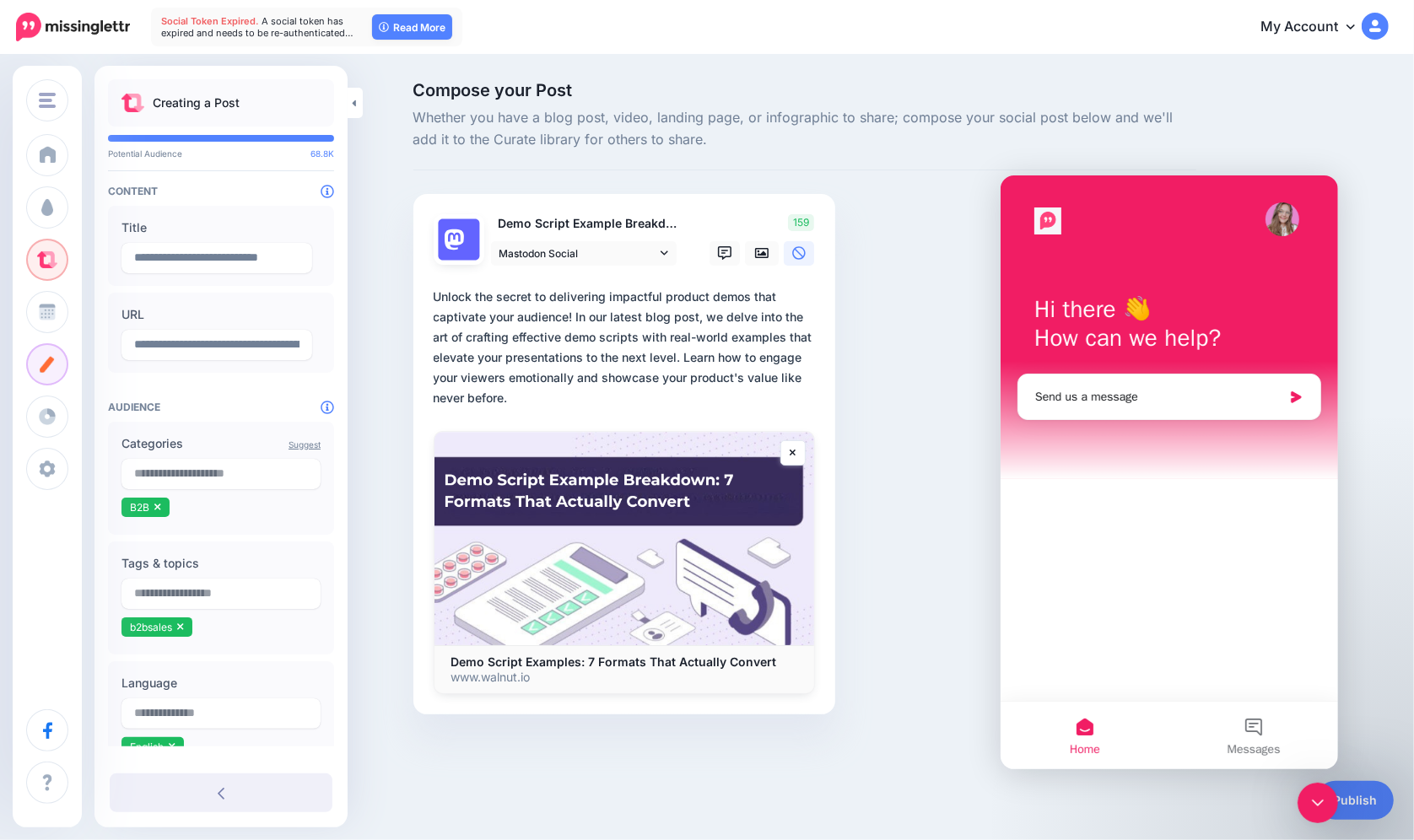 drag, startPoint x: 579, startPoint y: 315, endPoint x: 645, endPoint y: 316, distance: 66.00758 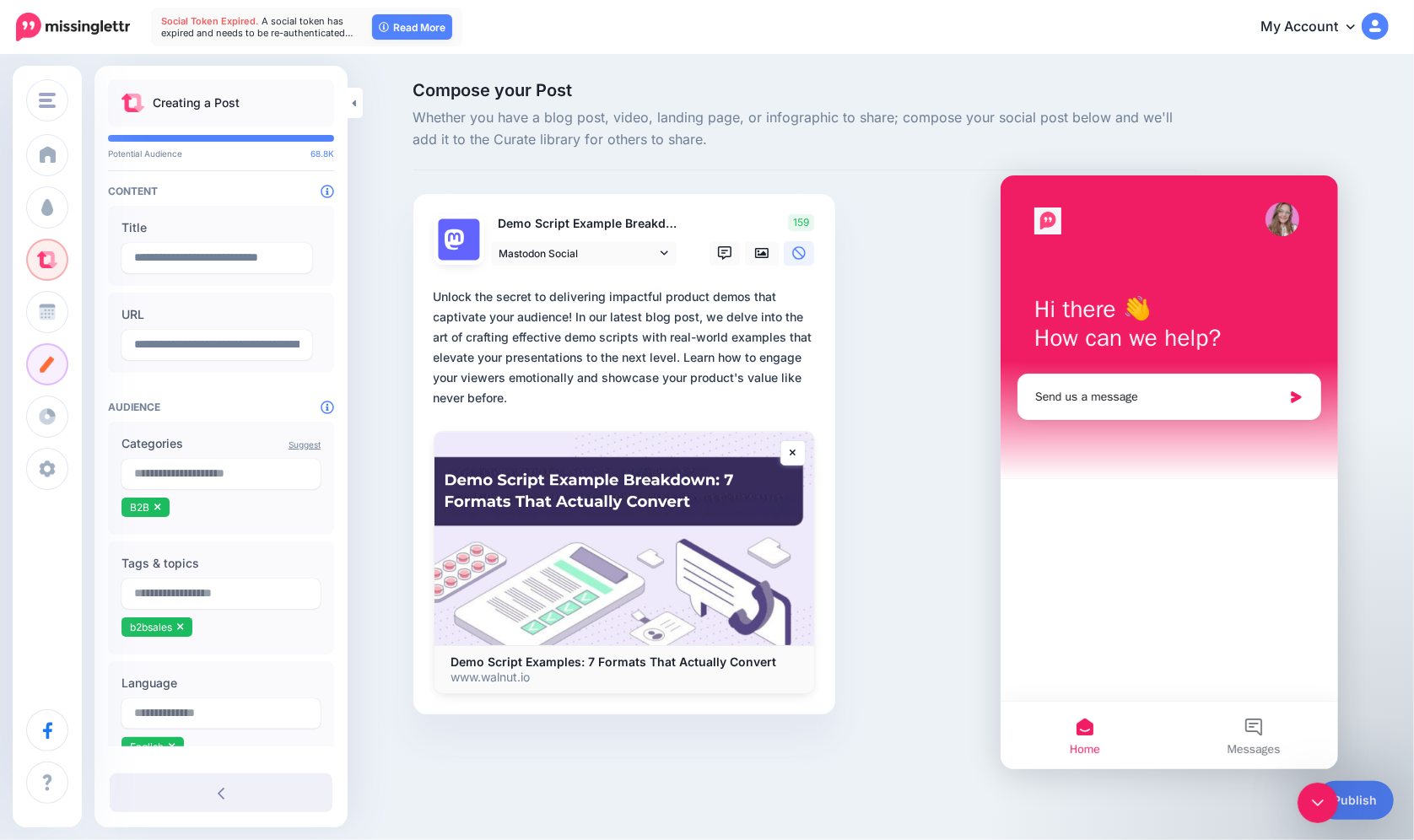 click on "**********" at bounding box center [628, 347] 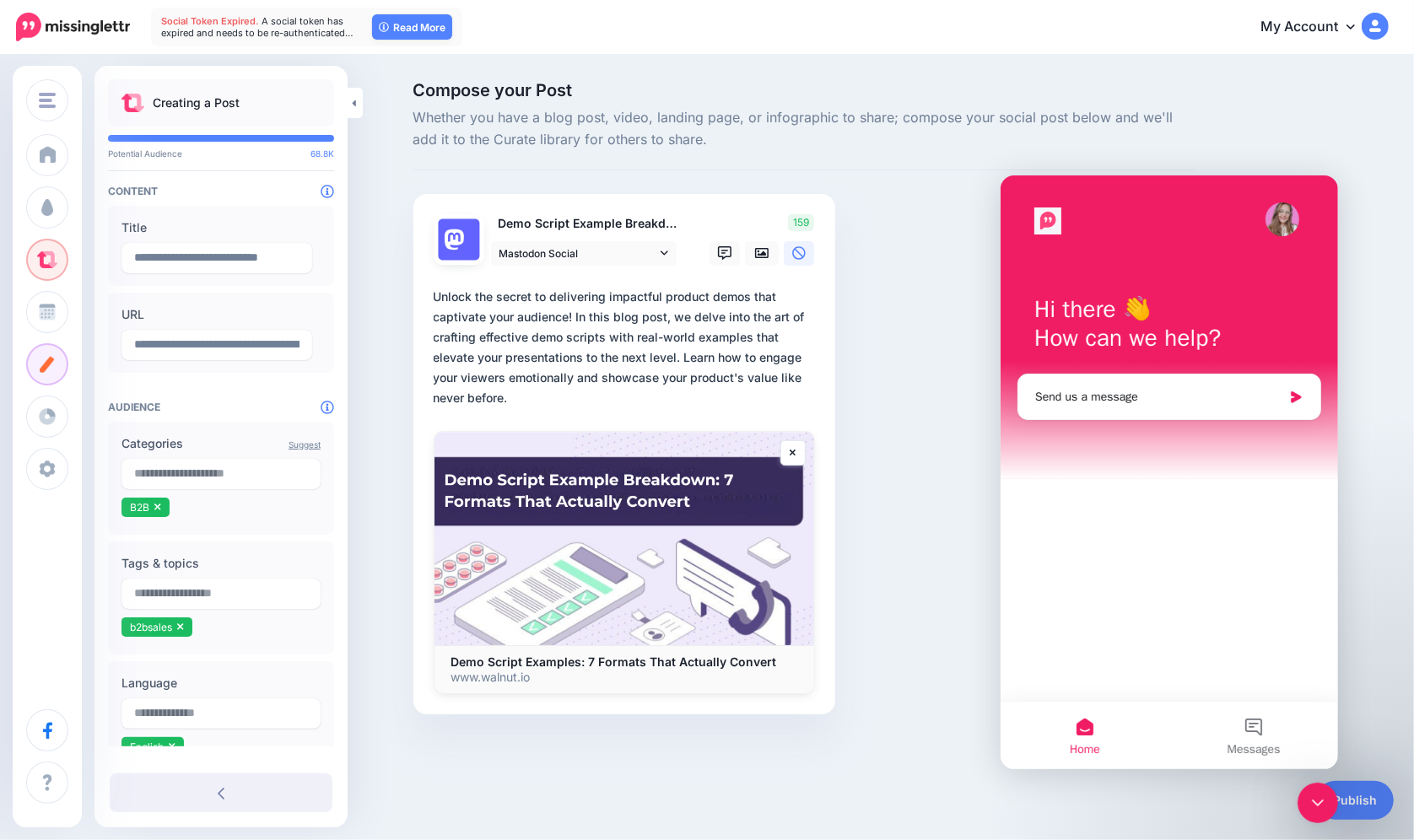 click on "**********" at bounding box center [628, 347] 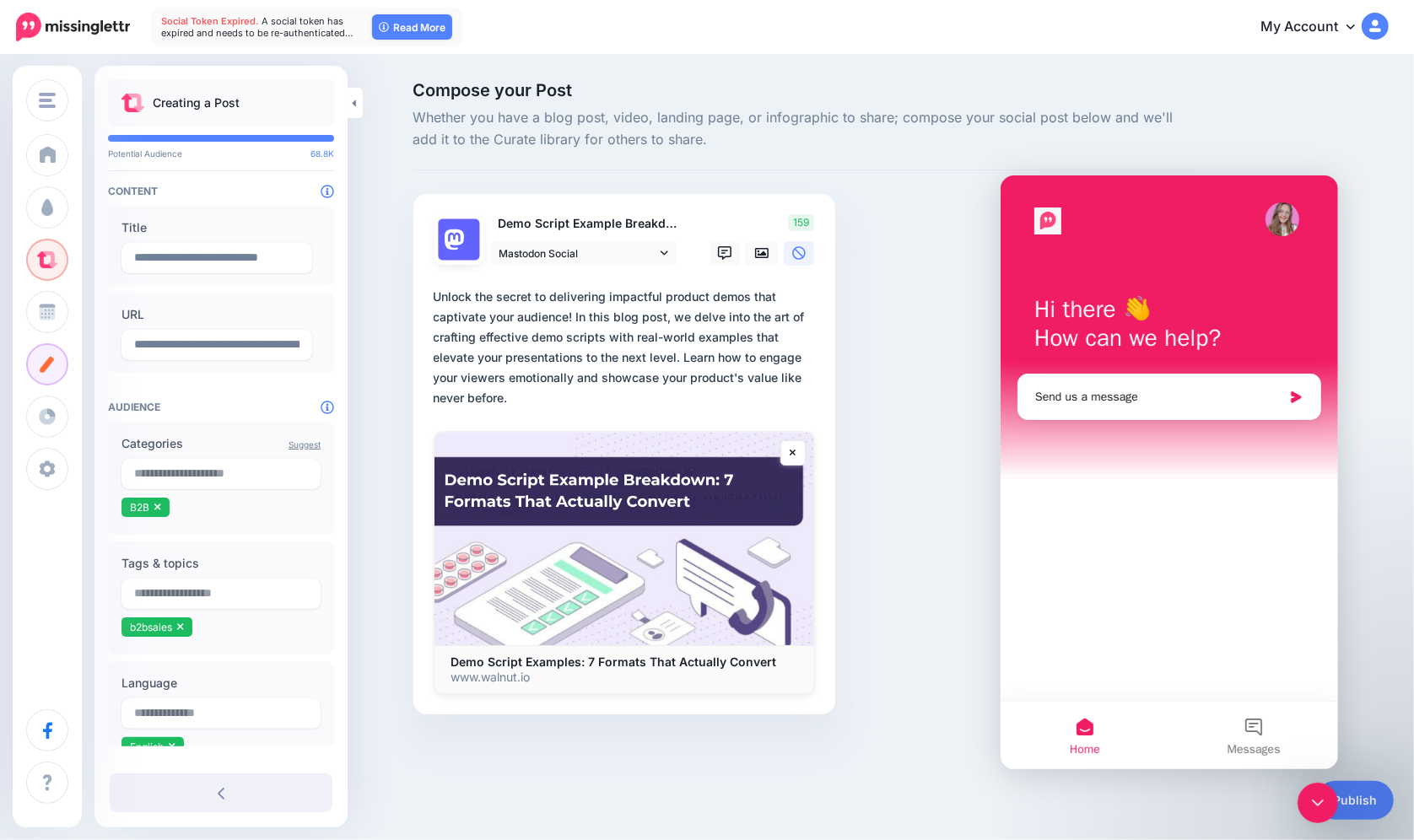 click on "**********" at bounding box center (628, 347) 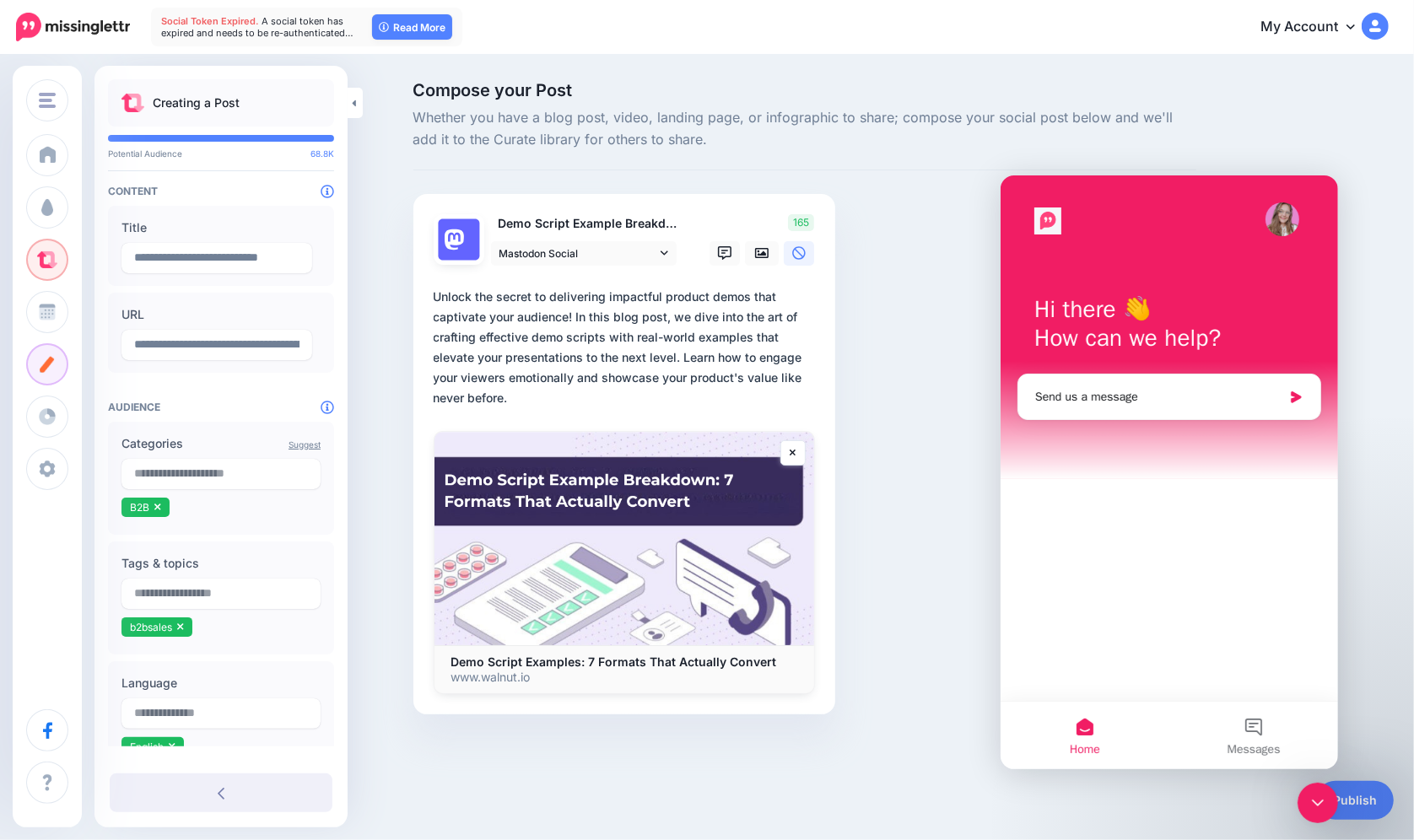 click on "**********" at bounding box center (628, 347) 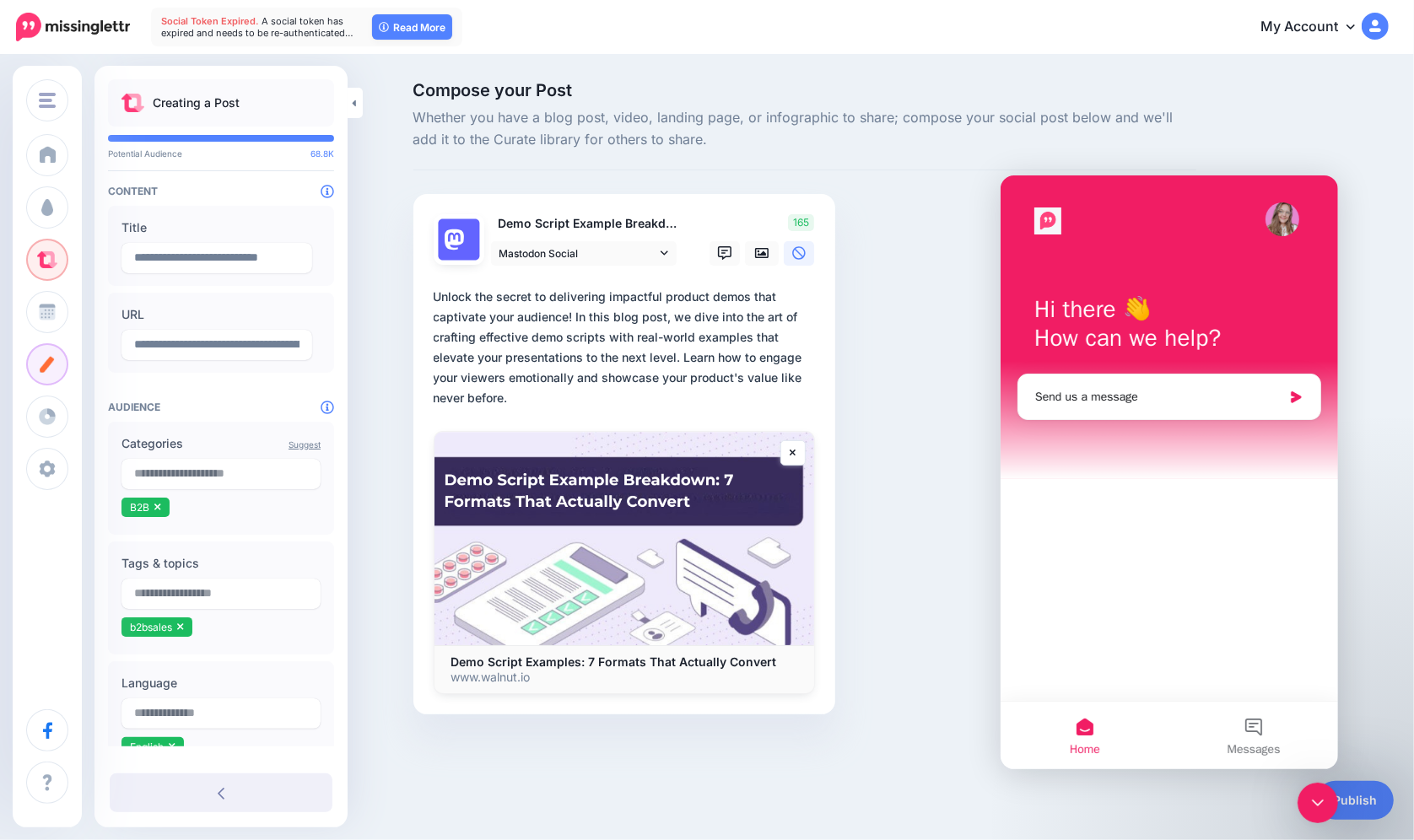 click on "**********" at bounding box center (628, 347) 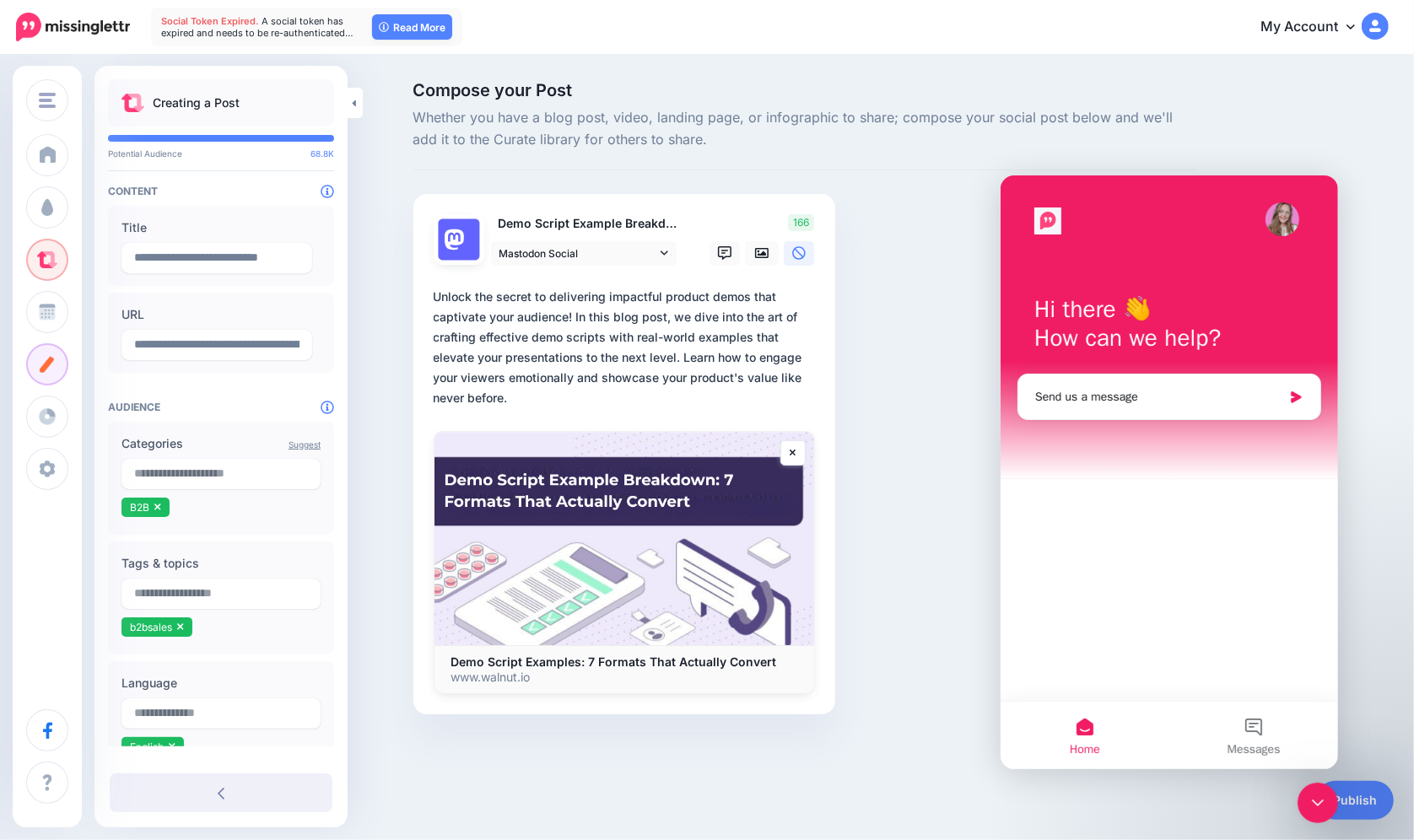 click on "Compose your Post
Whether you have a blog post, video, landing page, or infographic to share; compose your social post below and we'll add it to the Curate library for others to share.
Demo Script Example Breakdown
Mastodon Social" at bounding box center [805, 423] 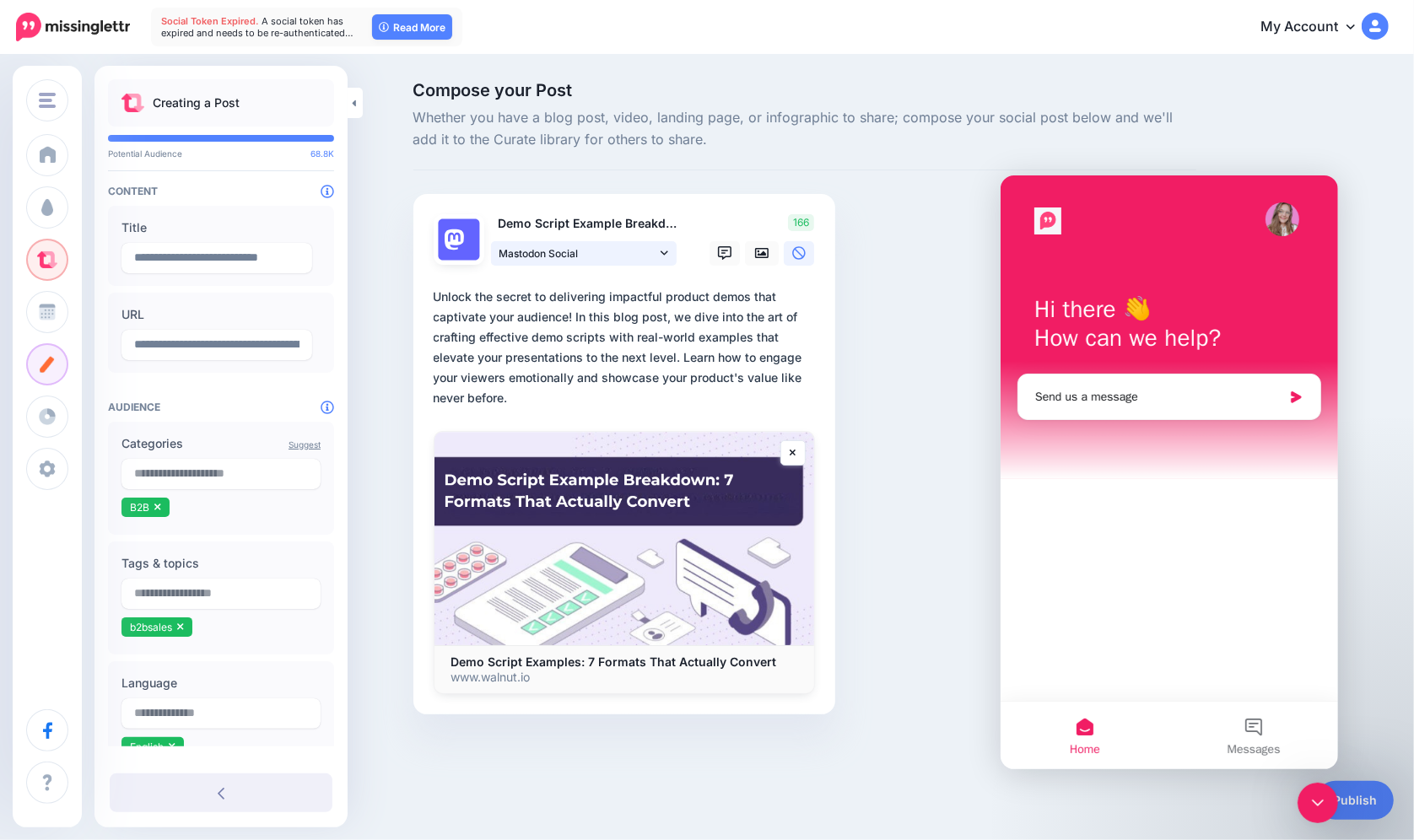 click on "Mastodon Social" at bounding box center (578, 253) 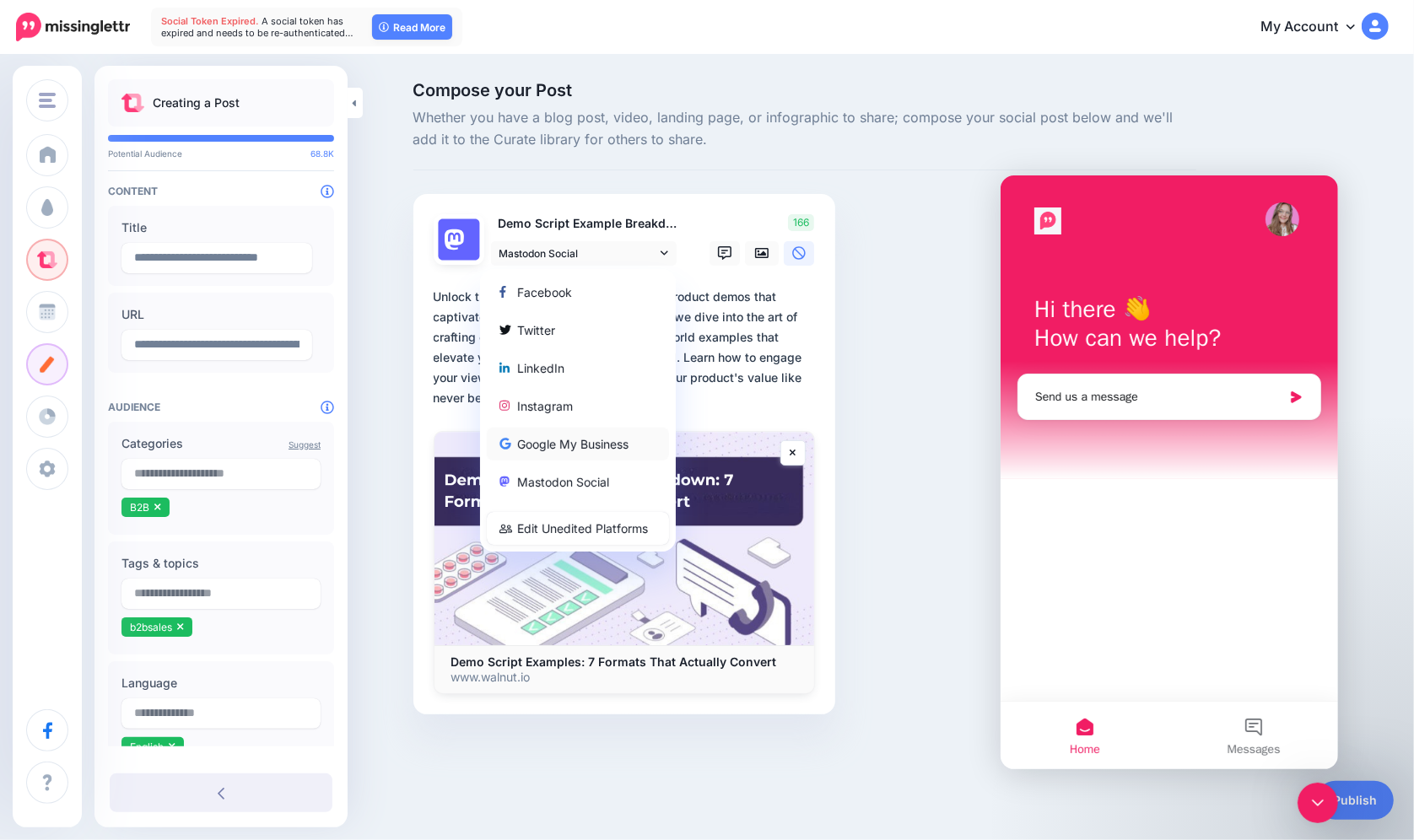 click on "Google My Business" at bounding box center (578, 444) 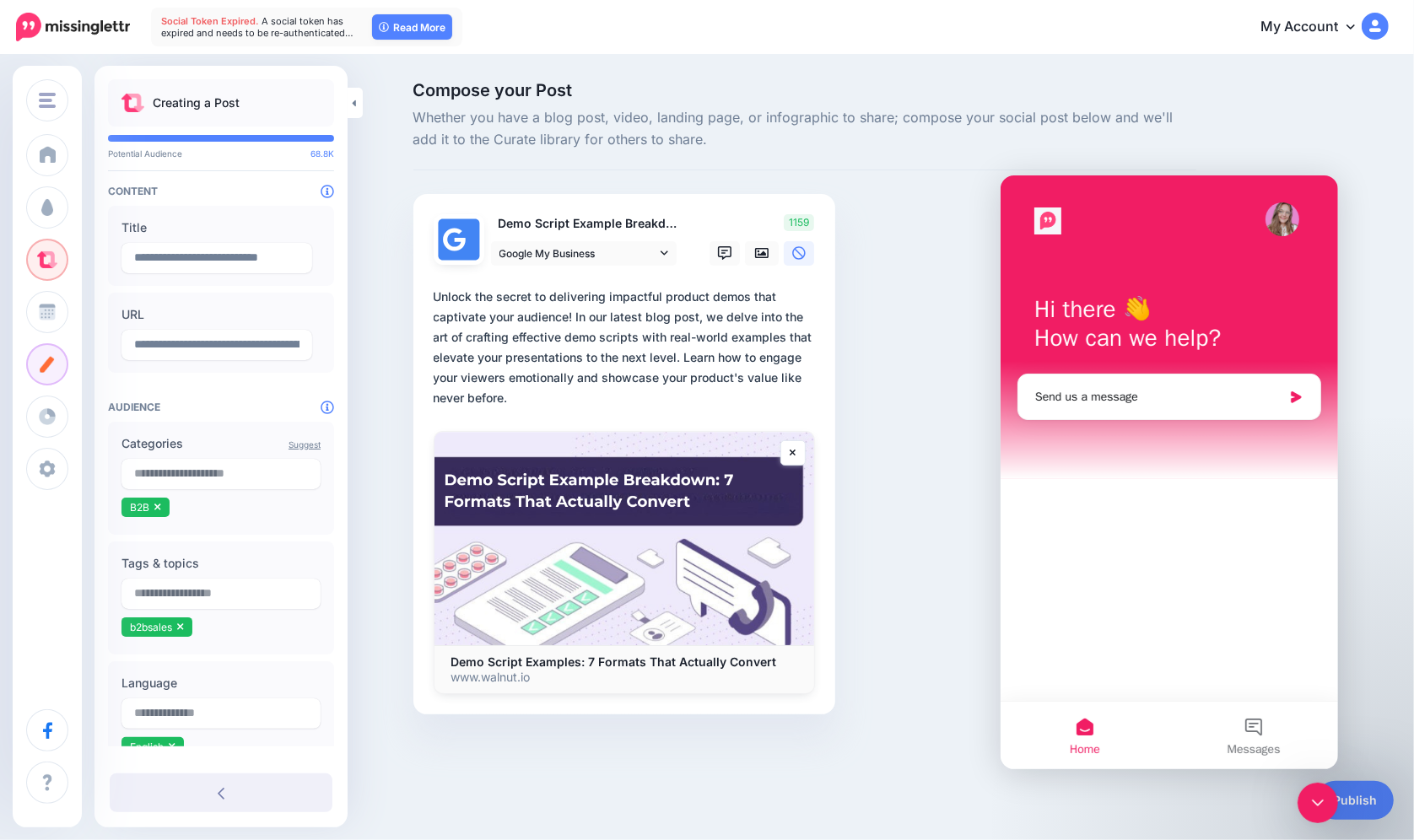 drag, startPoint x: 575, startPoint y: 316, endPoint x: 631, endPoint y: 412, distance: 111.13955 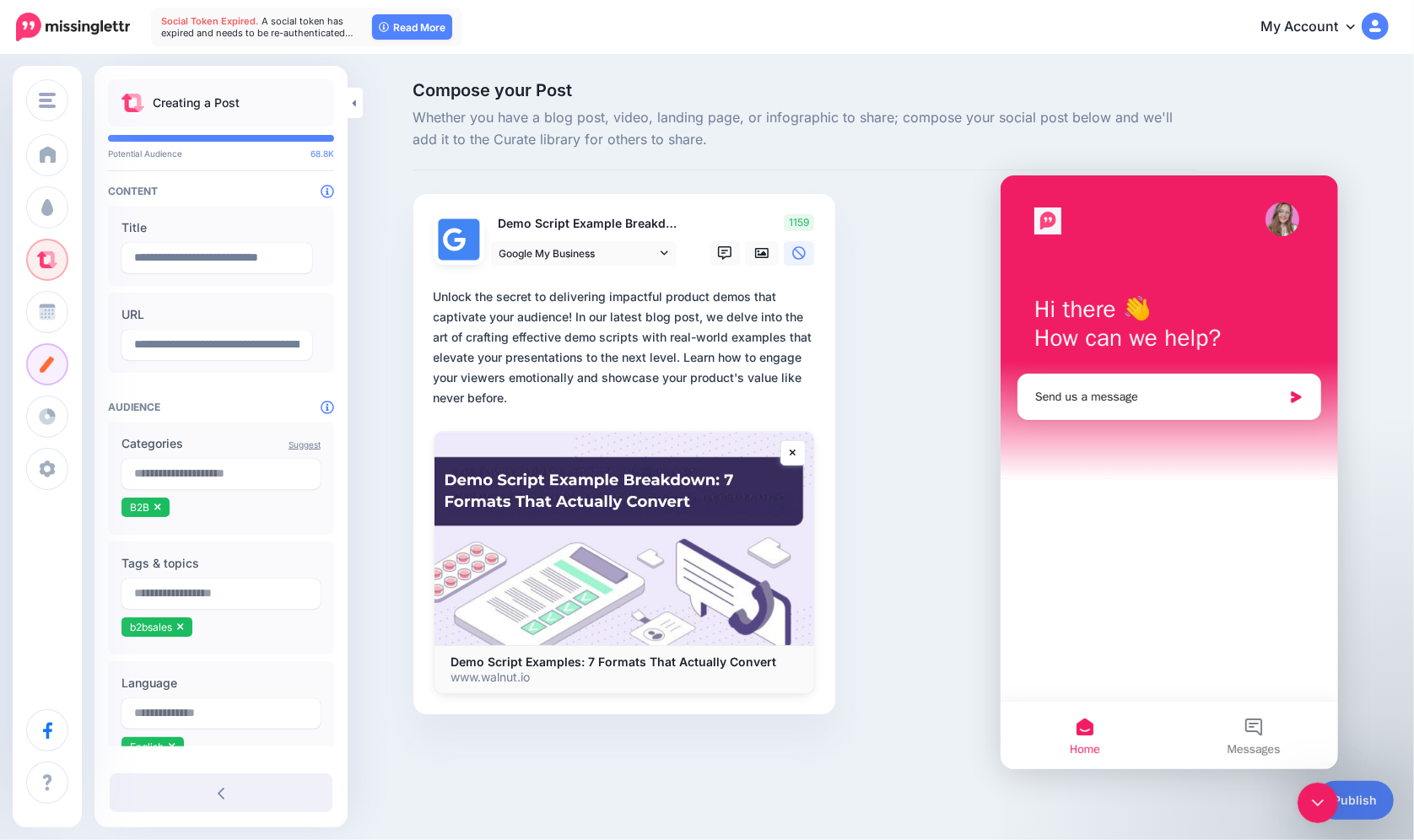 click on "**********" at bounding box center [624, 351] 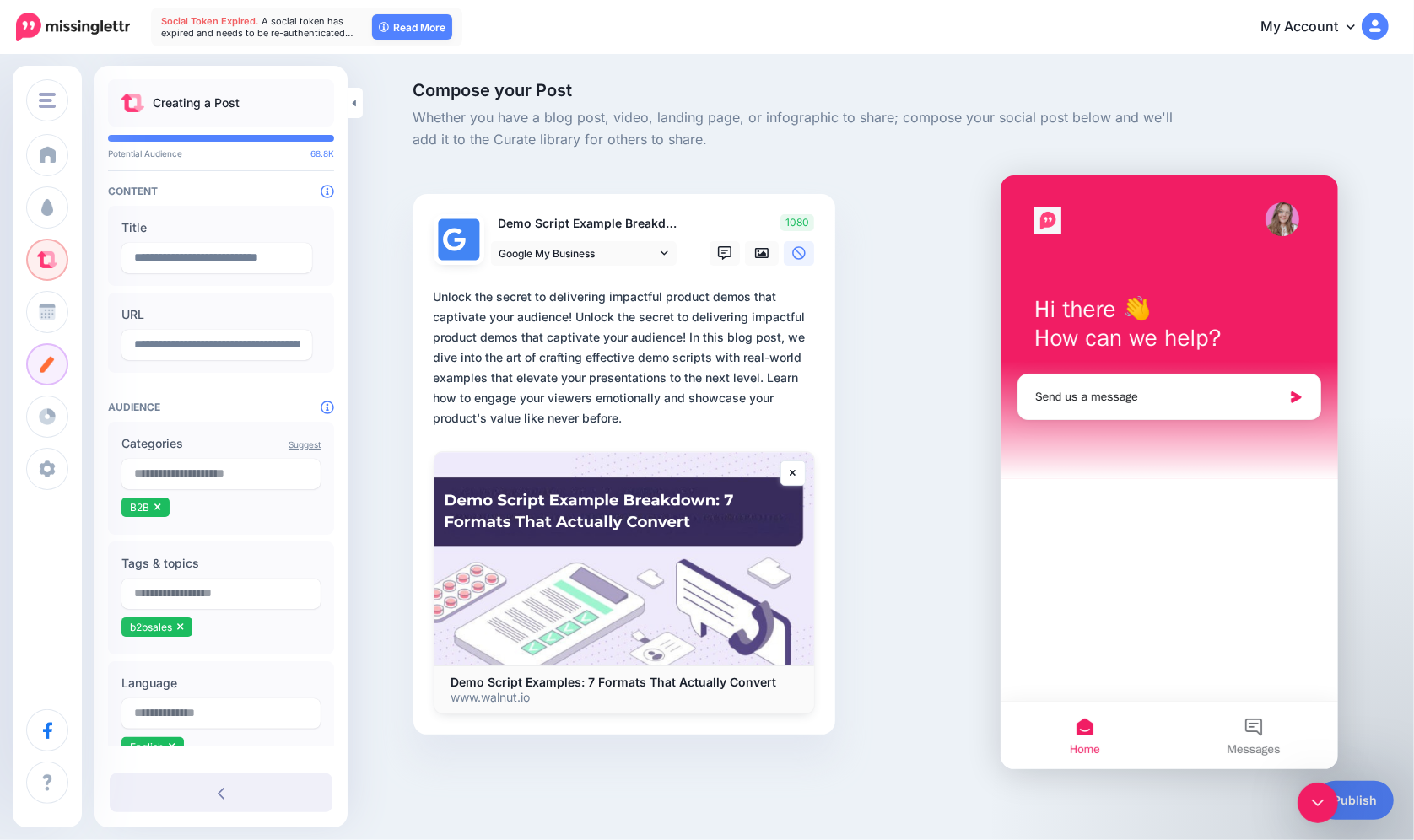 drag, startPoint x: 575, startPoint y: 318, endPoint x: 418, endPoint y: 299, distance: 158.1455 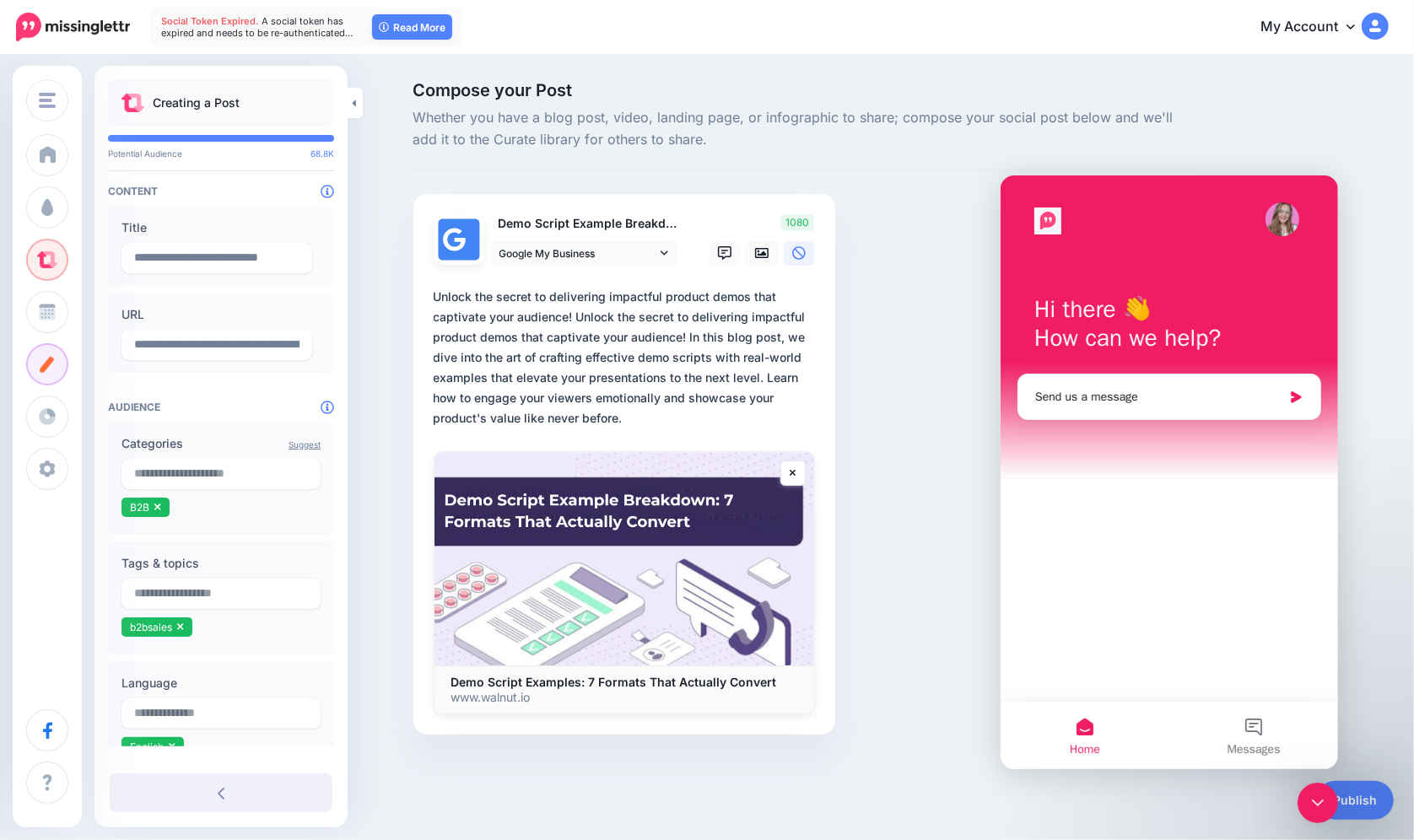 click on "Demo Script Example Breakdown
Google My Business
Facebook
Twitter" at bounding box center [624, 465] 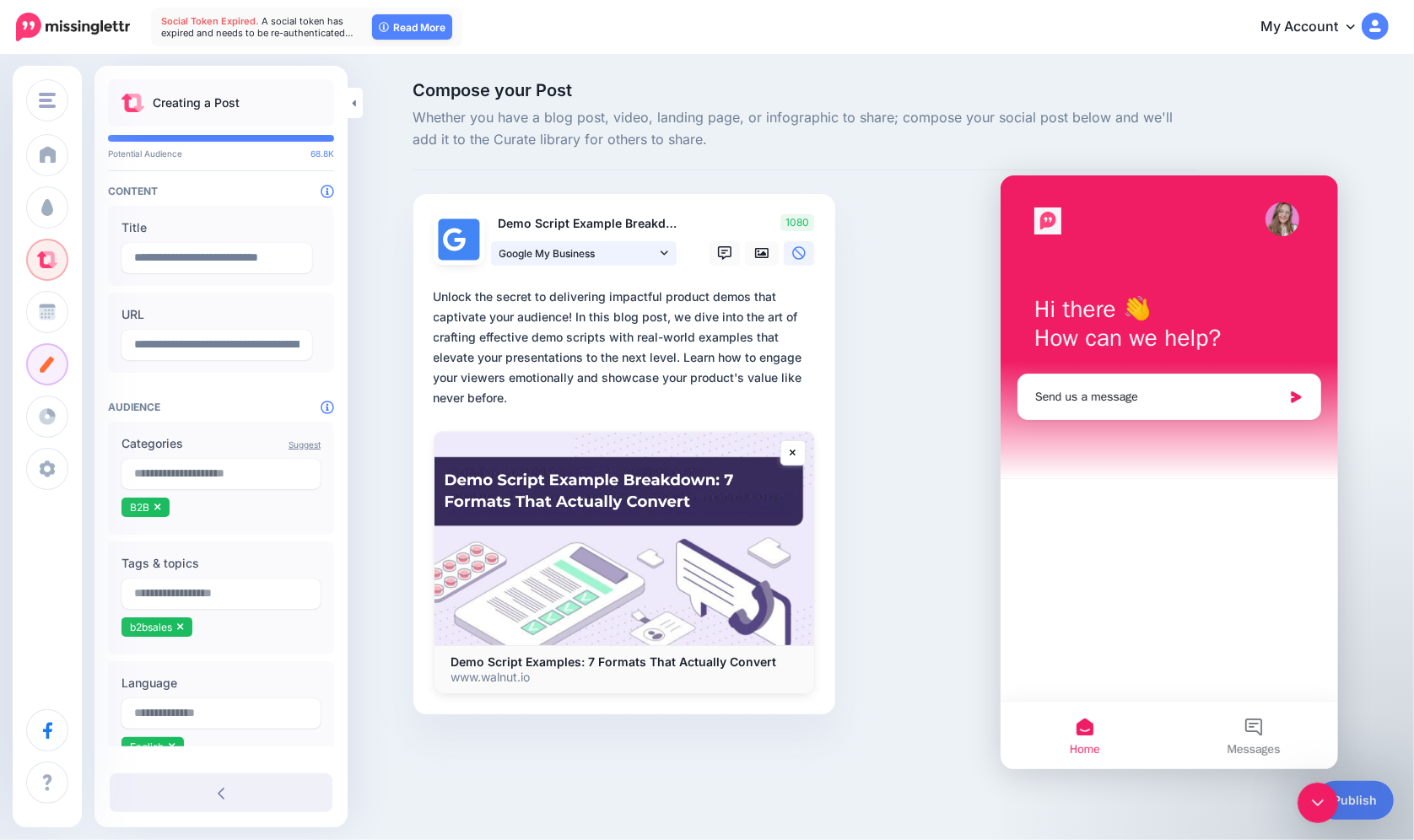 click on "Google My Business" at bounding box center [578, 253] 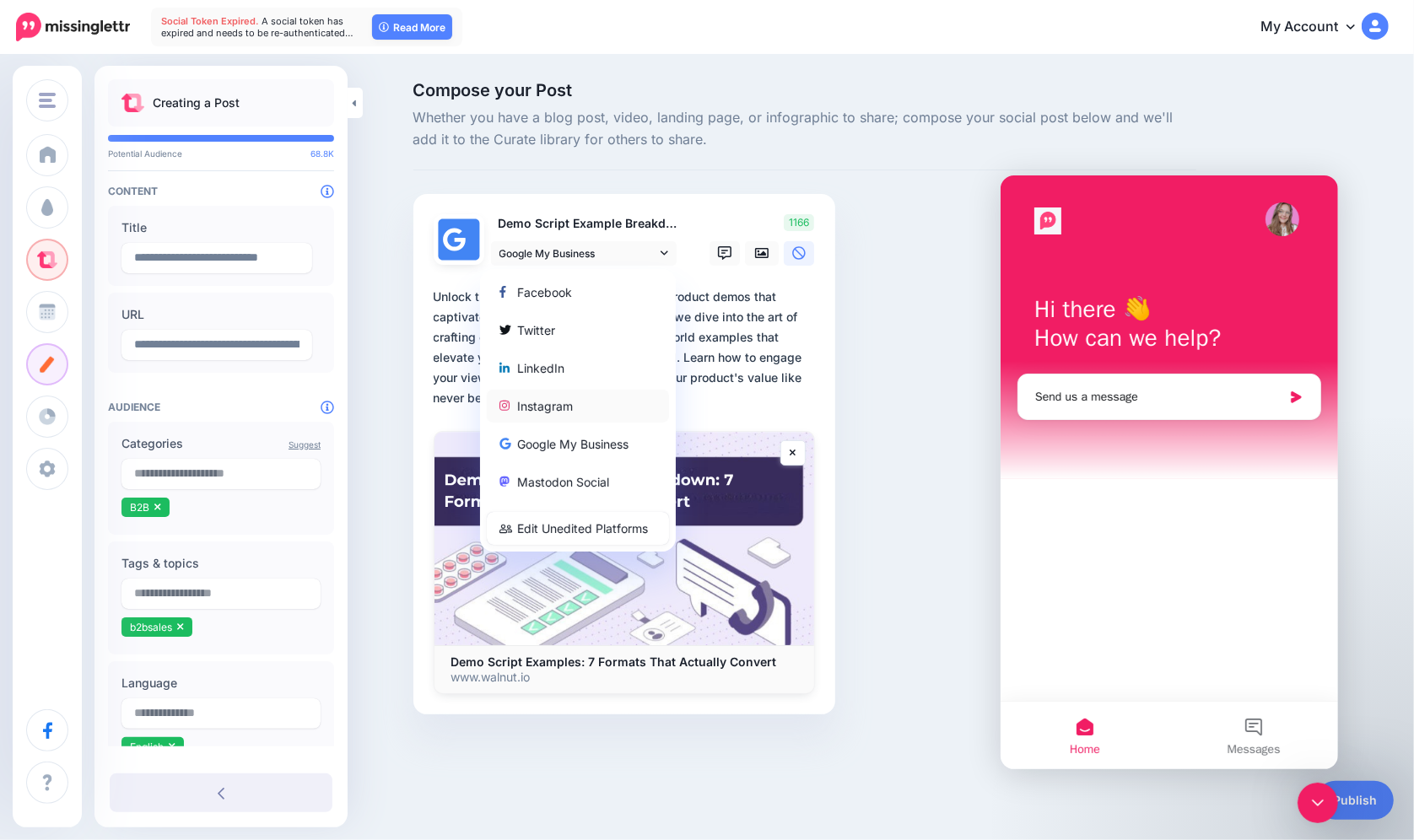 click on "Instagram" at bounding box center [578, 406] 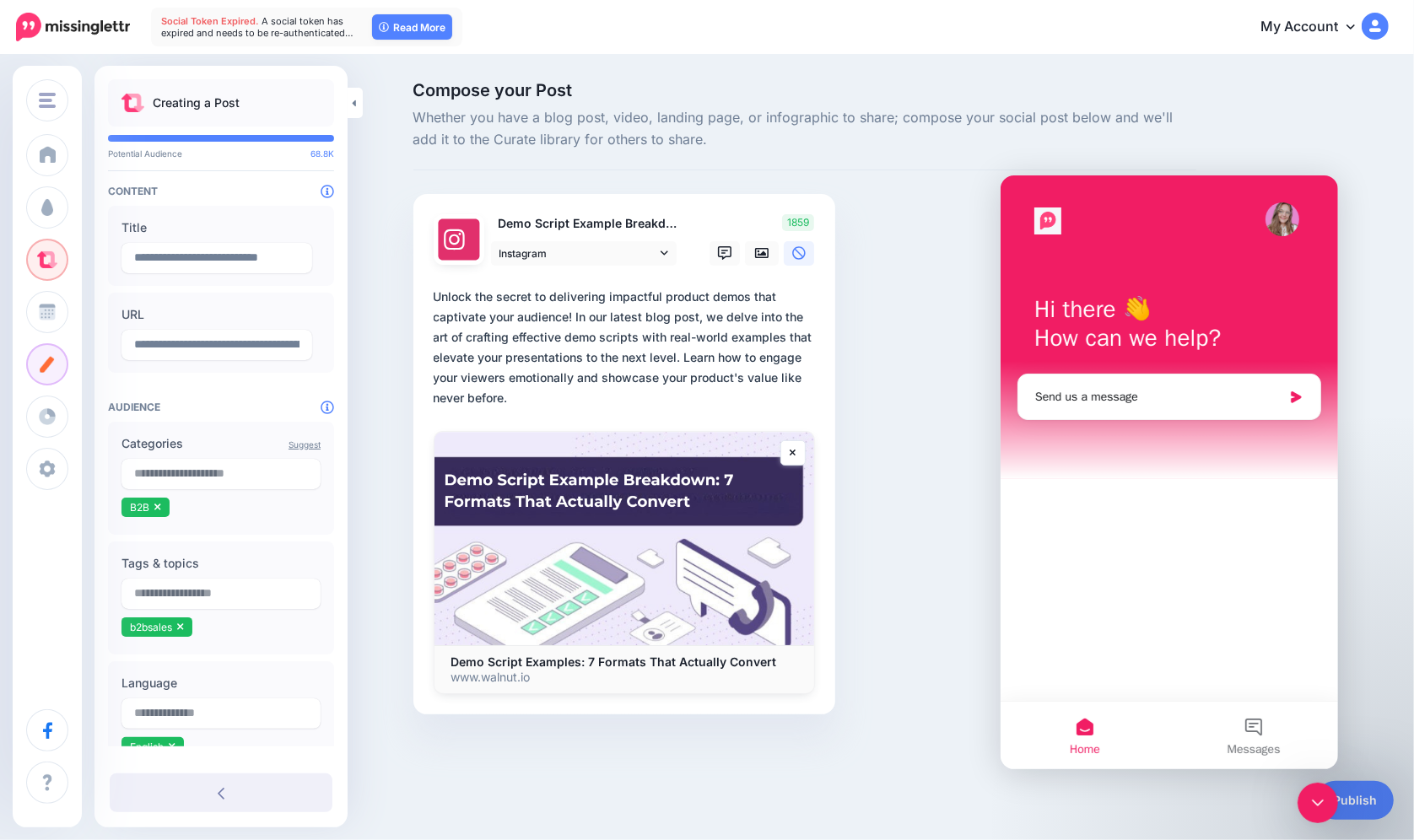 click on "**********" at bounding box center (628, 347) 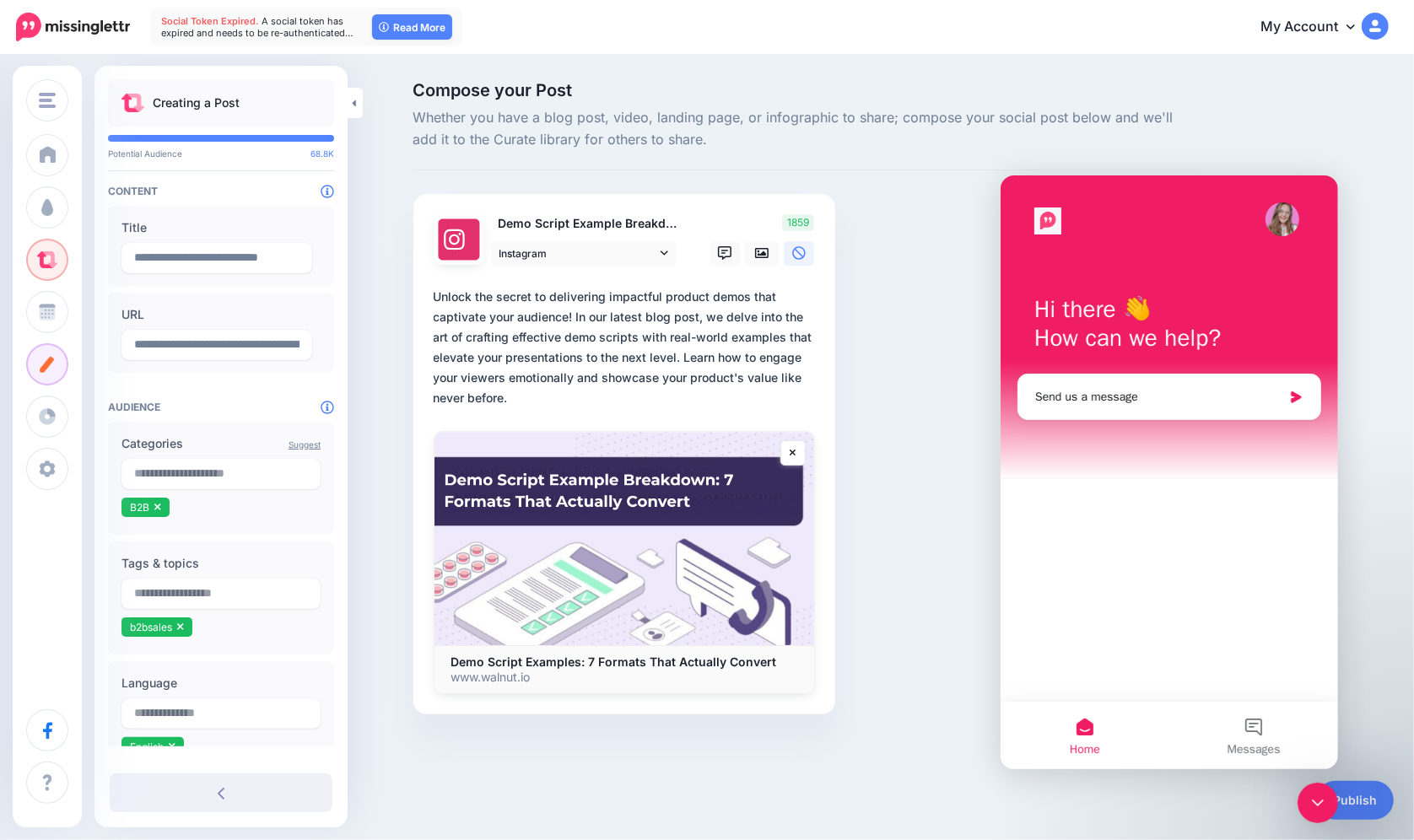 paste 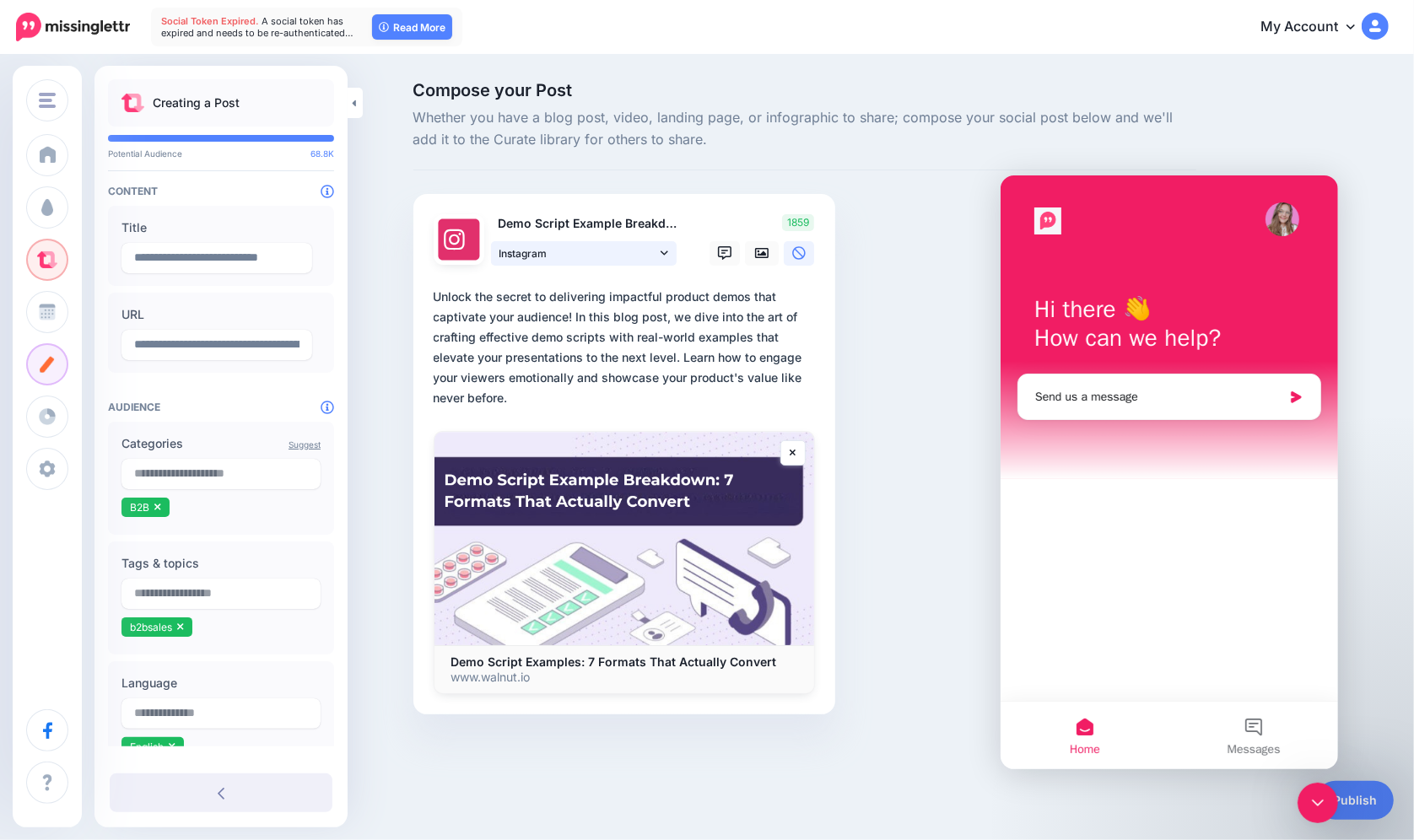 click on "Instagram" at bounding box center [578, 253] 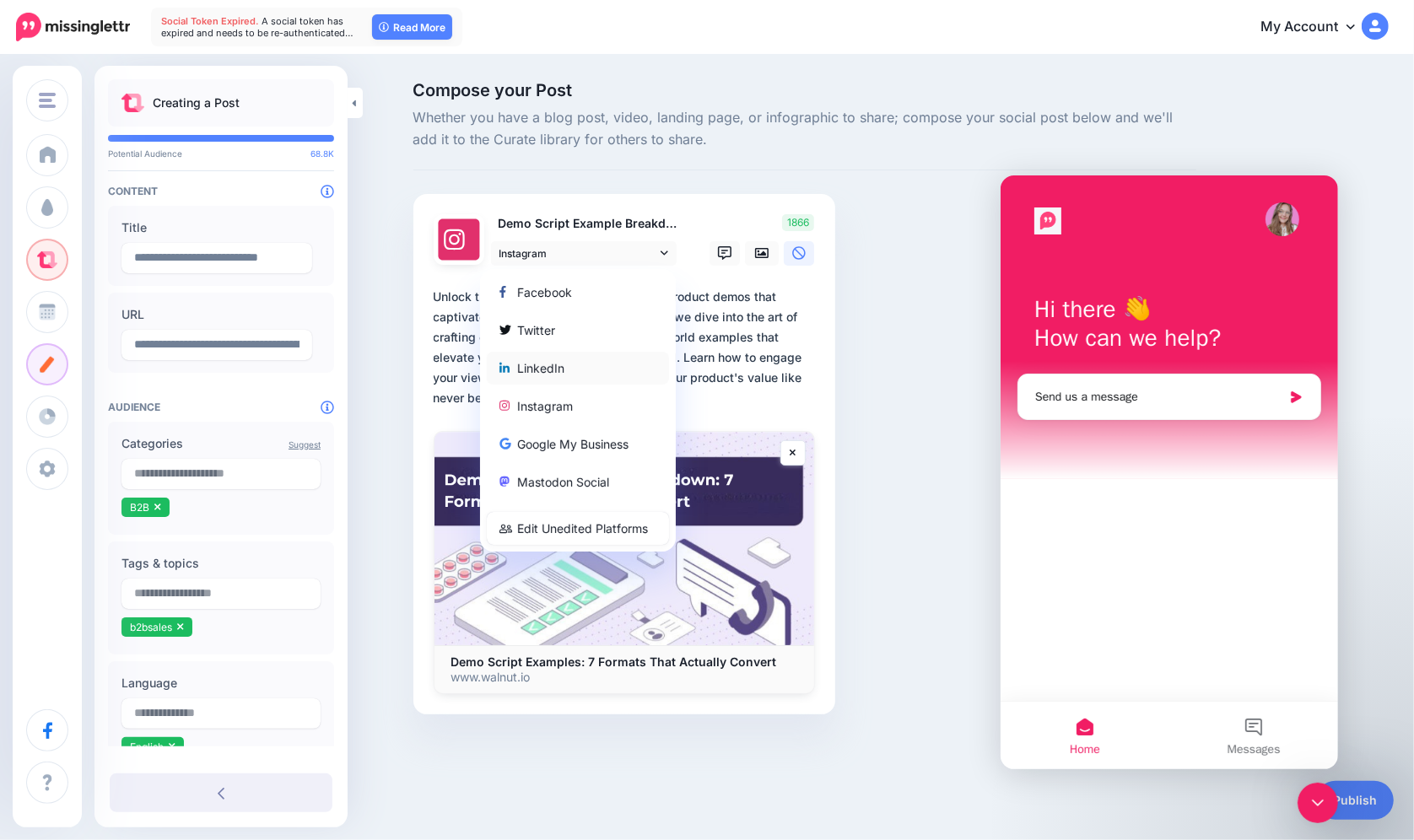 click on "LinkedIn" at bounding box center [578, 368] 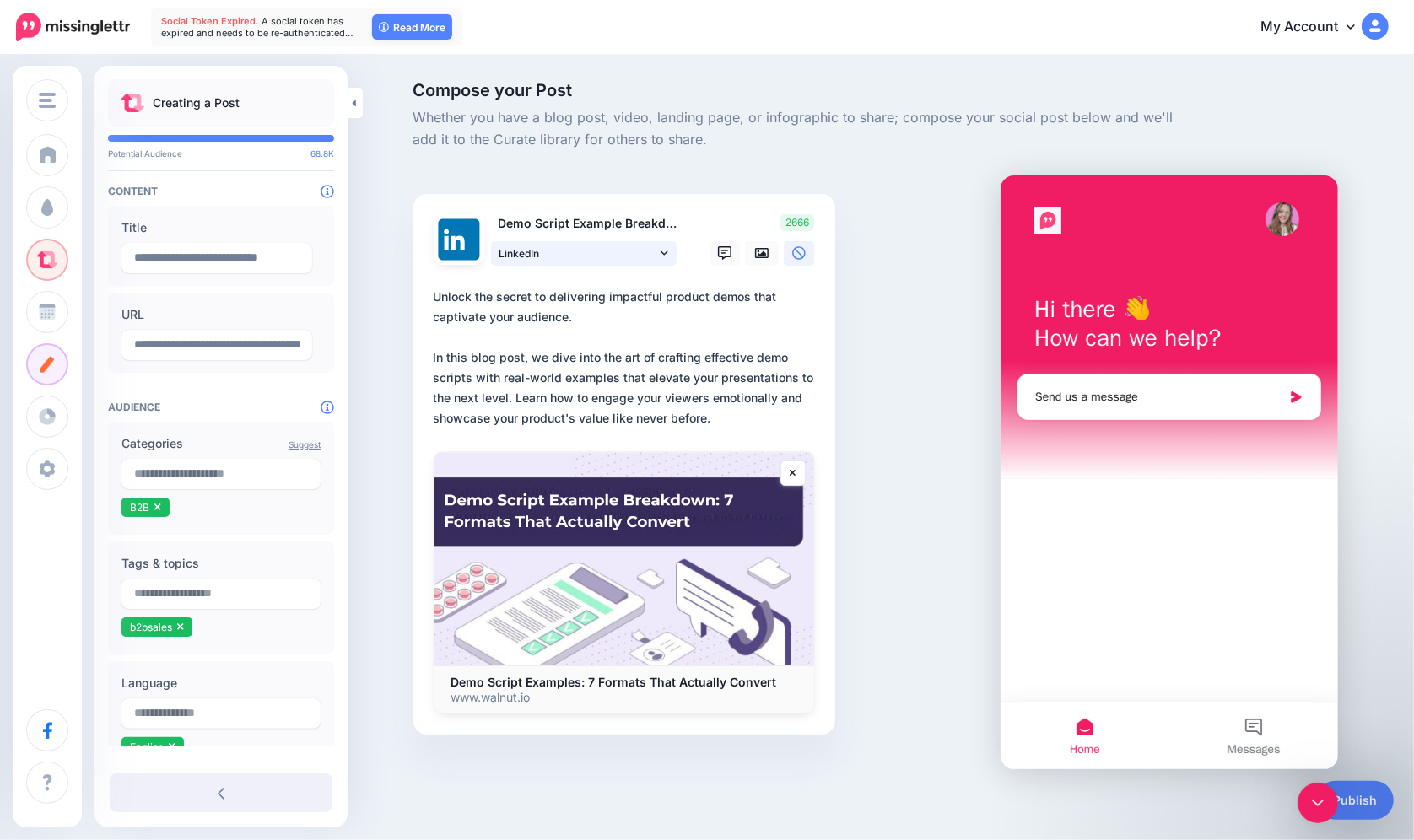 click on "LinkedIn" at bounding box center (584, 253) 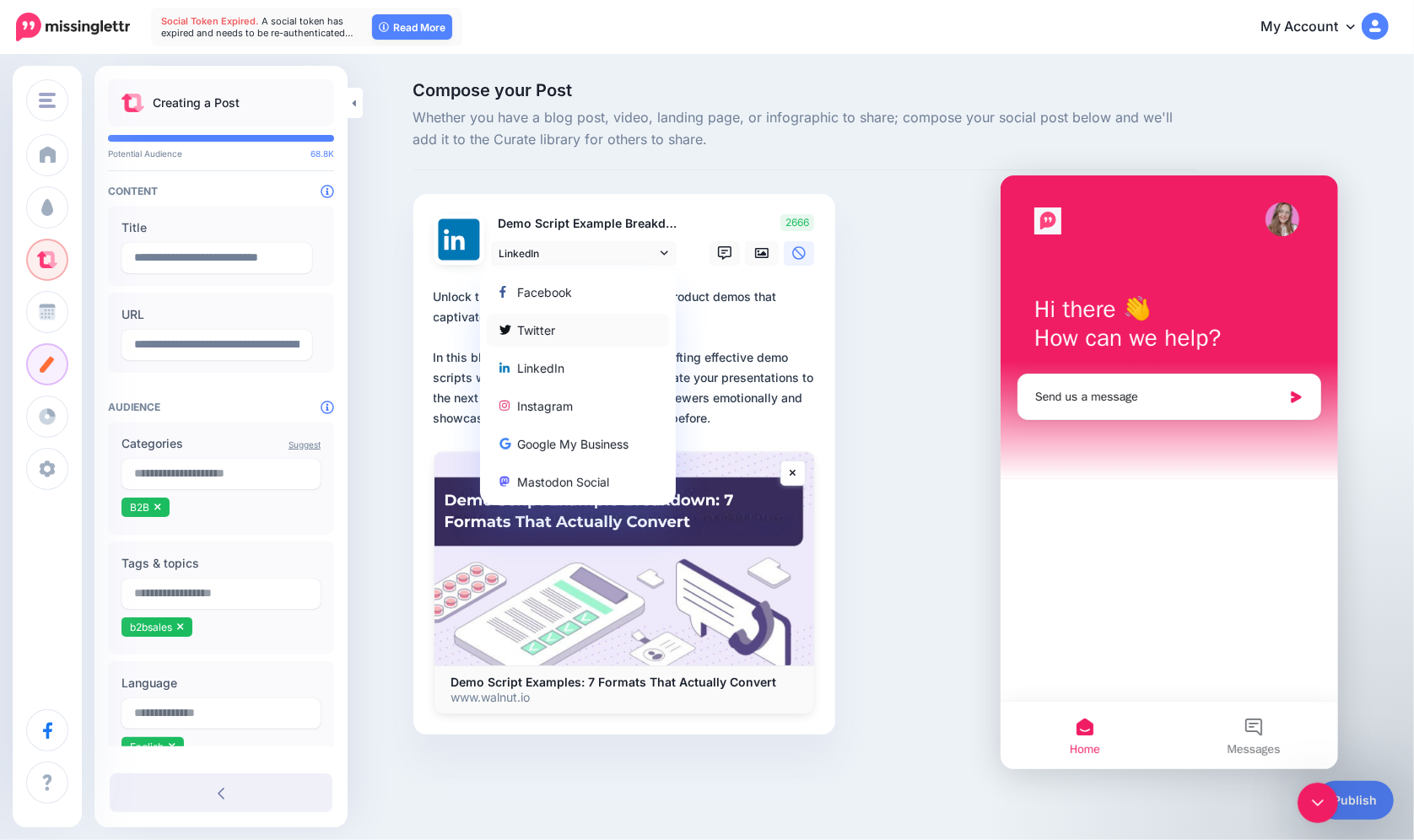 click on "Twitter" at bounding box center (578, 330) 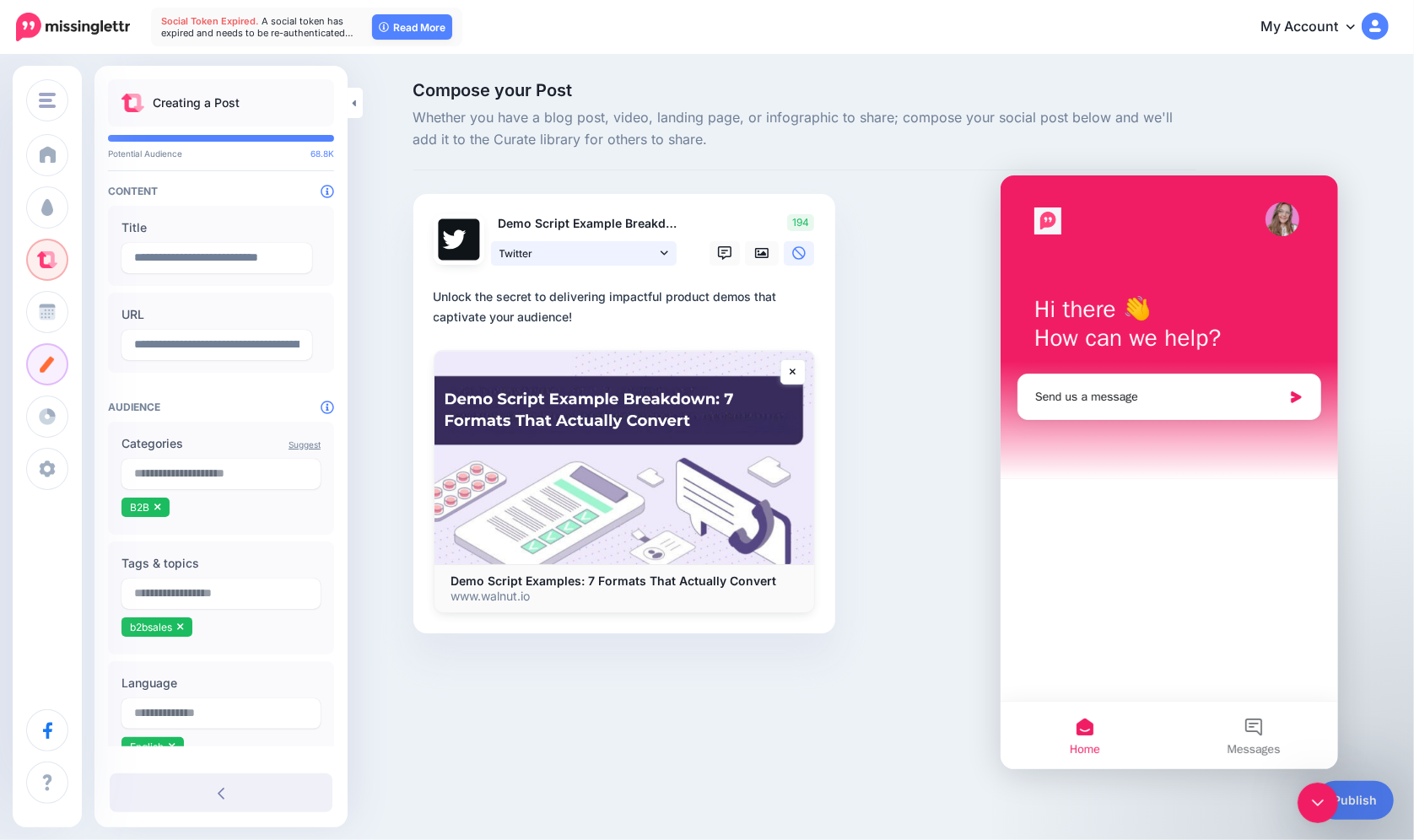 click on "Twitter" at bounding box center [578, 253] 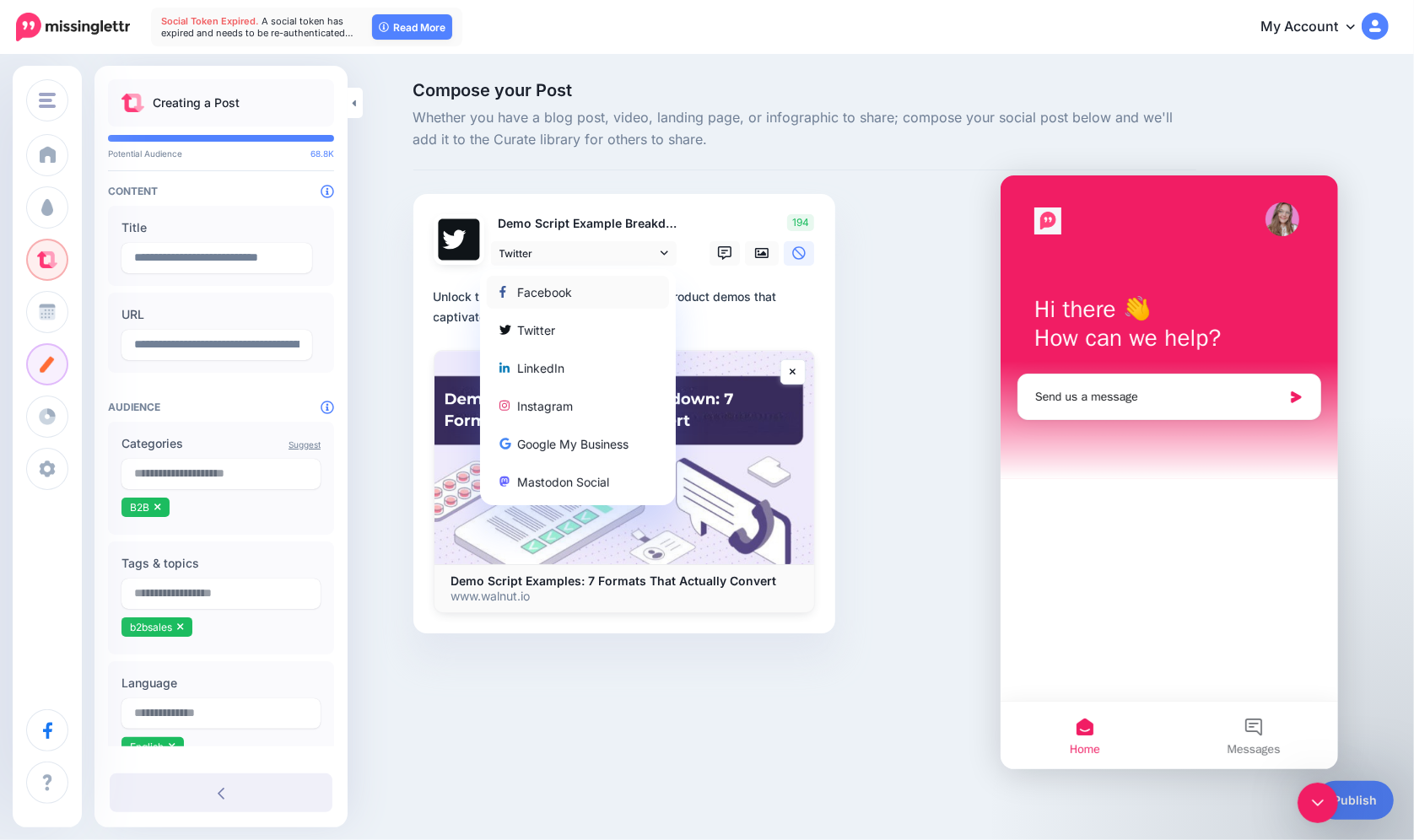 click on "Facebook" at bounding box center (578, 292) 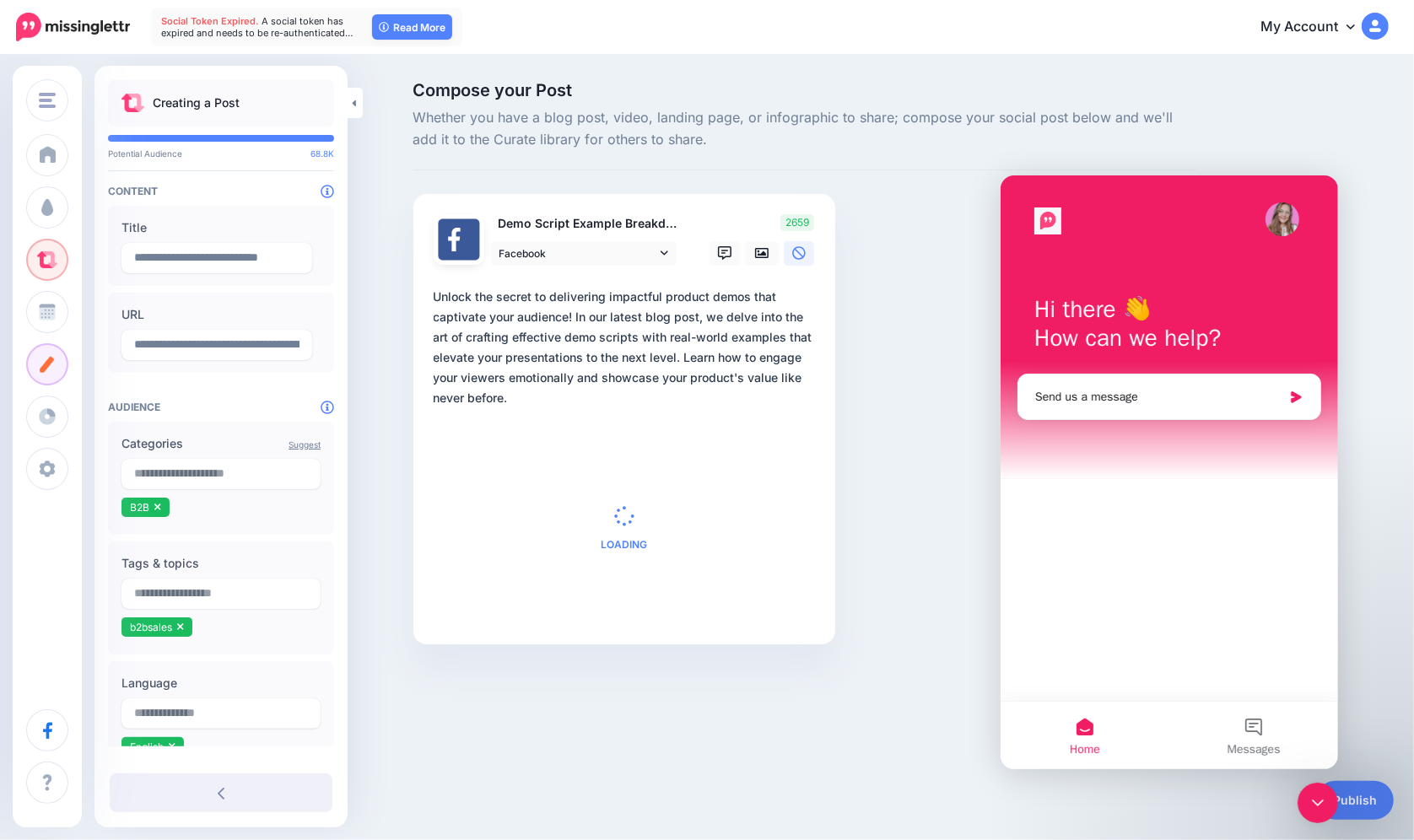 click on "**********" at bounding box center (628, 347) 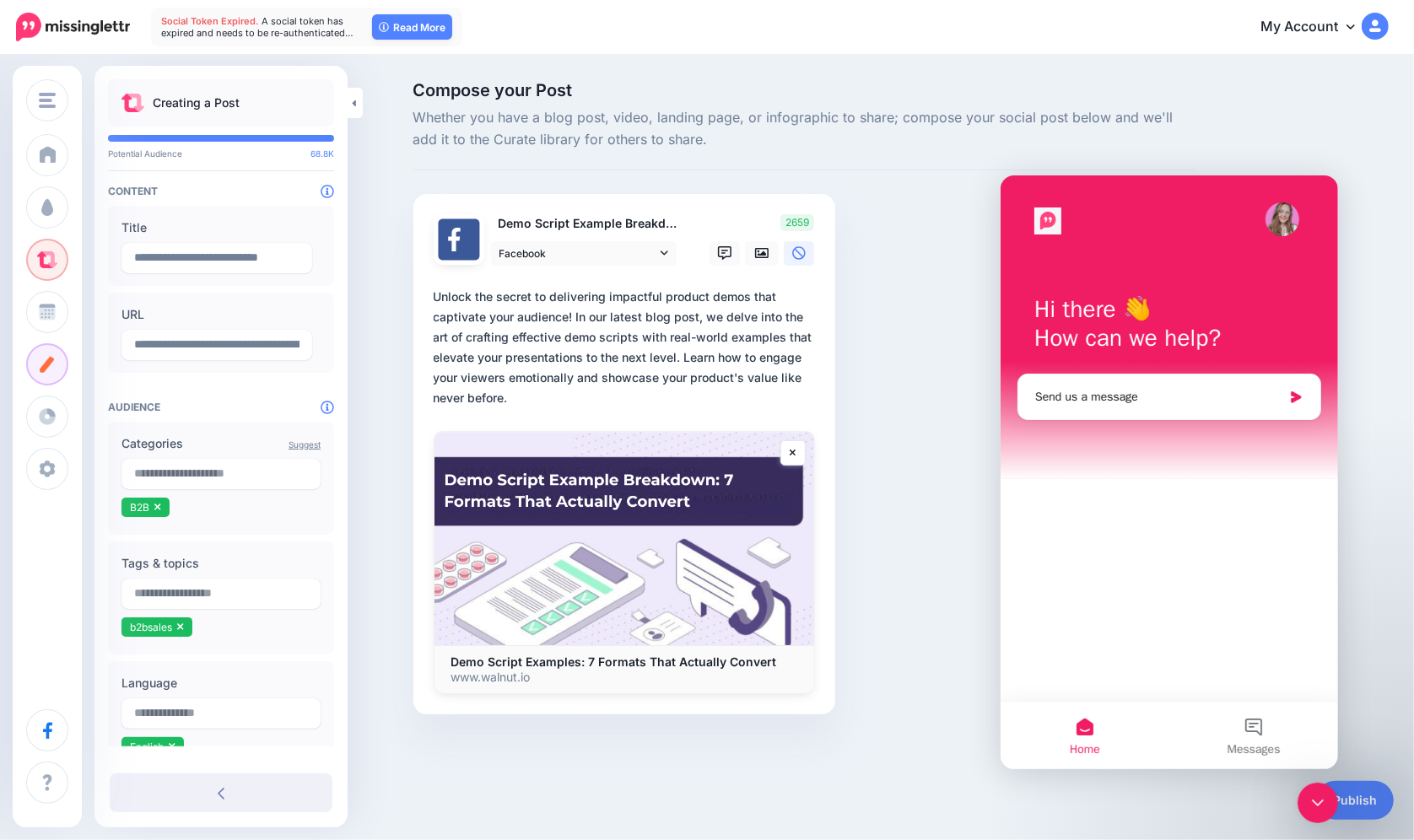 paste 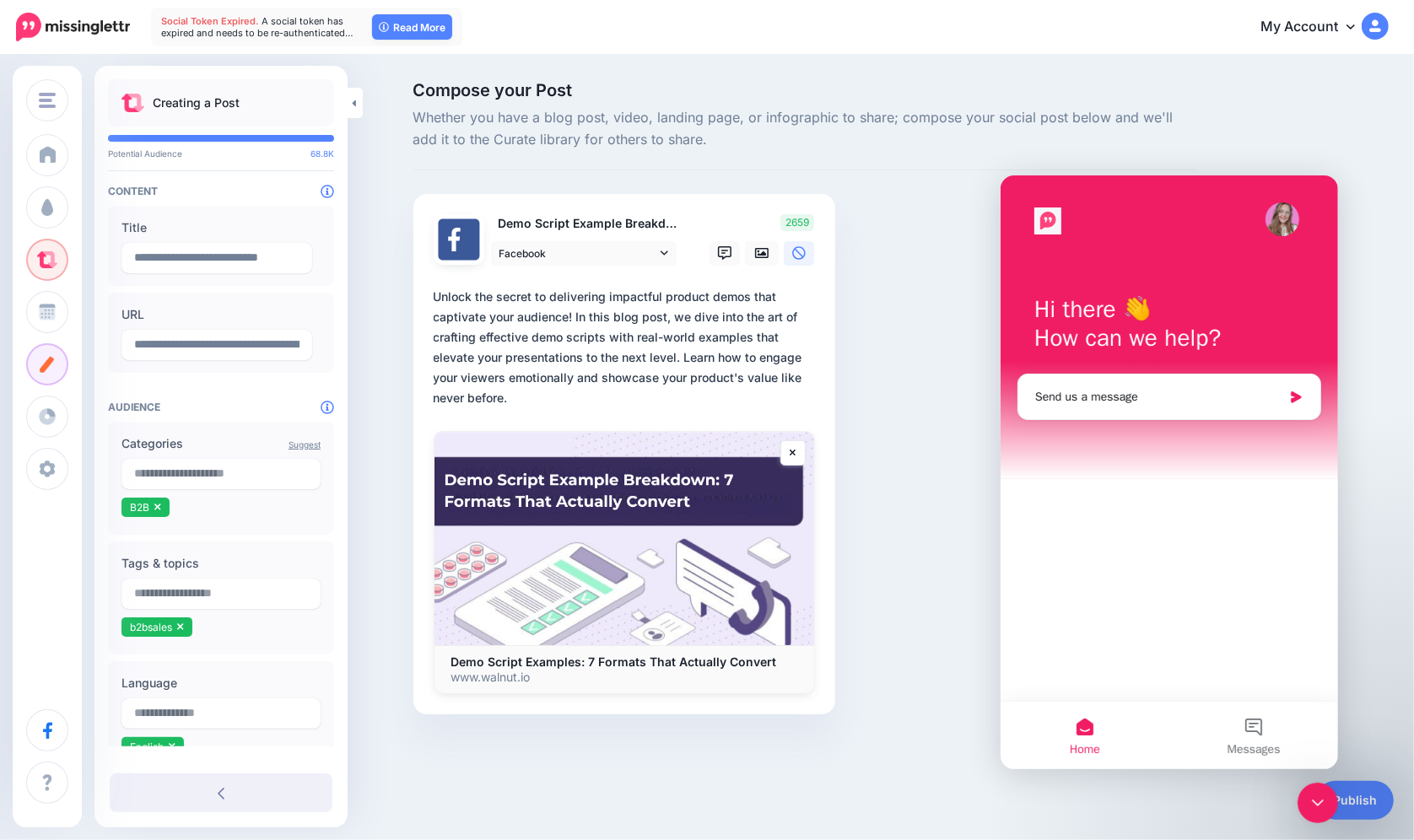 click on "Compose your Post
Whether you have a blog post, video, landing page, or infographic to share; compose your social post below and we'll add it to the Curate library for others to share.
Demo Script Example Breakdown
Facebook" at bounding box center [805, 423] 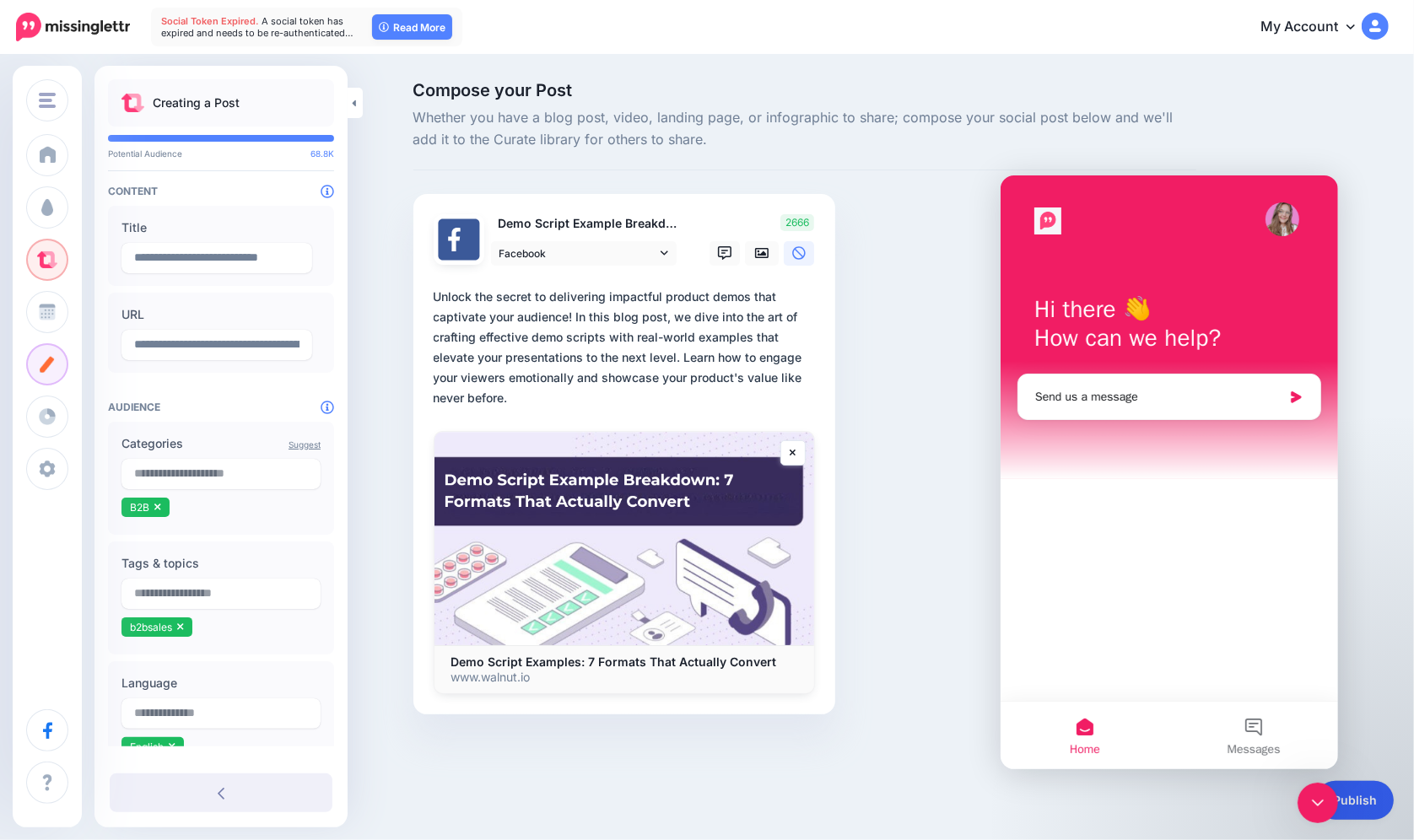 click on "Publish" at bounding box center [1355, 800] 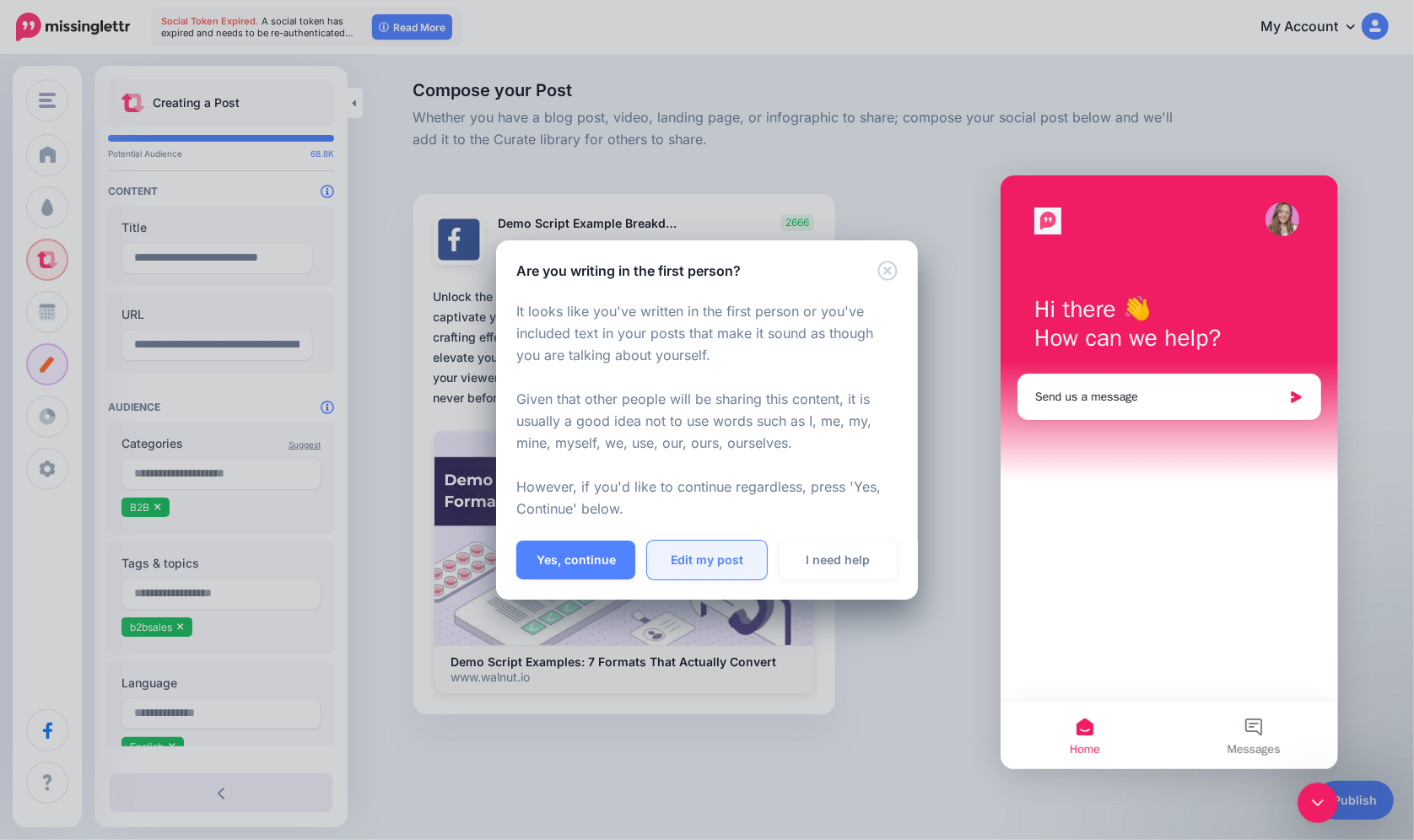 click on "Edit my post" at bounding box center (706, 560) 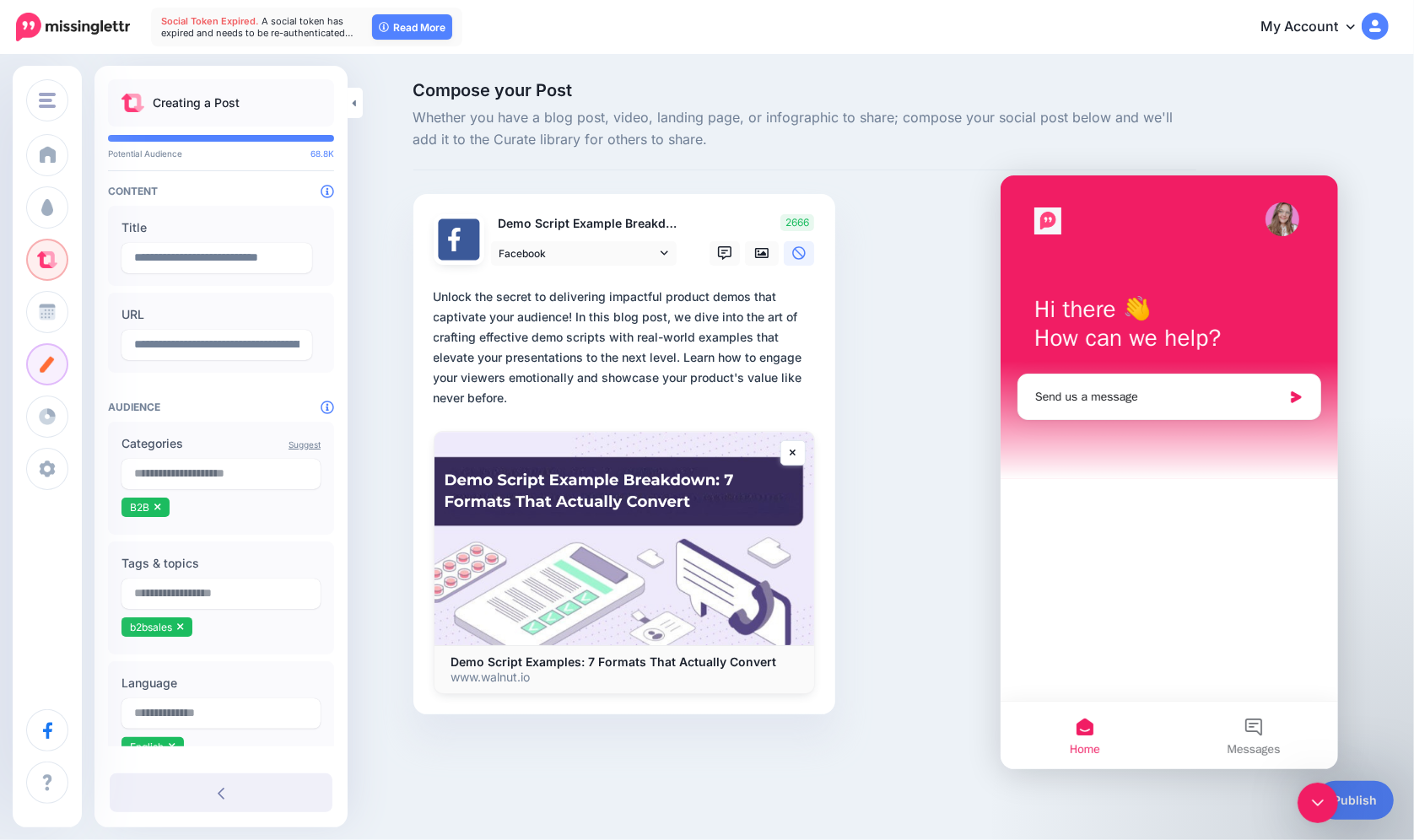 click at bounding box center (1317, 802) 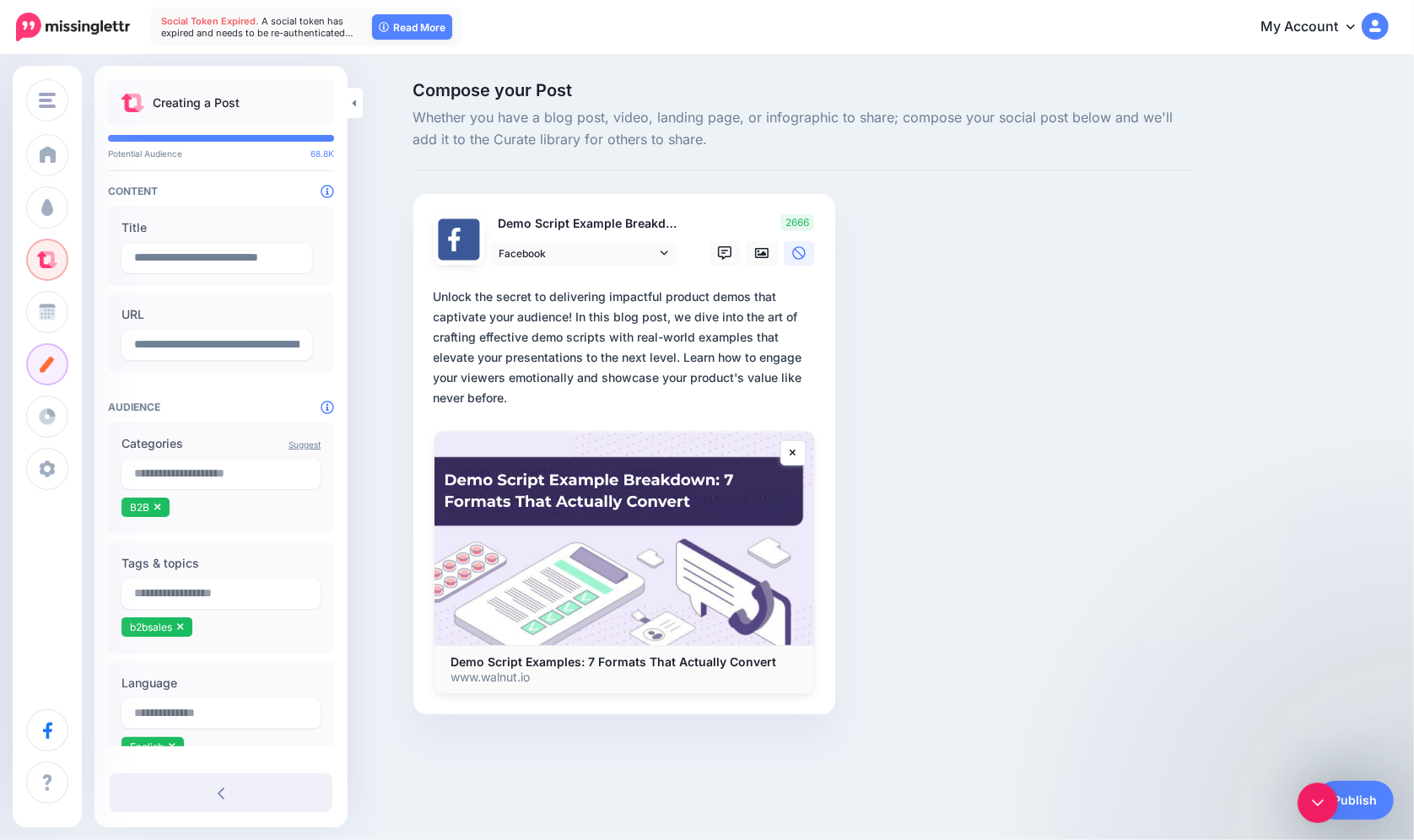 scroll, scrollTop: 0, scrollLeft: 0, axis: both 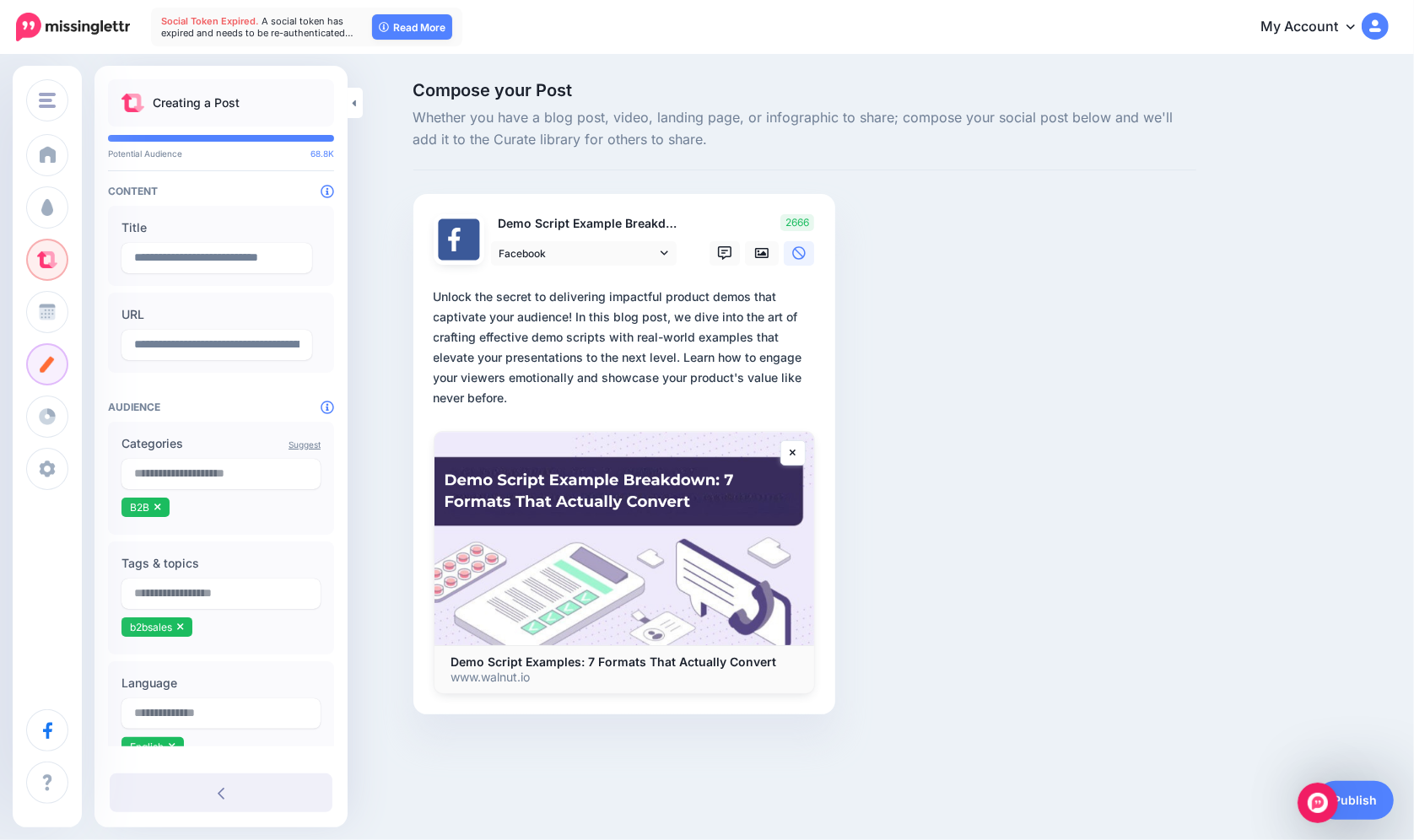 click on "**********" at bounding box center [628, 347] 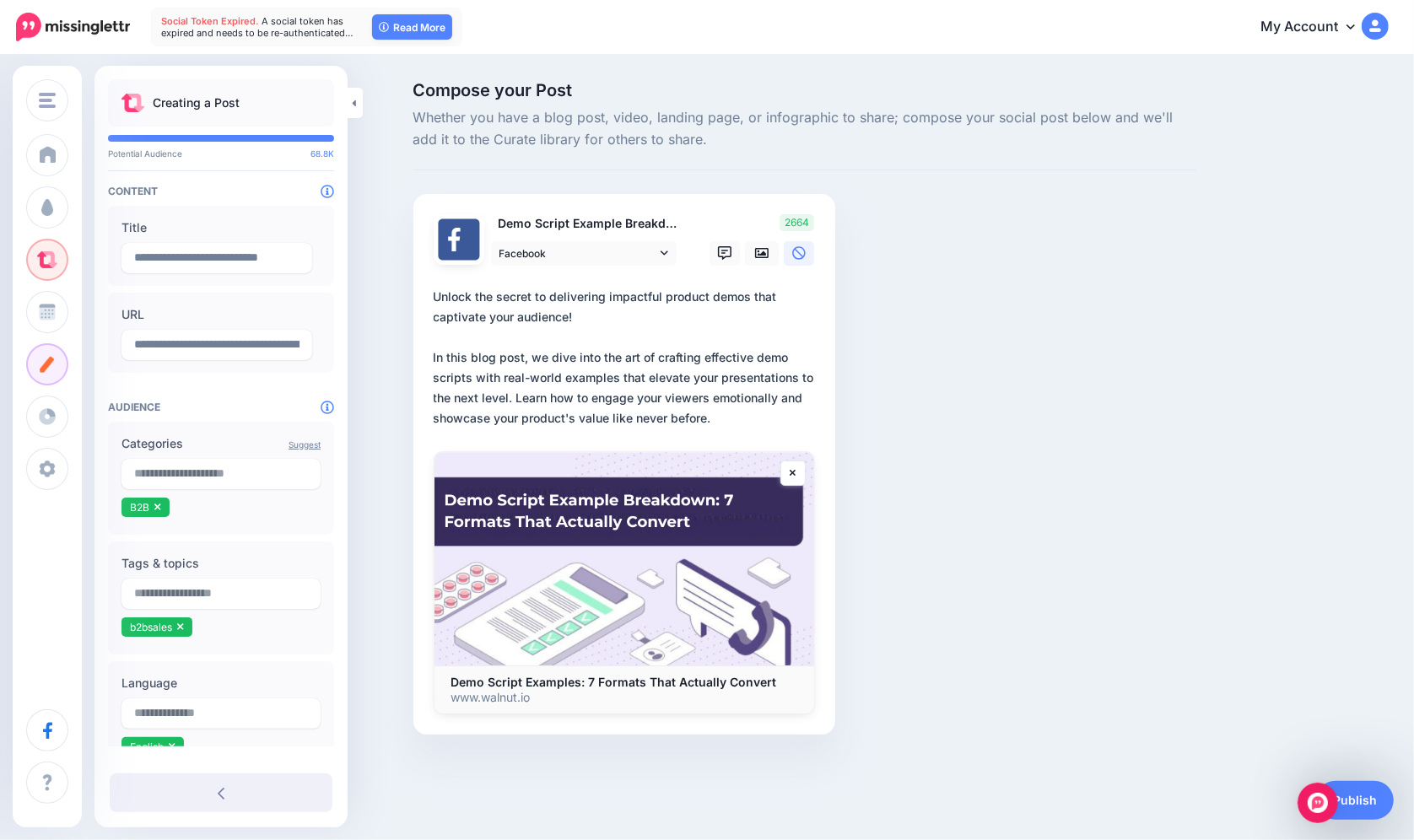 click on "**********" at bounding box center [628, 358] 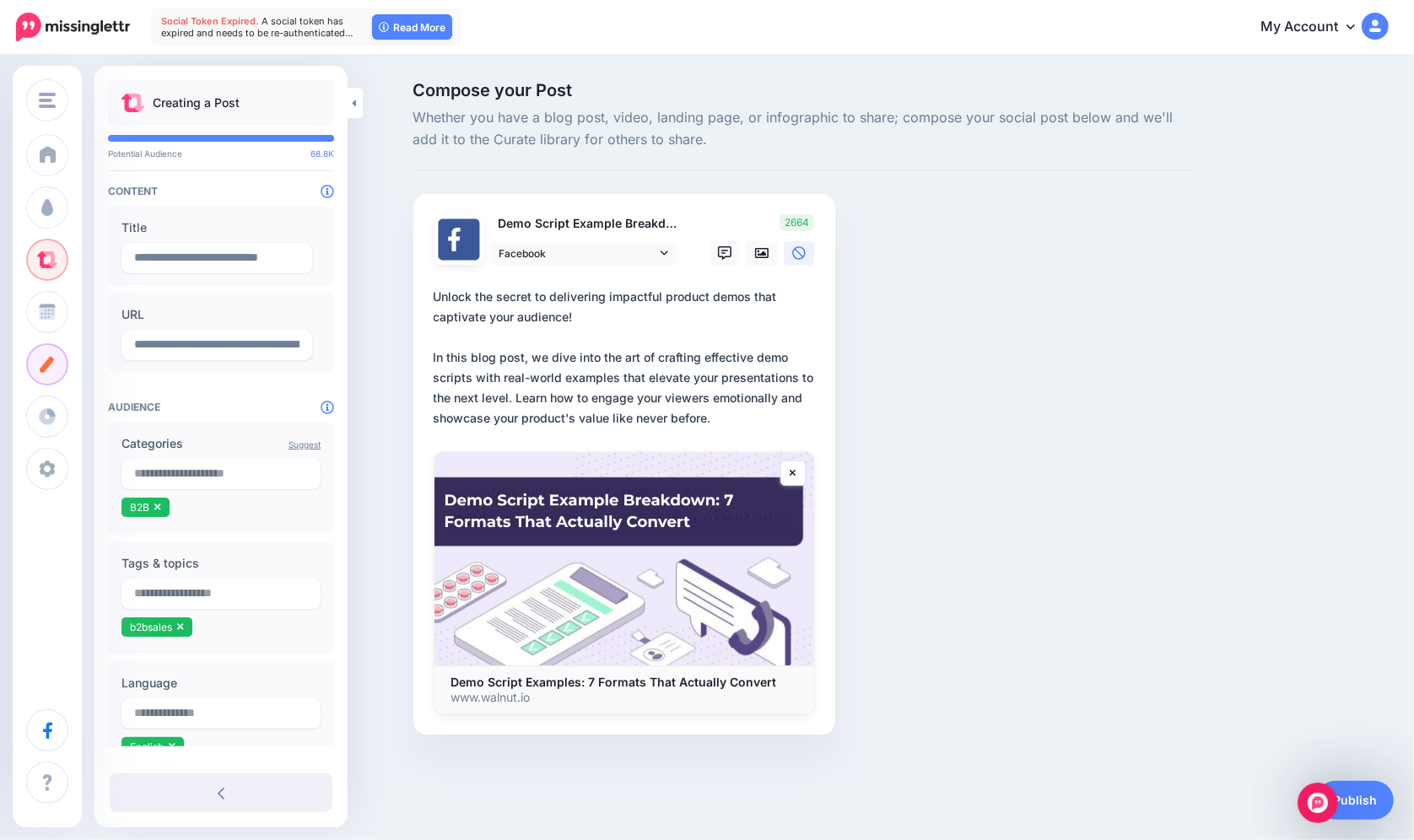click on "**********" at bounding box center (628, 358) 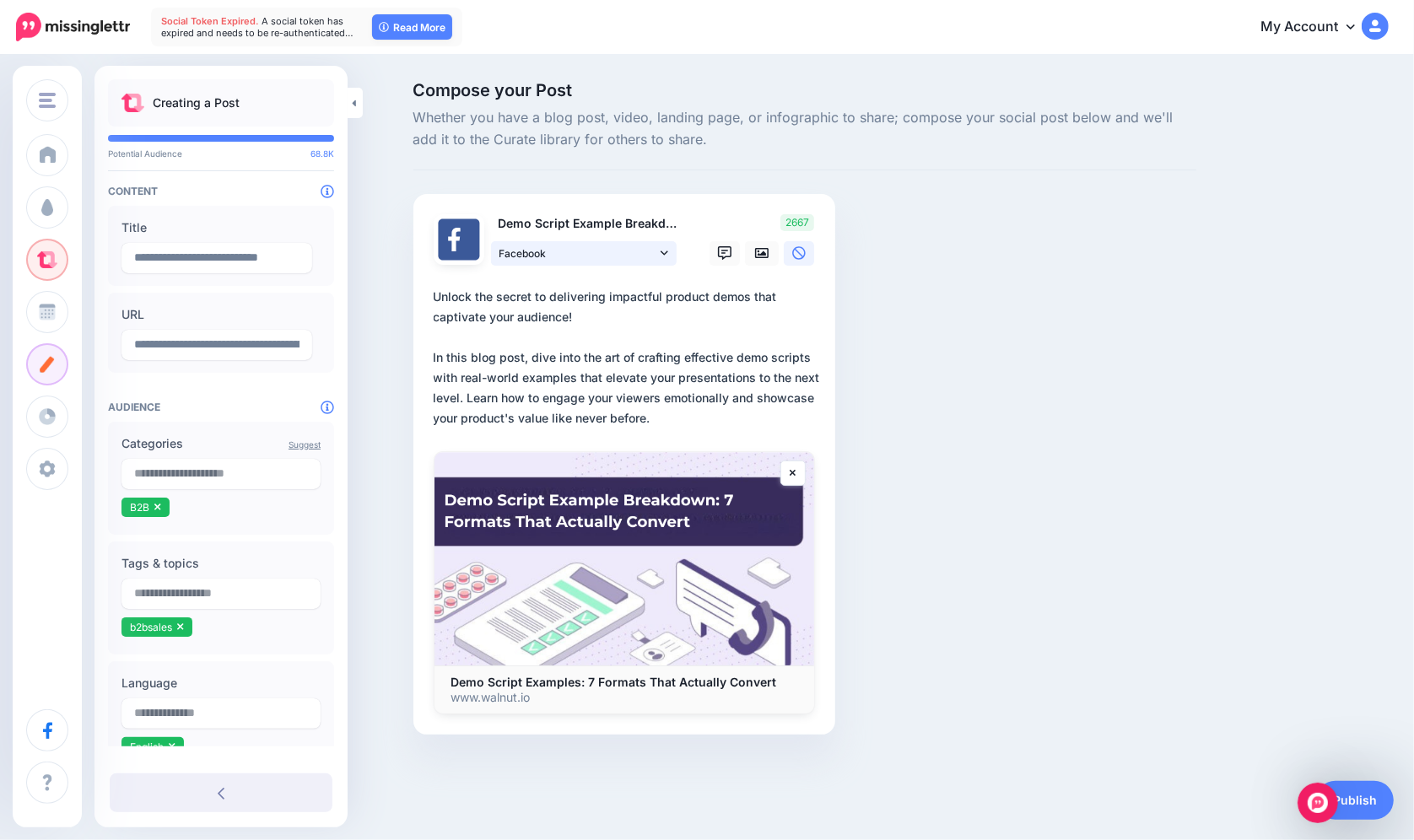 click on "Facebook" at bounding box center (578, 253) 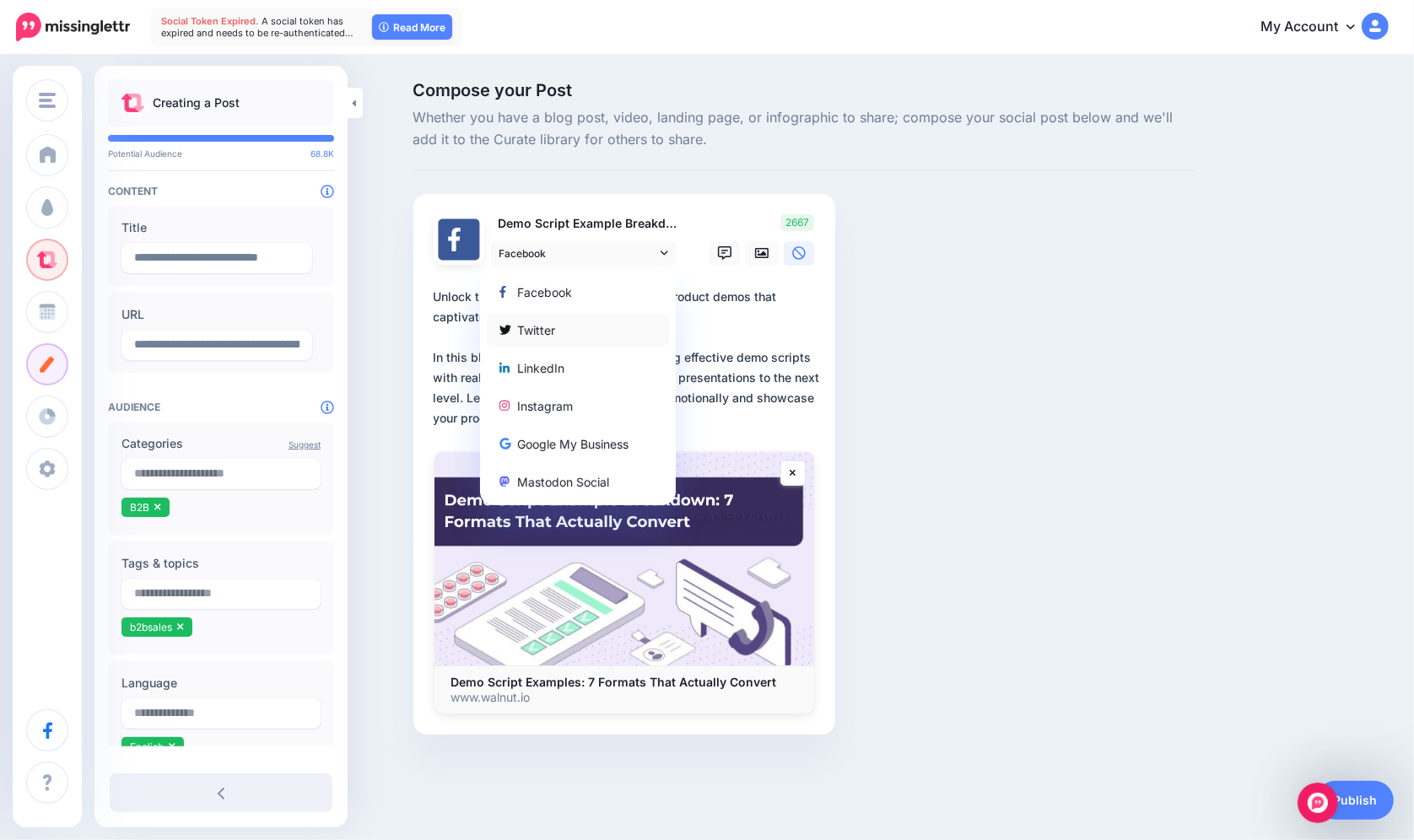 click on "Twitter" at bounding box center (578, 330) 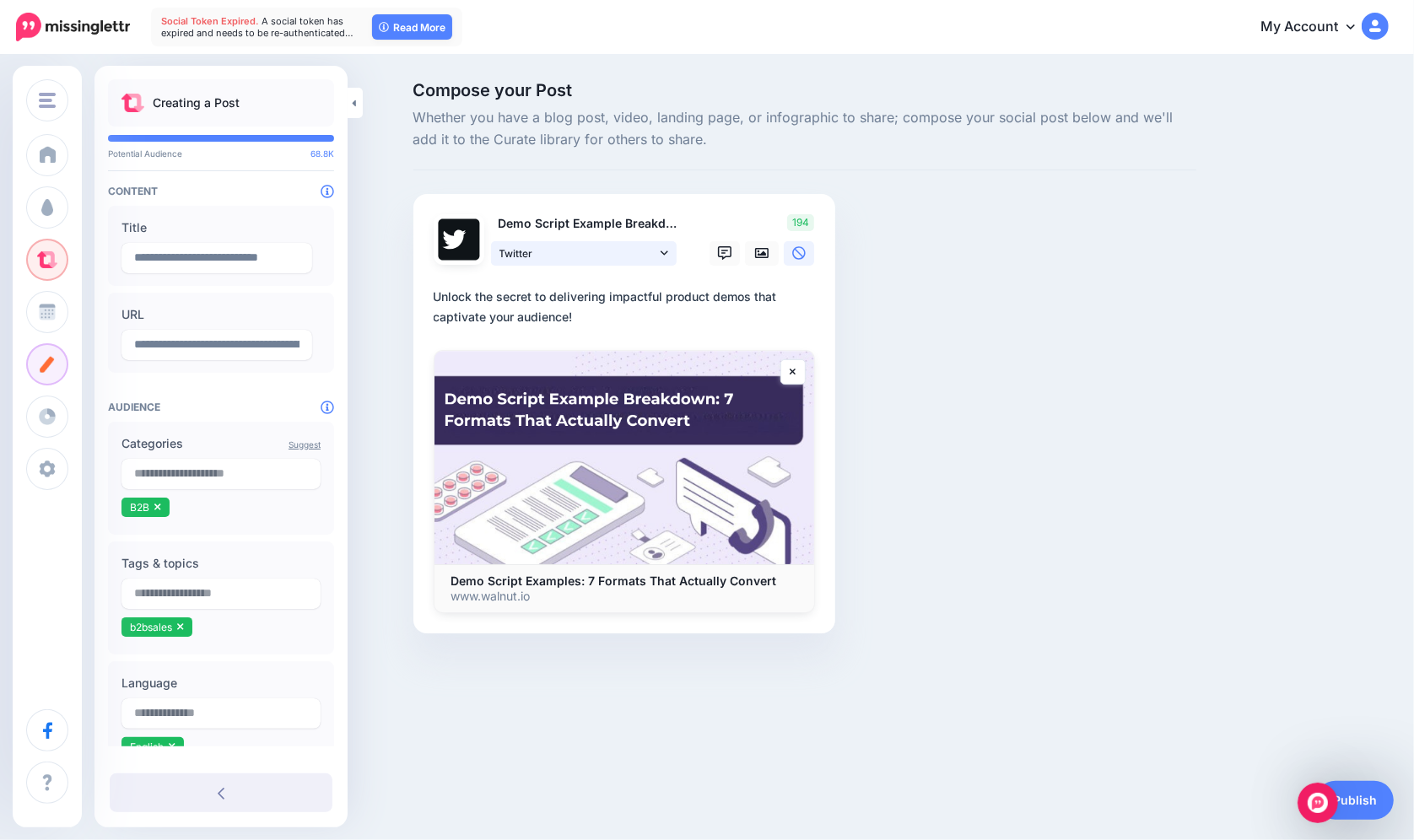click on "Twitter" at bounding box center (578, 253) 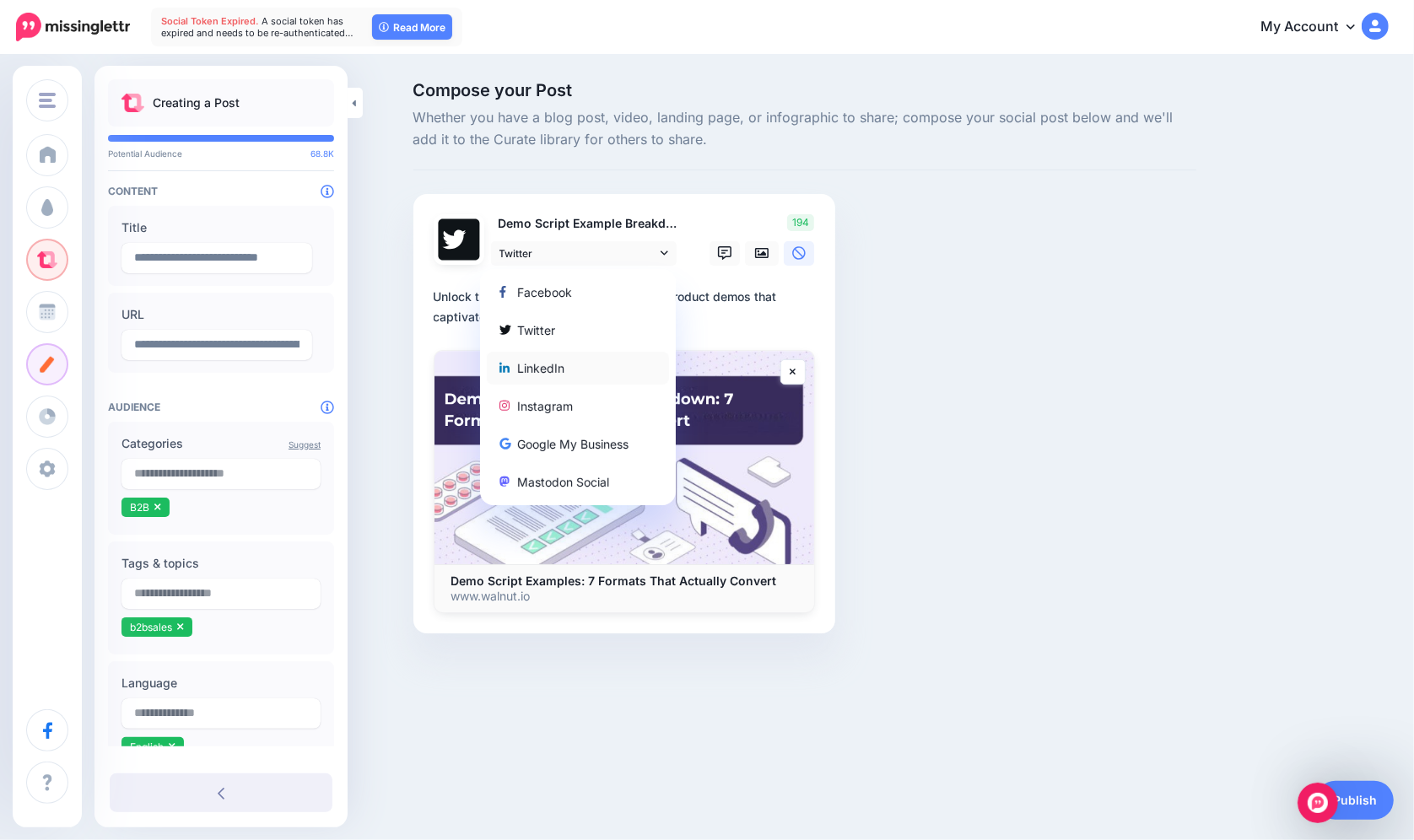 click on "LinkedIn" at bounding box center (578, 368) 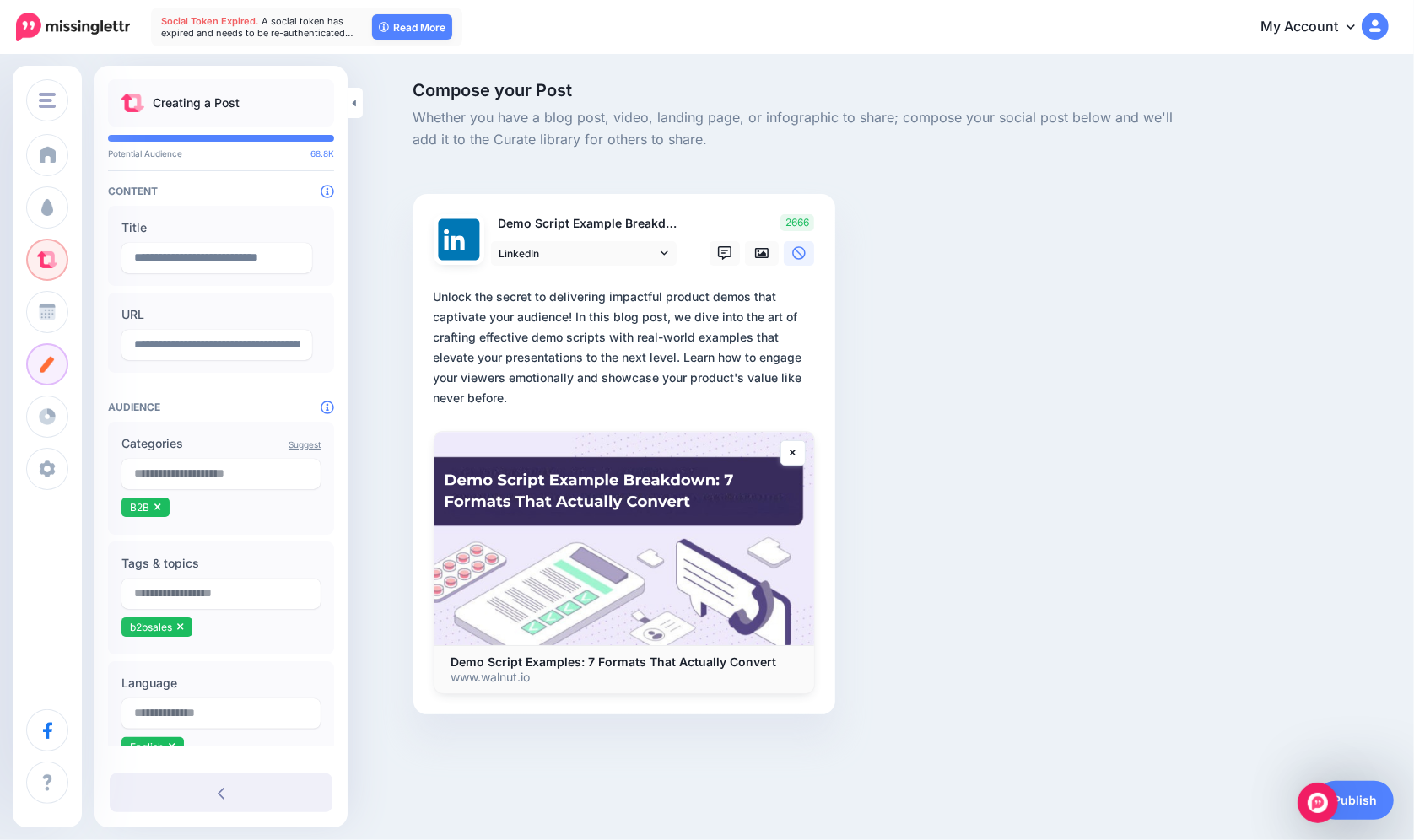 click on "**********" at bounding box center (628, 347) 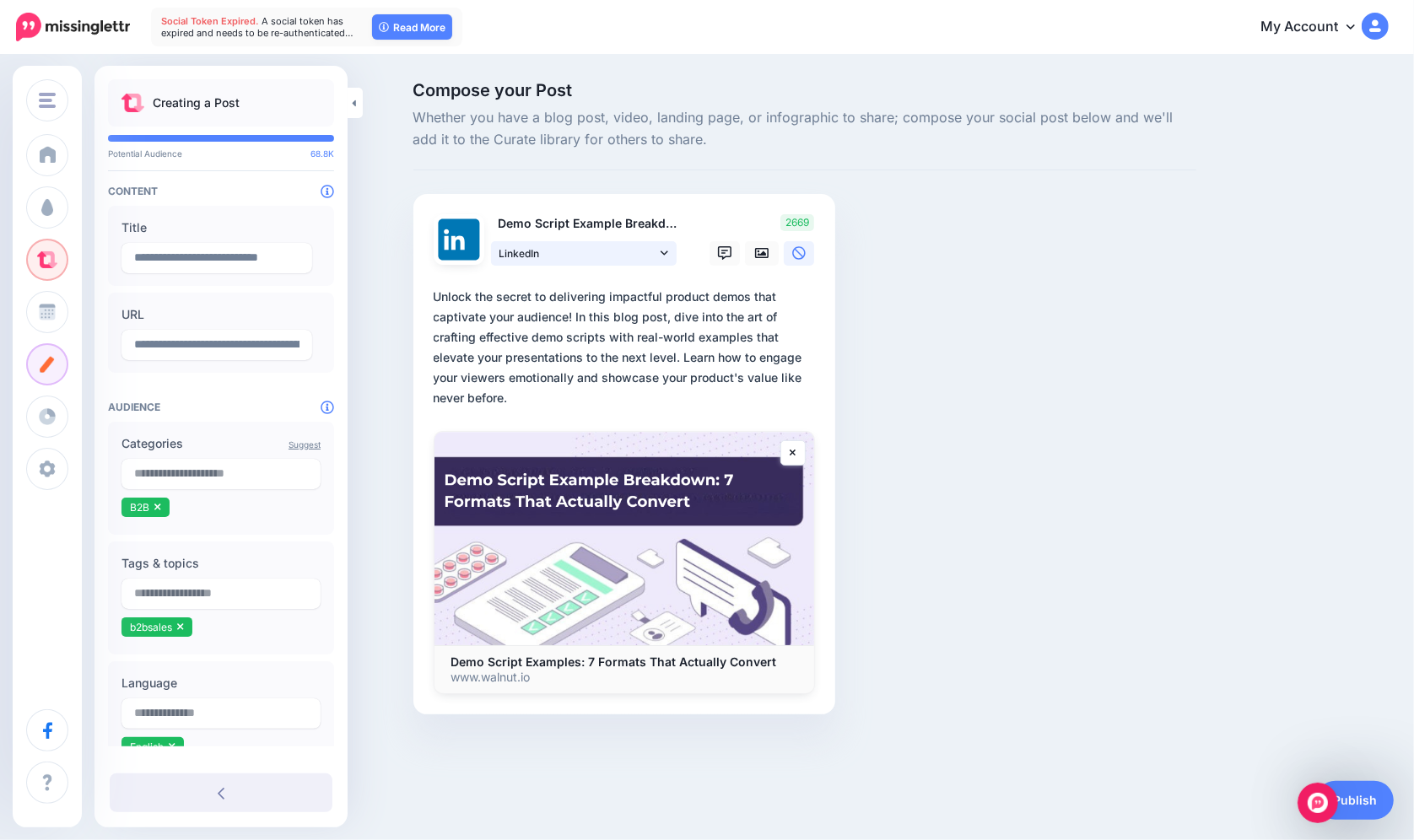 click on "LinkedIn" at bounding box center [578, 253] 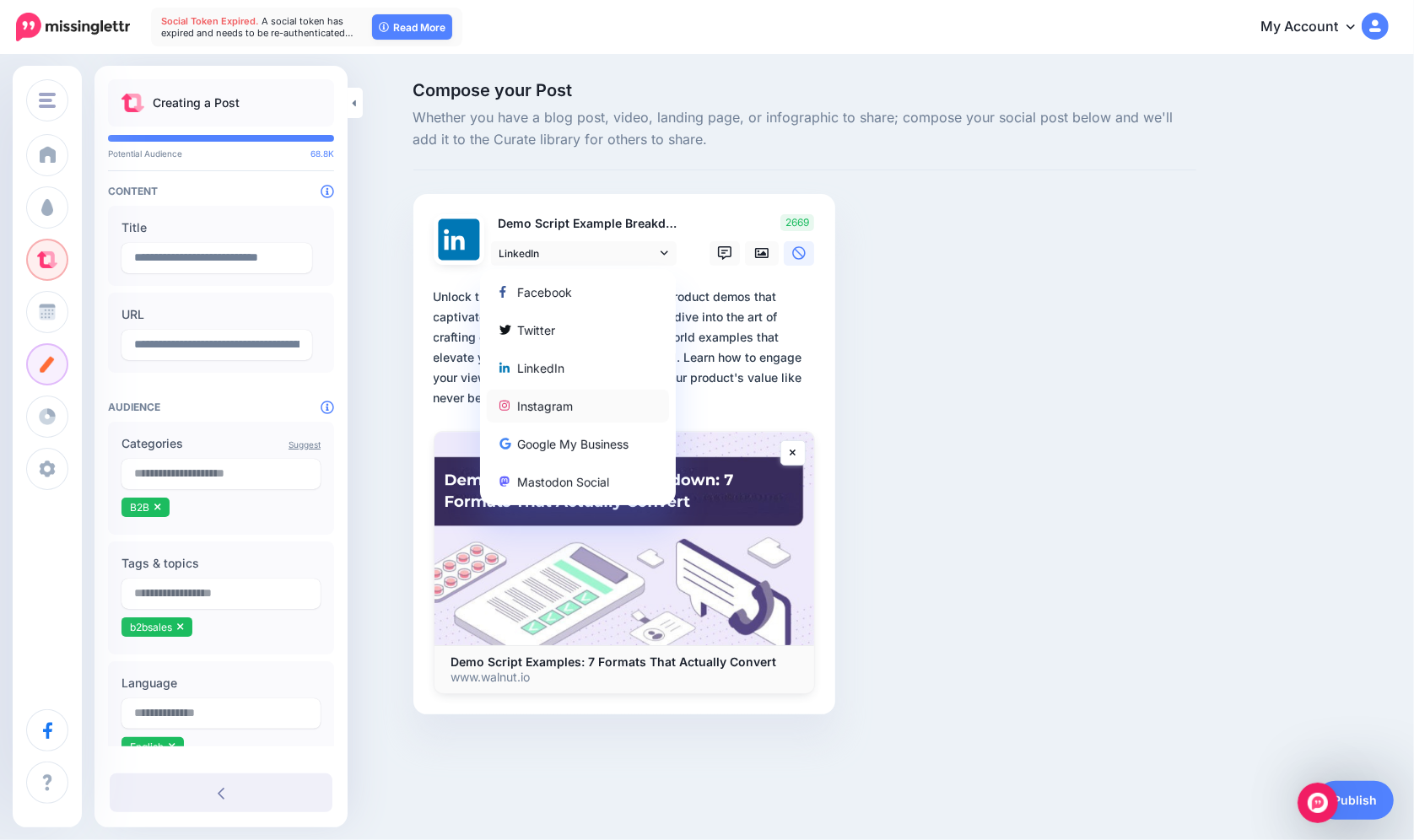 click on "Instagram" at bounding box center (578, 406) 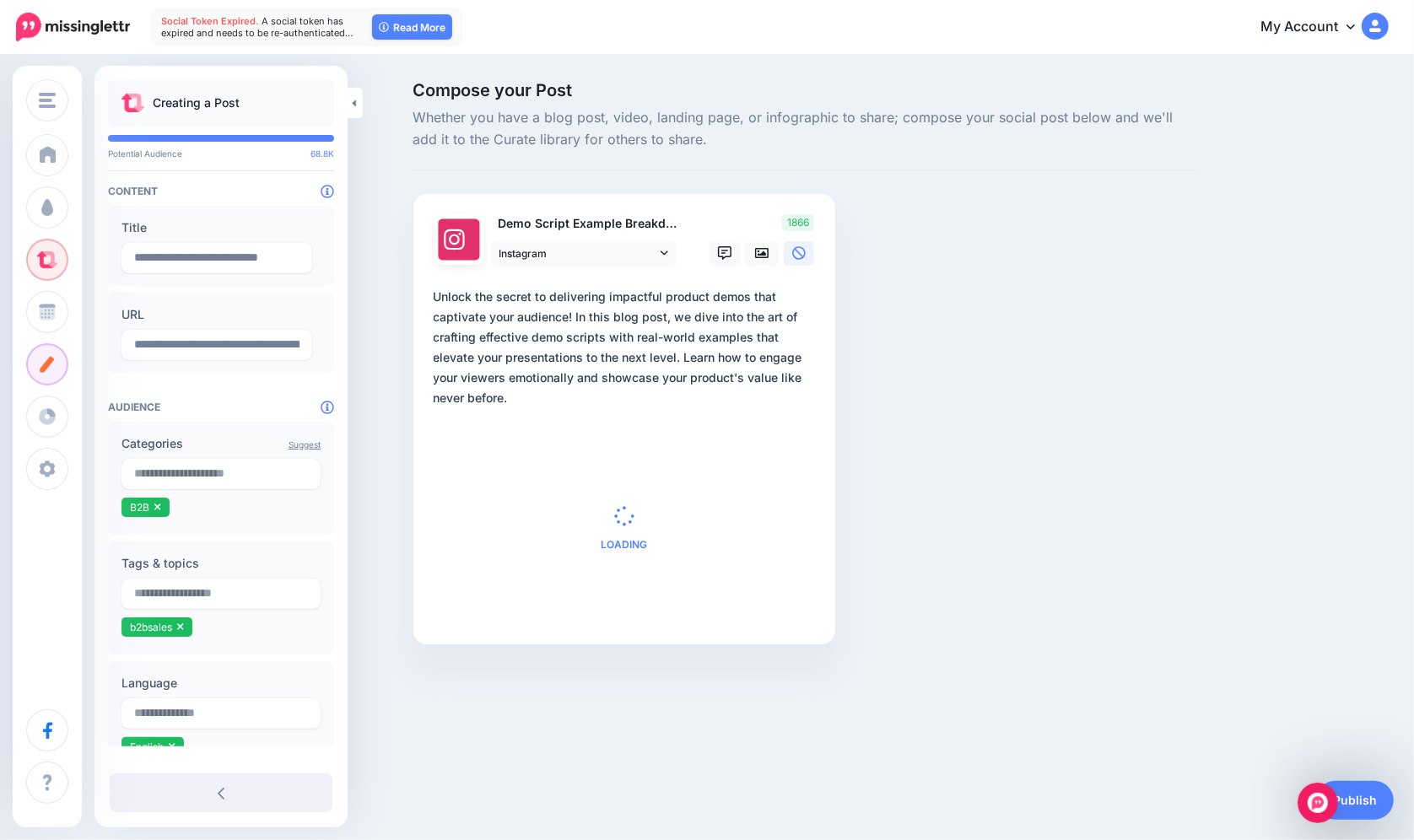 click on "**********" at bounding box center (628, 347) 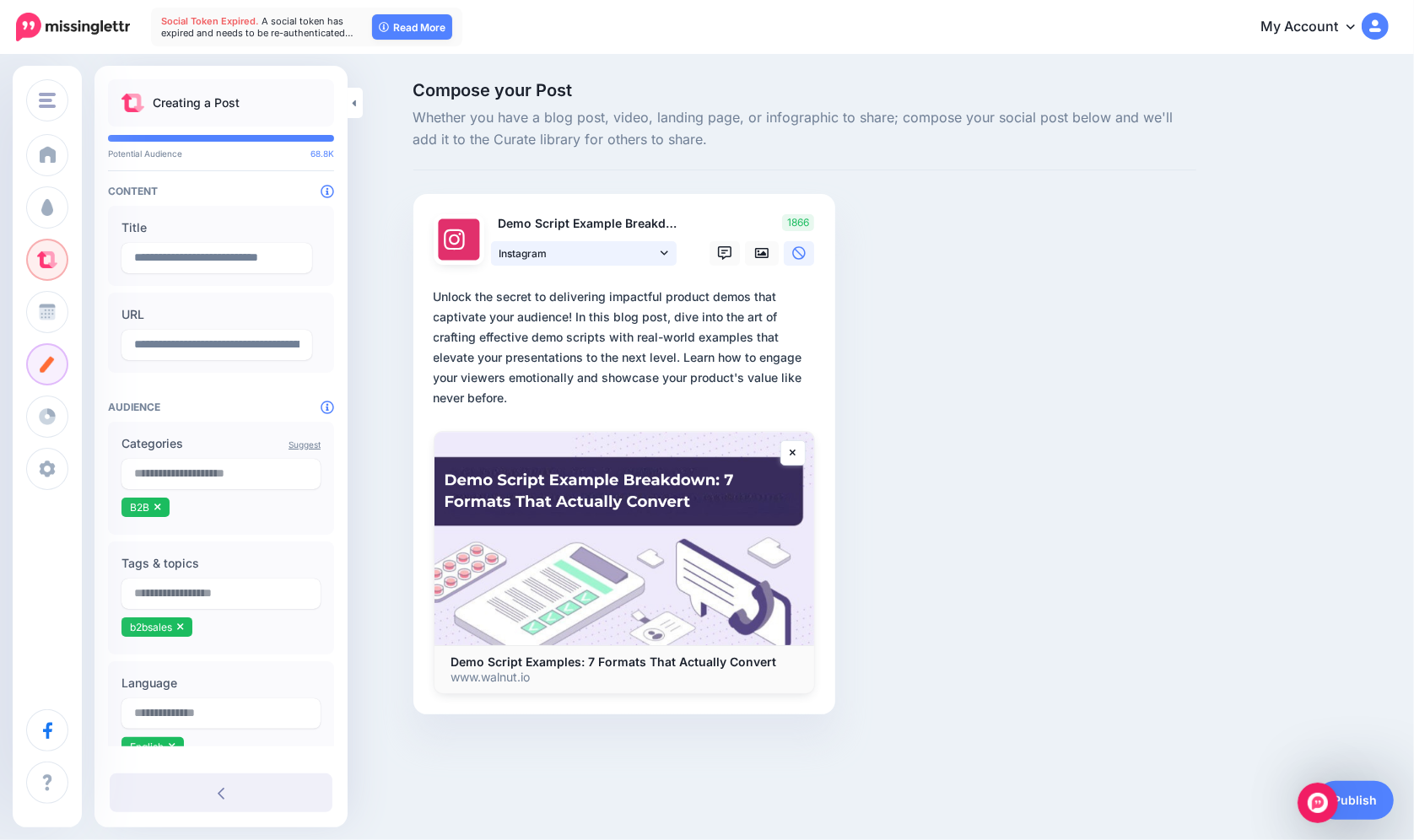 click on "Instagram" at bounding box center (578, 253) 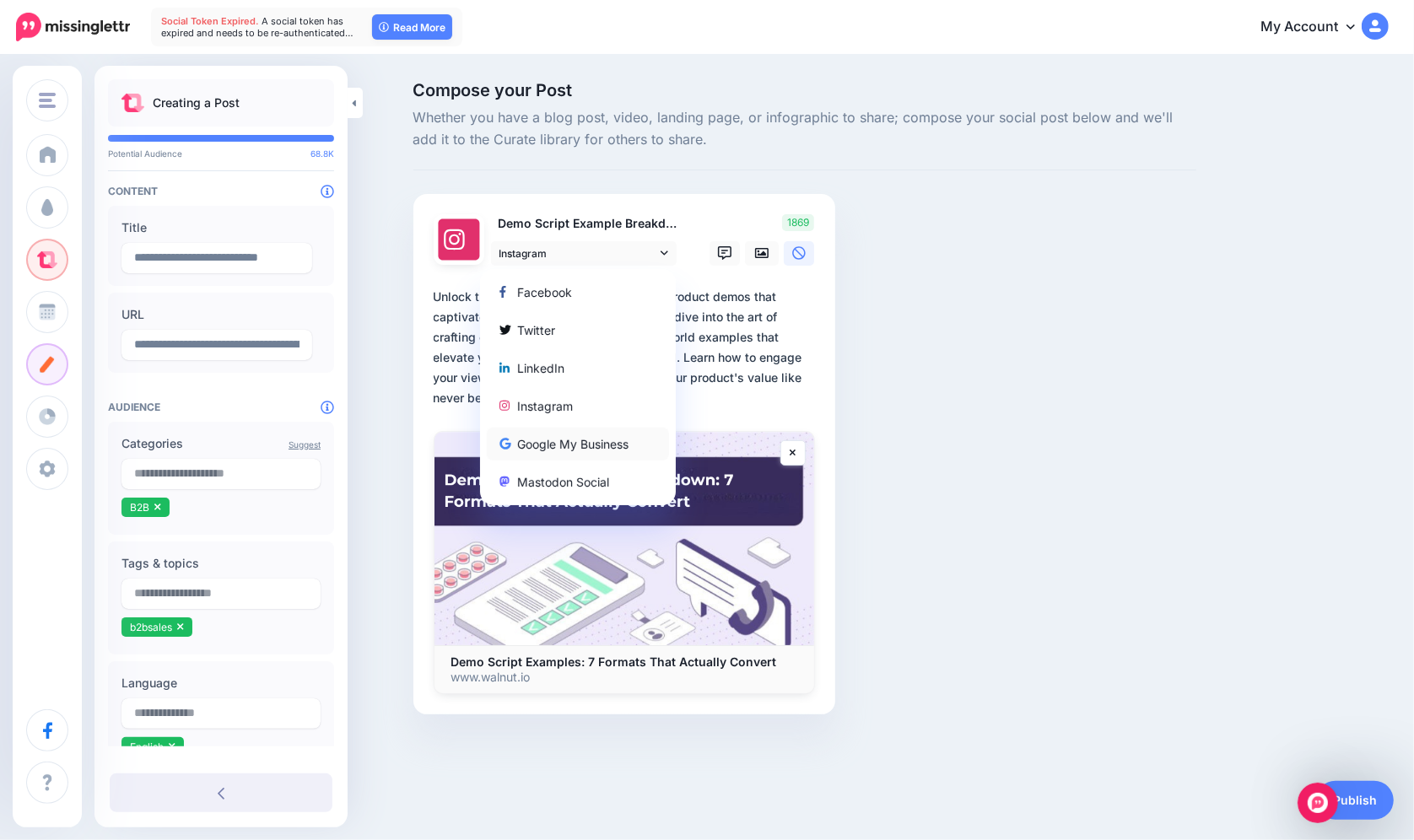 click on "Google My Business" at bounding box center [578, 444] 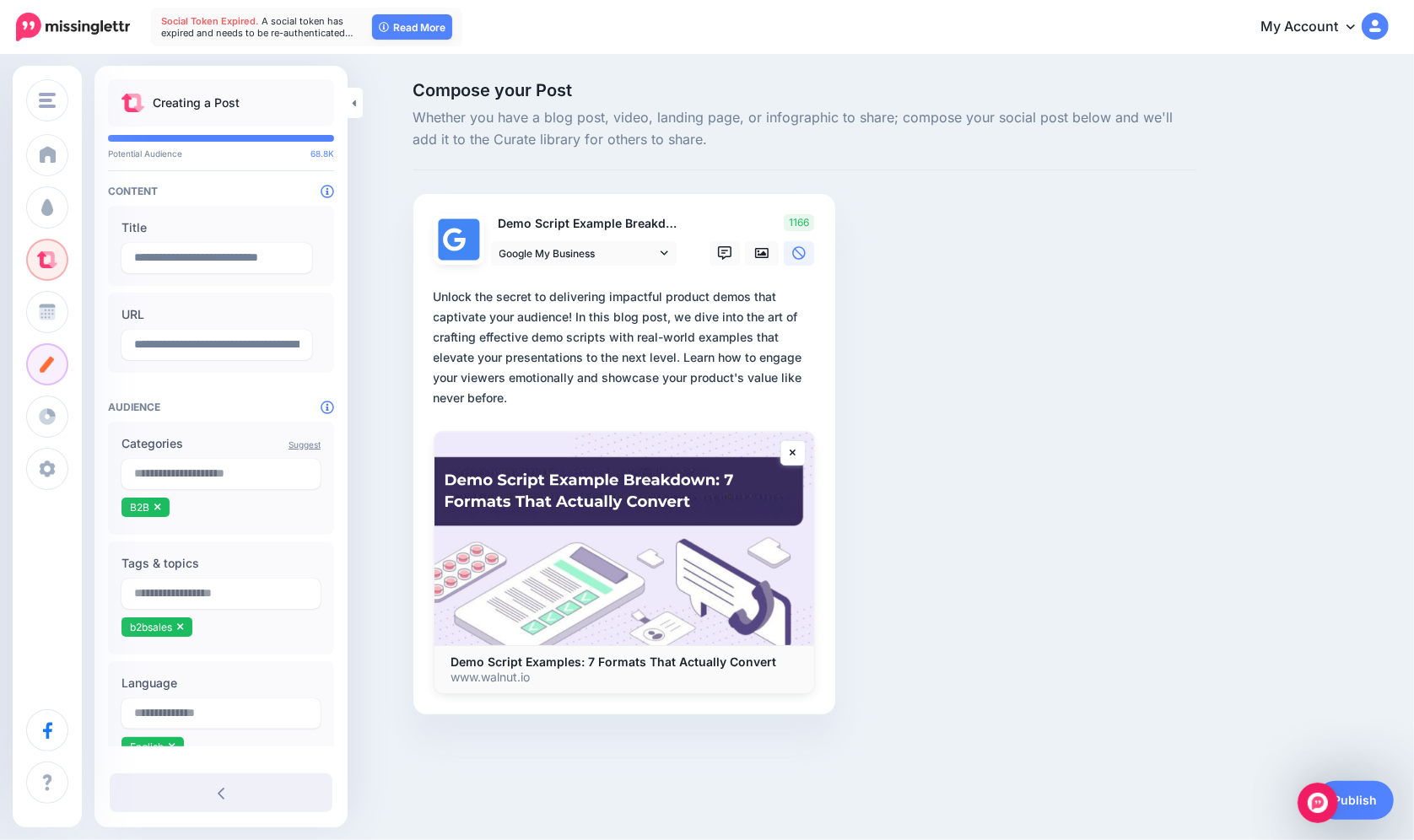click on "**********" at bounding box center (628, 347) 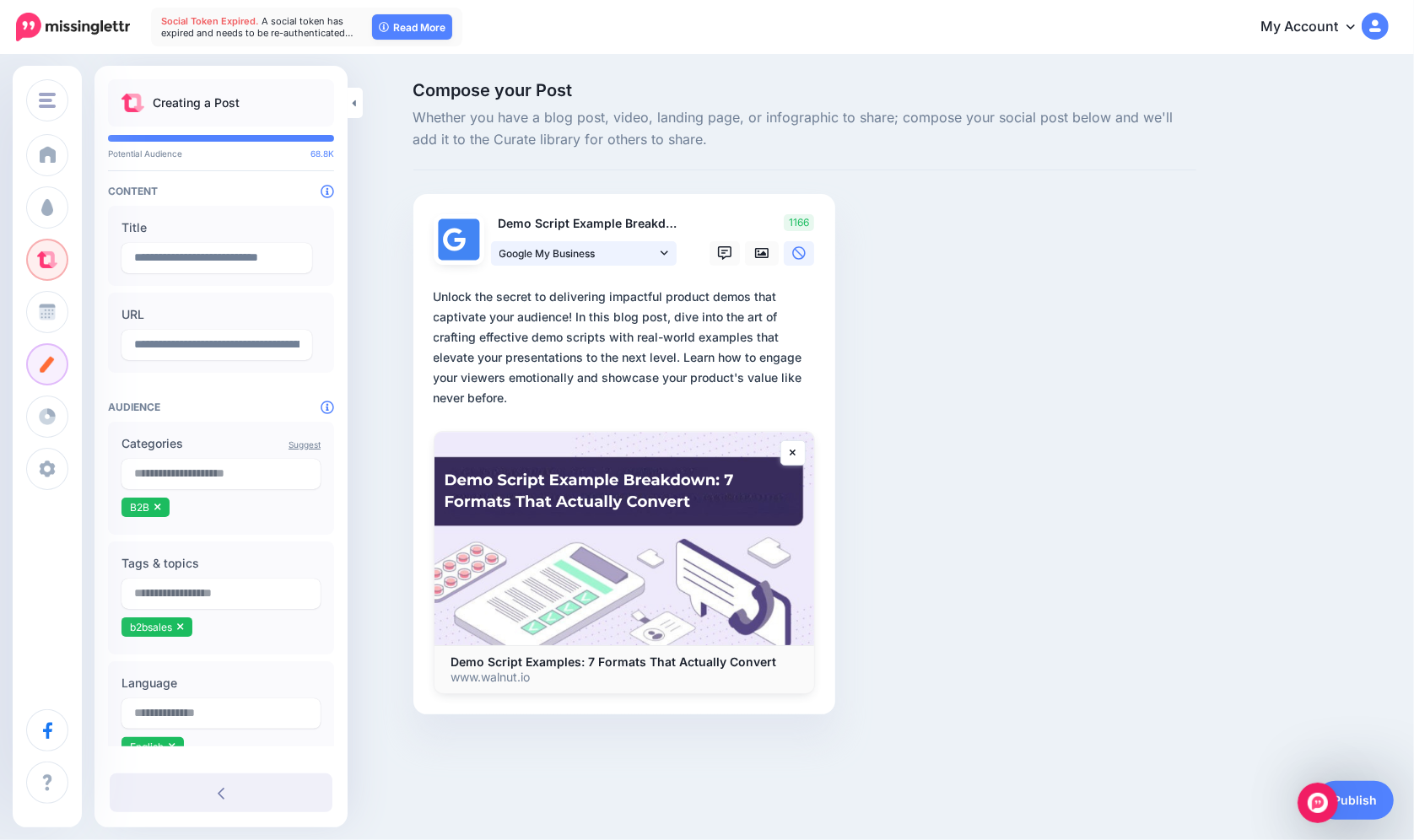 click on "Google My Business" at bounding box center (578, 253) 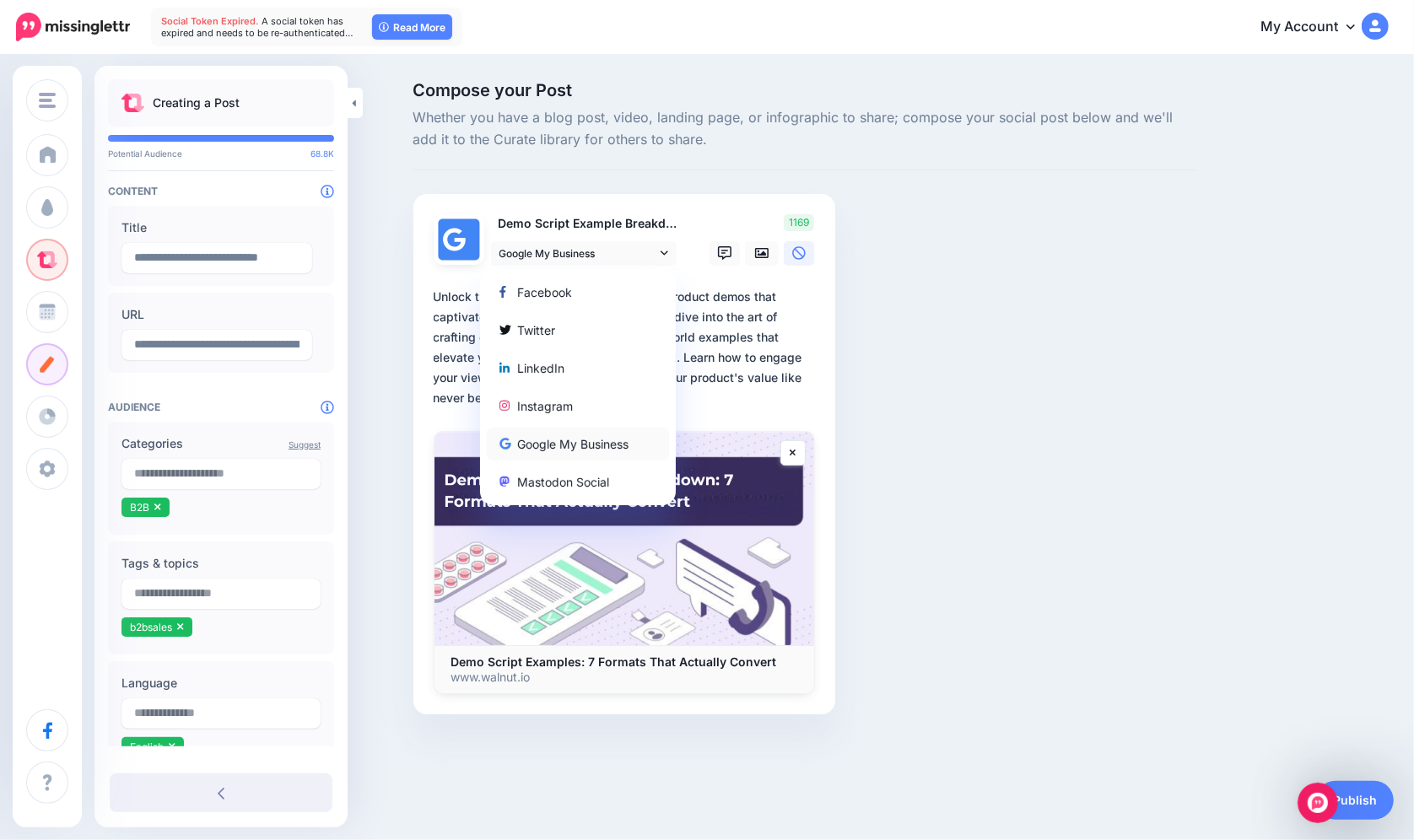 click on "Google My Business" at bounding box center [578, 444] 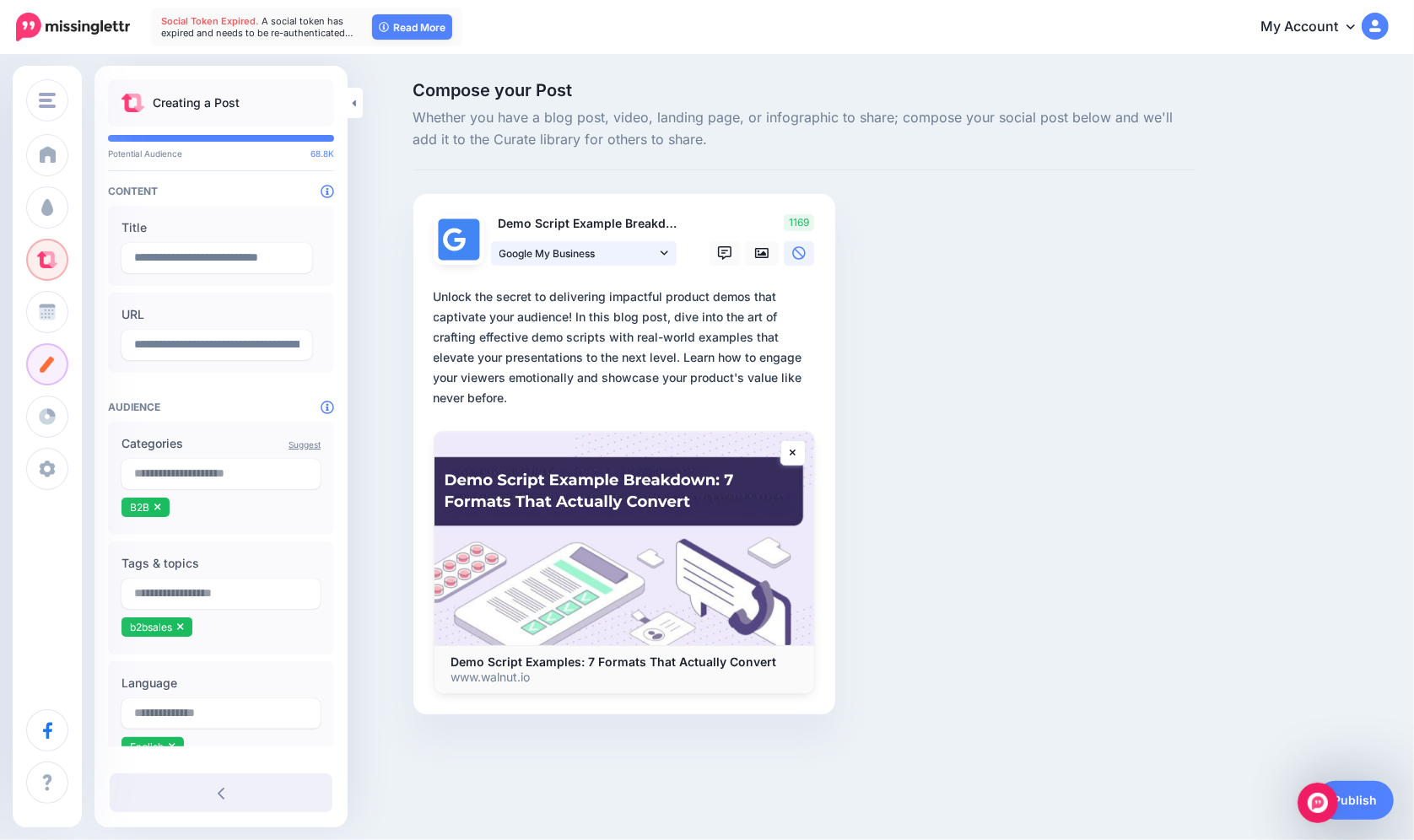 click on "Google My Business" at bounding box center [578, 253] 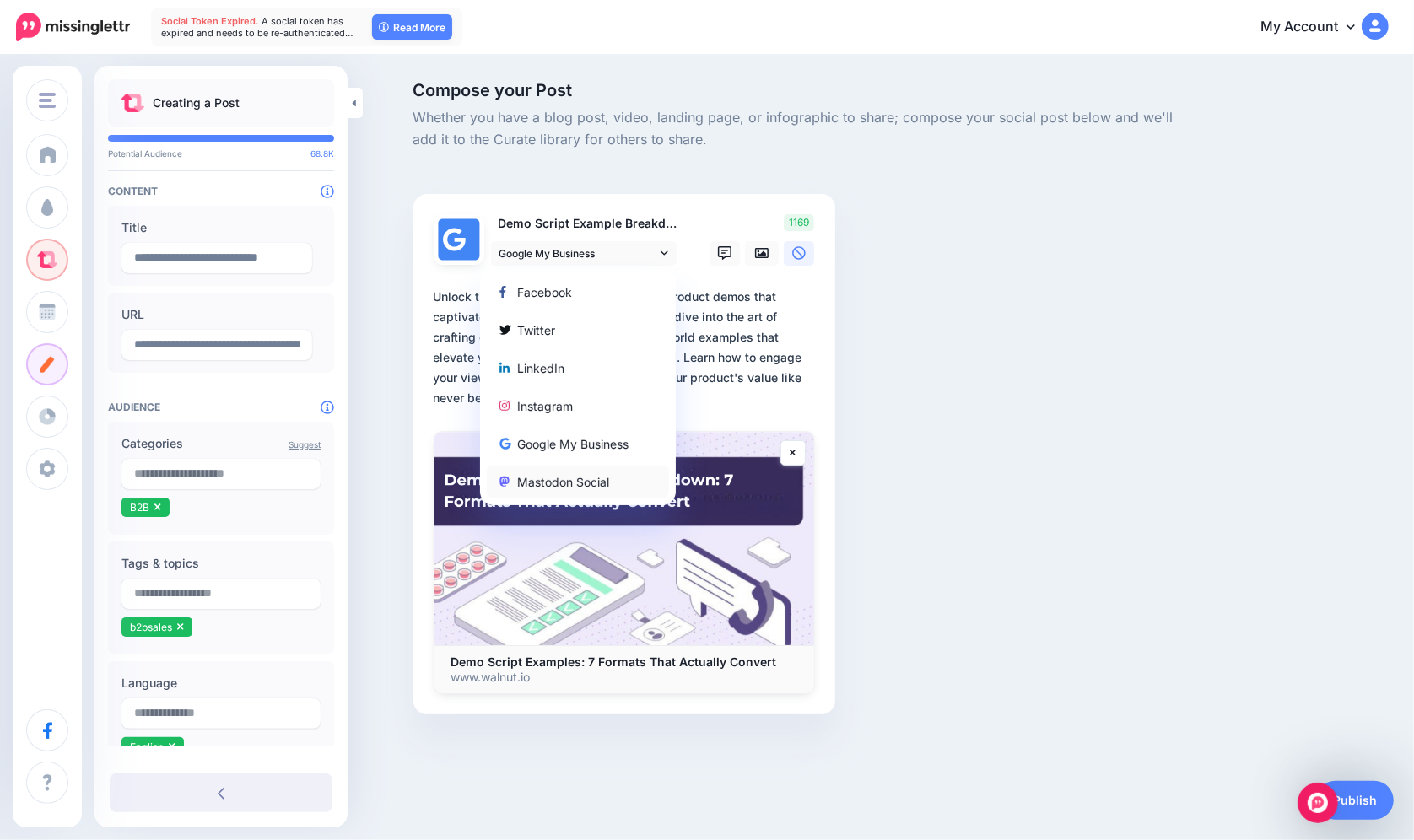 click on "Mastodon Social" at bounding box center [578, 482] 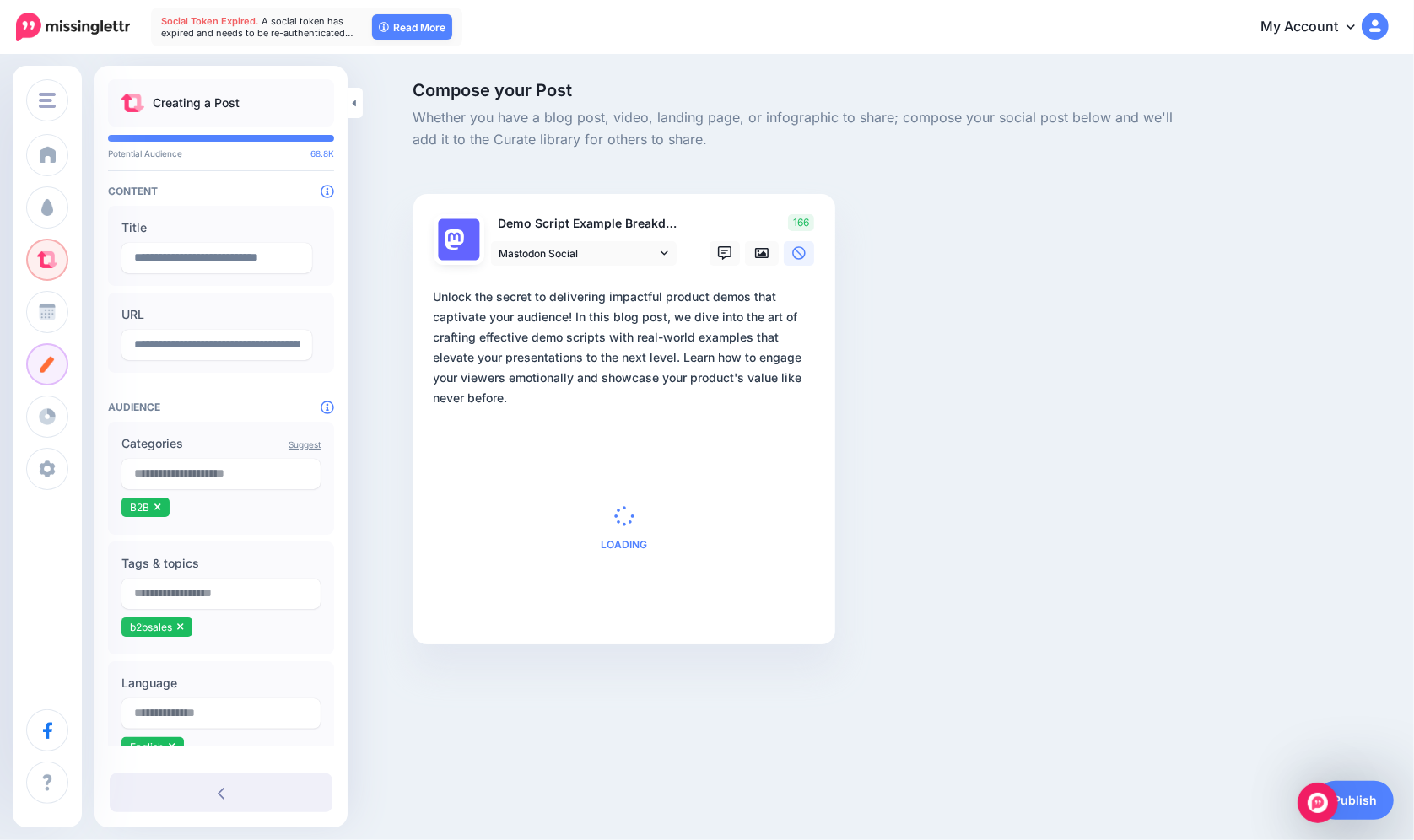click on "**********" at bounding box center (628, 347) 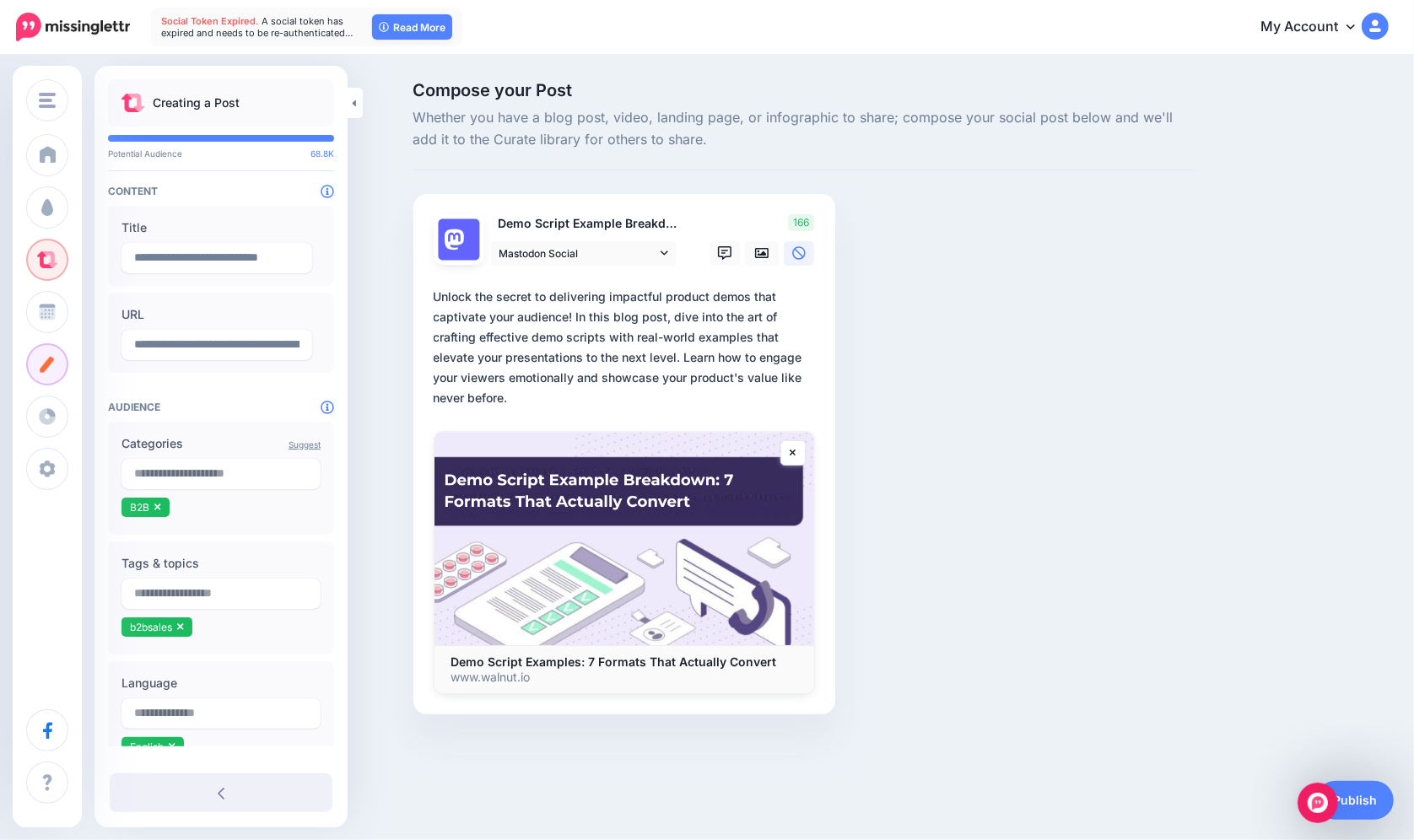 type on "**********" 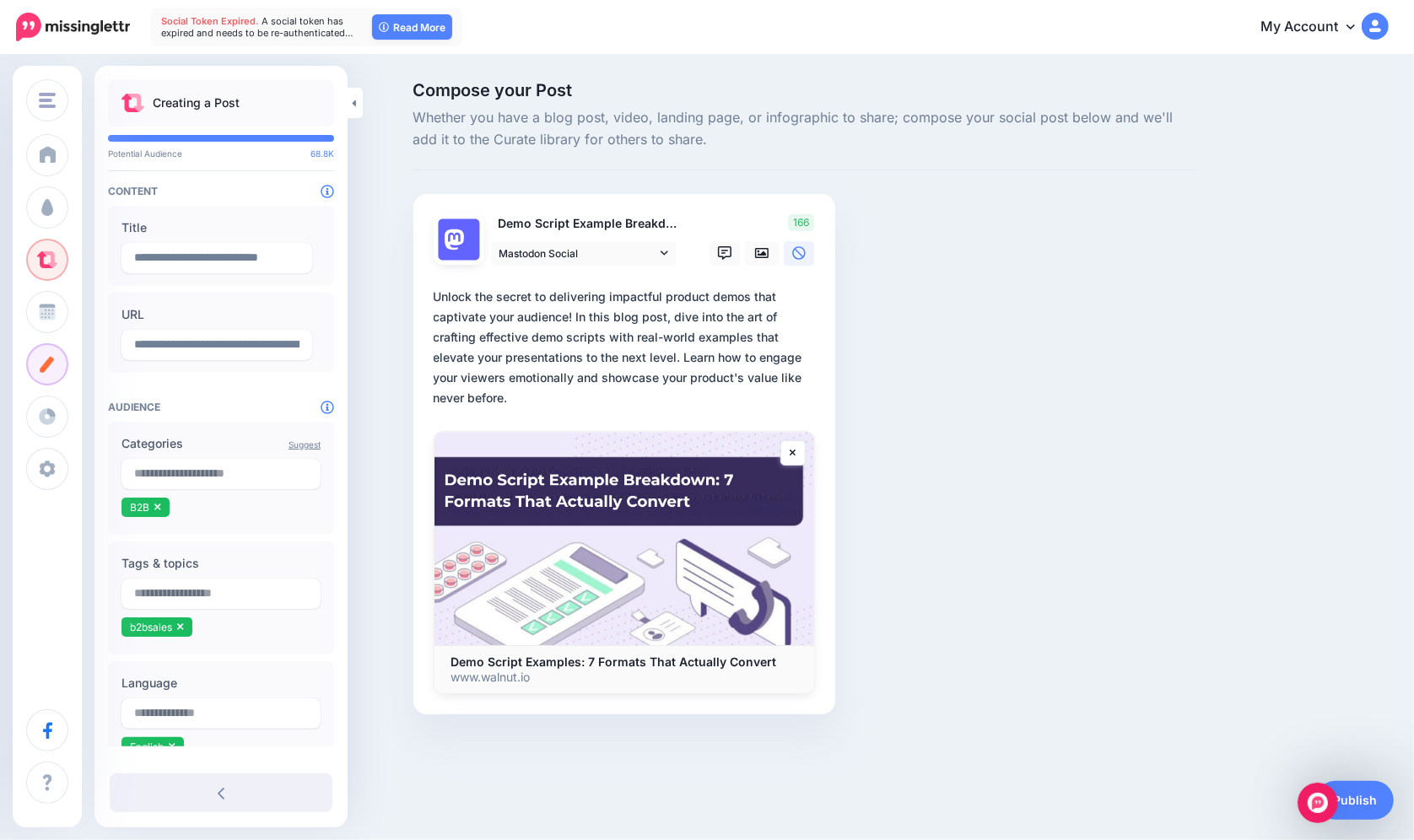 click on "Compose your Post
Whether you have a blog post, video, landing page, or infographic to share; compose your social post below and we'll add it to the Curate library for others to share.
Demo Script Example Breakdown
Mastodon Social" at bounding box center [805, 423] 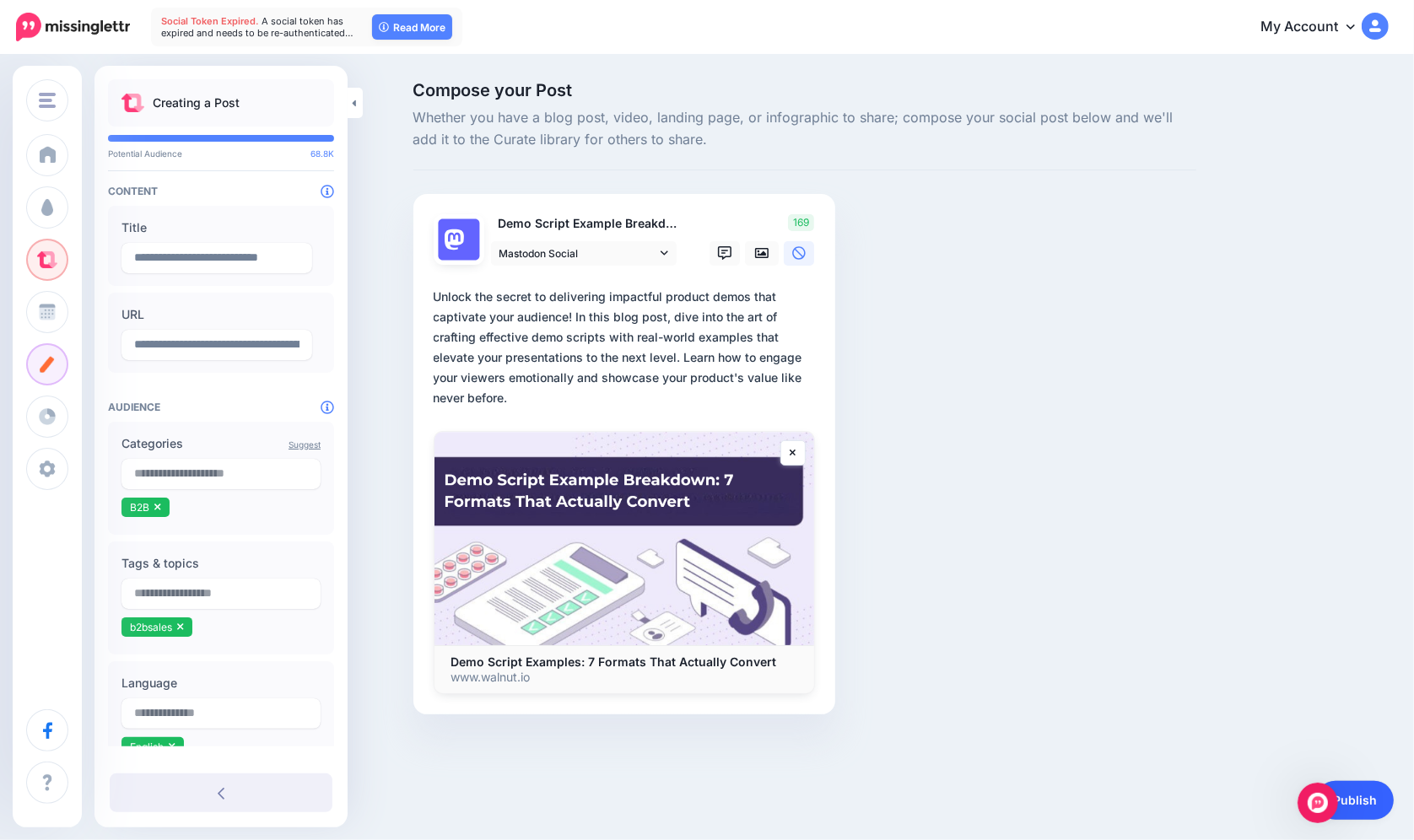 click on "Publish" at bounding box center (1355, 800) 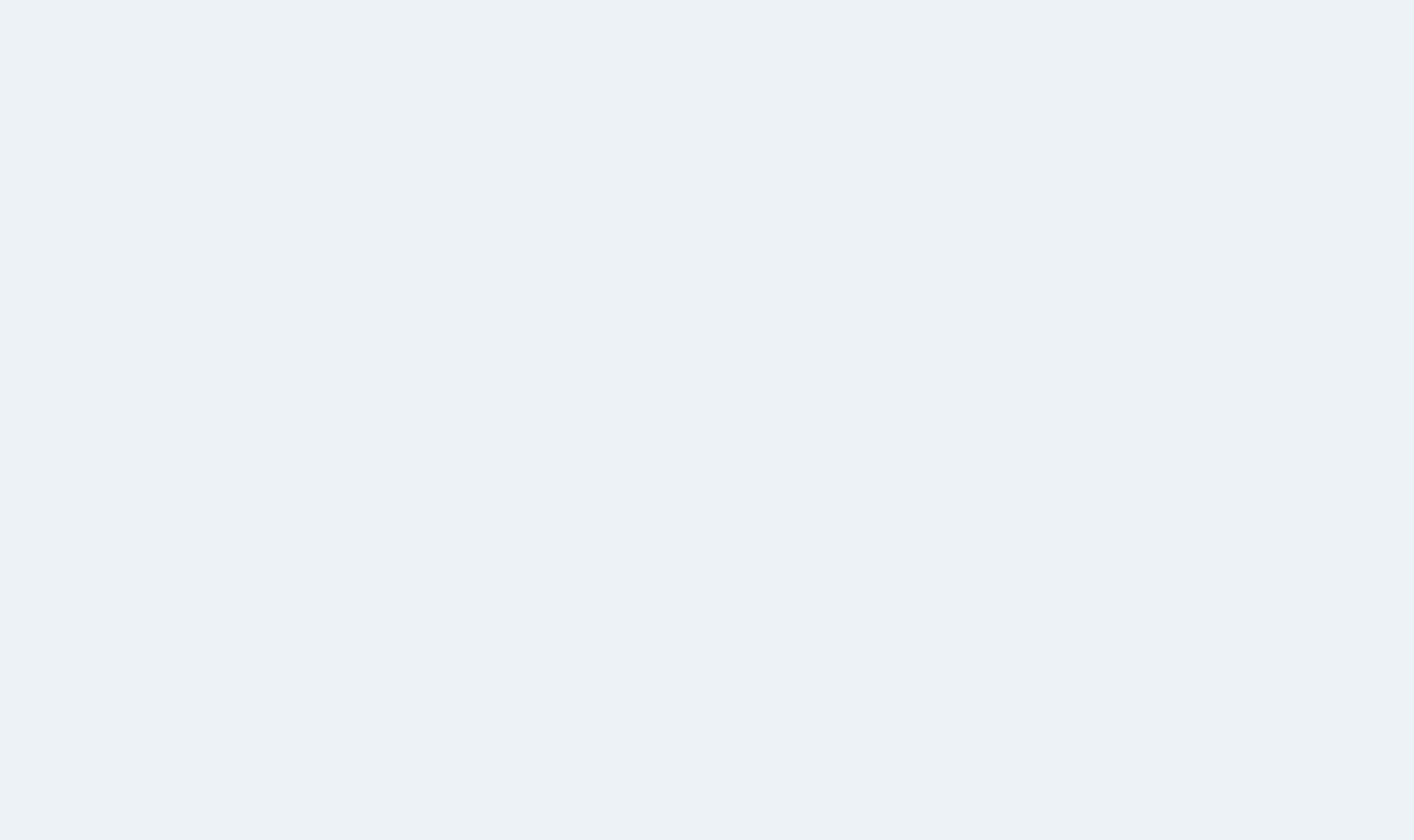 scroll, scrollTop: 0, scrollLeft: 0, axis: both 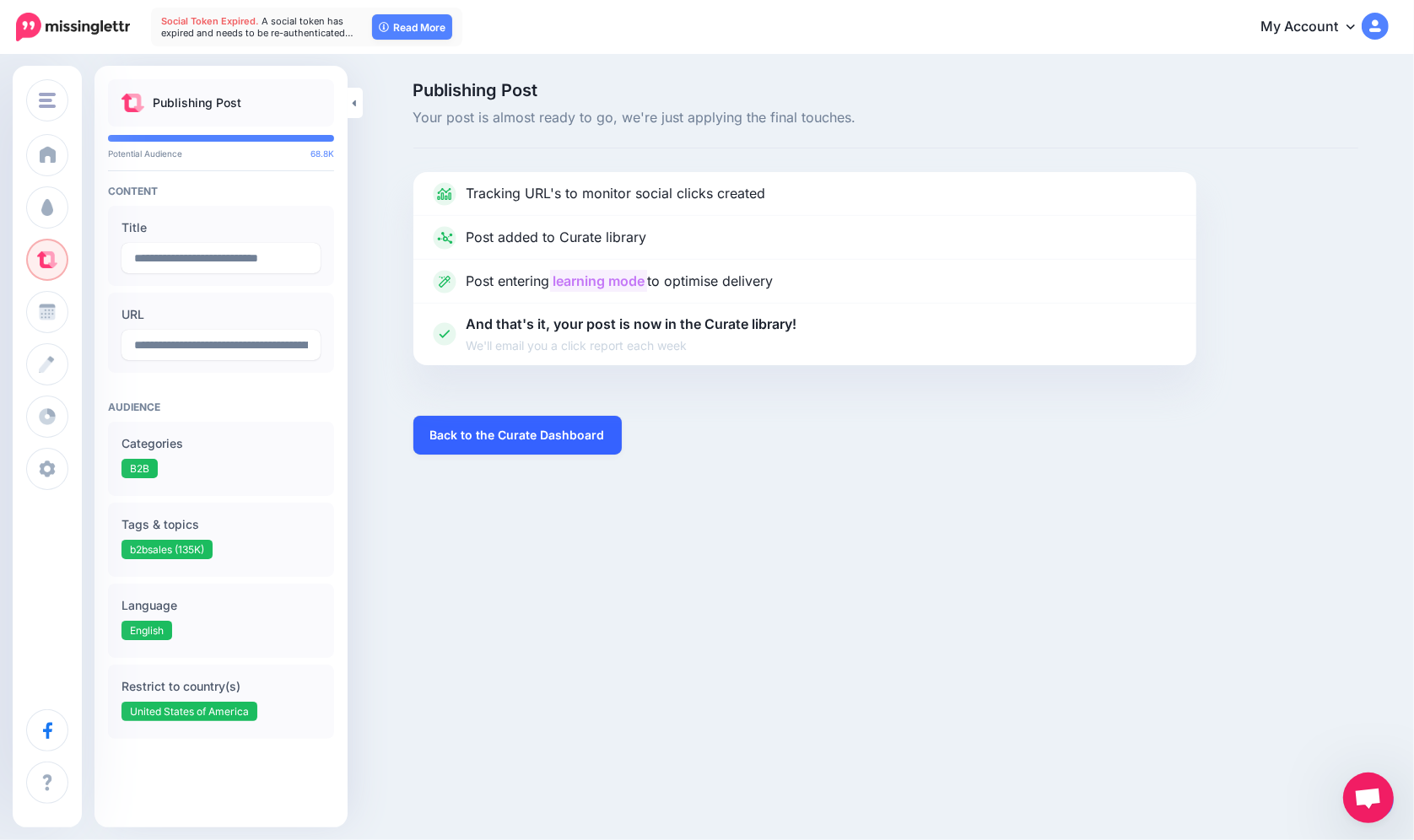 click on "Back to the Curate Dashboard" at bounding box center (517, 435) 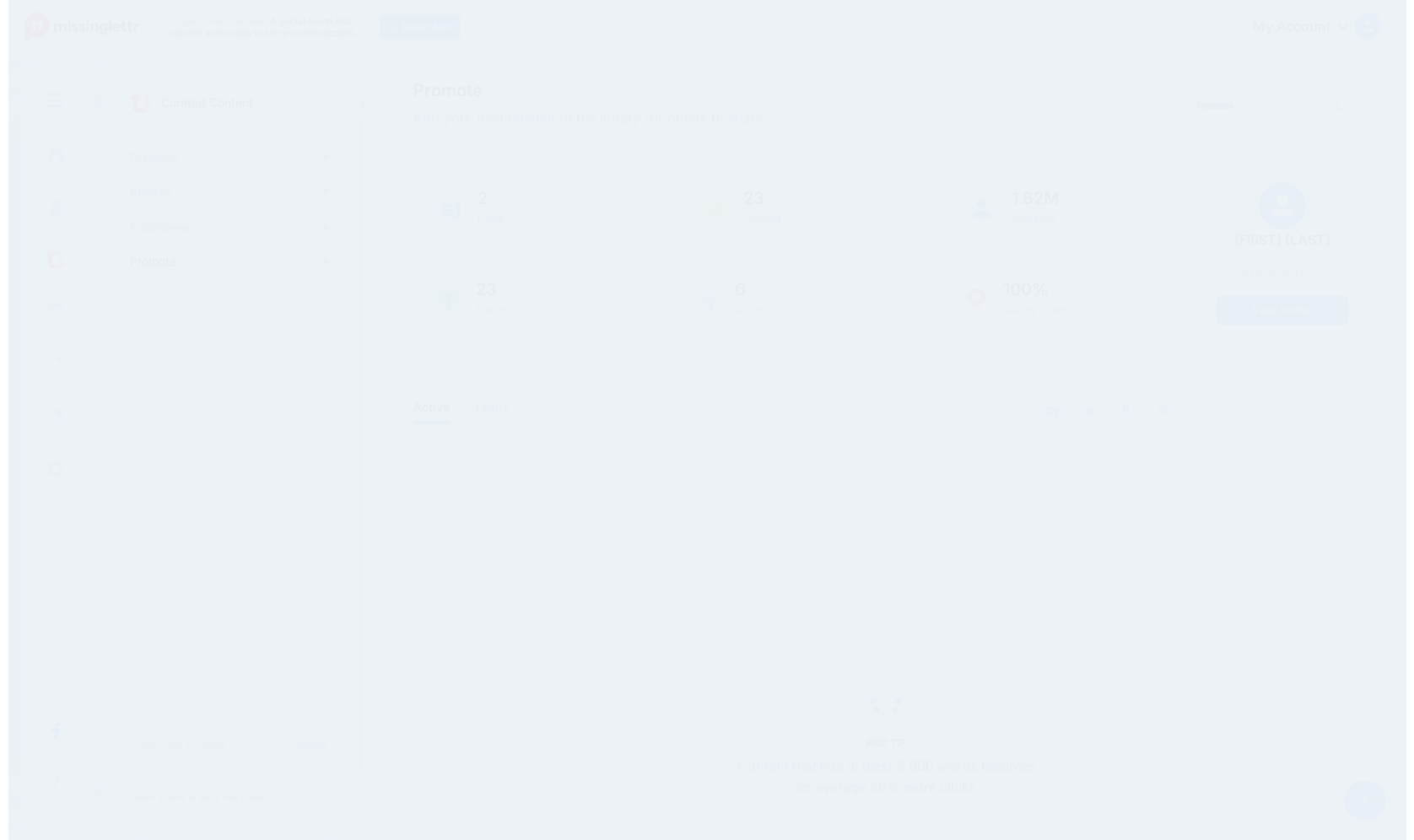 scroll, scrollTop: 0, scrollLeft: 0, axis: both 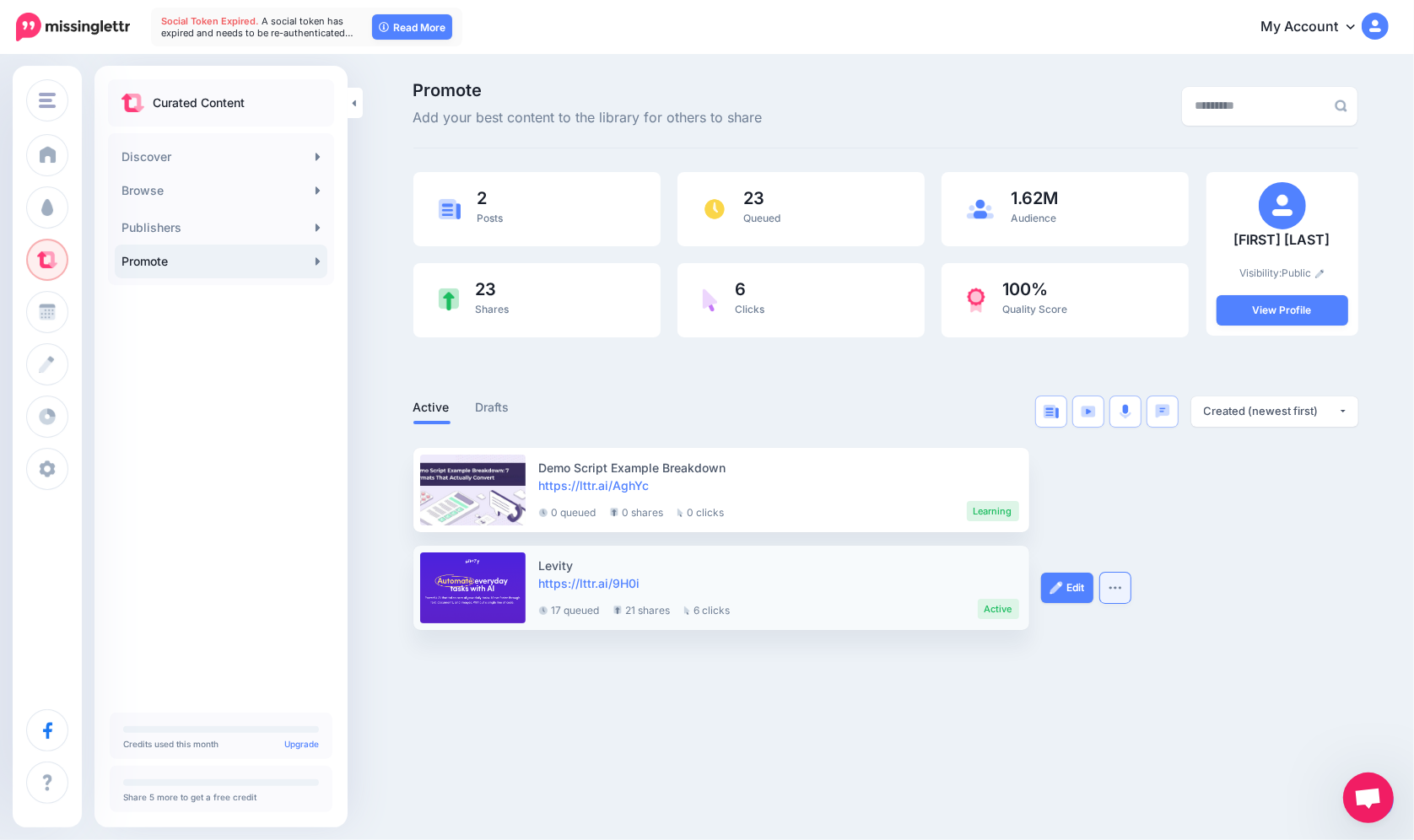 click at bounding box center (1115, 588) 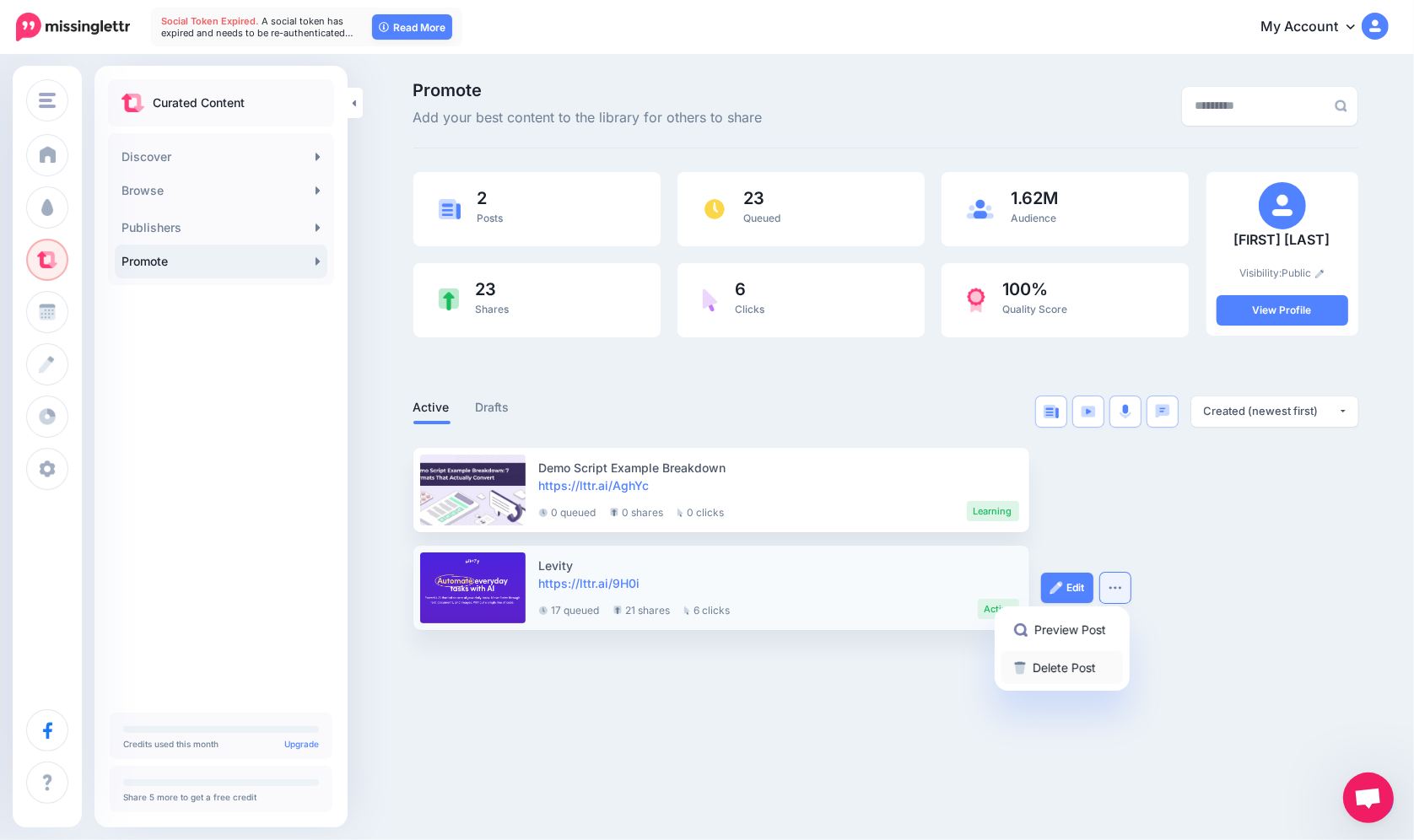click on "Delete Post" at bounding box center (1062, 667) 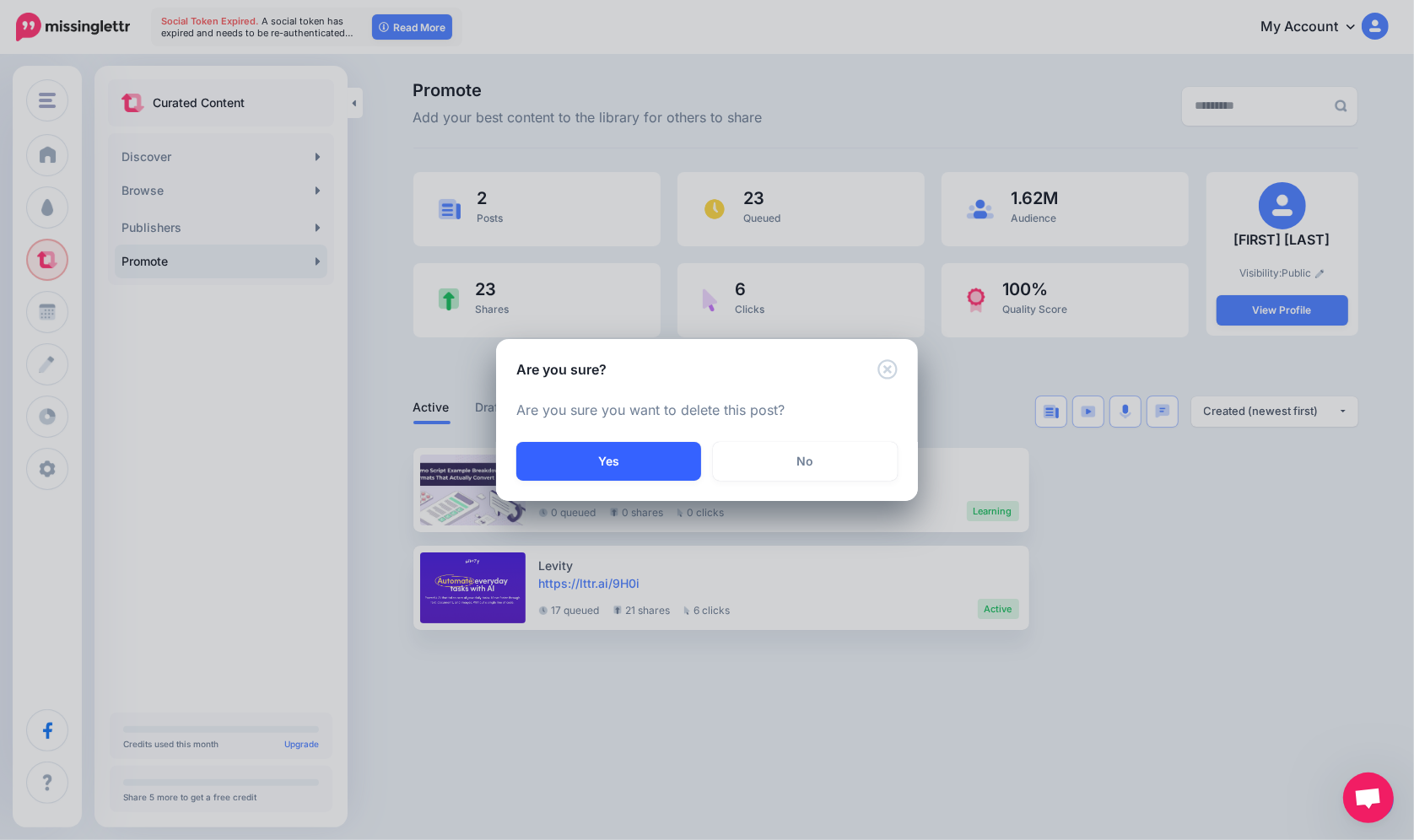 click on "Yes" at bounding box center (608, 461) 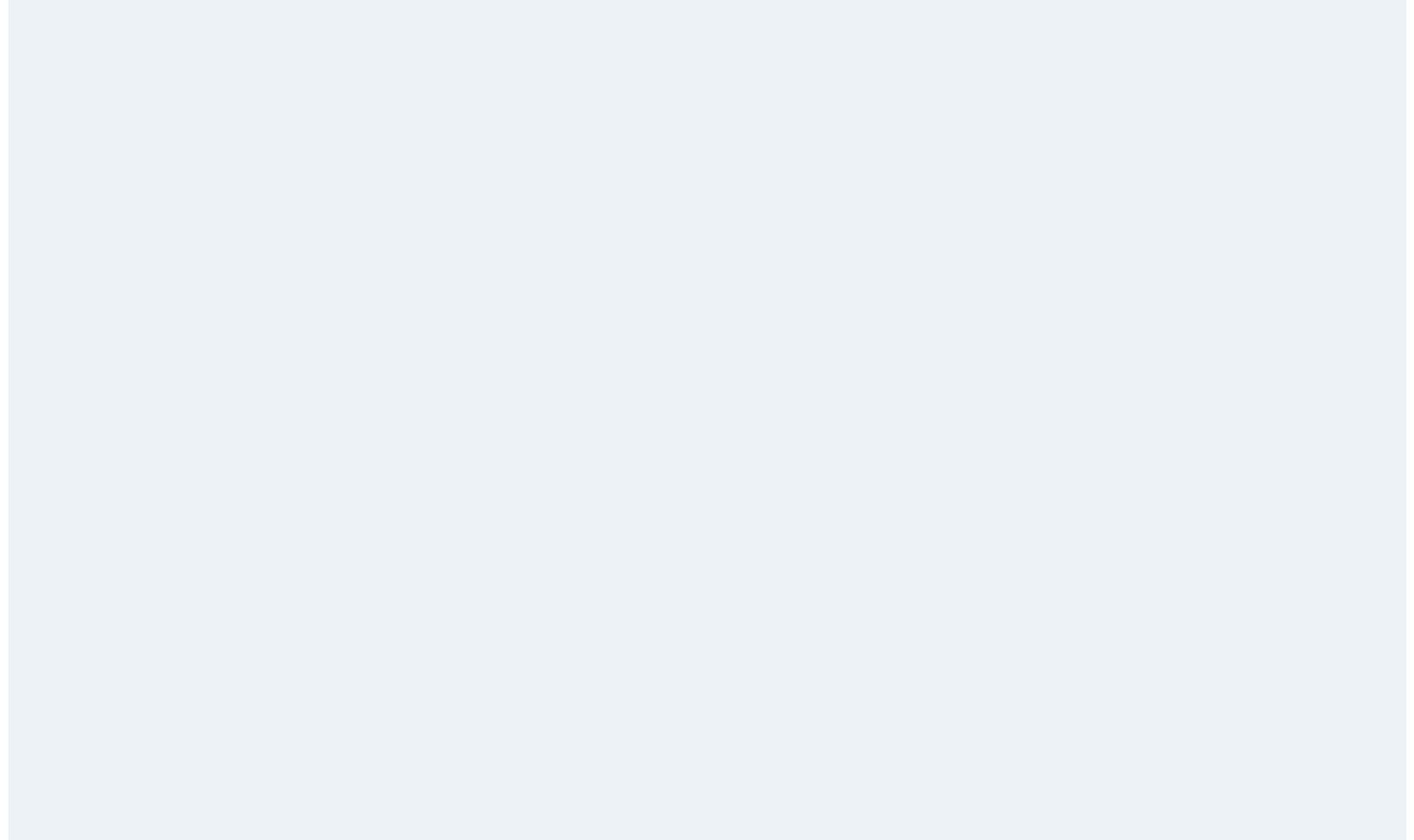 scroll, scrollTop: 0, scrollLeft: 0, axis: both 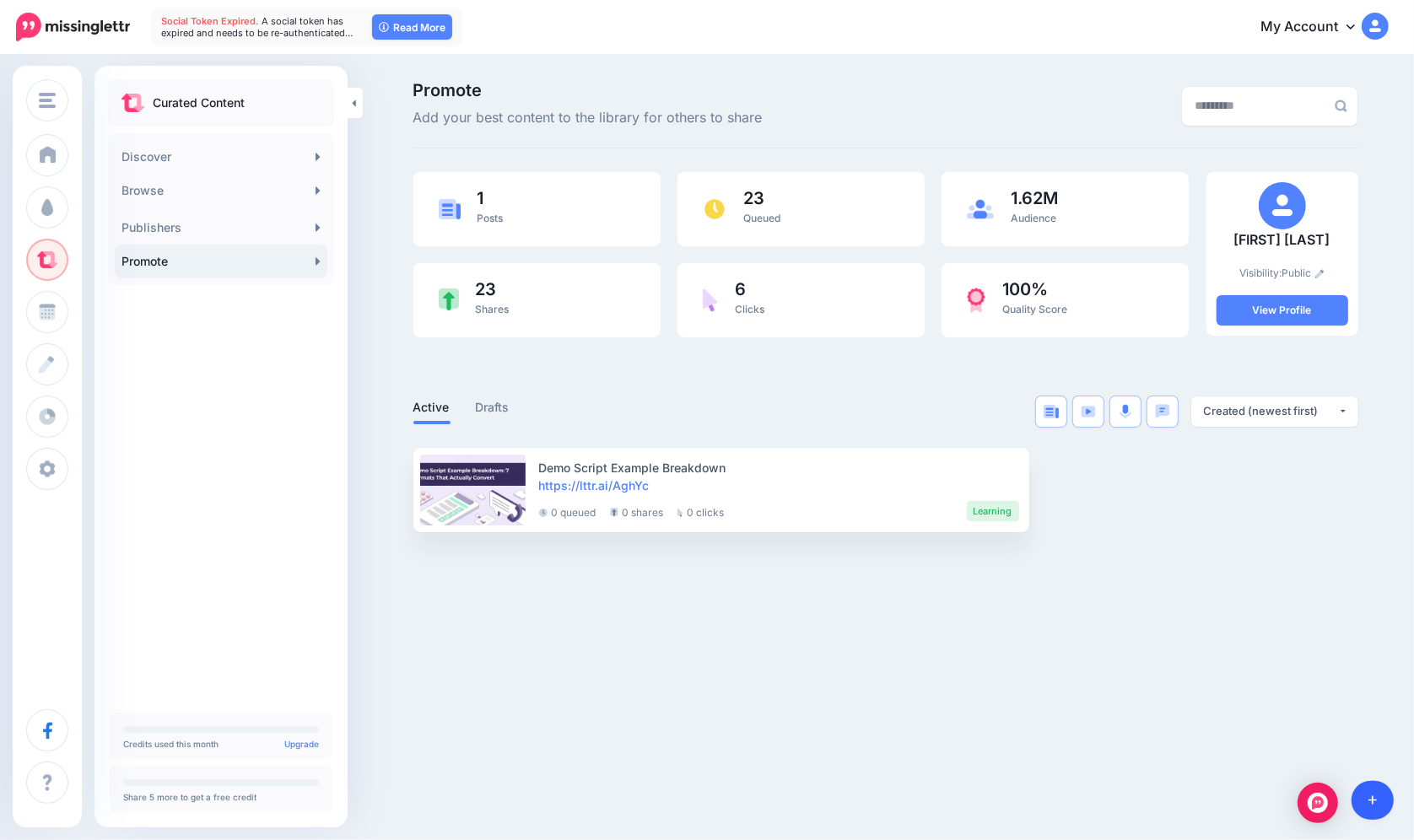 click at bounding box center (1373, 800) 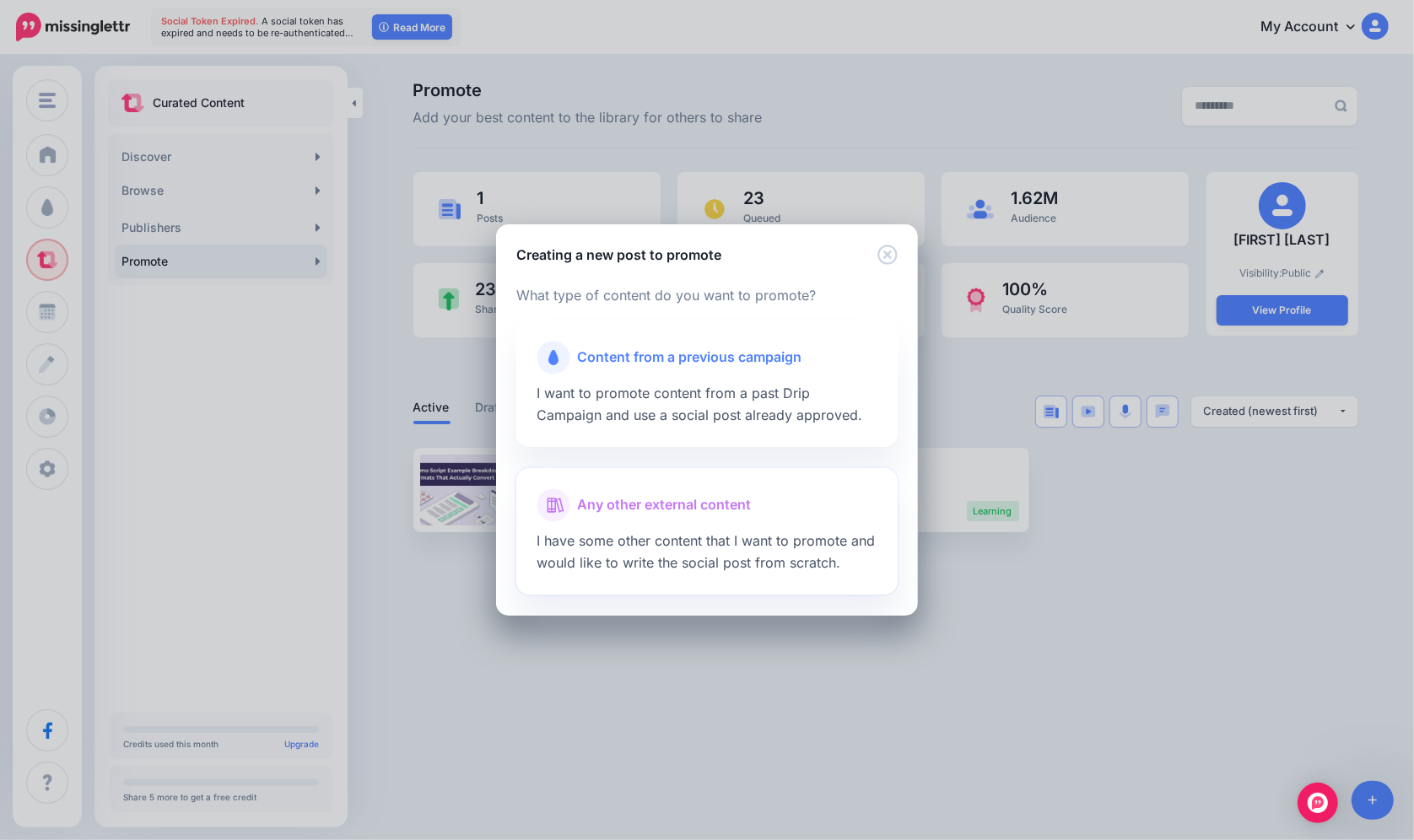 click on "I have some other content that I want to promote and would like to write the social post from scratch." at bounding box center [705, 552] 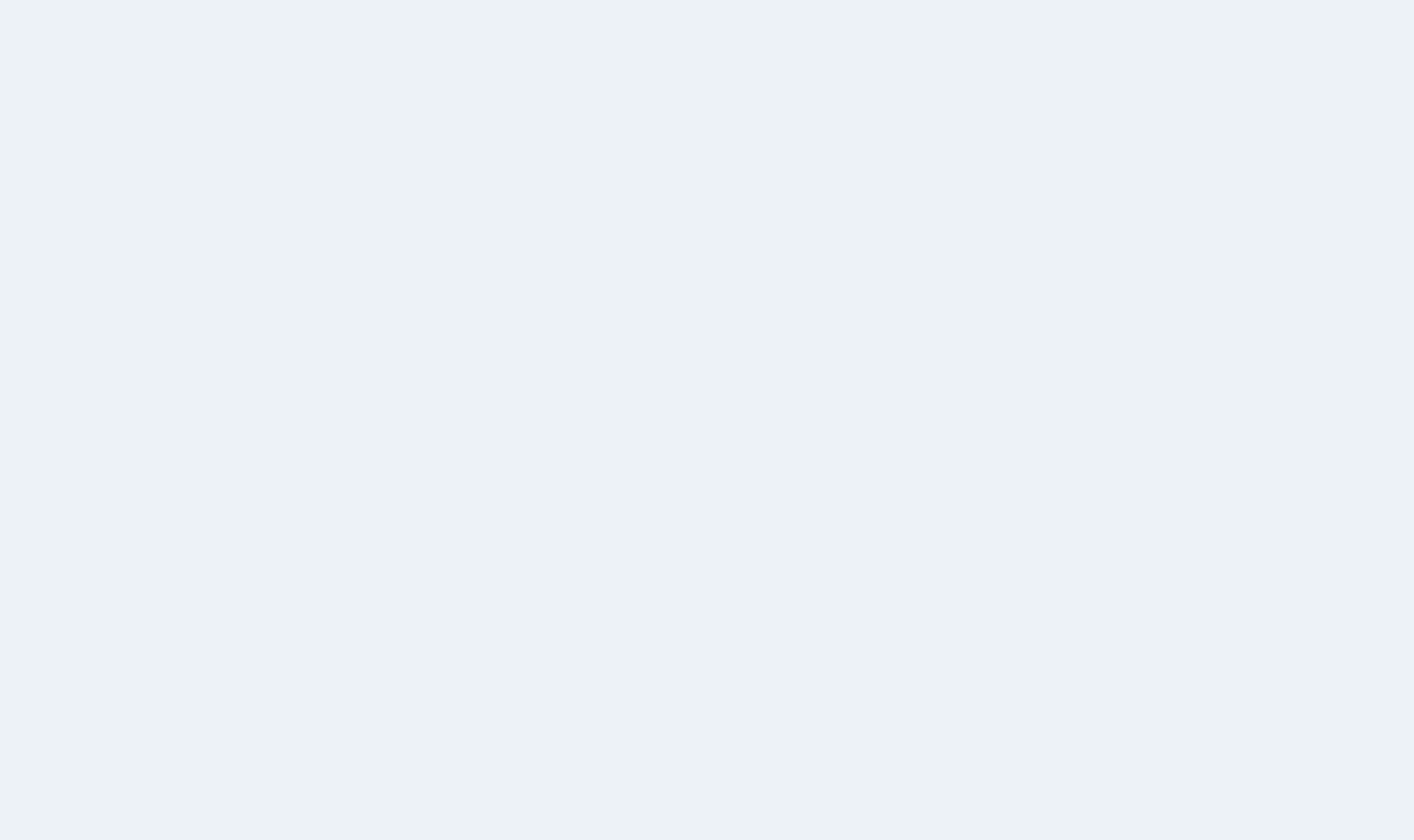 scroll, scrollTop: 0, scrollLeft: 0, axis: both 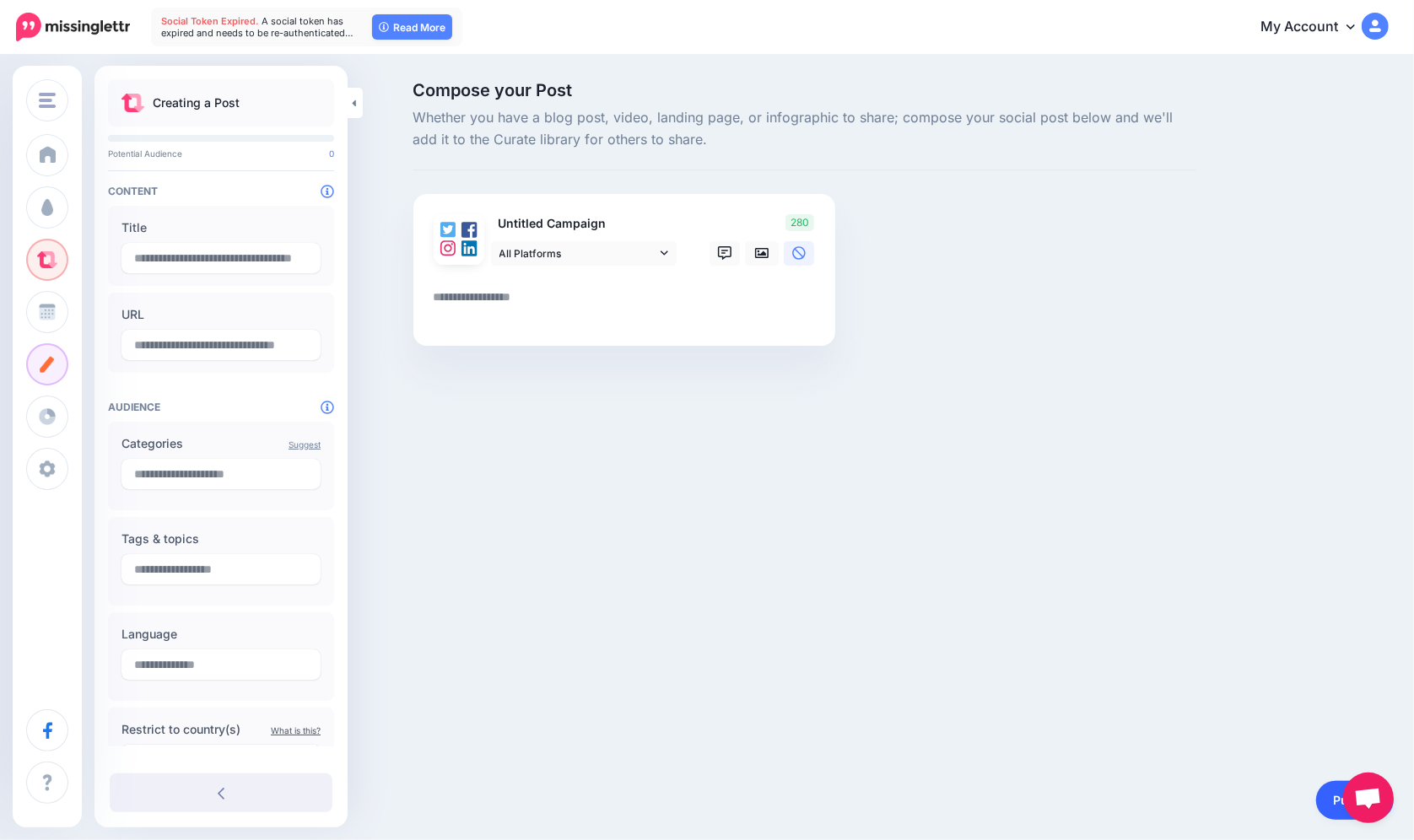 click on "Publish" at bounding box center [1355, 800] 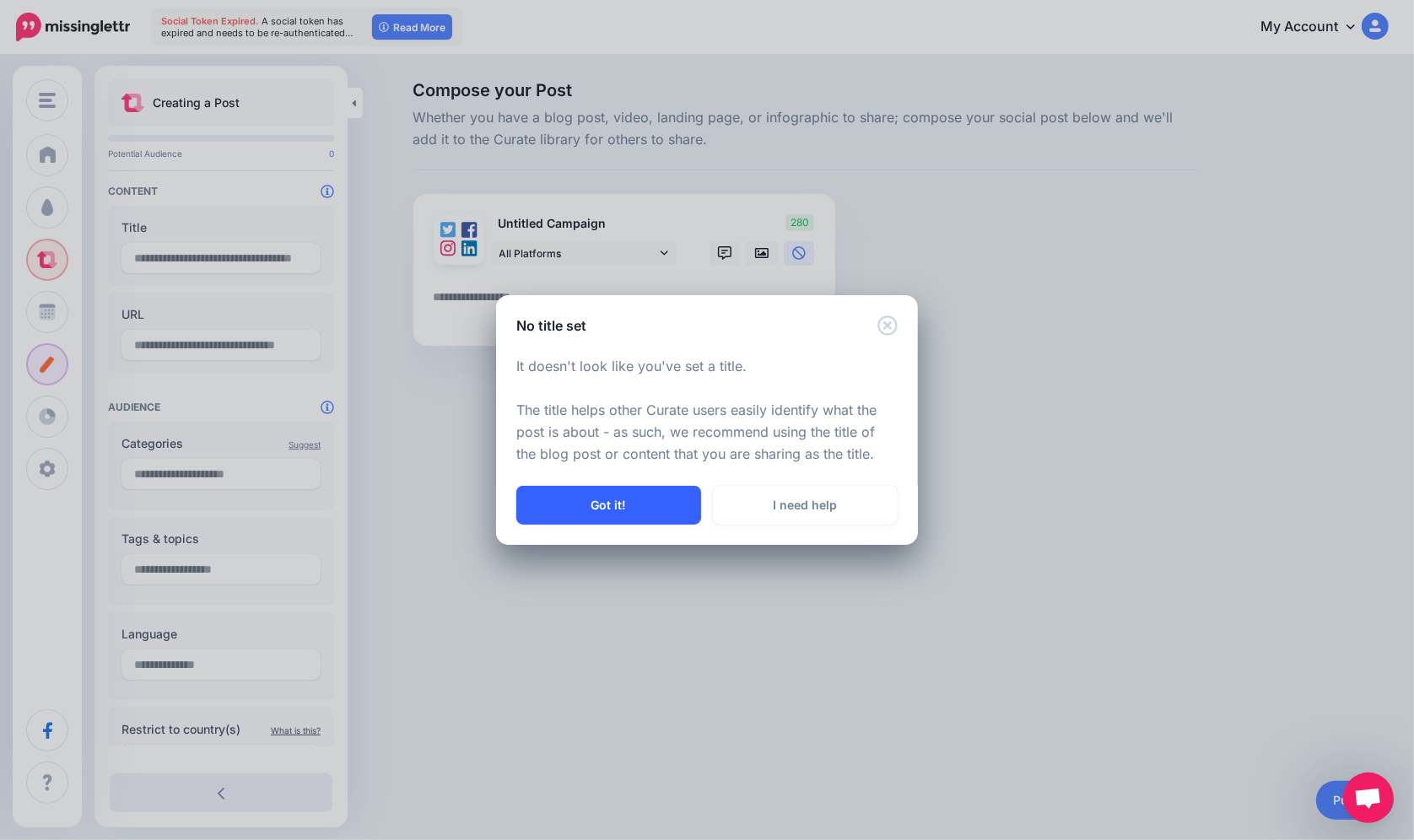 click on "Got it!" at bounding box center (608, 505) 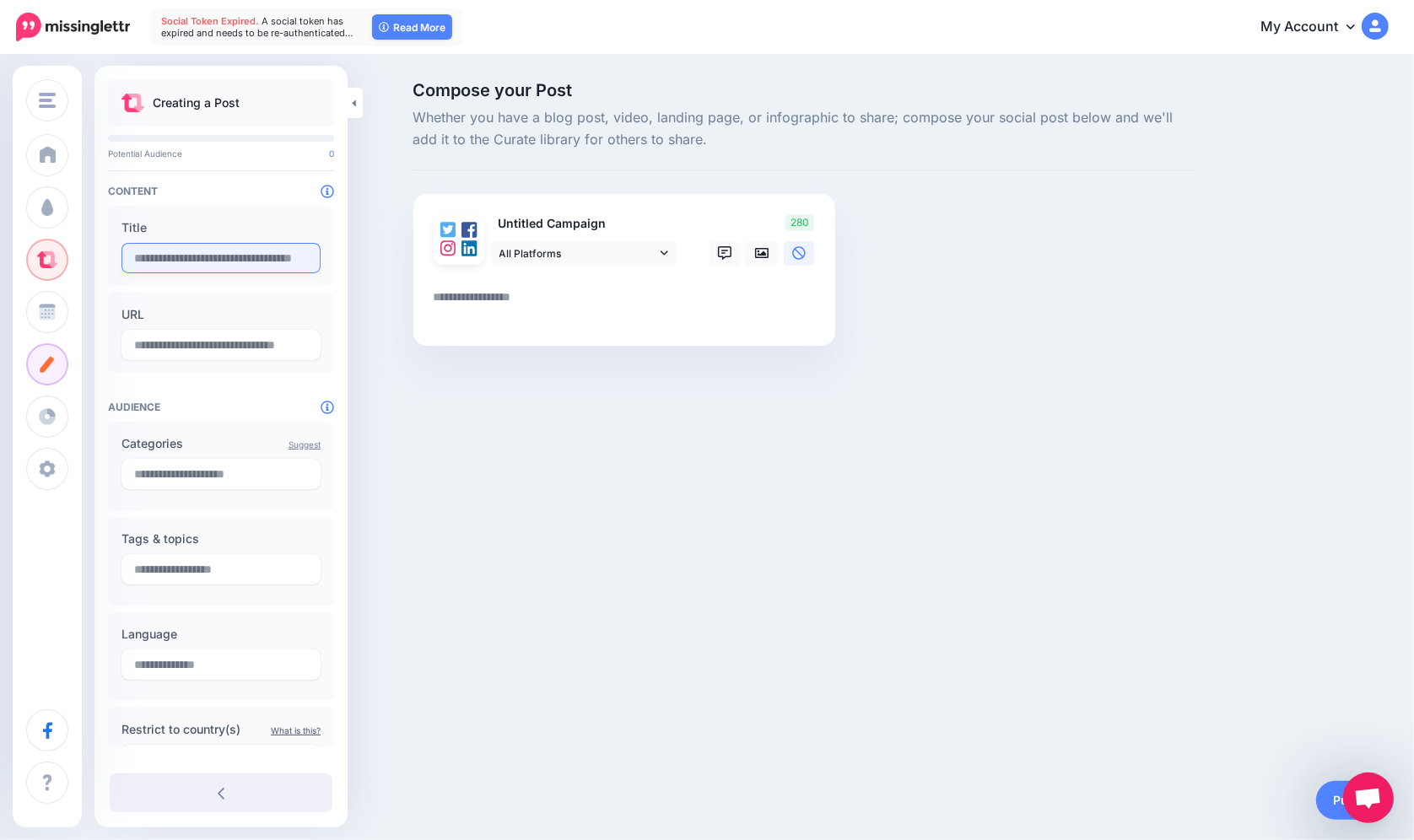 click at bounding box center (221, 258) 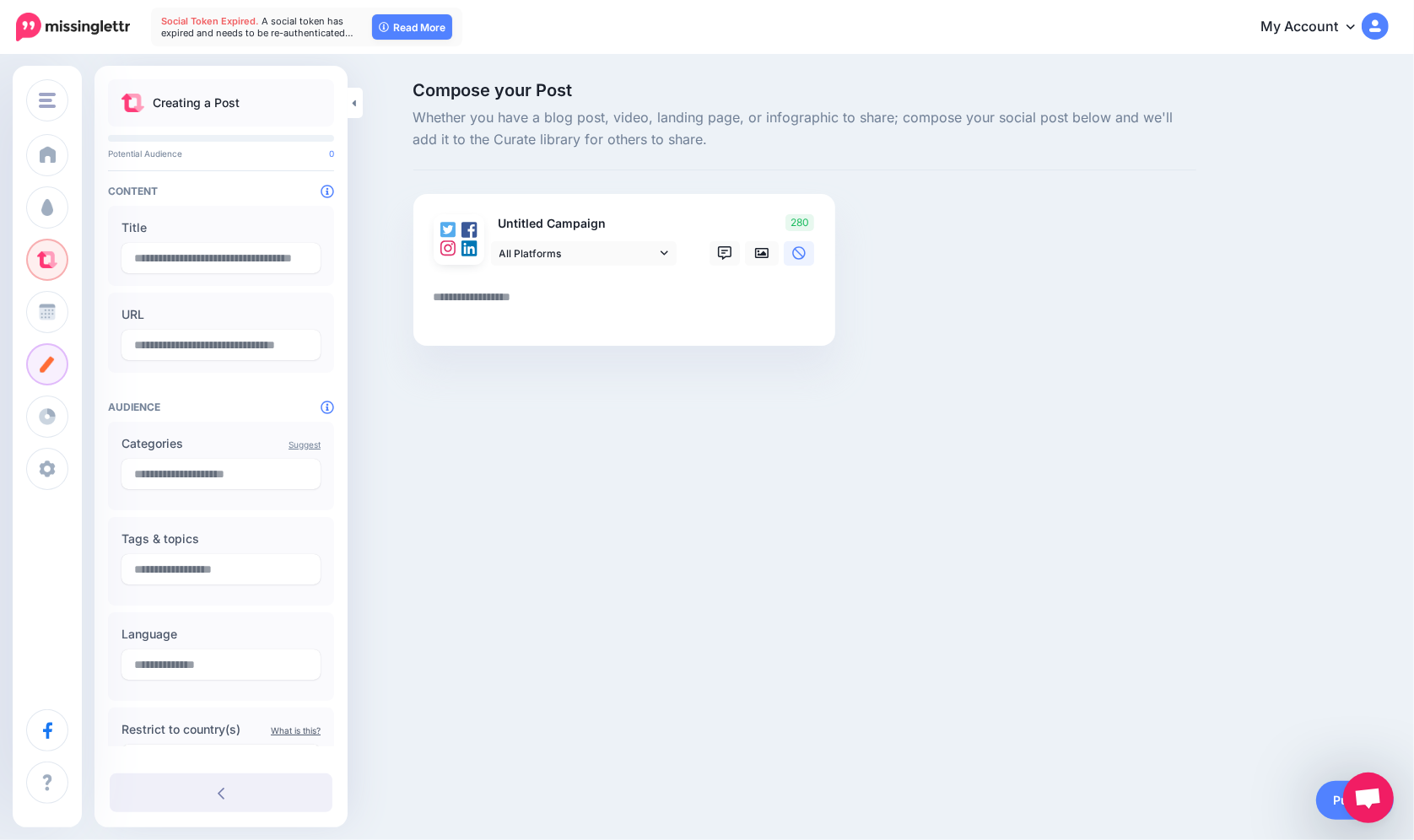click at bounding box center (628, 303) 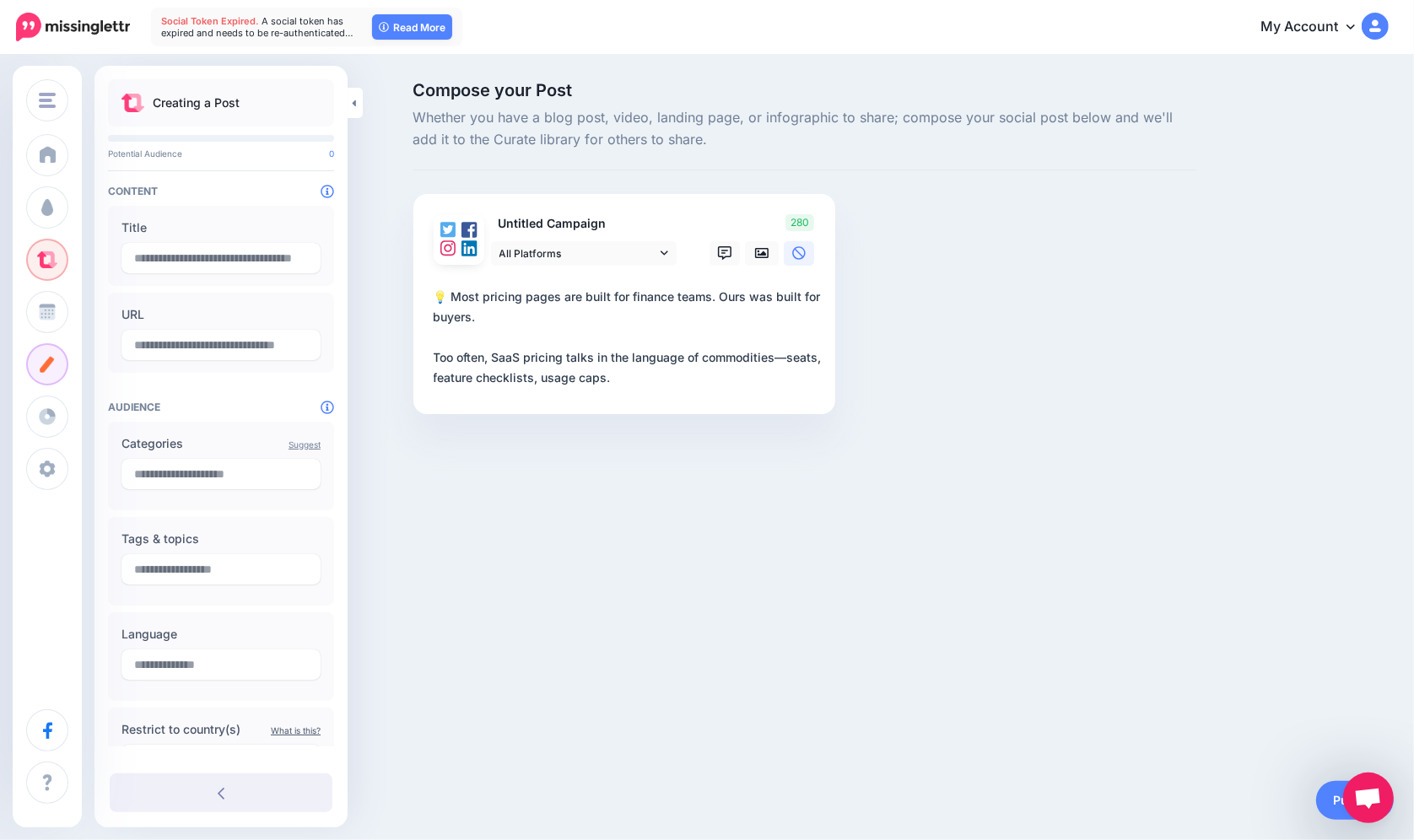 click on "**********" at bounding box center (628, 337) 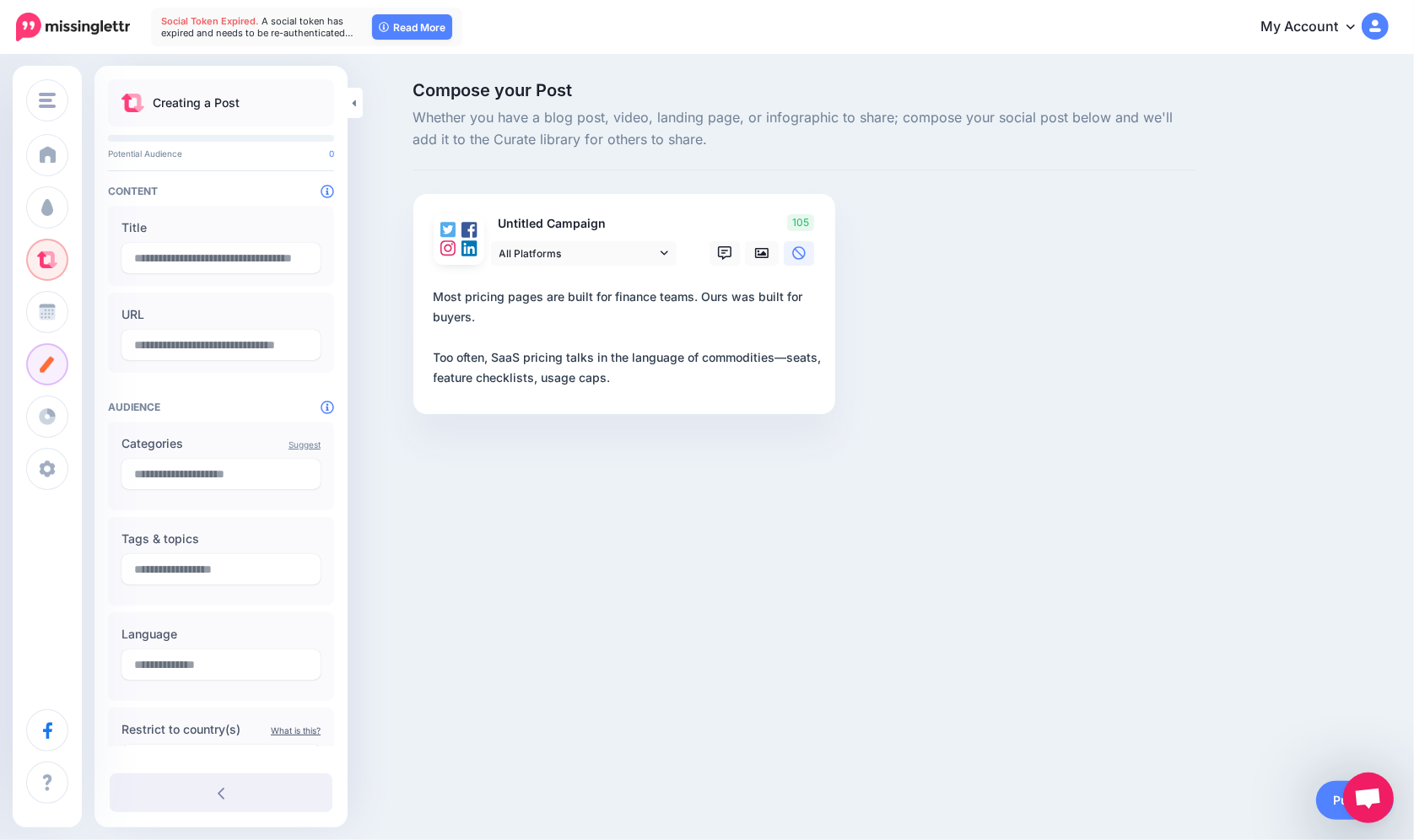 click on "**********" at bounding box center (628, 337) 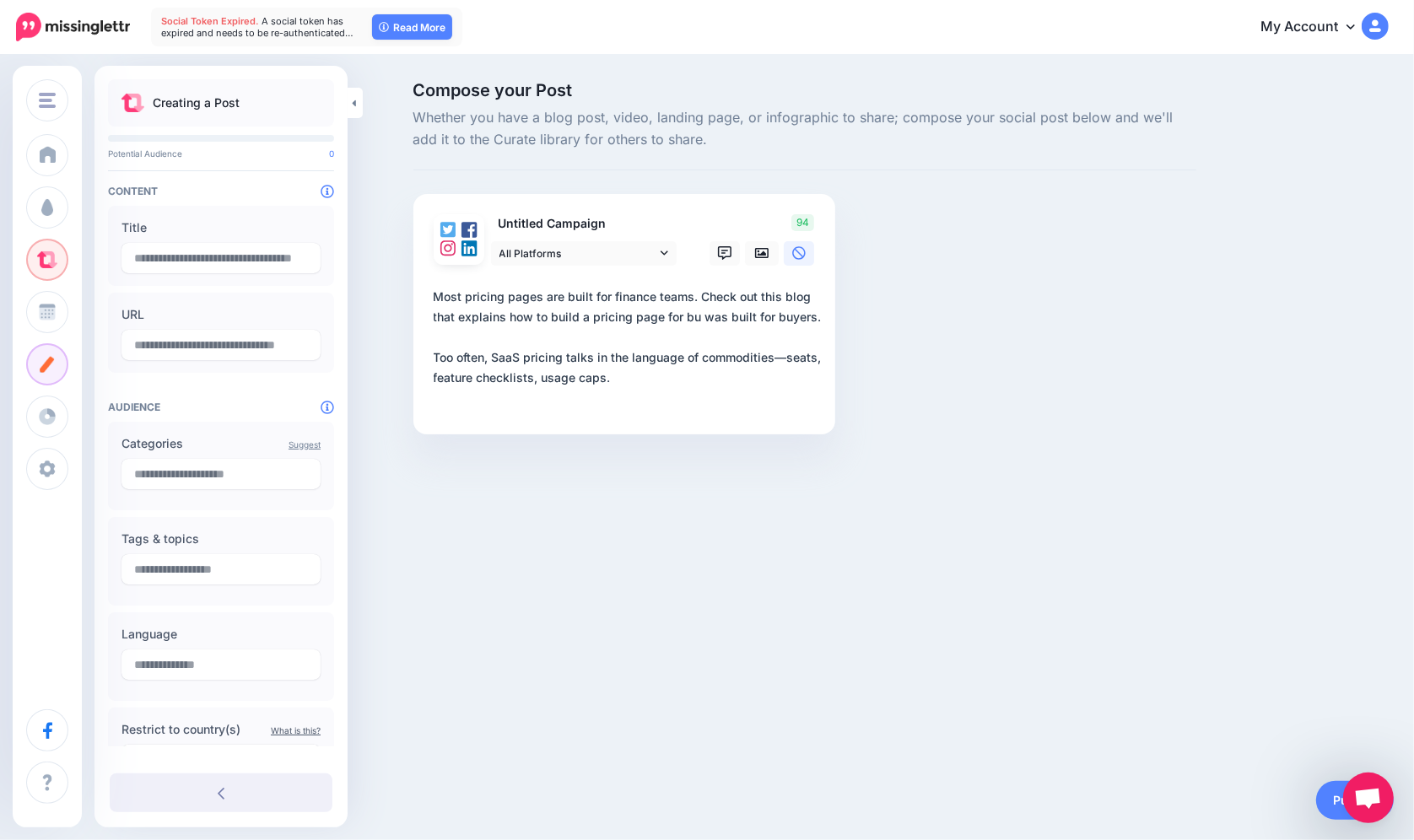 click on "**********" at bounding box center [628, 347] 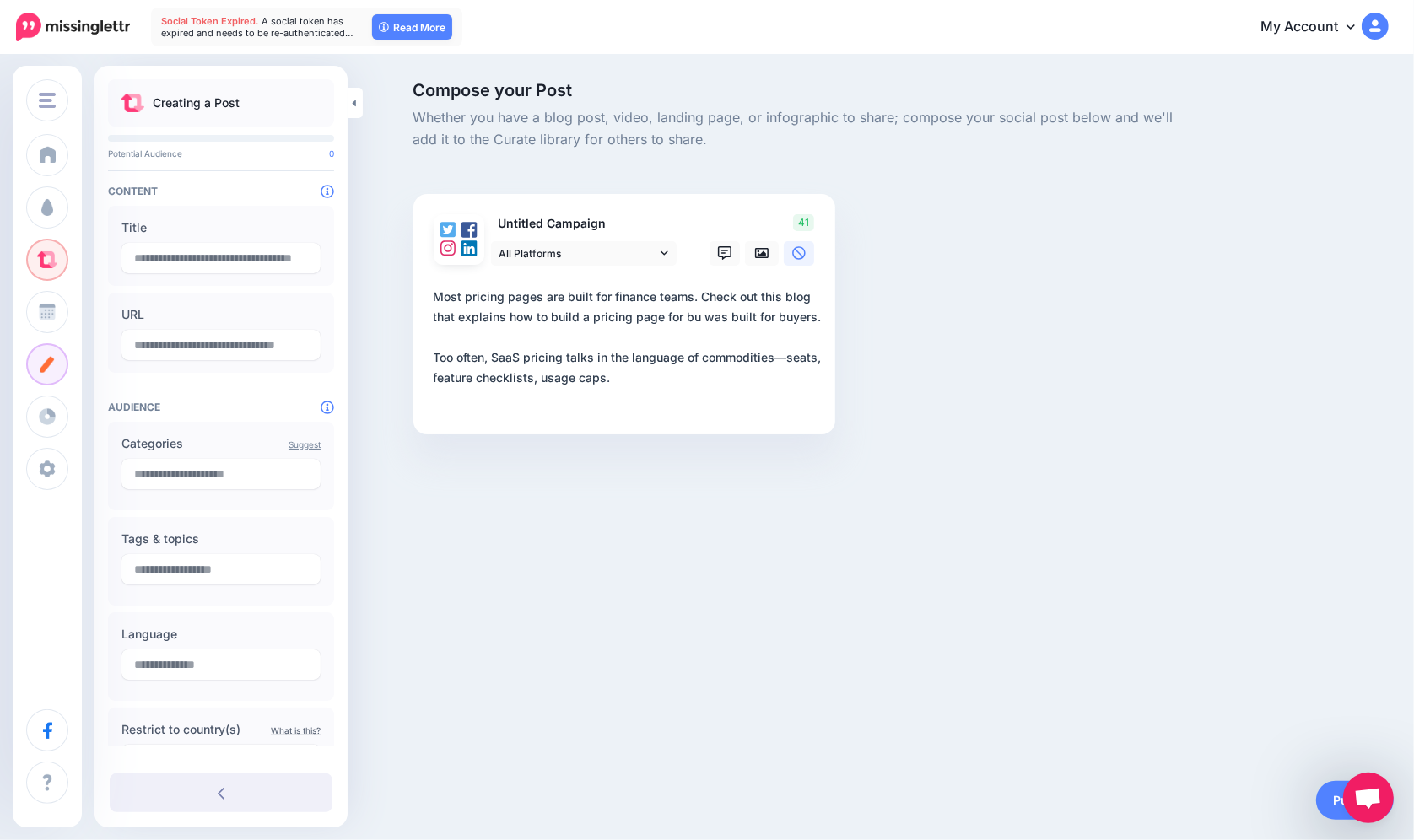 click on "**********" at bounding box center (628, 347) 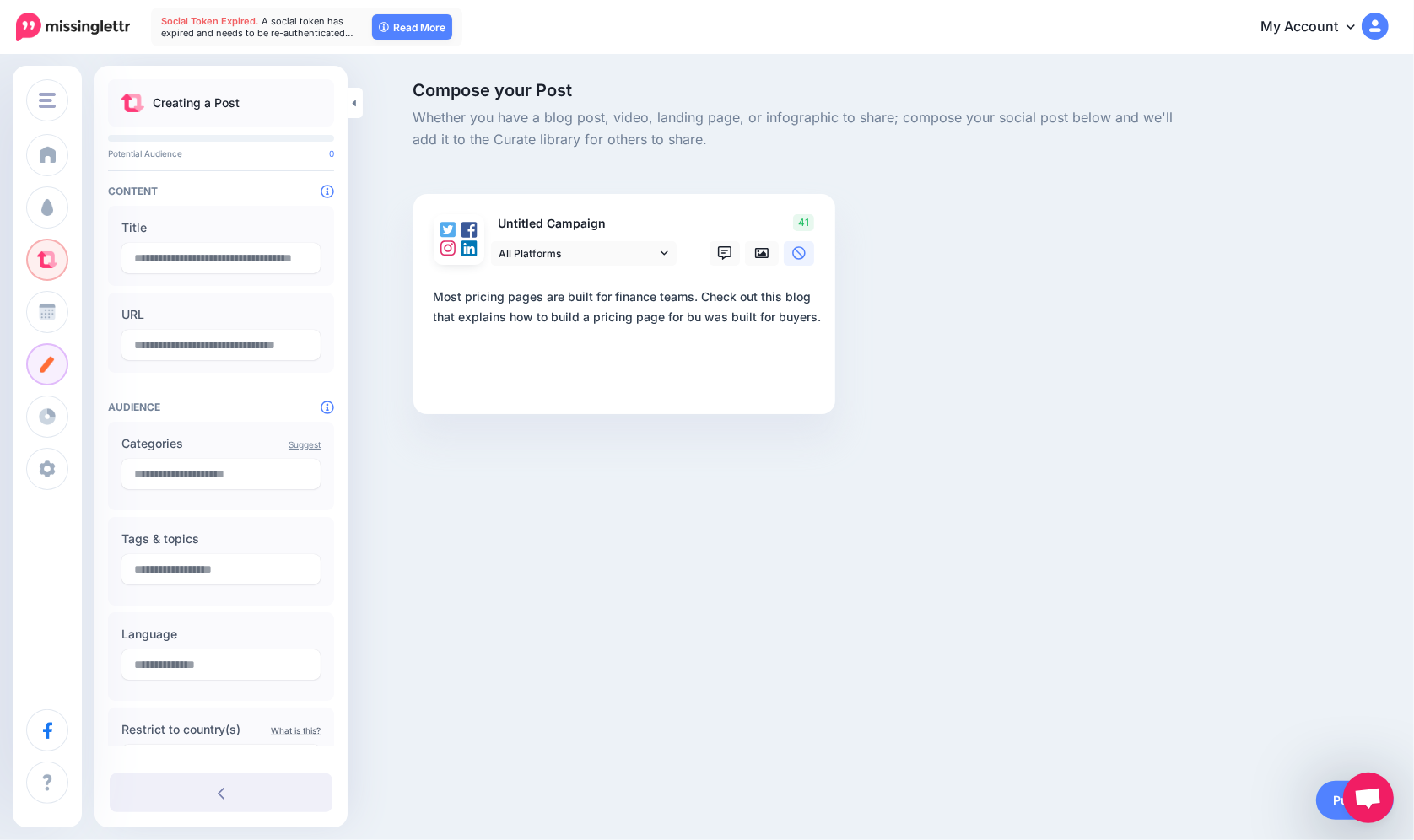 click on "**********" at bounding box center (628, 337) 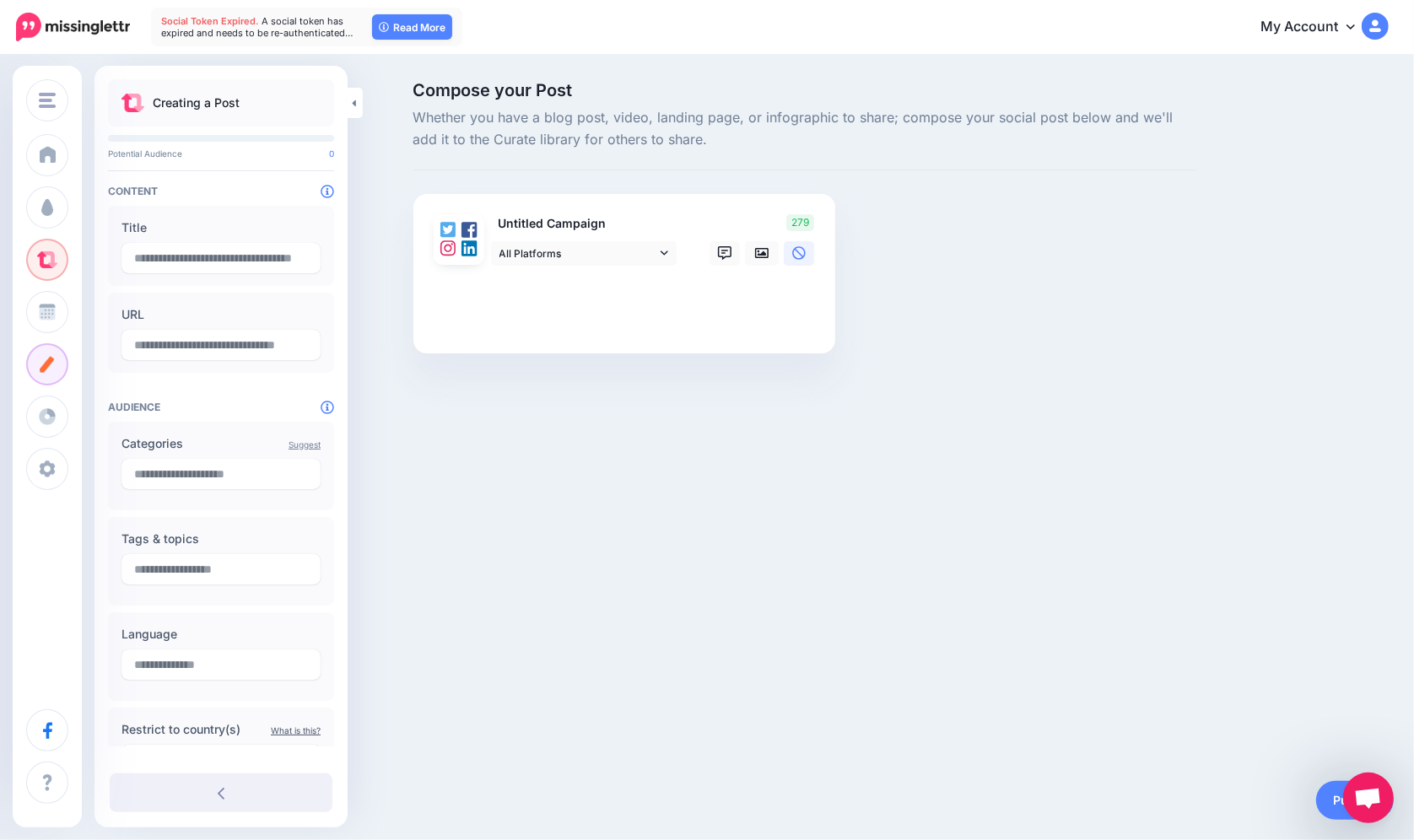 type 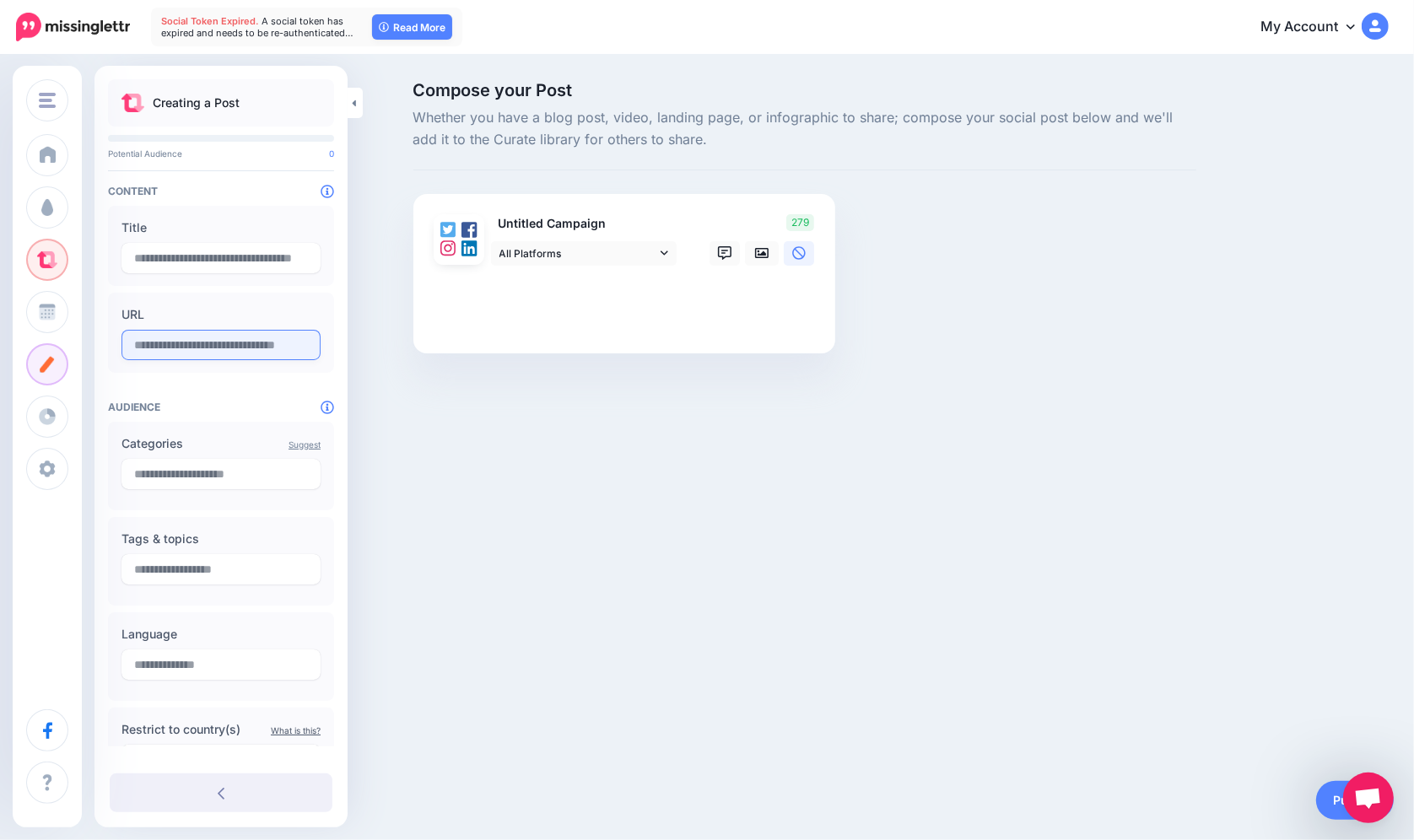 click at bounding box center [221, 345] 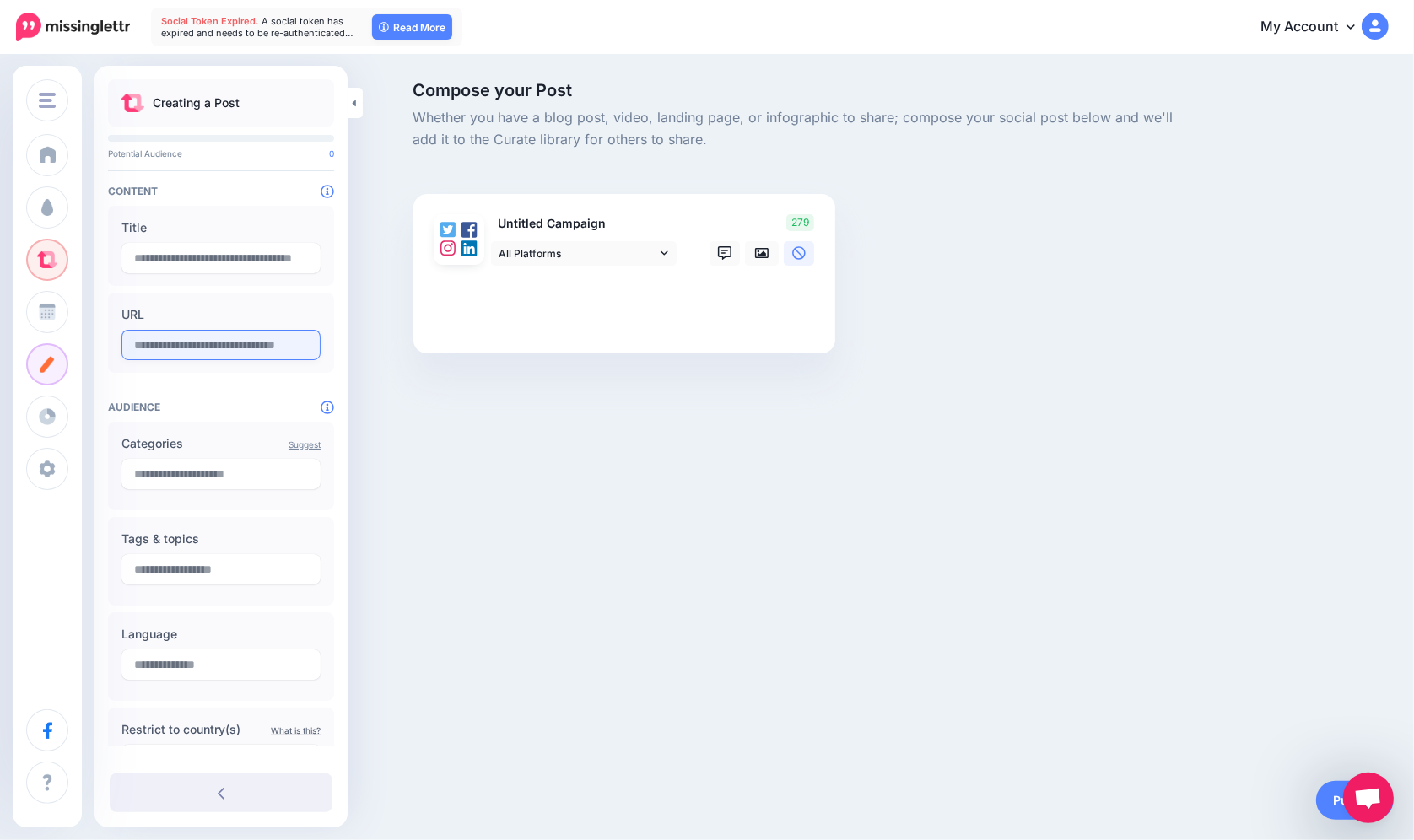paste on "**********" 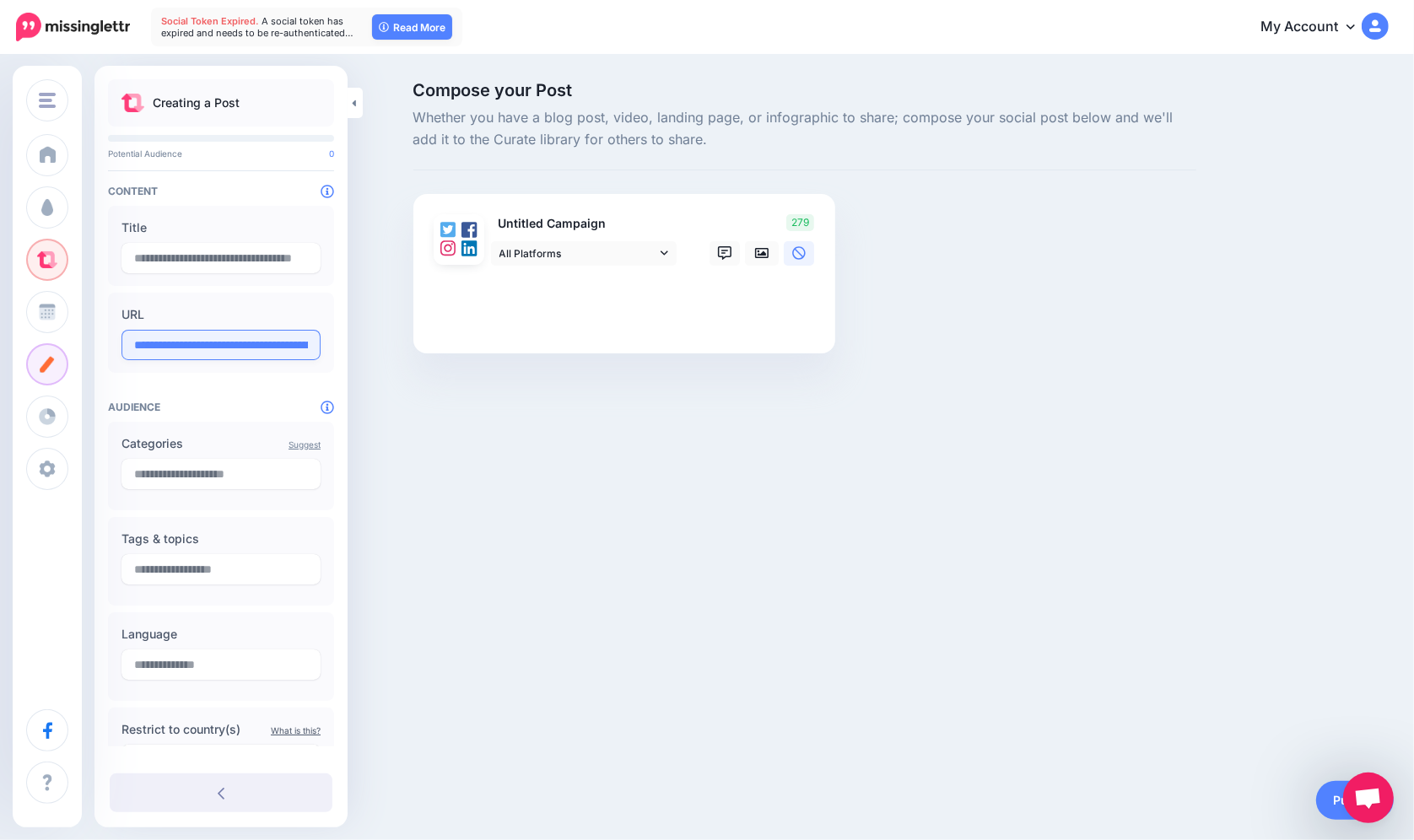 scroll, scrollTop: 0, scrollLeft: 477, axis: horizontal 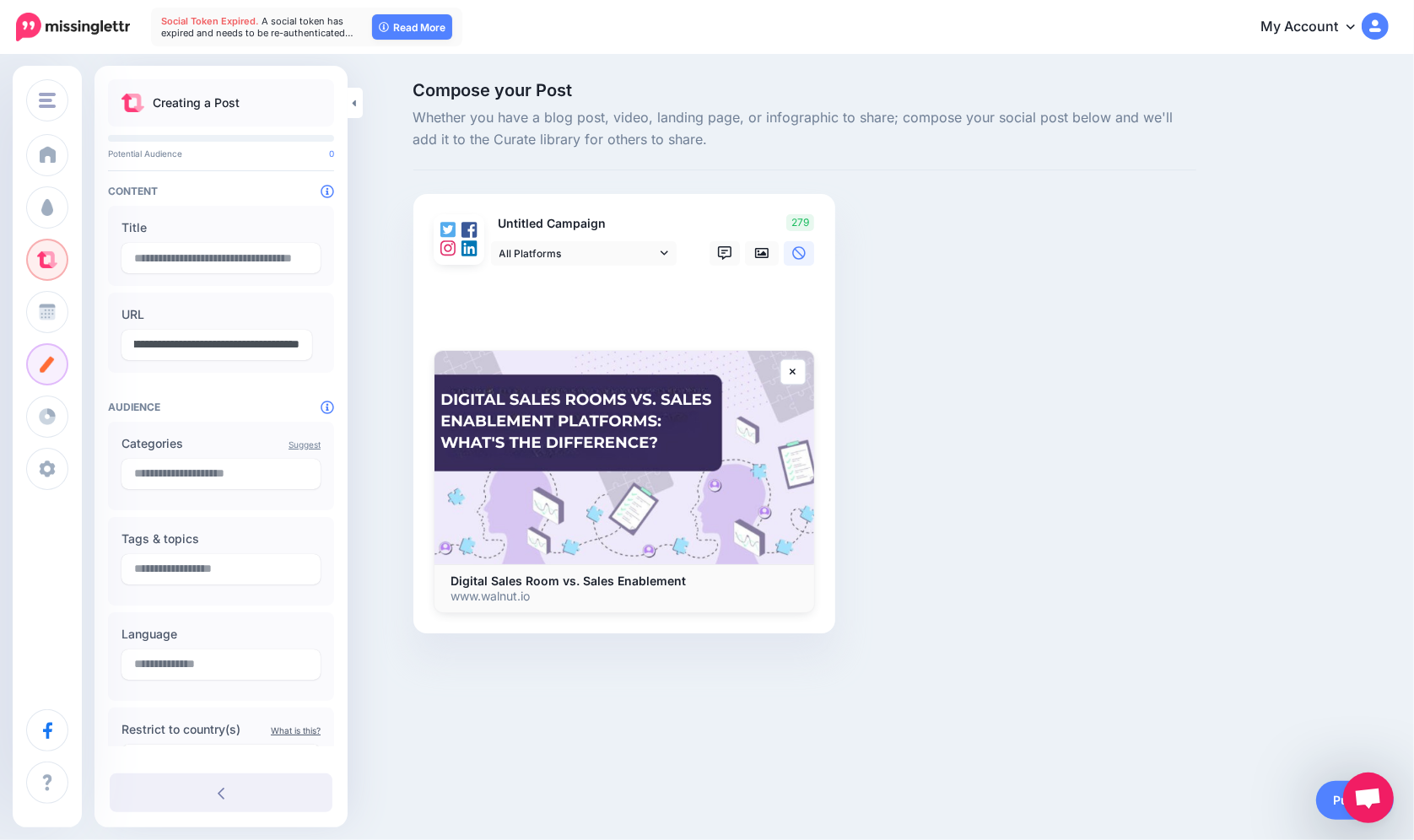 type on "**********" 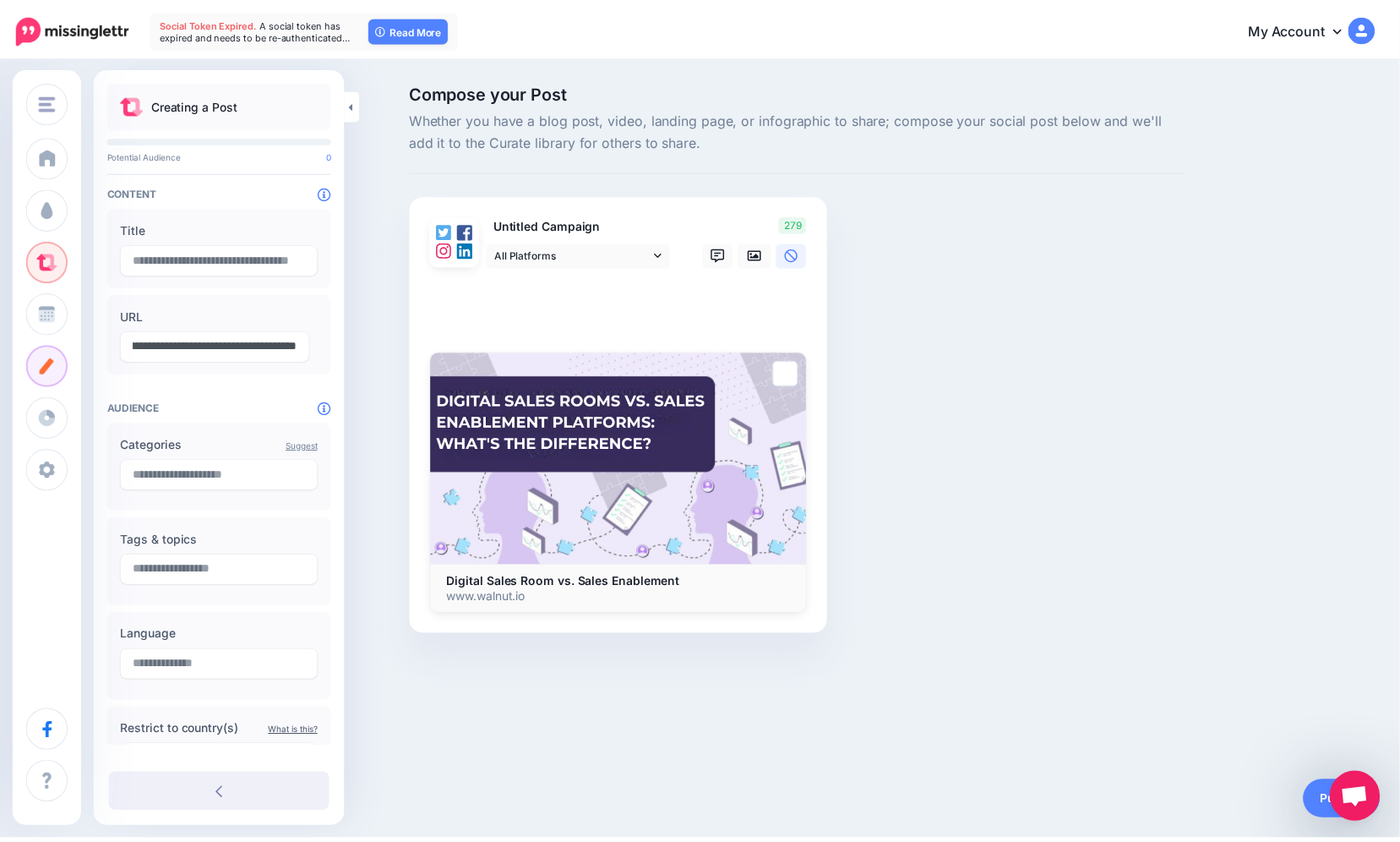 scroll, scrollTop: 0, scrollLeft: 0, axis: both 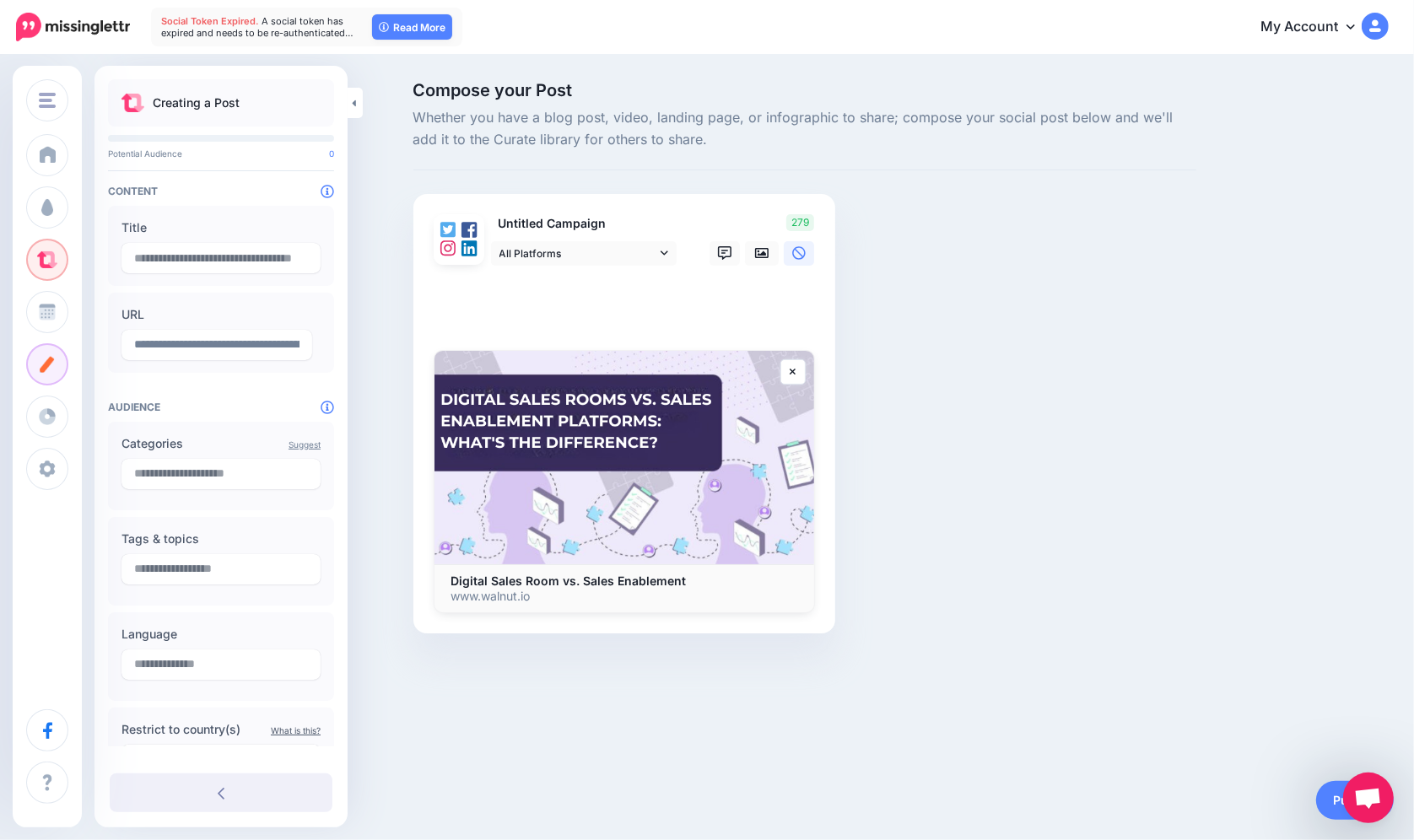 click at bounding box center (628, 307) 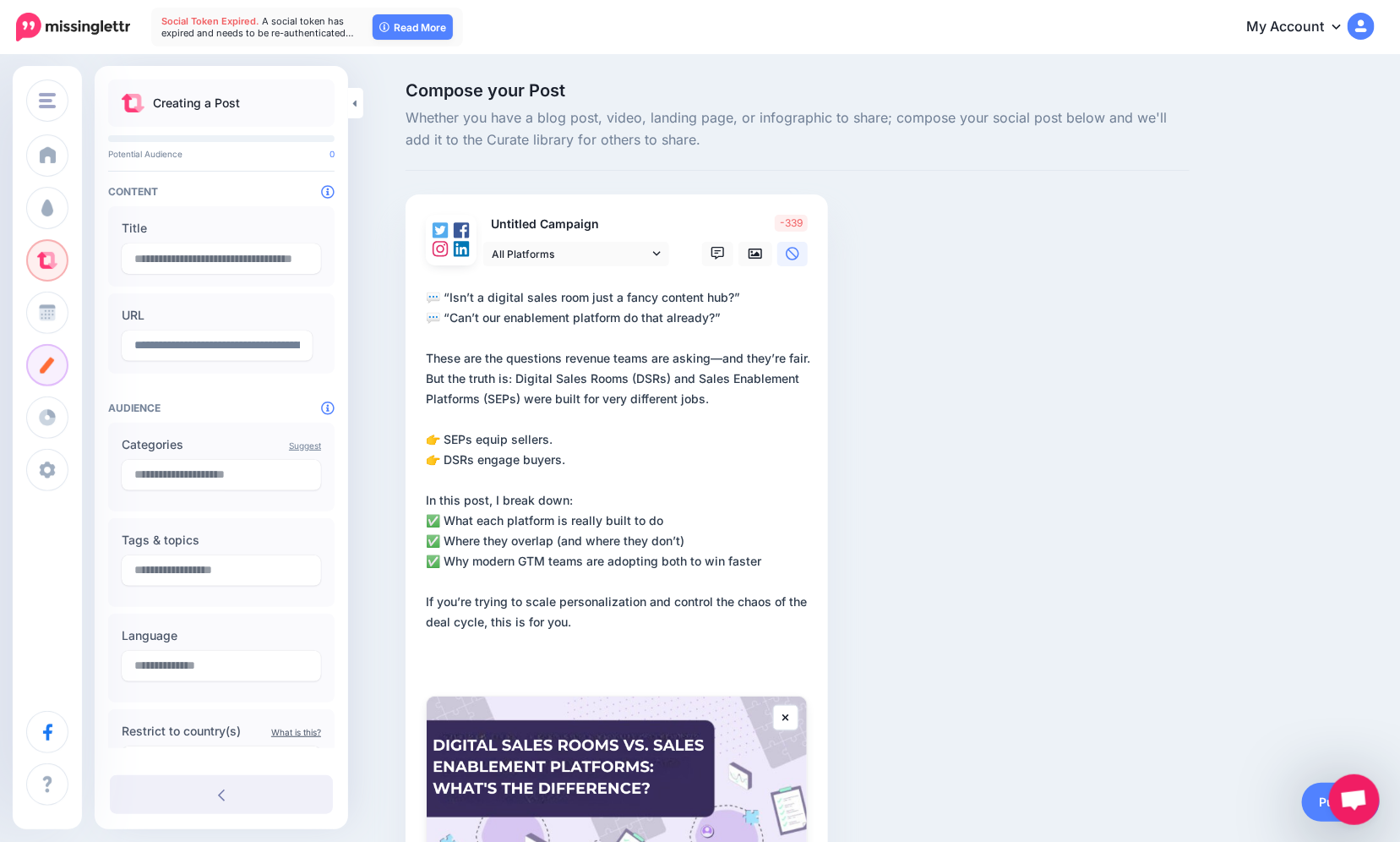 type on "**********" 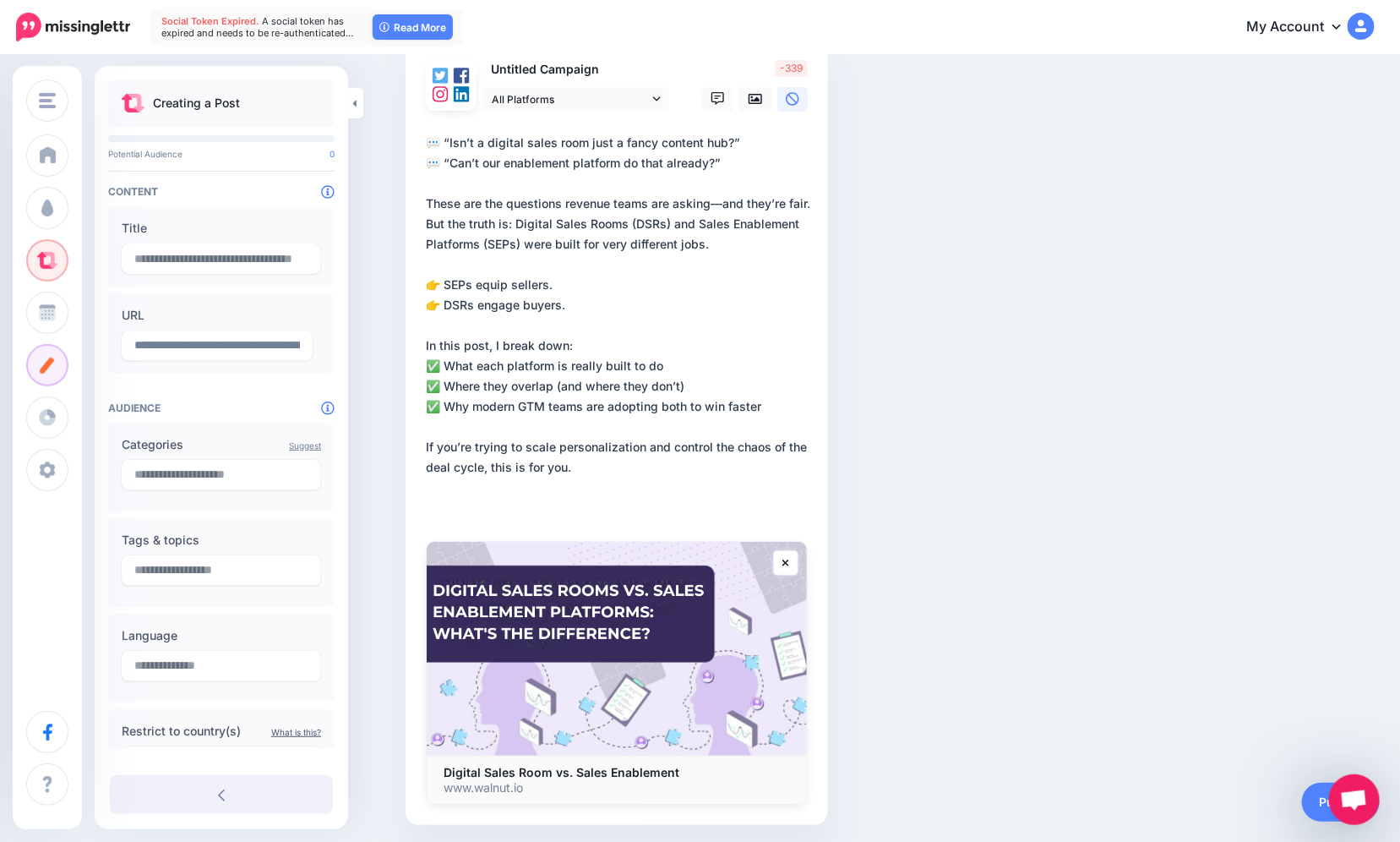 scroll, scrollTop: 39, scrollLeft: 0, axis: vertical 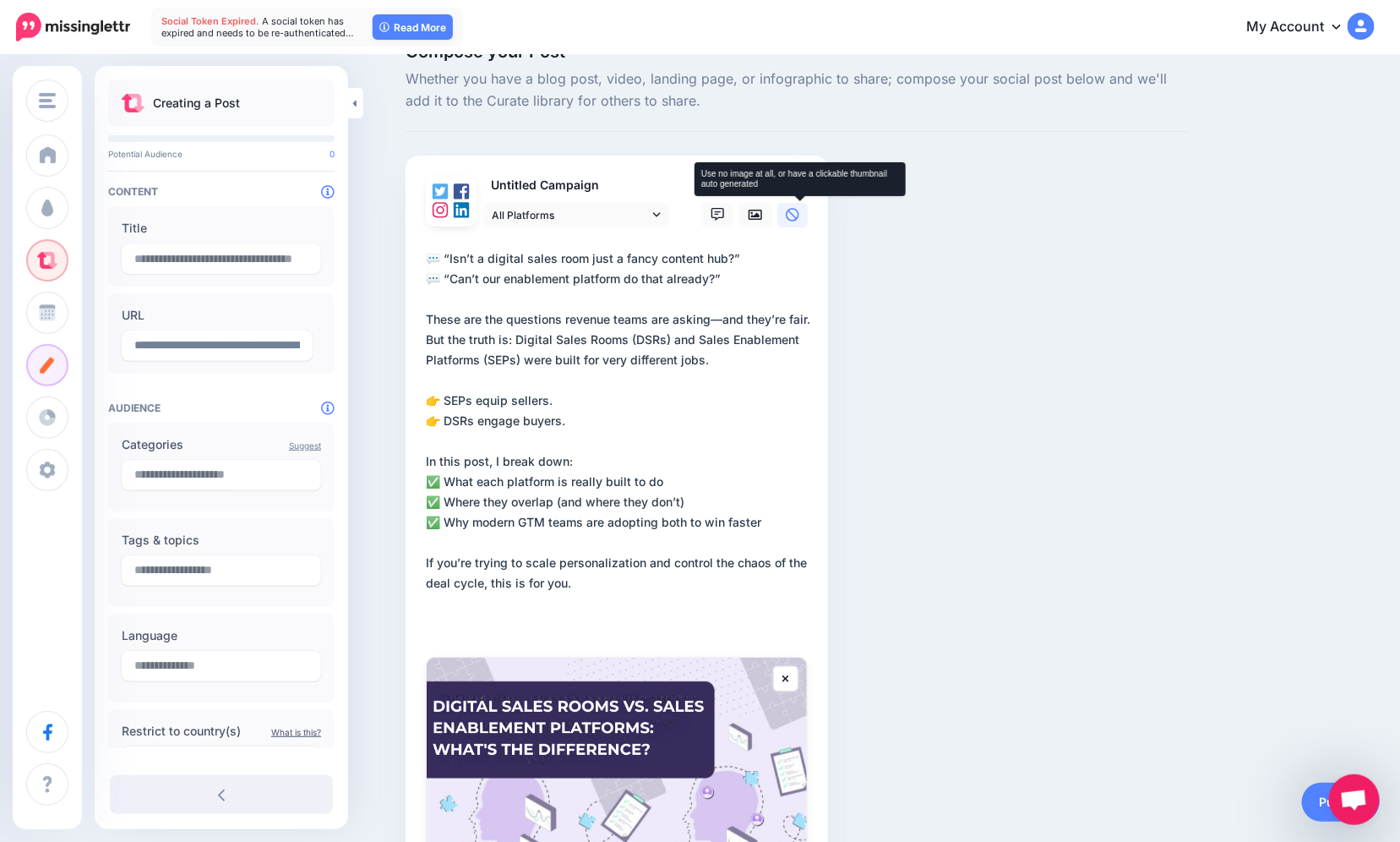click 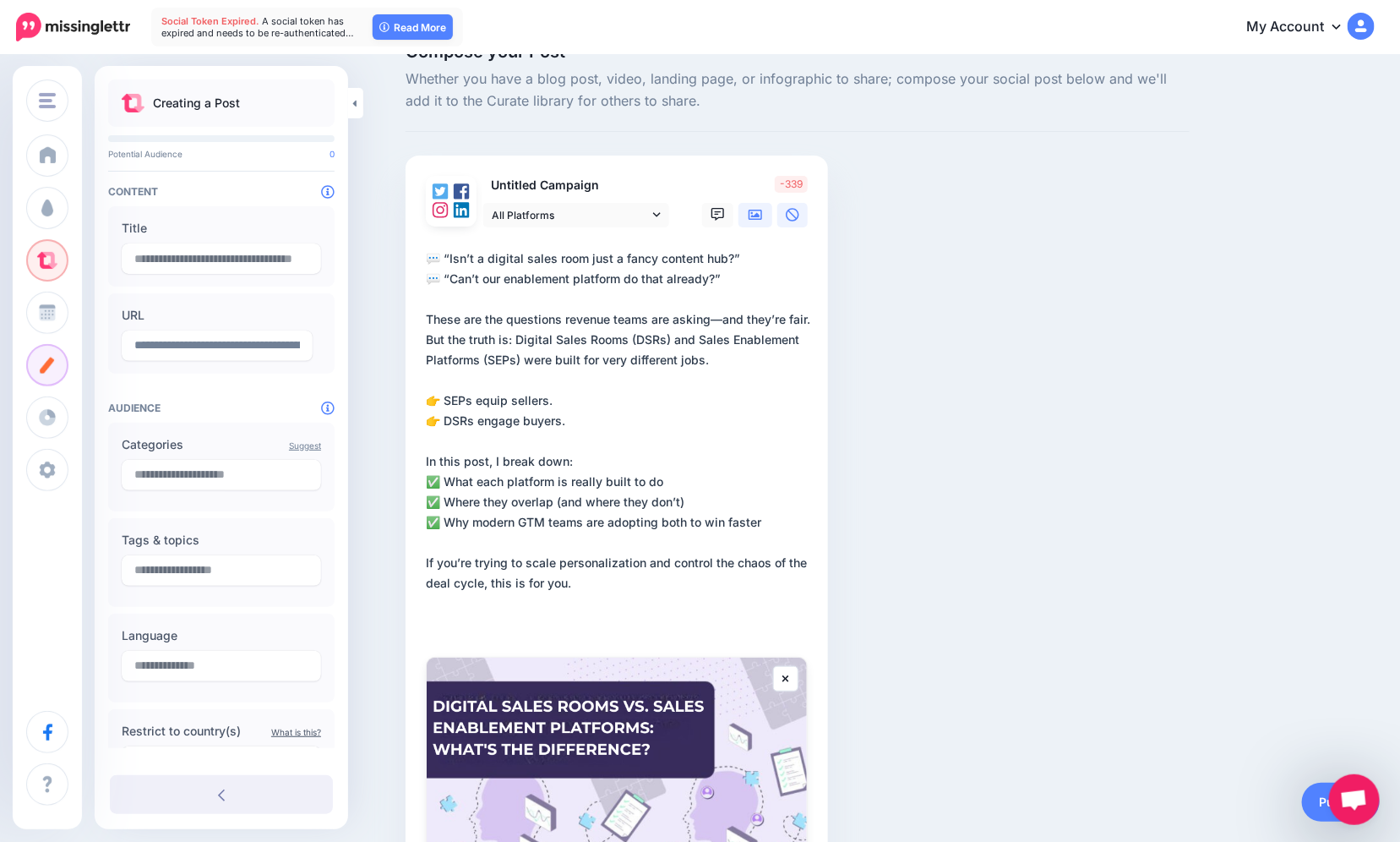 click 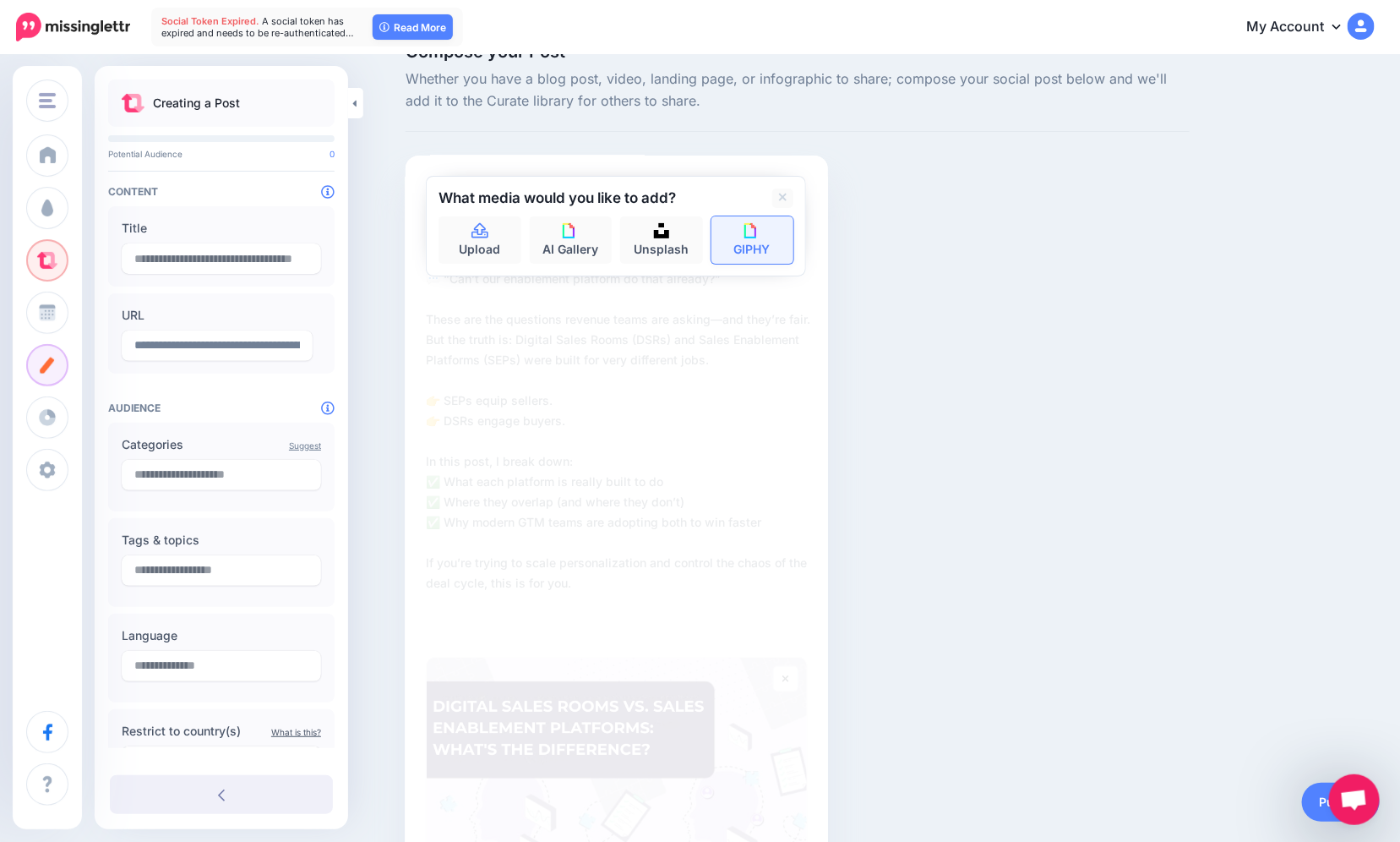 click at bounding box center (752, 231) 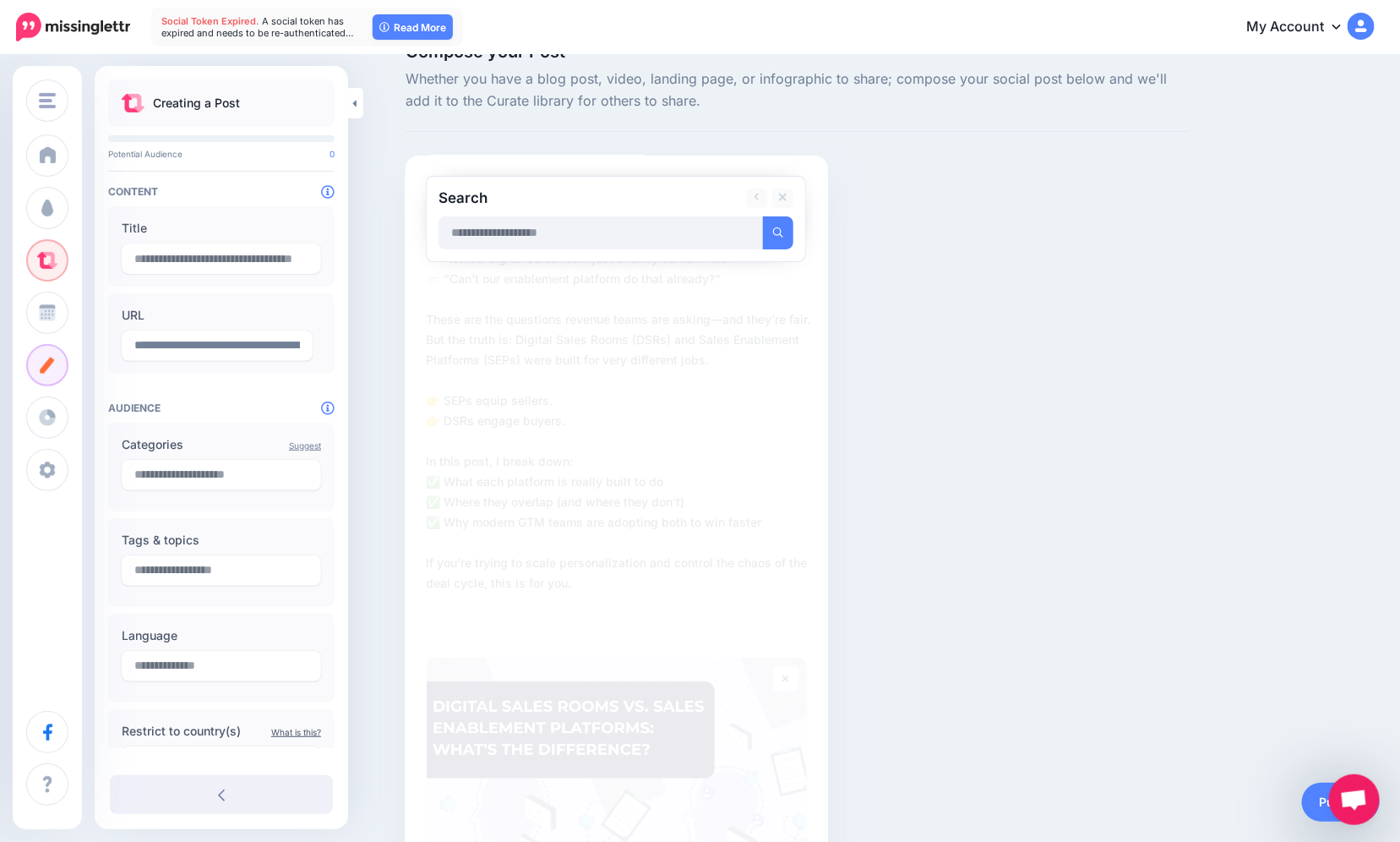 click on "Search
Add Media" at bounding box center [616, 219] 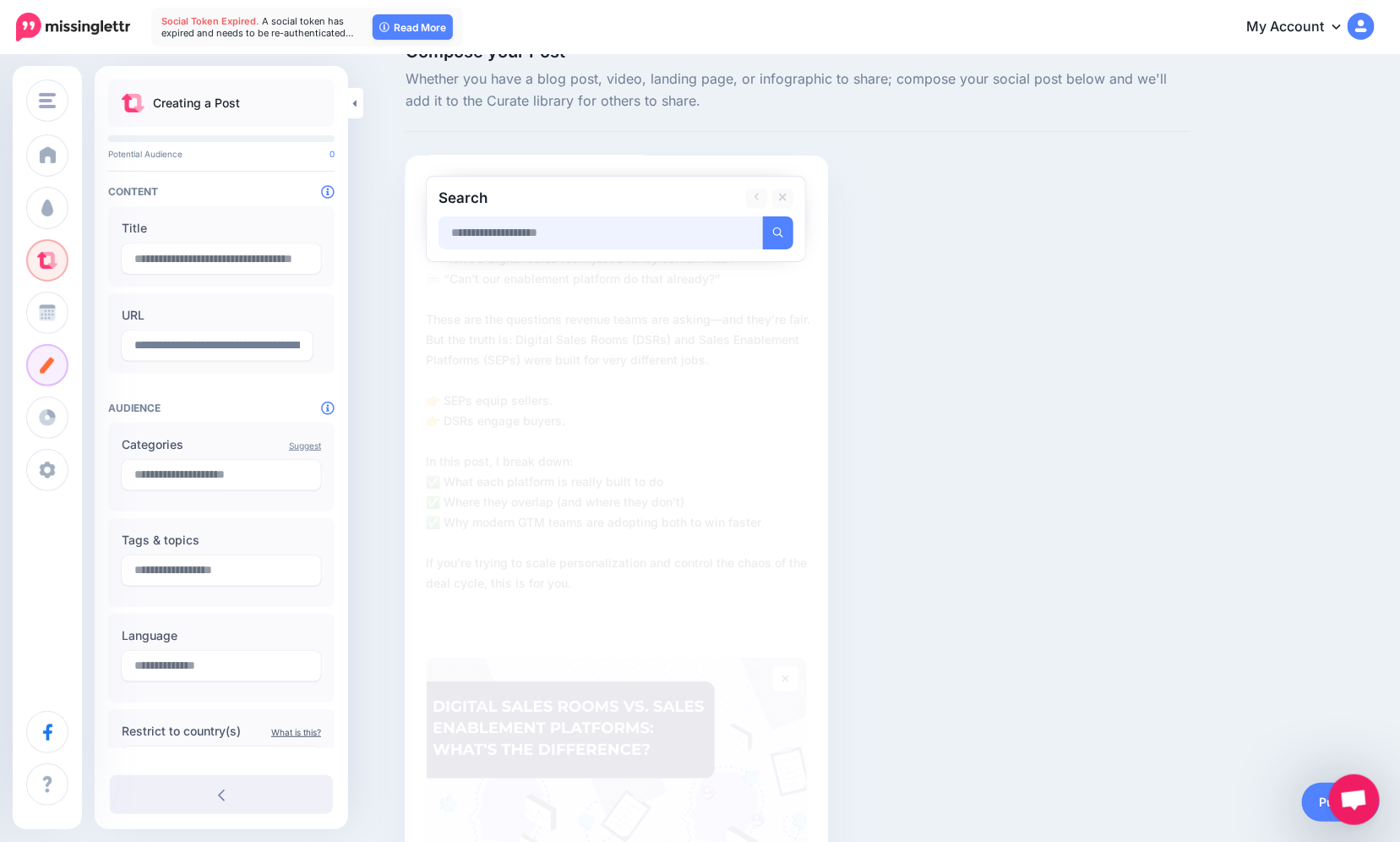 click at bounding box center [601, 232] 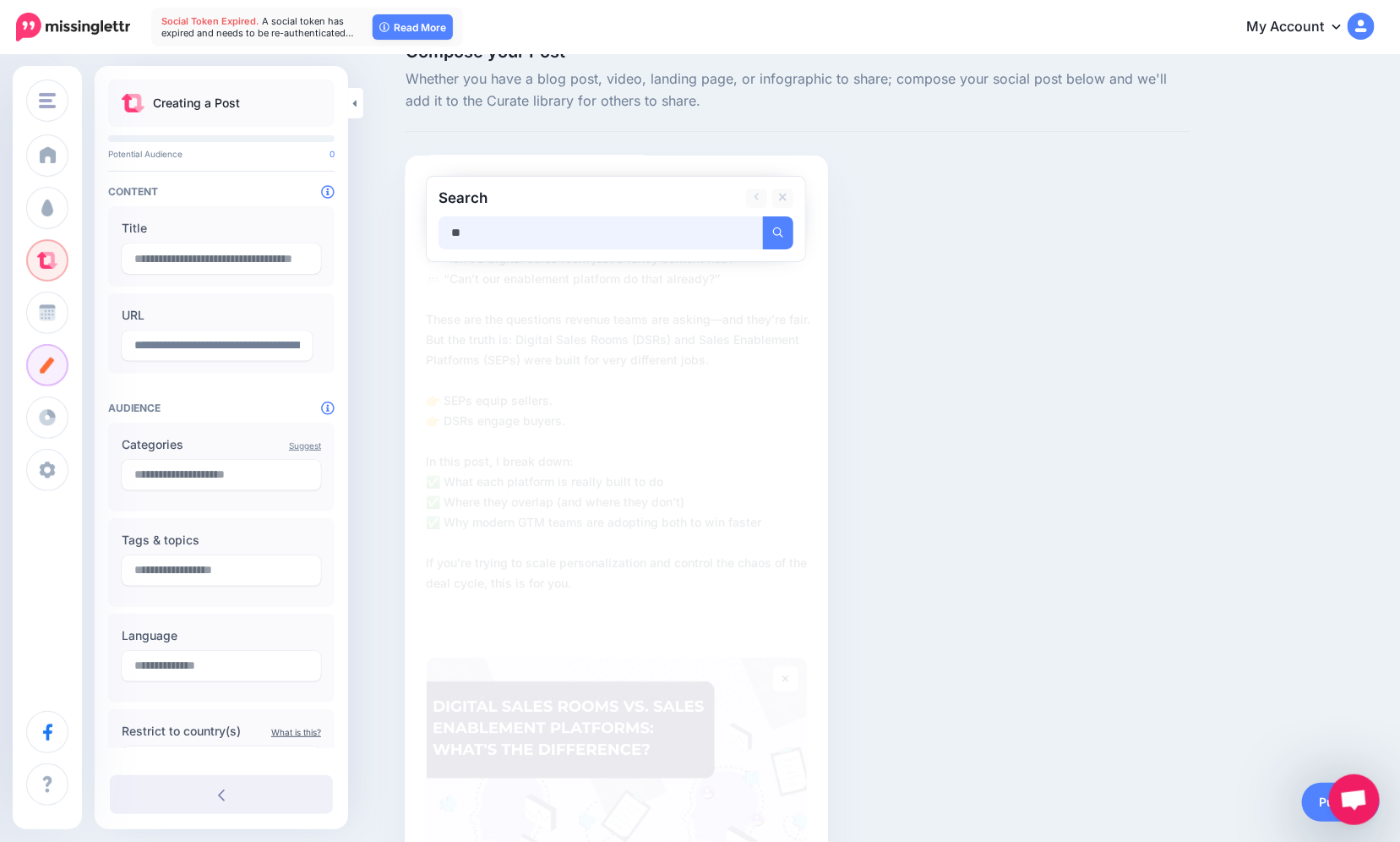 type on "*" 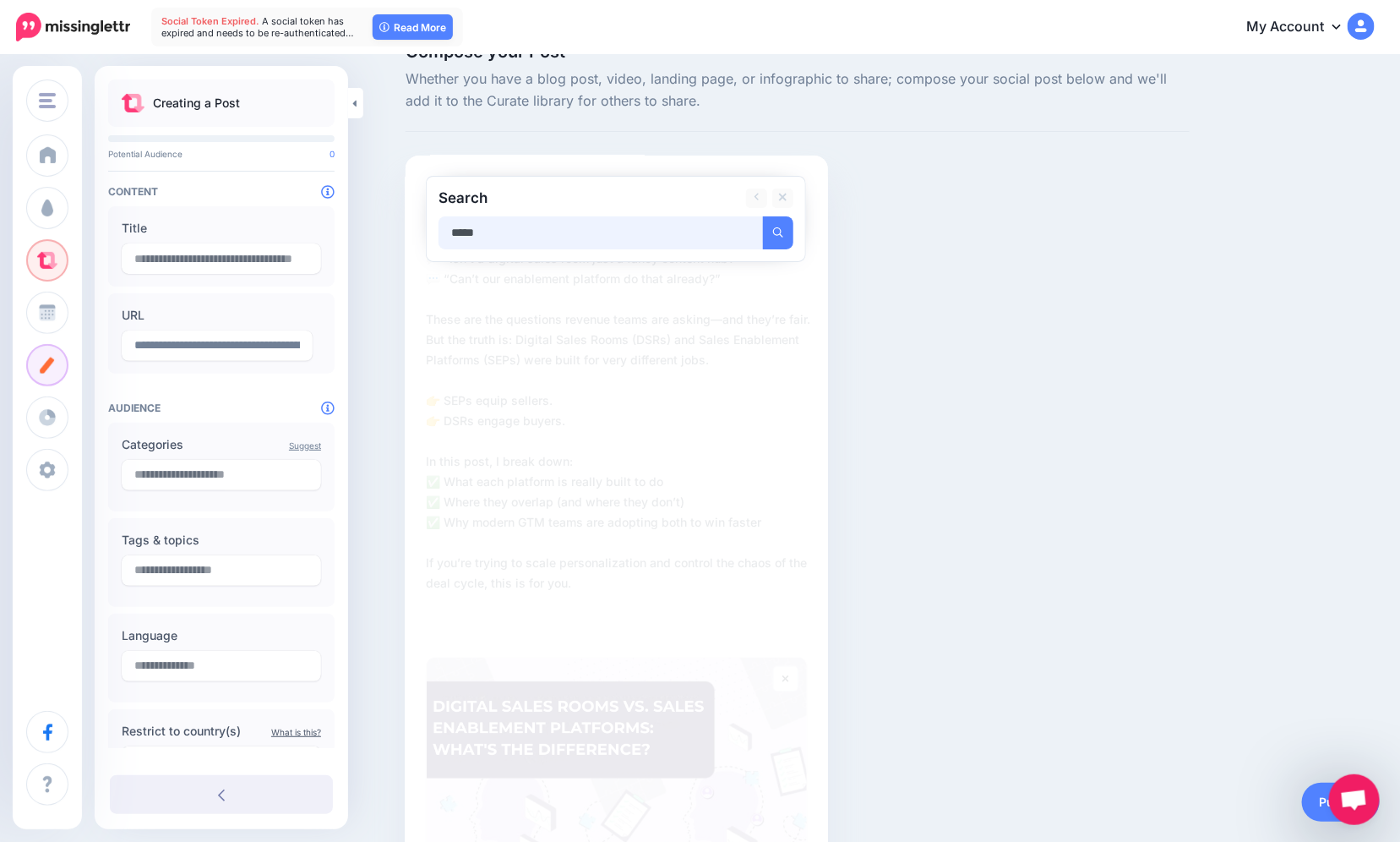 type on "*****" 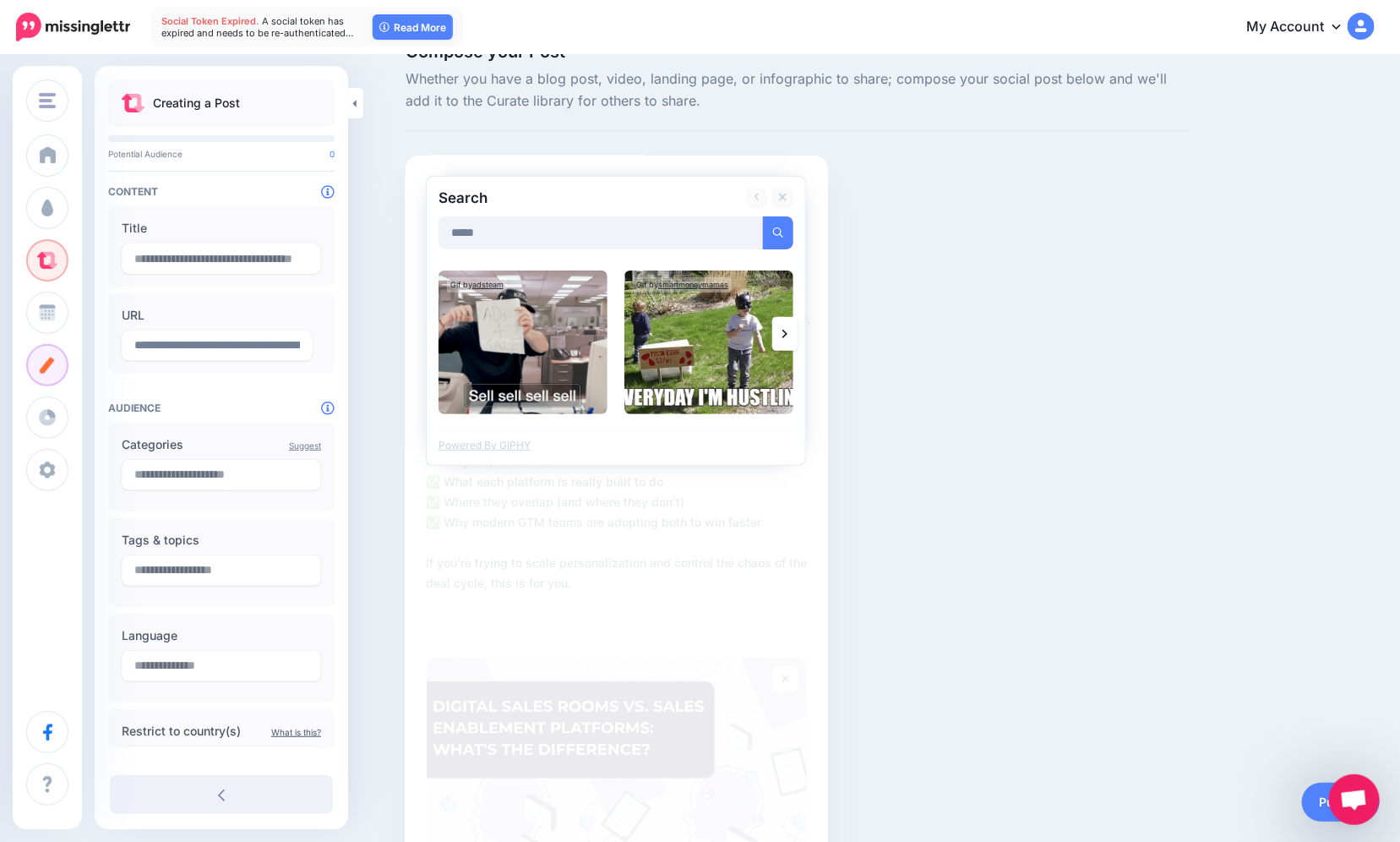 click at bounding box center (785, 334) 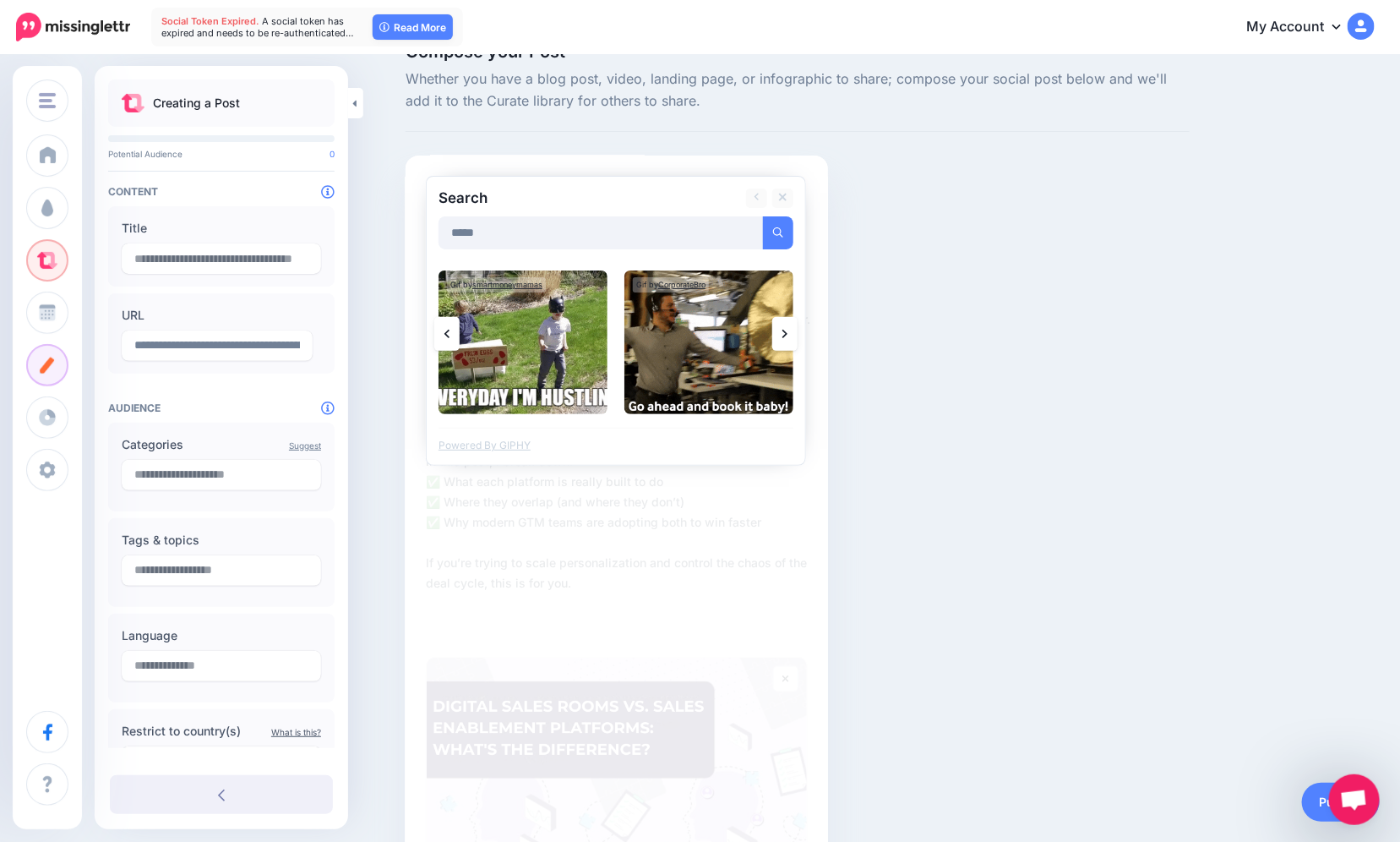 click at bounding box center (785, 334) 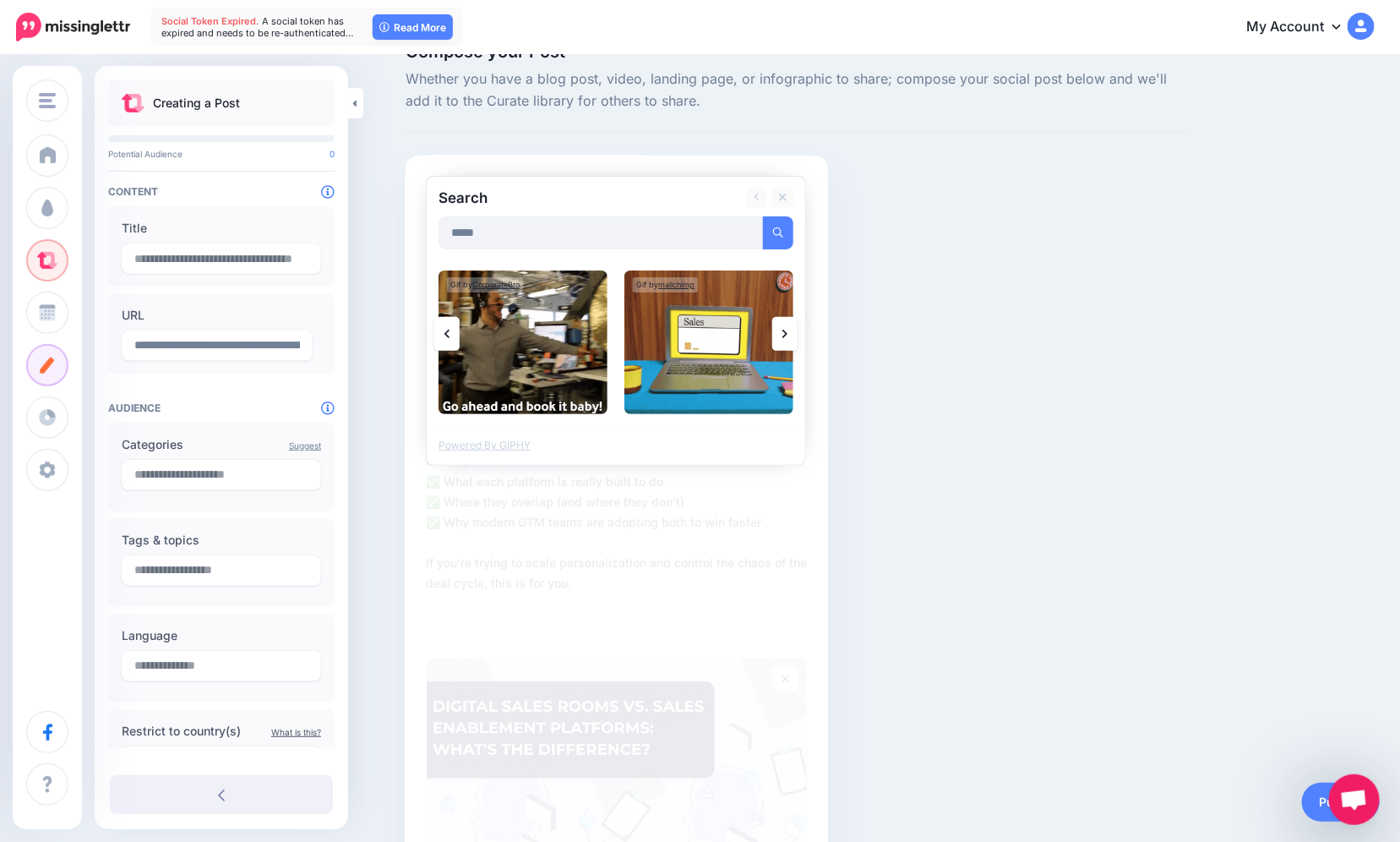click at bounding box center [785, 334] 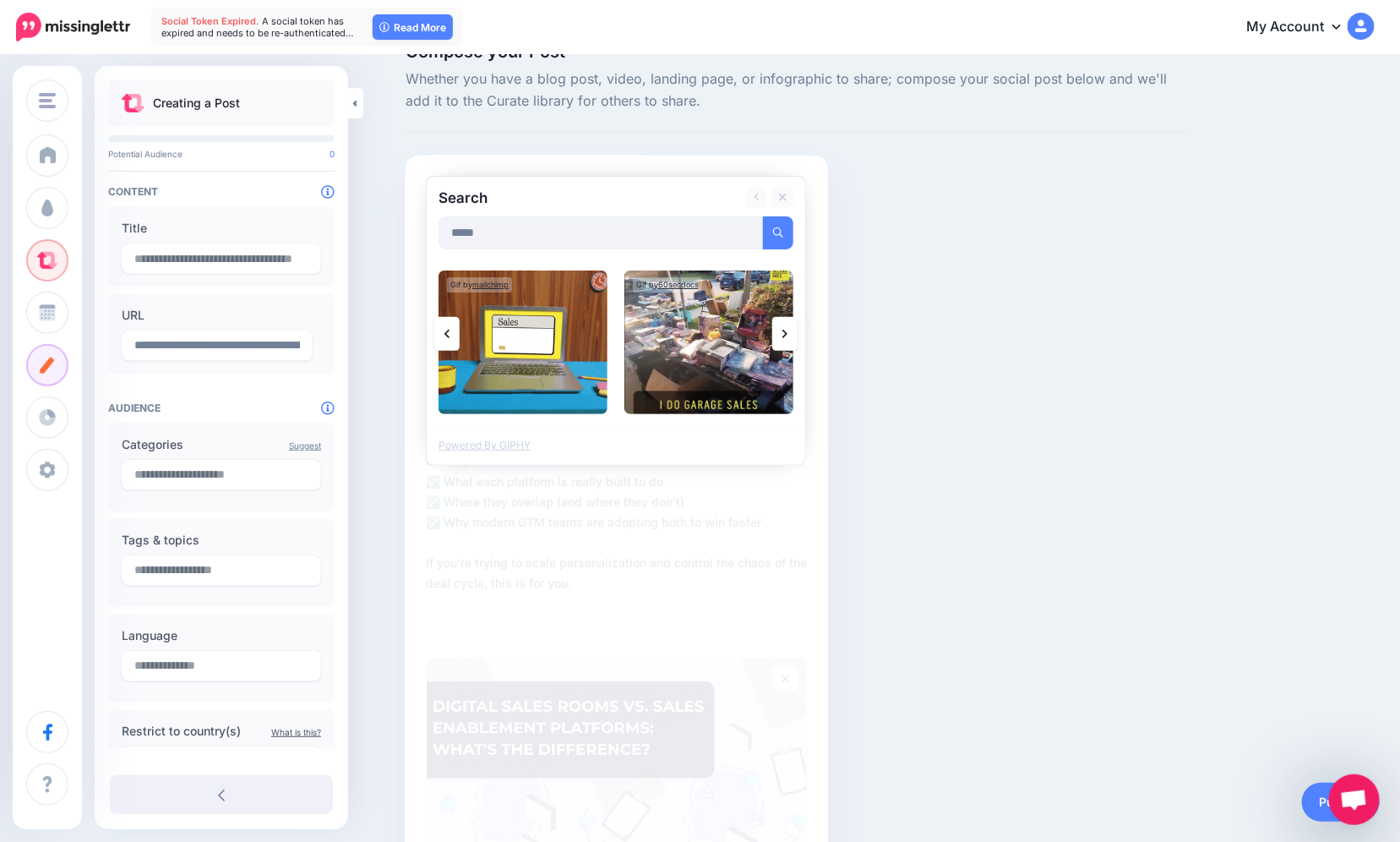 click at bounding box center (785, 334) 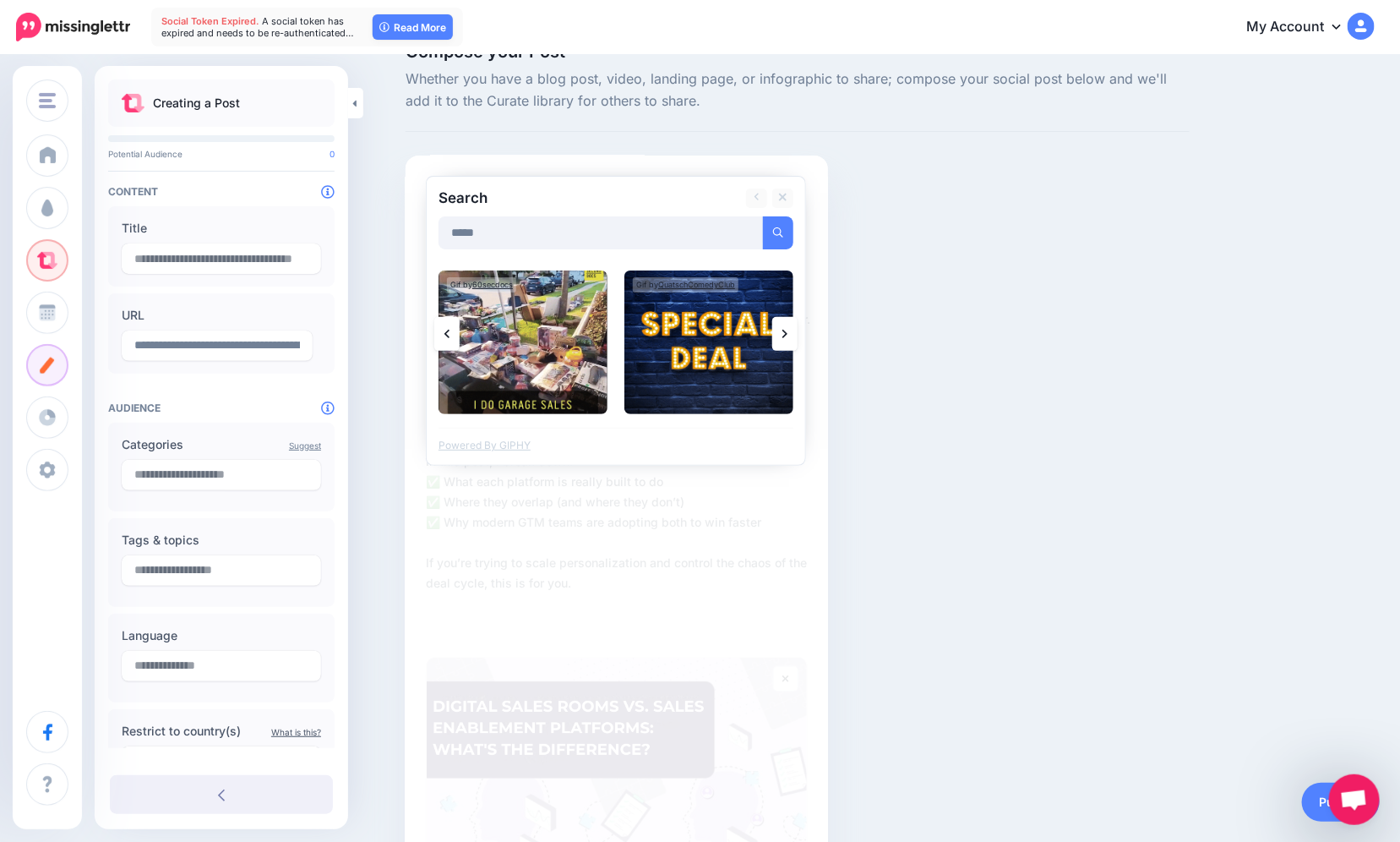click at bounding box center [785, 334] 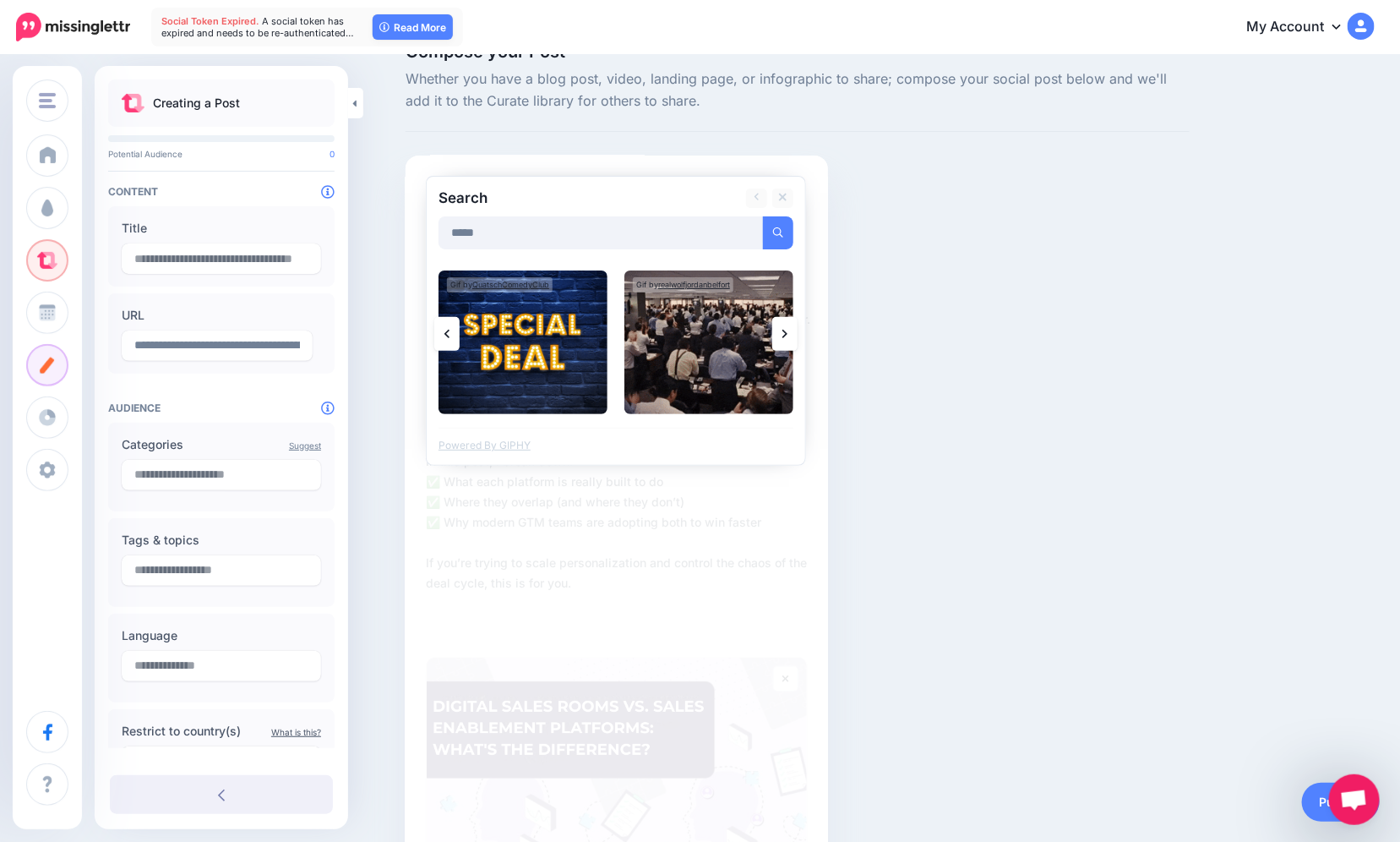 click 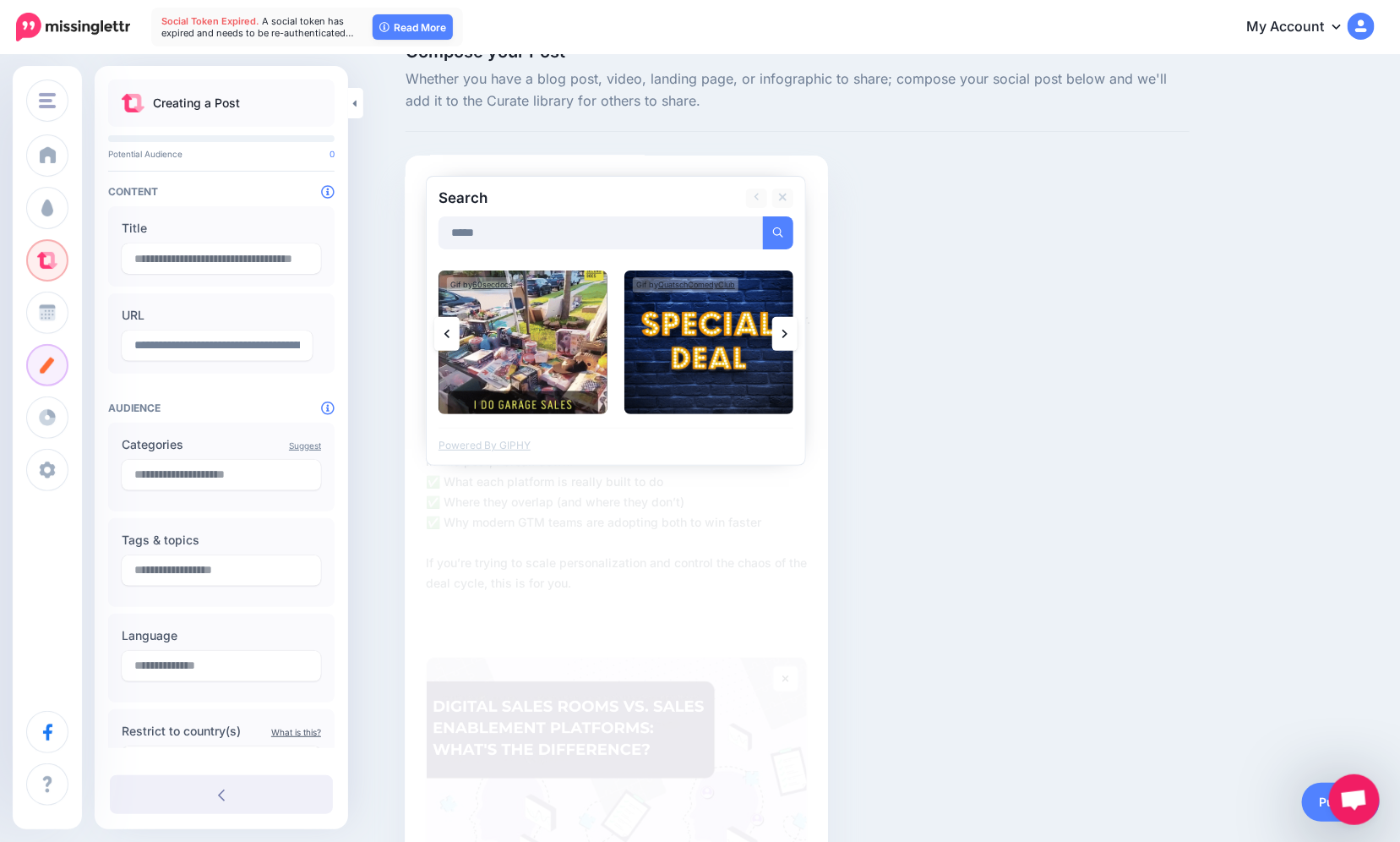click 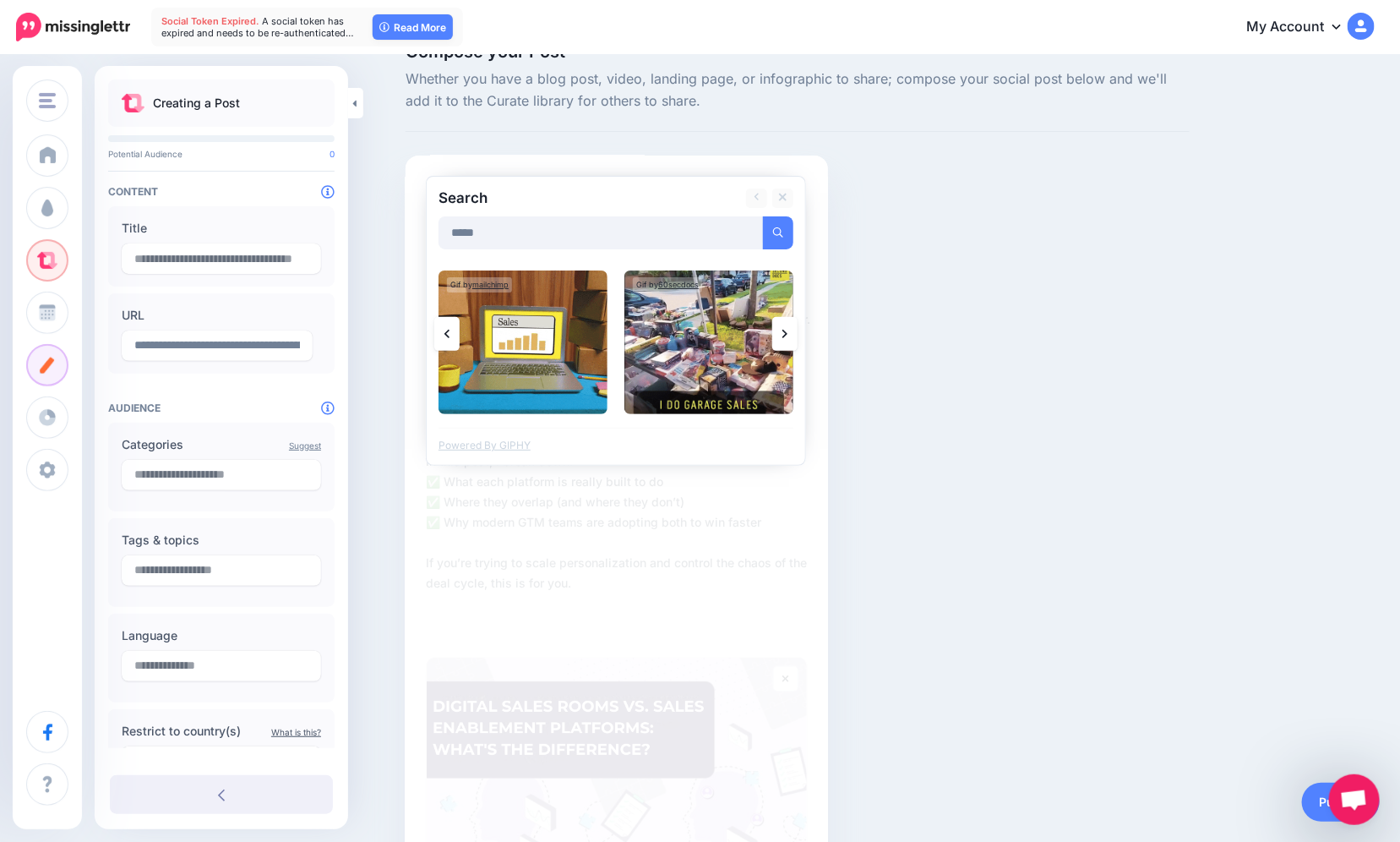 click 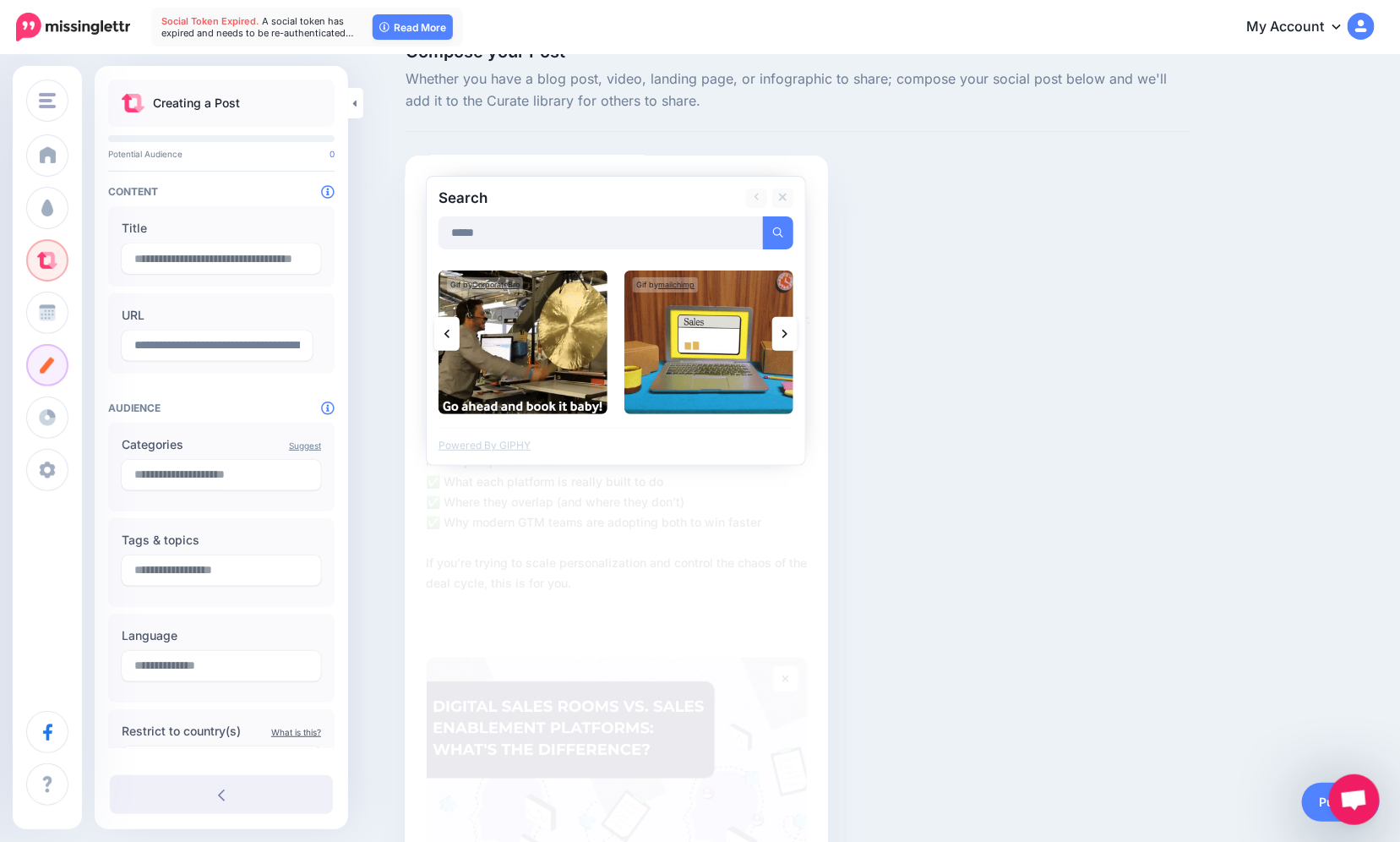 click 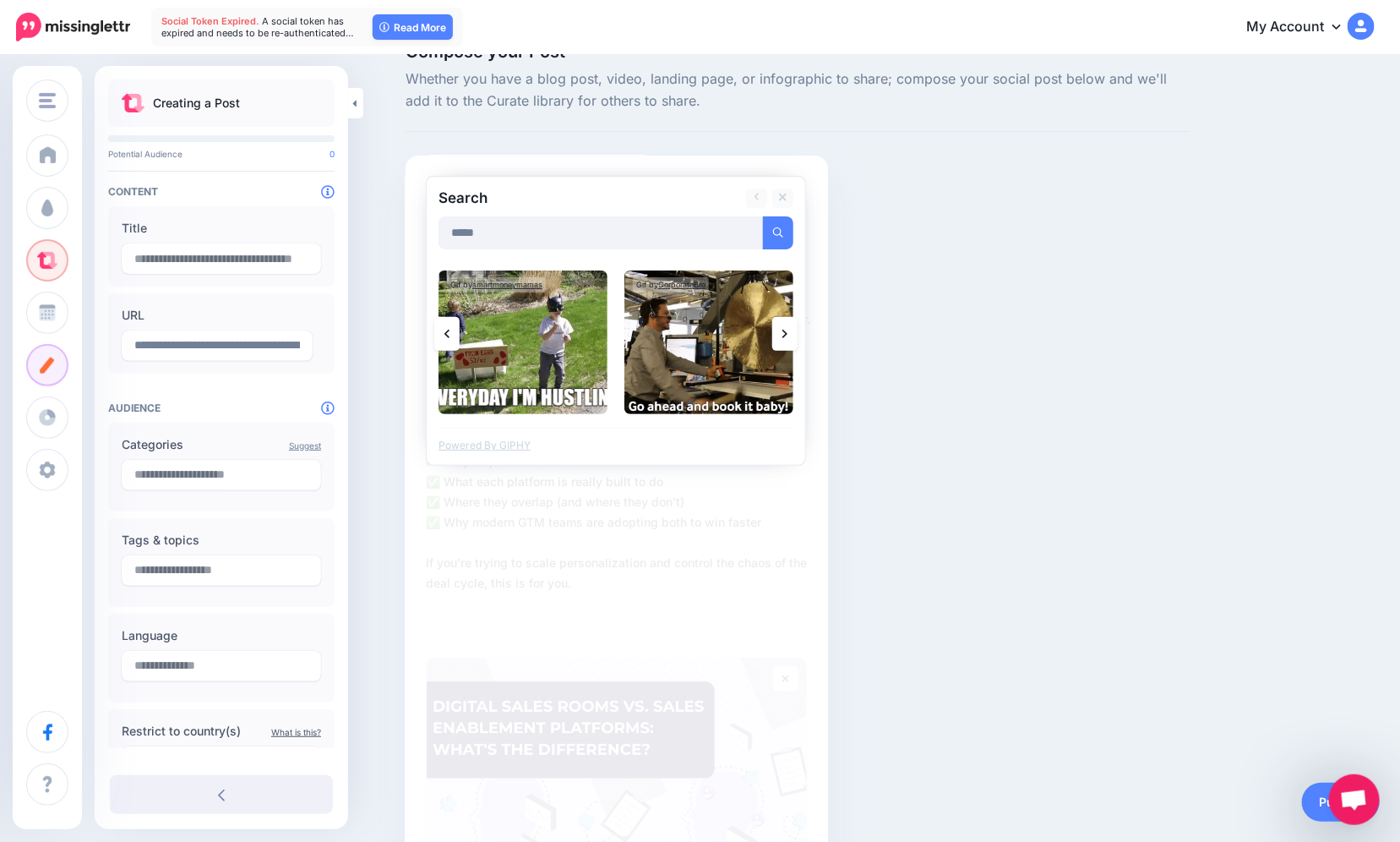 click at bounding box center (447, 334) 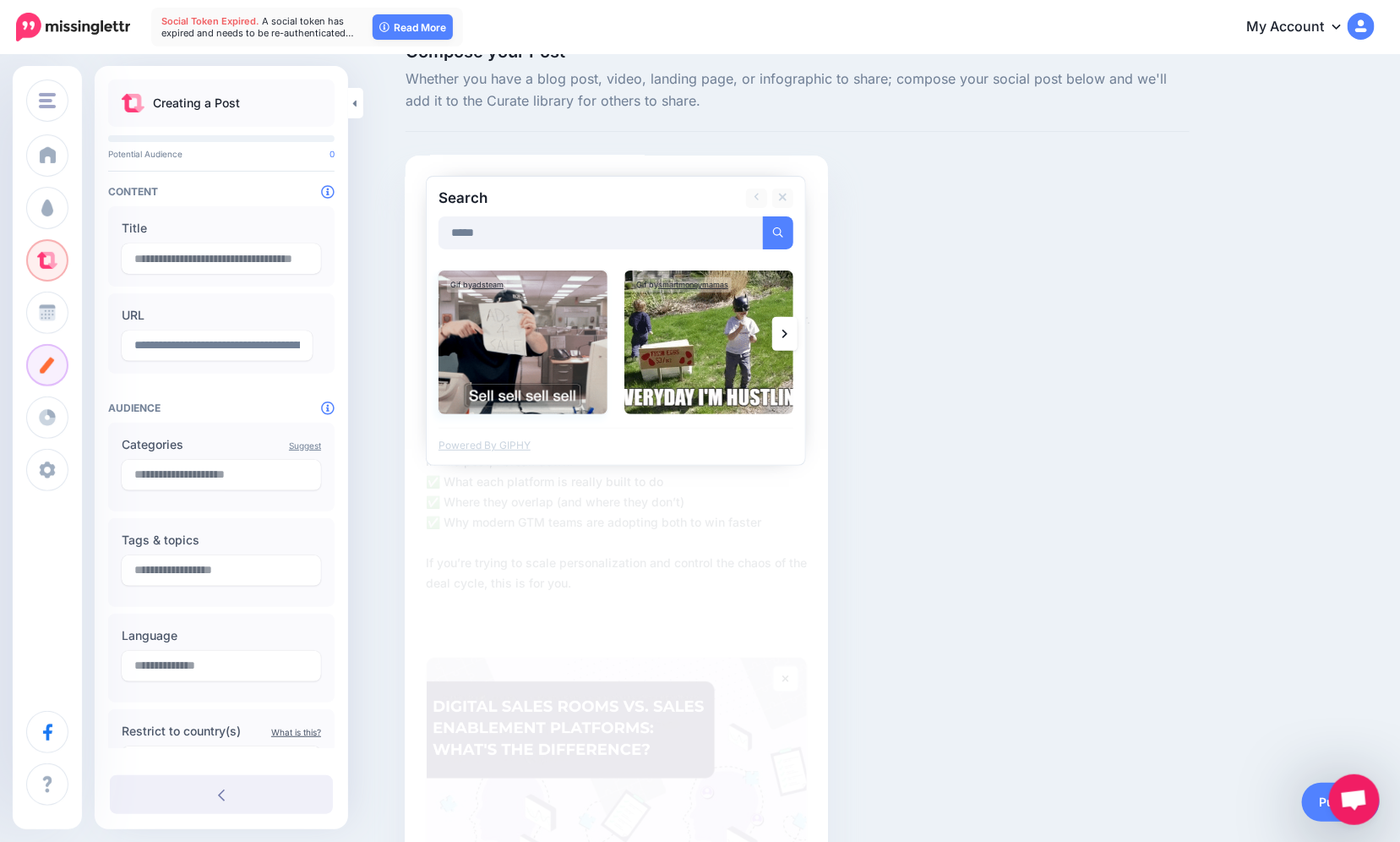 click at bounding box center [523, 342] 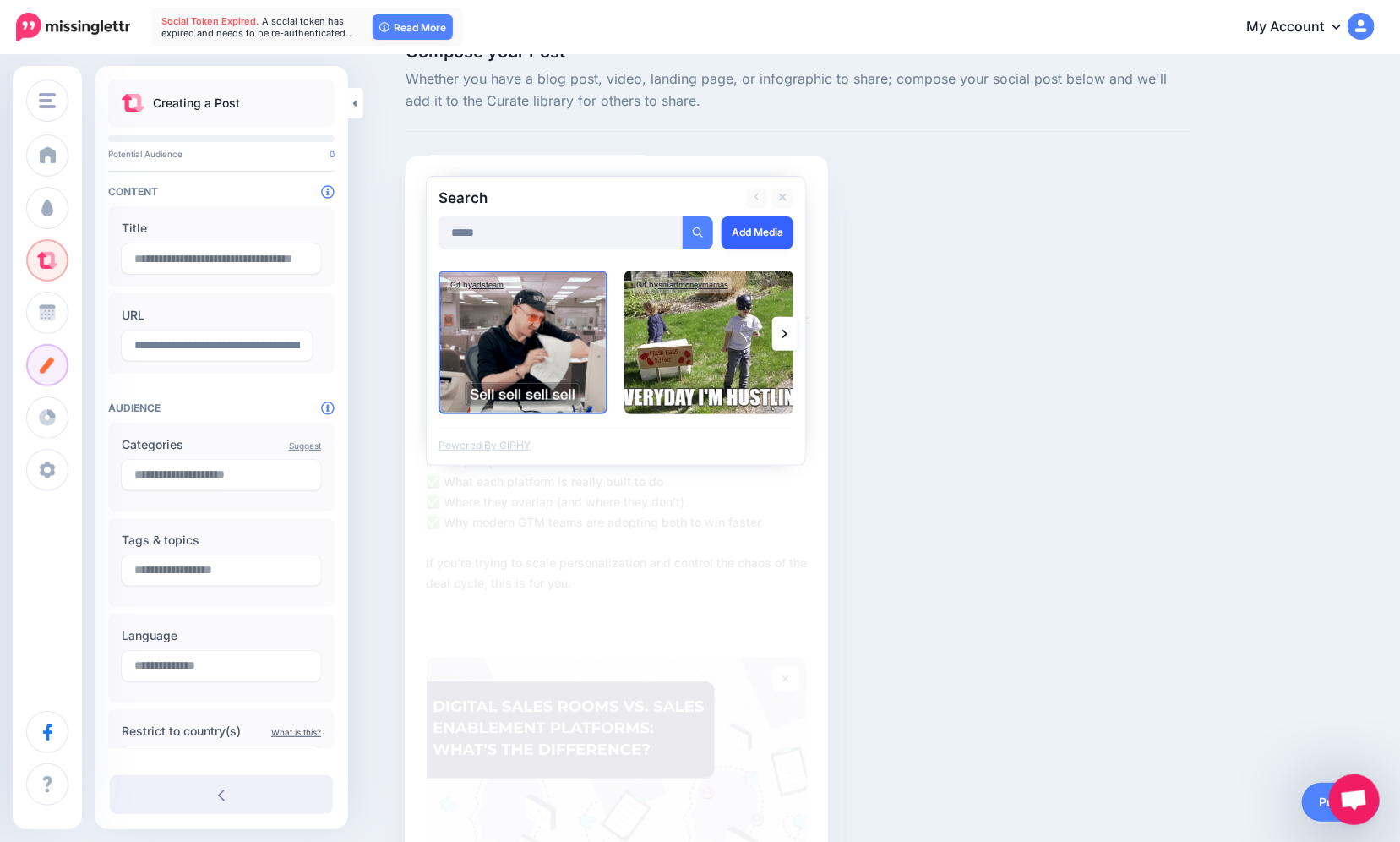 click on "Add Media" at bounding box center (757, 232) 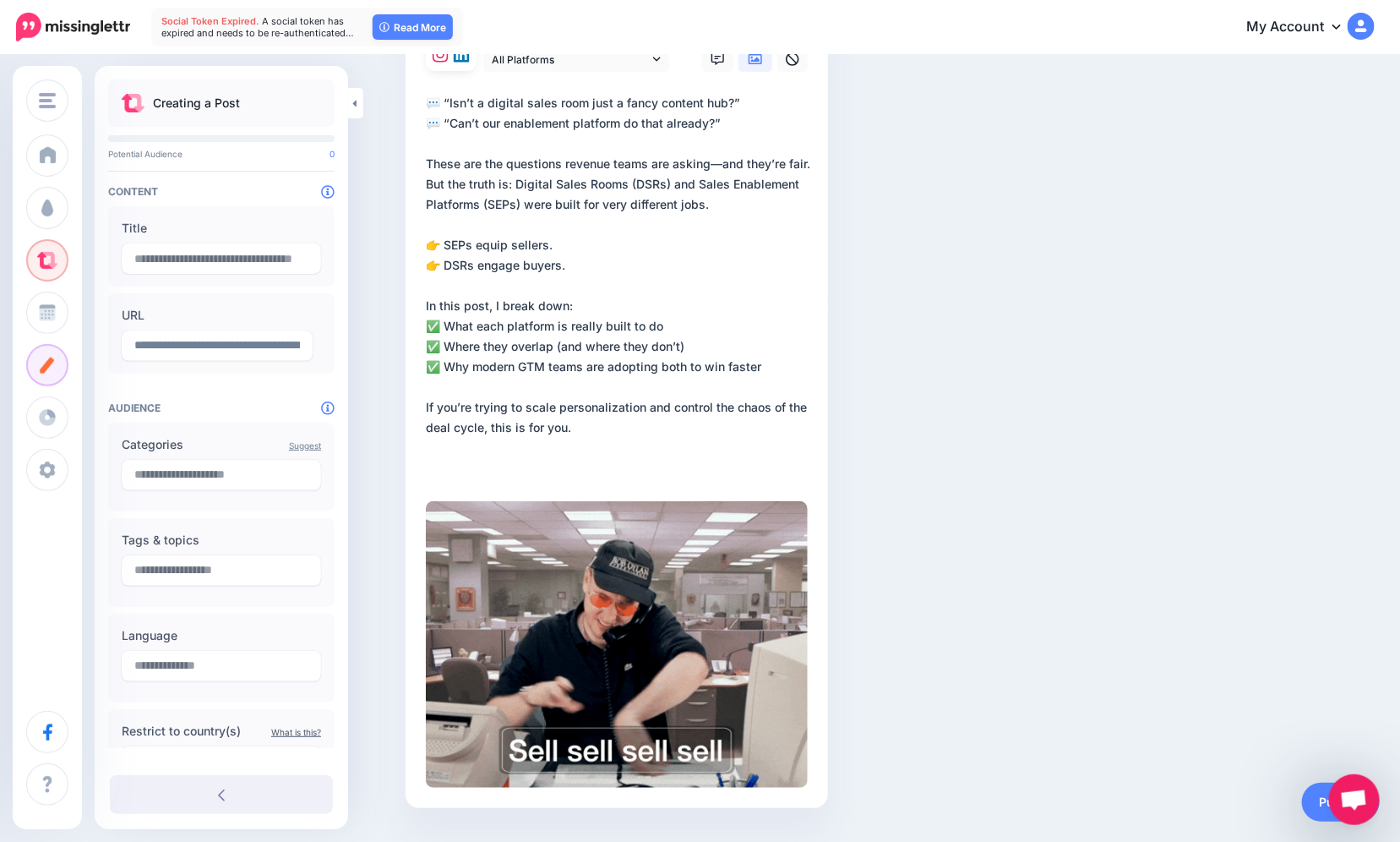 scroll, scrollTop: 174, scrollLeft: 0, axis: vertical 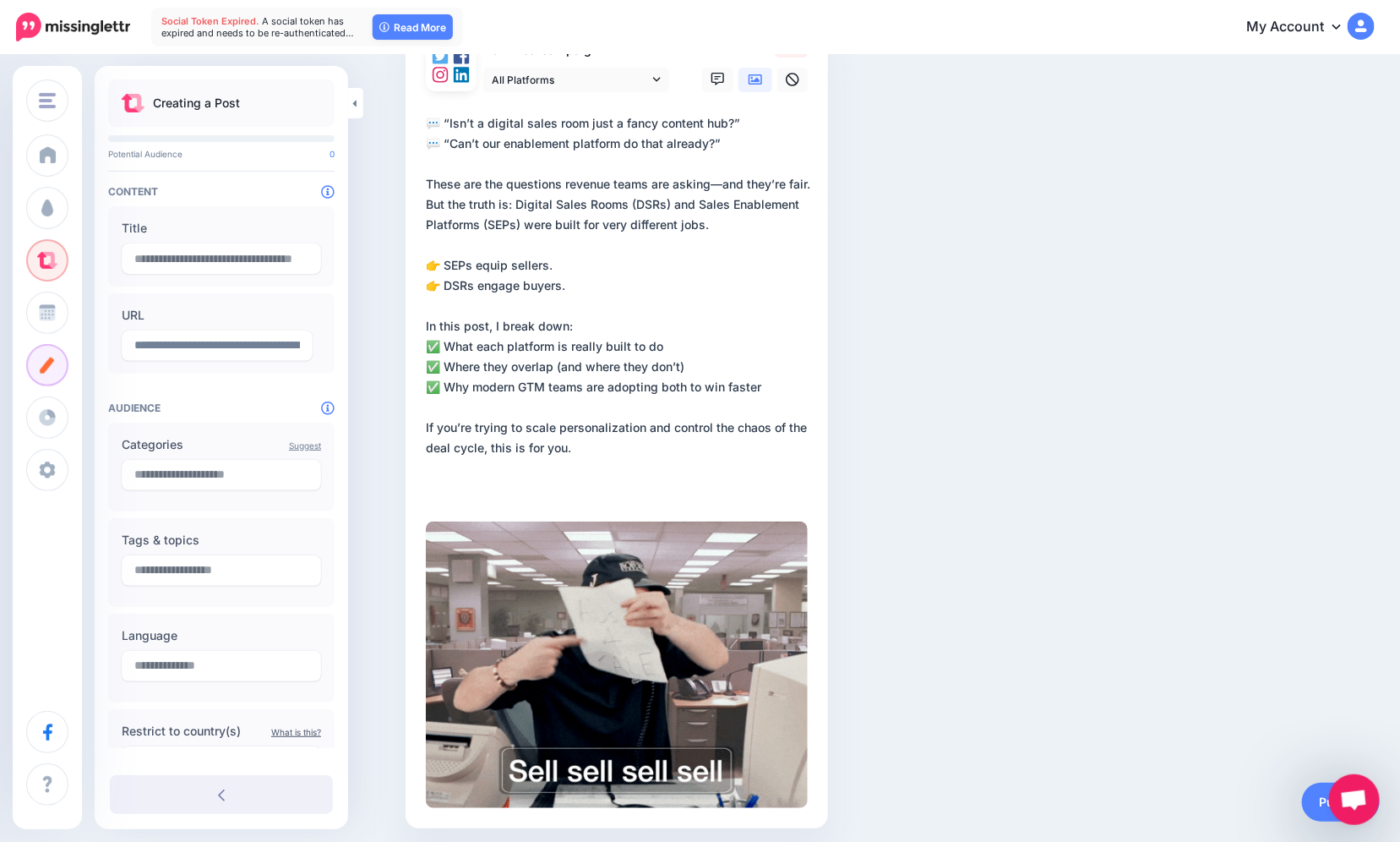 click on "**********" at bounding box center (620, 306) 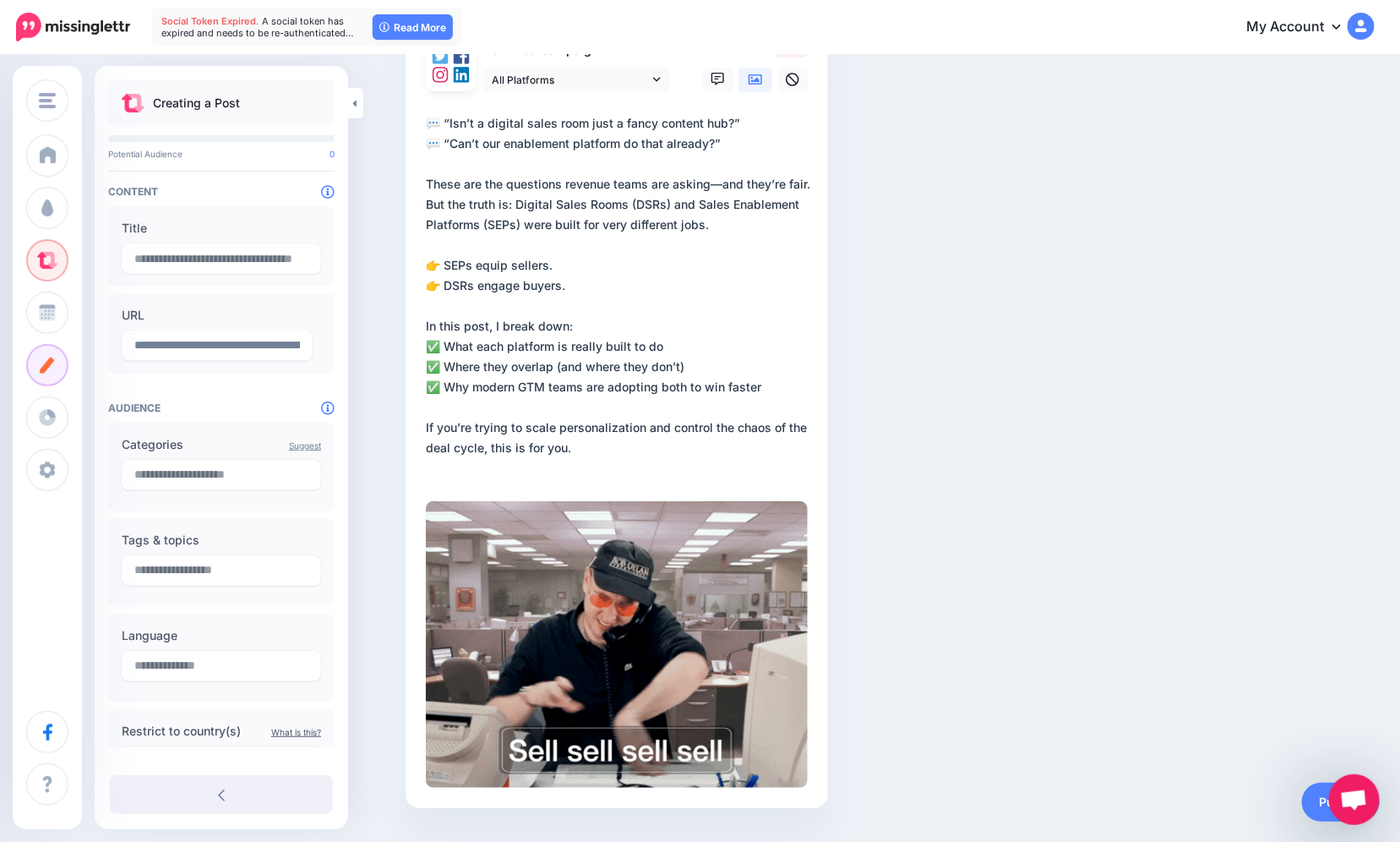type on "**********" 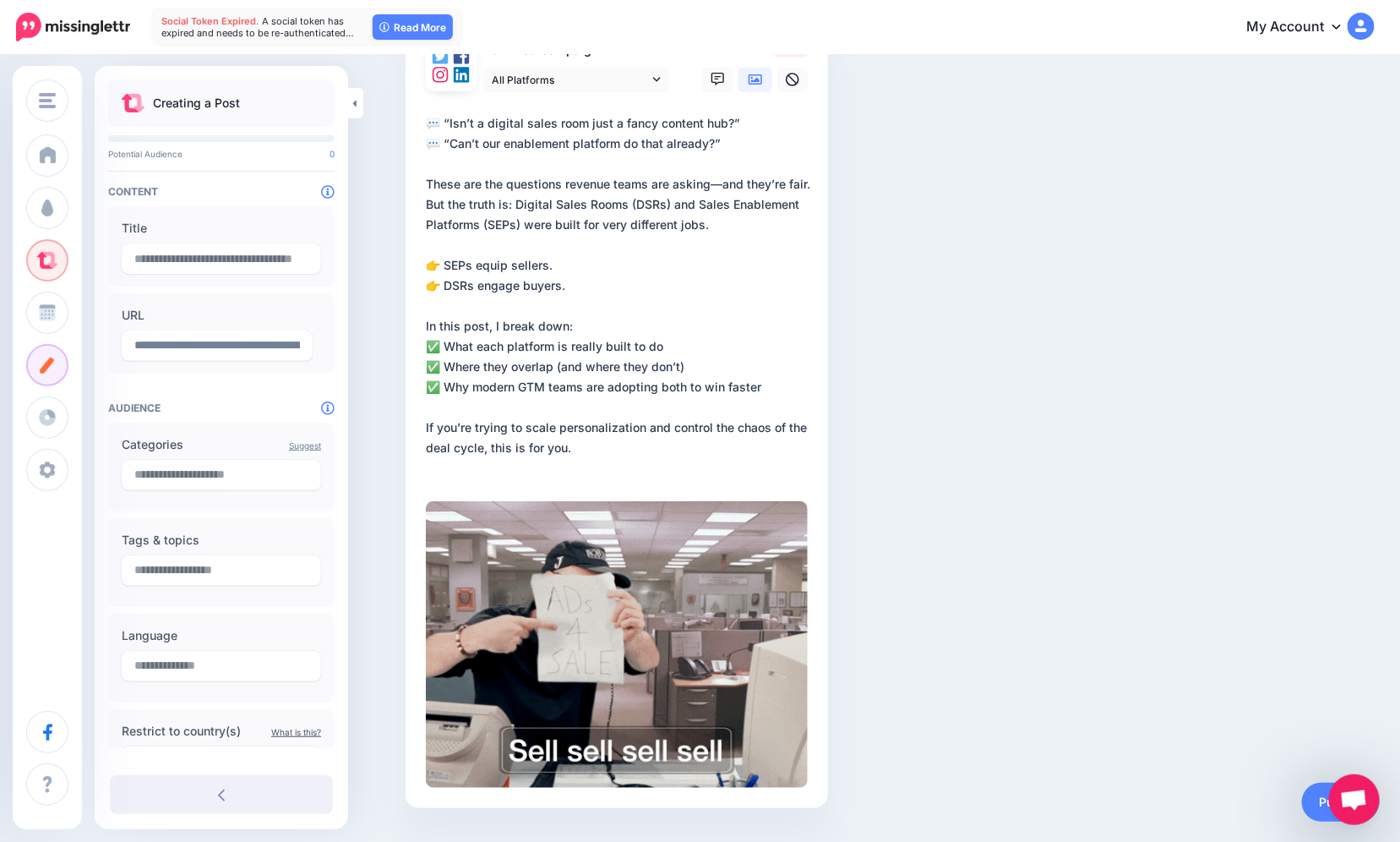 click at bounding box center [755, 79] 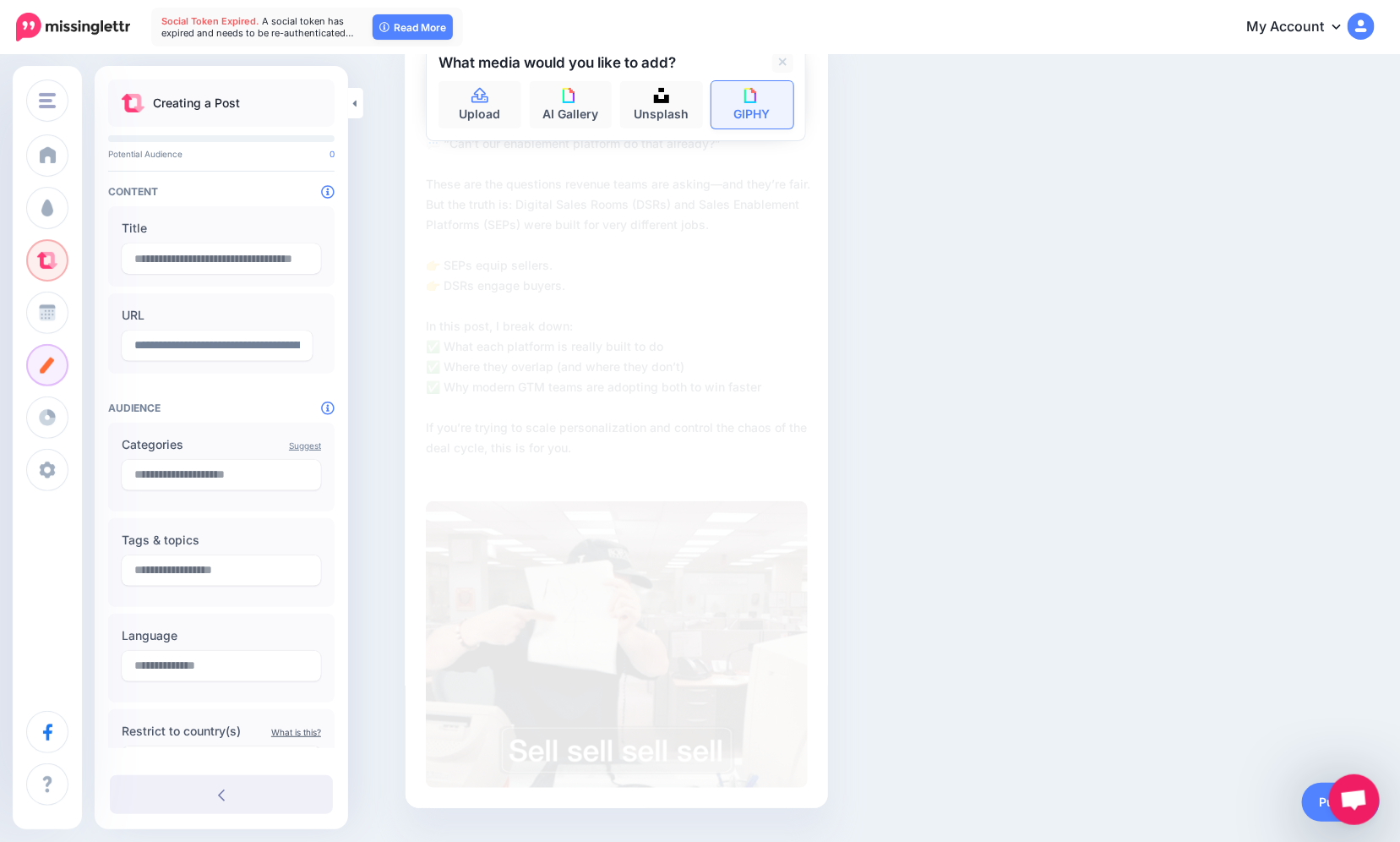 click on "GIPHY" at bounding box center [753, 105] 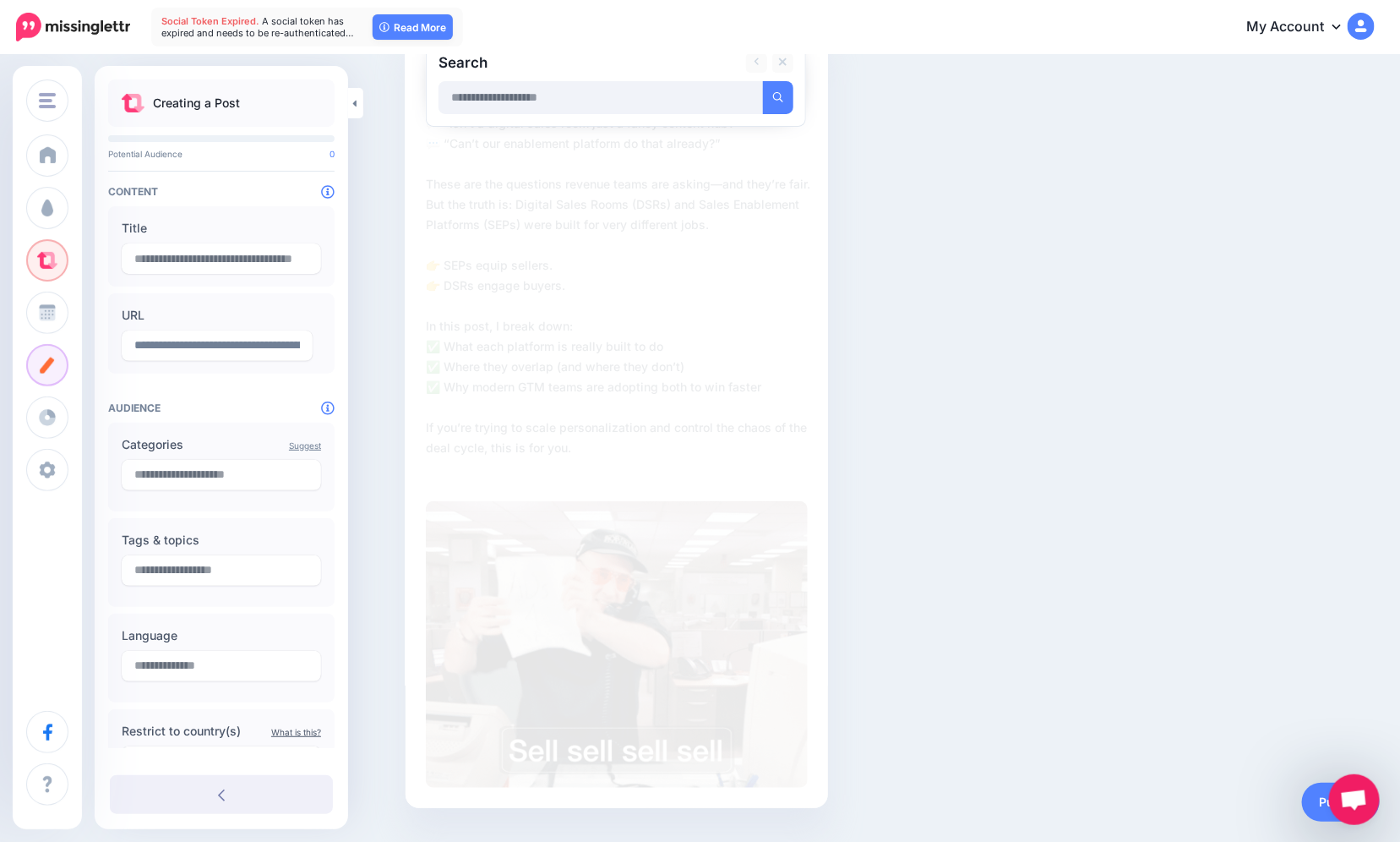 click at bounding box center (601, 97) 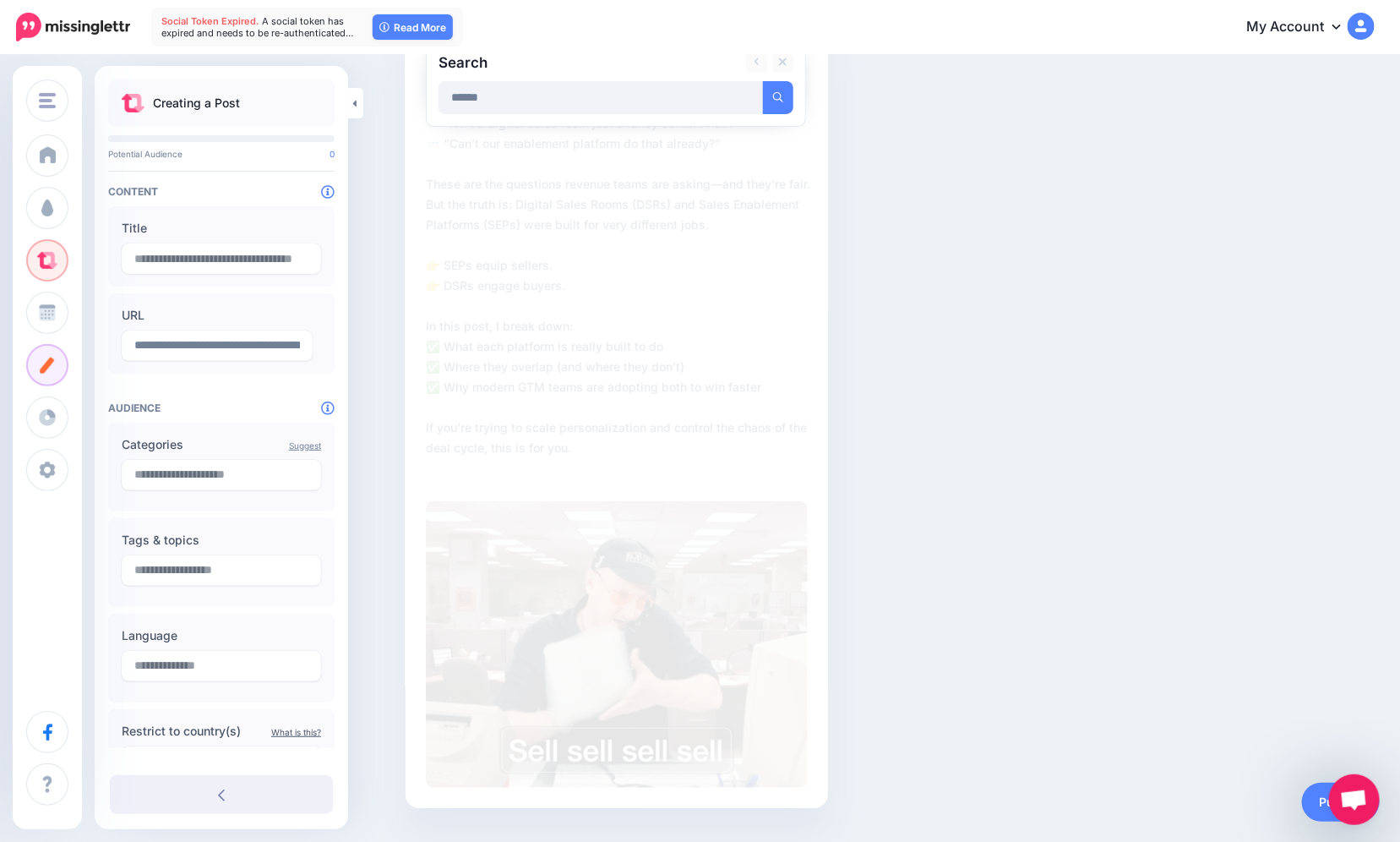 click at bounding box center (778, 97) 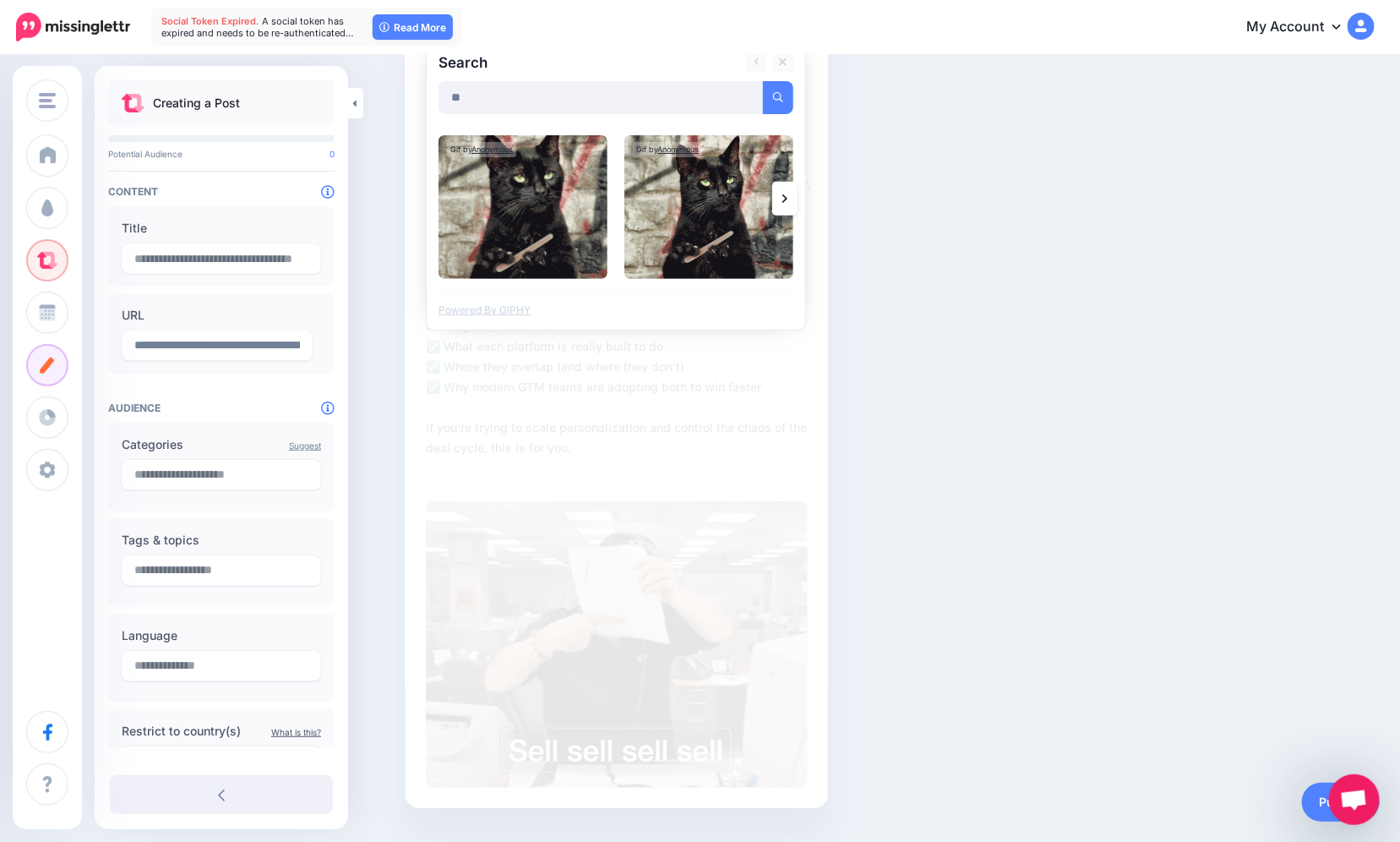 type on "*" 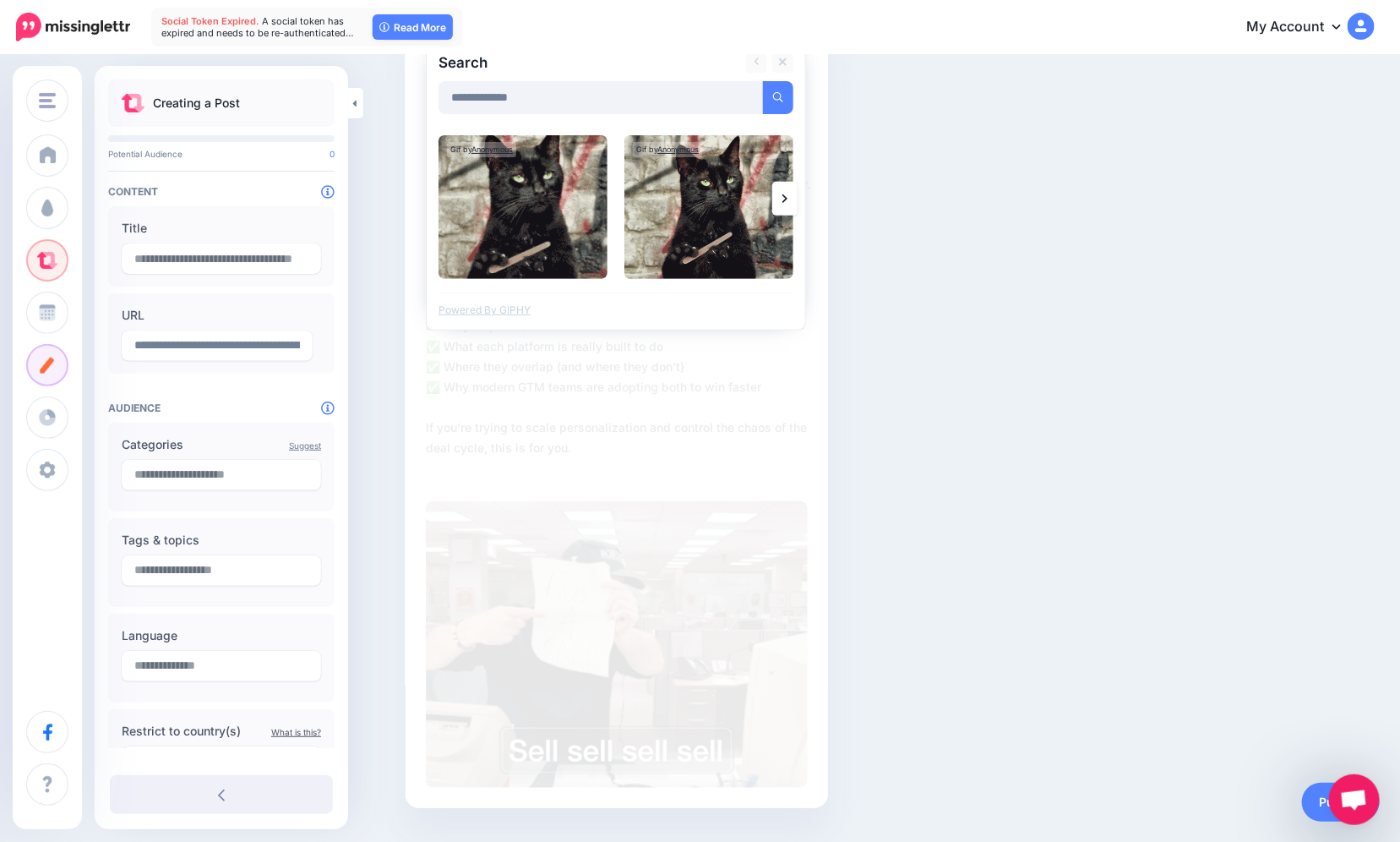 type on "**********" 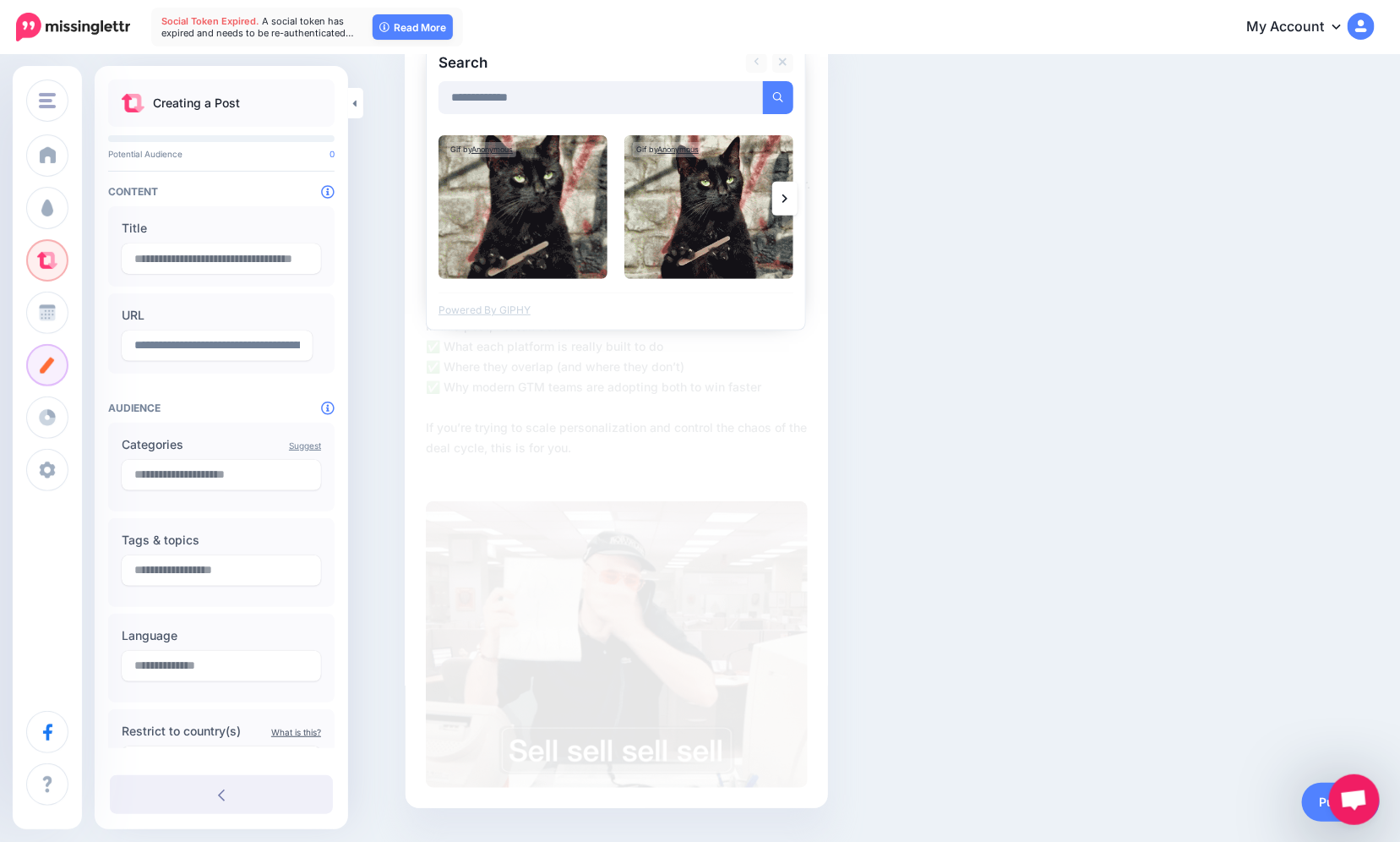 click at bounding box center (778, 97) 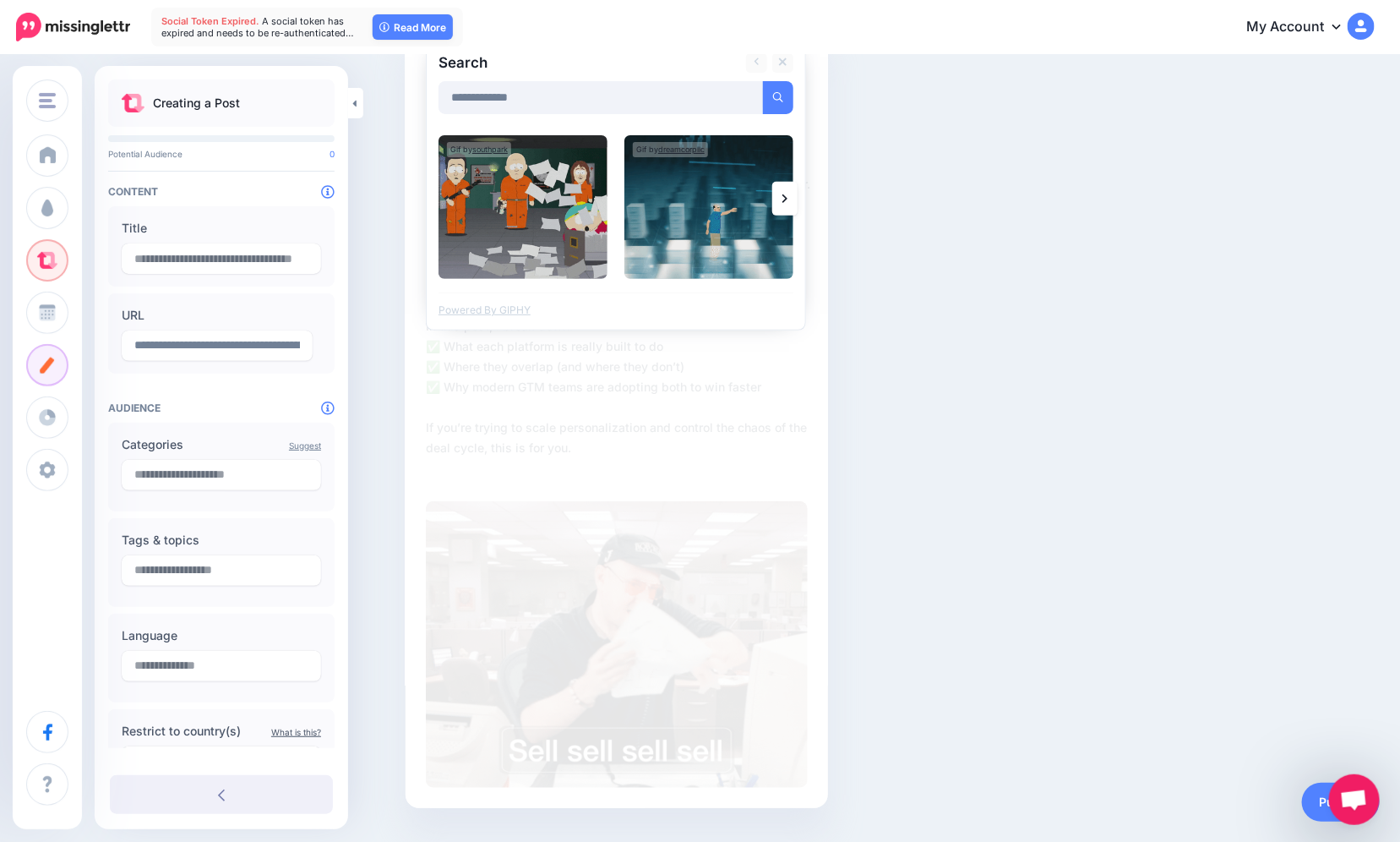 click 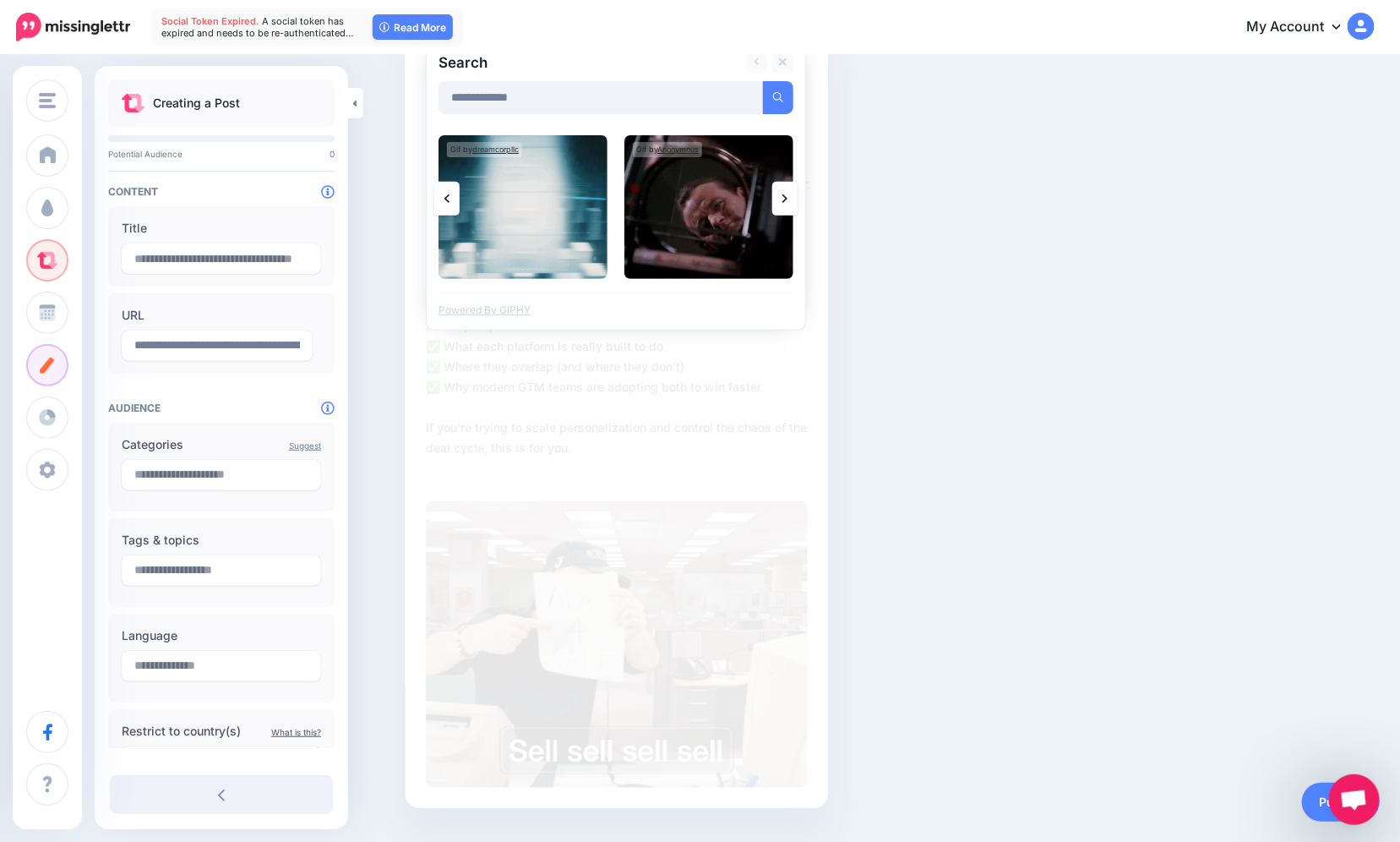click 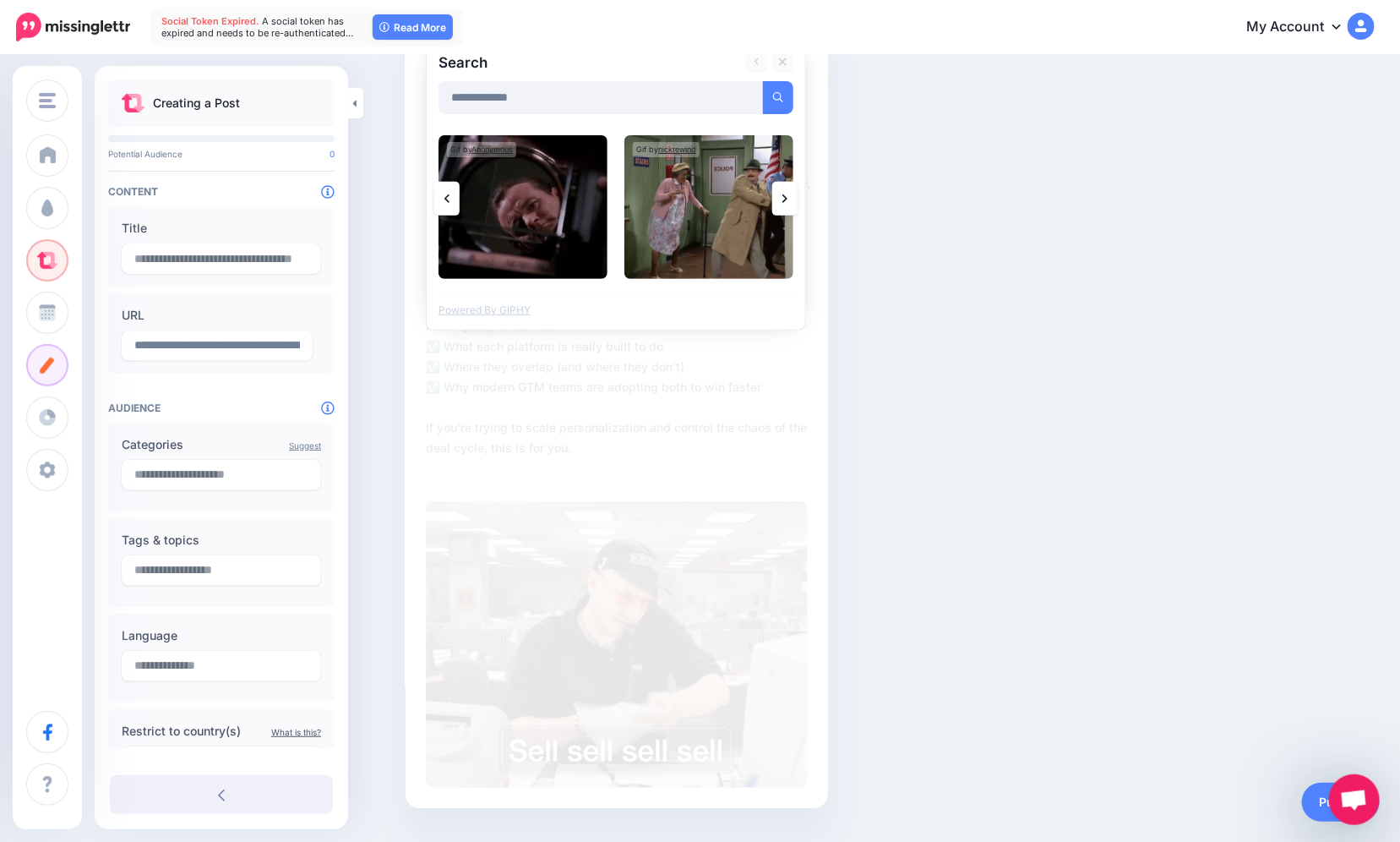 click 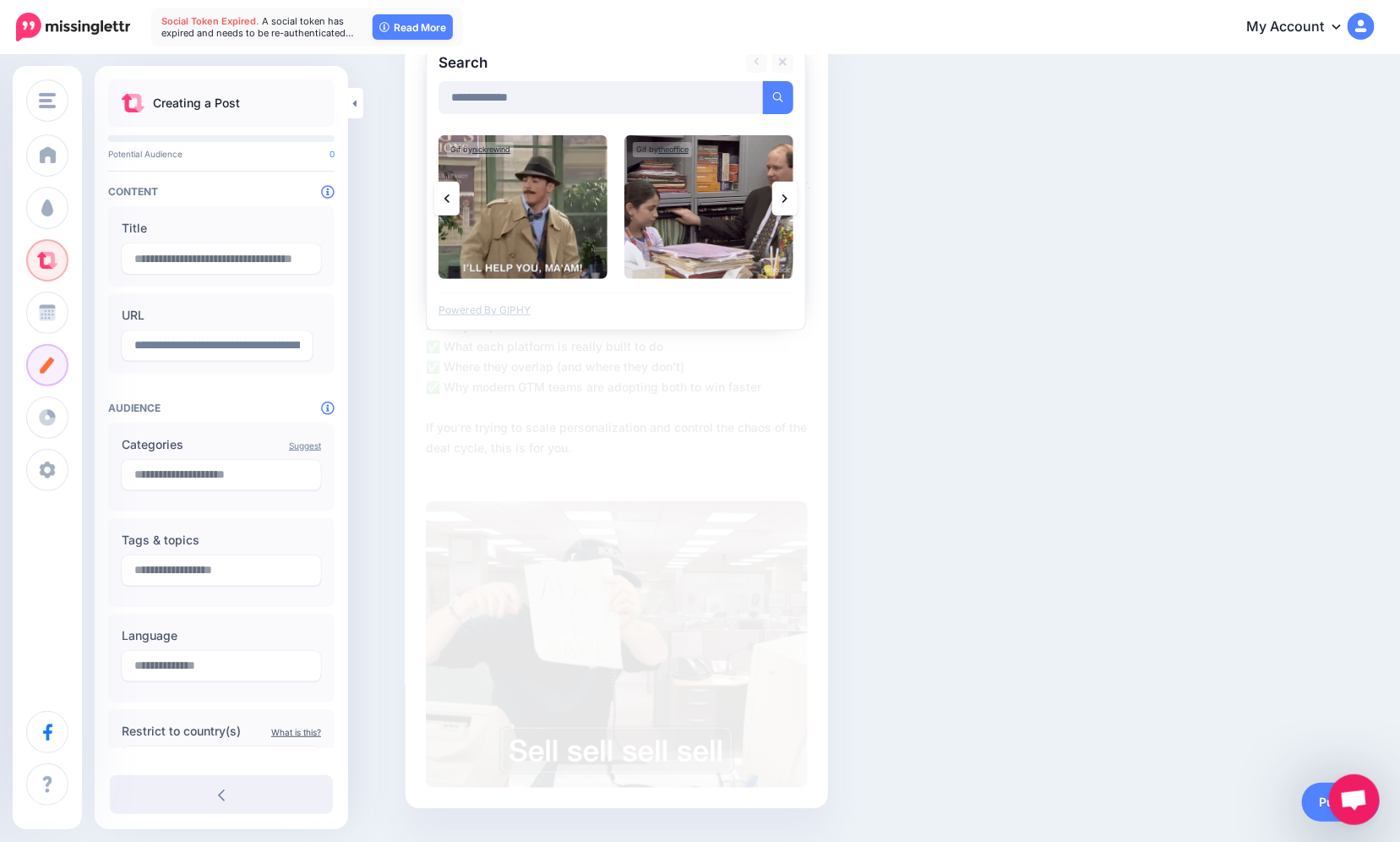 click 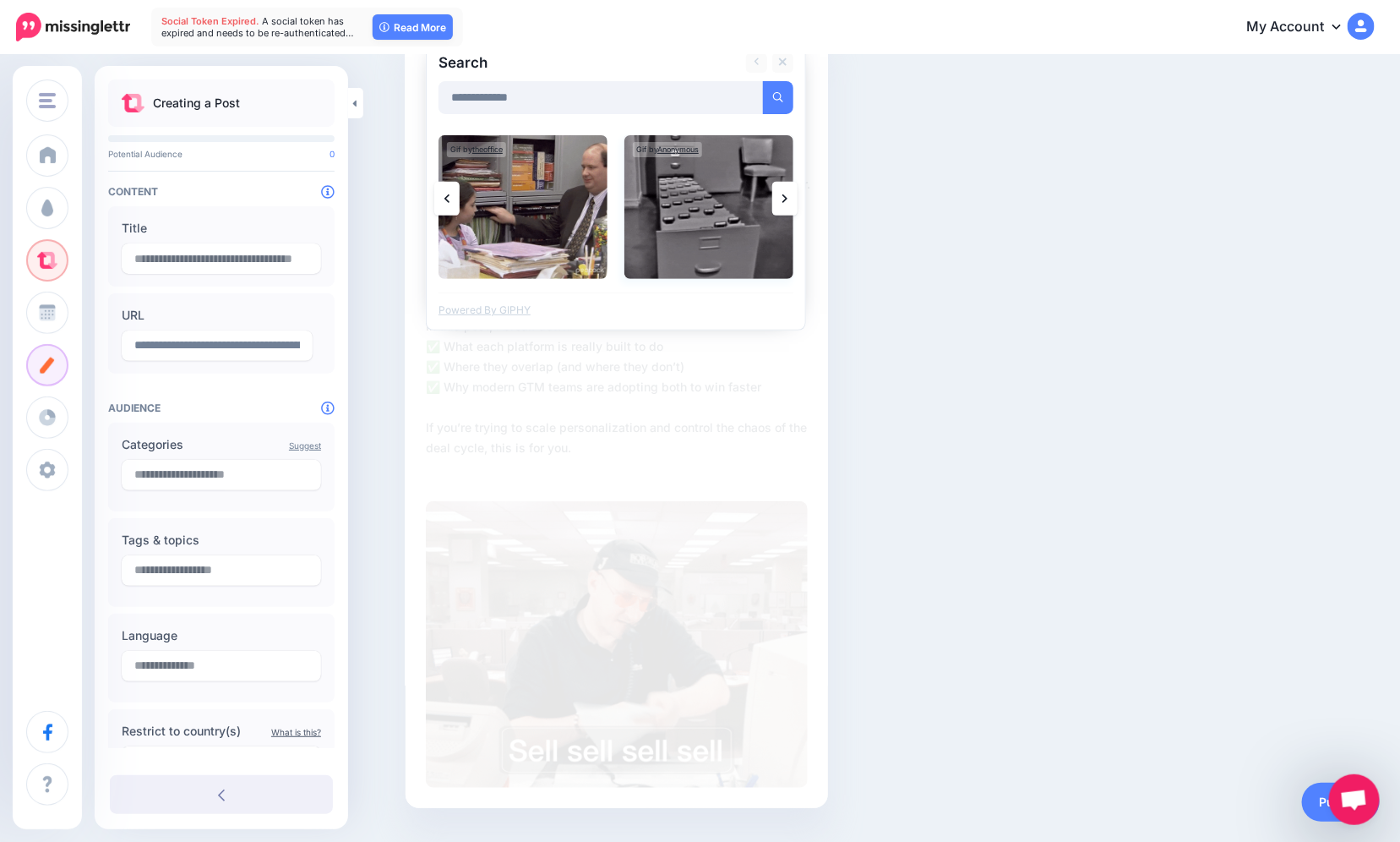 click at bounding box center [709, 207] 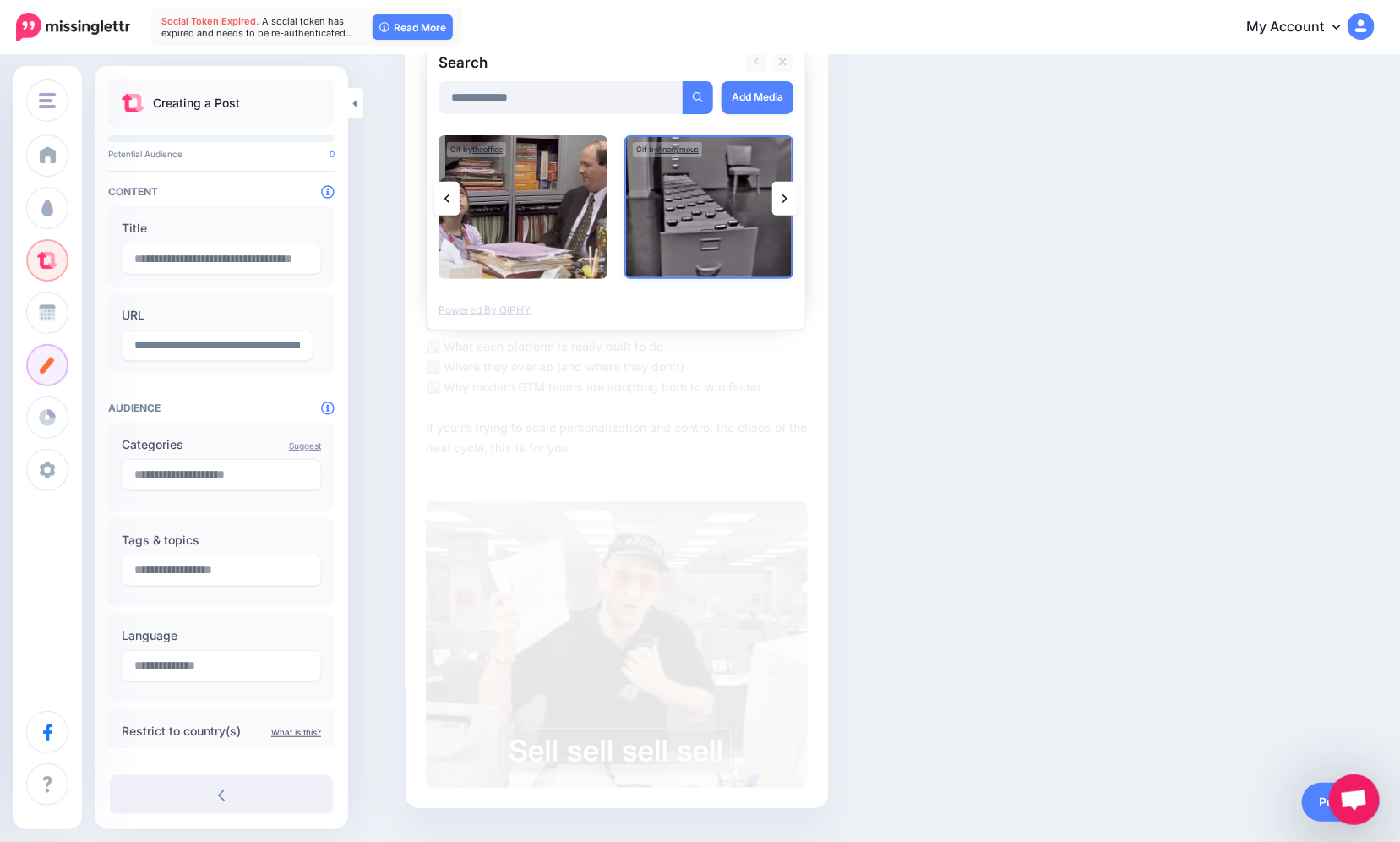 click at bounding box center [709, 207] 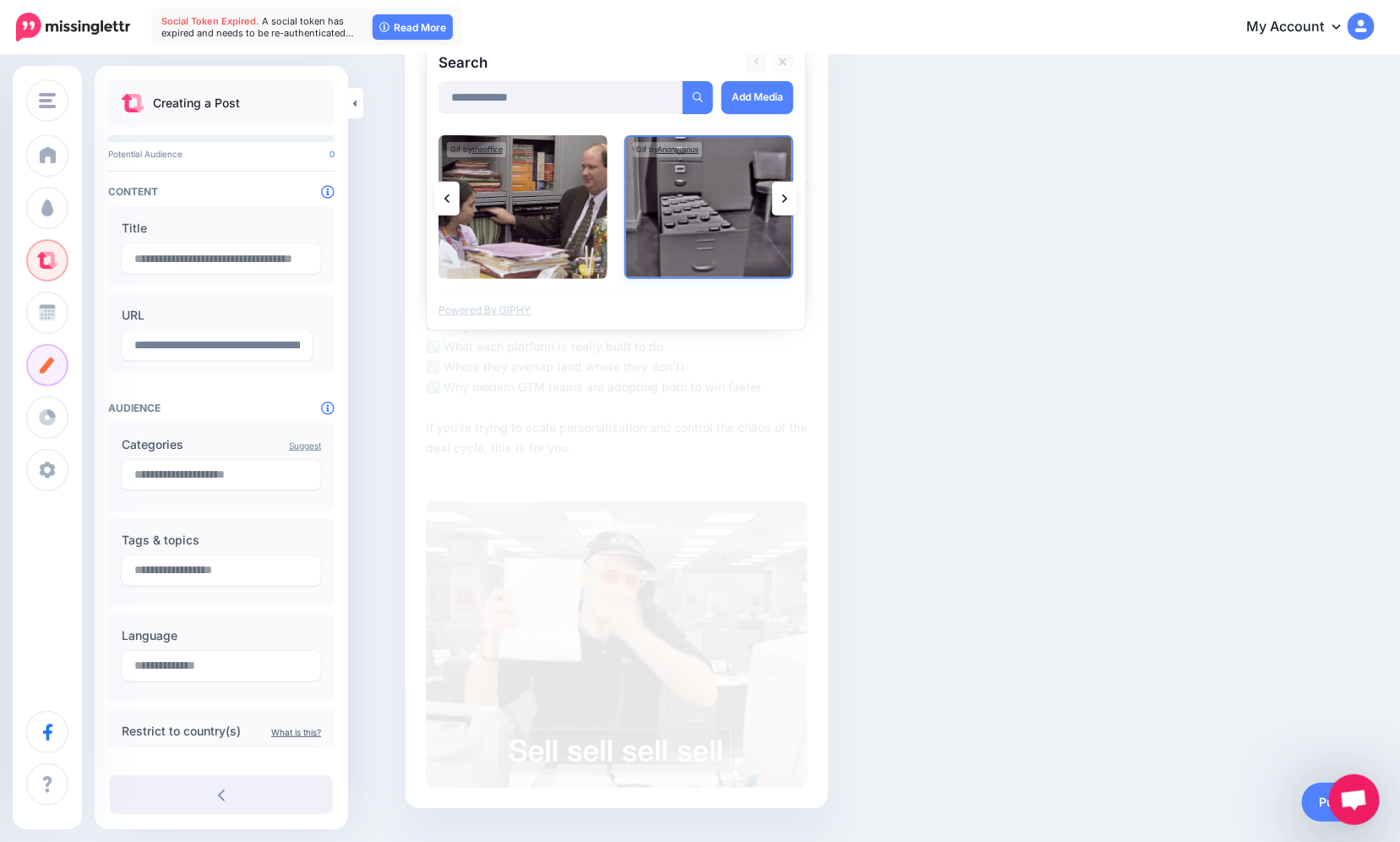 click at bounding box center [709, 207] 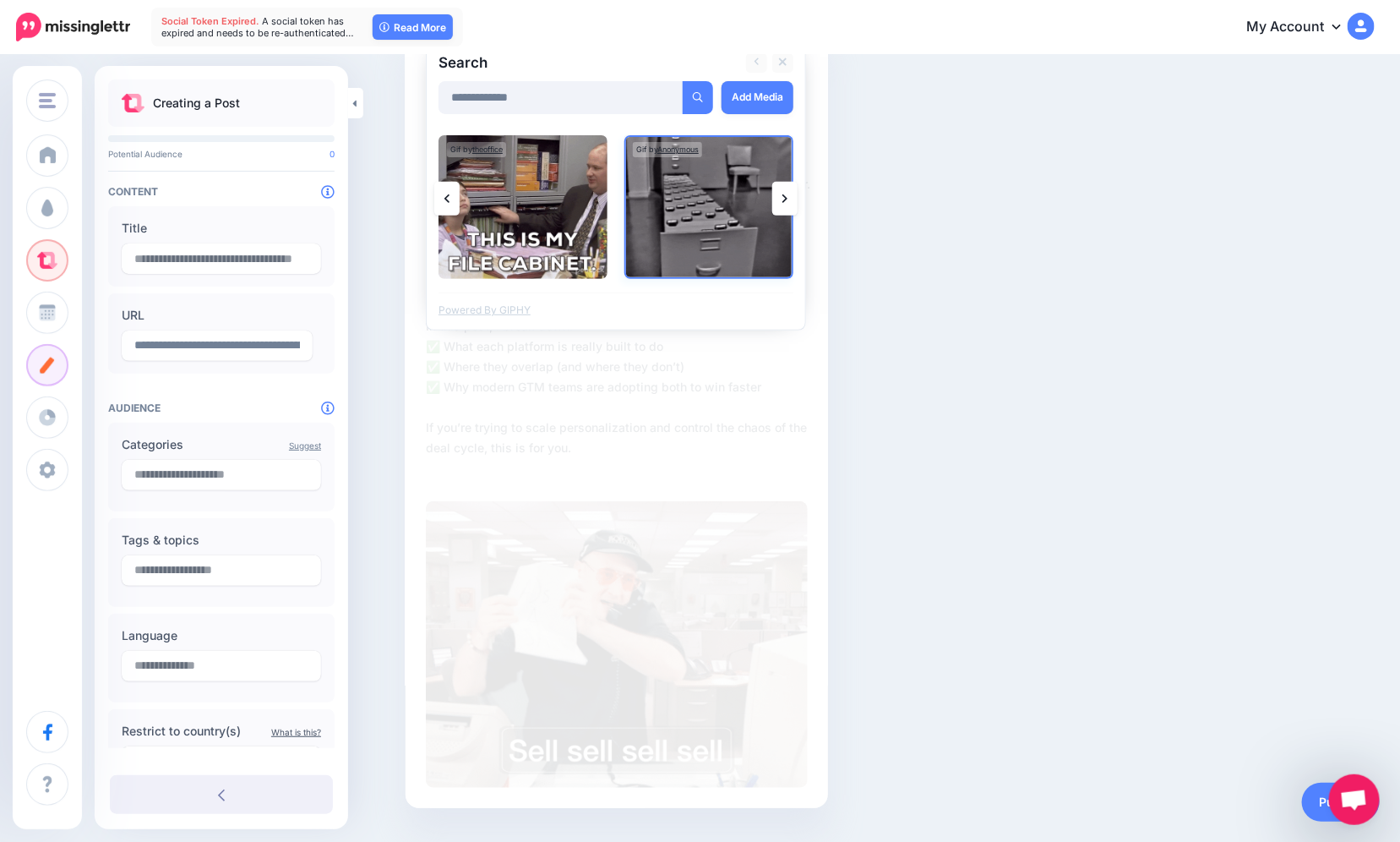 click at bounding box center (709, 207) 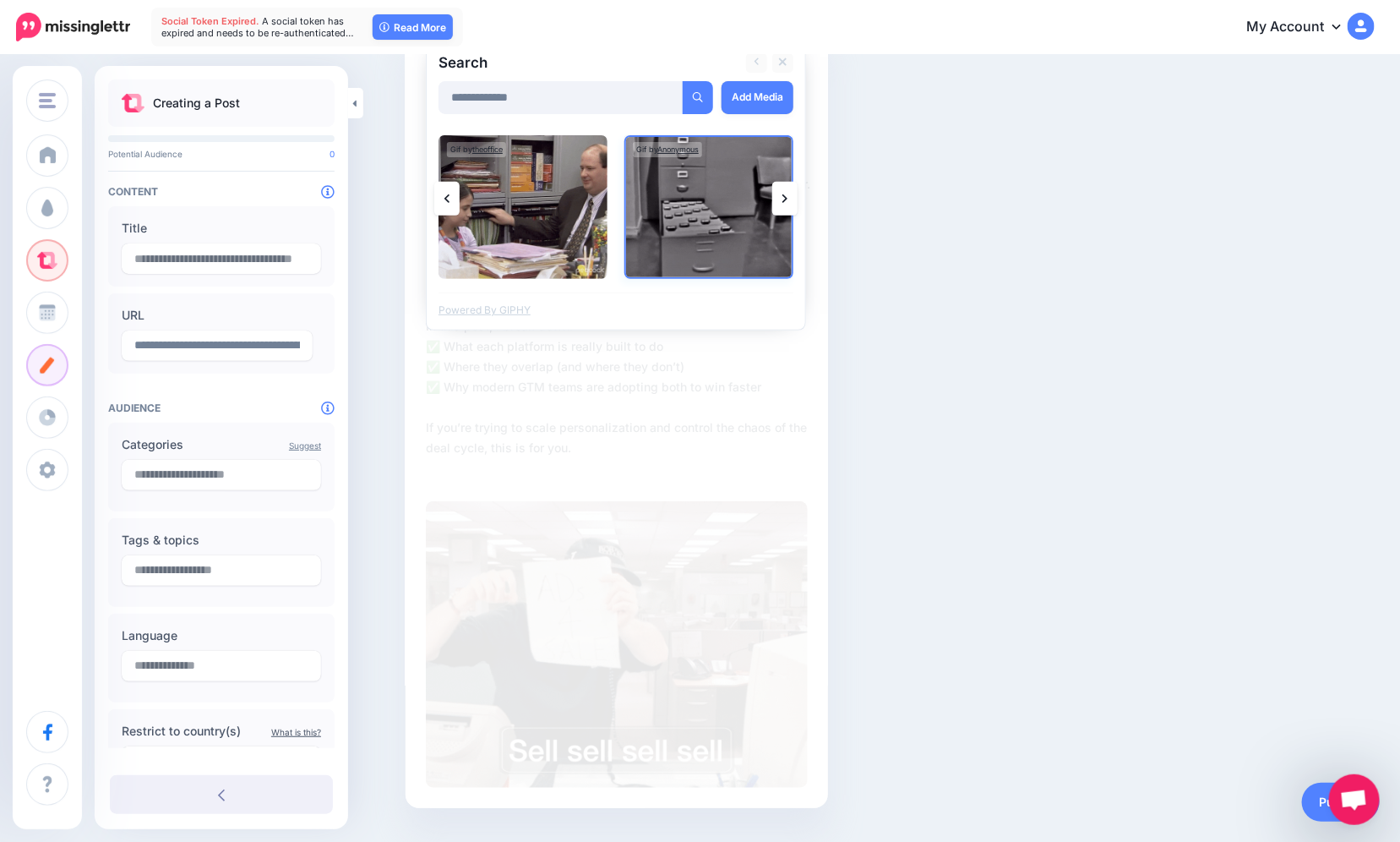 click at bounding box center [709, 207] 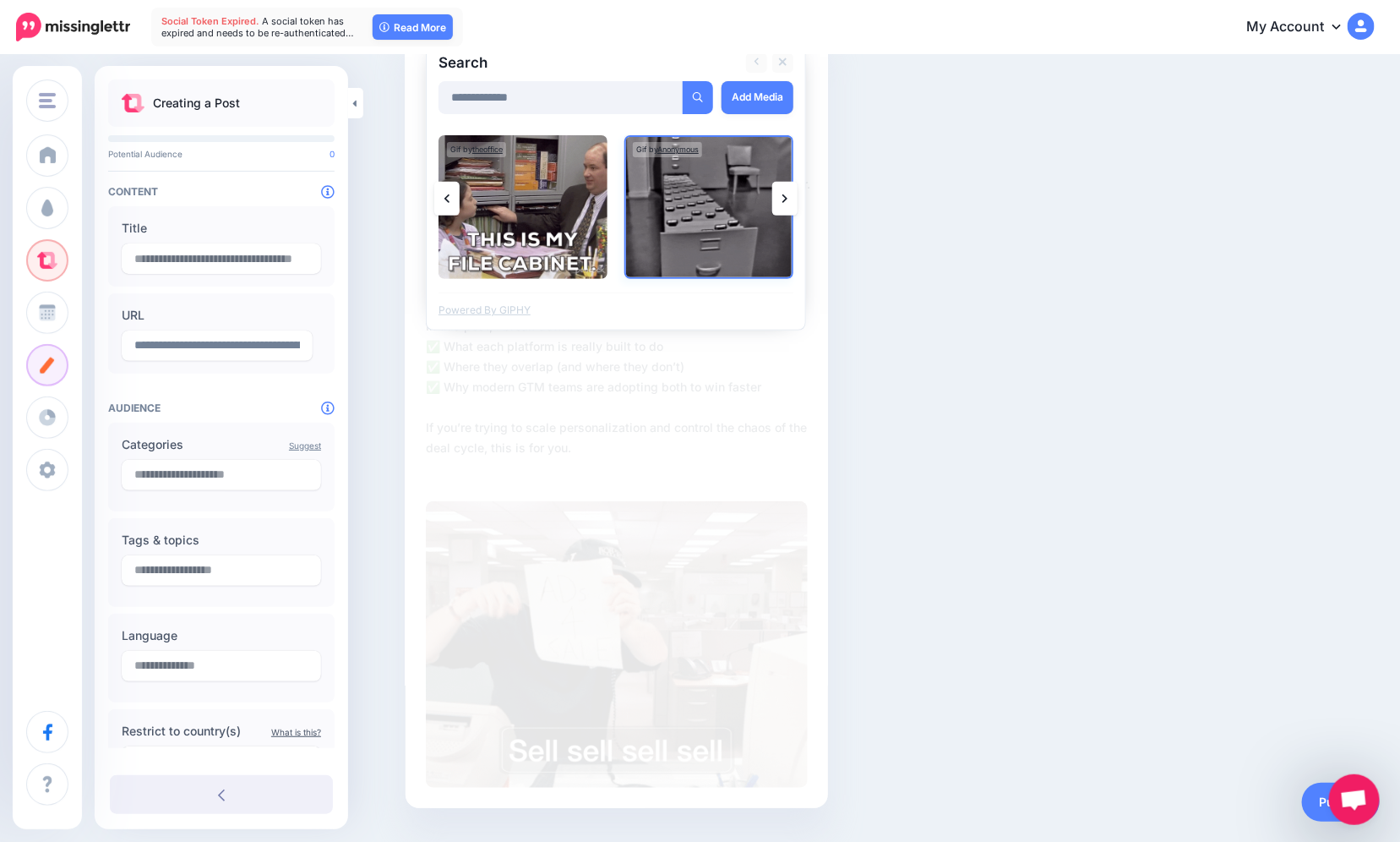 click at bounding box center [709, 207] 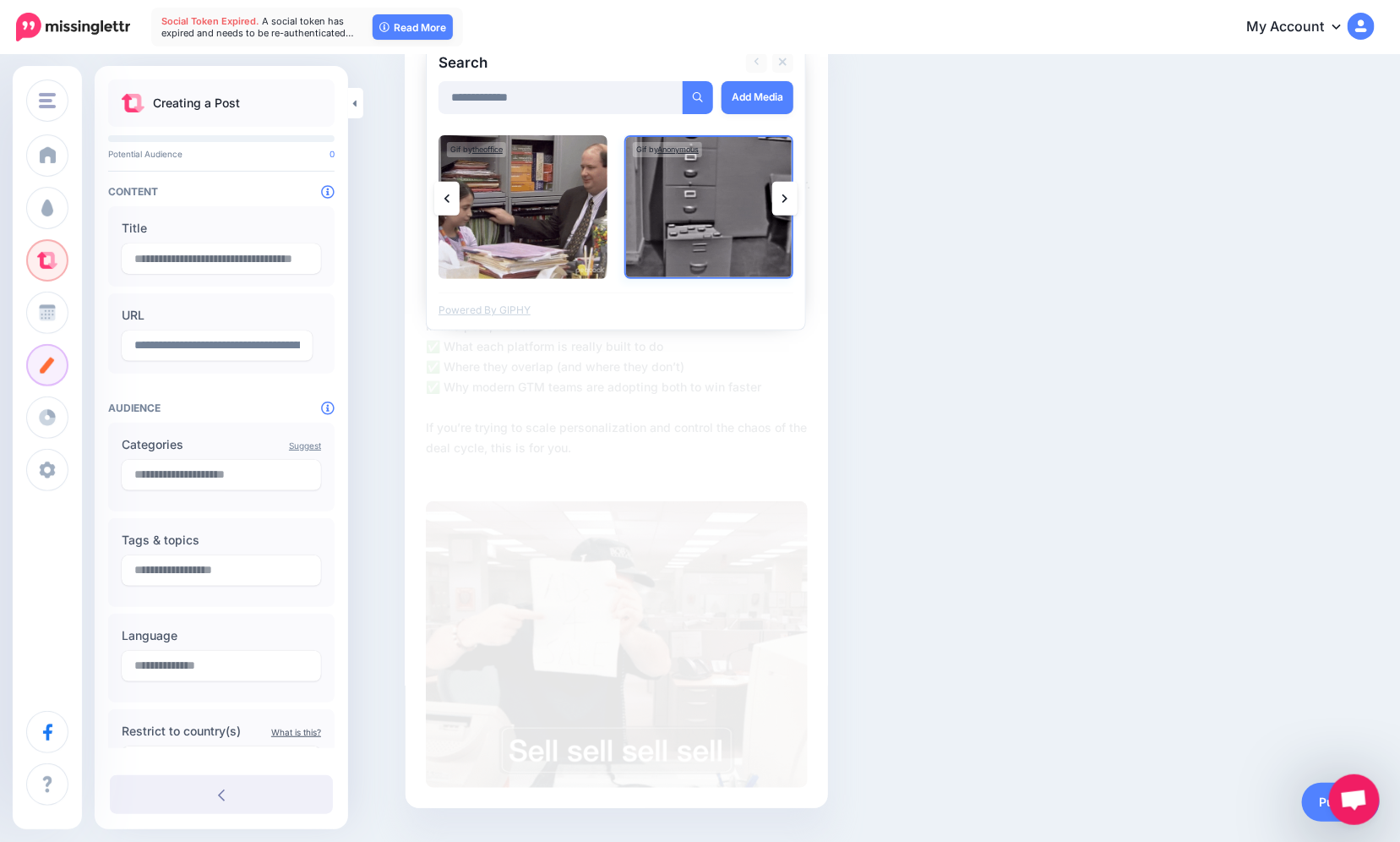 click at bounding box center [709, 207] 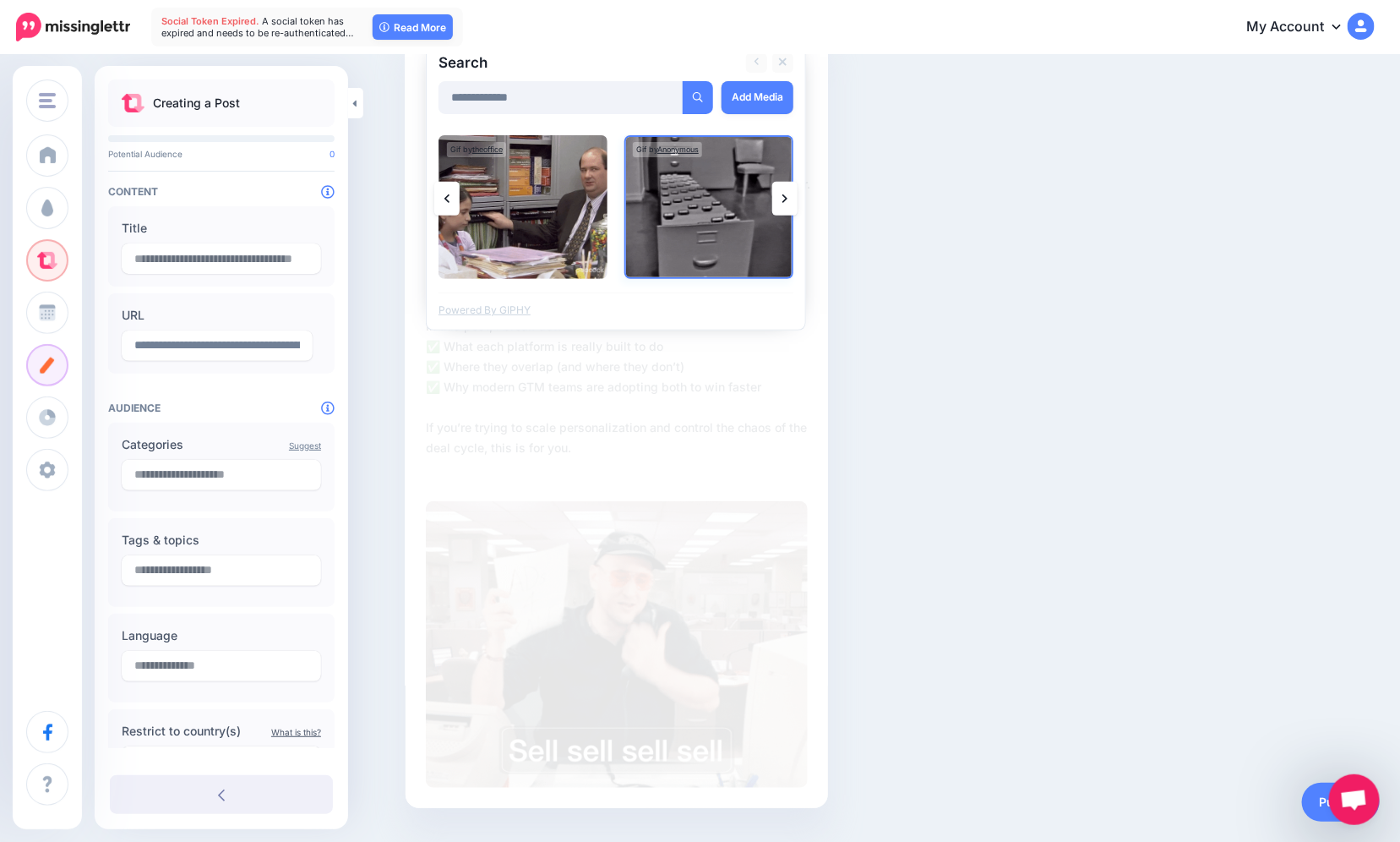 click at bounding box center [709, 207] 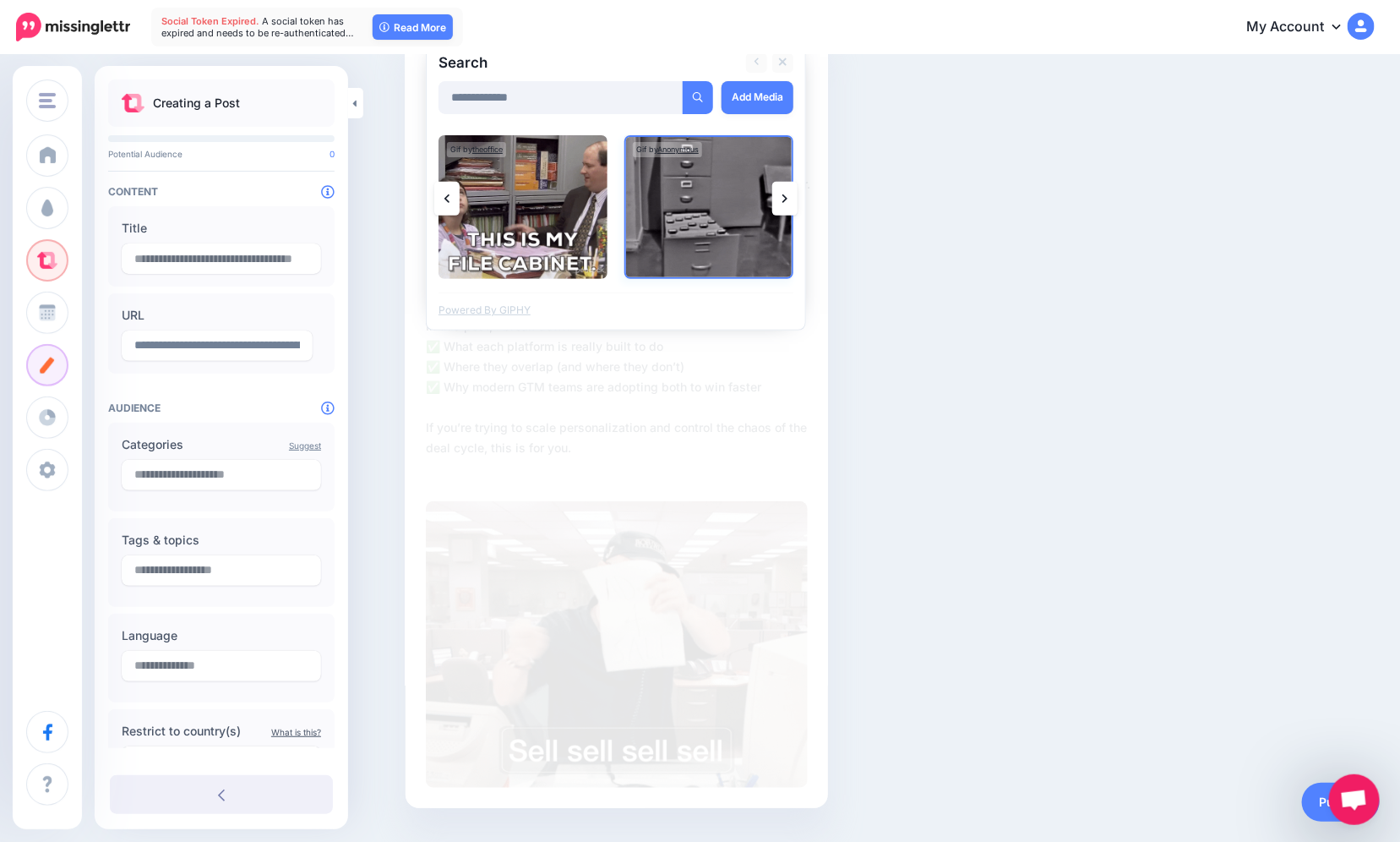 click at bounding box center [709, 207] 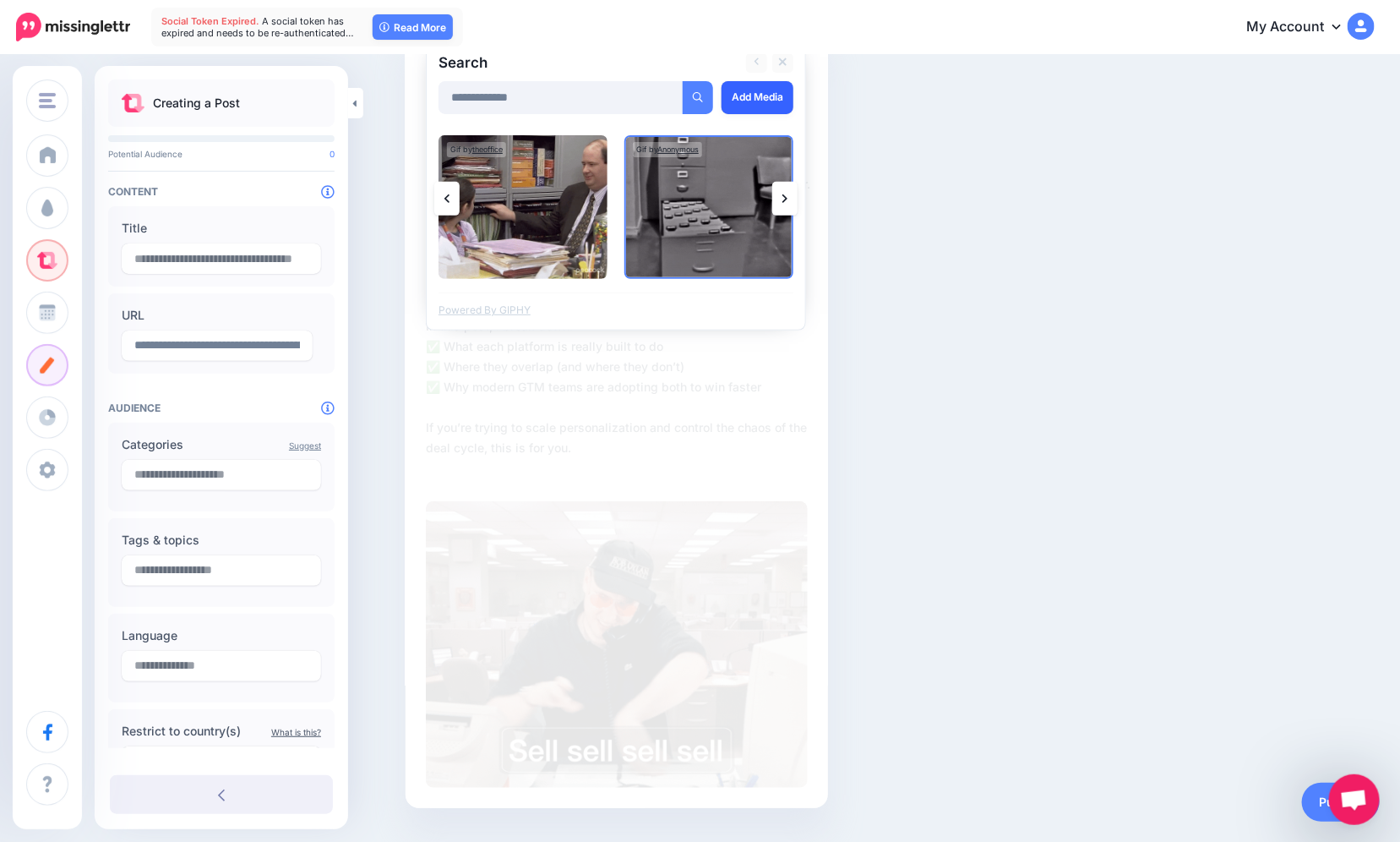 click on "Add Media" at bounding box center (757, 97) 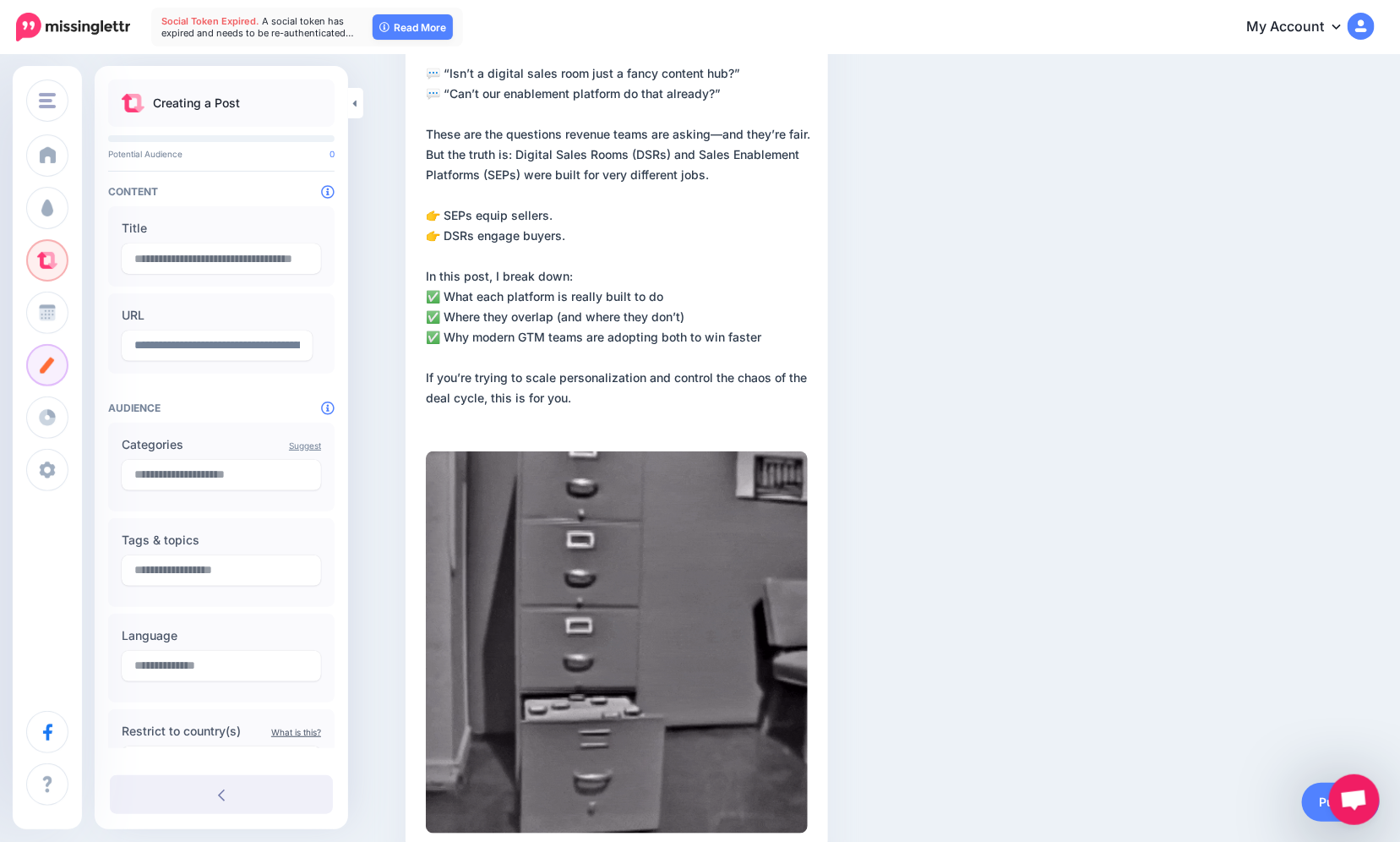 scroll, scrollTop: 0, scrollLeft: 0, axis: both 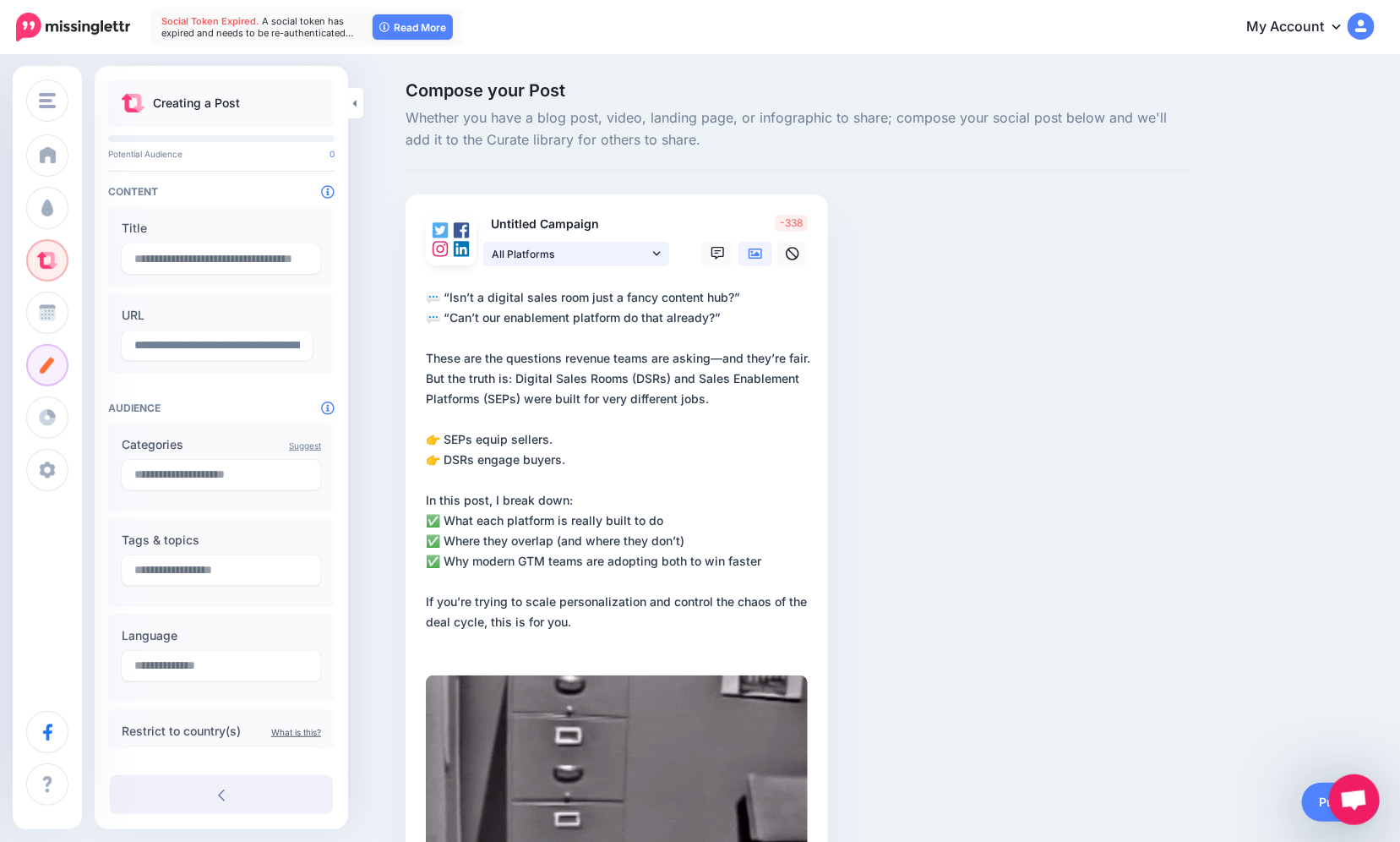 click on "All
Platforms" at bounding box center (570, 254) 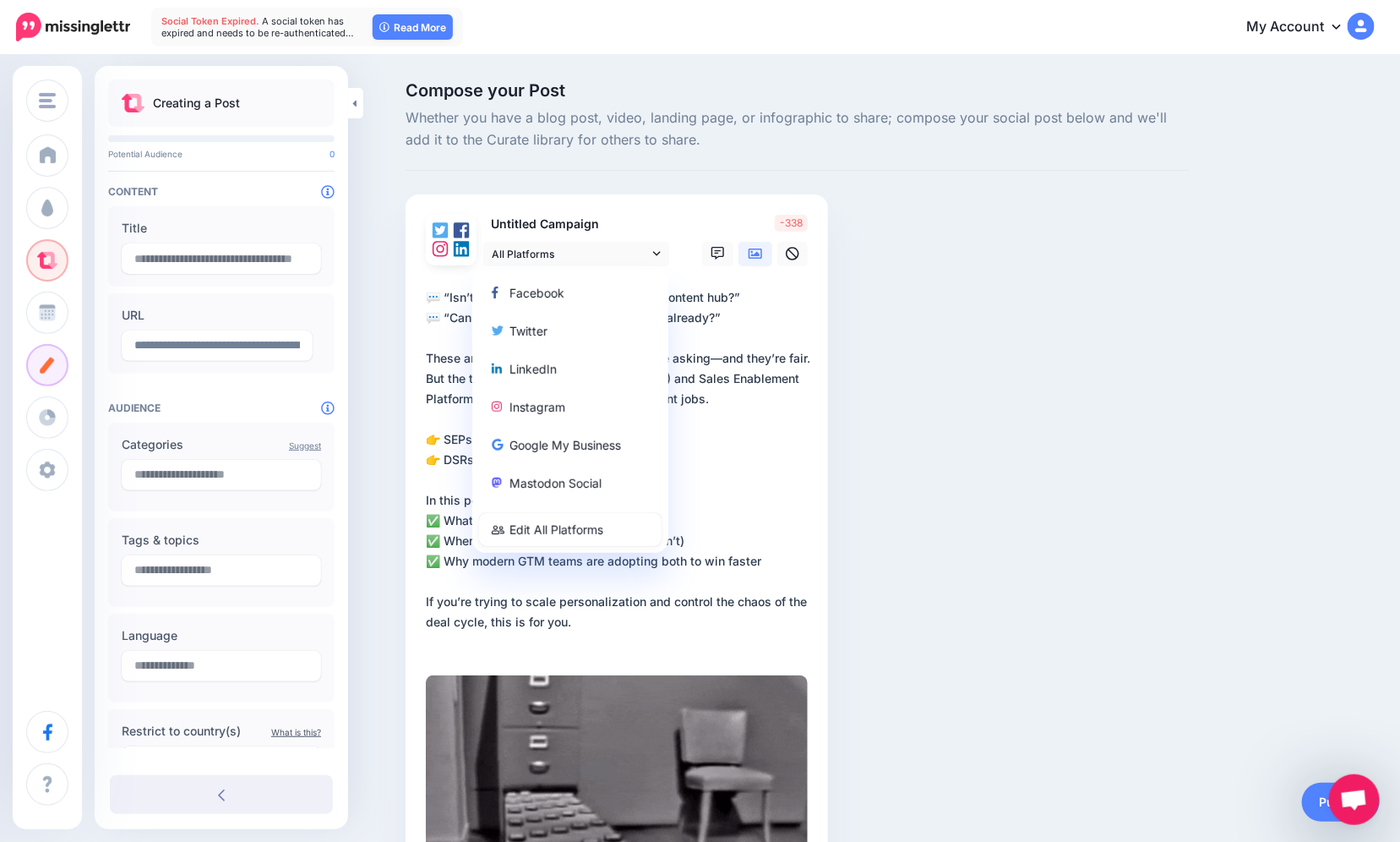 click on "Twitter" at bounding box center [570, 331] 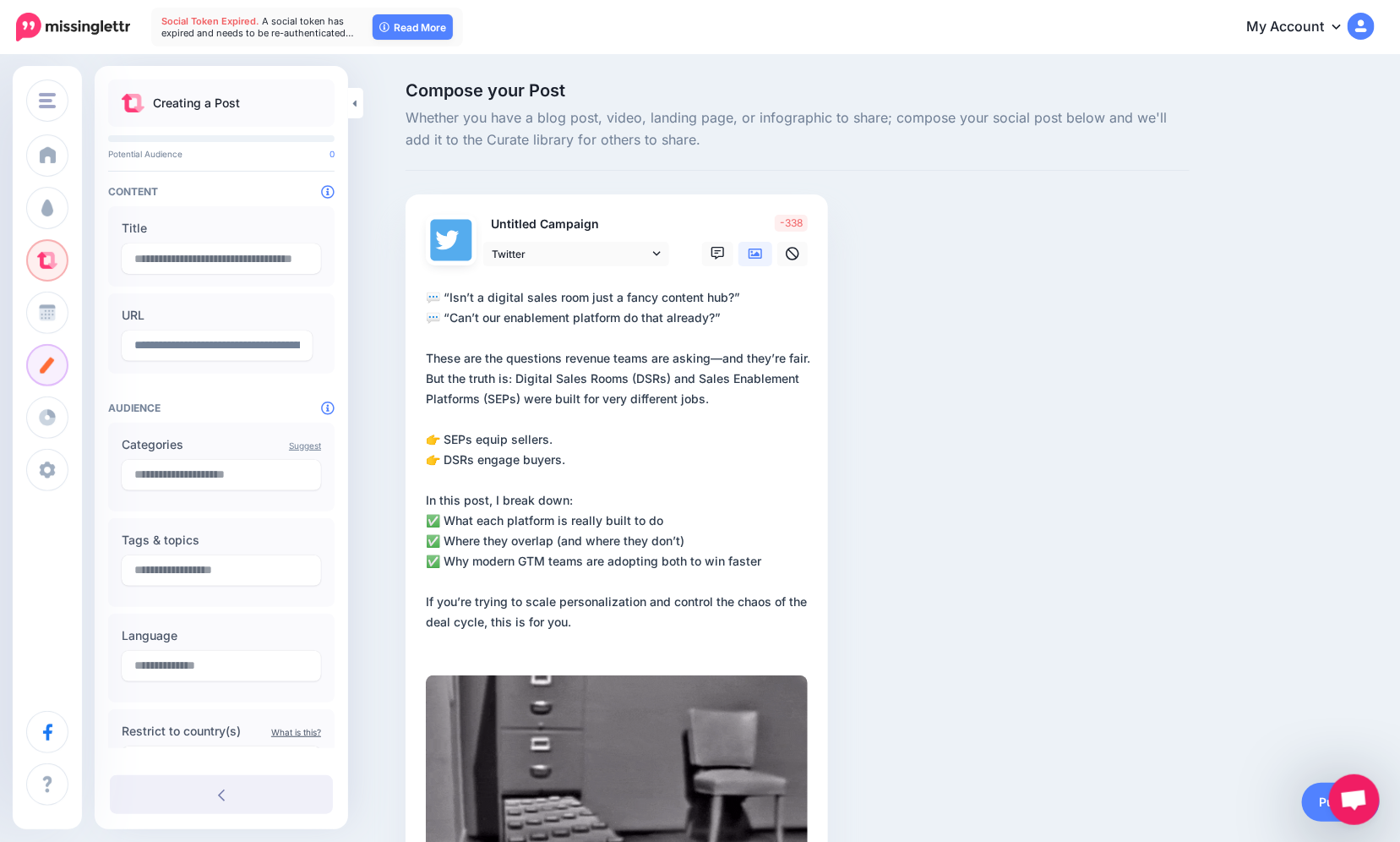 drag, startPoint x: 438, startPoint y: 439, endPoint x: 802, endPoint y: 564, distance: 384.86491 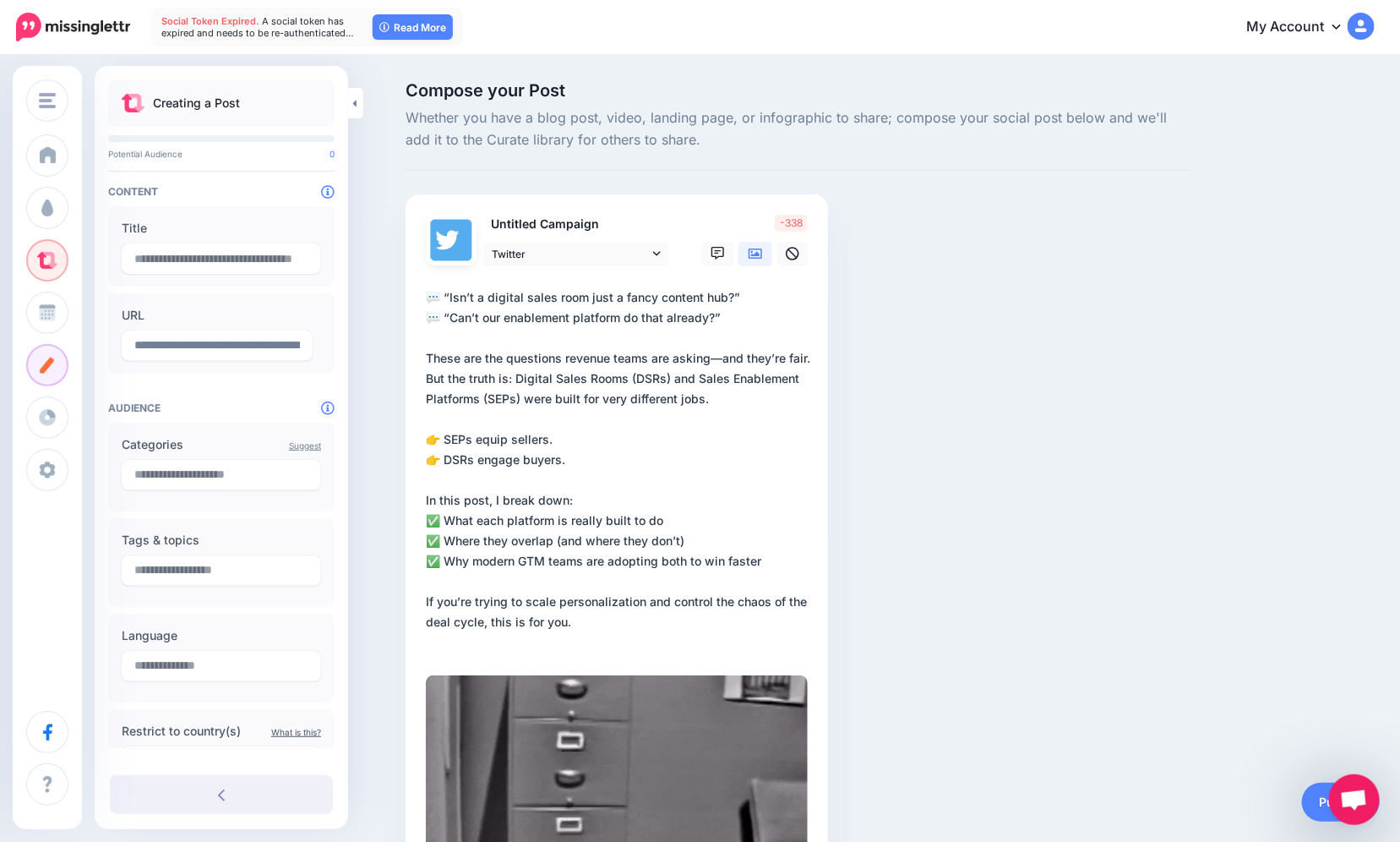 click on "**********" at bounding box center (620, 470) 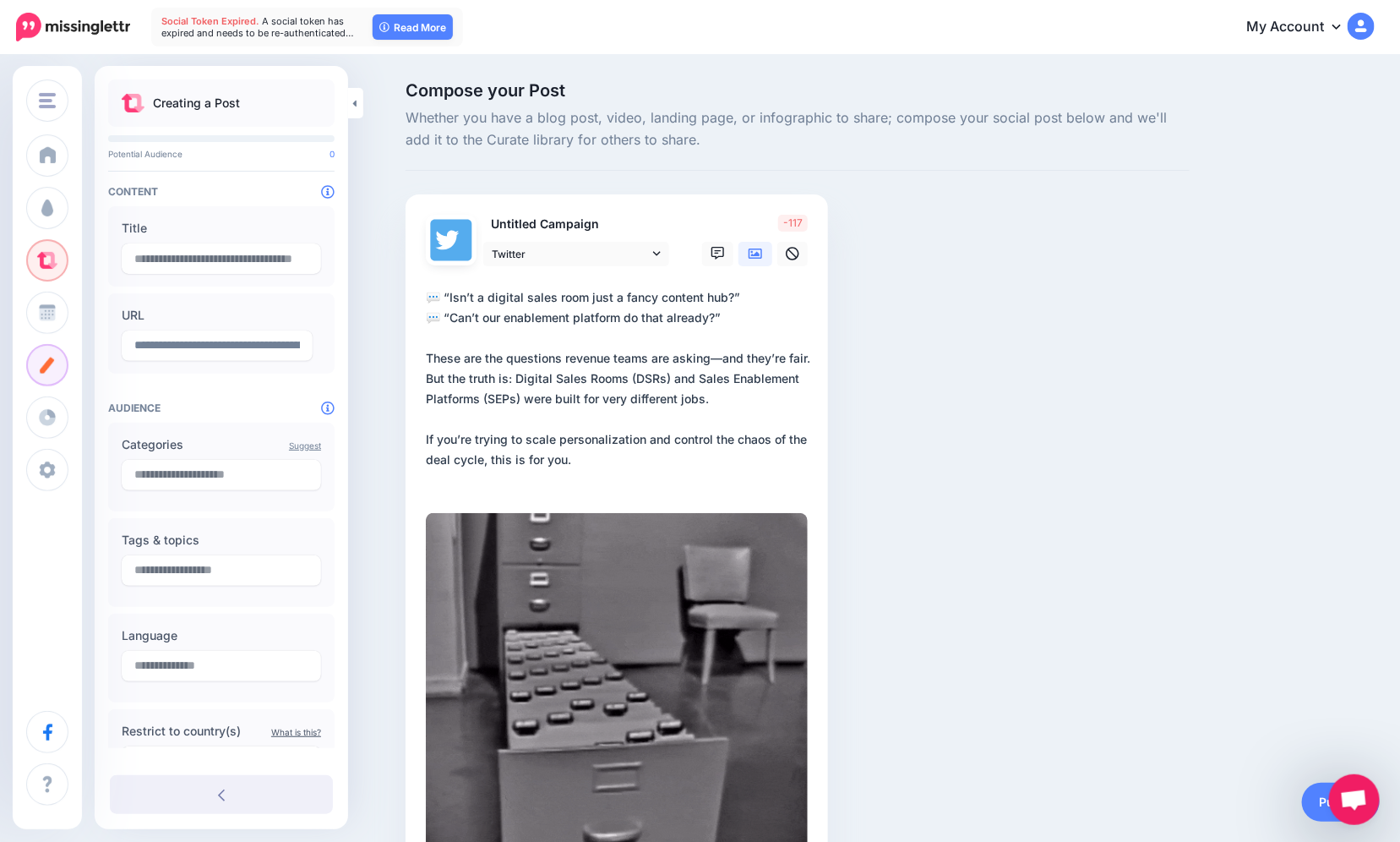 click on "**********" at bounding box center (620, 389) 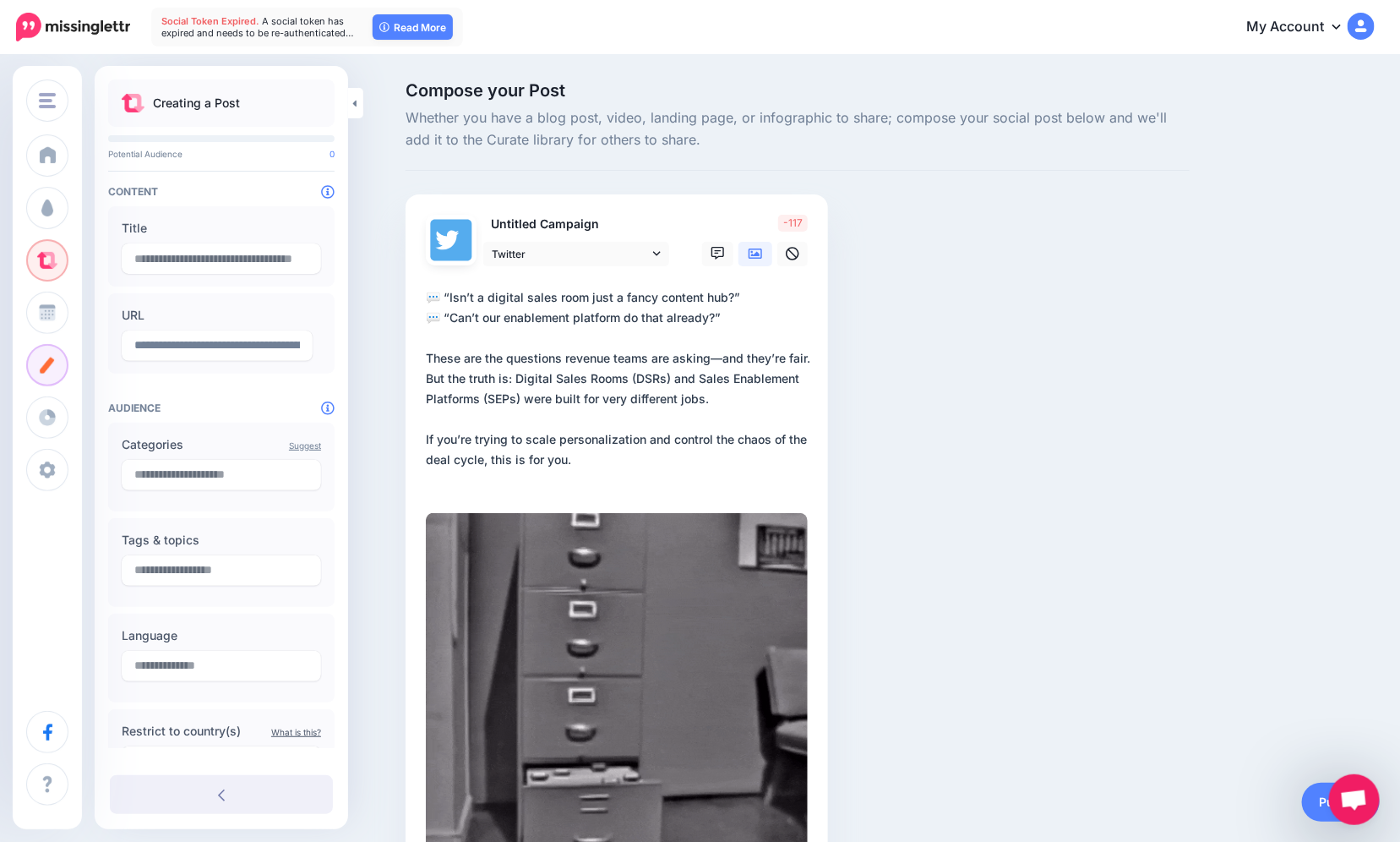 click on "**********" at bounding box center [620, 389] 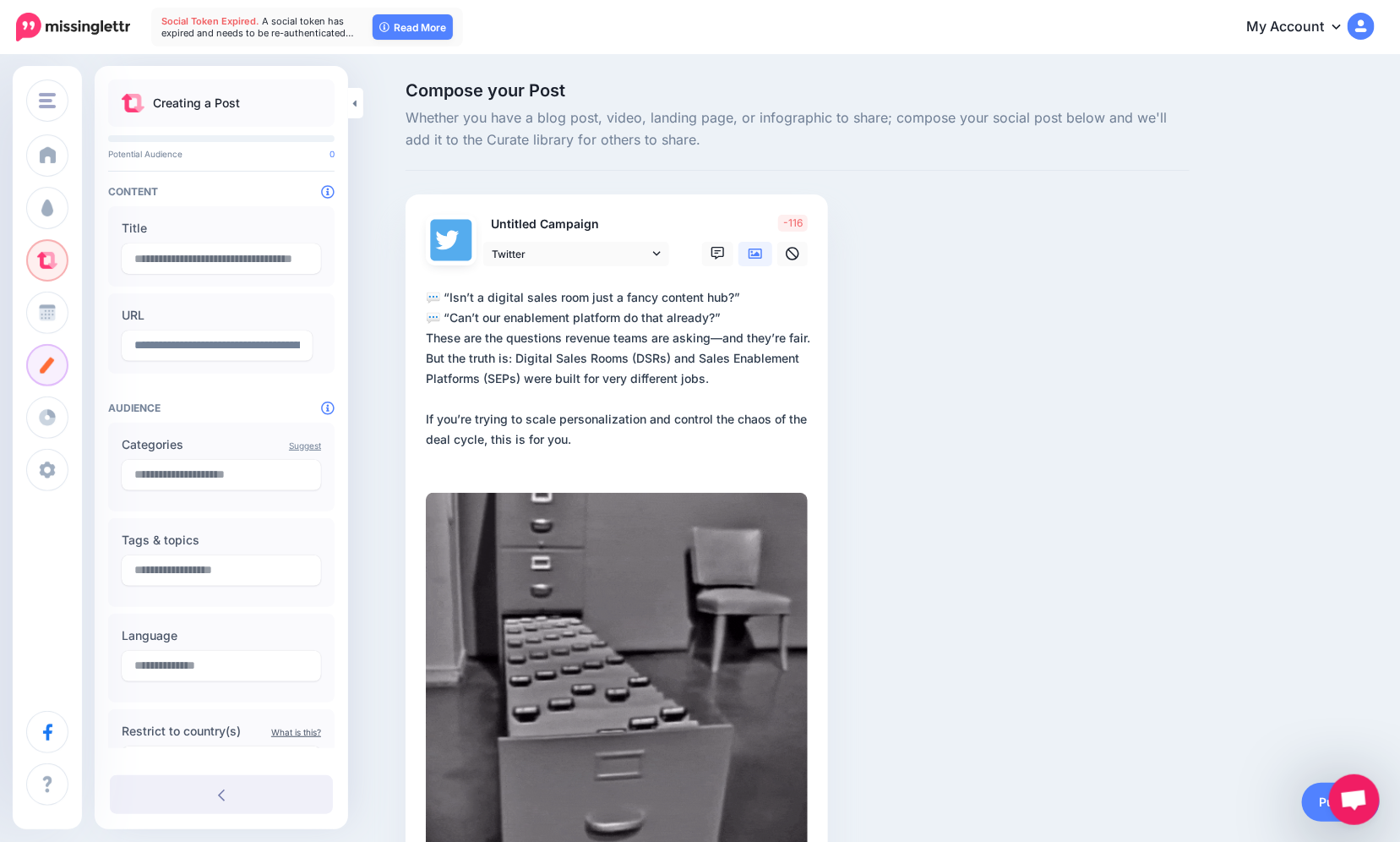 click on "**********" at bounding box center (620, 379) 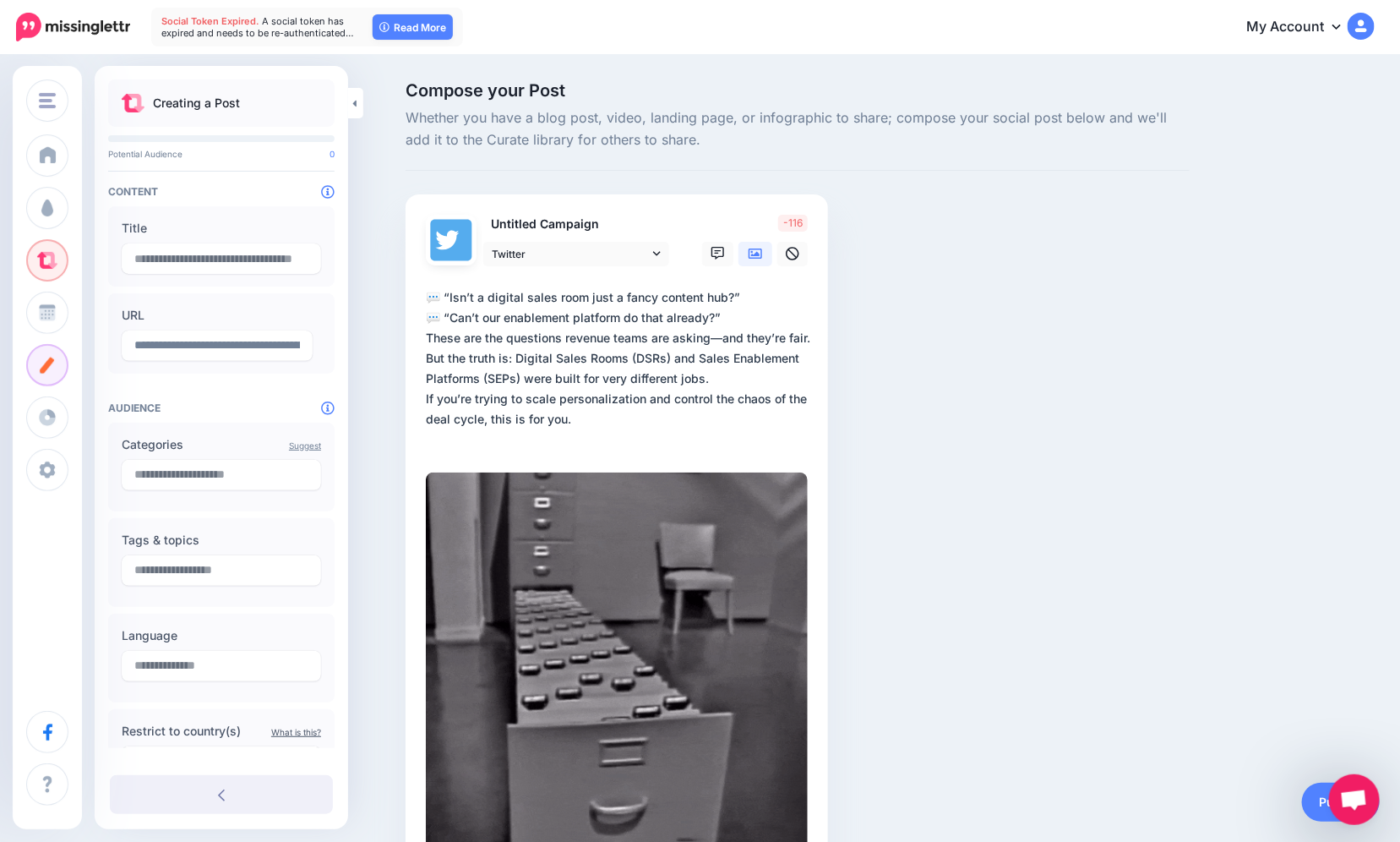 click on "**********" at bounding box center (620, 369) 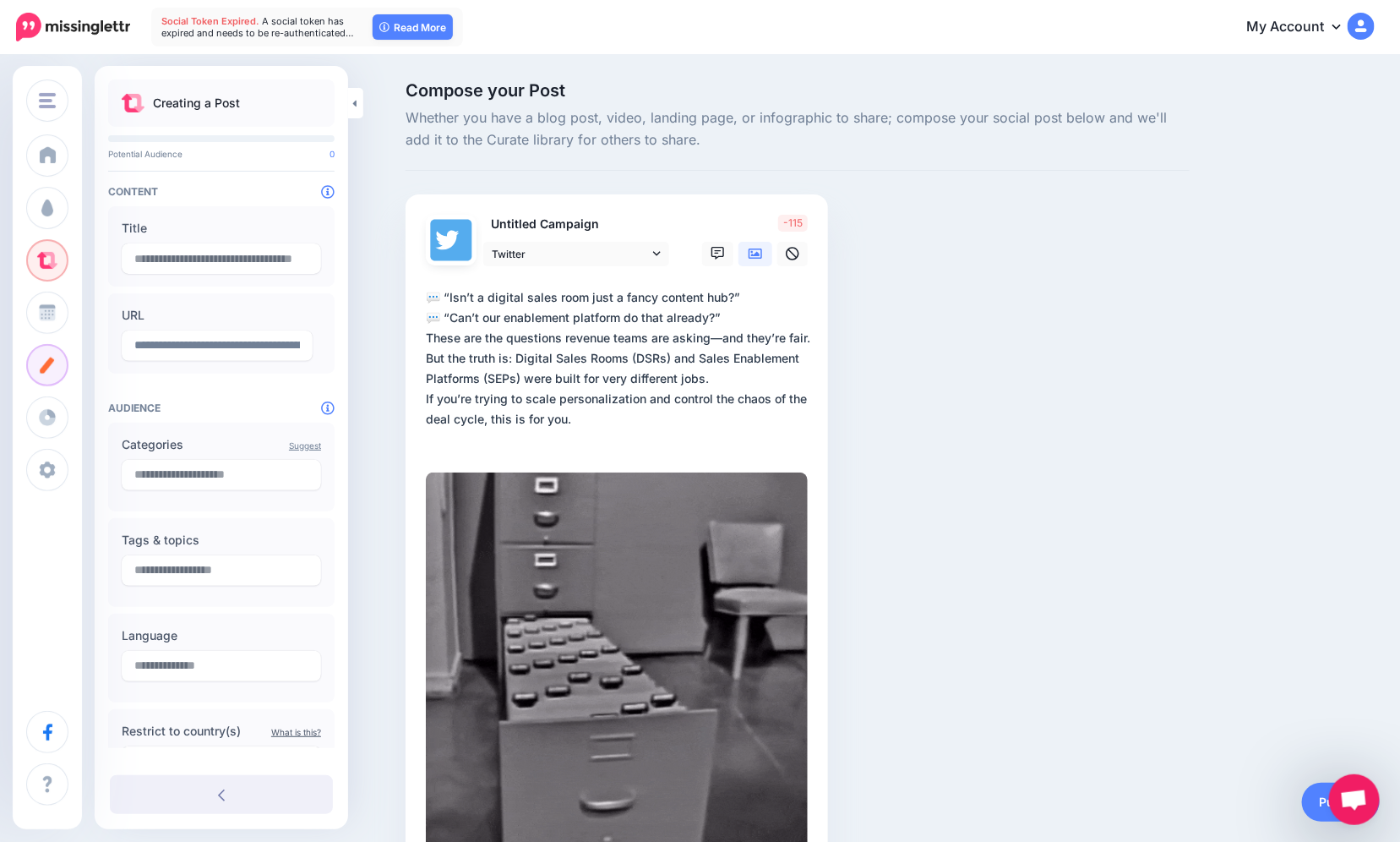 drag, startPoint x: 437, startPoint y: 356, endPoint x: 722, endPoint y: 383, distance: 286.27609 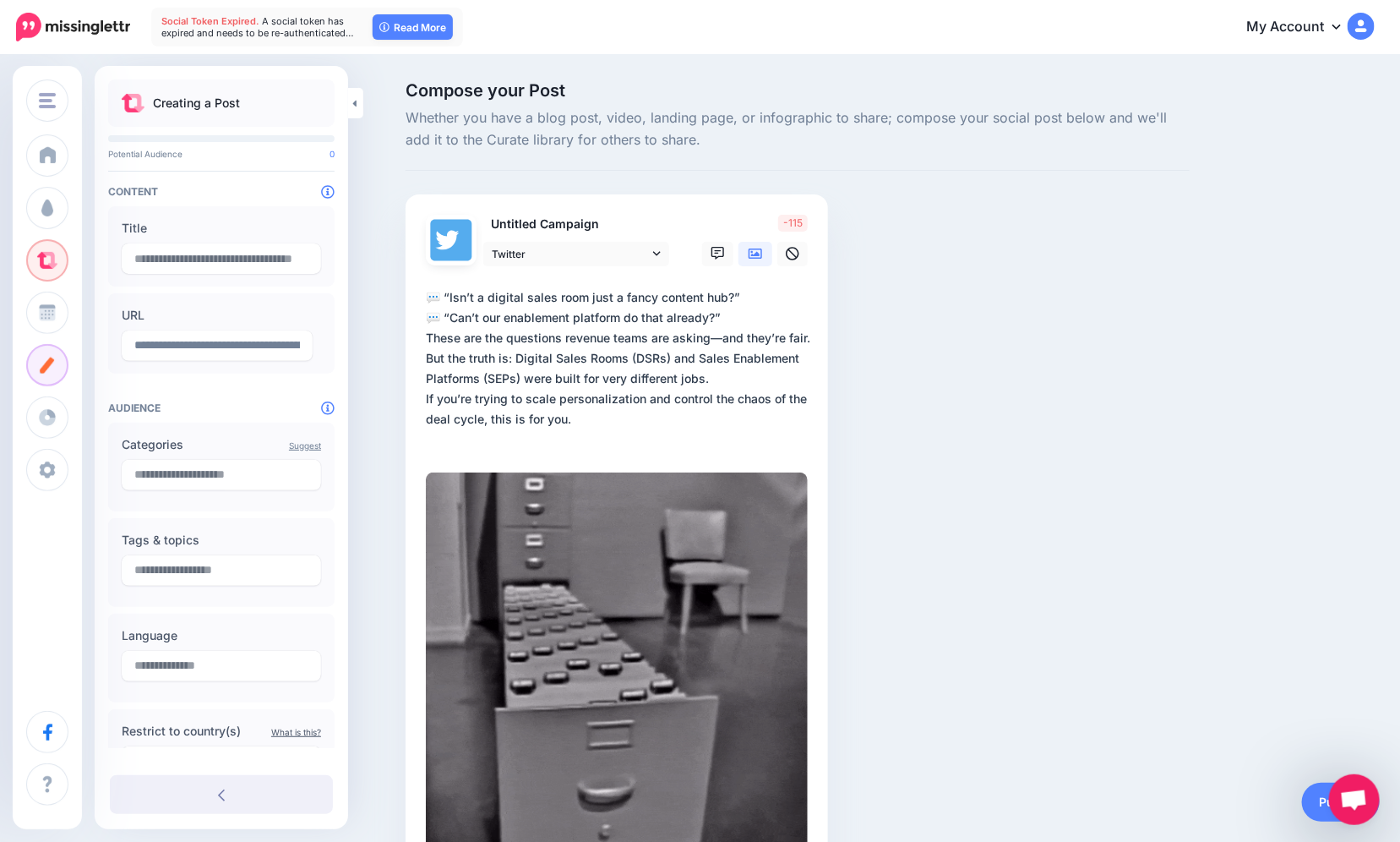 click on "**********" at bounding box center [620, 369] 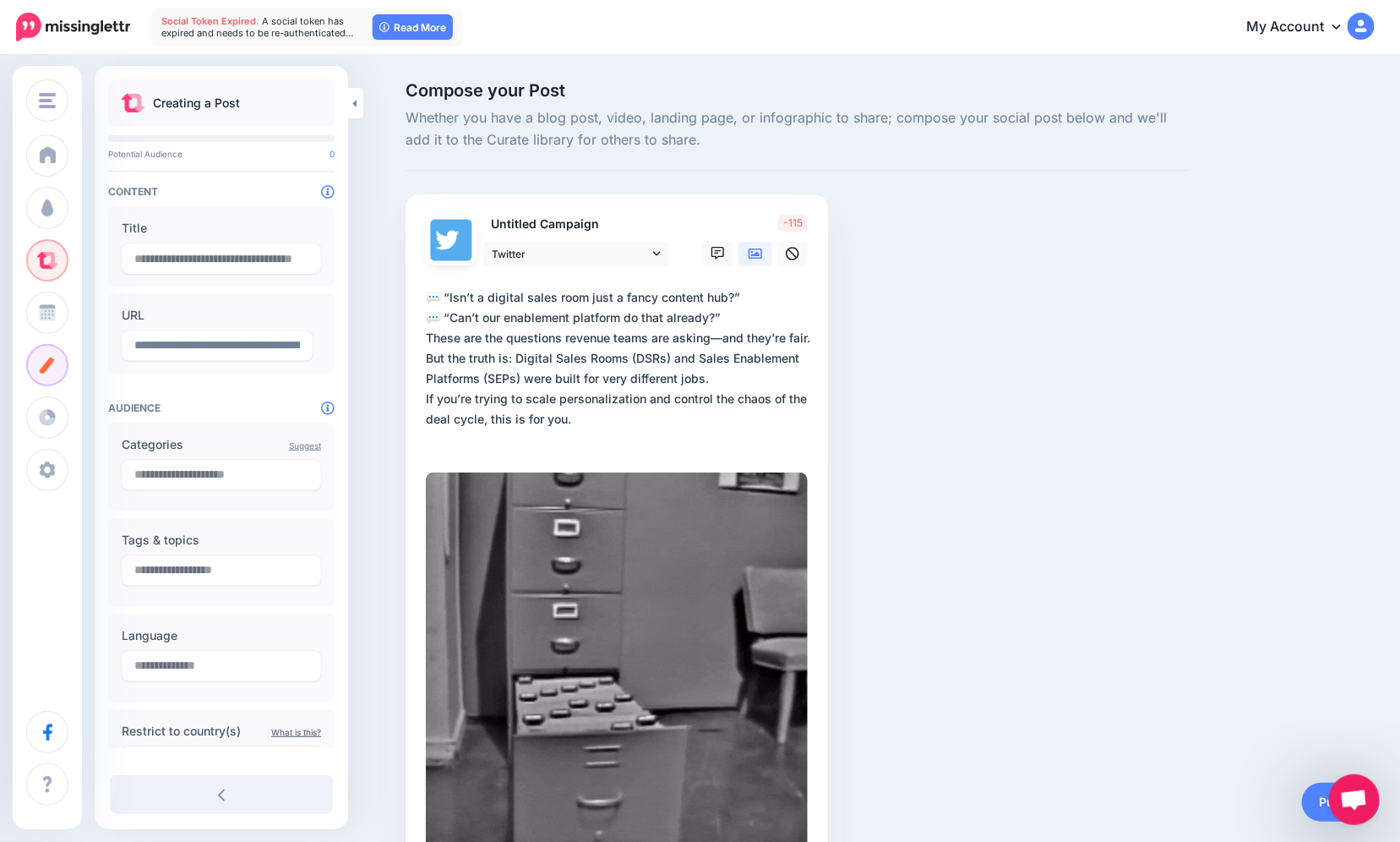 click on "**********" at bounding box center [620, 369] 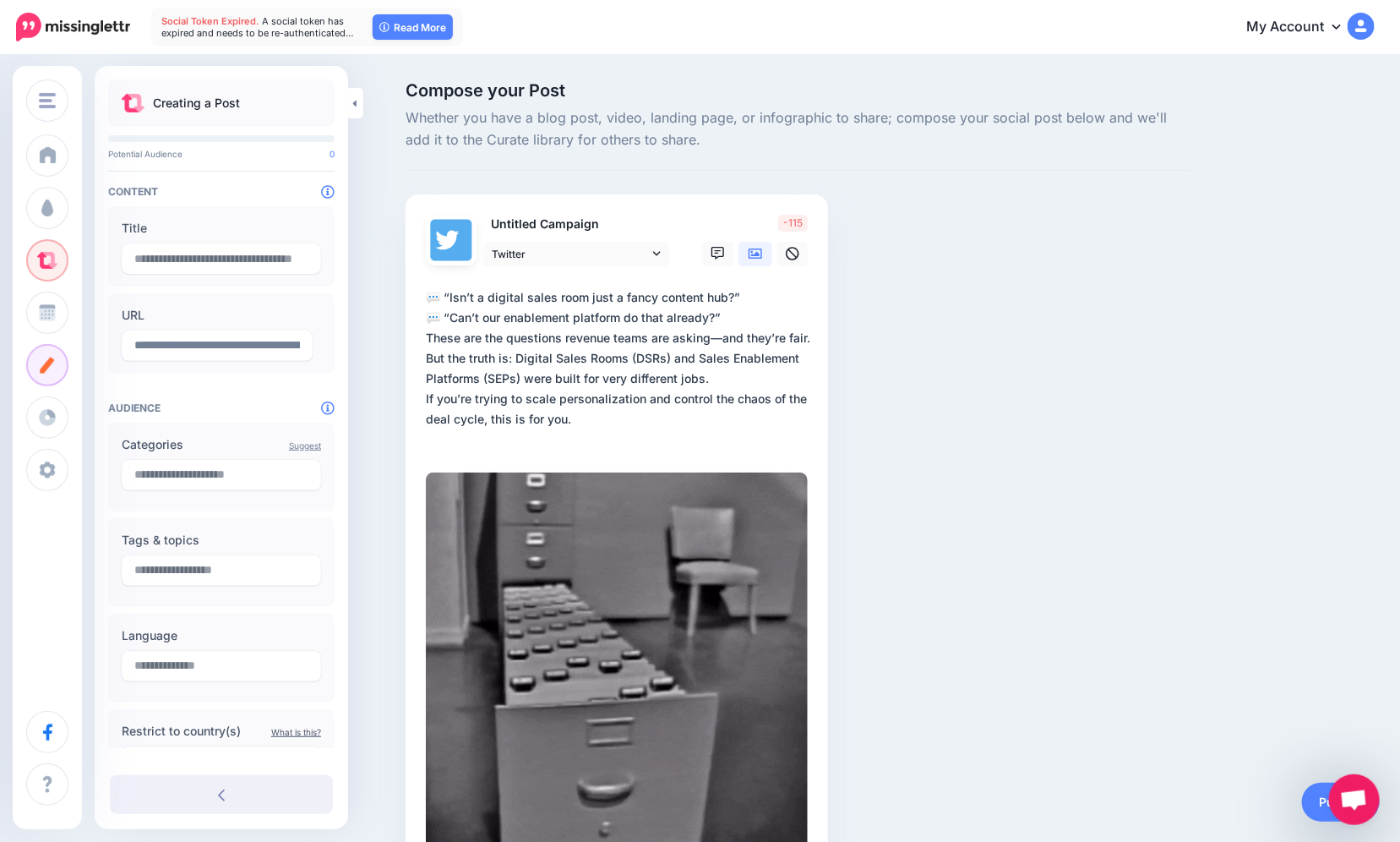 click on "**********" at bounding box center [620, 369] 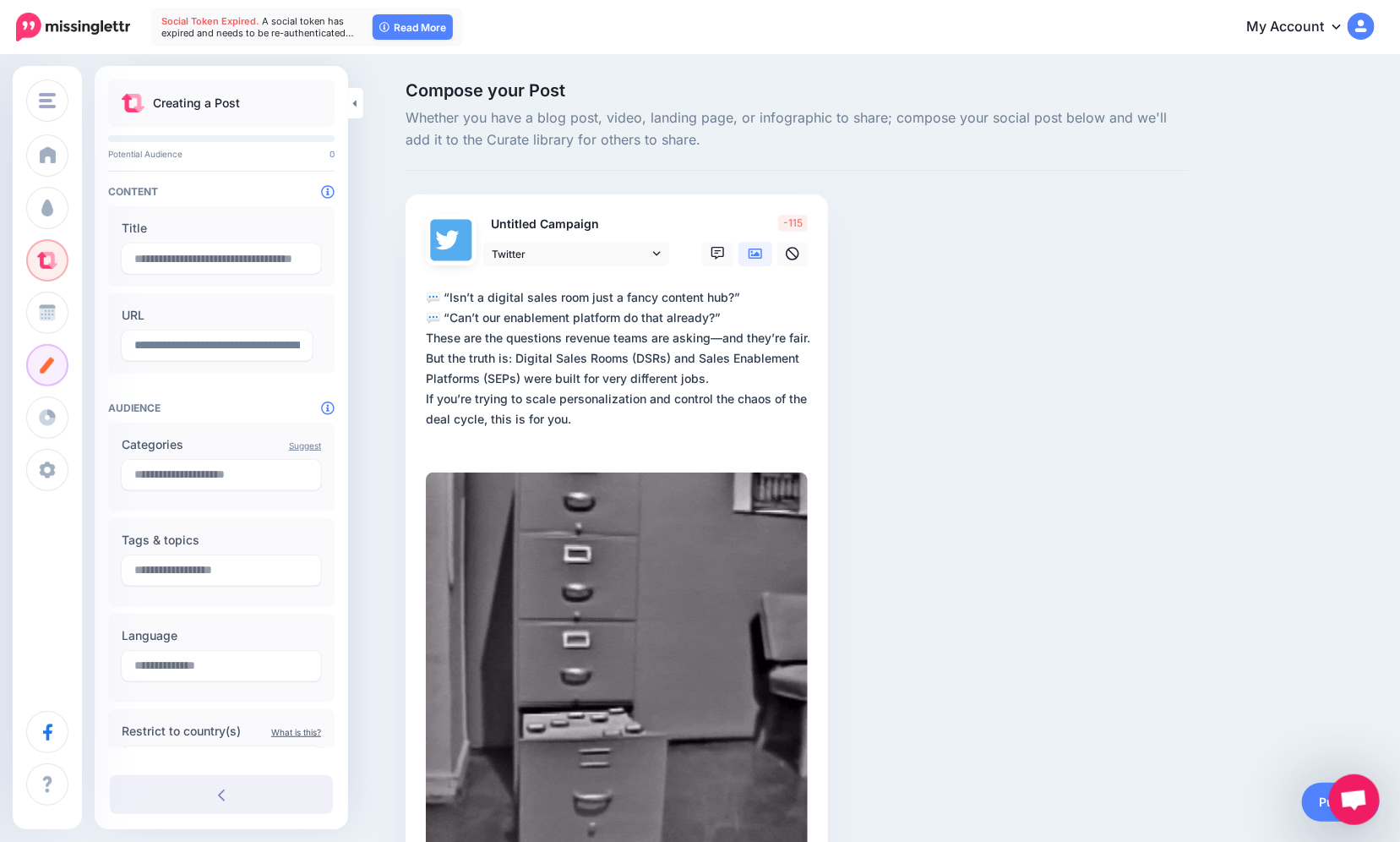 click on "**********" at bounding box center (620, 369) 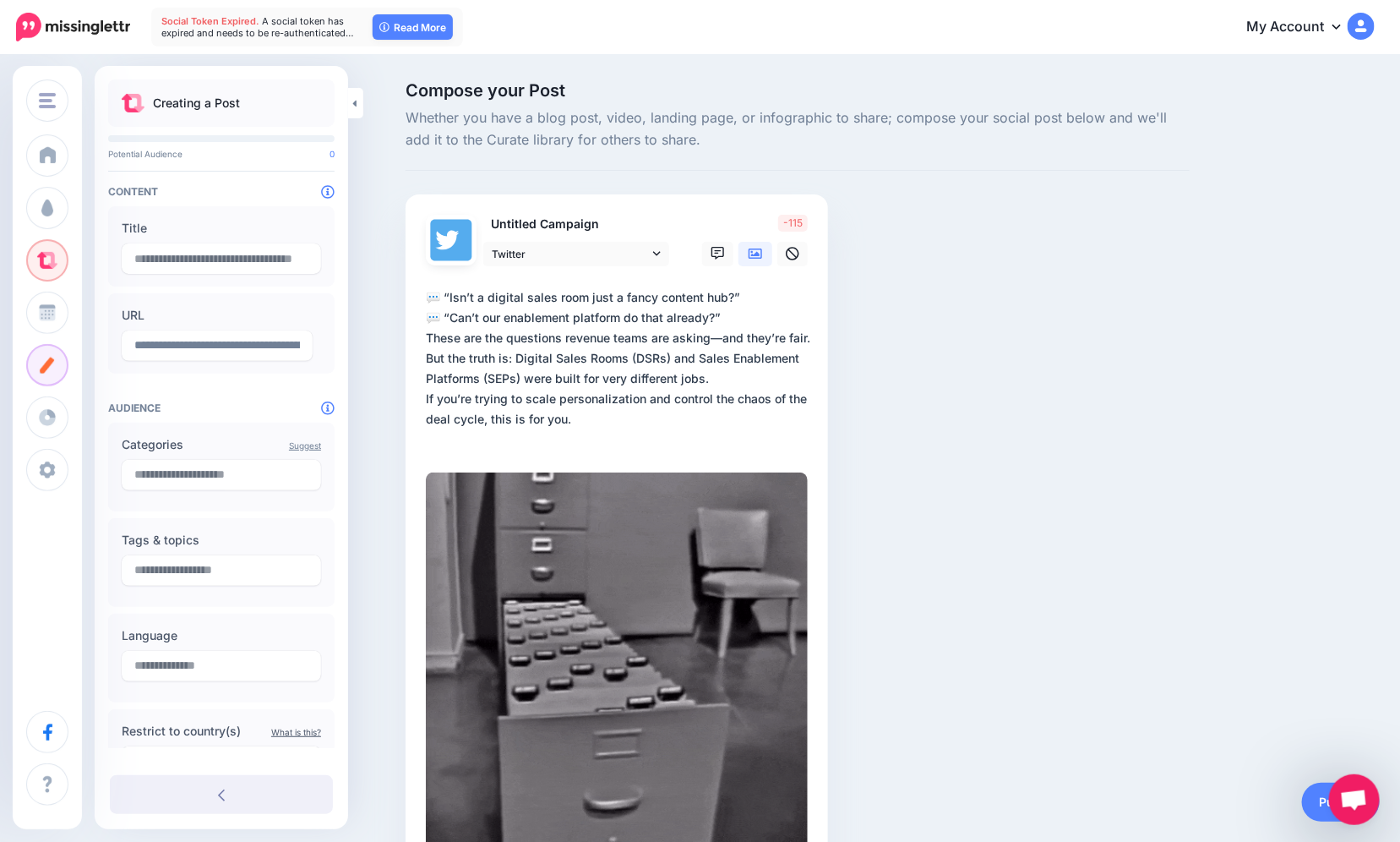 click on "**********" at bounding box center [620, 369] 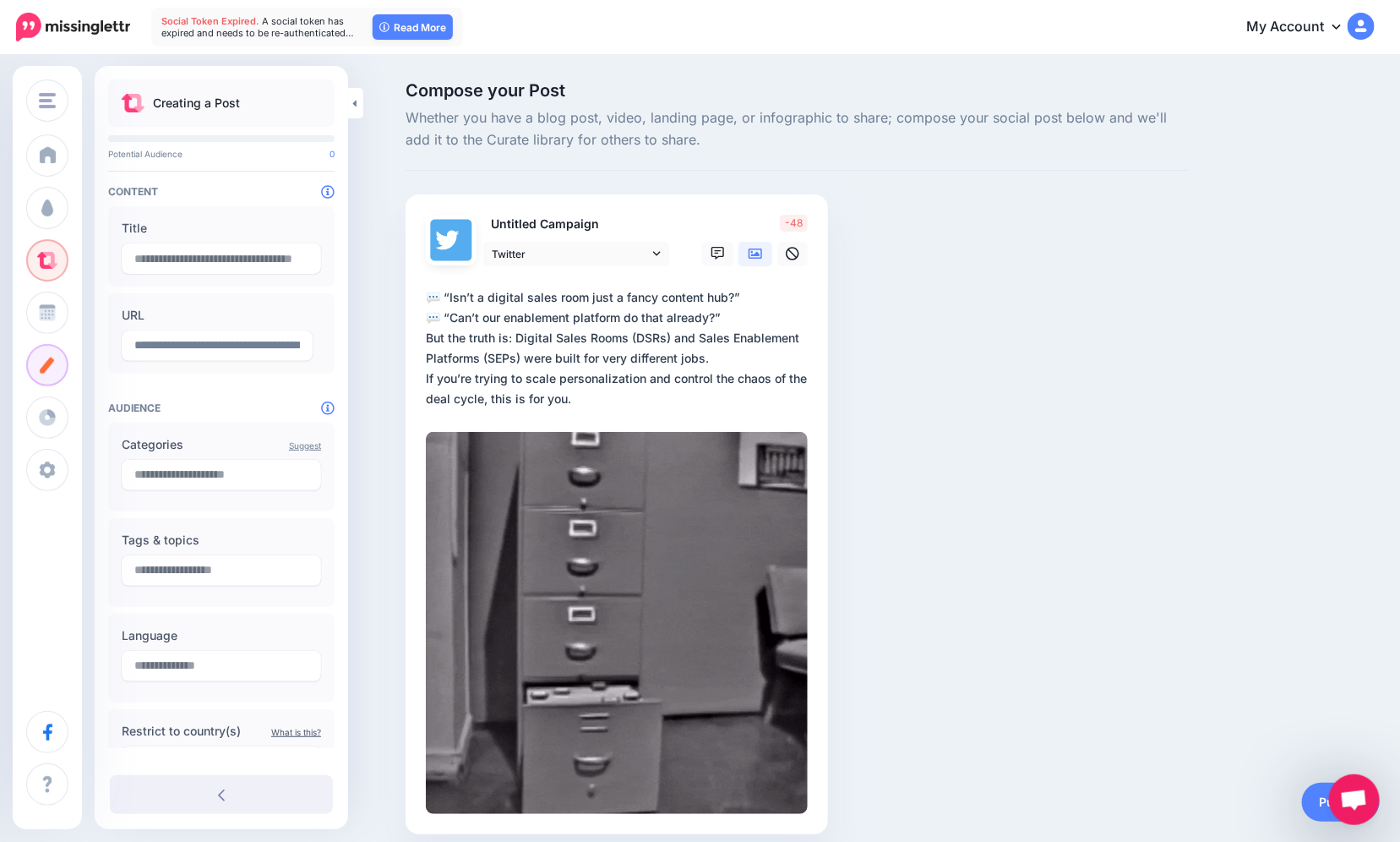 click on "**********" at bounding box center [620, 348] 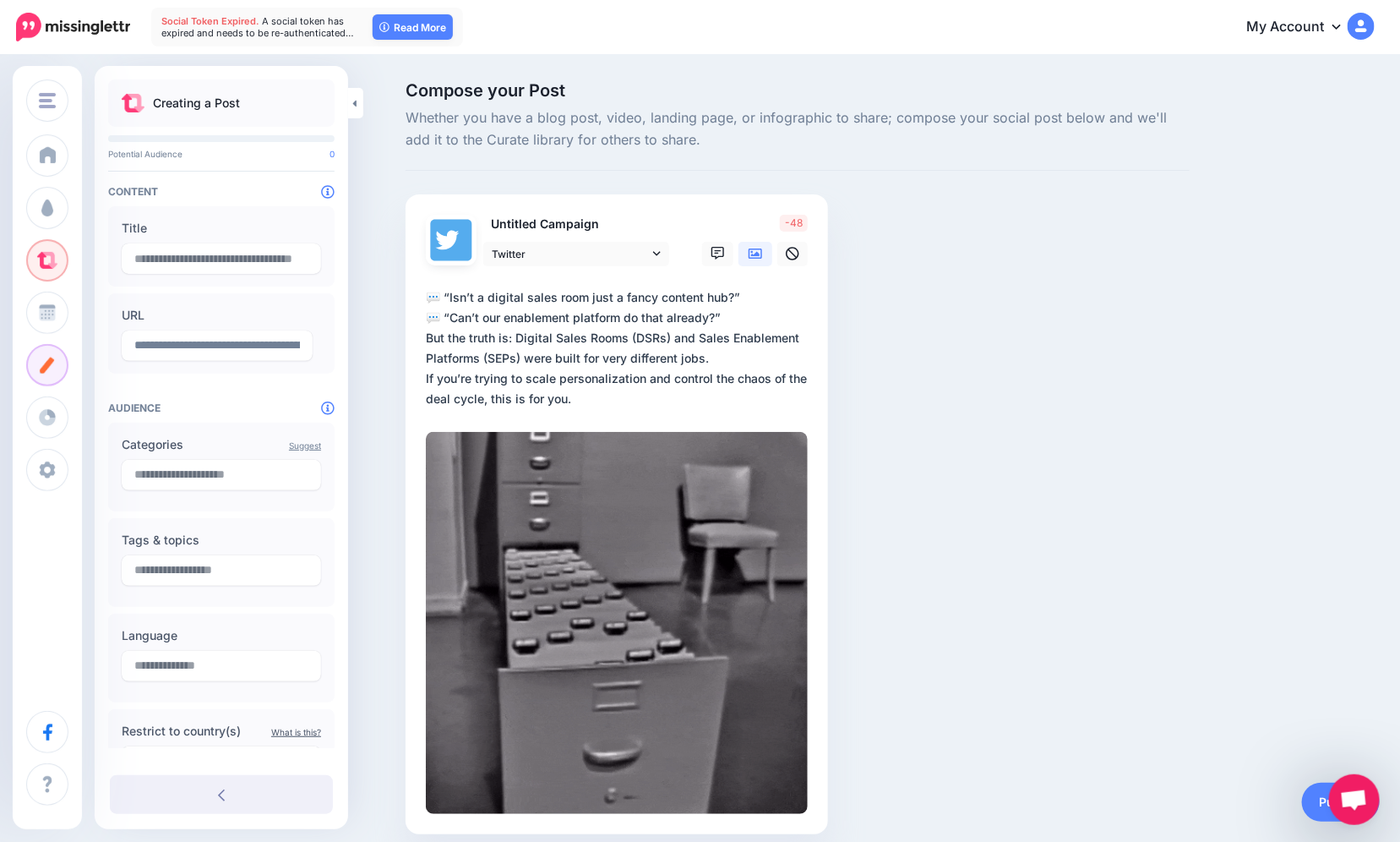 drag, startPoint x: 523, startPoint y: 341, endPoint x: 422, endPoint y: 340, distance: 101.005 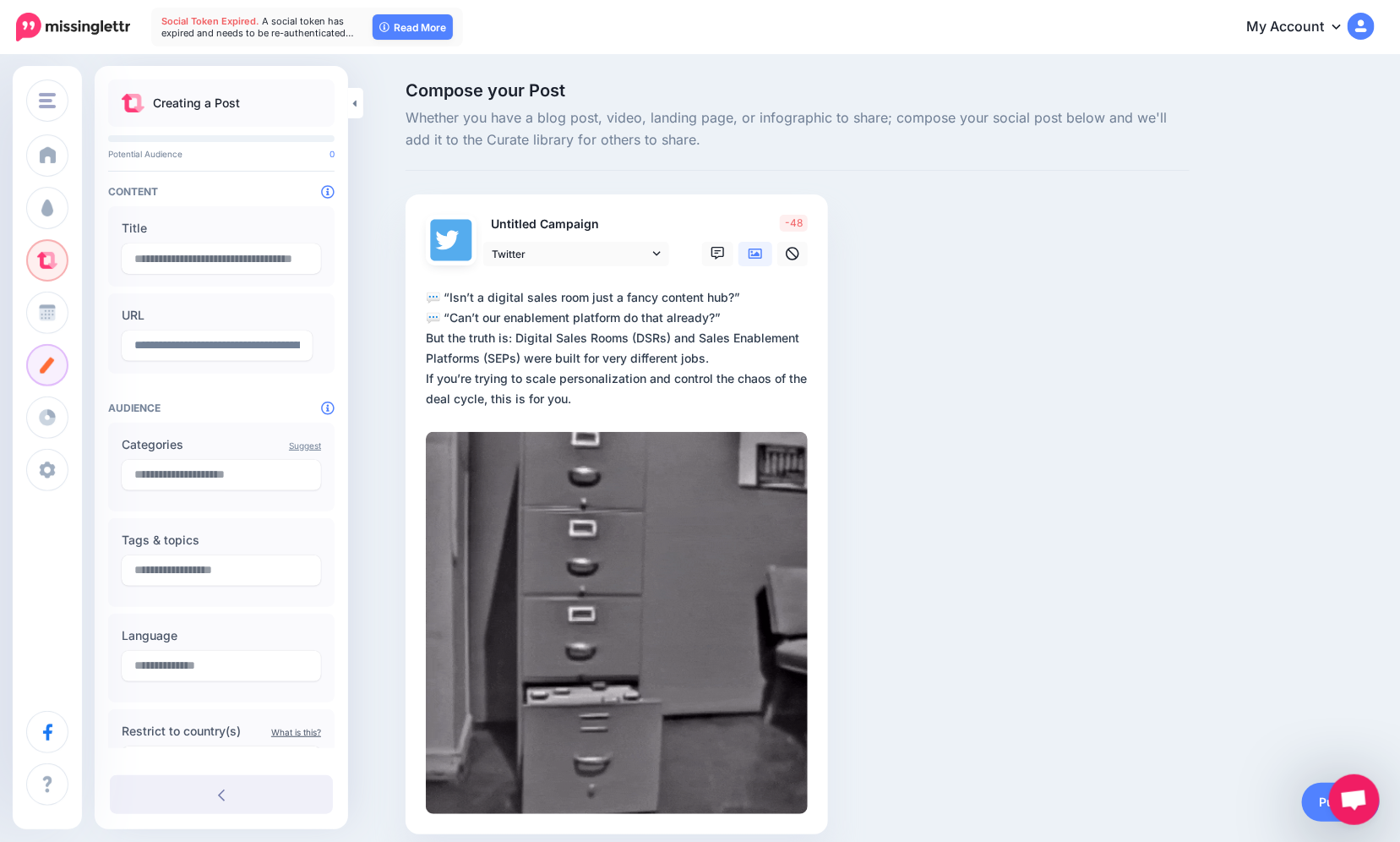 click on "Untitled Campaign
Twitter
Facebook
Twitter" at bounding box center (617, 515) 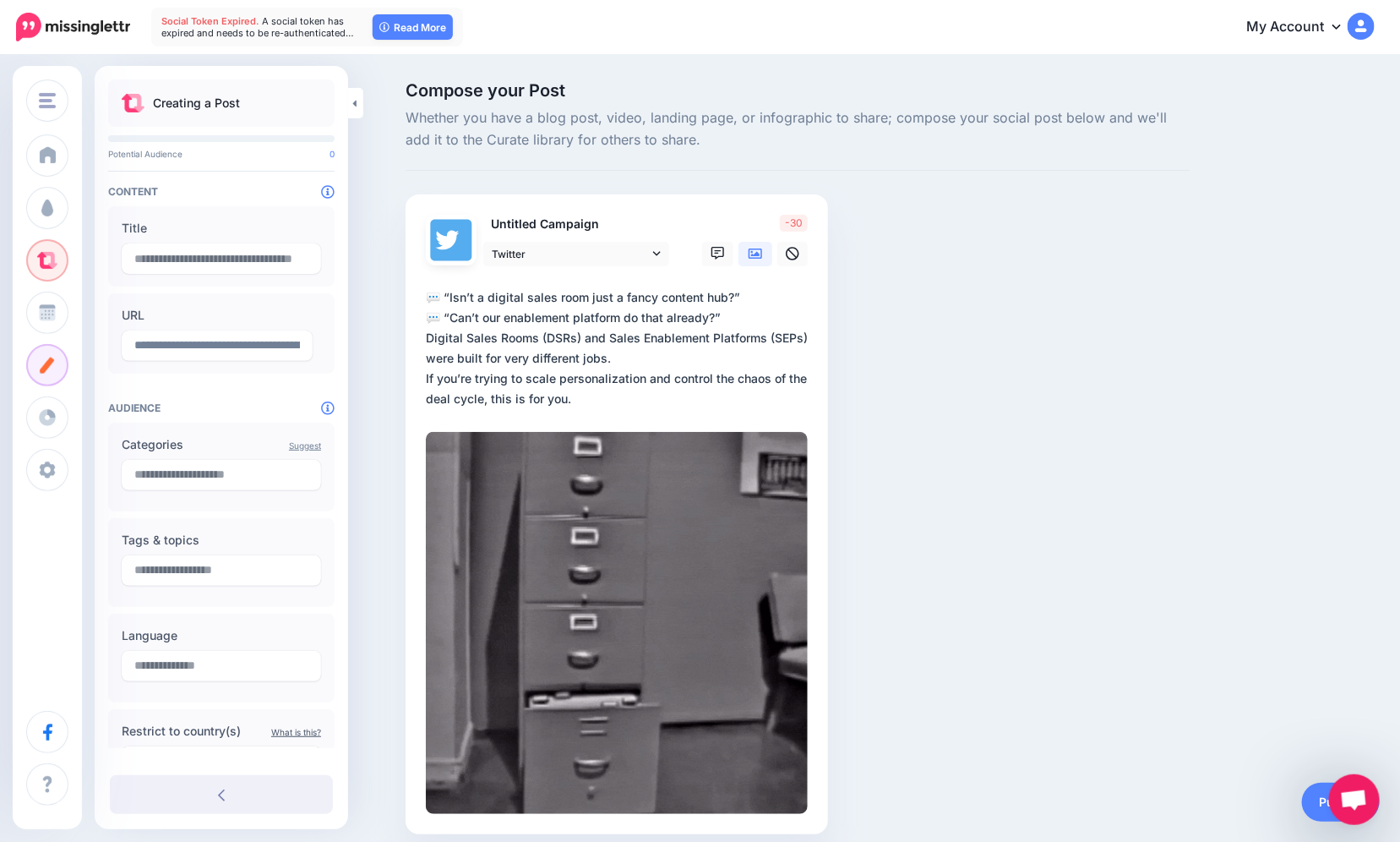 drag, startPoint x: 552, startPoint y: 340, endPoint x: 430, endPoint y: 338, distance: 122.01639 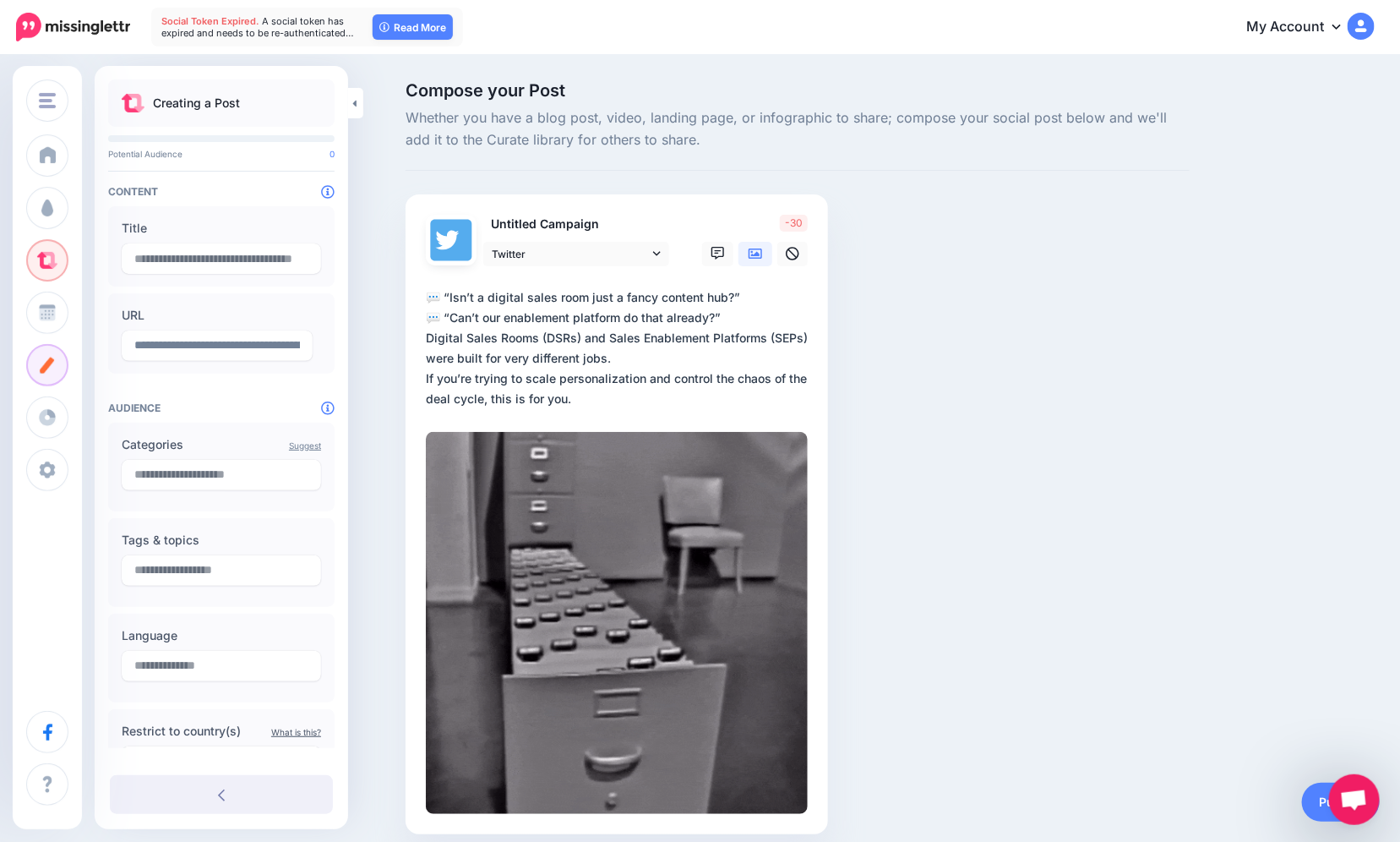 click on "Untitled Campaign
Twitter
Facebook
Twitter" at bounding box center (617, 515) 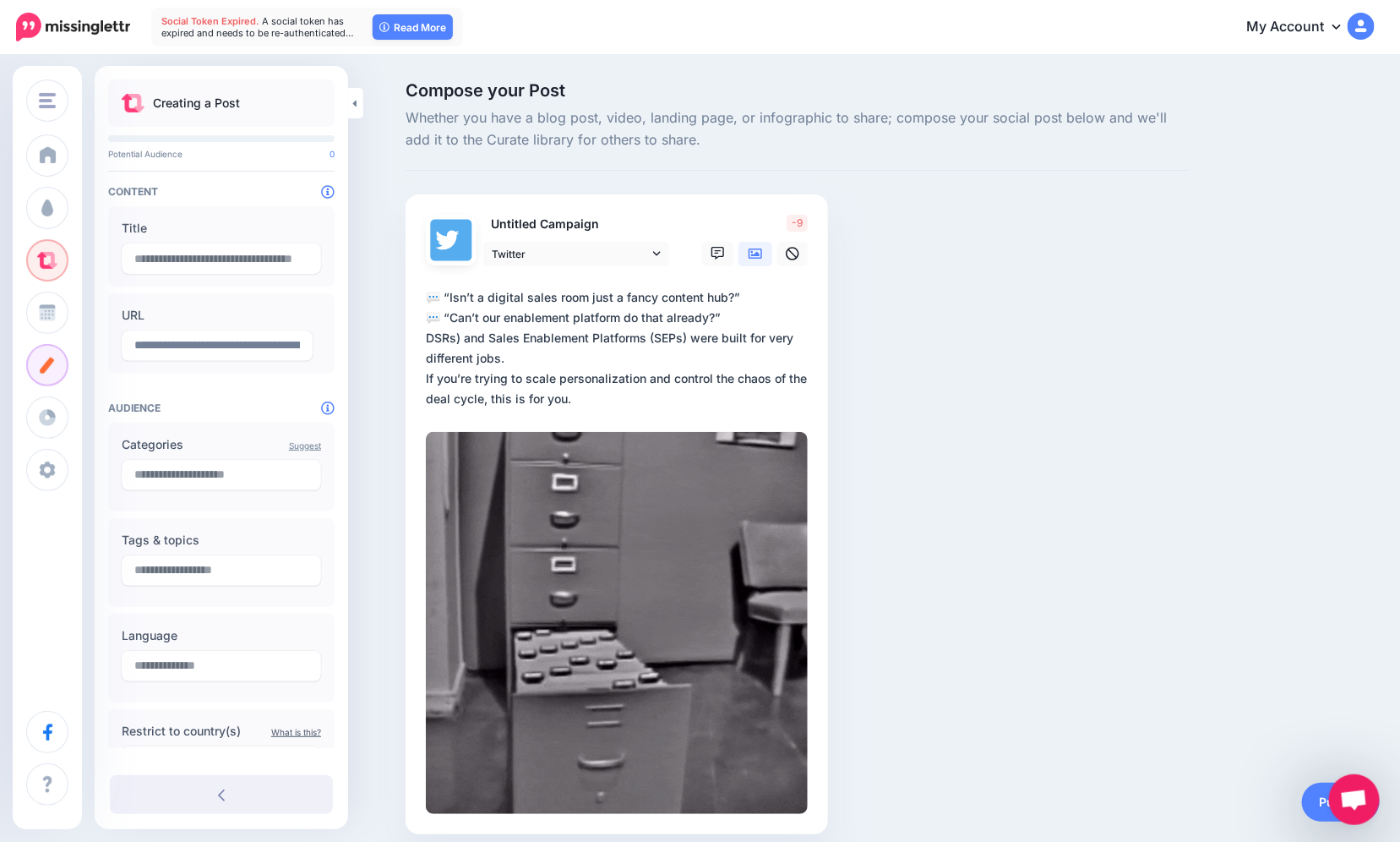 click on "**********" at bounding box center [620, 348] 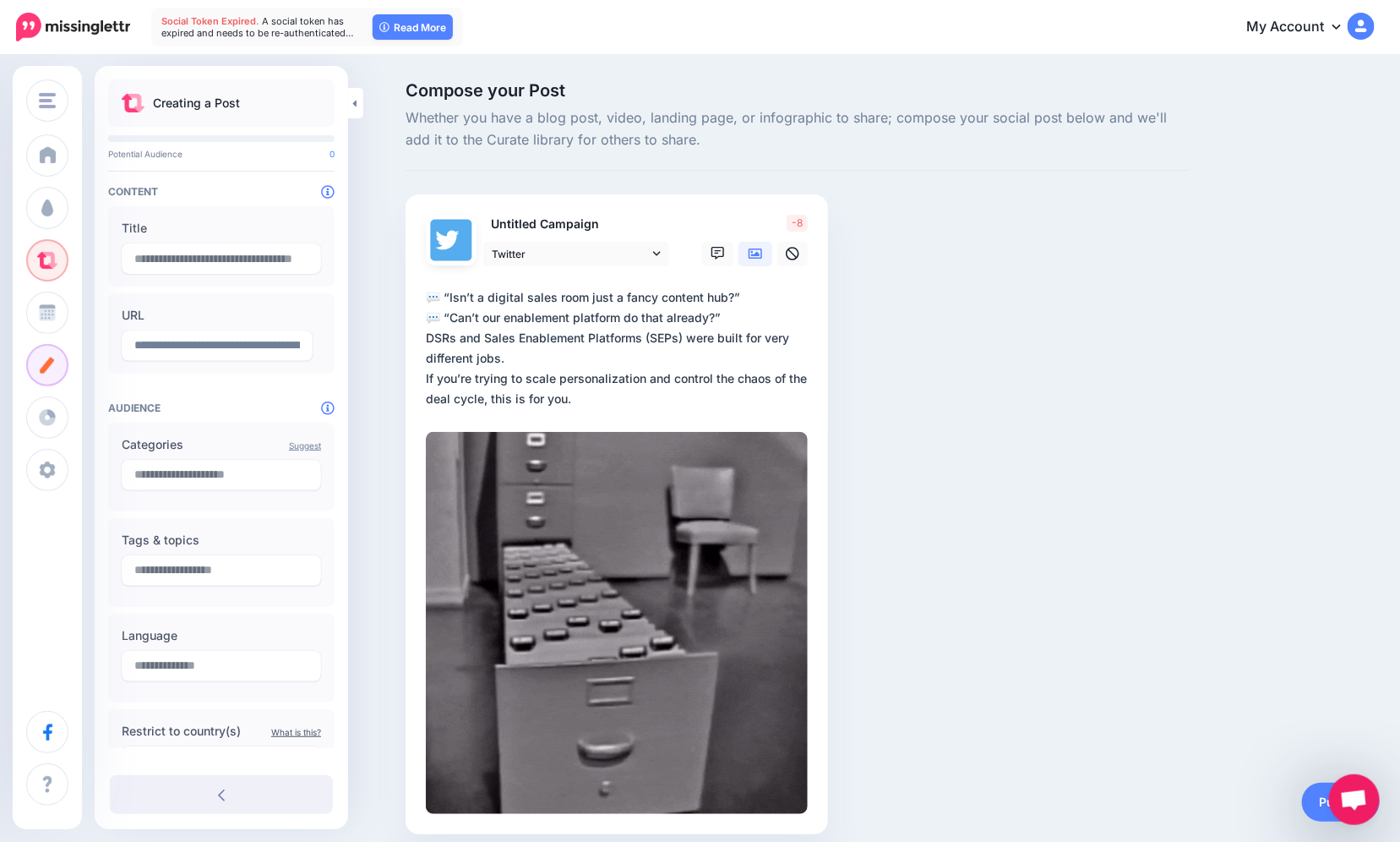 click on "**********" at bounding box center (620, 348) 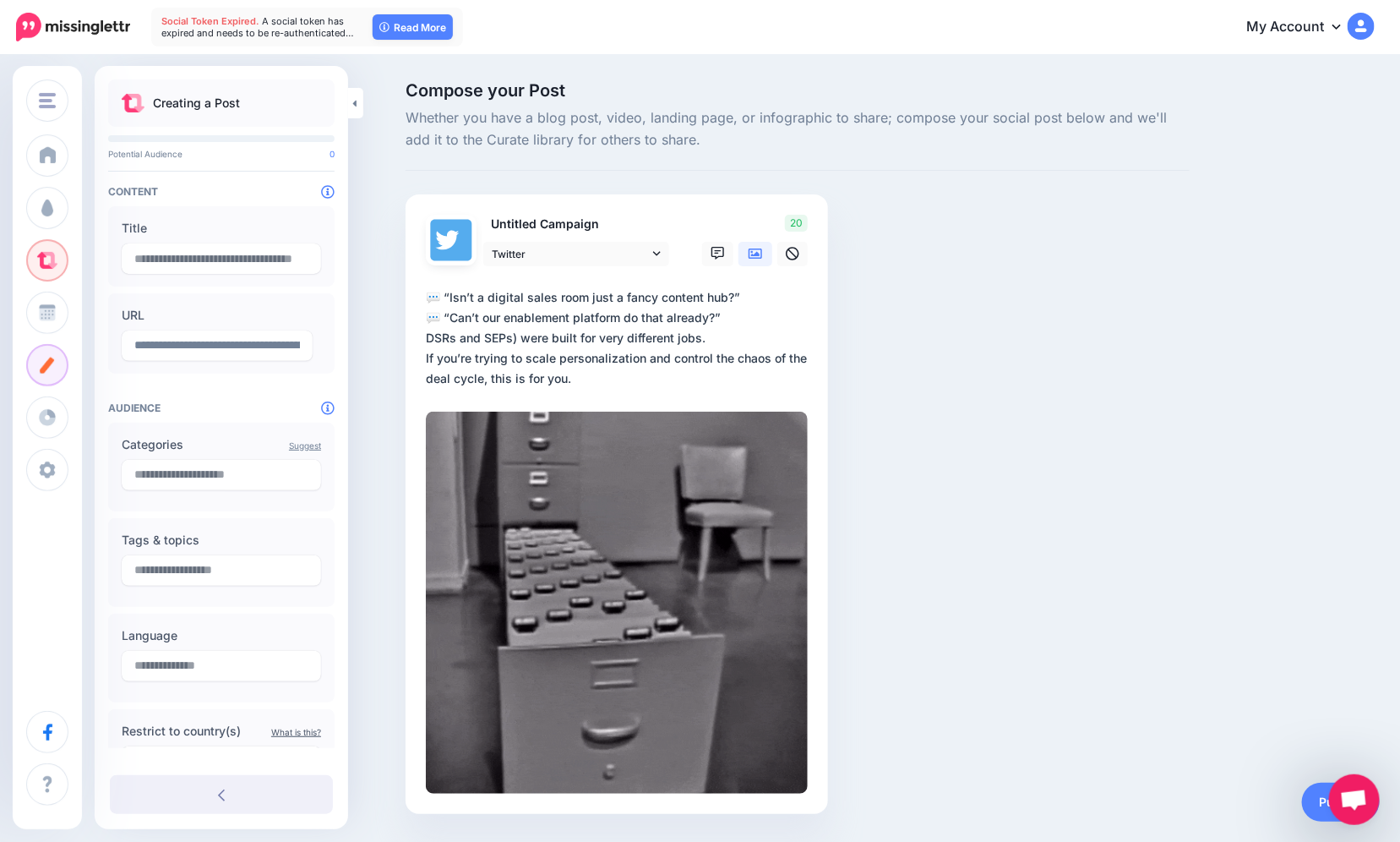 click on "**********" at bounding box center [620, 338] 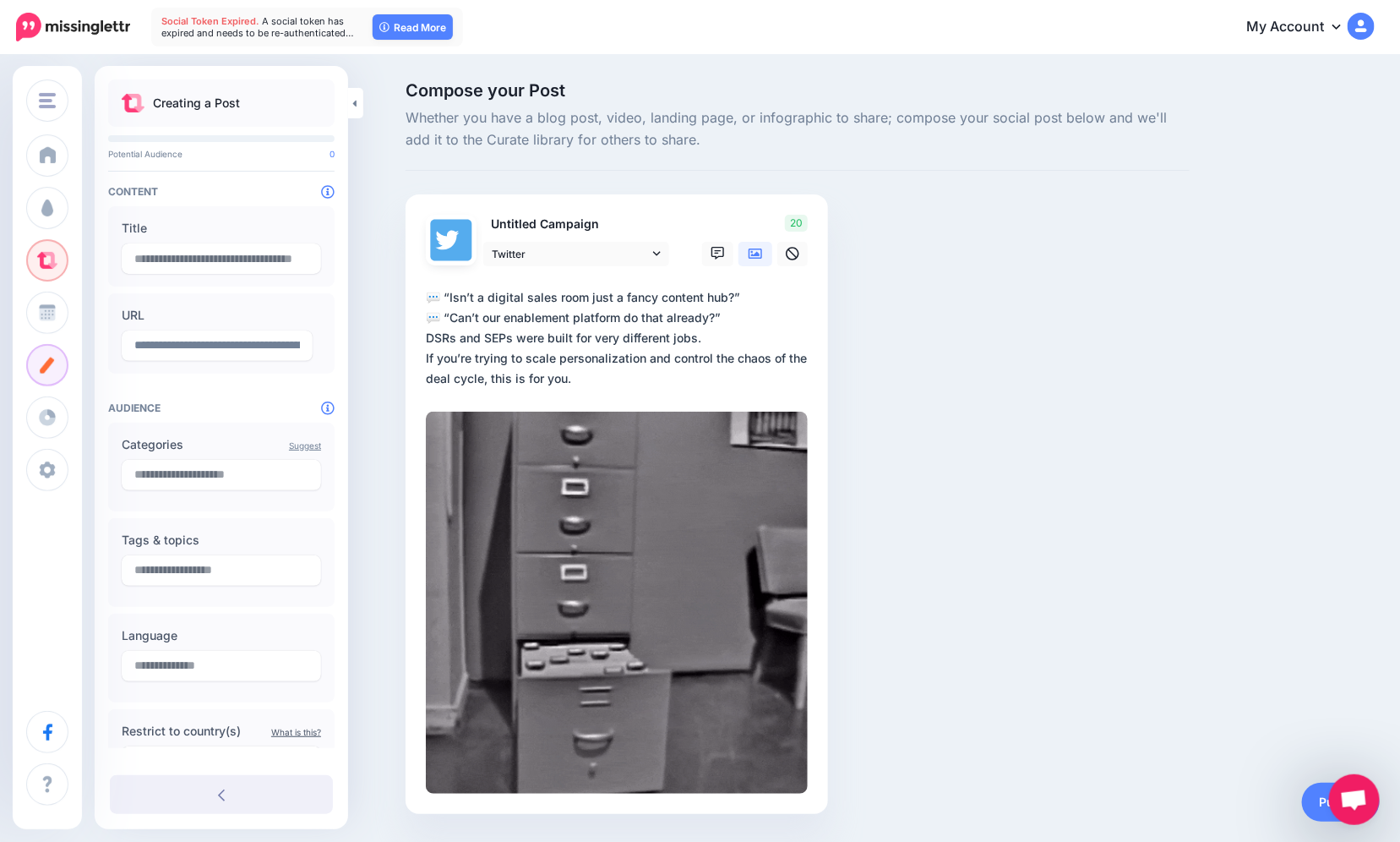 click on "**********" at bounding box center (620, 338) 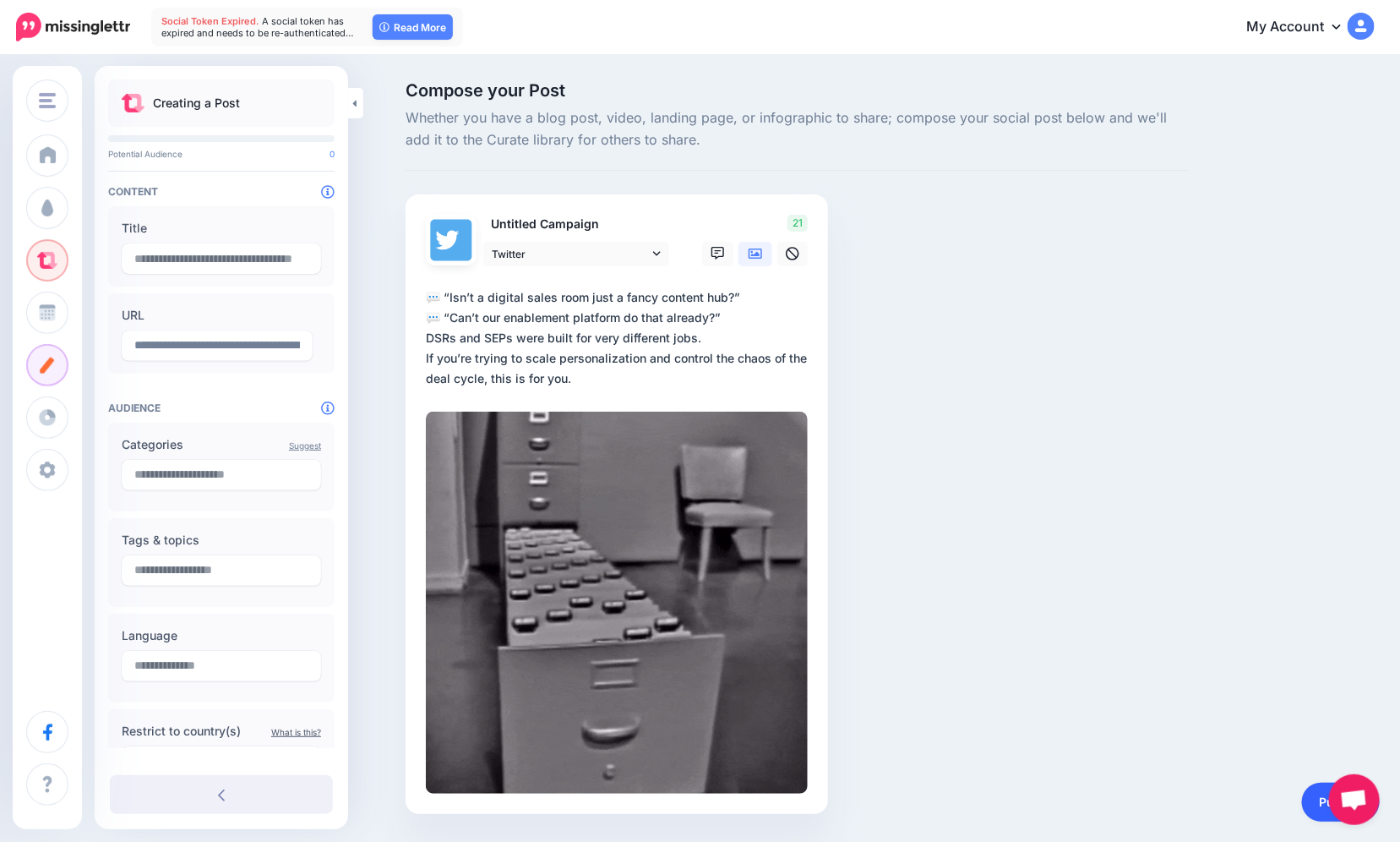 type on "**********" 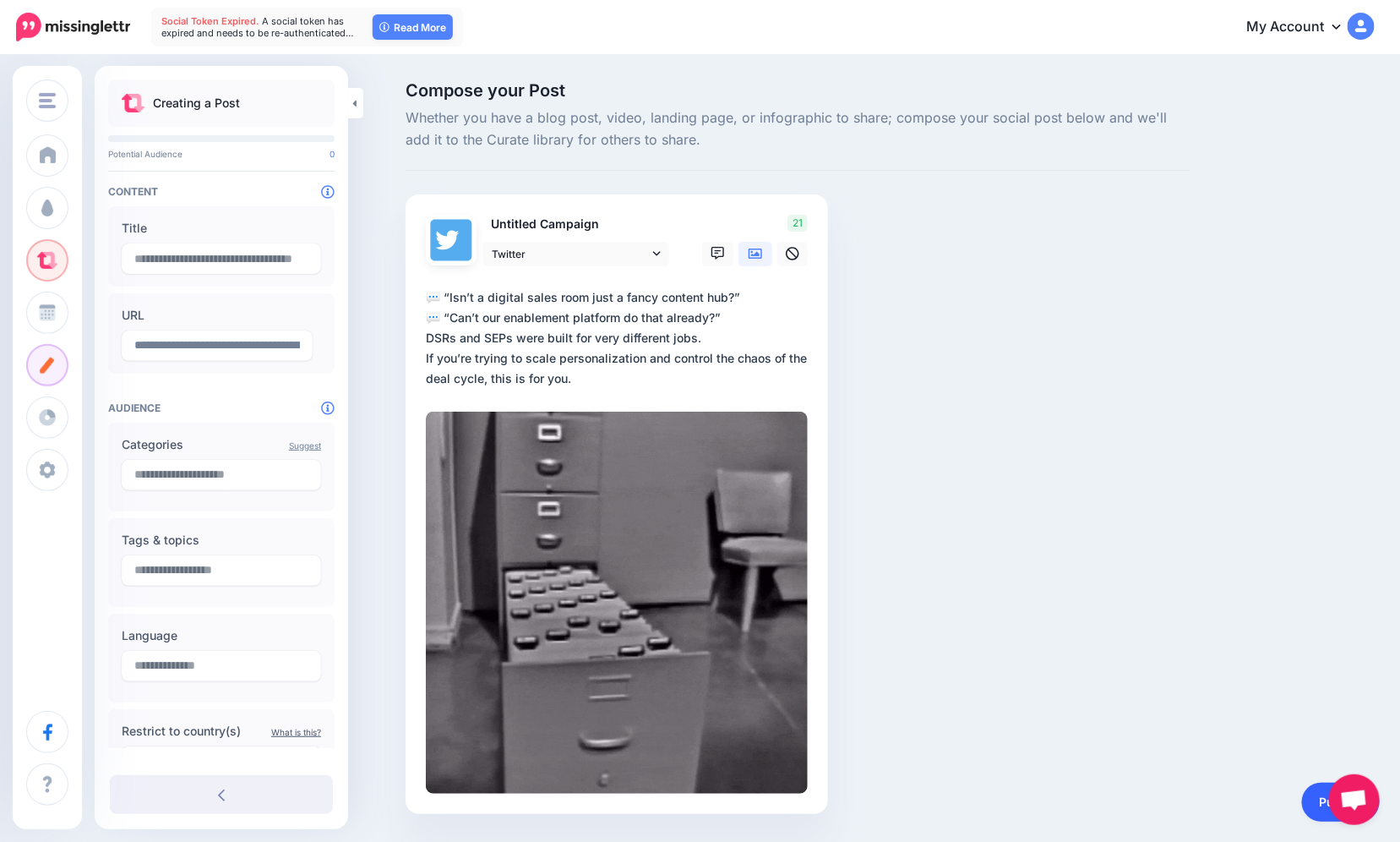 click on "Publish" at bounding box center [1341, 802] 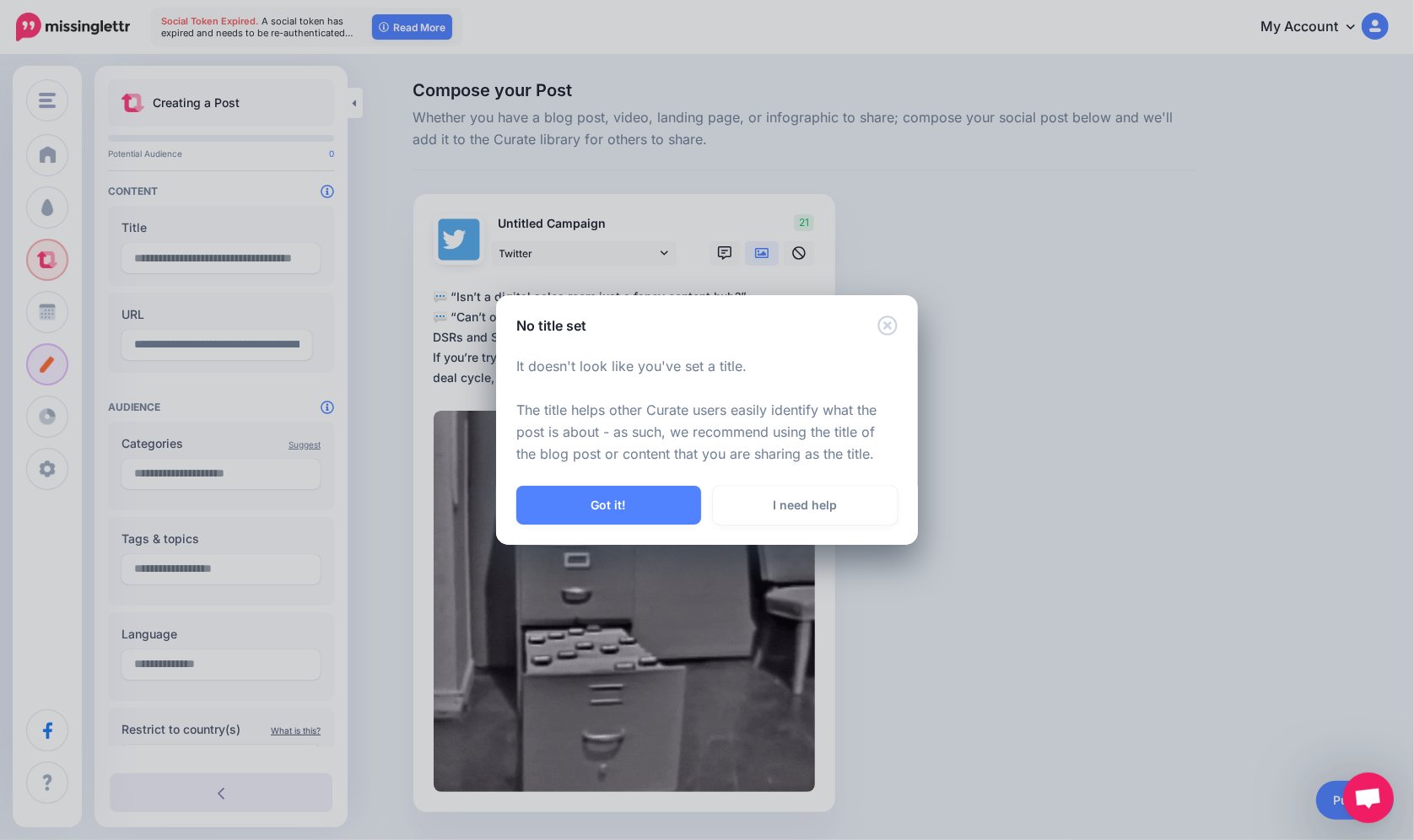 click on "No title set
It doesn't look like you've set a title. The title helps other Curate users easily identify what the post is about - as such, we recommend using the title of the blog post or content that you are sharing as the title.
Got it!
I need help" at bounding box center (707, 420) 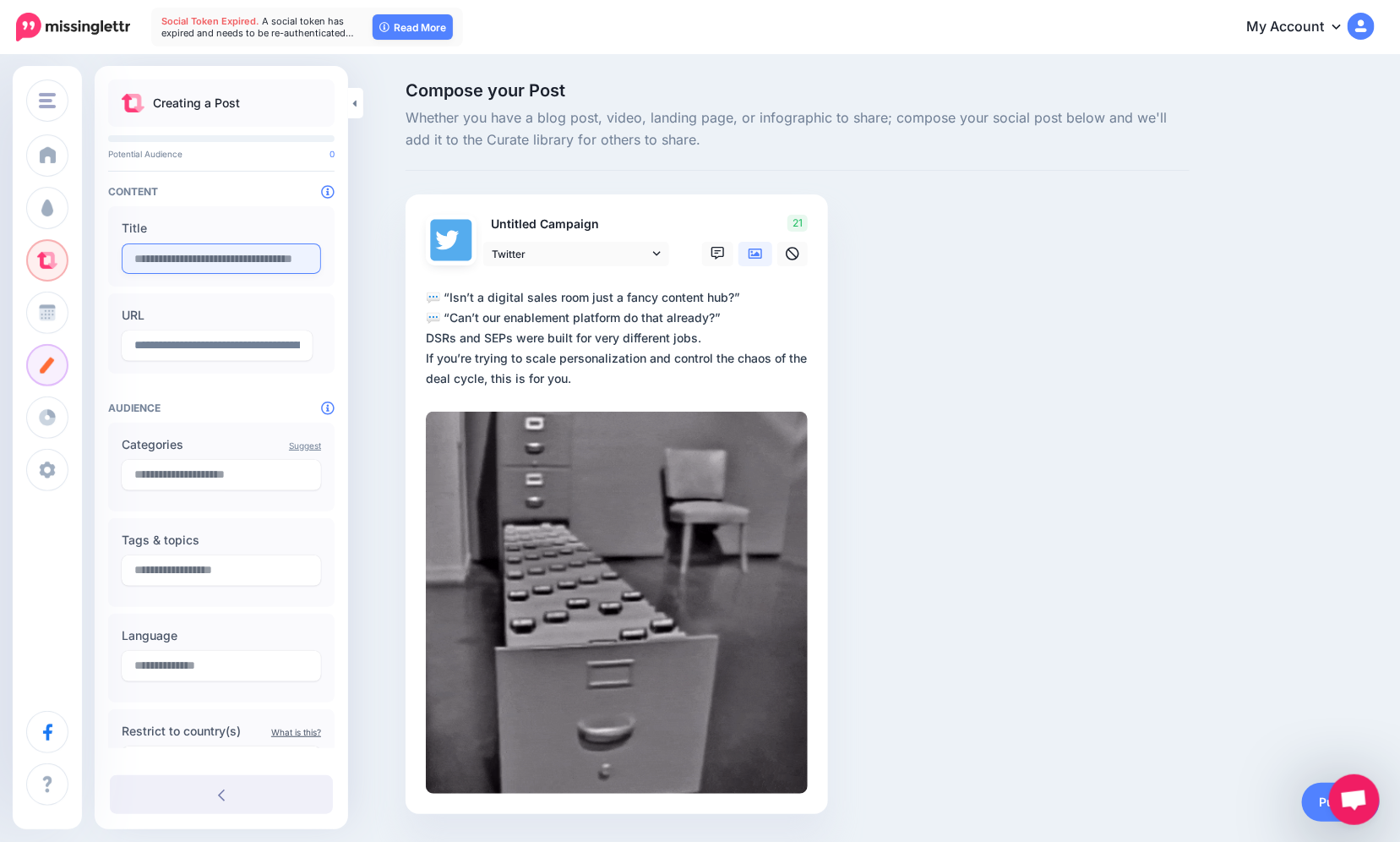 click at bounding box center (221, 259) 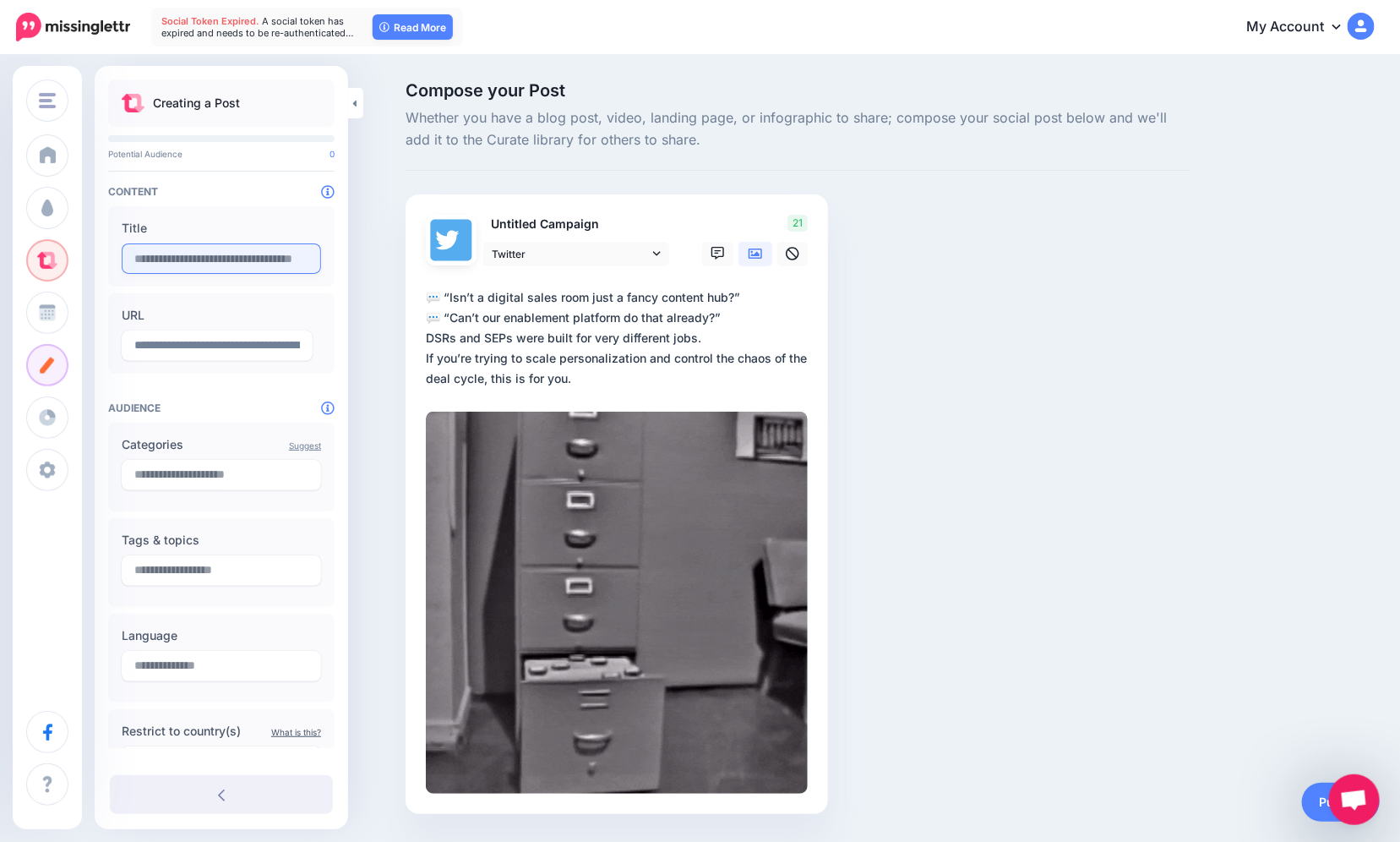 paste on "**********" 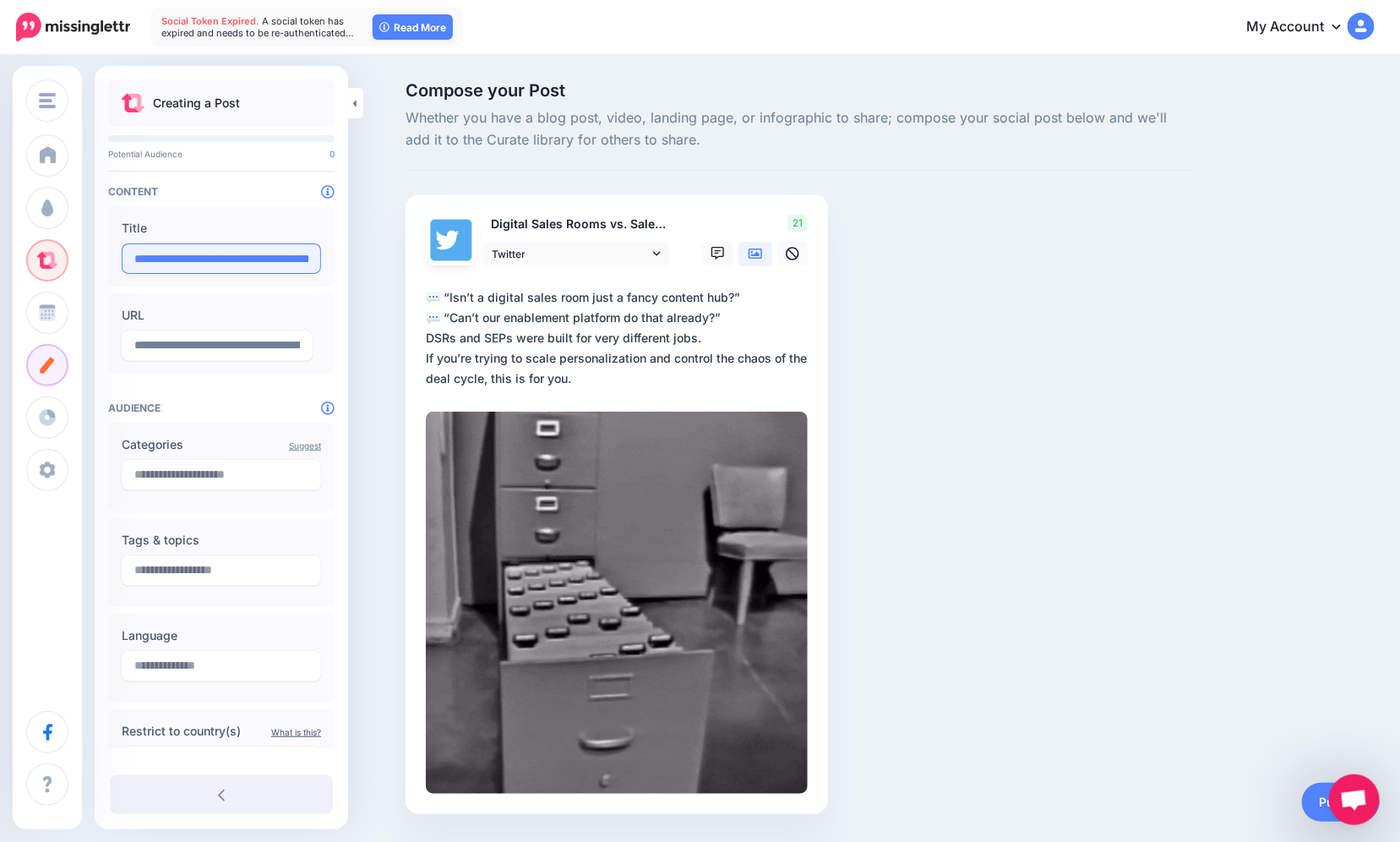 scroll, scrollTop: 0, scrollLeft: 262, axis: horizontal 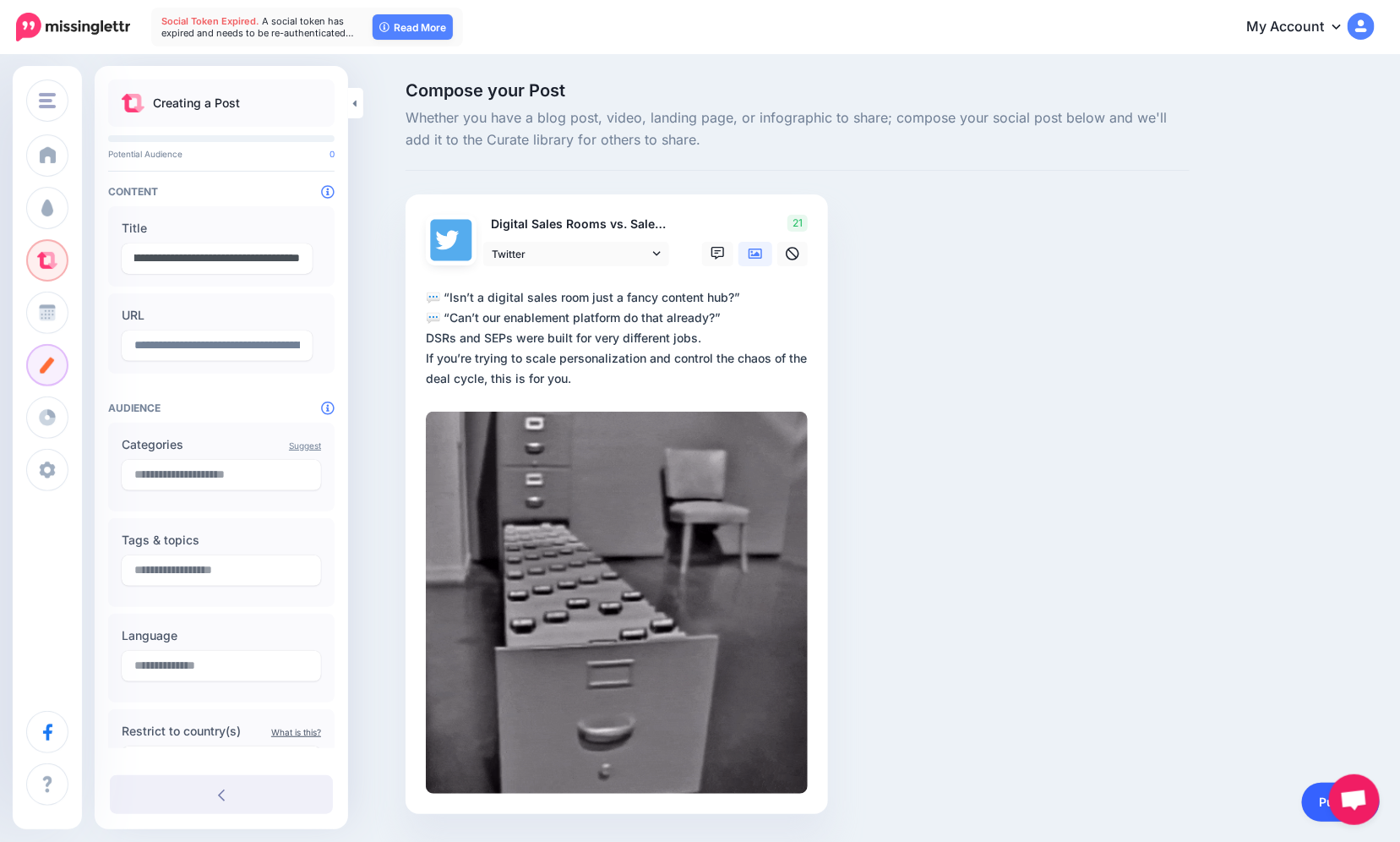 type on "**********" 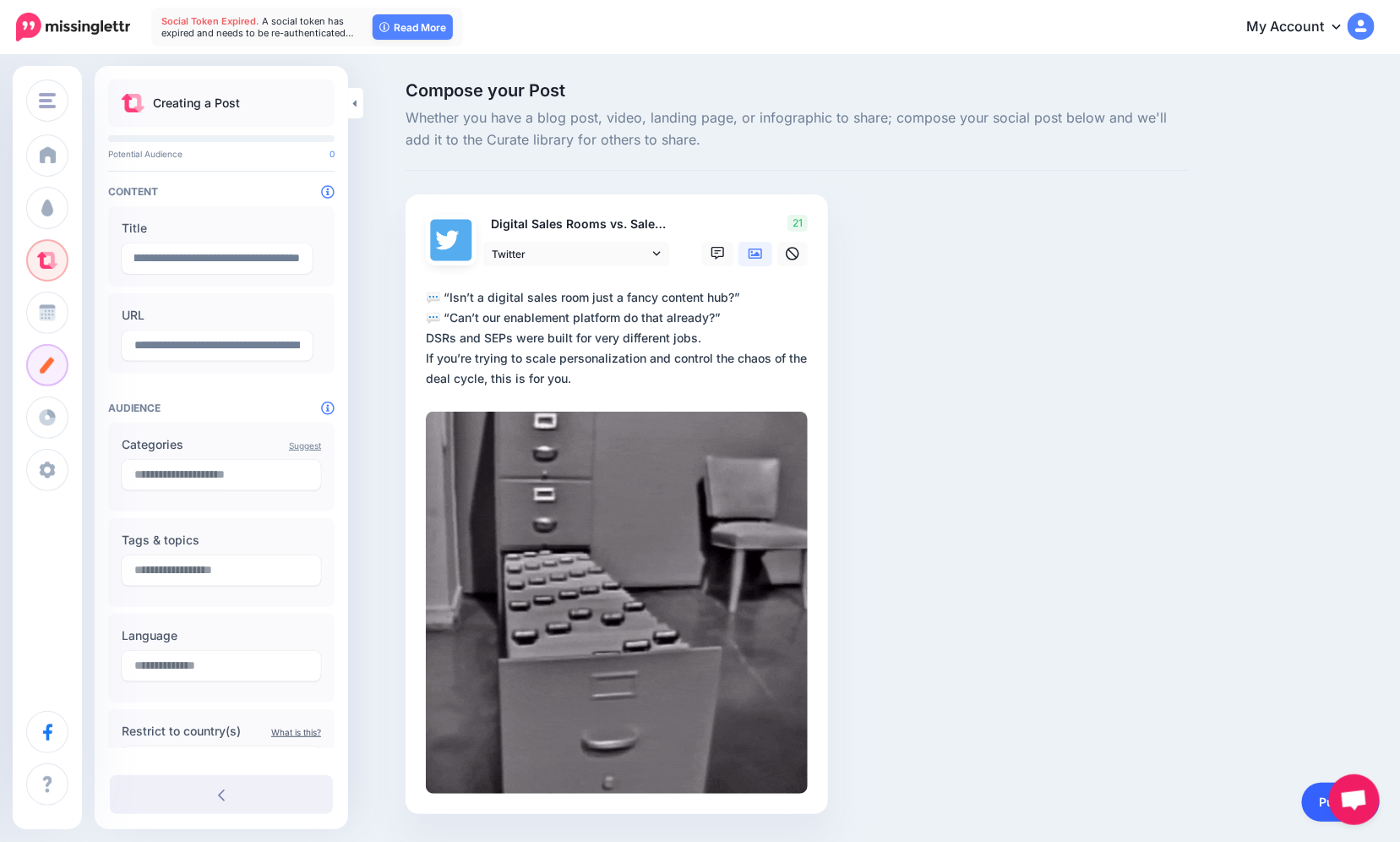 scroll, scrollTop: 0, scrollLeft: 0, axis: both 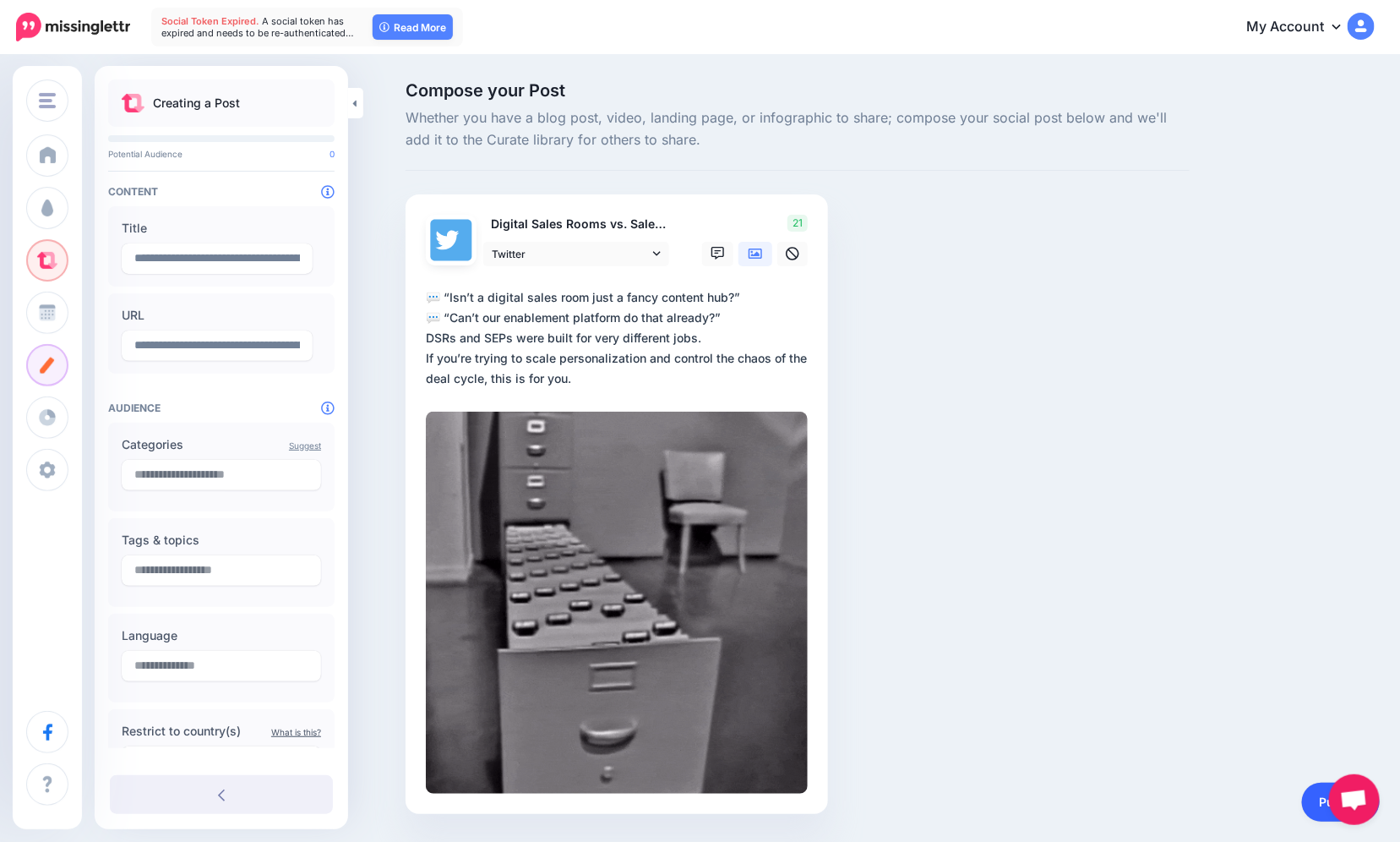 click on "Publish" at bounding box center [1341, 802] 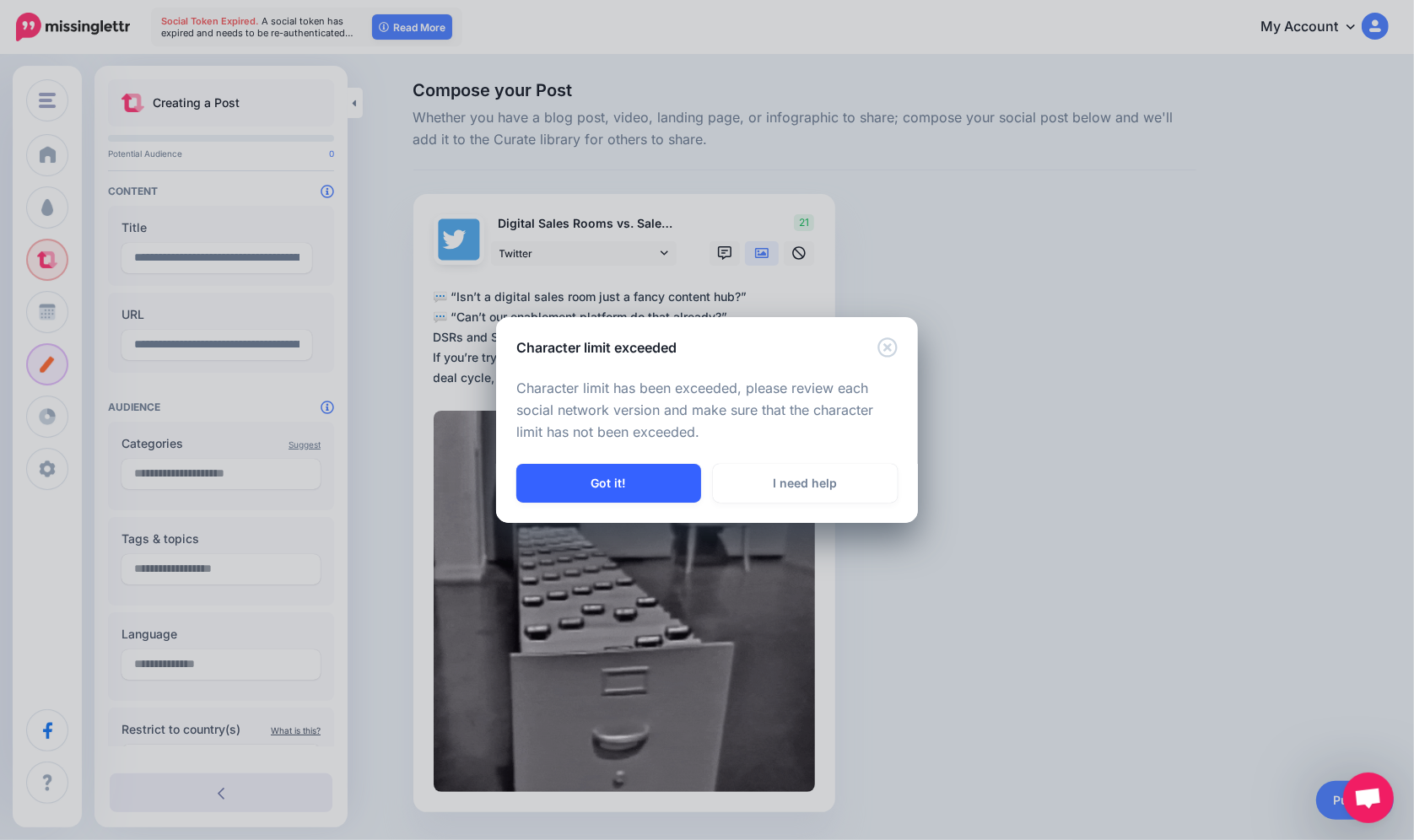 click on "Got it!" at bounding box center [608, 483] 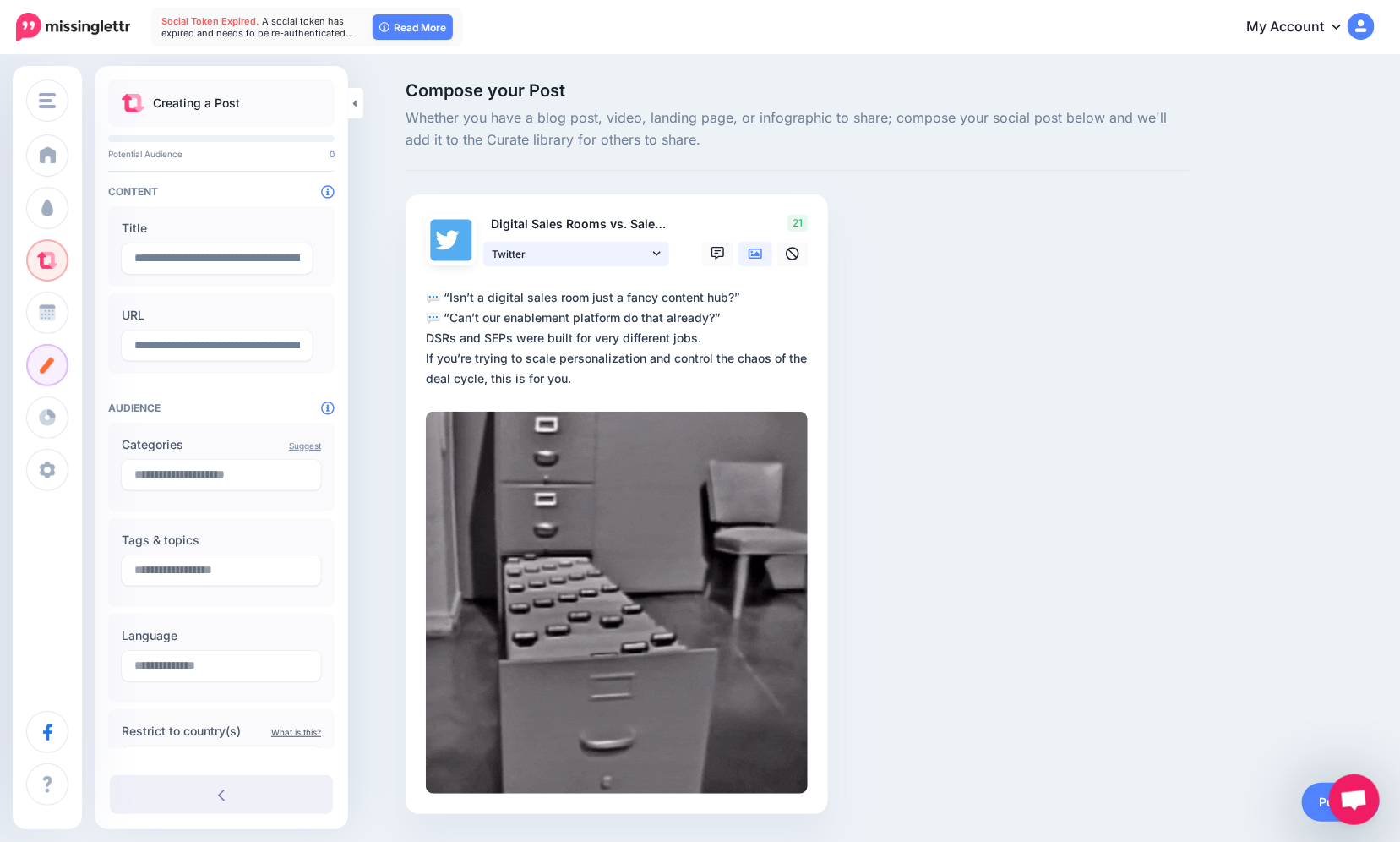 click on "Twitter" at bounding box center (576, 254) 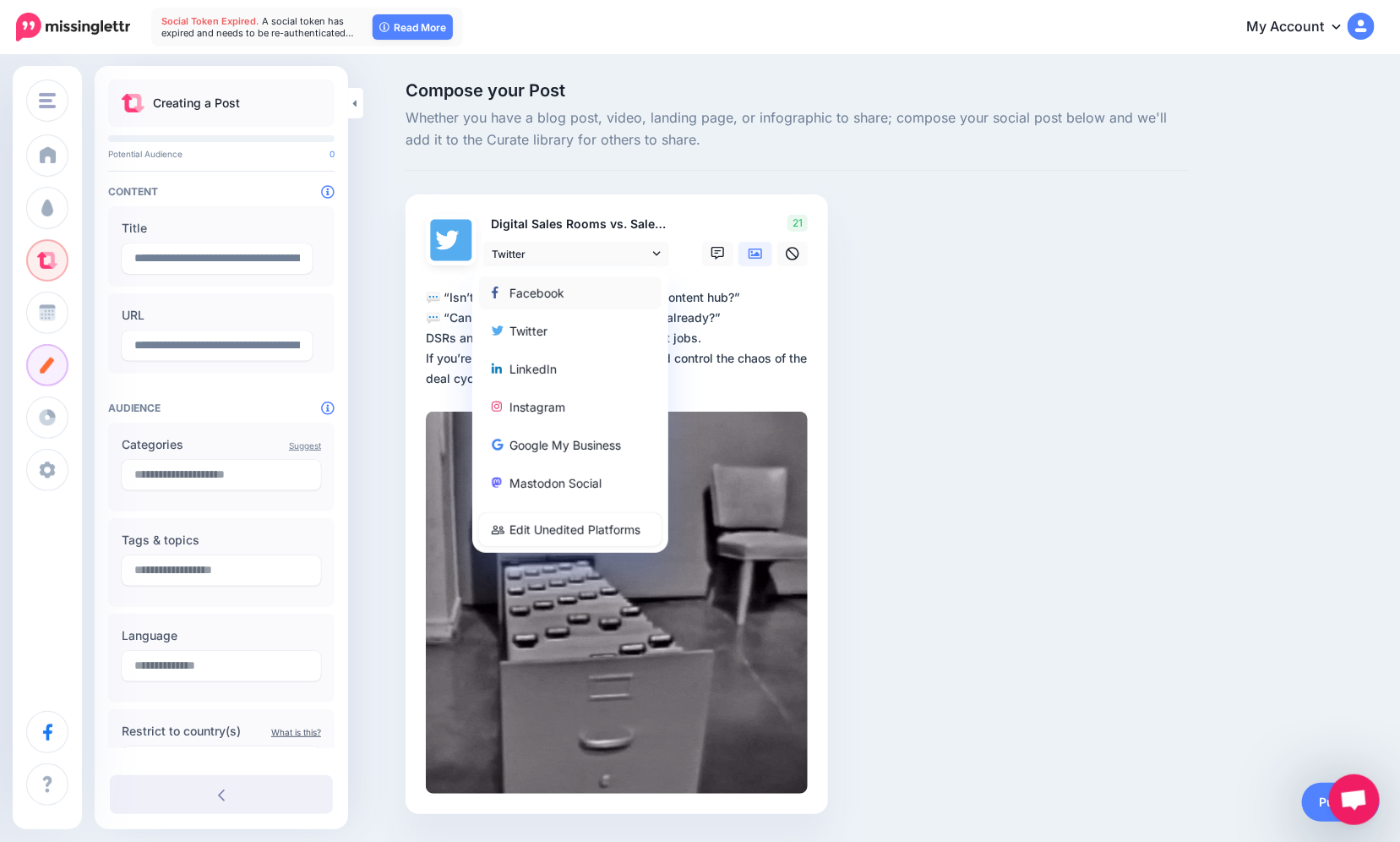 click on "Facebook" at bounding box center [570, 293] 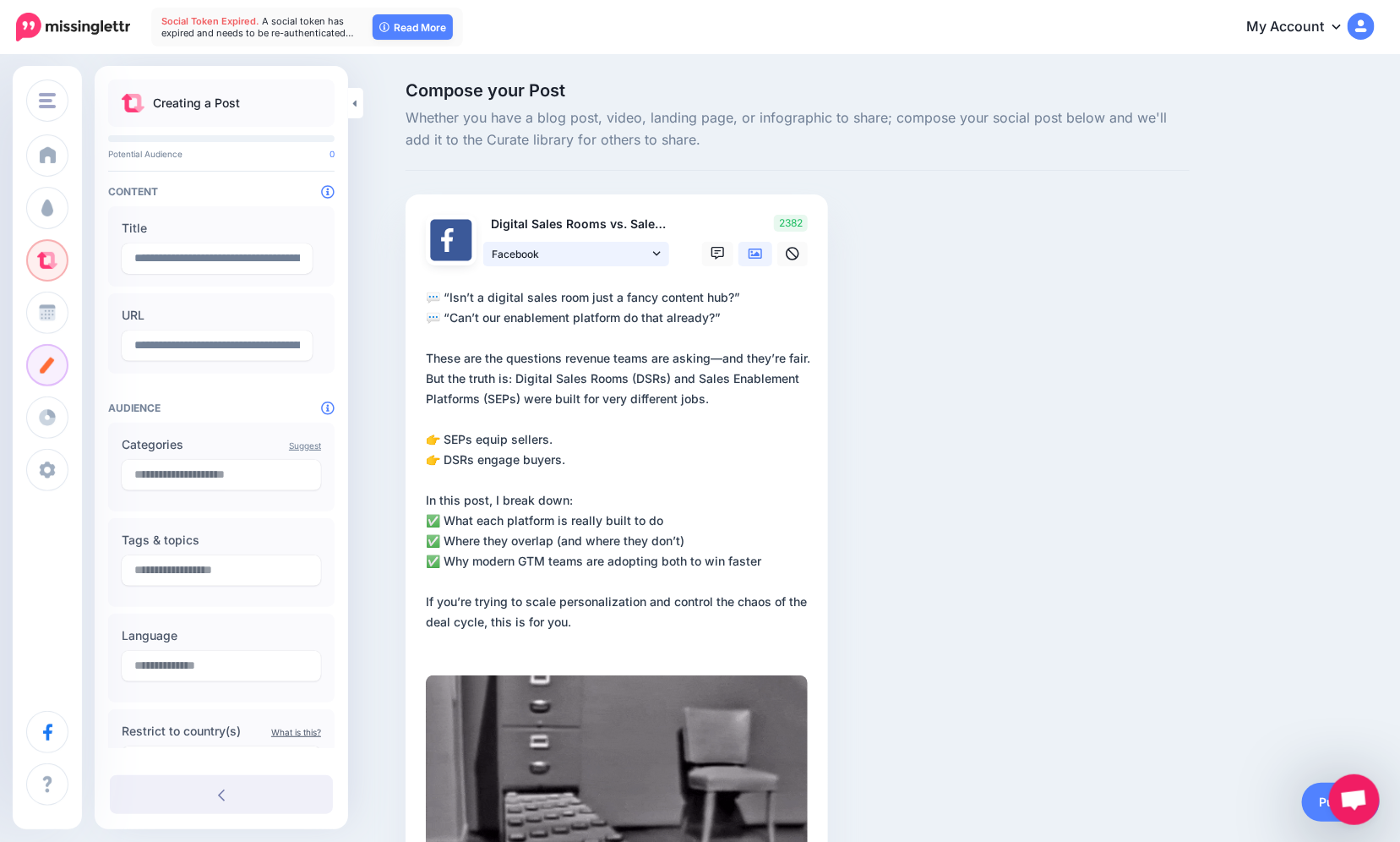 click 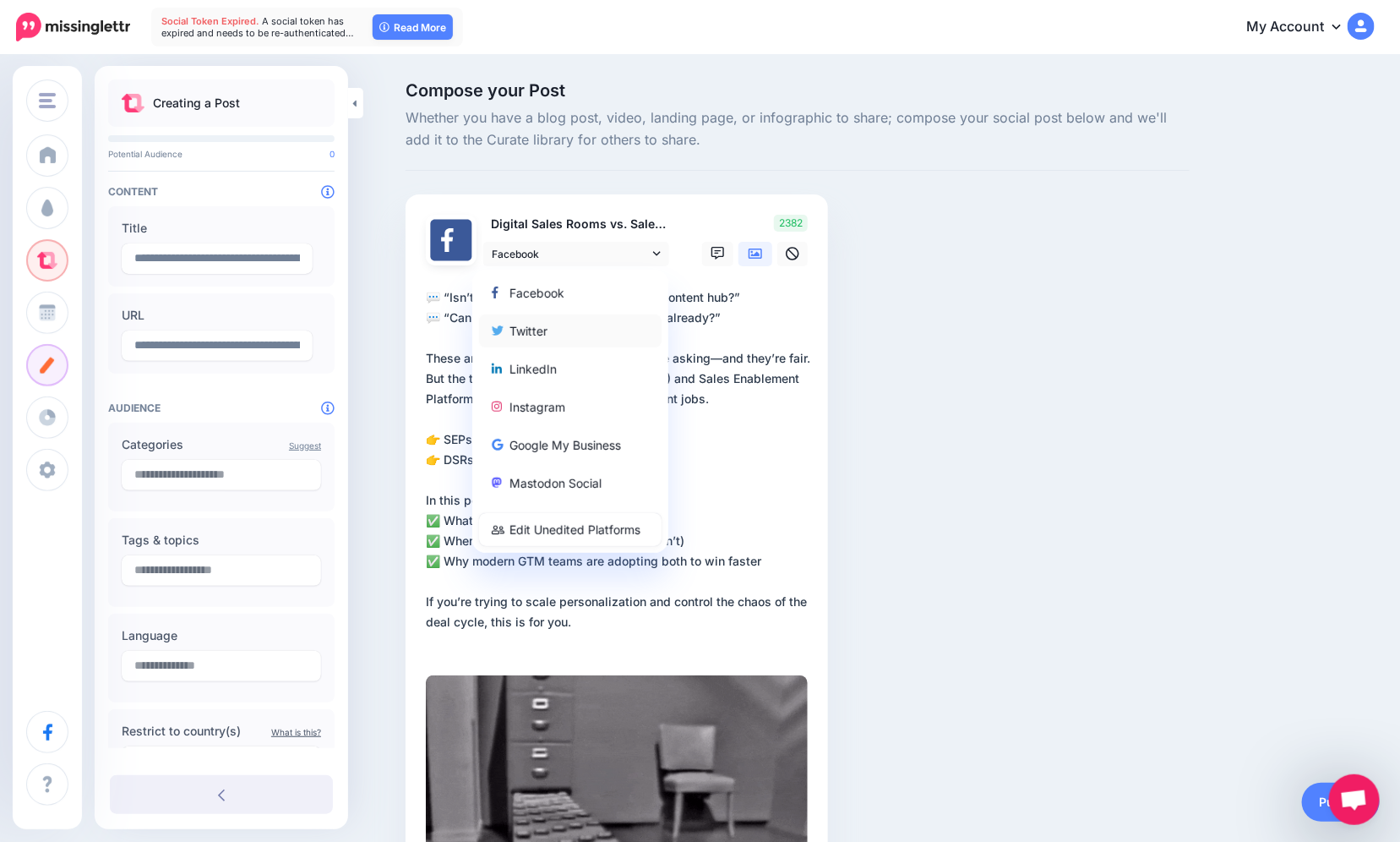 click on "Twitter" at bounding box center [570, 331] 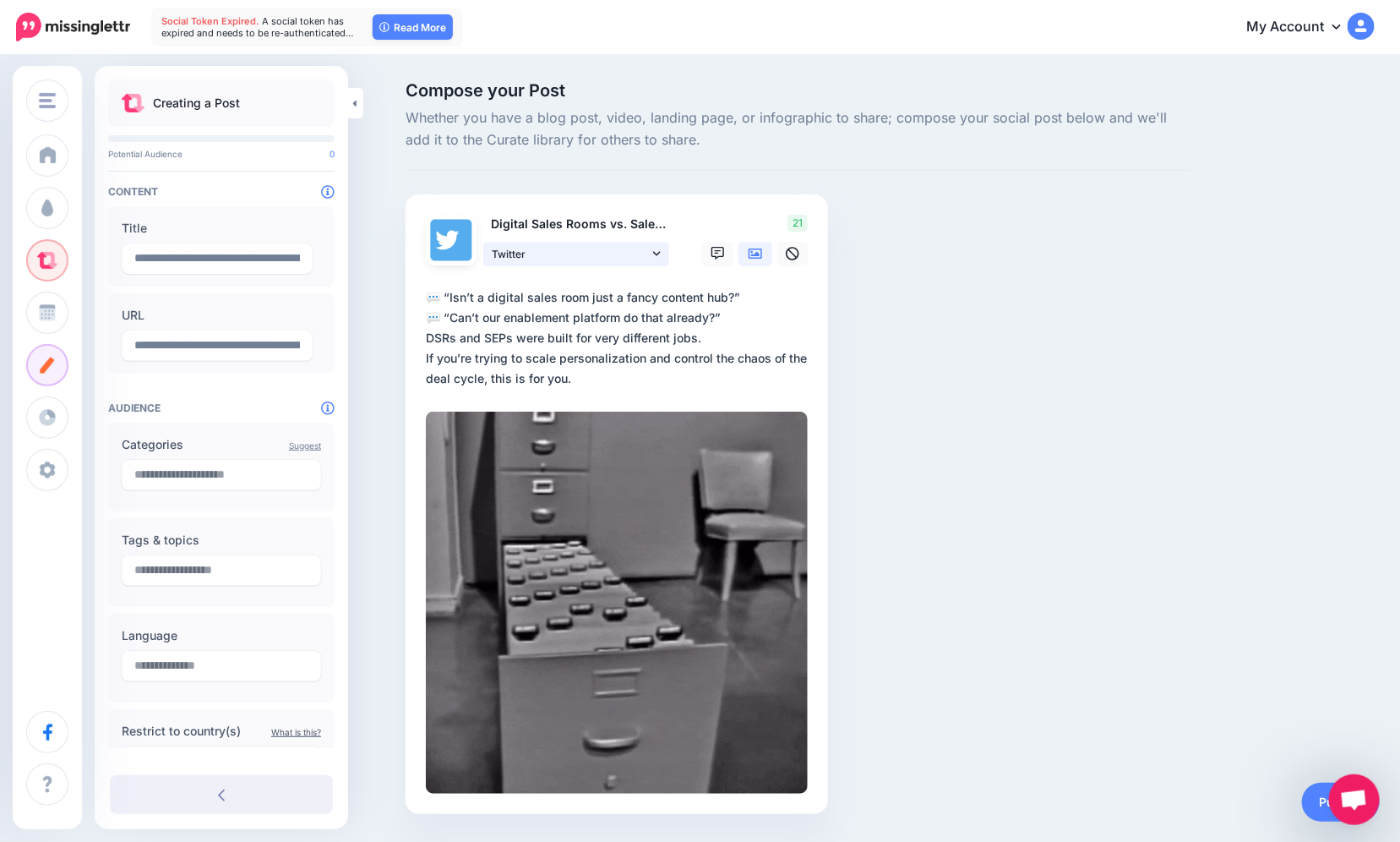 click on "Twitter" at bounding box center [576, 254] 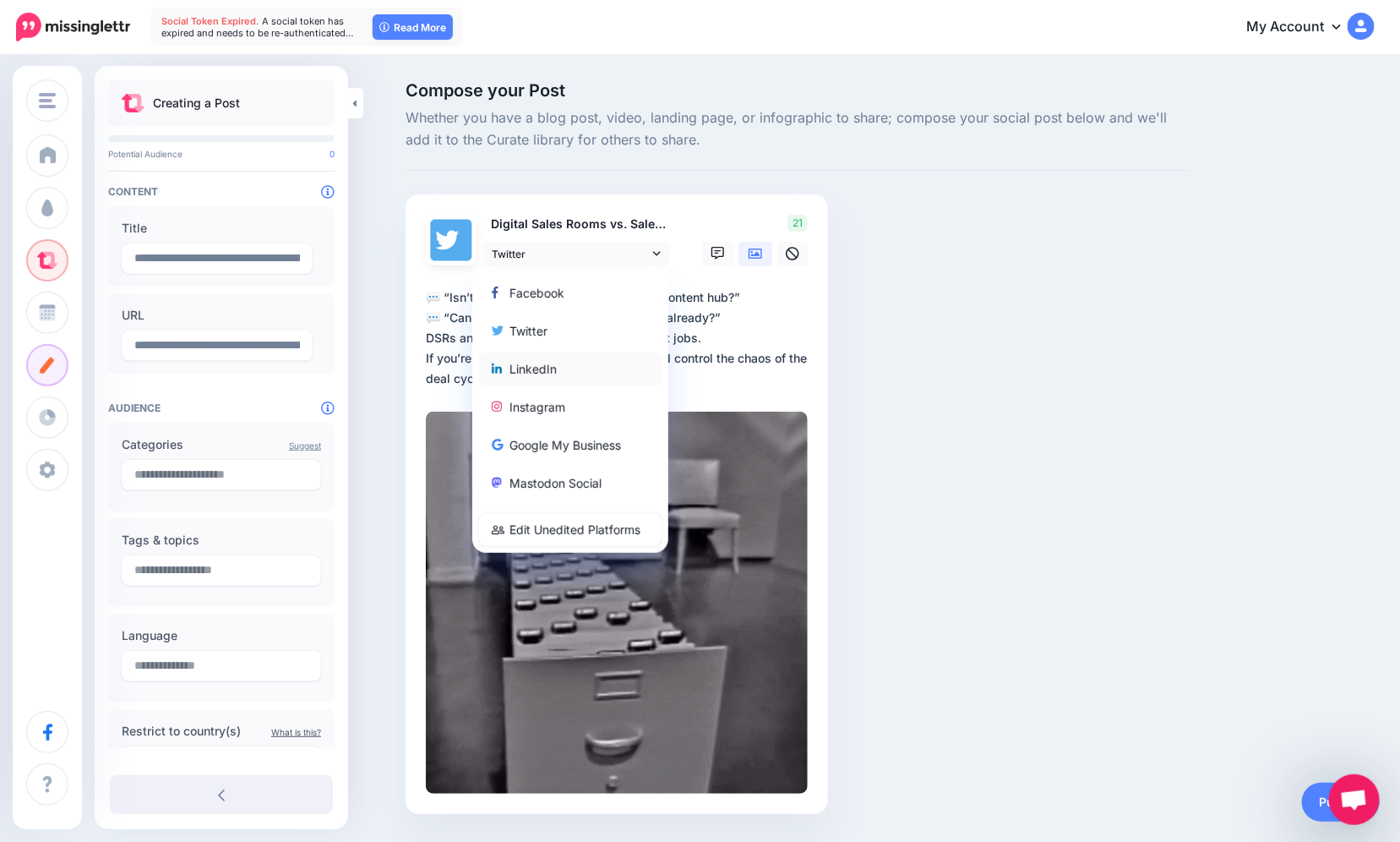 click on "LinkedIn" at bounding box center (570, 369) 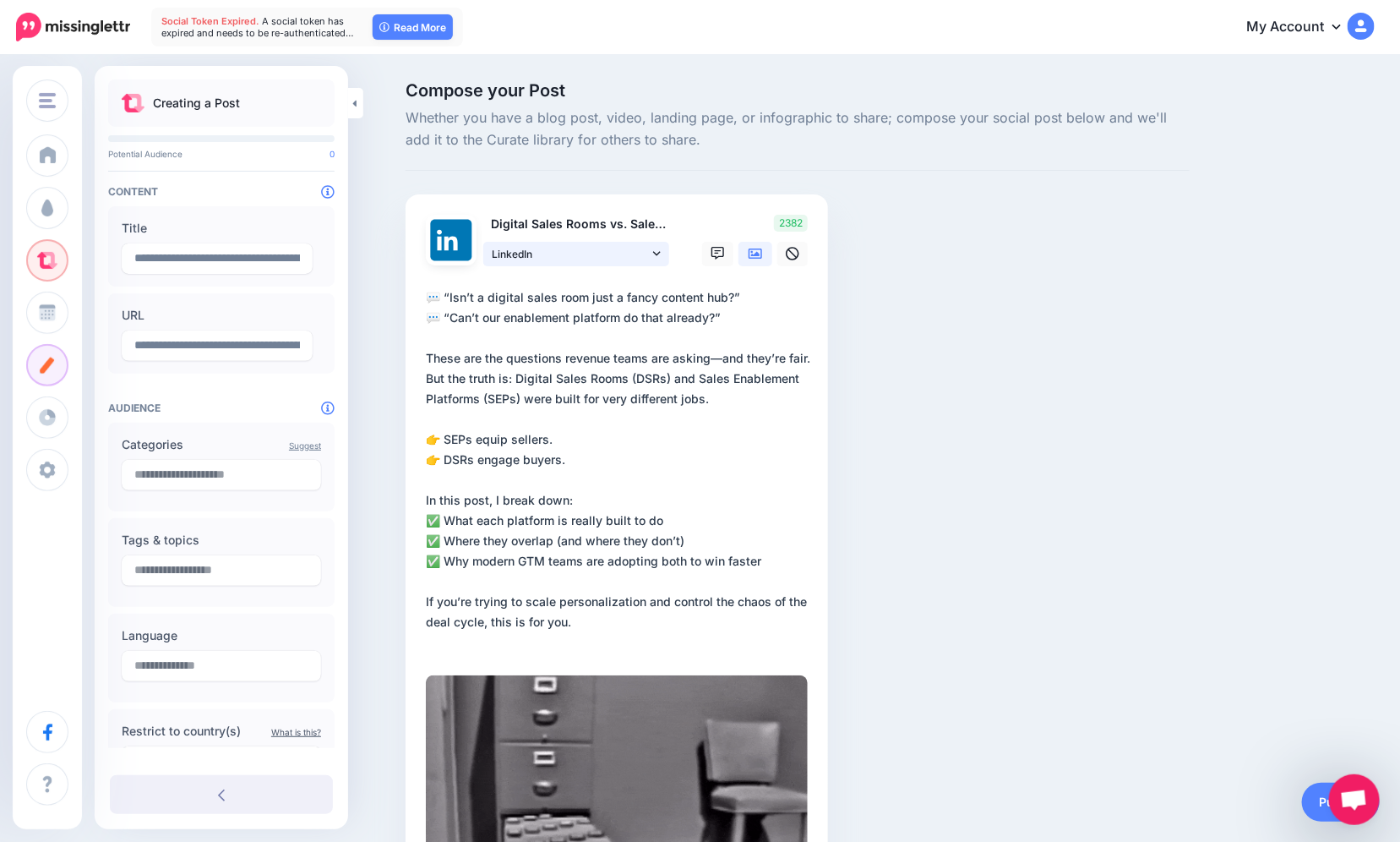 click 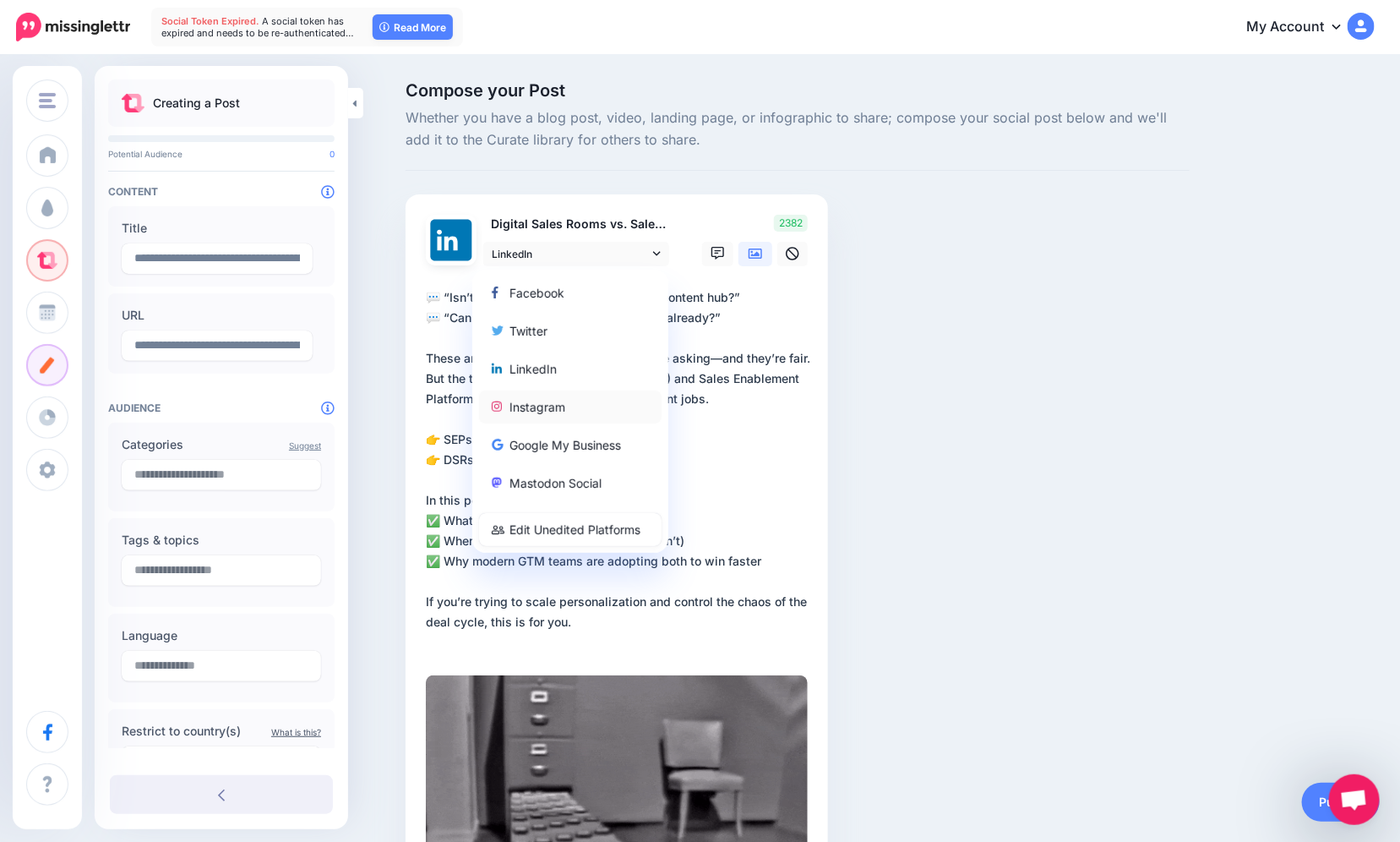 click on "Instagram" at bounding box center [570, 407] 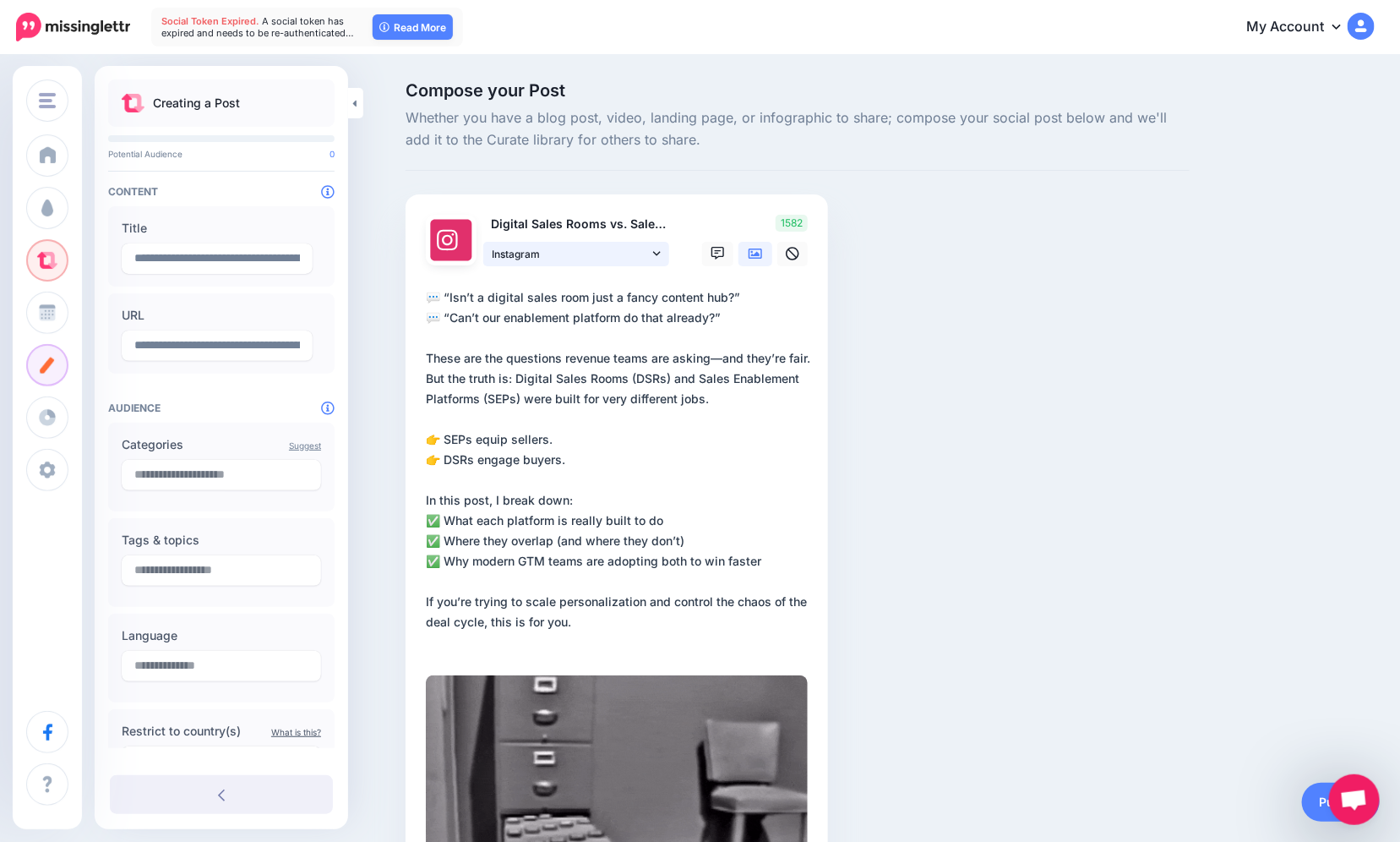 click 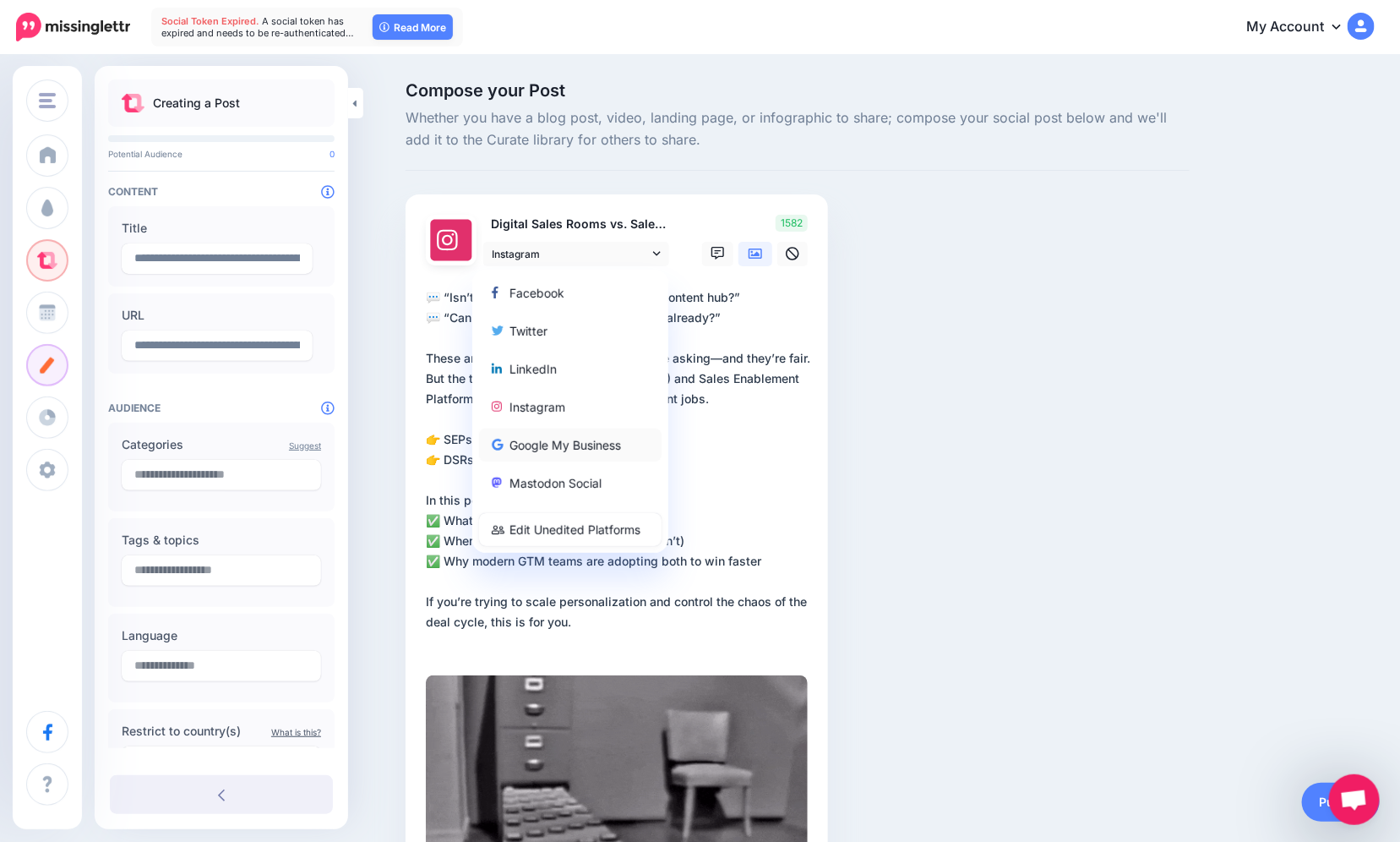 click on "Google My Business" at bounding box center [570, 445] 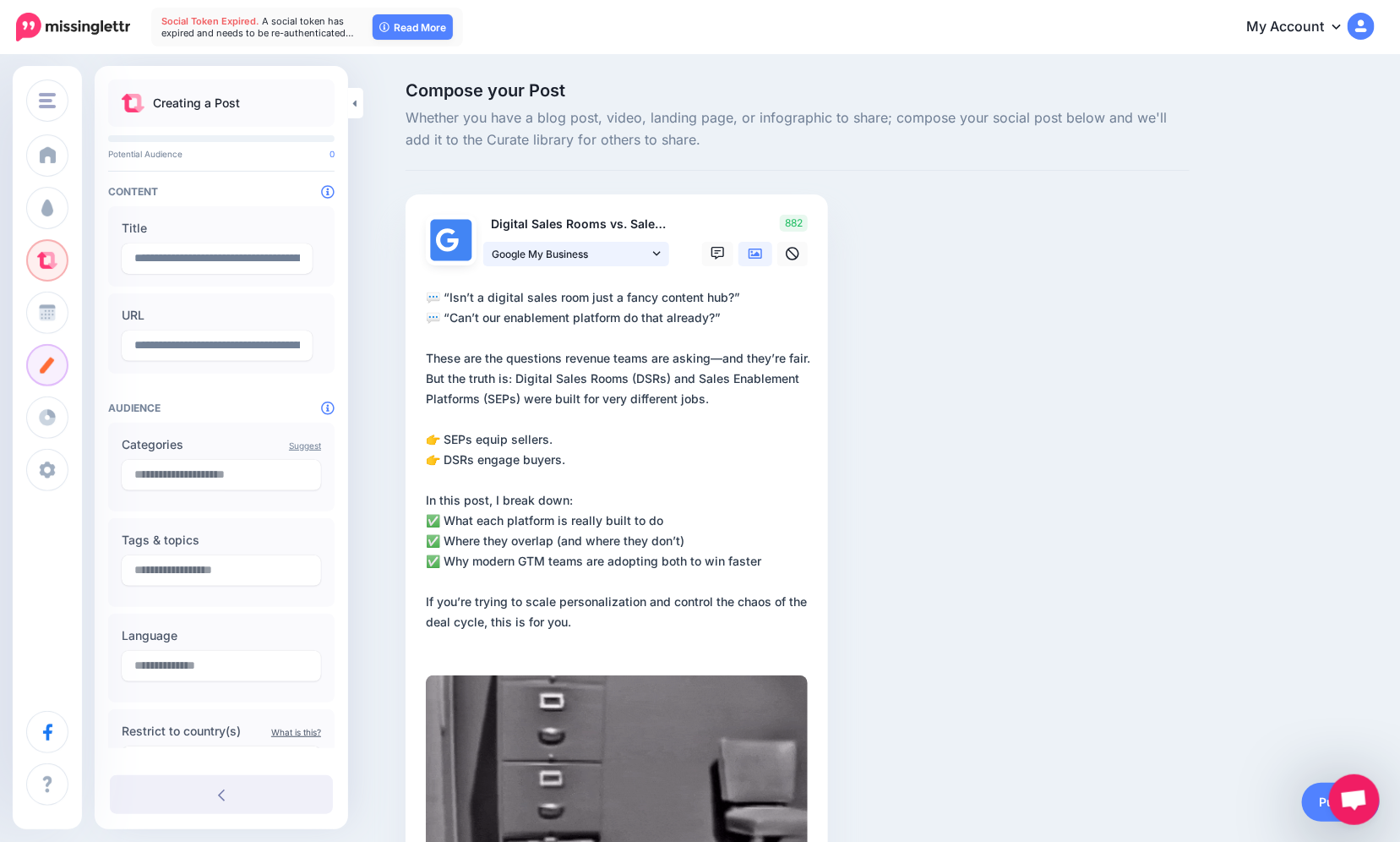 click on "Google My Business" at bounding box center (570, 254) 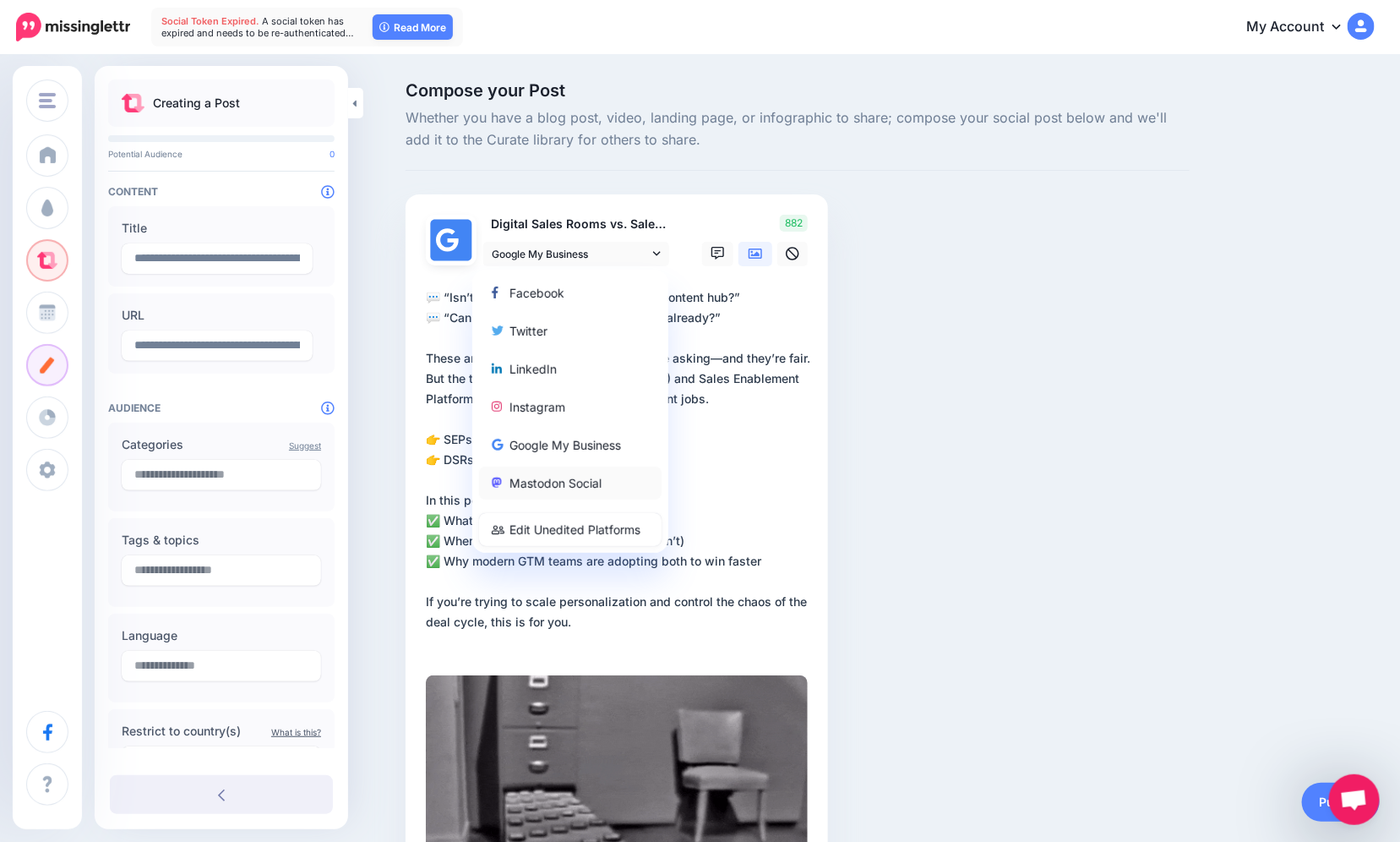 click on "Mastodon Social" at bounding box center (570, 483) 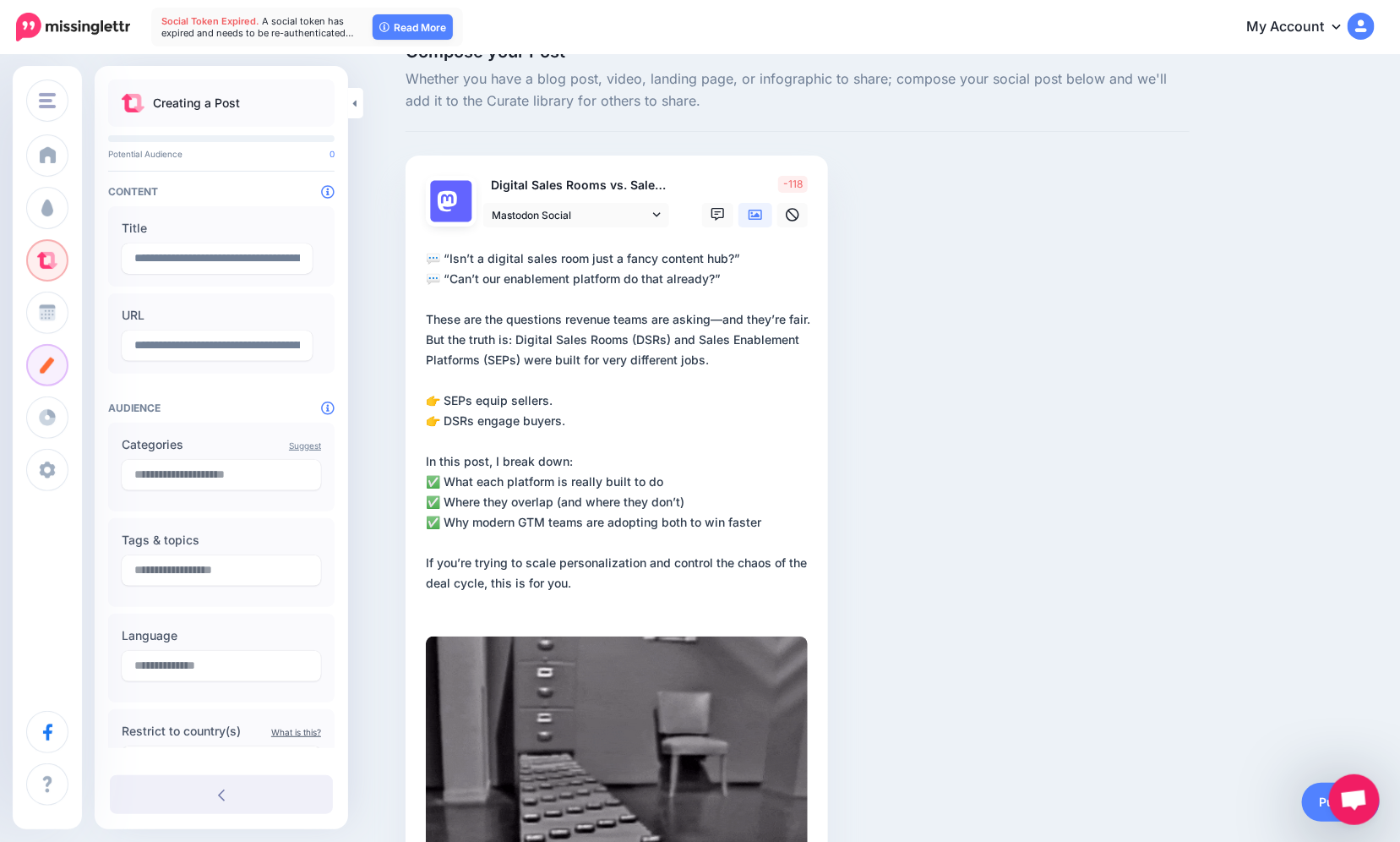 scroll, scrollTop: 41, scrollLeft: 0, axis: vertical 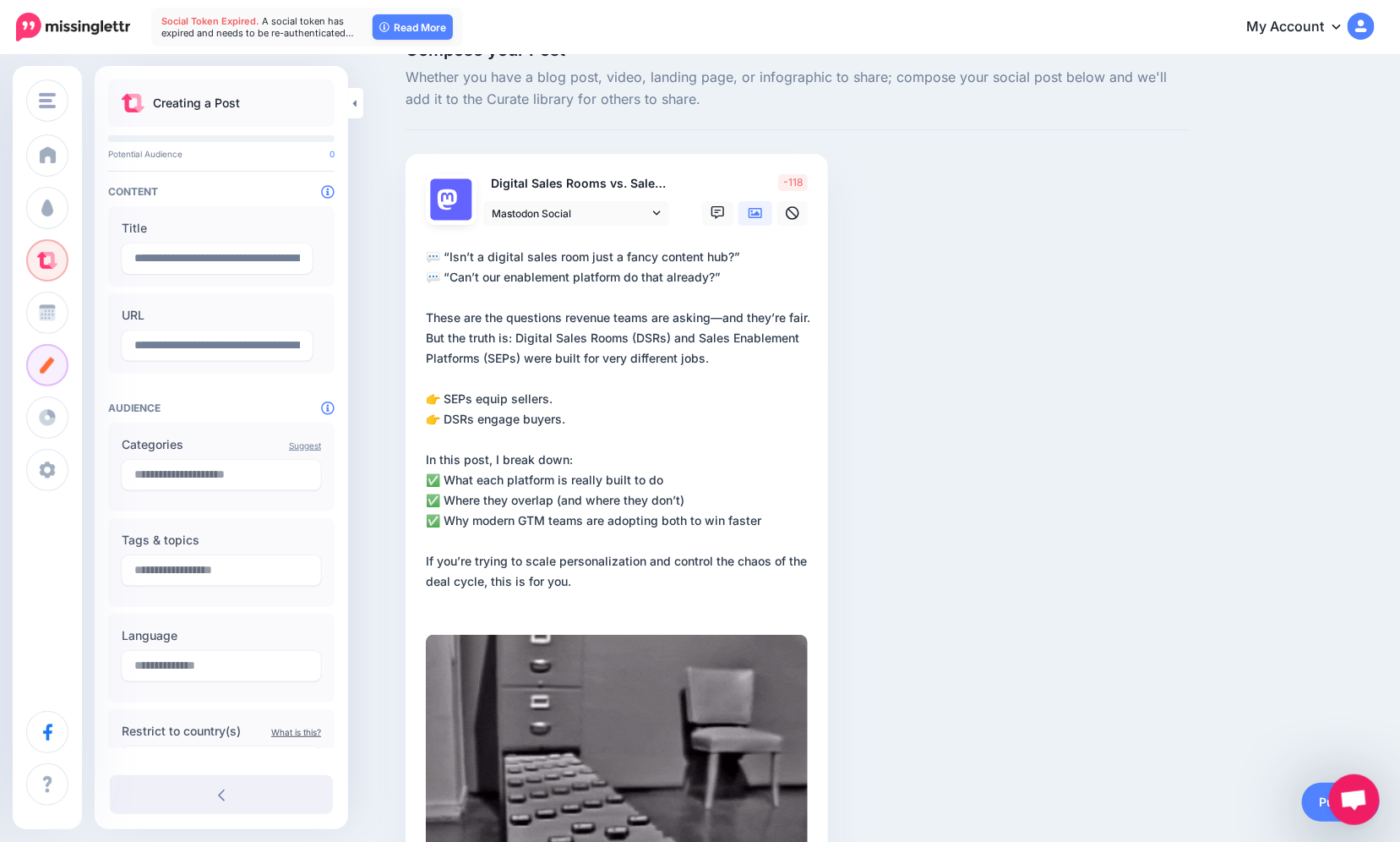 drag, startPoint x: 580, startPoint y: 420, endPoint x: 422, endPoint y: 382, distance: 162.50538 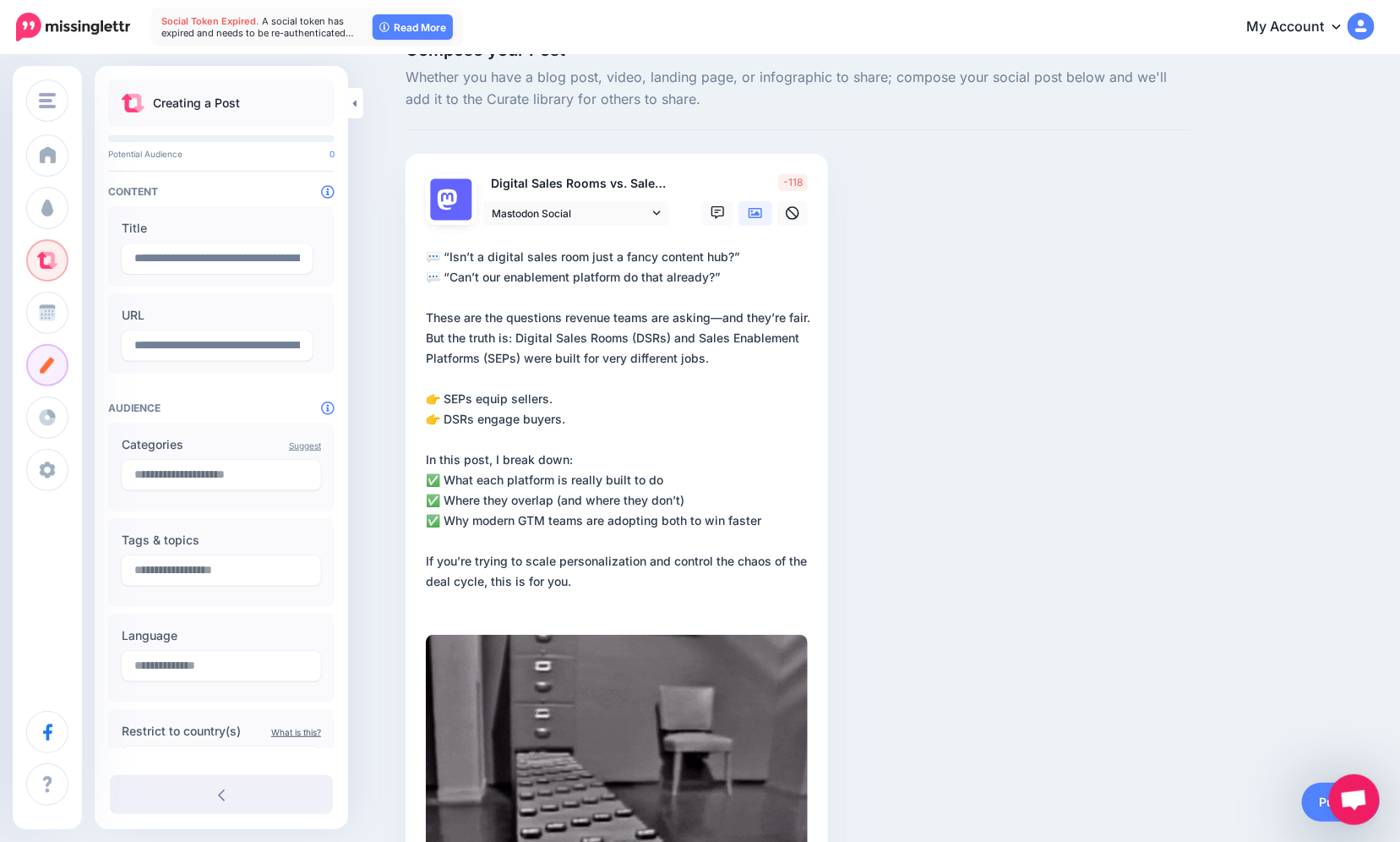 click on "Digital Sales Rooms vs. Sales Enablement Platforms: What's the Difference?
Mastodon Social
Facebook
Twitter
-118" at bounding box center [617, 596] 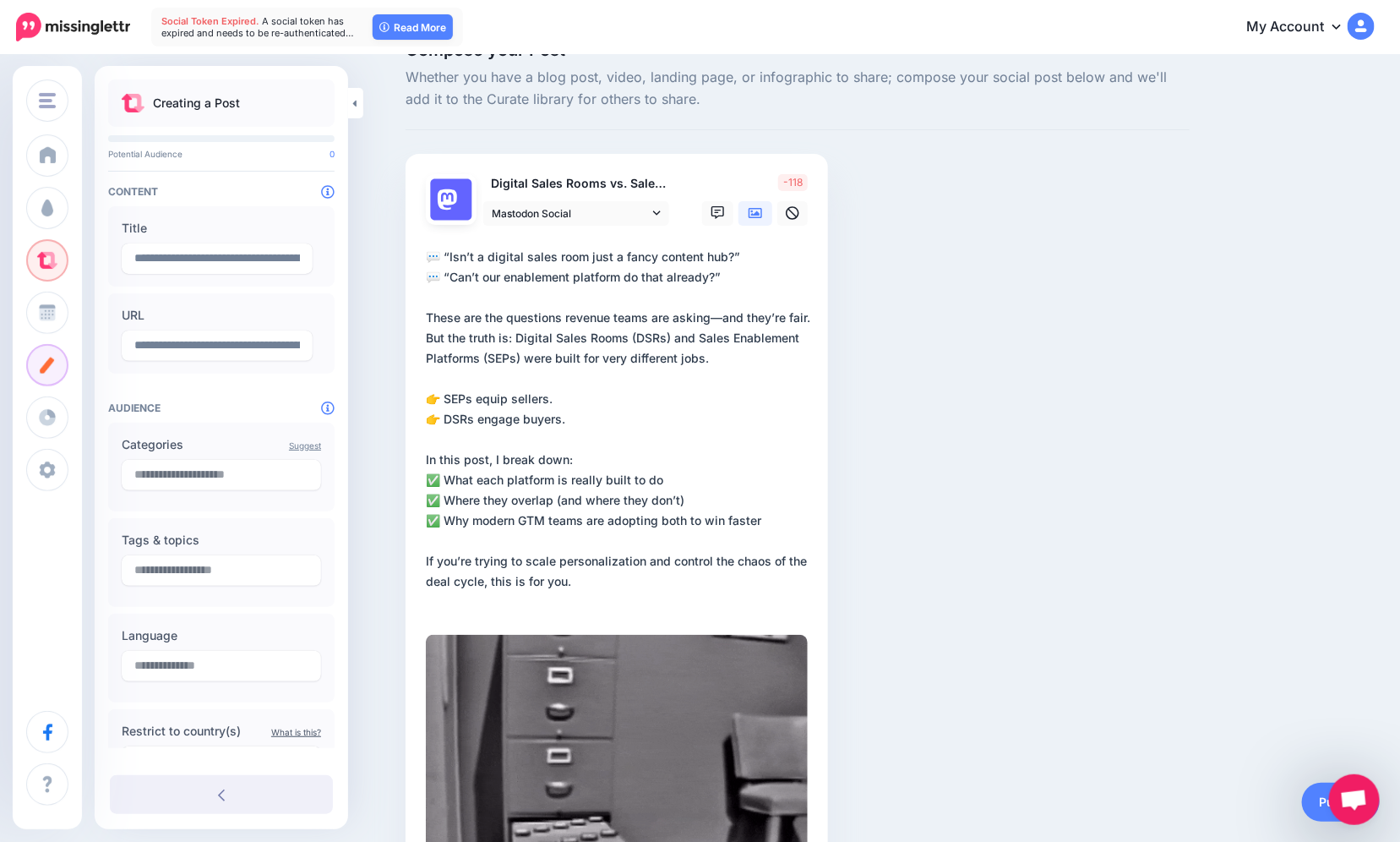 drag, startPoint x: 819, startPoint y: 320, endPoint x: 423, endPoint y: 249, distance: 402.31455 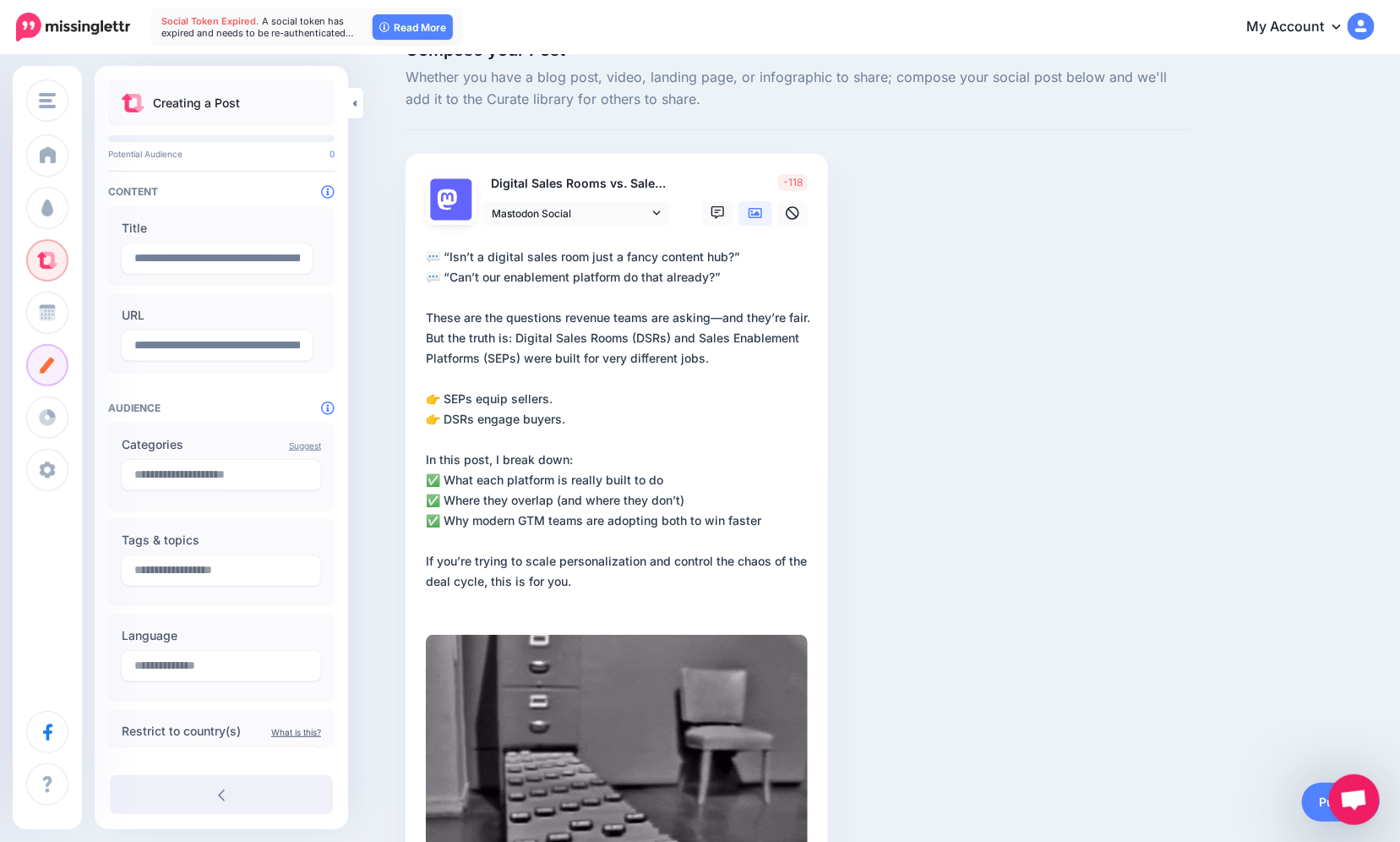 click on "Digital Sales Rooms vs. Sales Enablement Platforms: What's the Difference?
Mastodon Social
Facebook
Twitter
-118" at bounding box center [617, 596] 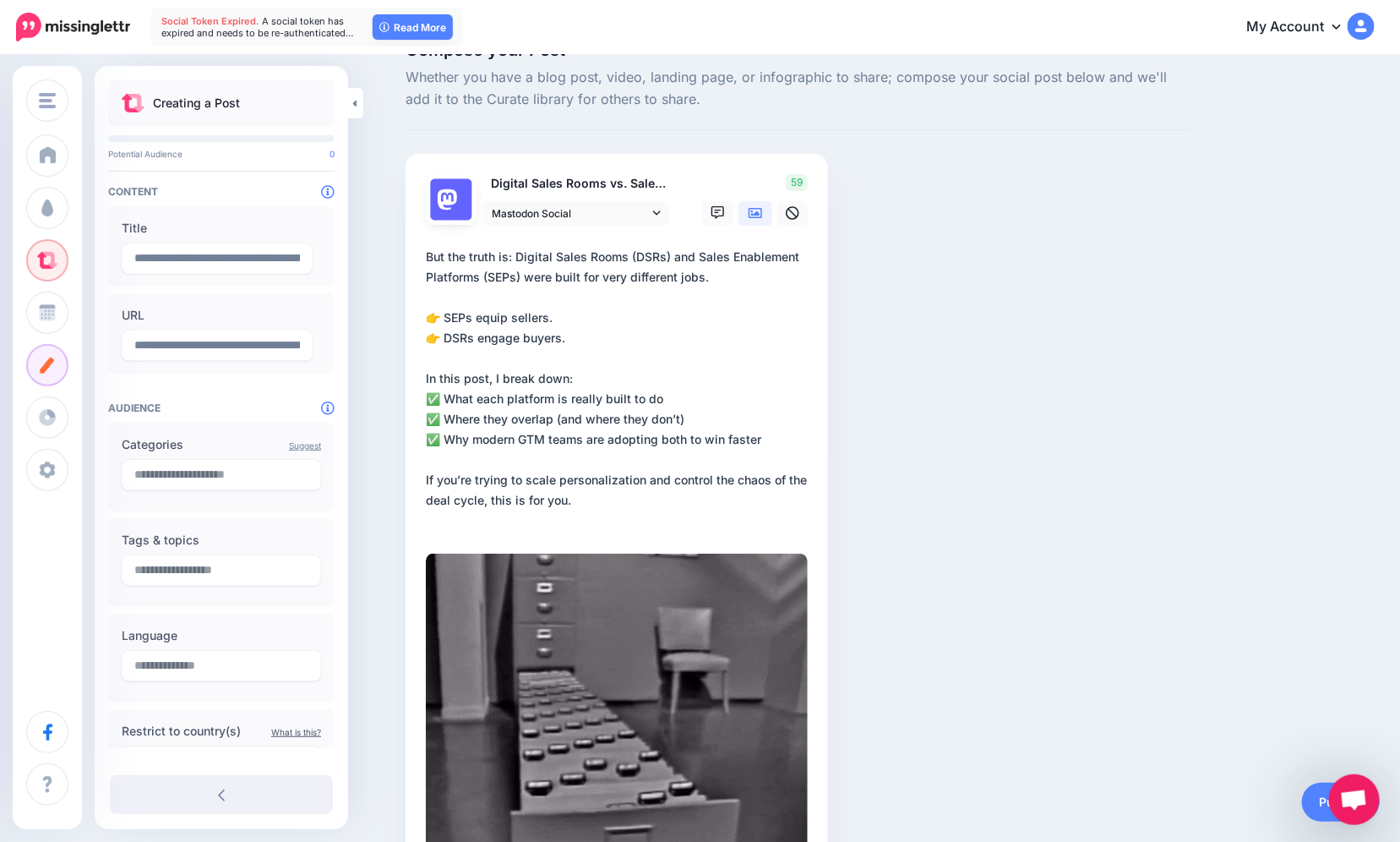click on "Digital Sales Rooms vs. Sales Enablement Platforms: What's the Difference?
Mastodon Social
Facebook
Twitter
59" at bounding box center [617, 555] 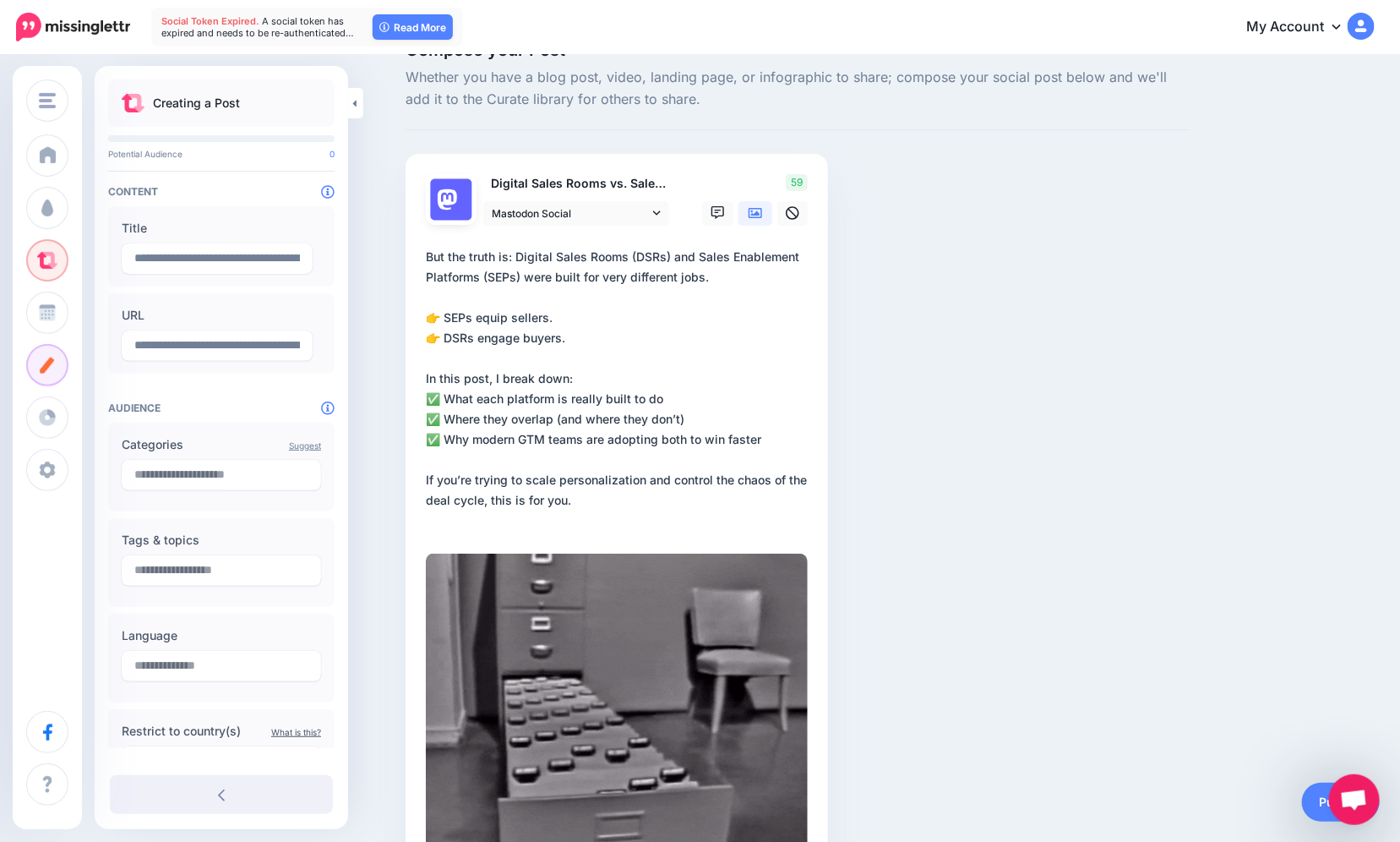 drag, startPoint x: 526, startPoint y: 276, endPoint x: 406, endPoint y: 275, distance: 120.00417 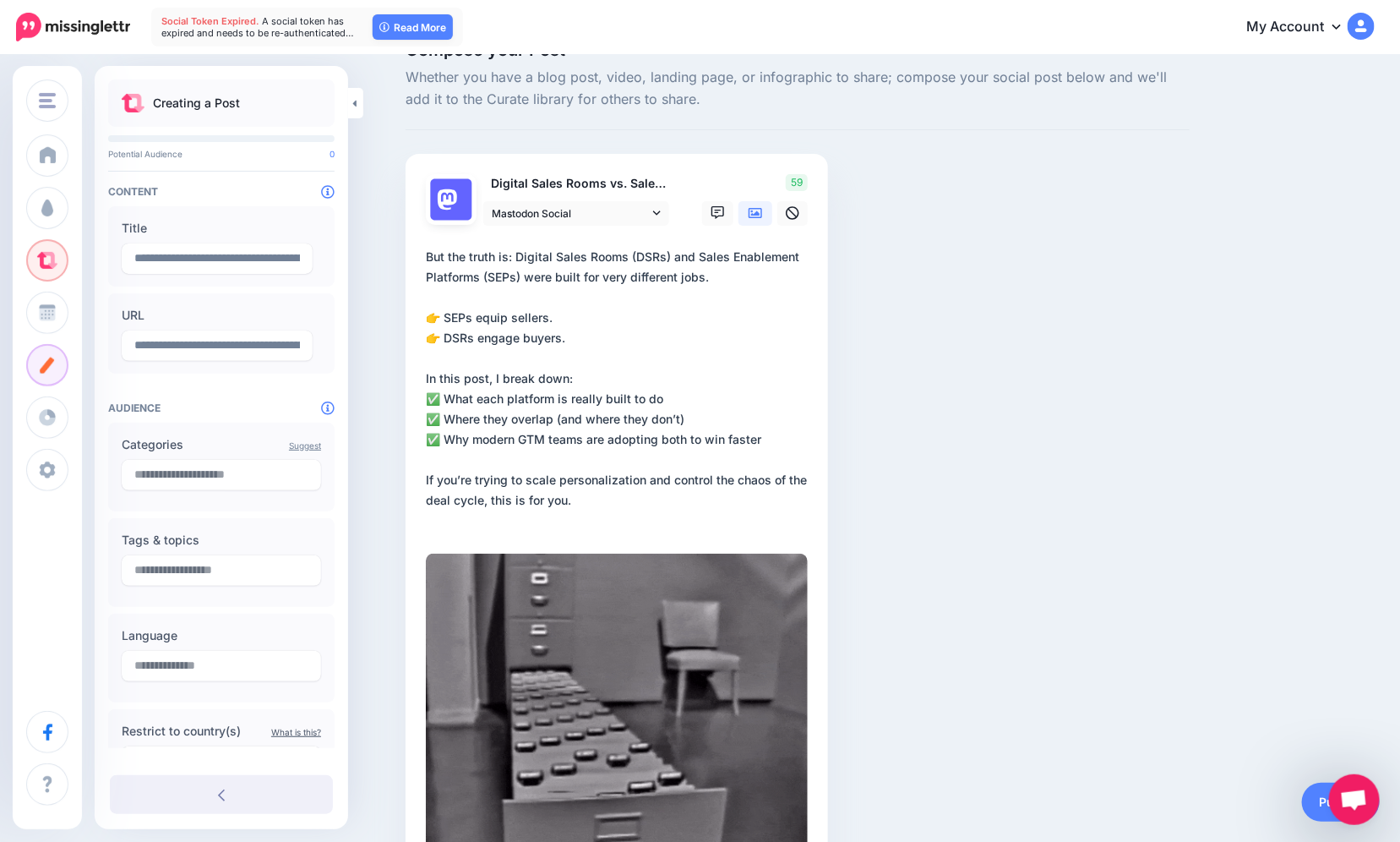 click on "Compose your Post
Whether you have a blog post, video, landing page, or infographic to share; compose your social post below and we'll add it to the Curate library for others to share.
Digital Sales Rooms vs. Sales Enablement Platforms: What's the Difference?
Mastodon Social
59" at bounding box center [798, 524] 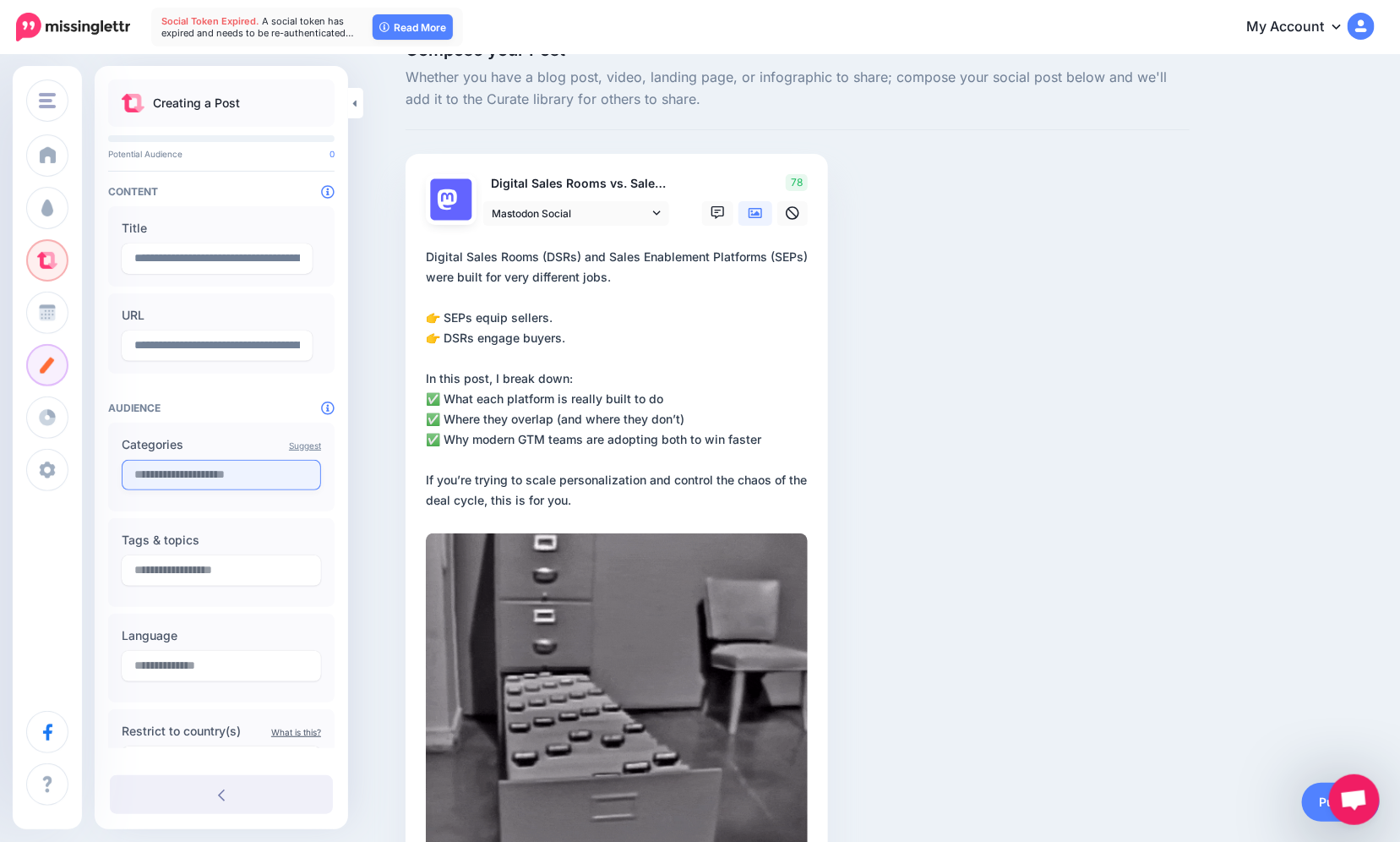 click at bounding box center (221, 475) 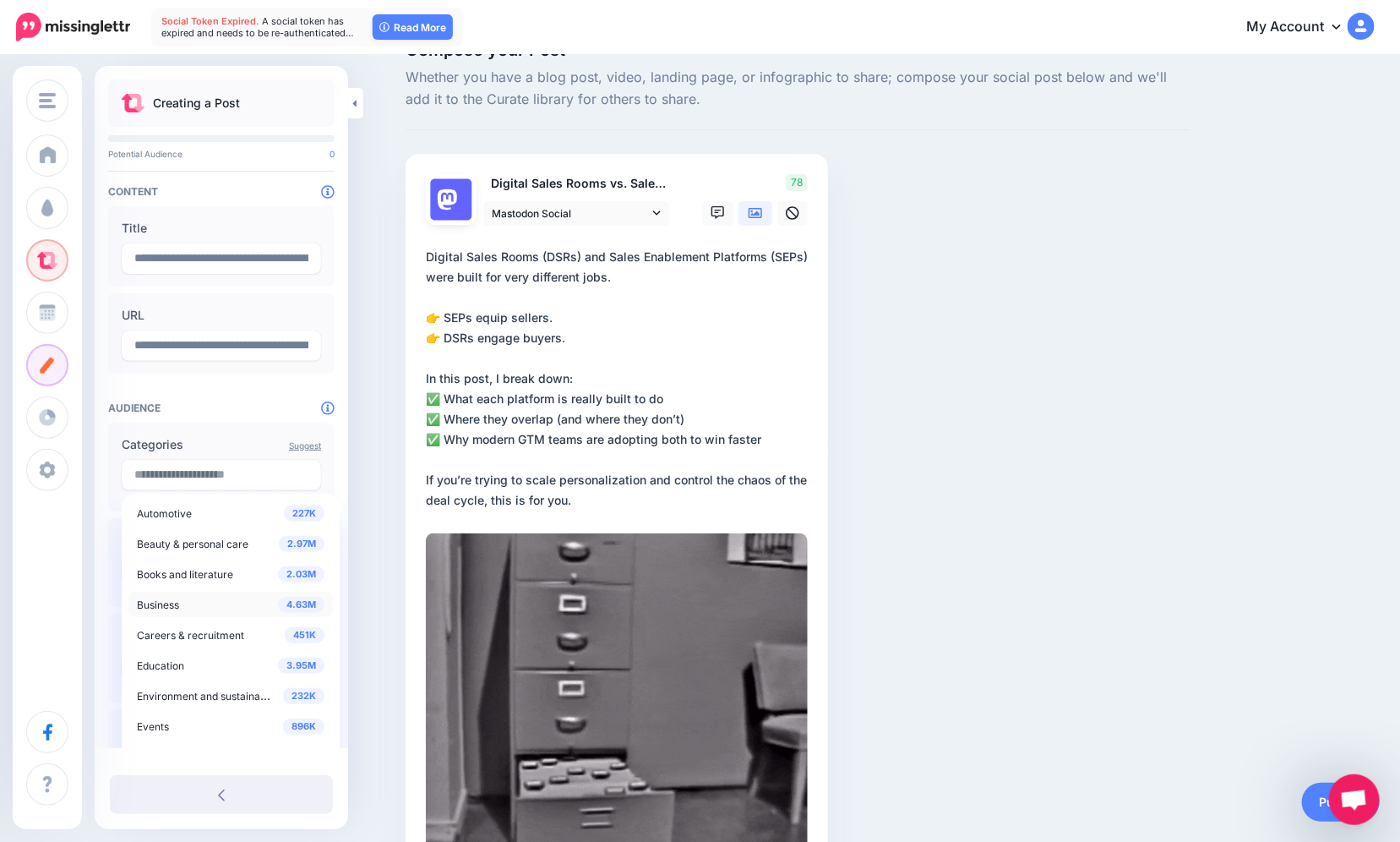 click on "4.63M
Business" at bounding box center (231, 604) 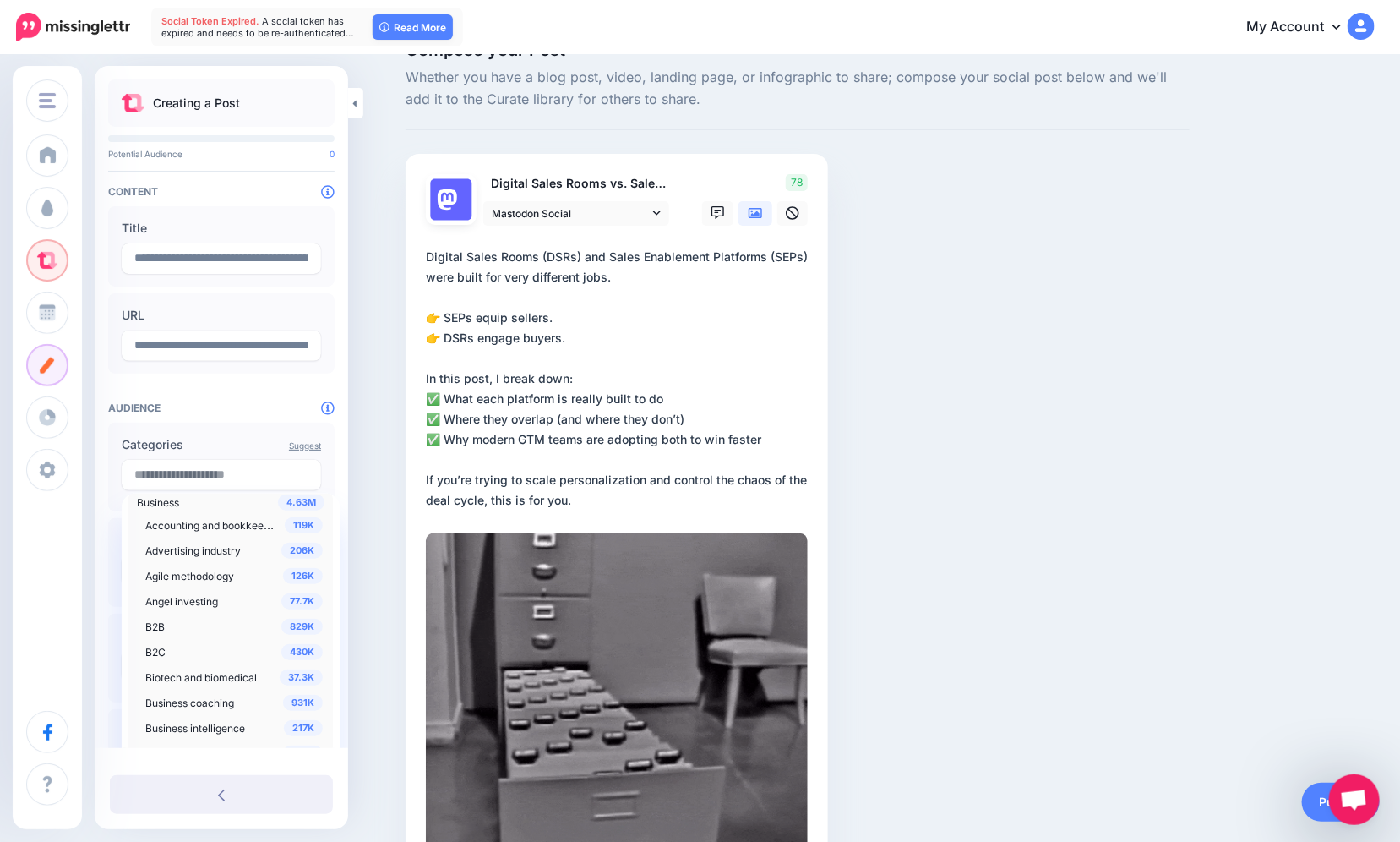 scroll, scrollTop: 104, scrollLeft: 0, axis: vertical 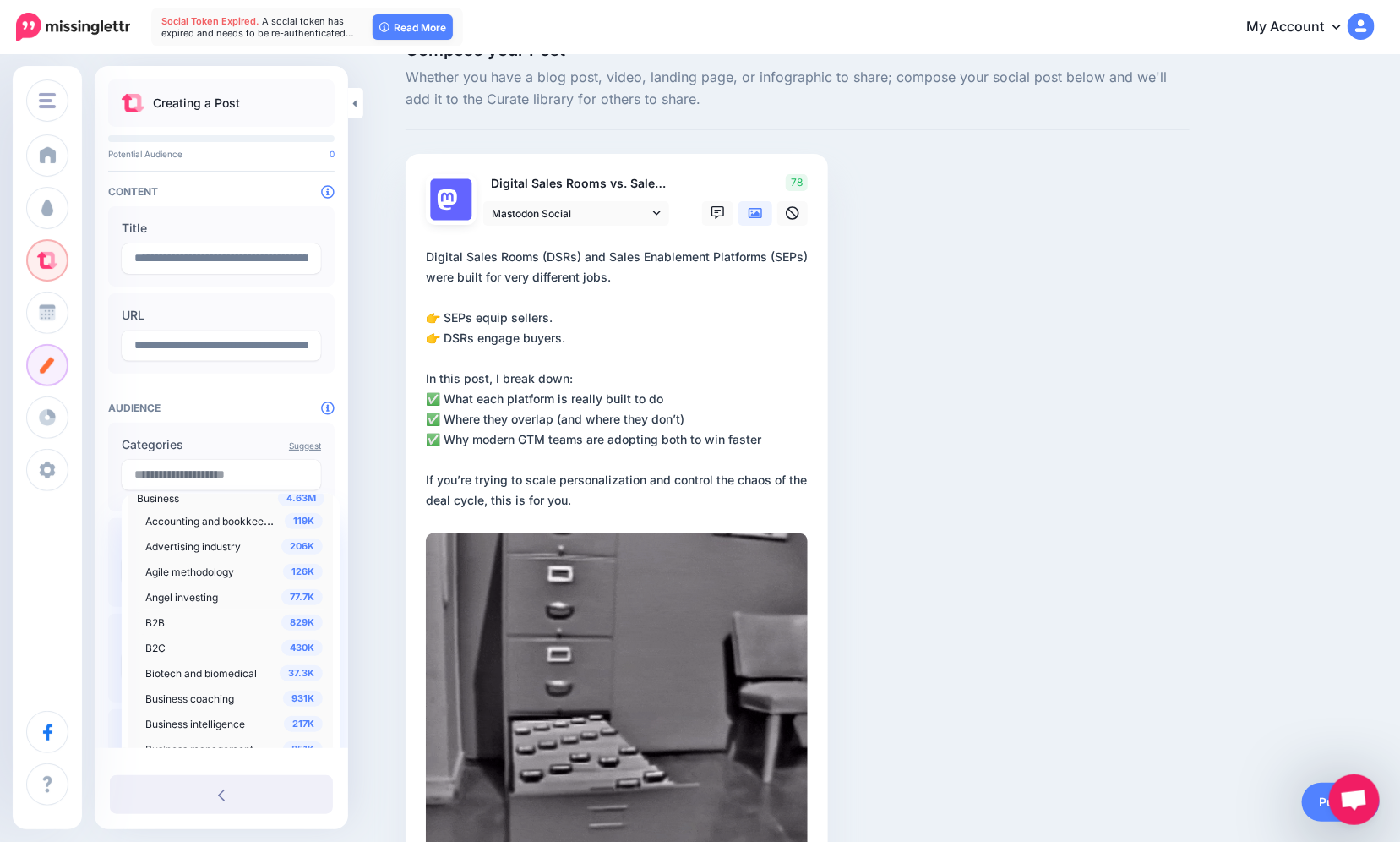 click on "829K
B2B" at bounding box center (234, 622) 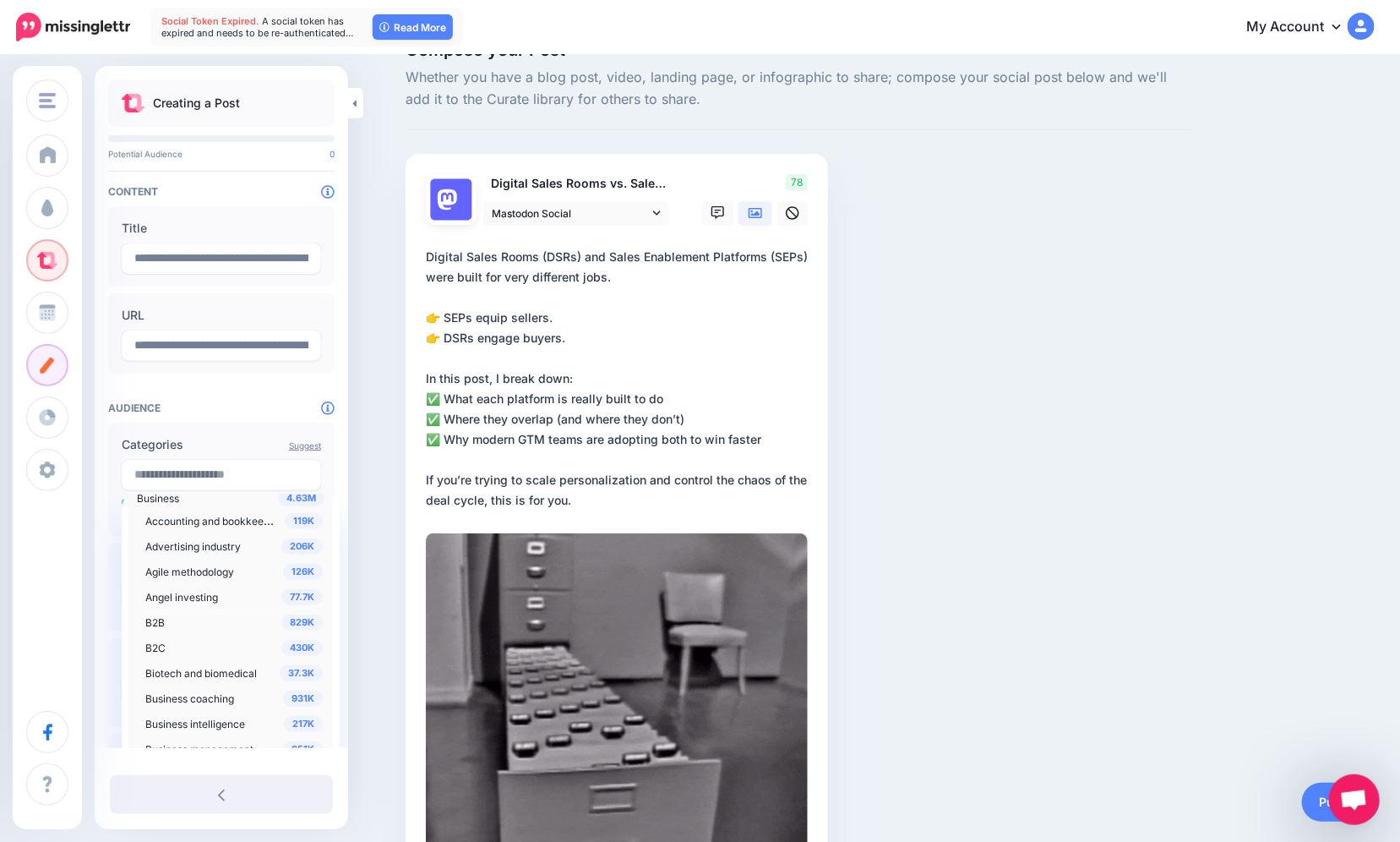 click on "B2B" at bounding box center (155, 622) 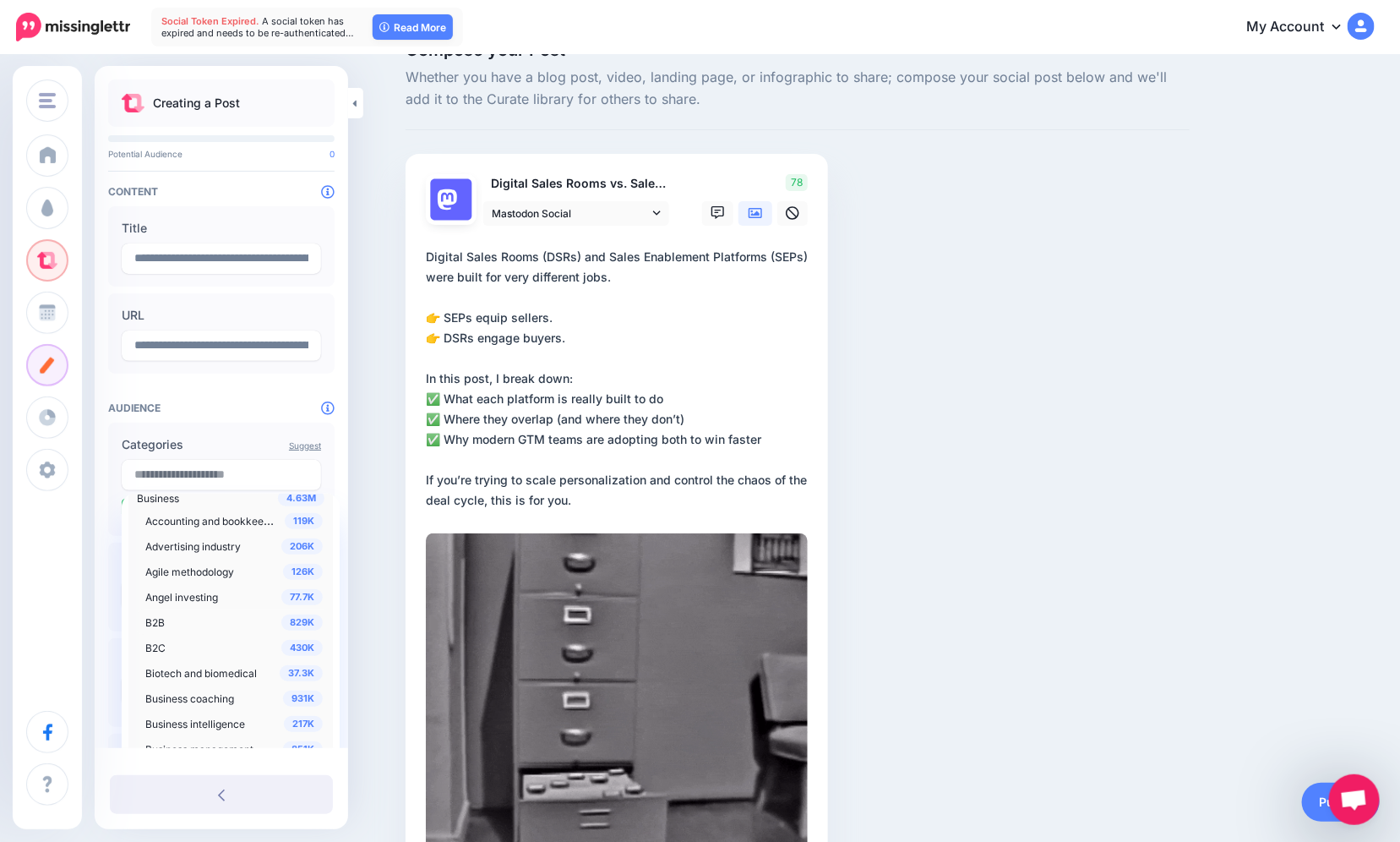 click on "B2B" at bounding box center (155, 622) 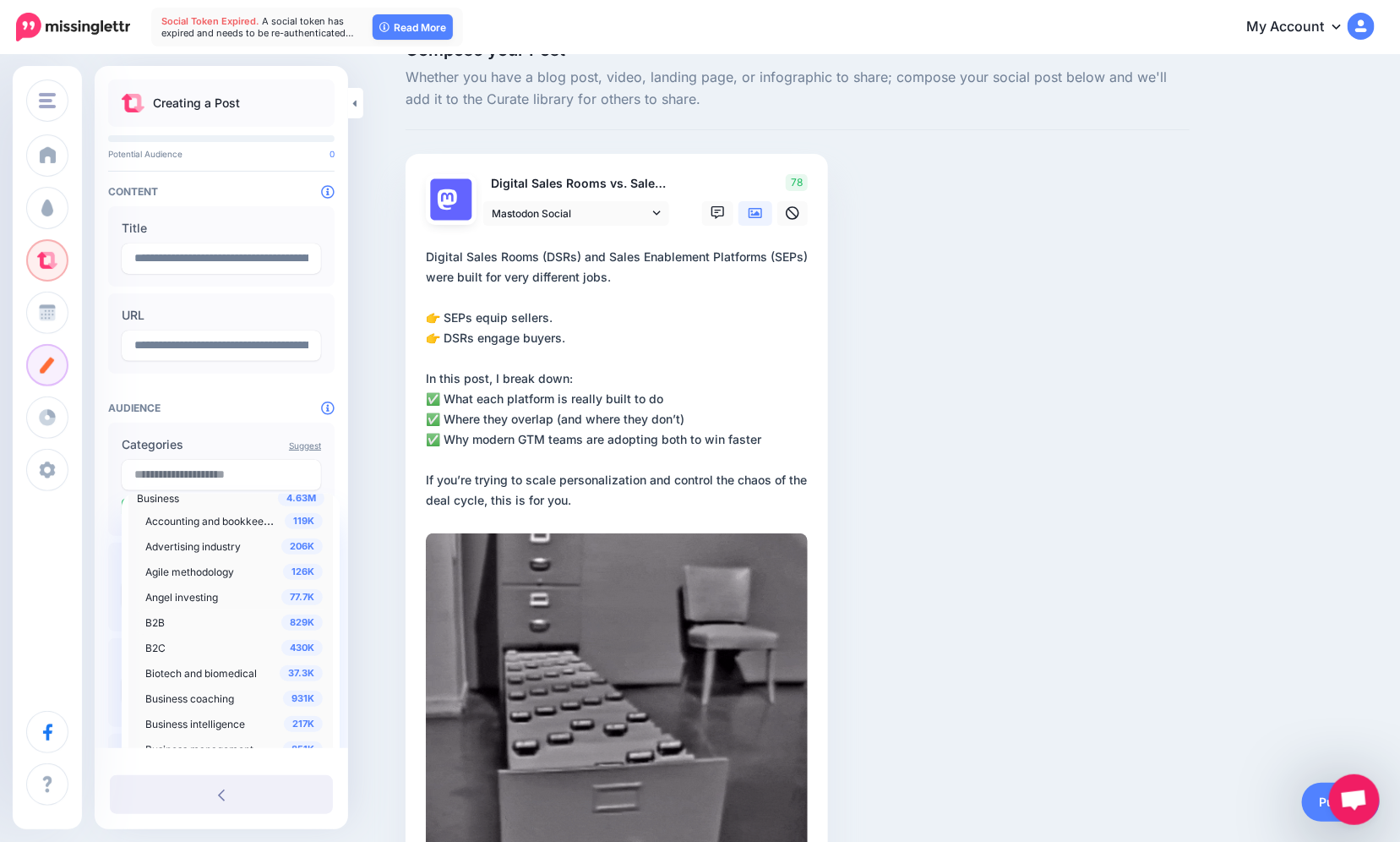 click on "**********" at bounding box center [221, 461] 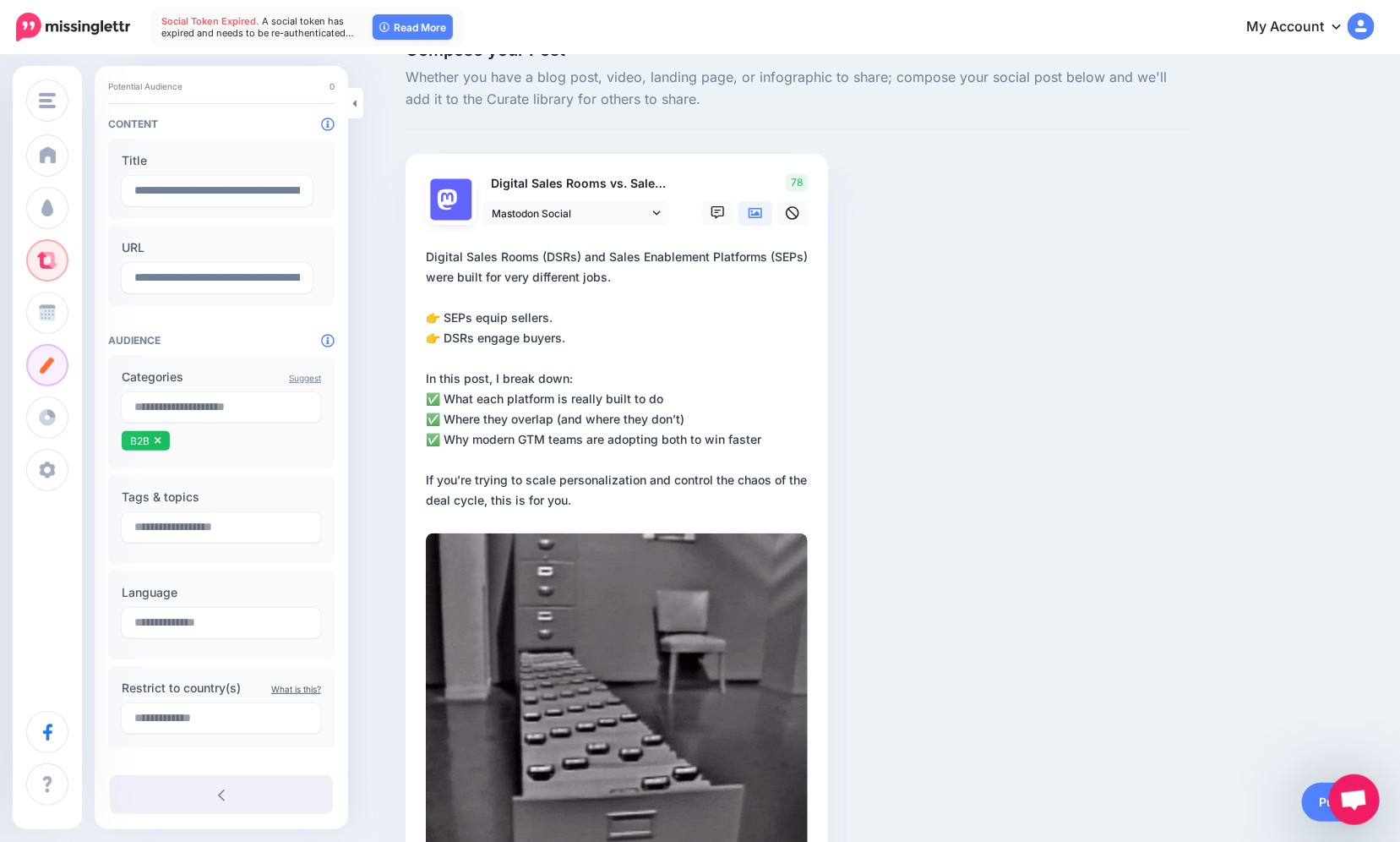 scroll, scrollTop: 94, scrollLeft: 0, axis: vertical 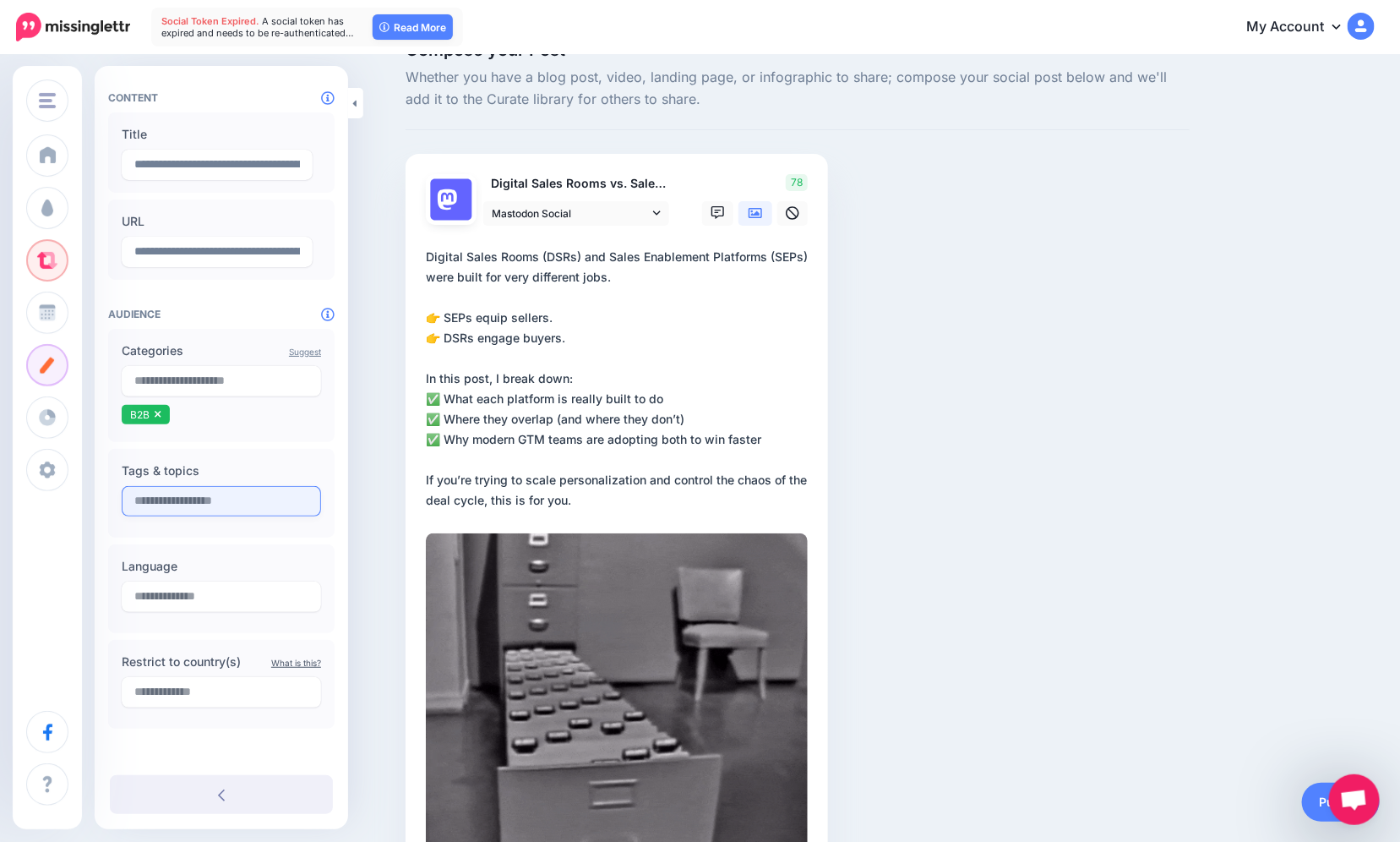 click at bounding box center [221, 501] 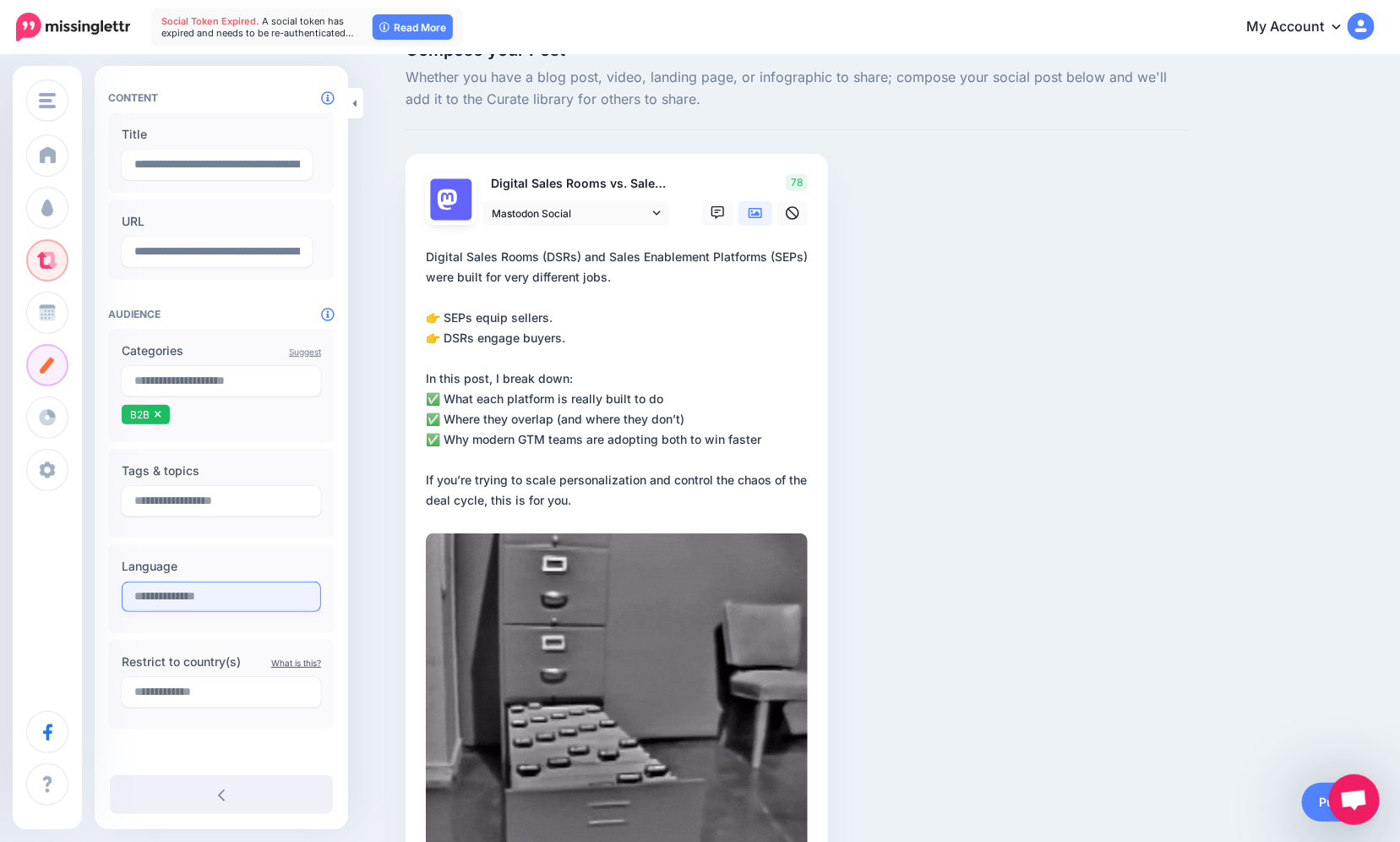click at bounding box center (221, 597) 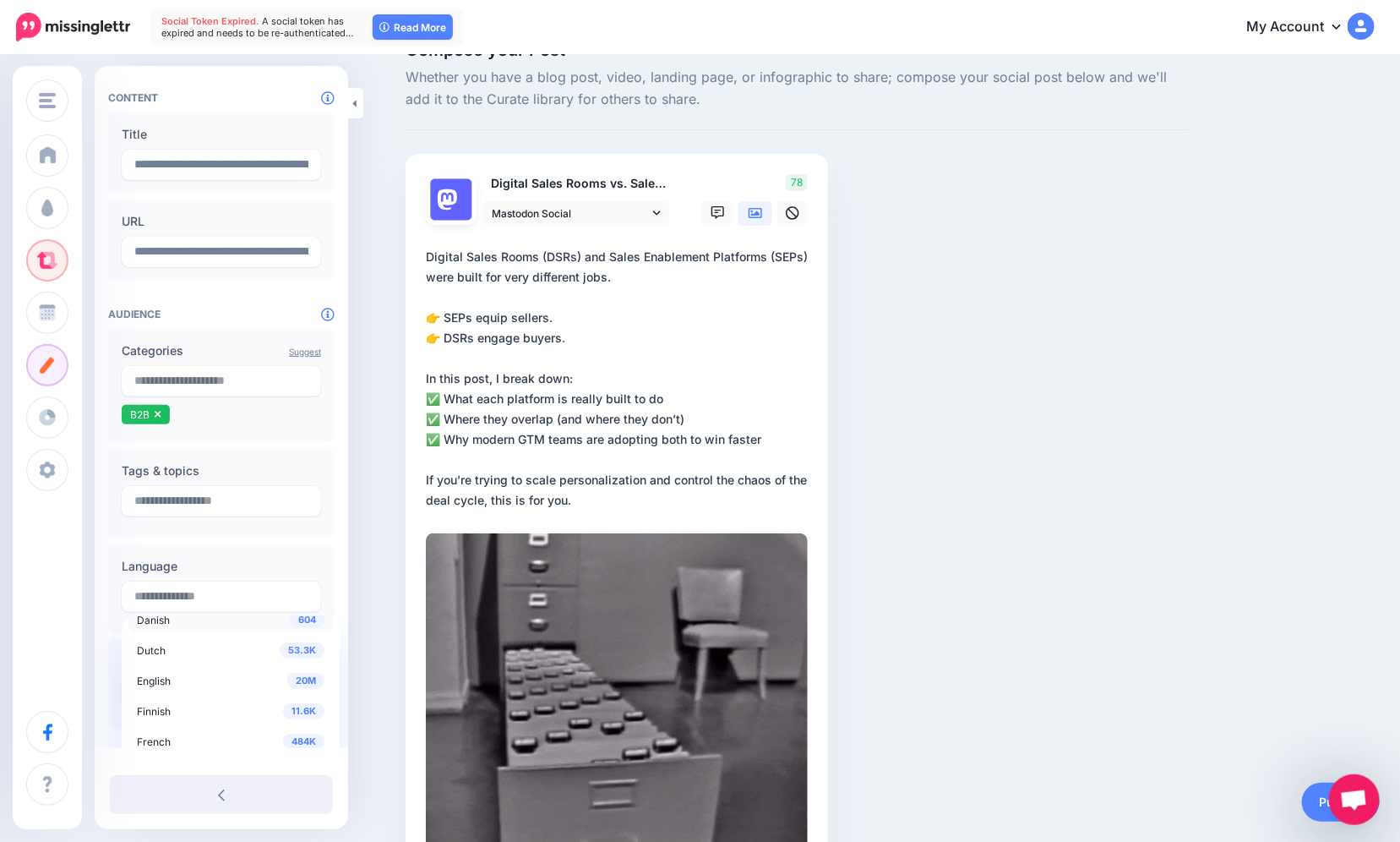 scroll, scrollTop: 83, scrollLeft: 0, axis: vertical 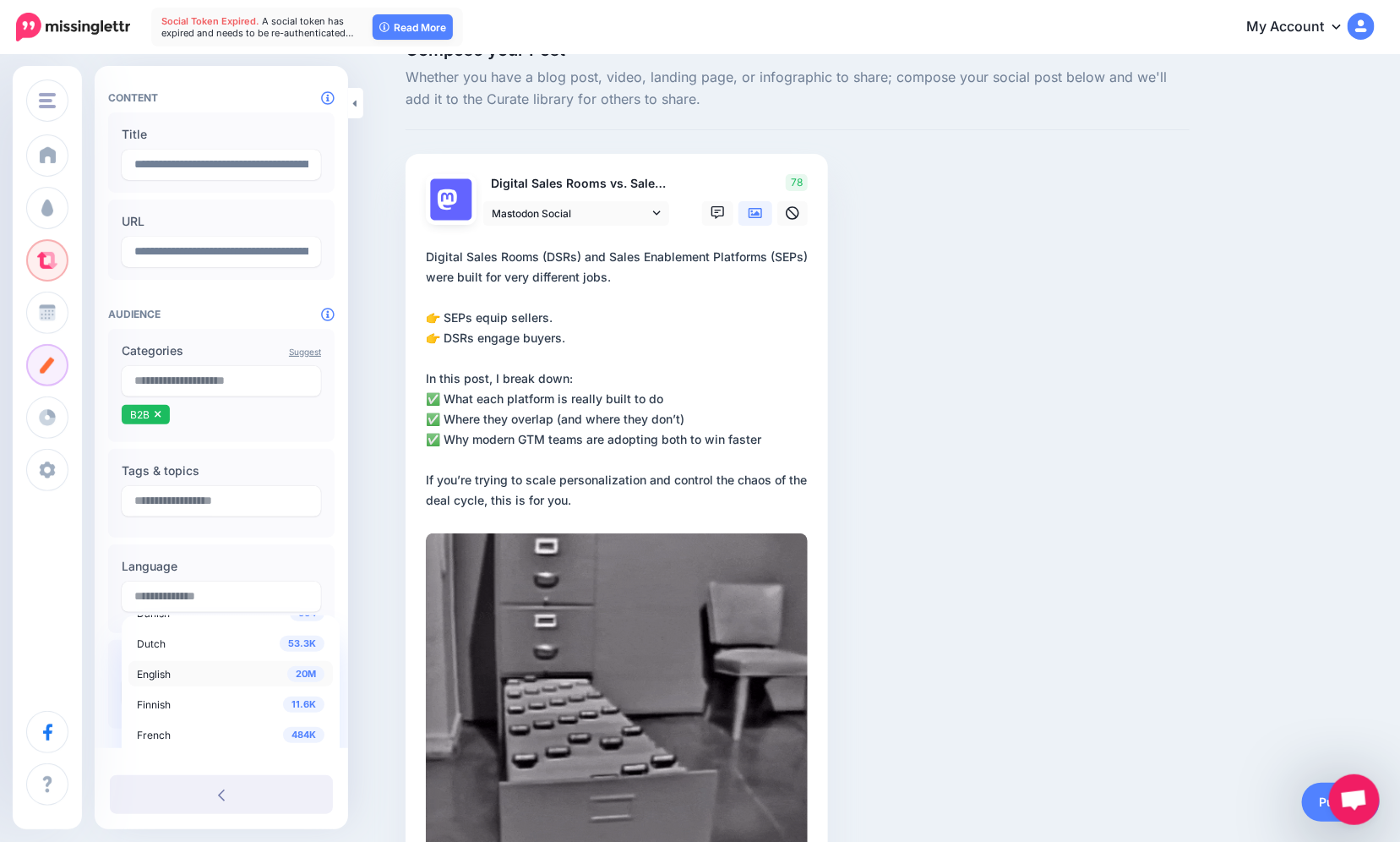 click on "20M
English" at bounding box center (231, 674) 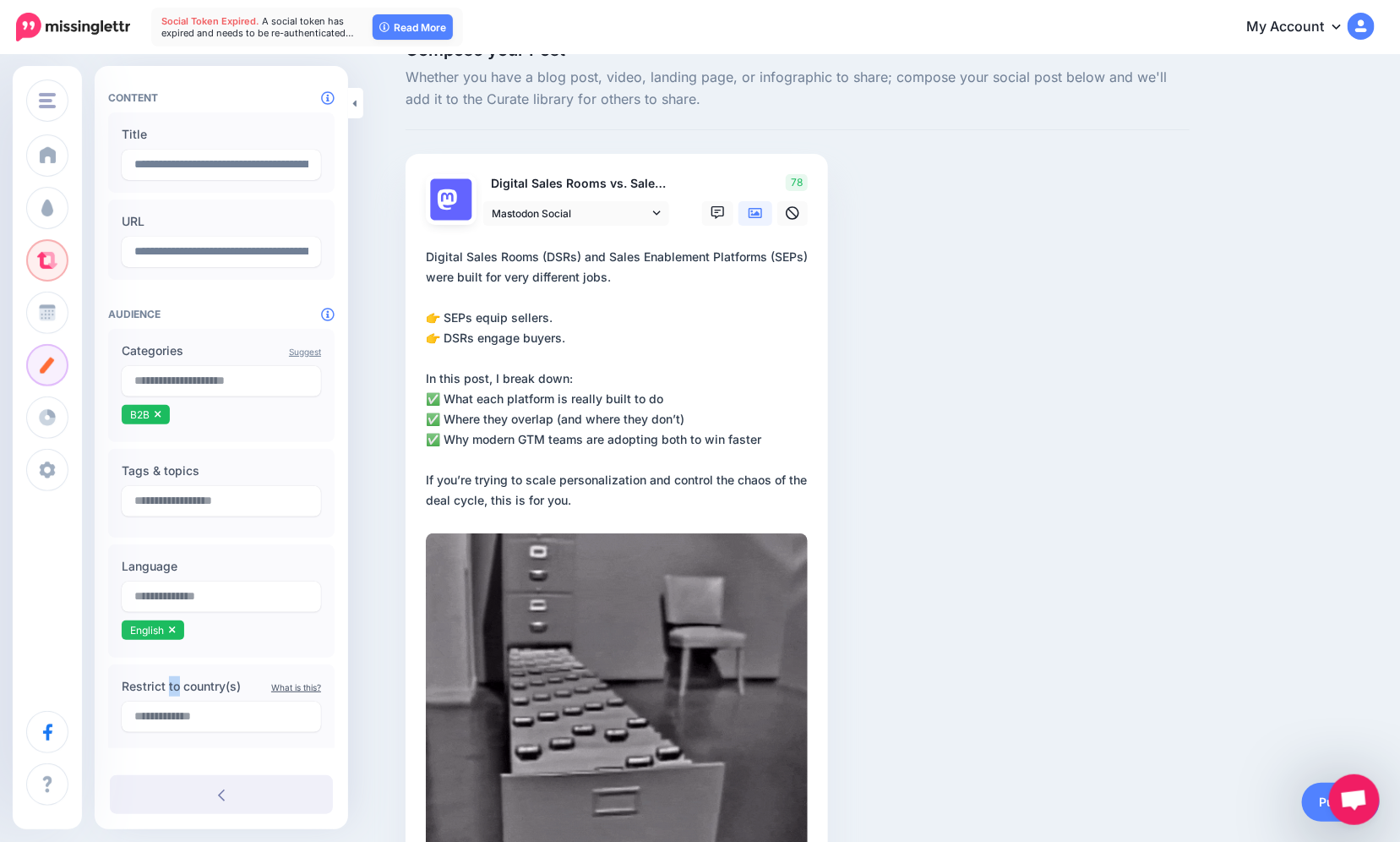 click on "Restrict to country(s)" at bounding box center (221, 686) 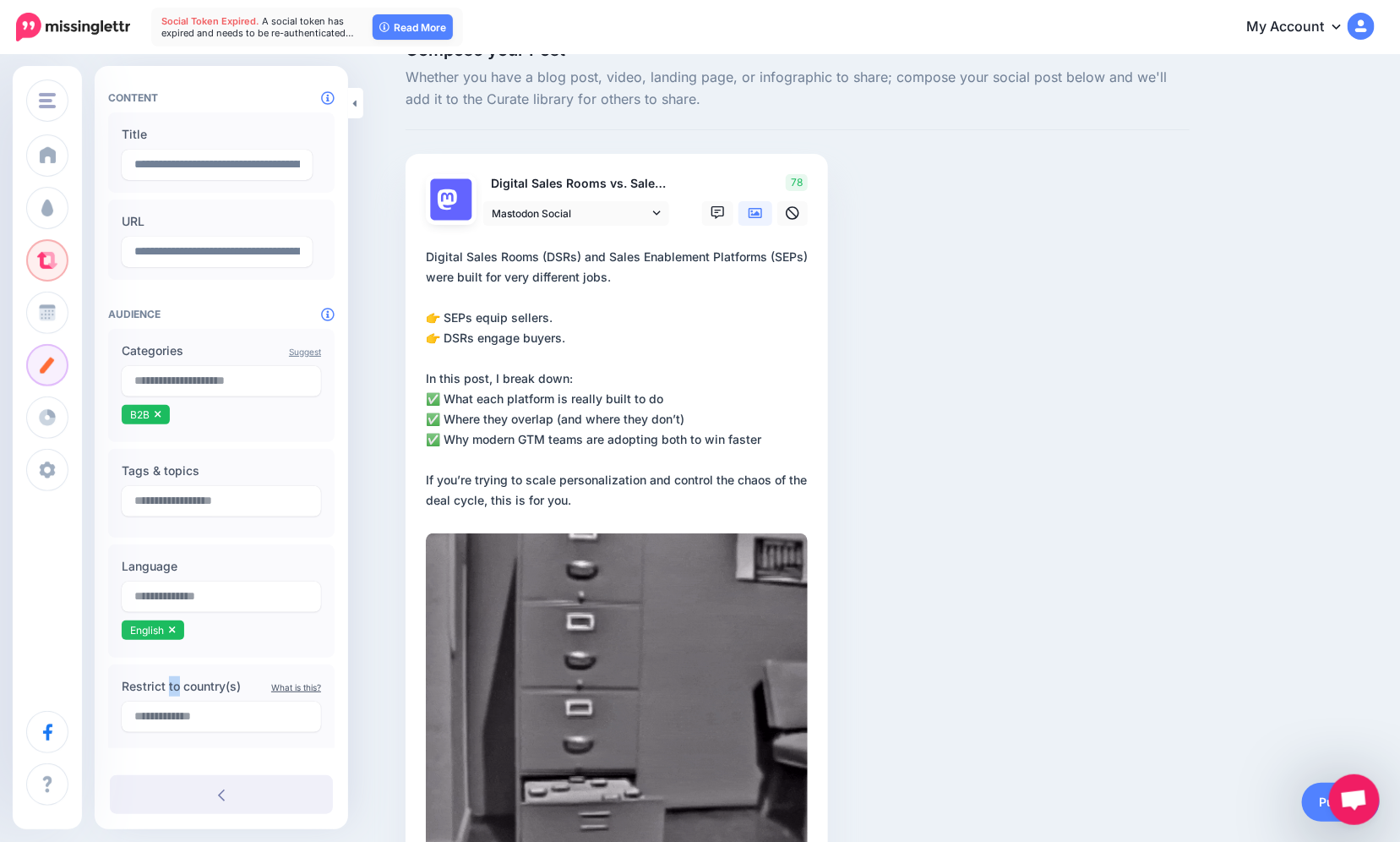 scroll, scrollTop: 118, scrollLeft: 0, axis: vertical 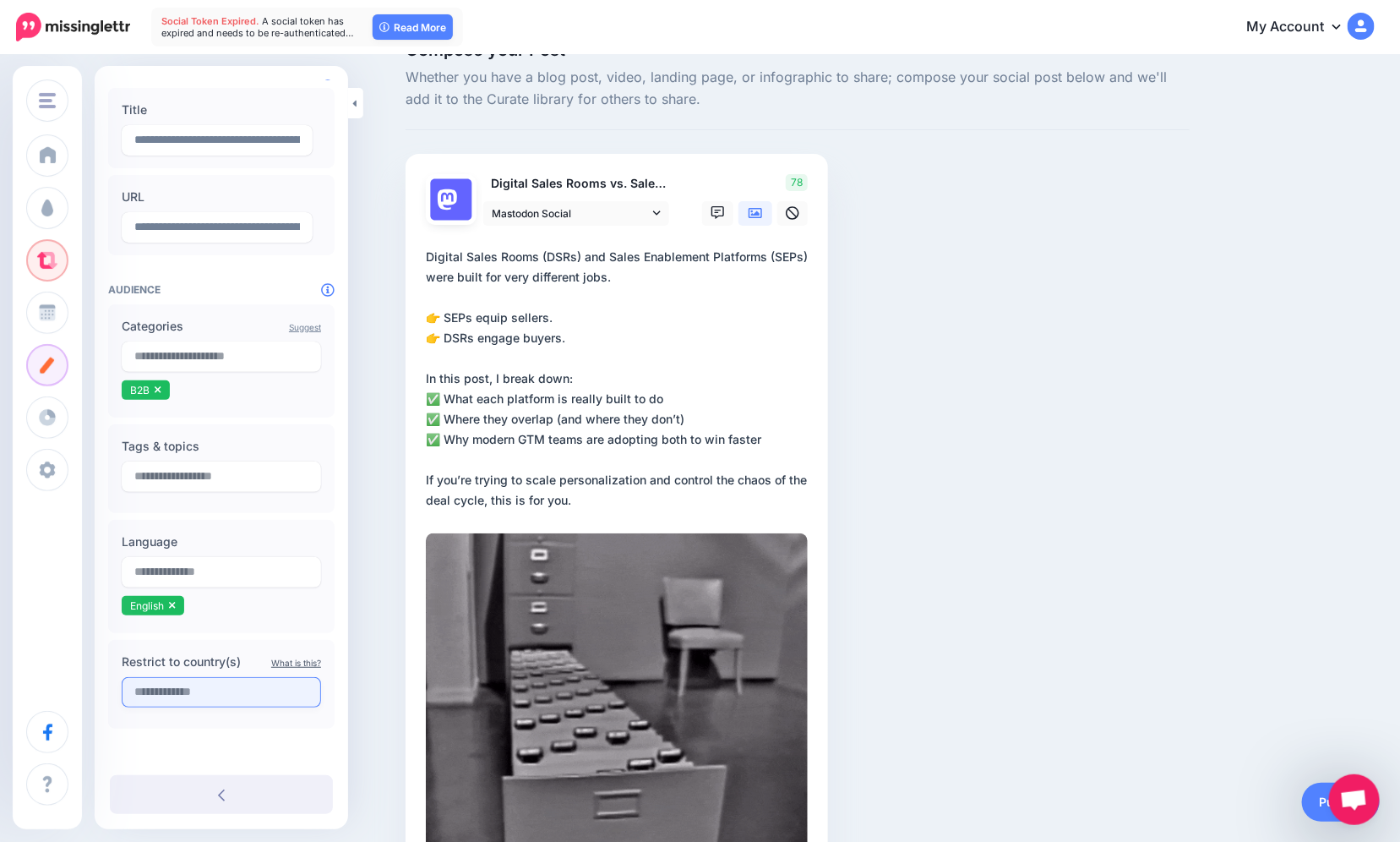 click at bounding box center [221, 692] 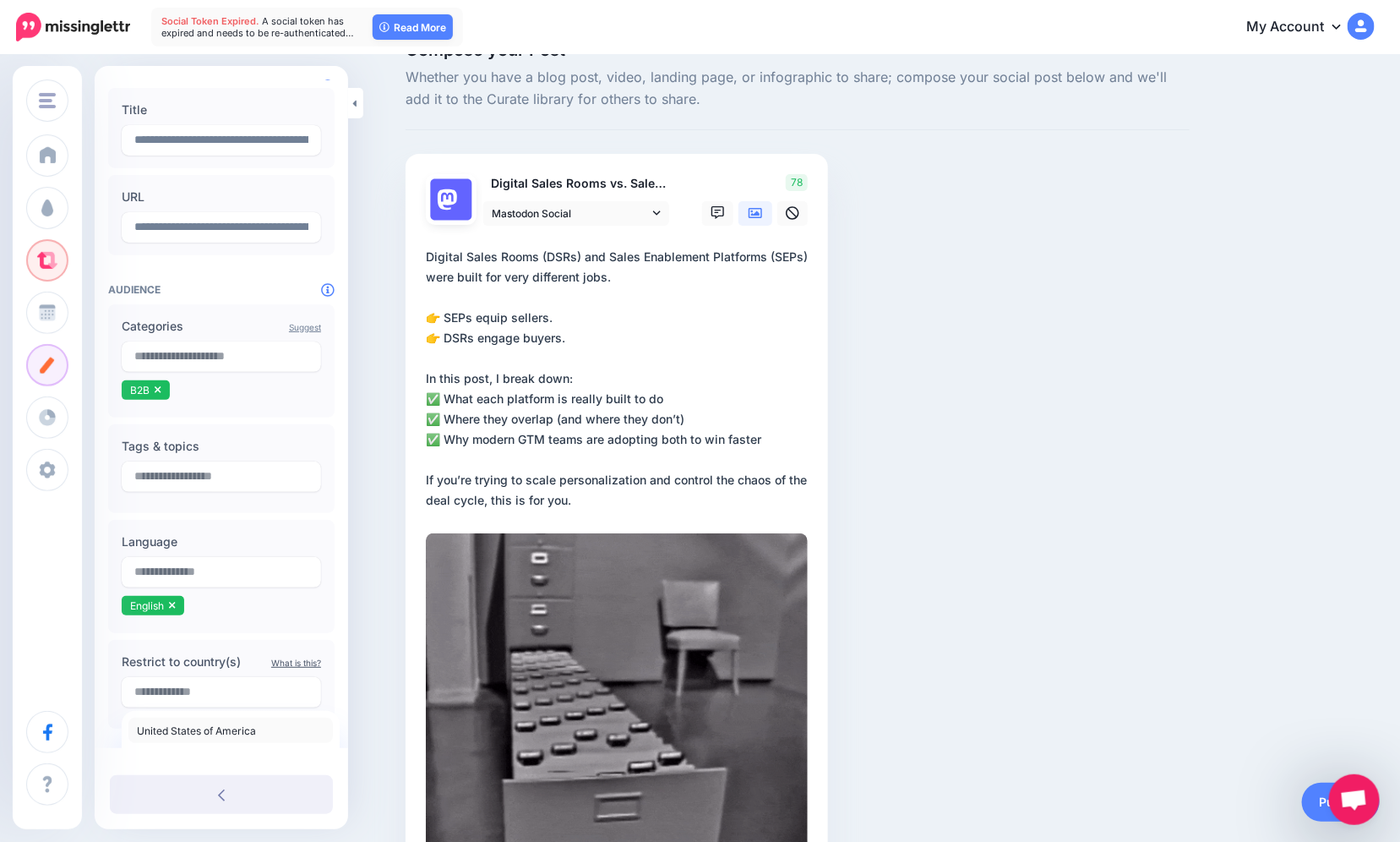 click on "United States of America" at bounding box center (196, 730) 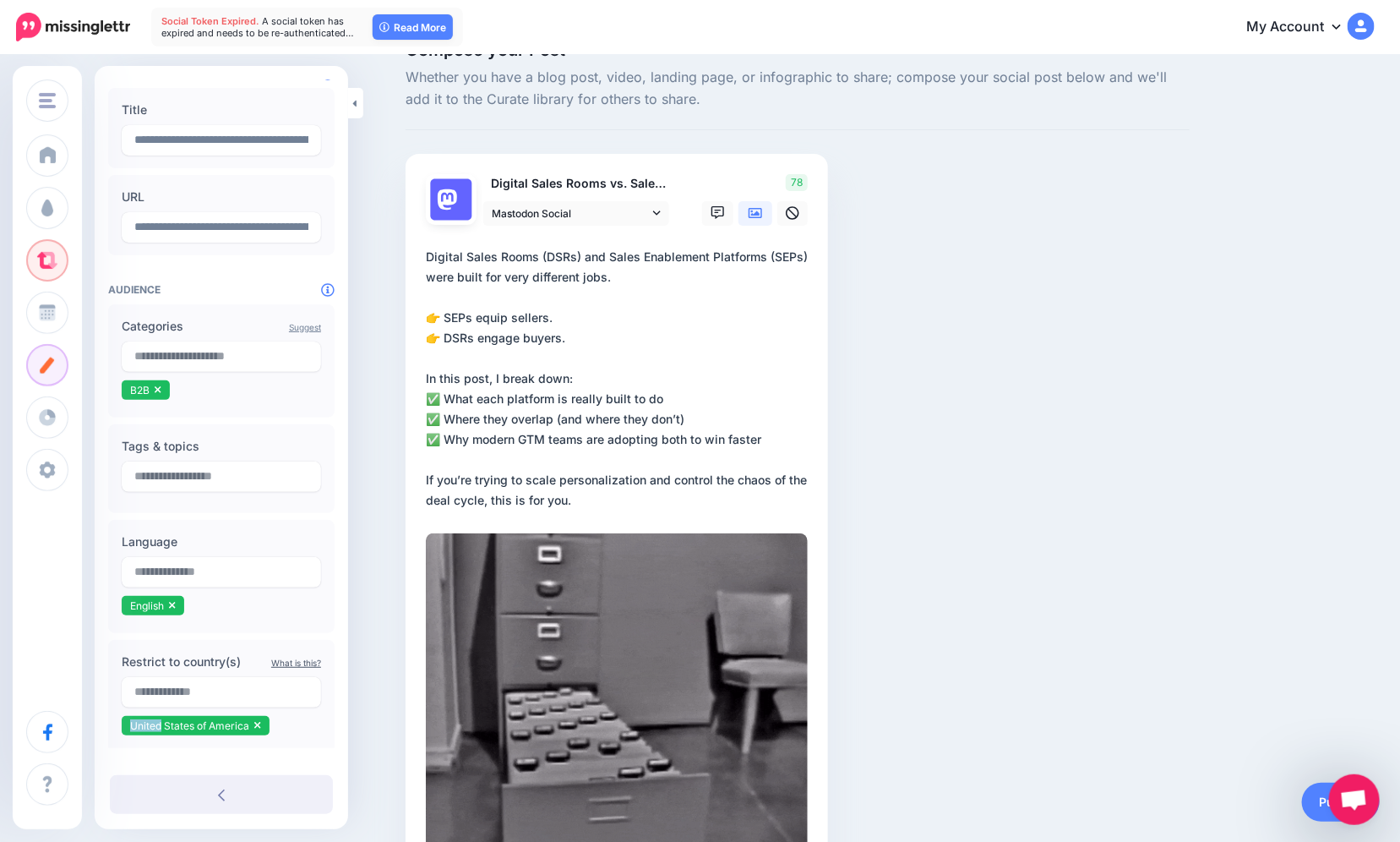 click on "United States of America" at bounding box center (189, 725) 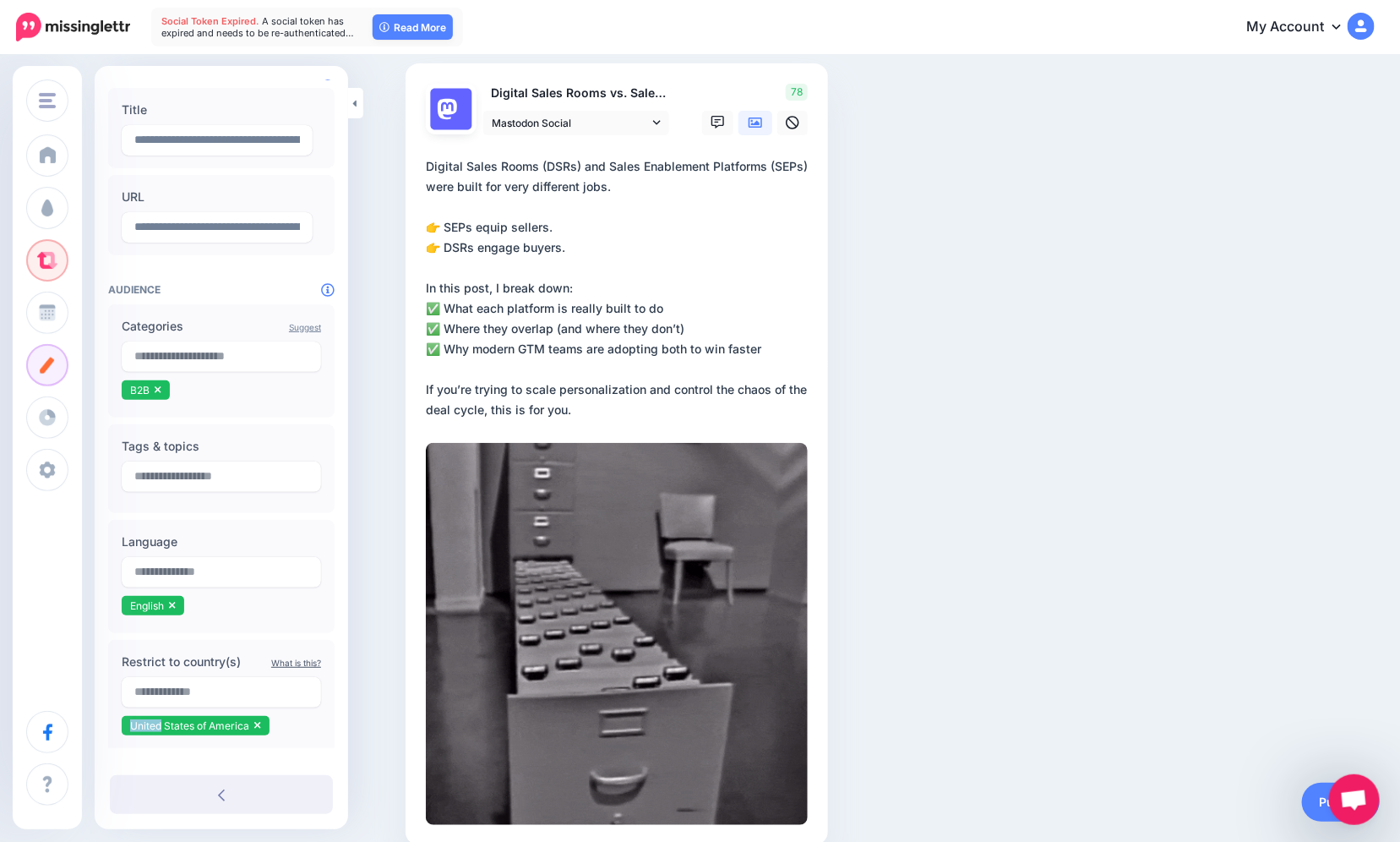 scroll, scrollTop: 210, scrollLeft: 0, axis: vertical 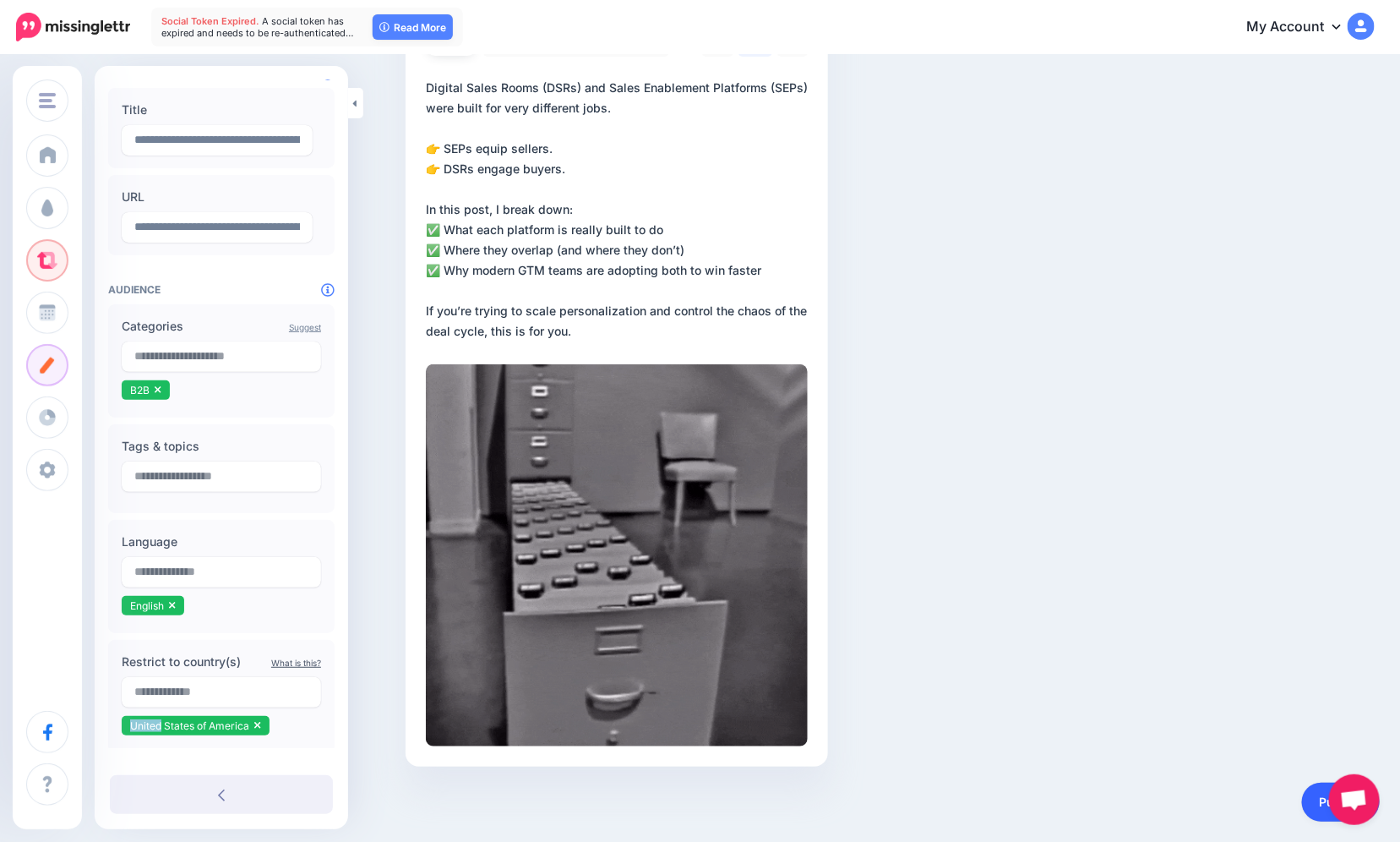 click on "Publish" at bounding box center [1341, 802] 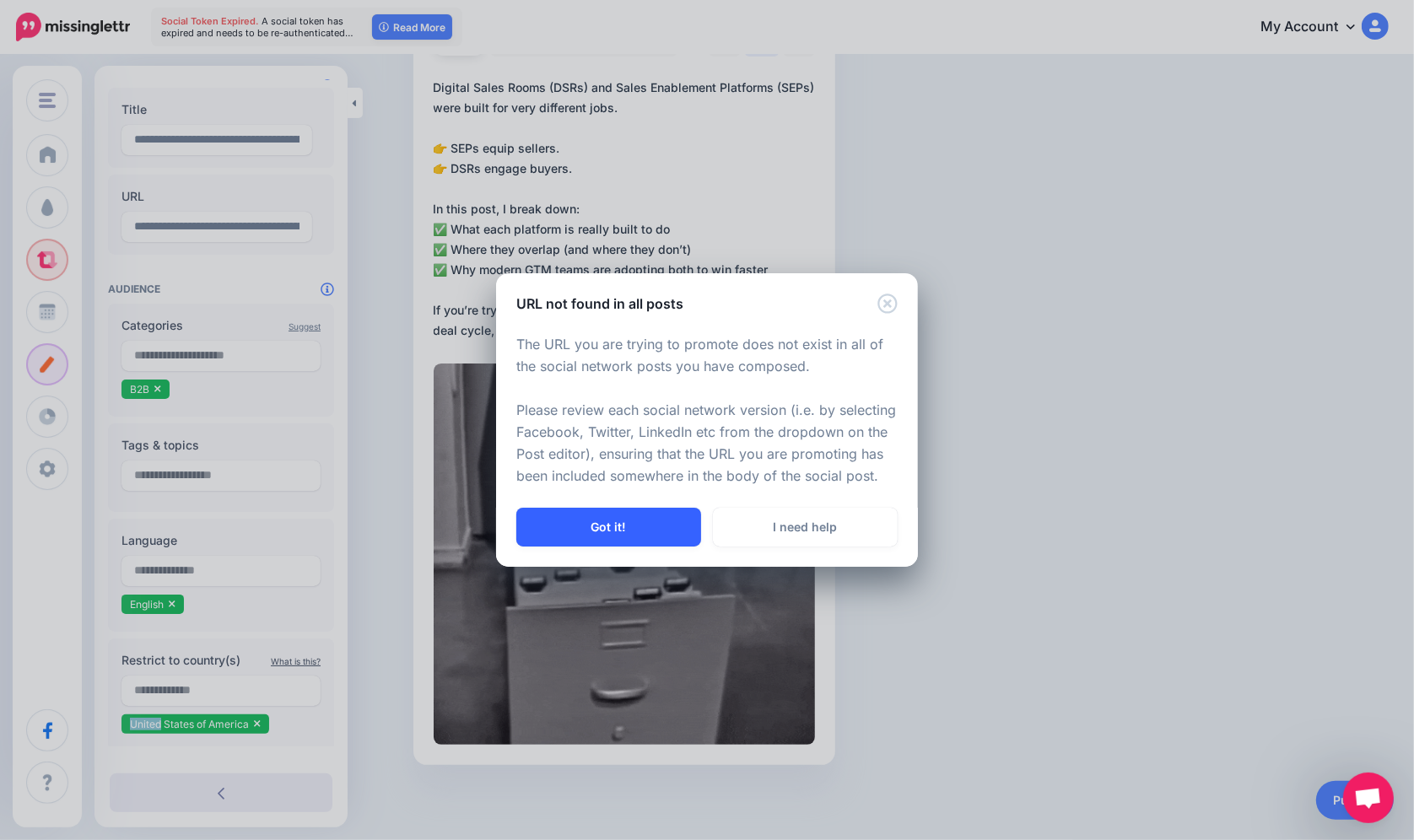 click on "Got it!" at bounding box center [608, 527] 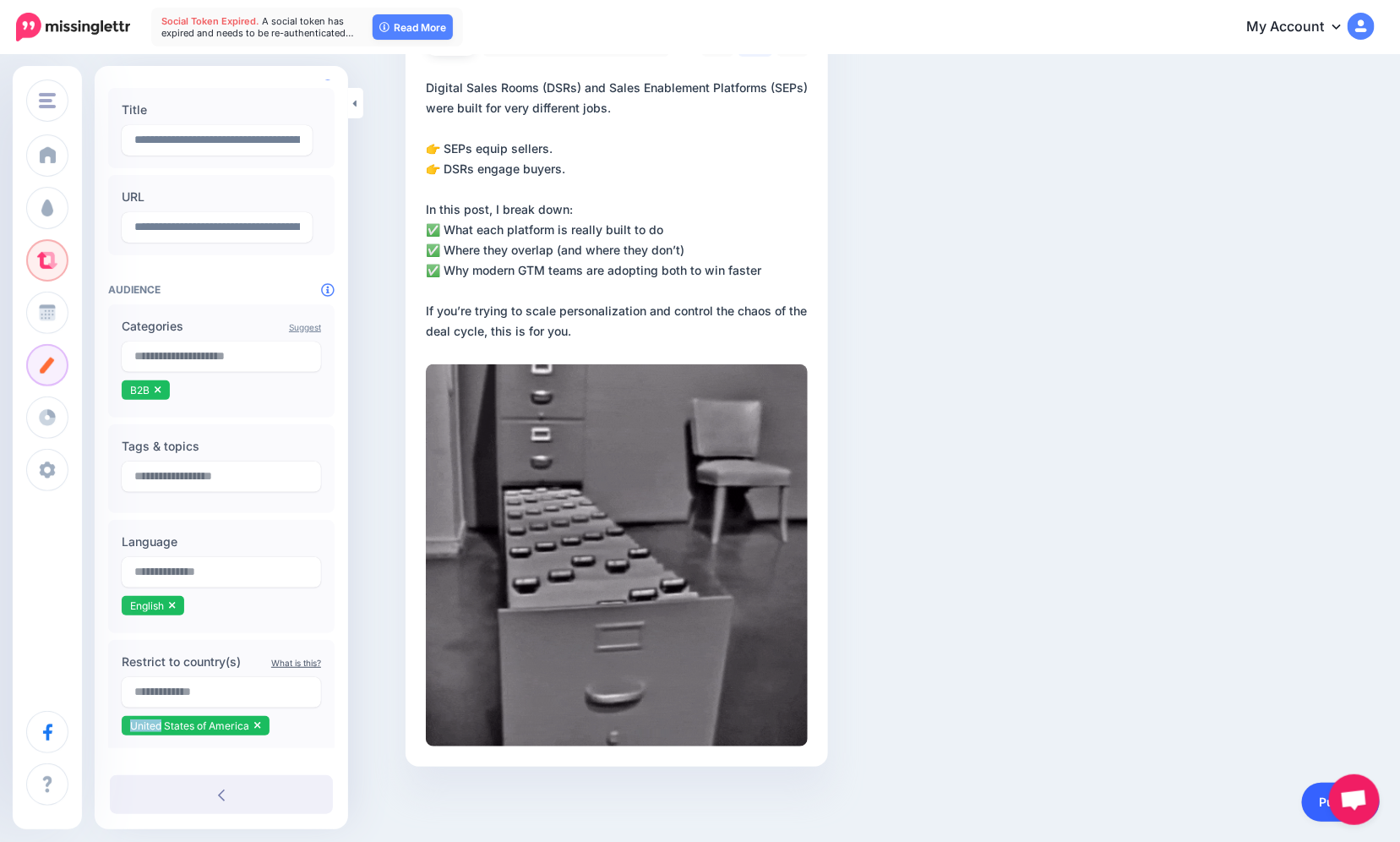 click on "Publish" at bounding box center (1341, 802) 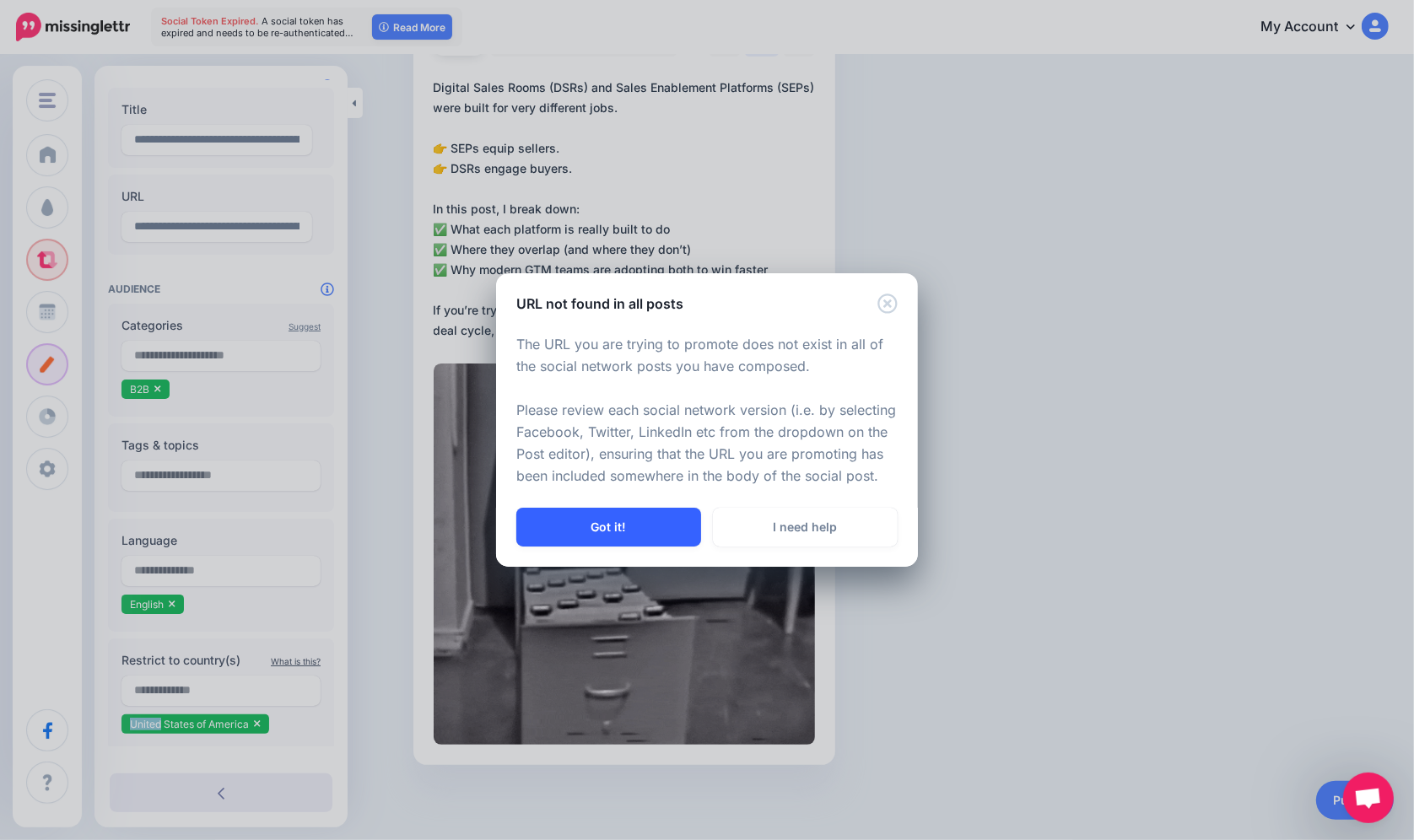 click on "Got it!" at bounding box center [608, 527] 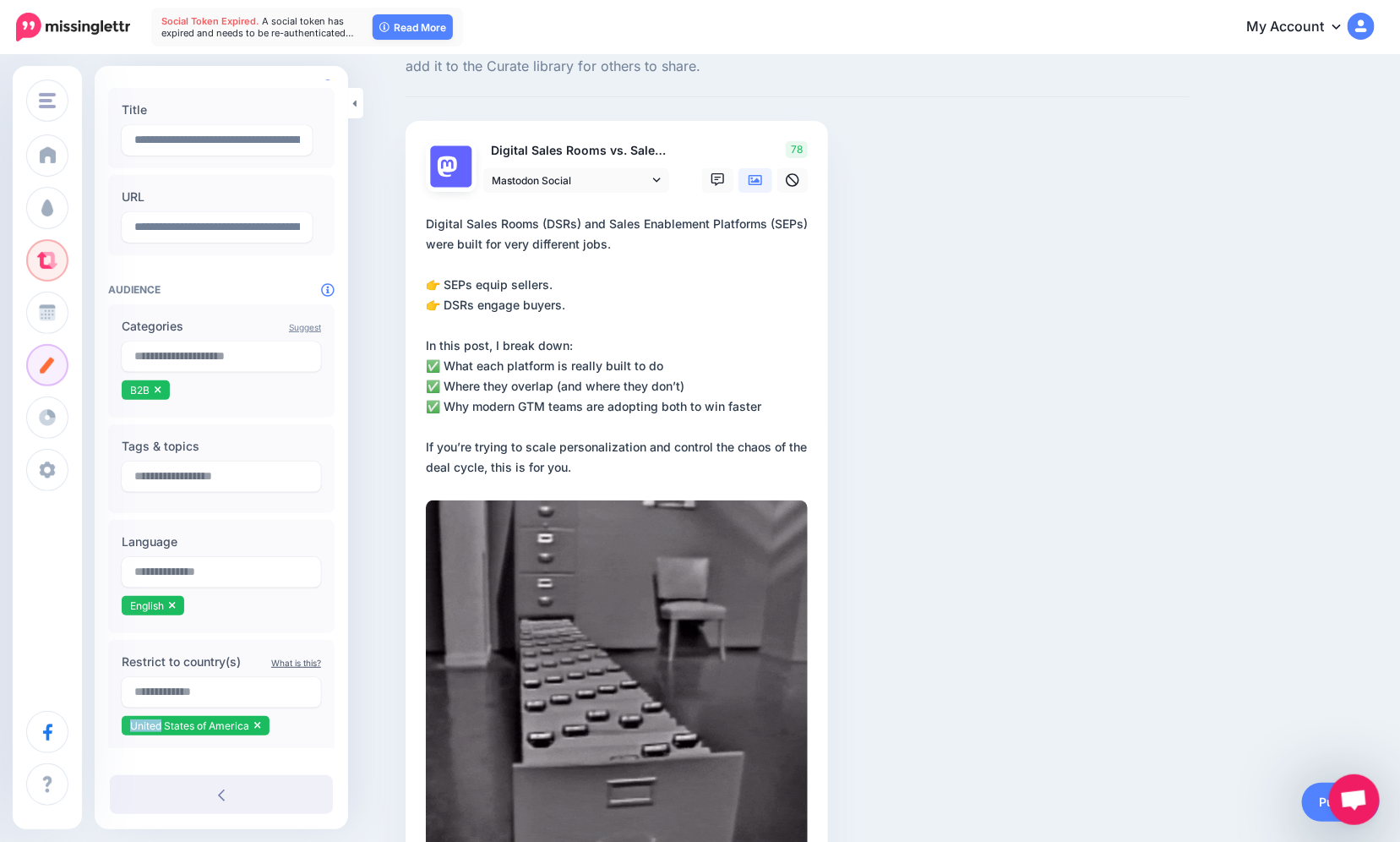 scroll, scrollTop: 0, scrollLeft: 0, axis: both 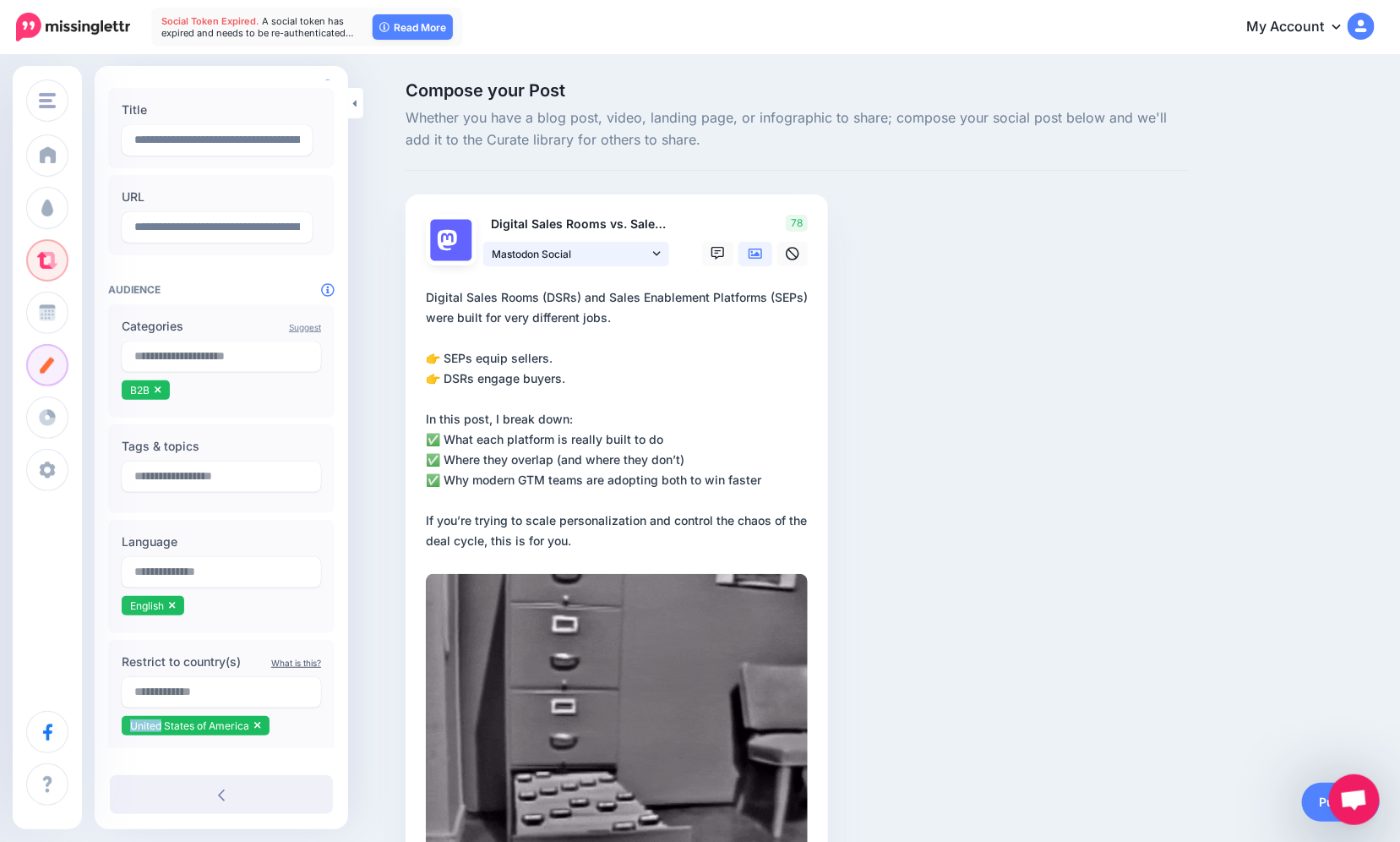 click on "Mastodon Social" at bounding box center [576, 254] 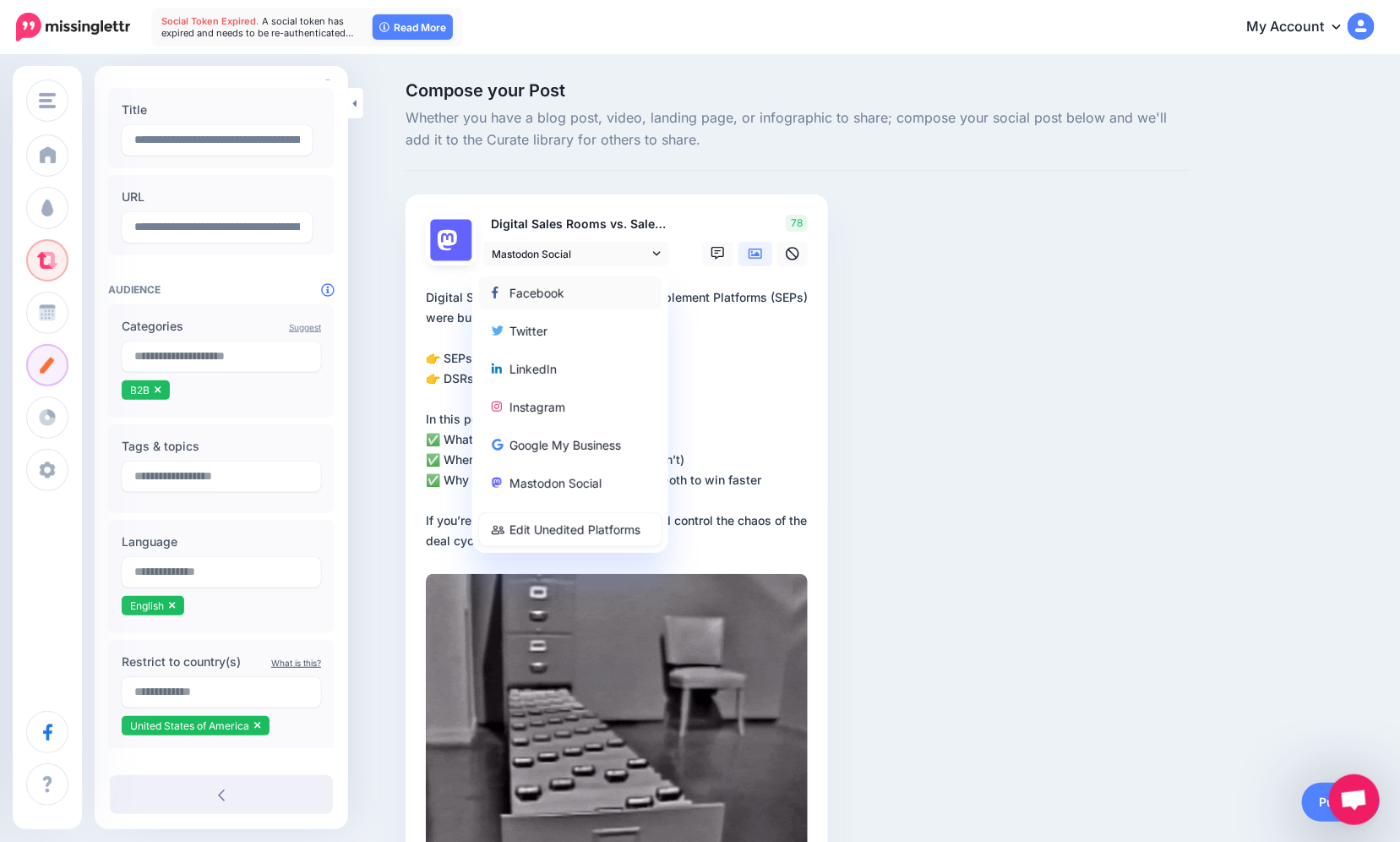 click on "Facebook" at bounding box center [570, 293] 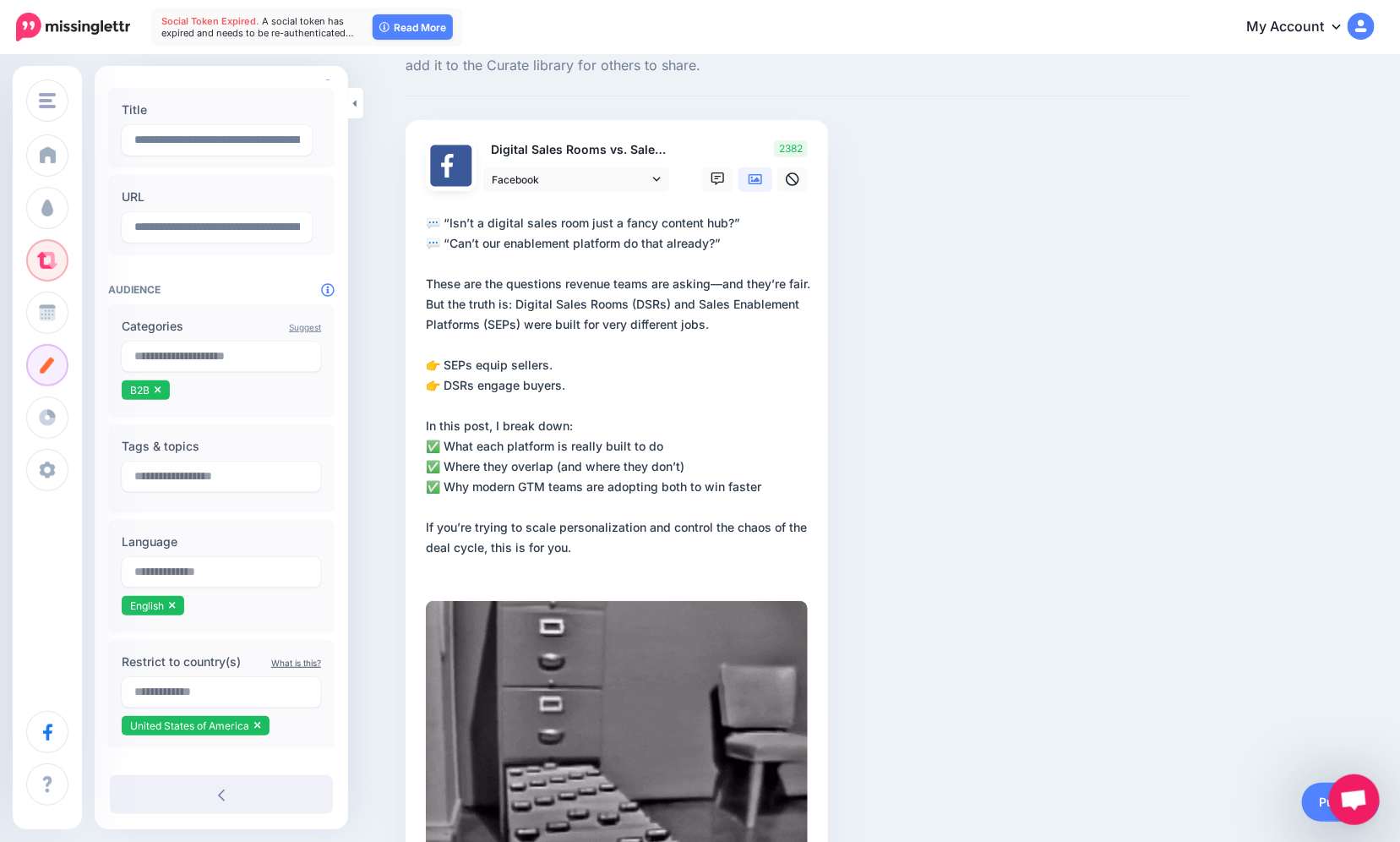 scroll, scrollTop: 30, scrollLeft: 0, axis: vertical 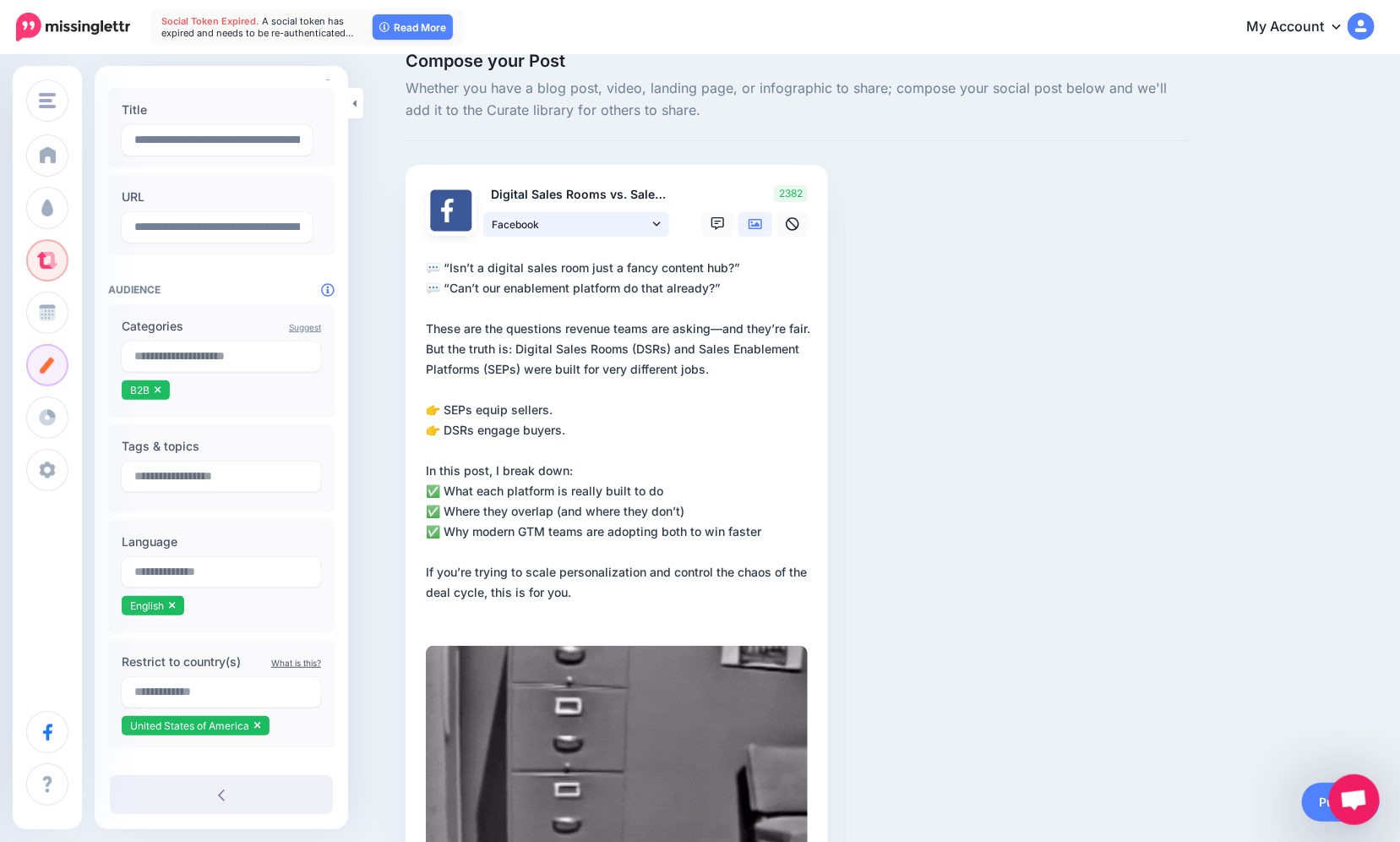 click 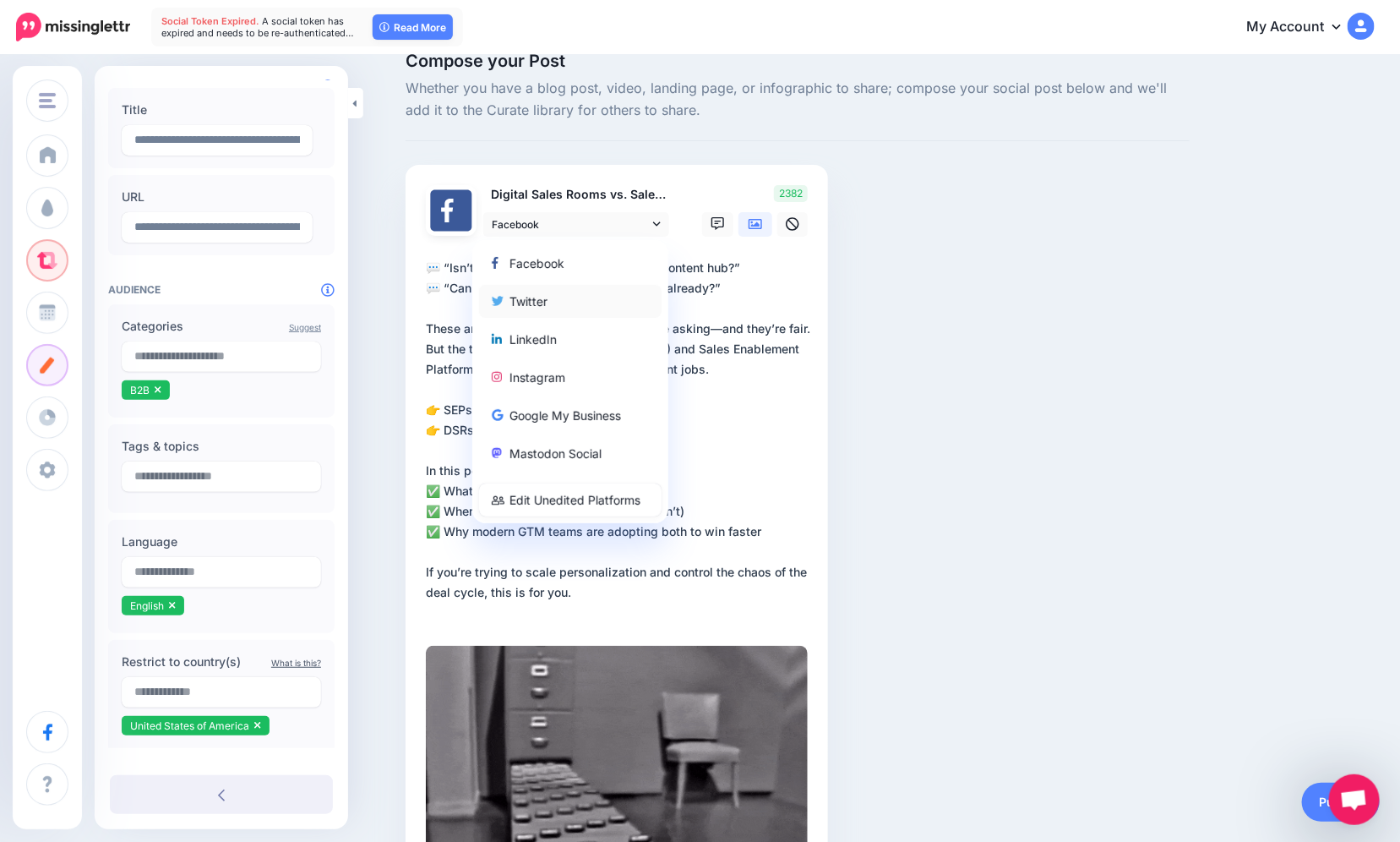click on "Twitter" at bounding box center (570, 301) 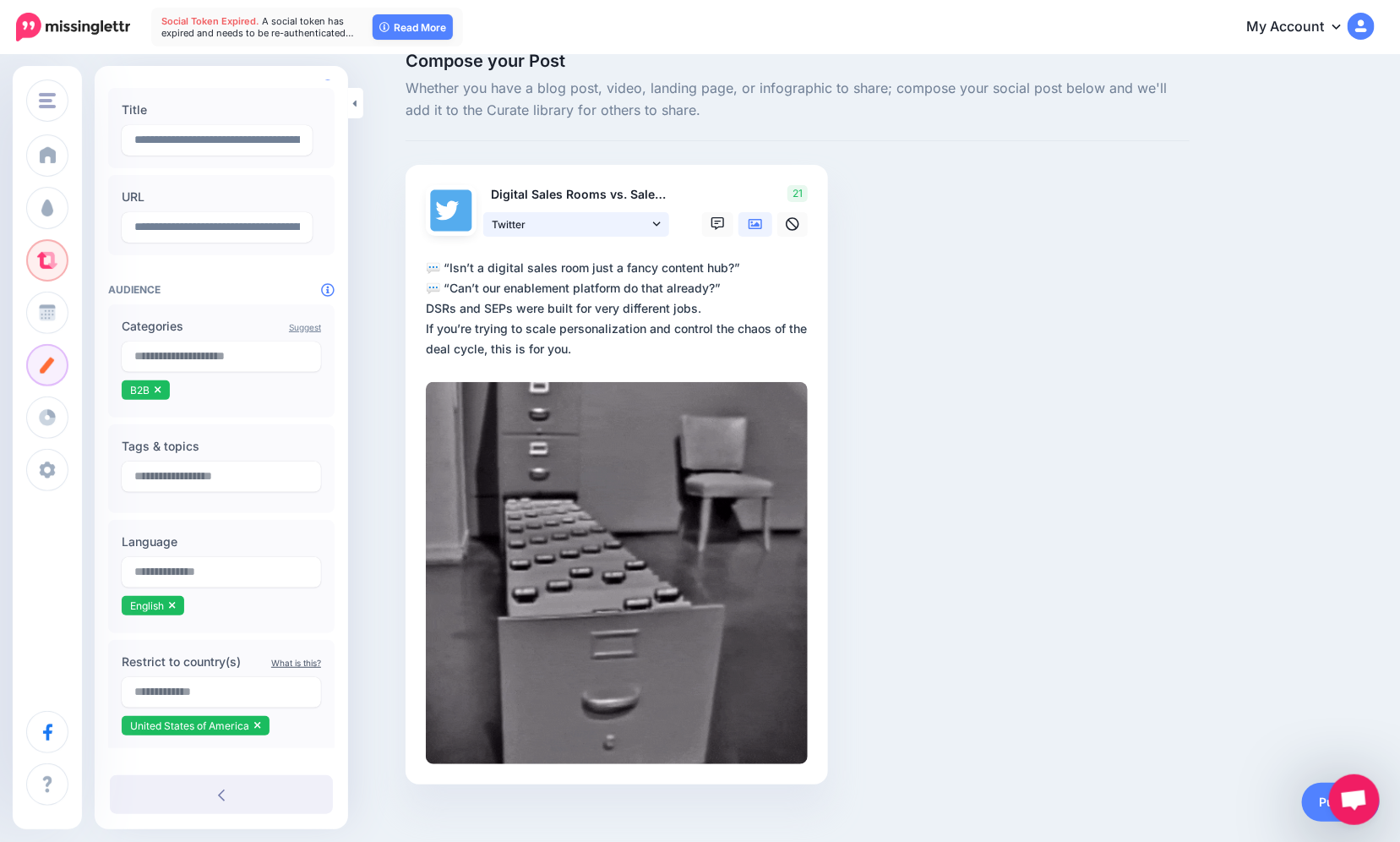 click on "Twitter" at bounding box center (576, 224) 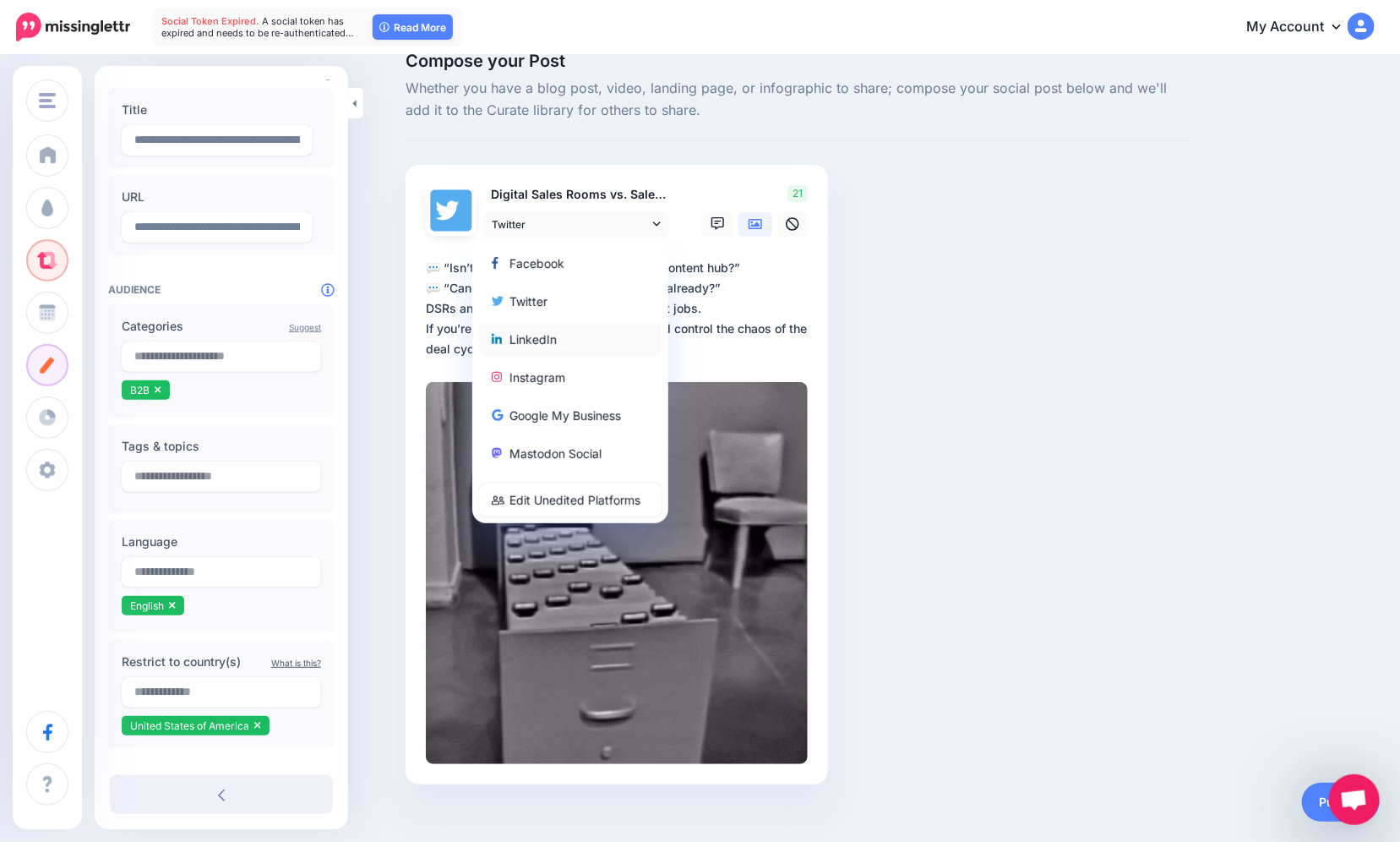 click on "LinkedIn" at bounding box center (570, 339) 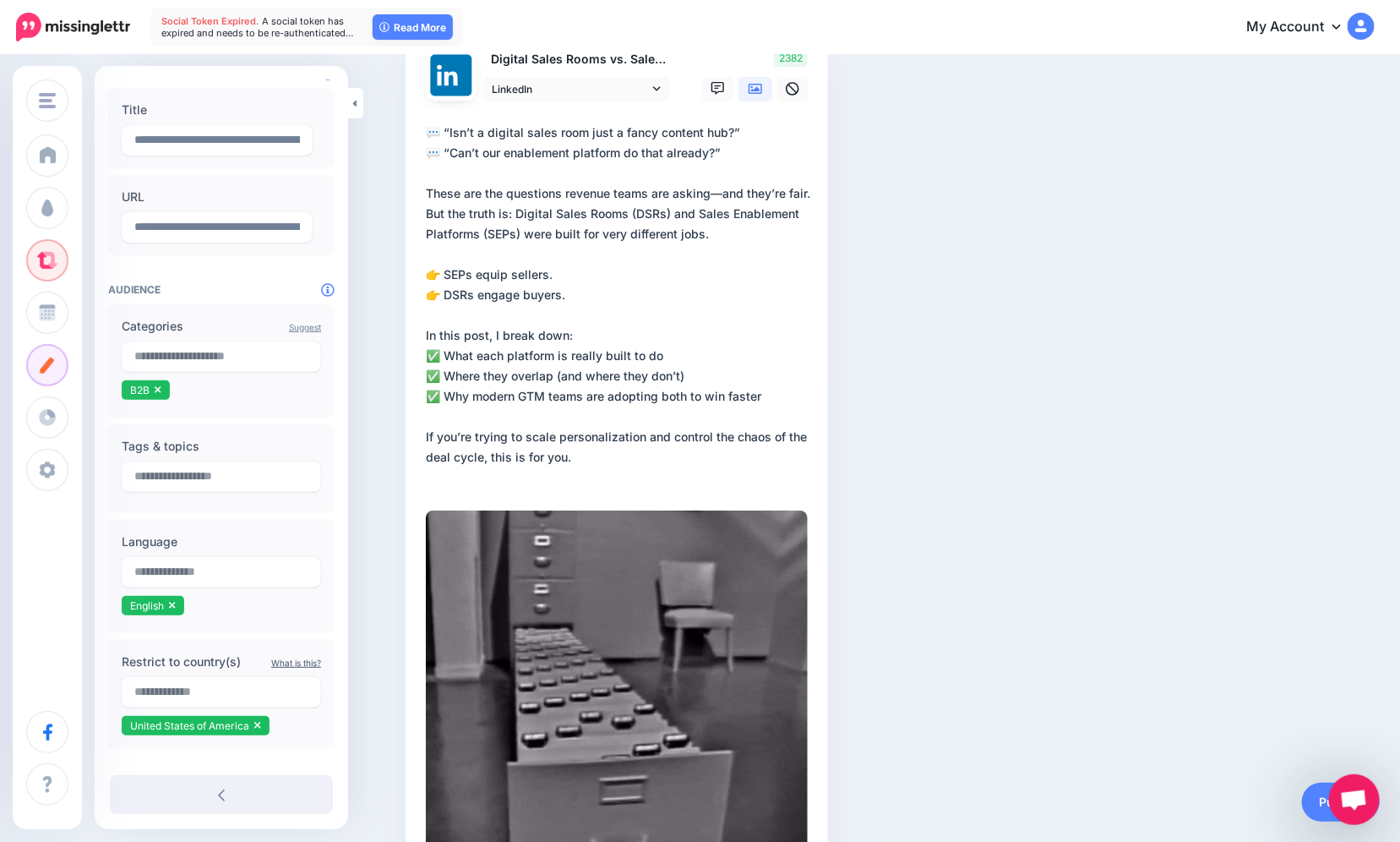 scroll, scrollTop: 0, scrollLeft: 0, axis: both 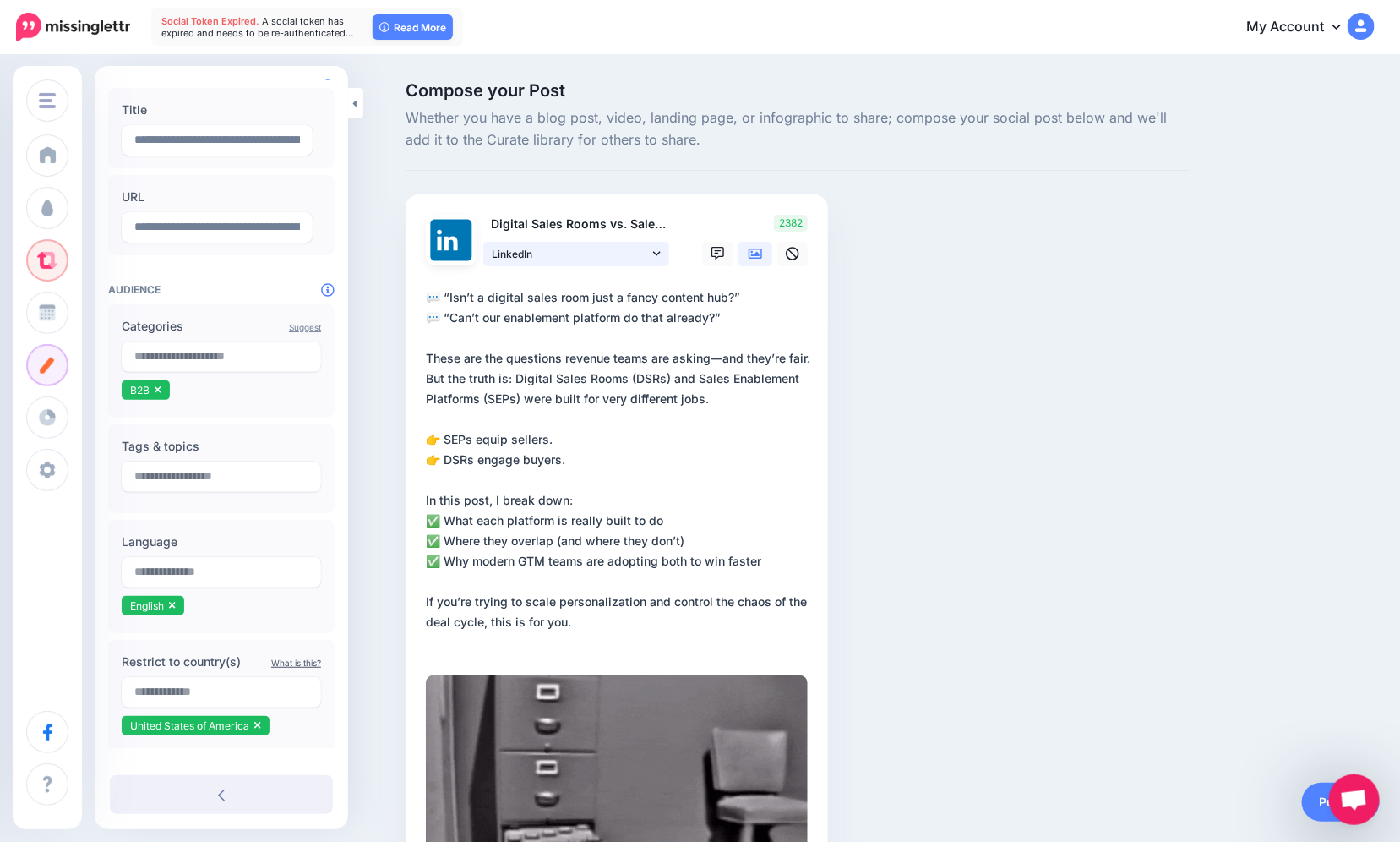 click on "LinkedIn" at bounding box center [576, 254] 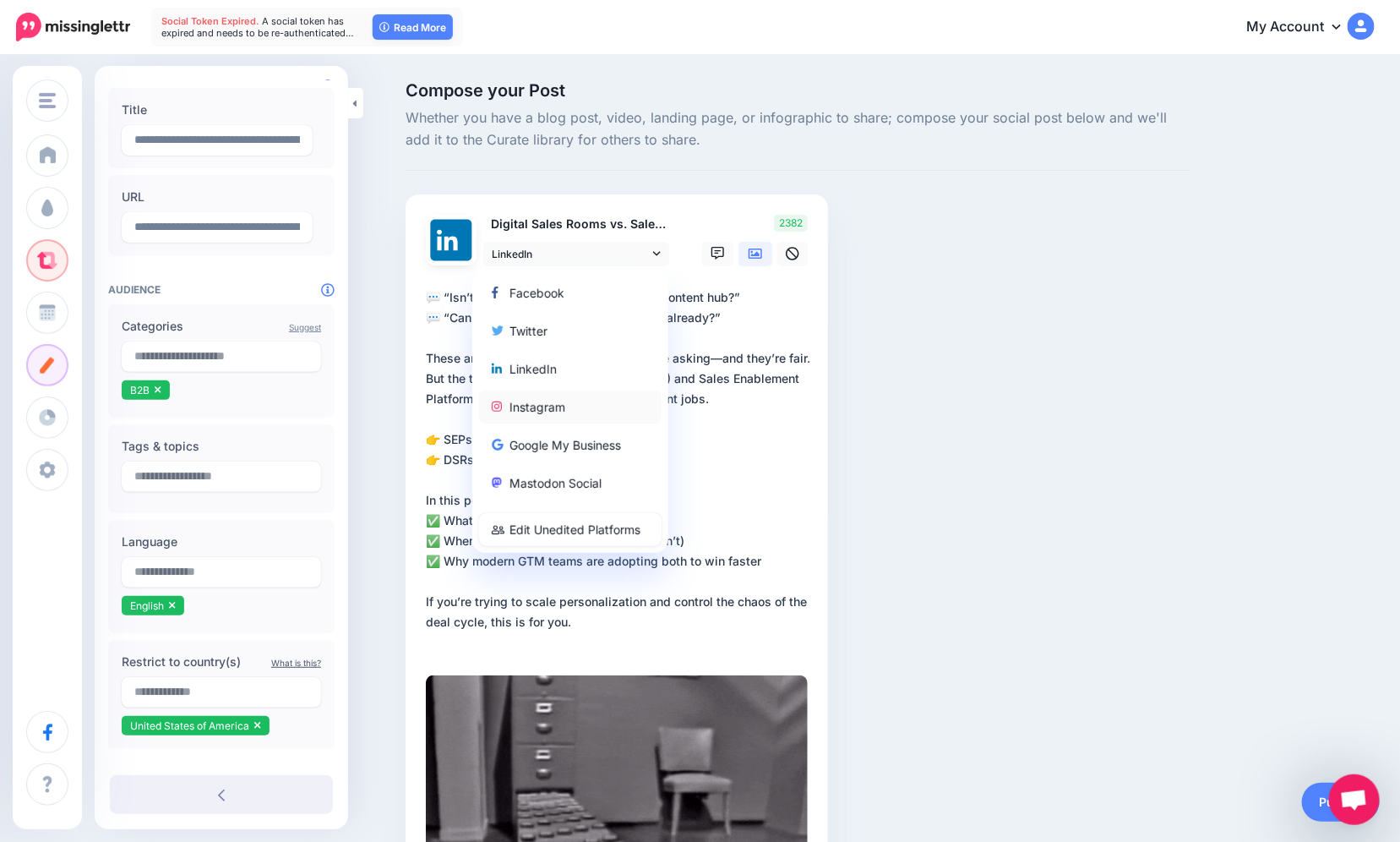 click on "Instagram" at bounding box center [570, 407] 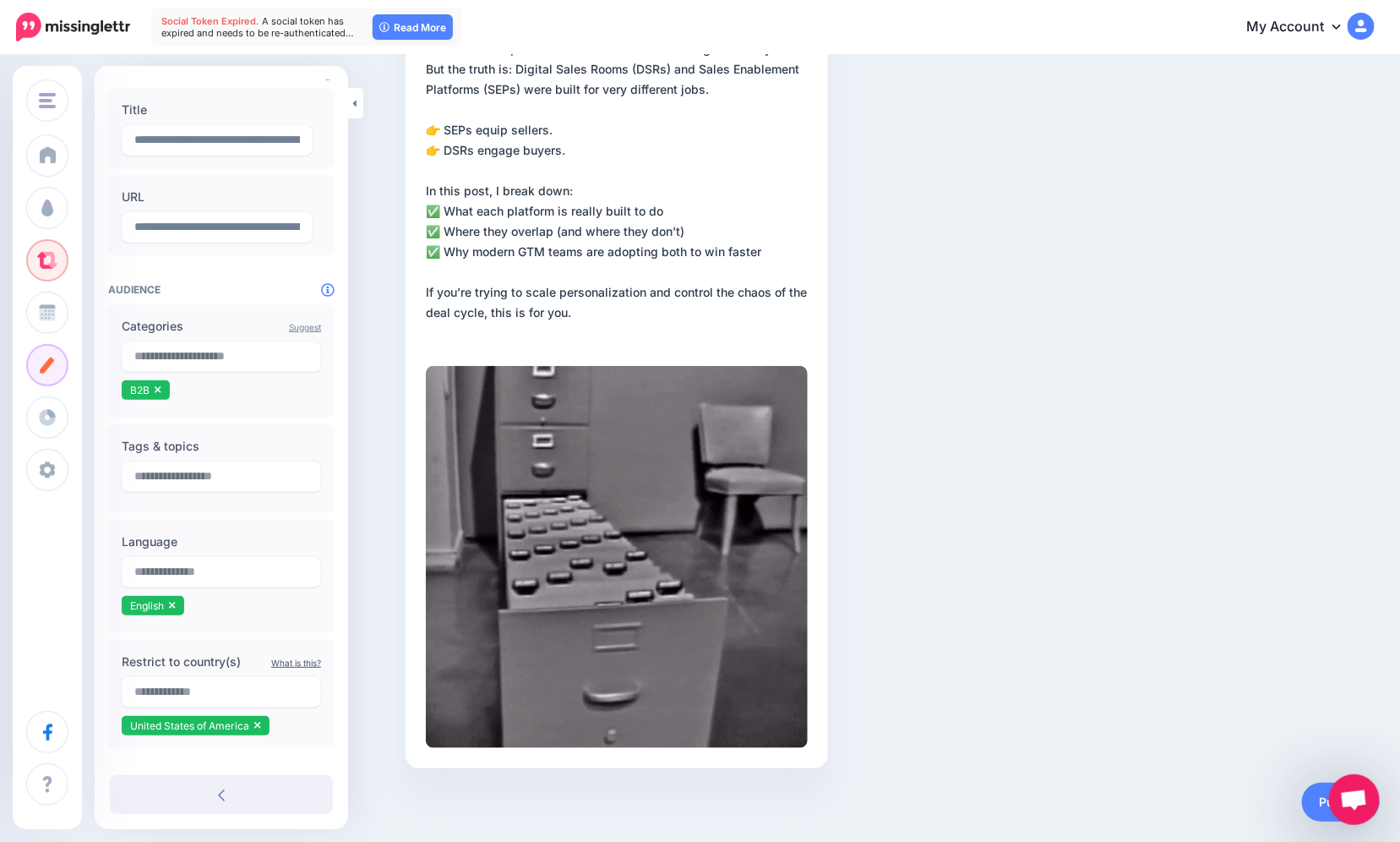scroll, scrollTop: 0, scrollLeft: 0, axis: both 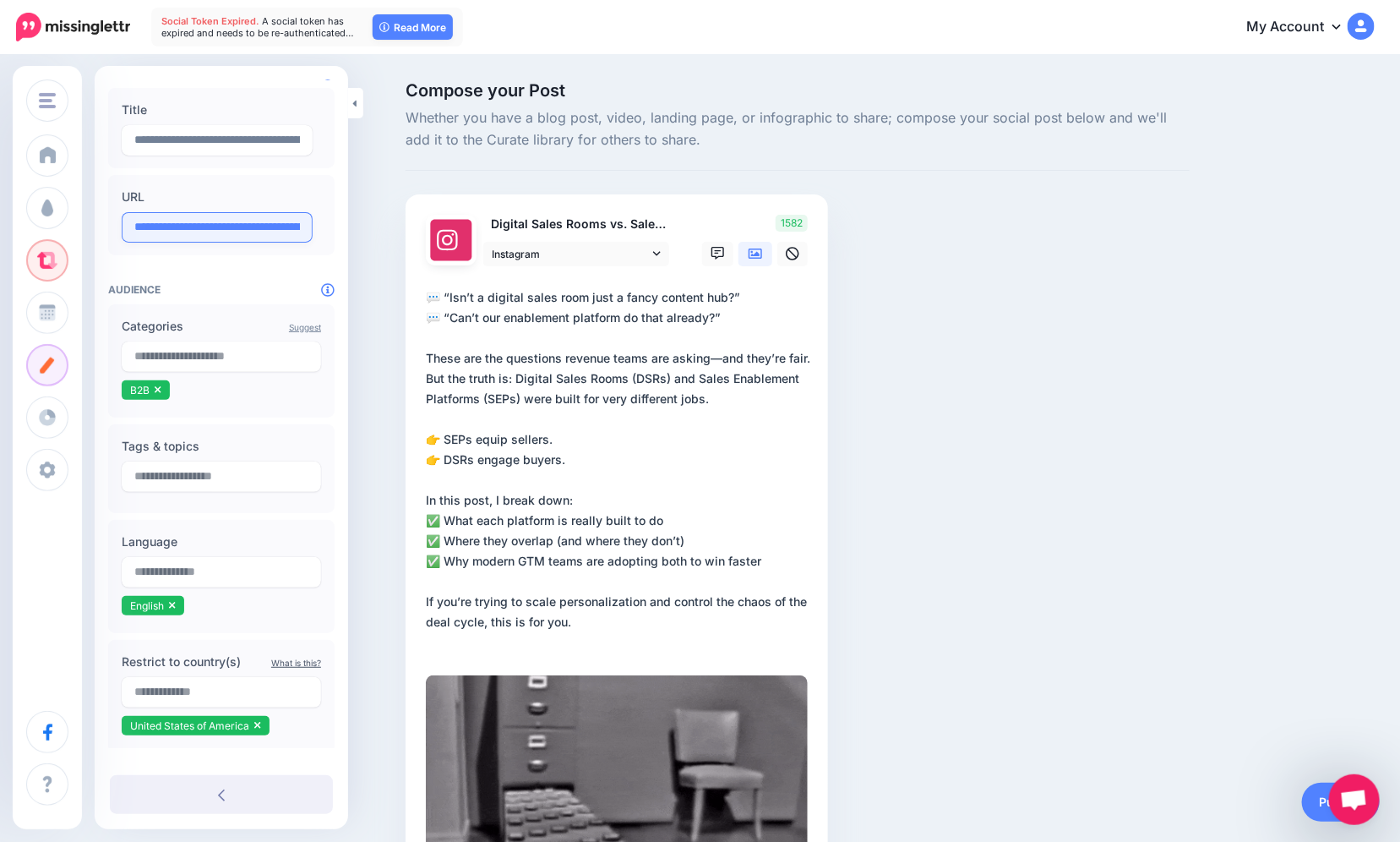 click on "**********" at bounding box center [217, 227] 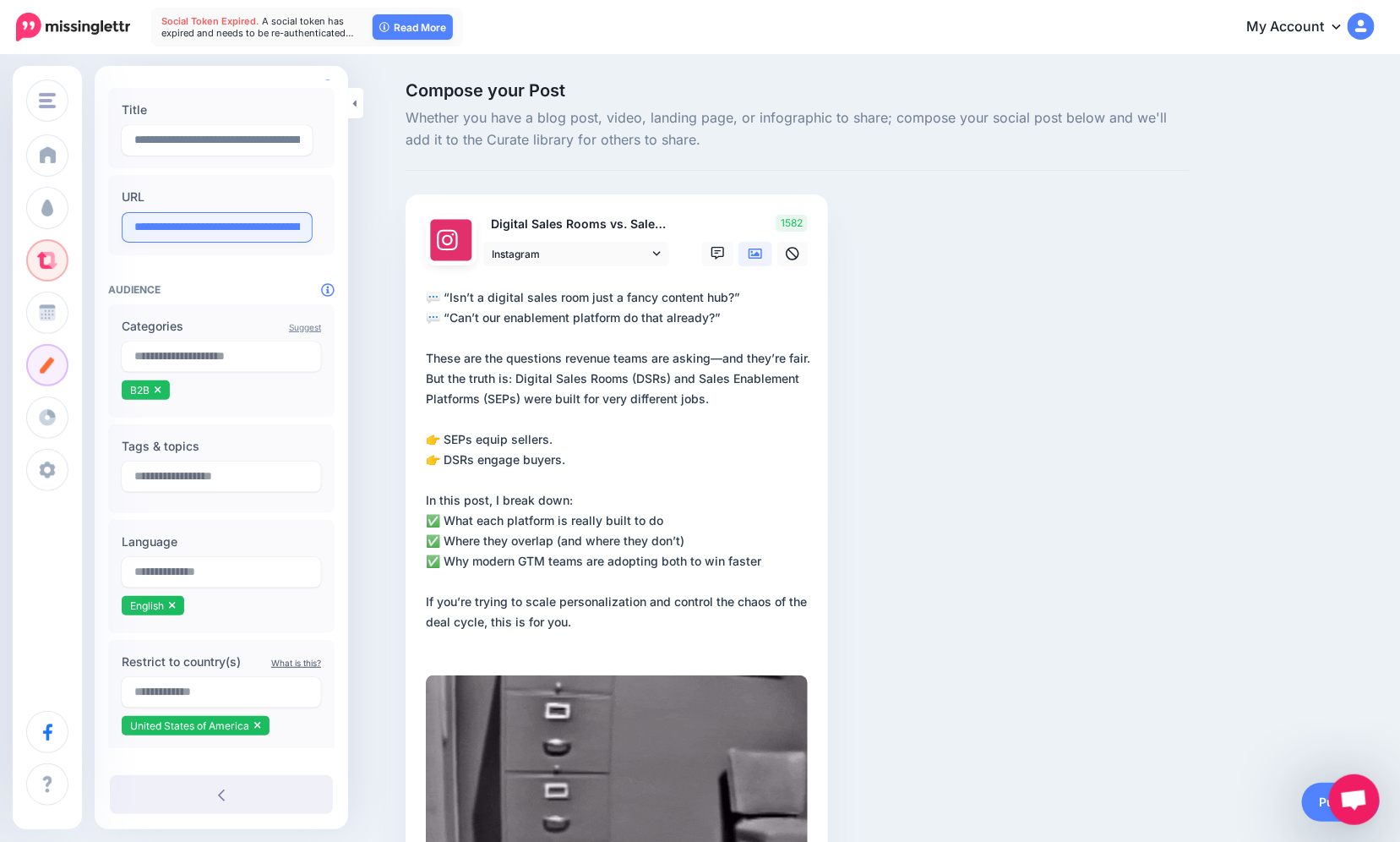 click on "**********" at bounding box center [217, 227] 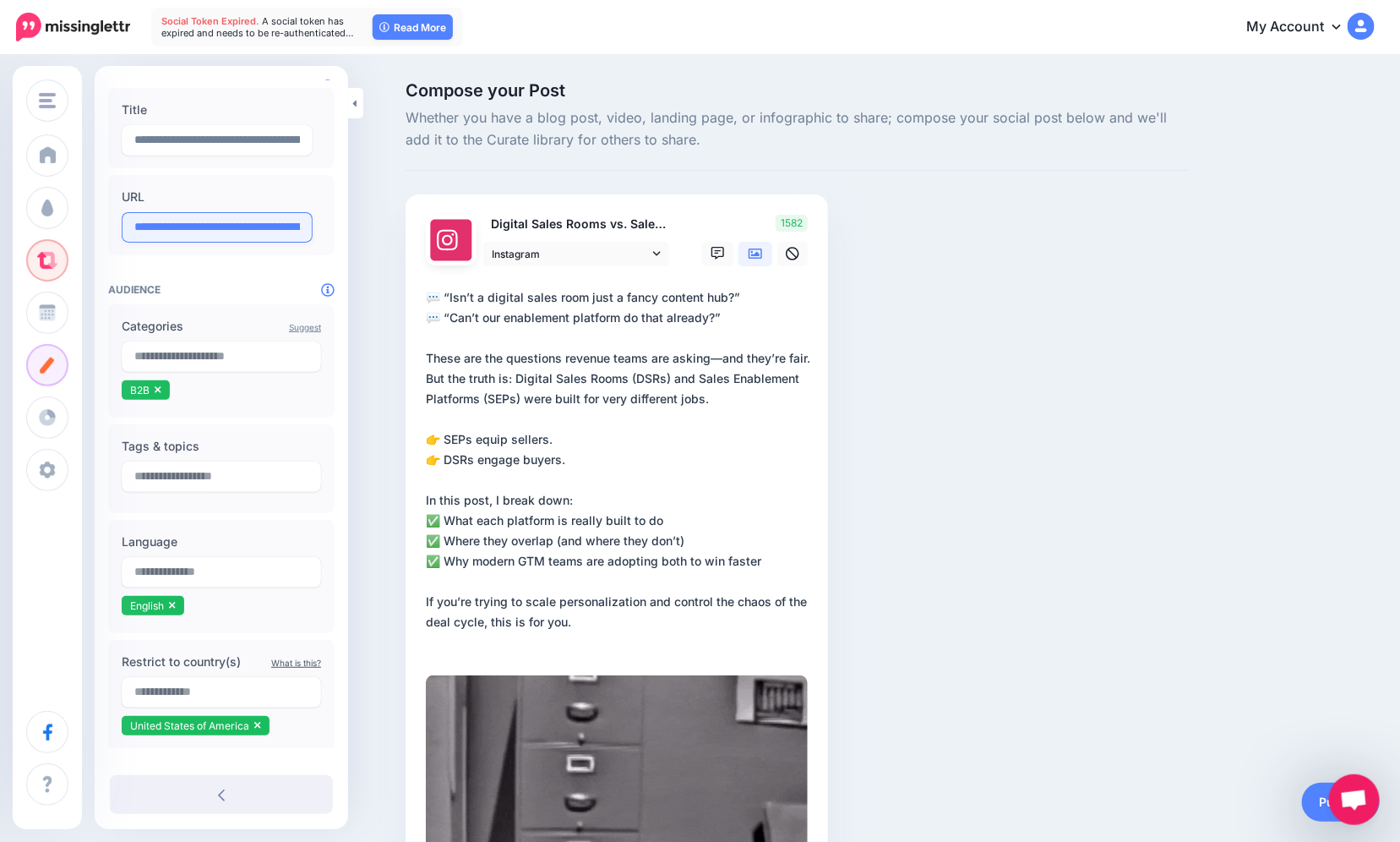 click on "**********" at bounding box center (217, 227) 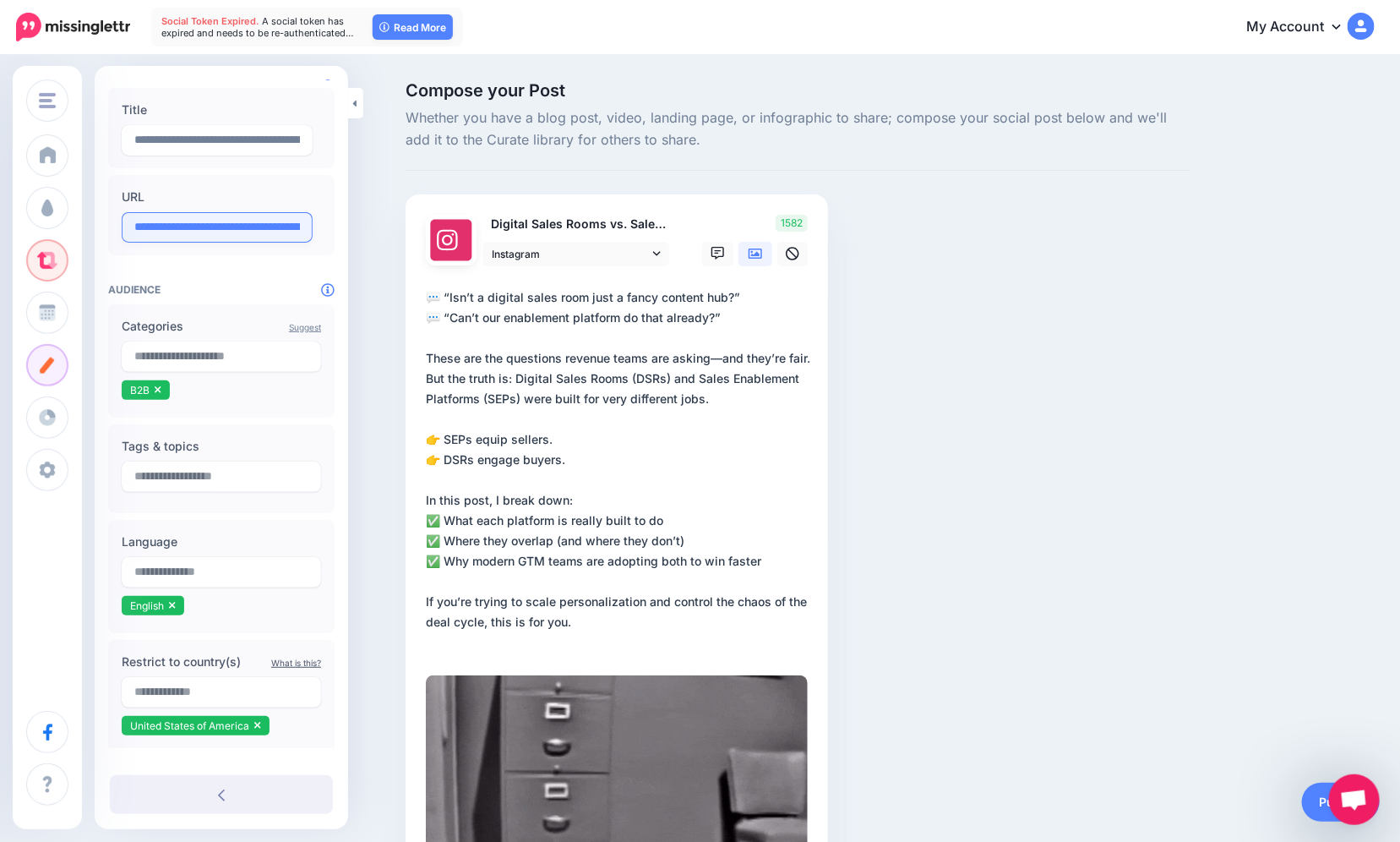 click on "**********" at bounding box center (217, 227) 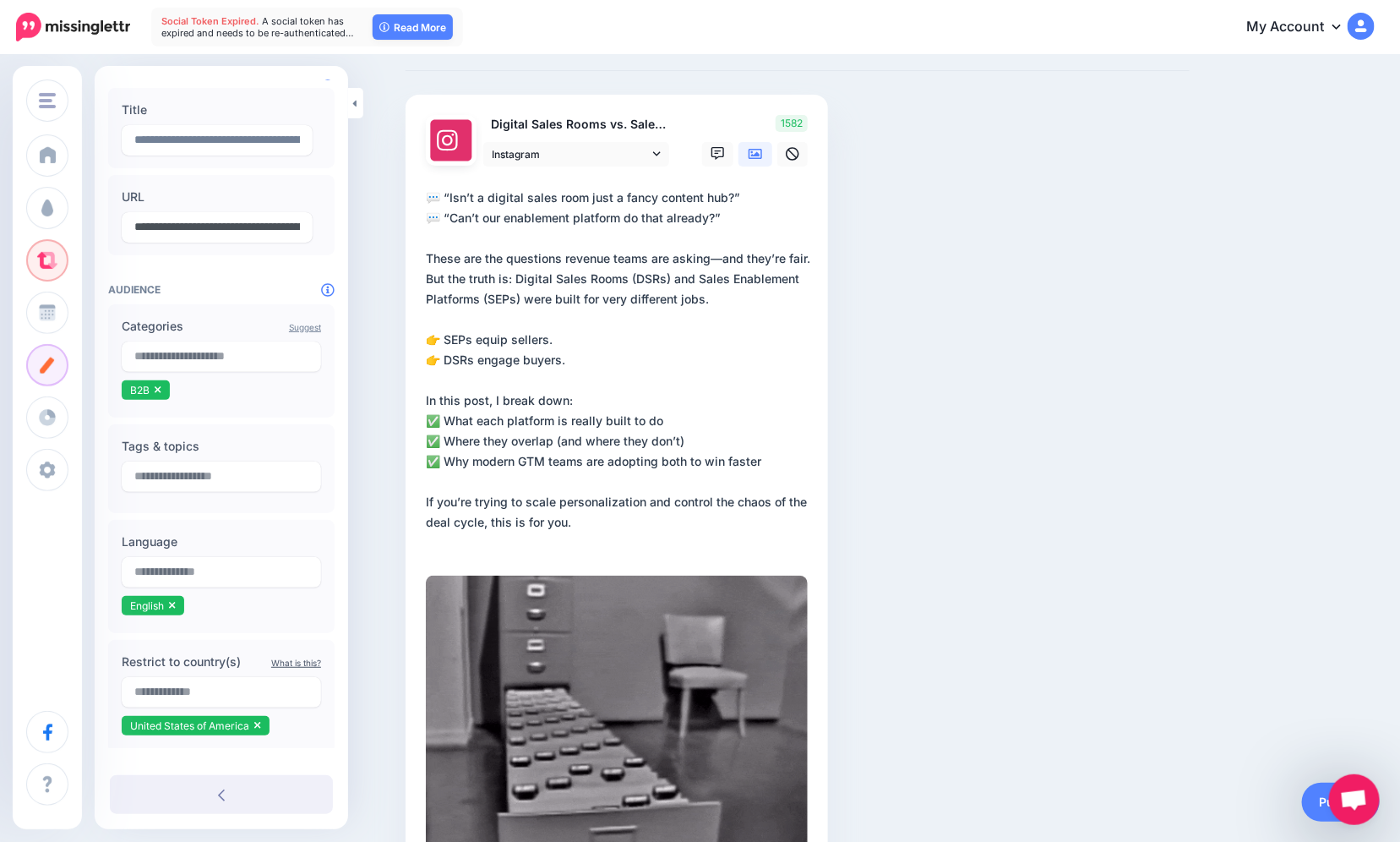 scroll, scrollTop: 135, scrollLeft: 0, axis: vertical 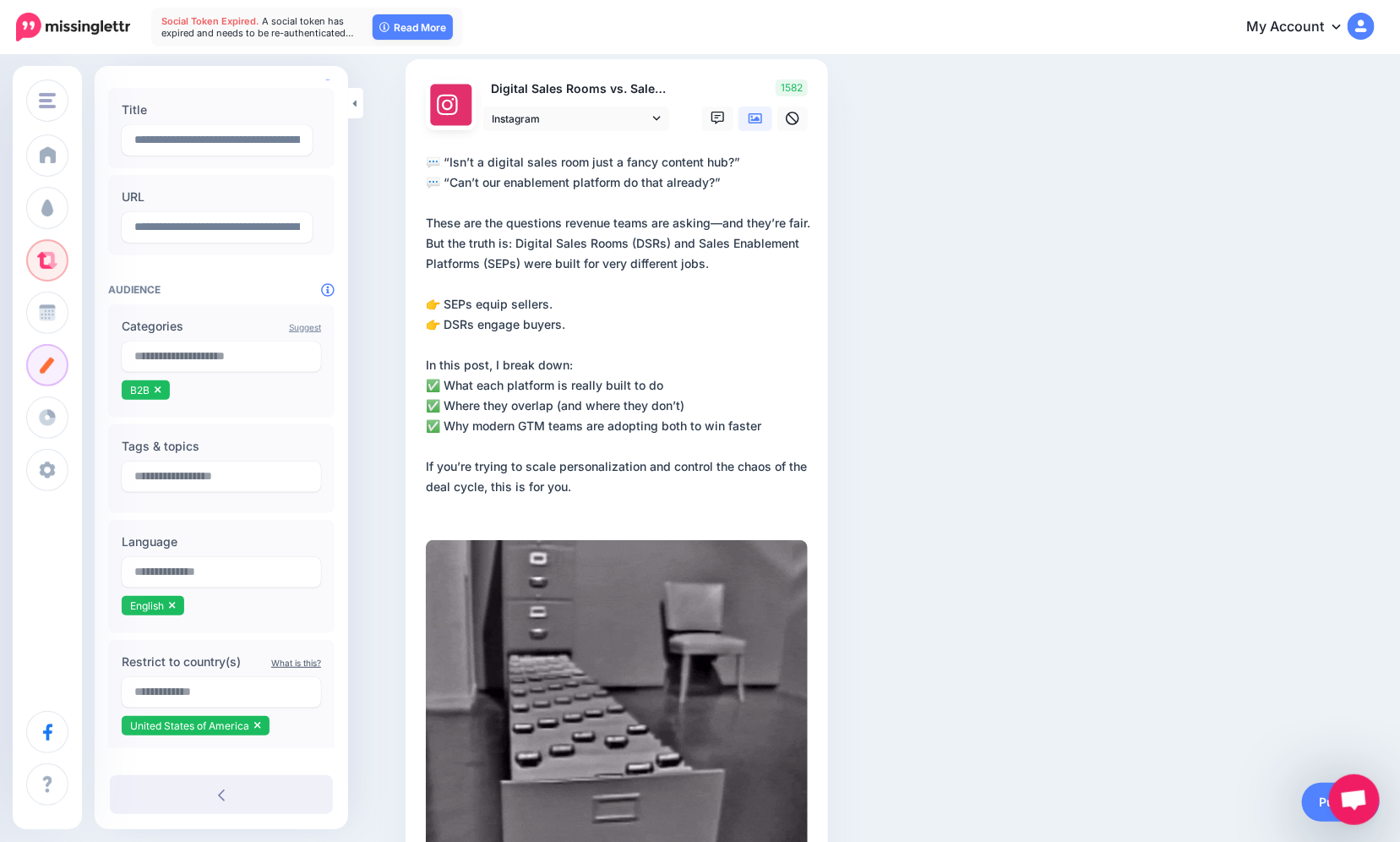 click on "**********" at bounding box center [620, 335] 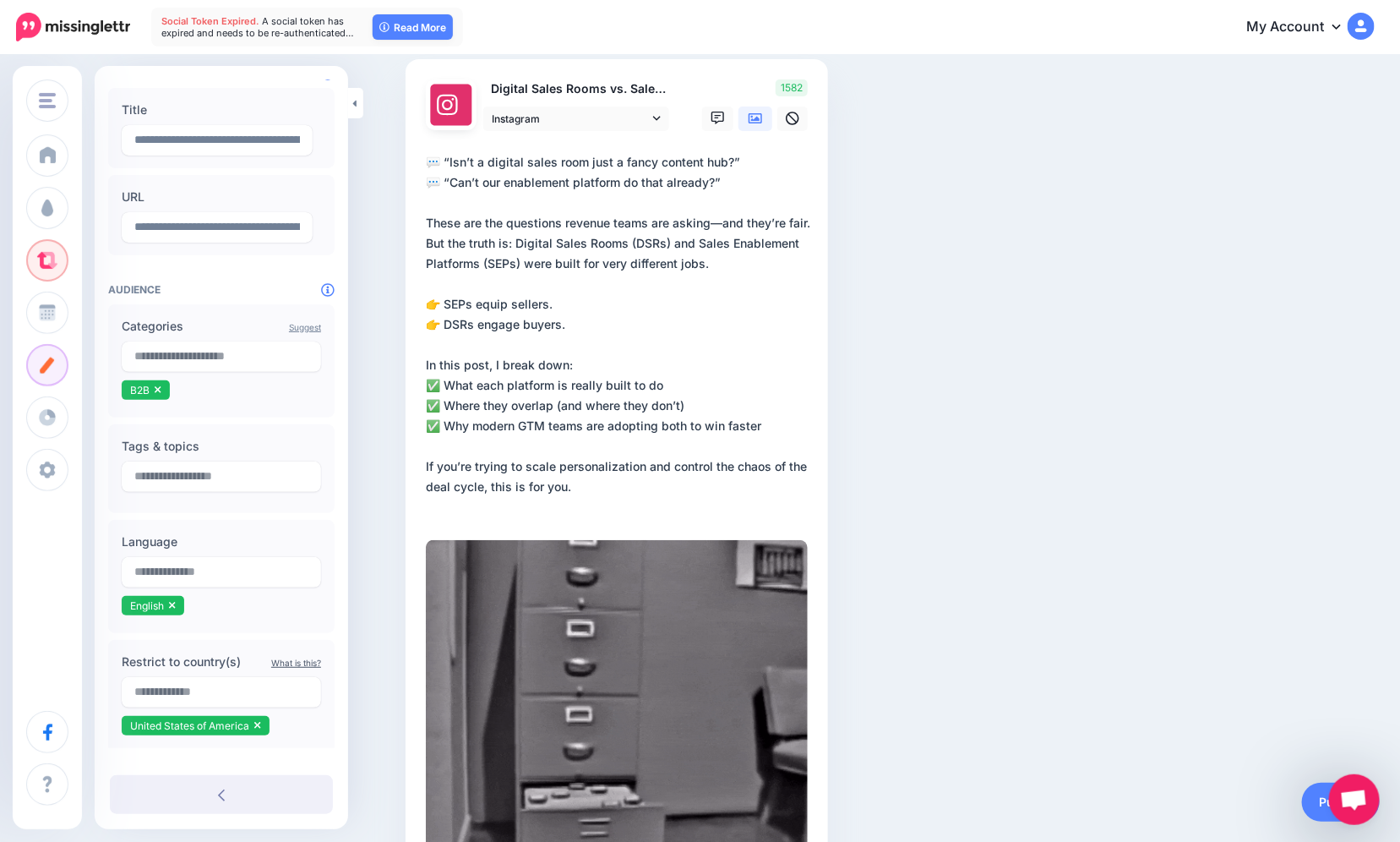 click on "**********" at bounding box center [620, 335] 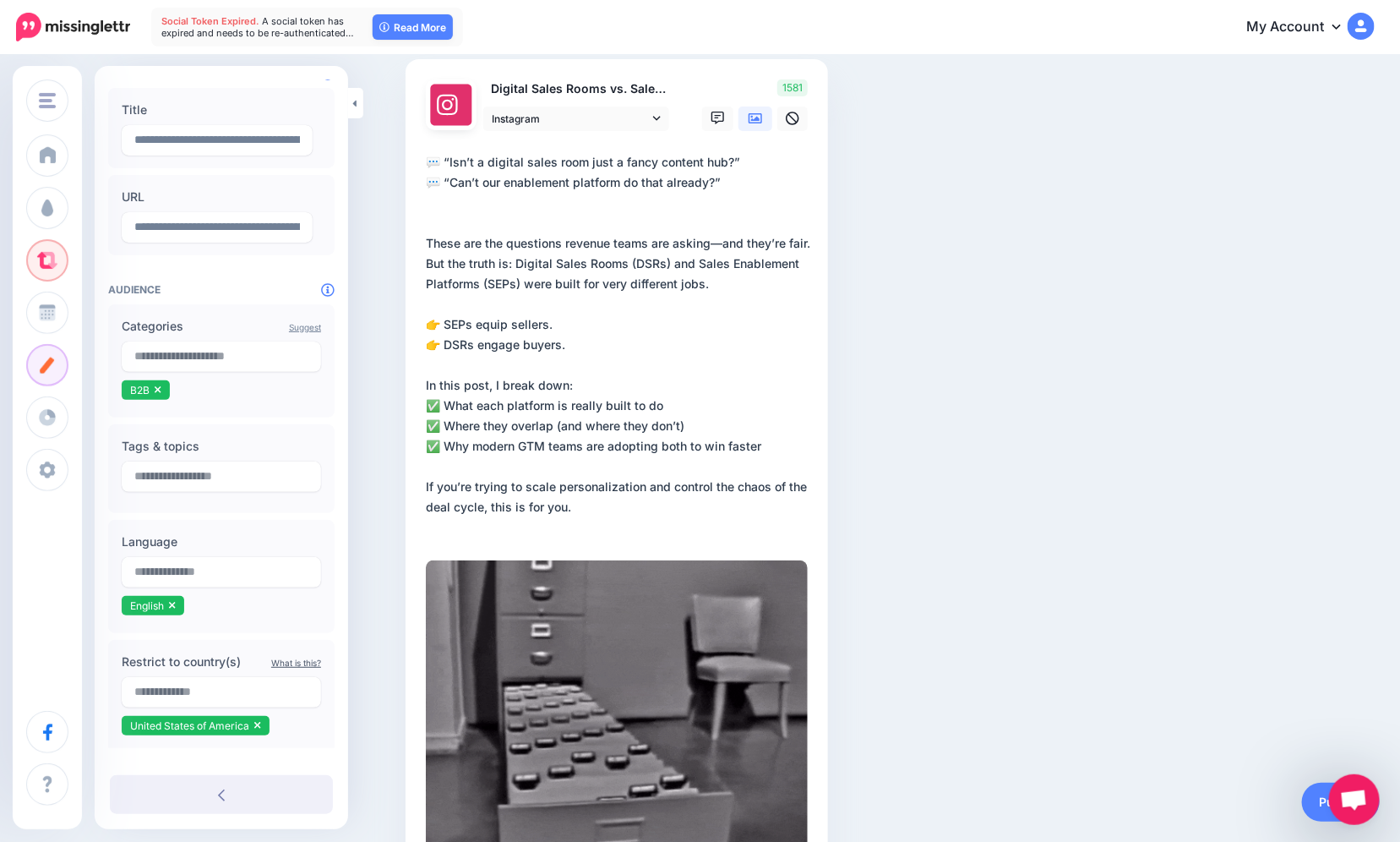 paste on "**********" 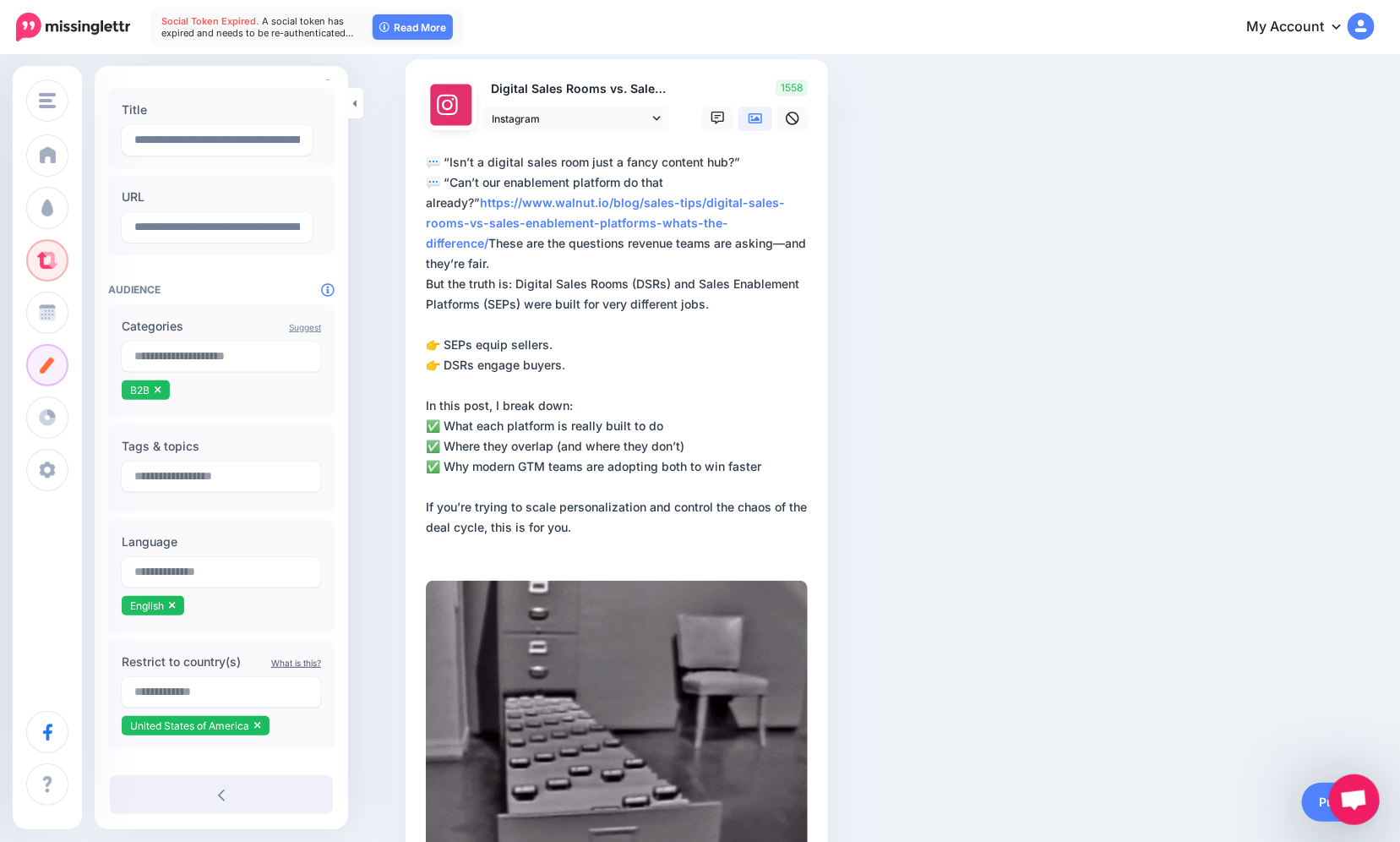 click on "Digital Sales Rooms vs. Sales Enablement Platforms: What's the Difference?
Instagram
Facebook
Twitter" at bounding box center (617, 522) 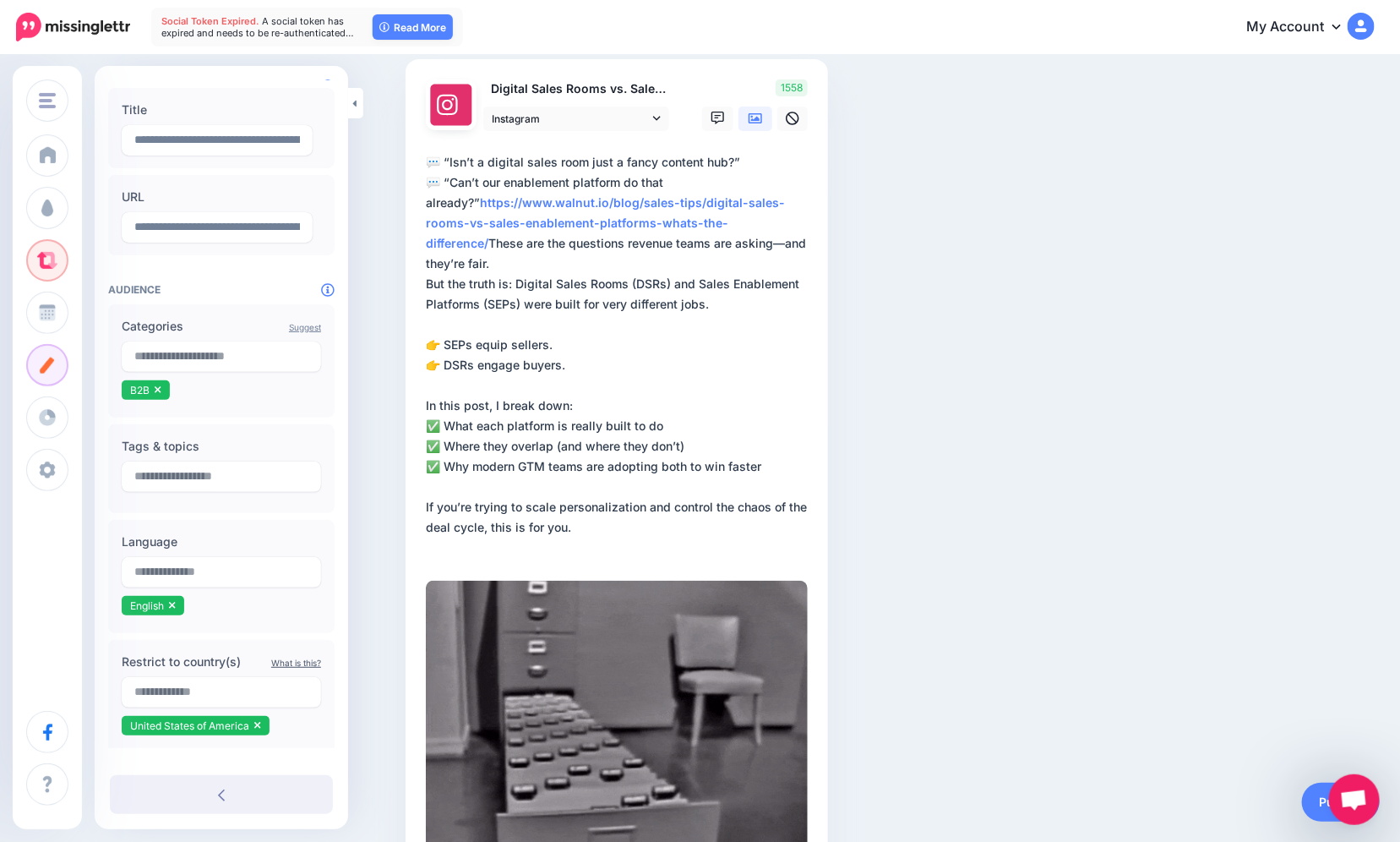 click on "**********" at bounding box center [620, 355] 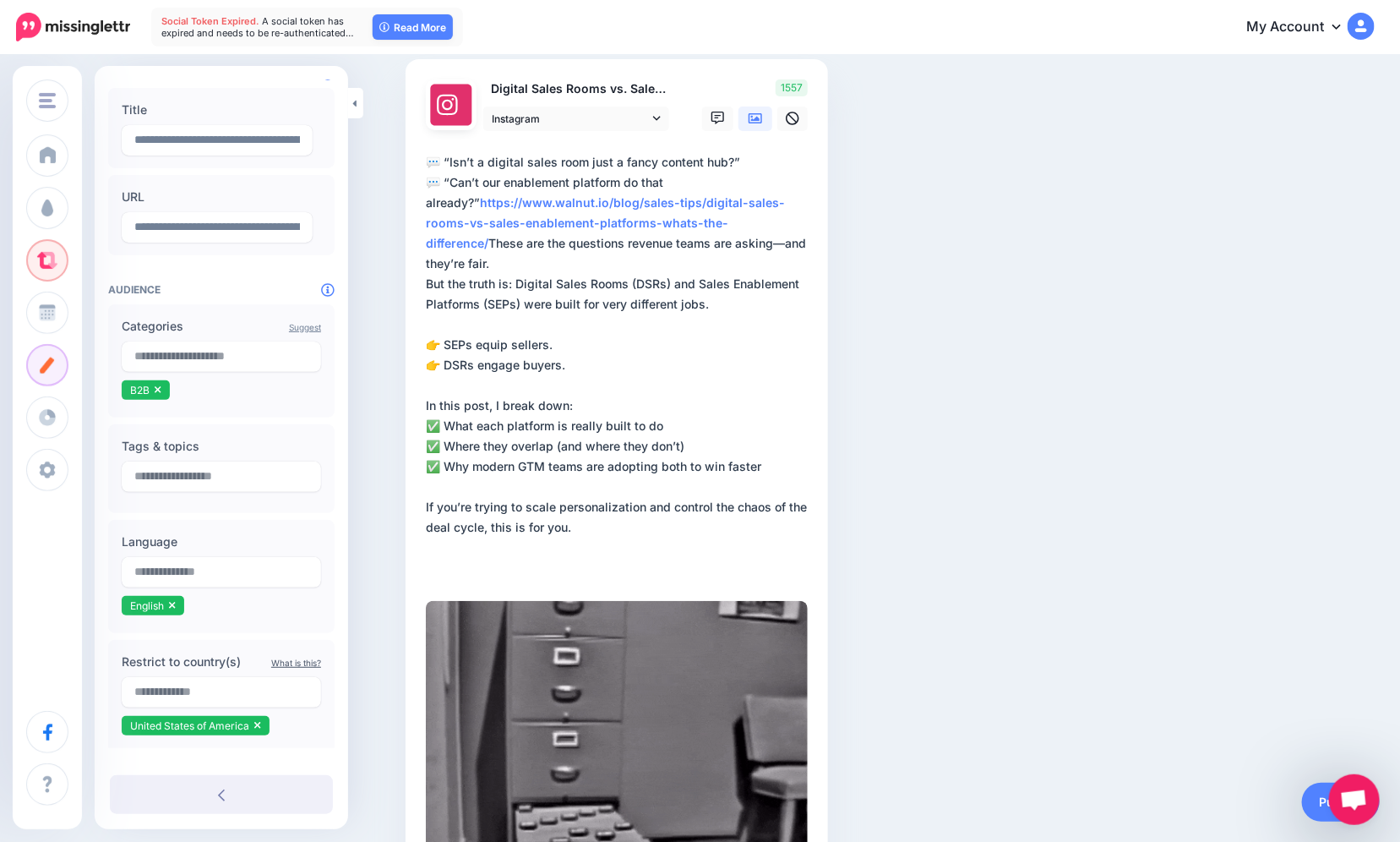 type on "**********" 